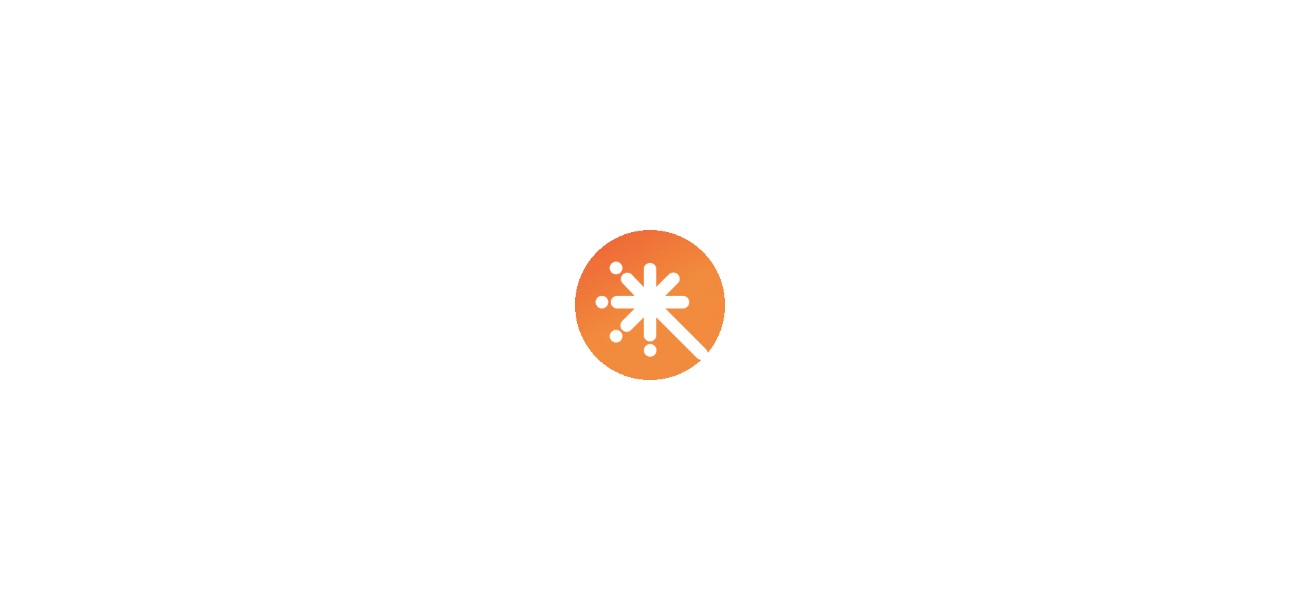 scroll, scrollTop: 0, scrollLeft: 0, axis: both 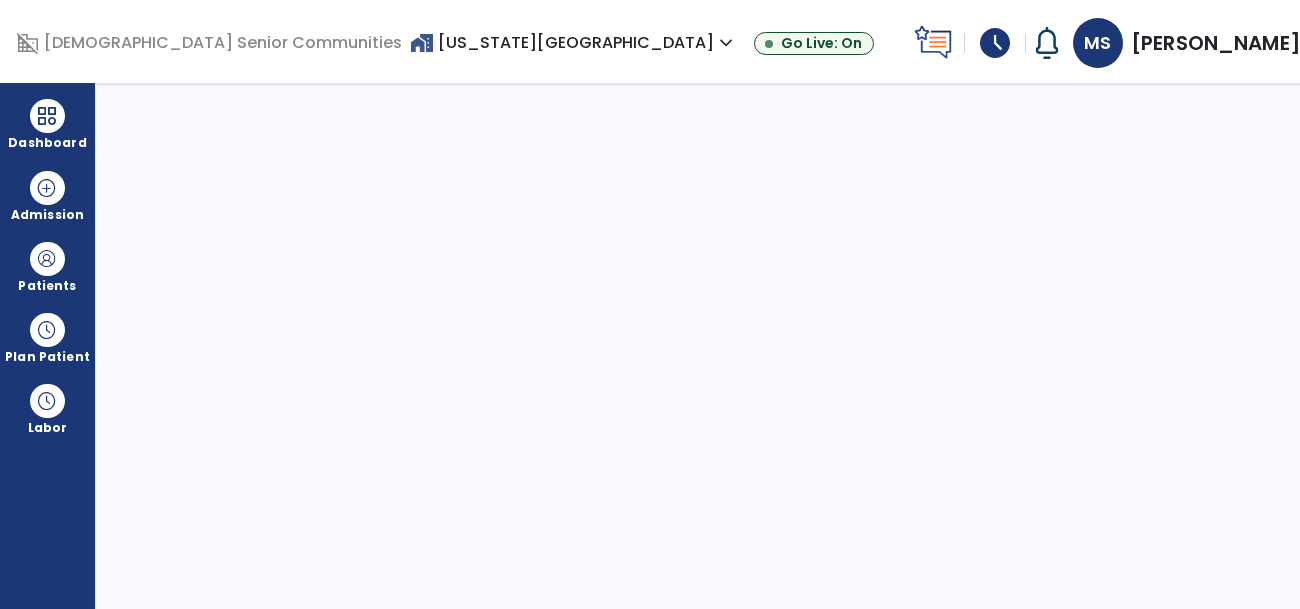 select on "****" 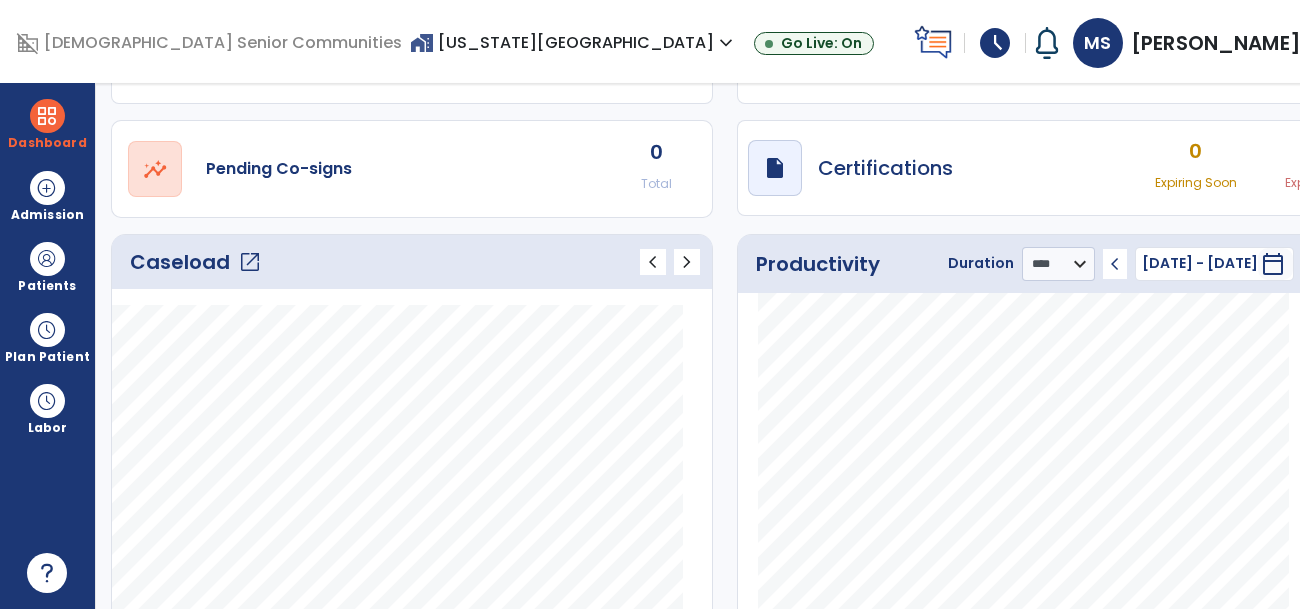 scroll, scrollTop: 133, scrollLeft: 0, axis: vertical 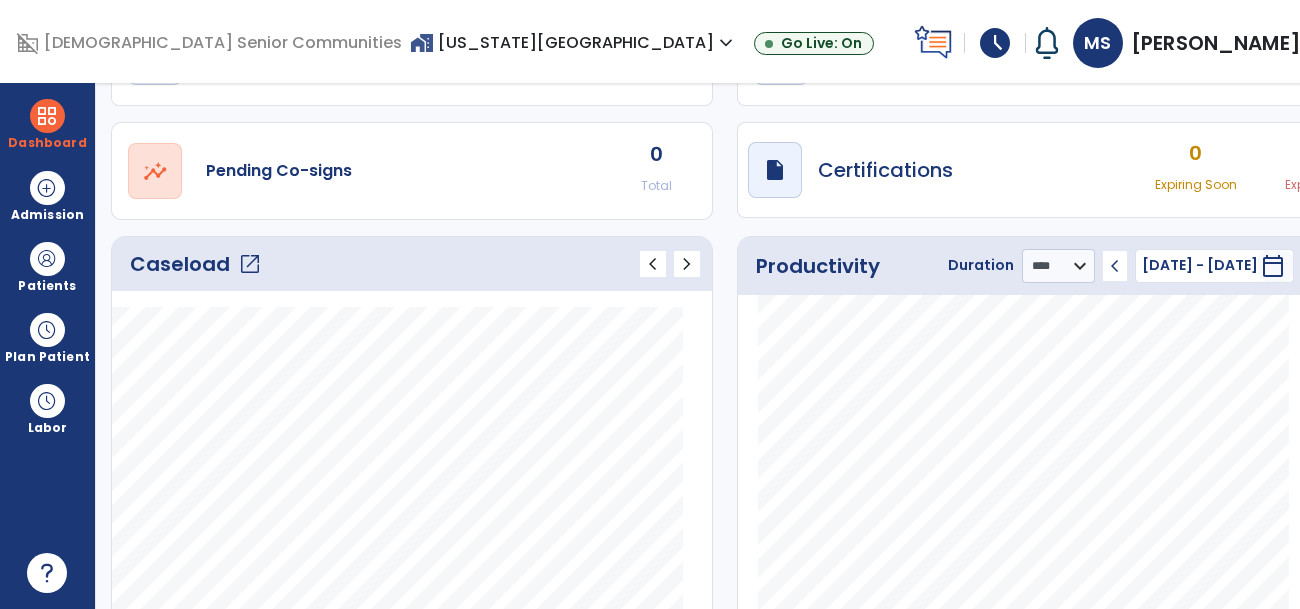 click on "Caseload   open_in_new" 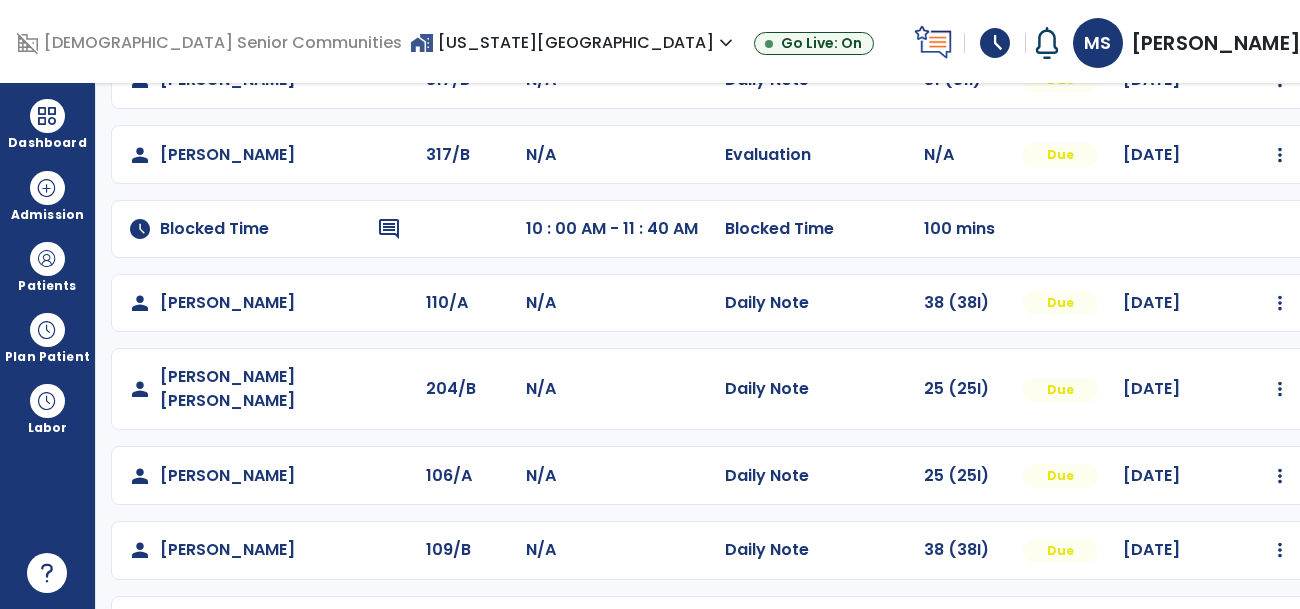 scroll, scrollTop: 0, scrollLeft: 0, axis: both 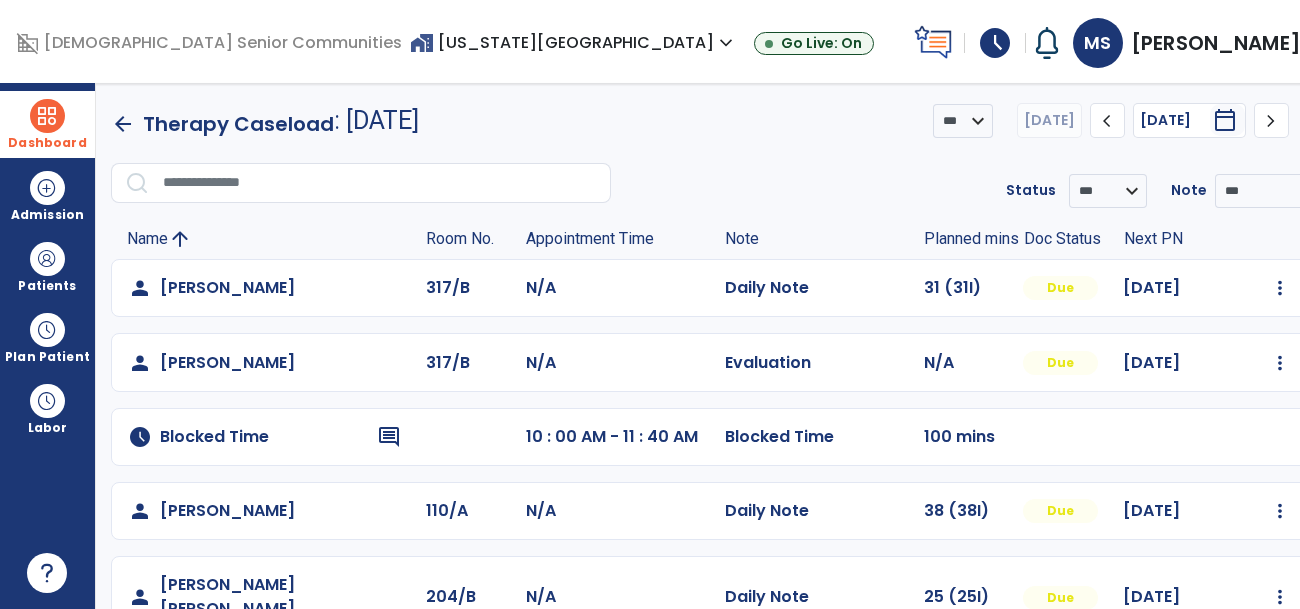click on "Dashboard" at bounding box center [47, 124] 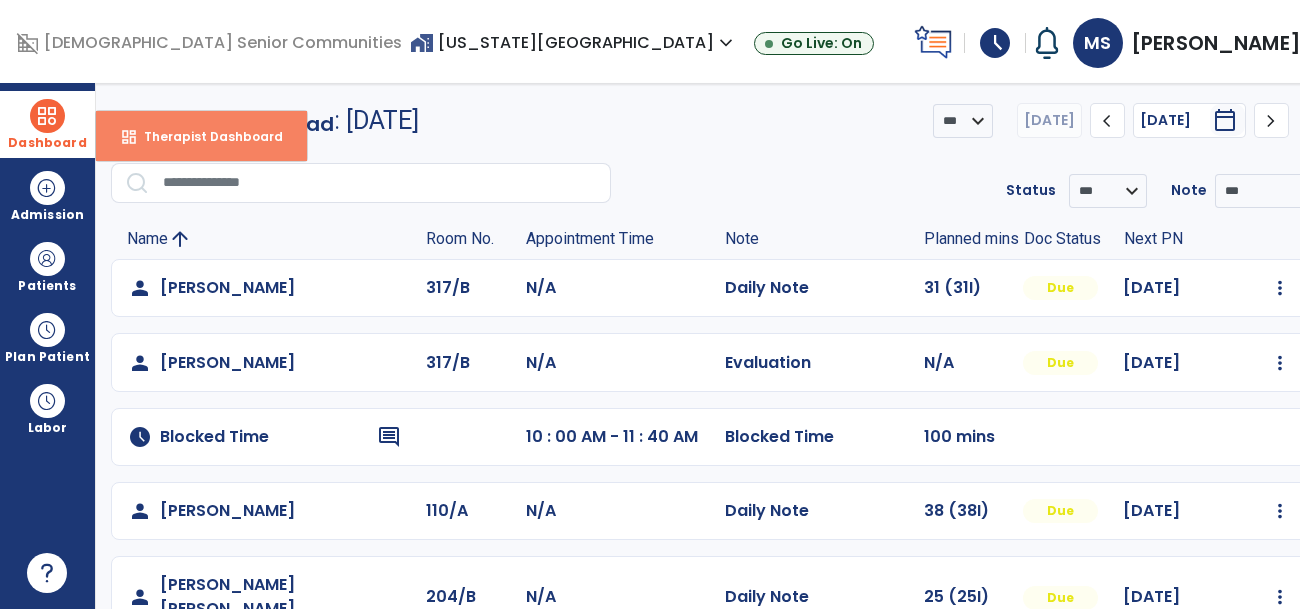 click on "dashboard  Therapist Dashboard" at bounding box center [201, 136] 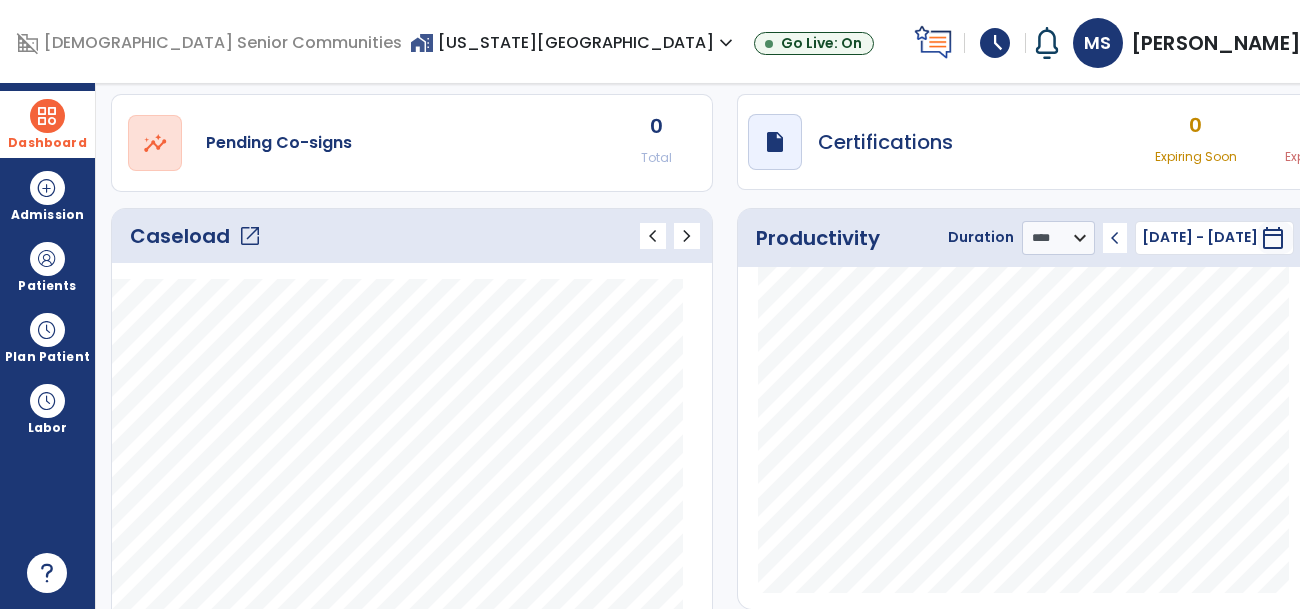 scroll, scrollTop: 164, scrollLeft: 0, axis: vertical 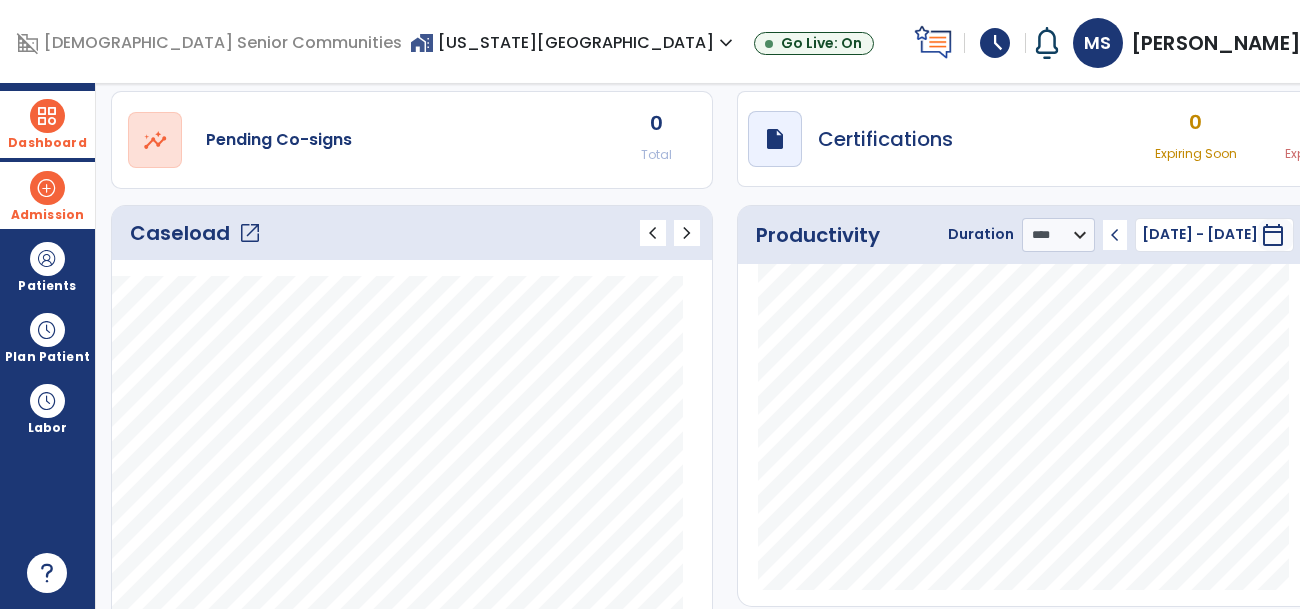 click at bounding box center [47, 188] 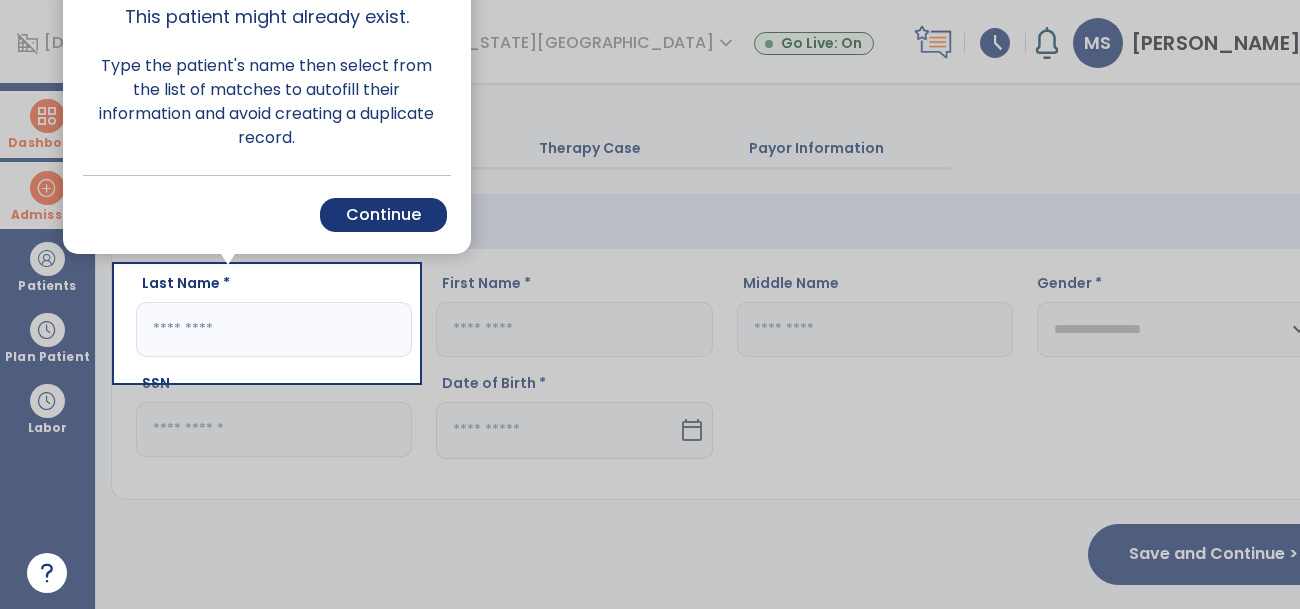 scroll, scrollTop: 18, scrollLeft: 0, axis: vertical 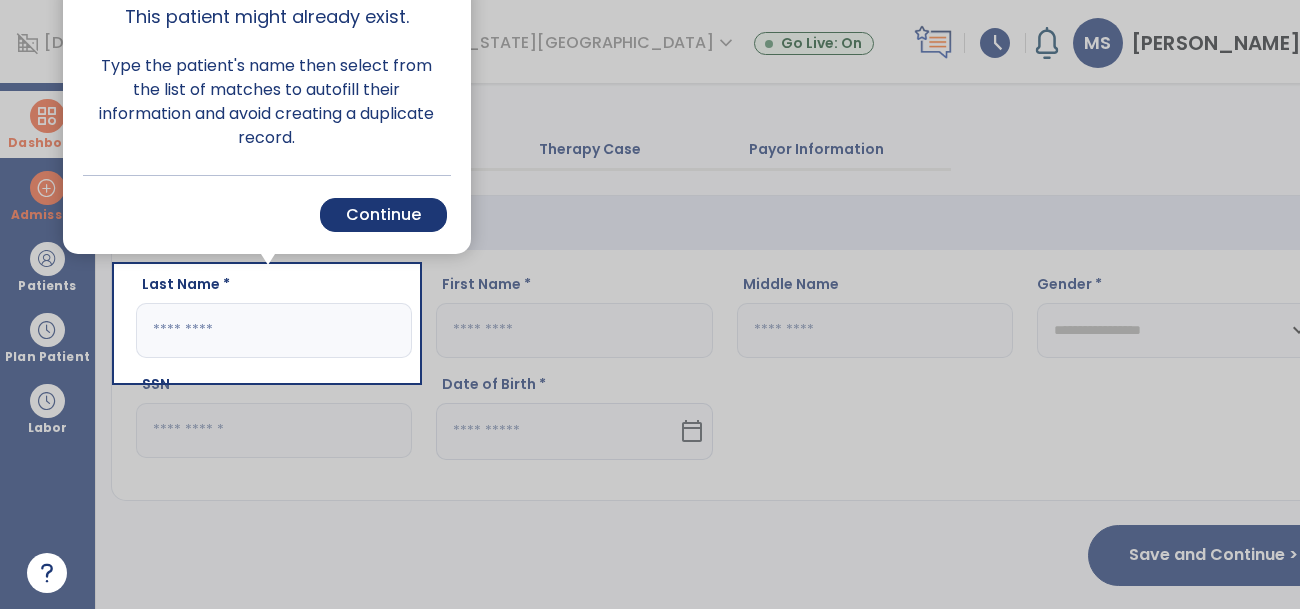 click at bounding box center [859, 304] 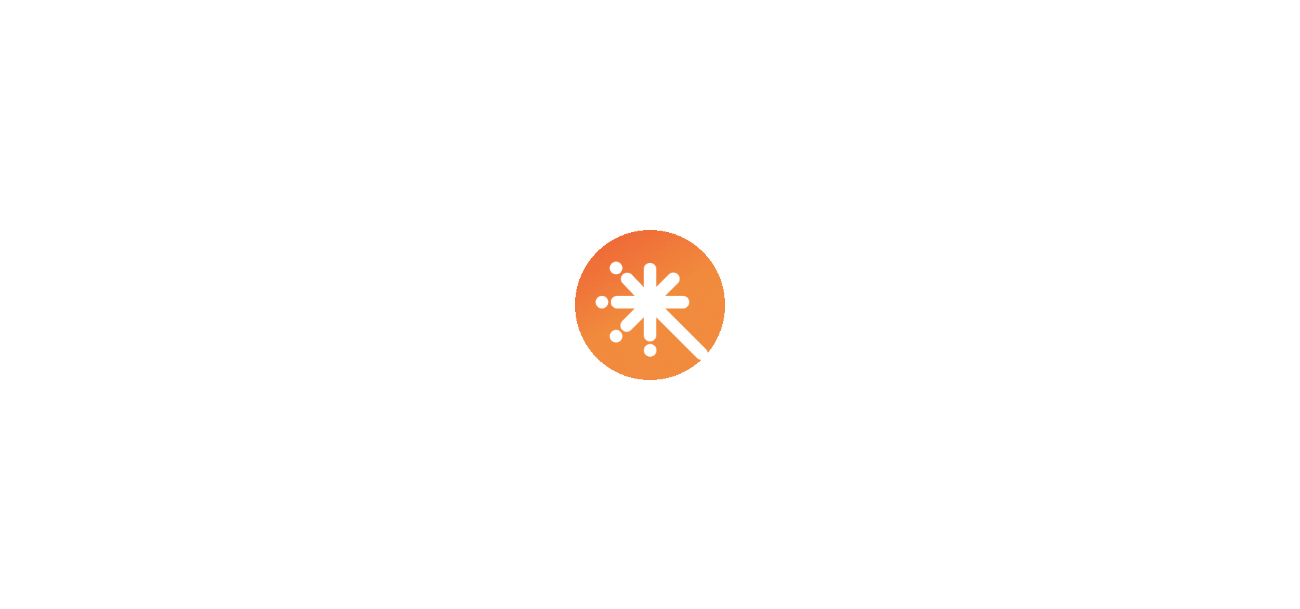 scroll, scrollTop: 0, scrollLeft: 0, axis: both 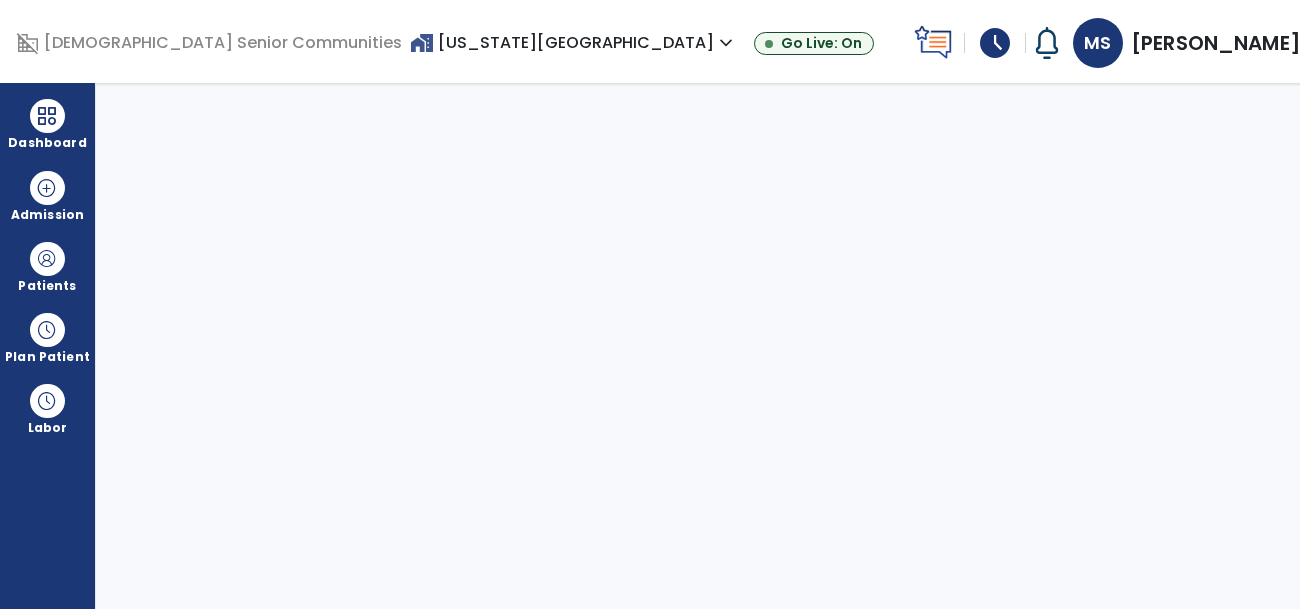 select on "****" 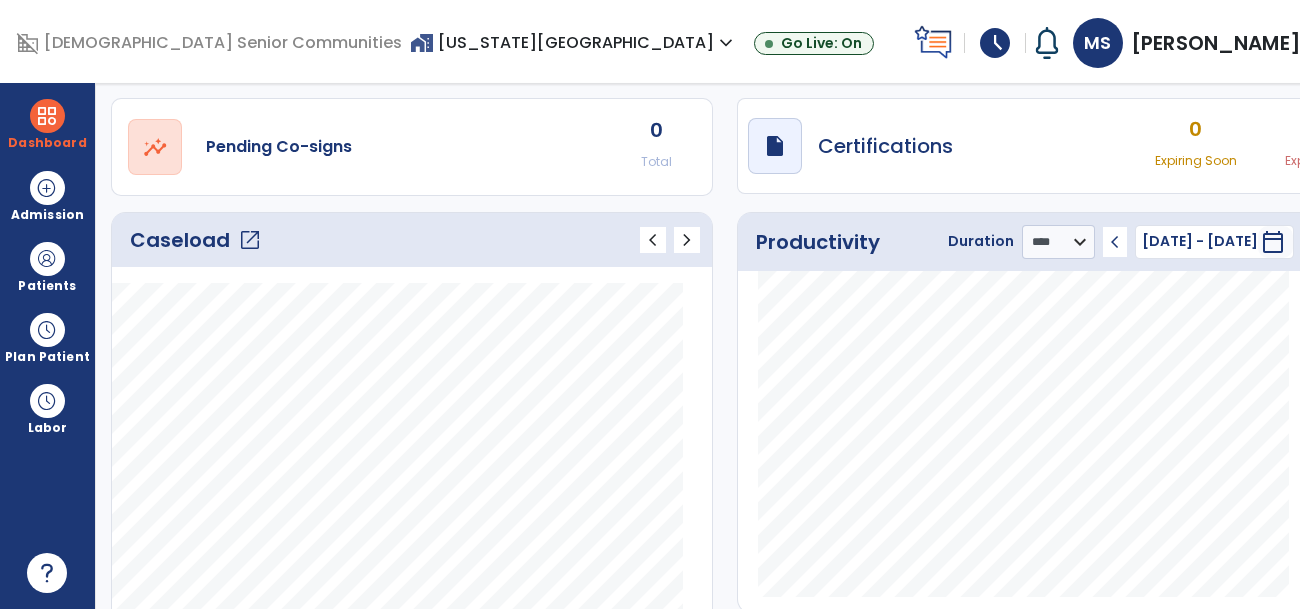 scroll, scrollTop: 160, scrollLeft: 0, axis: vertical 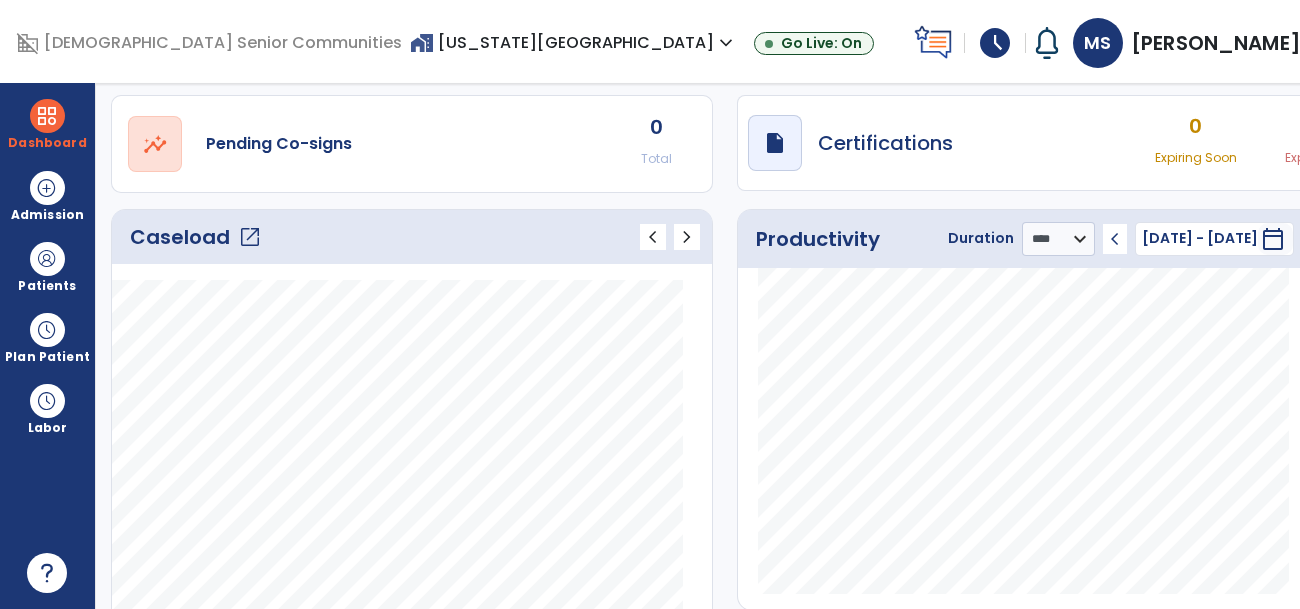 click on "open_in_new" 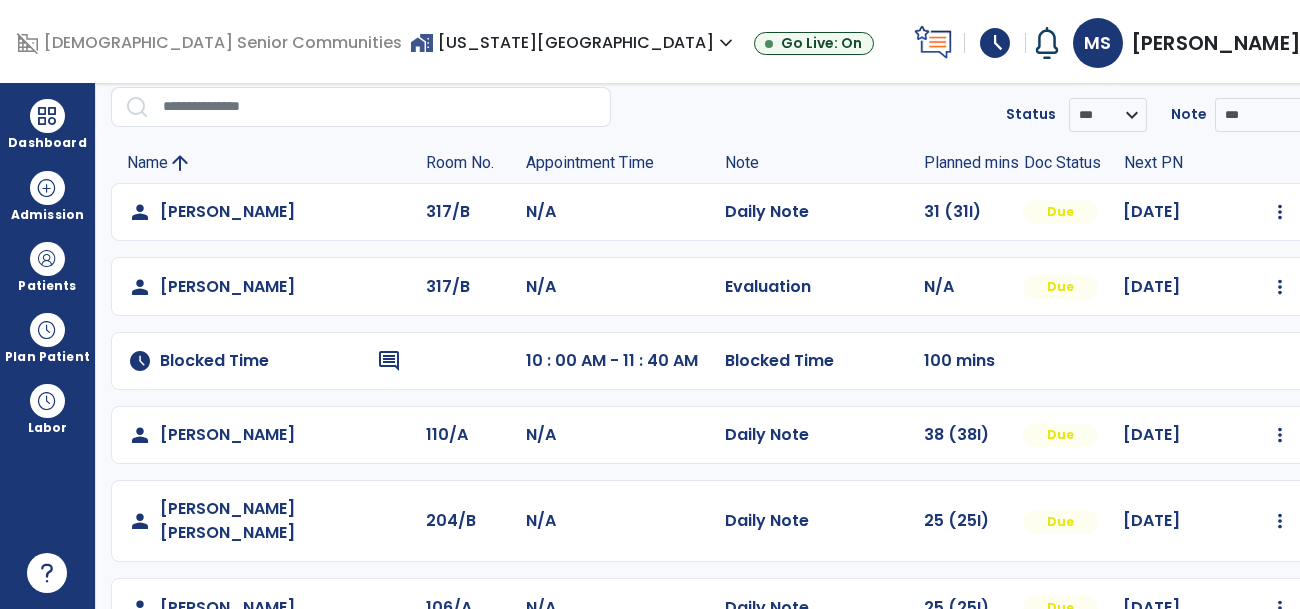 scroll, scrollTop: 0, scrollLeft: 0, axis: both 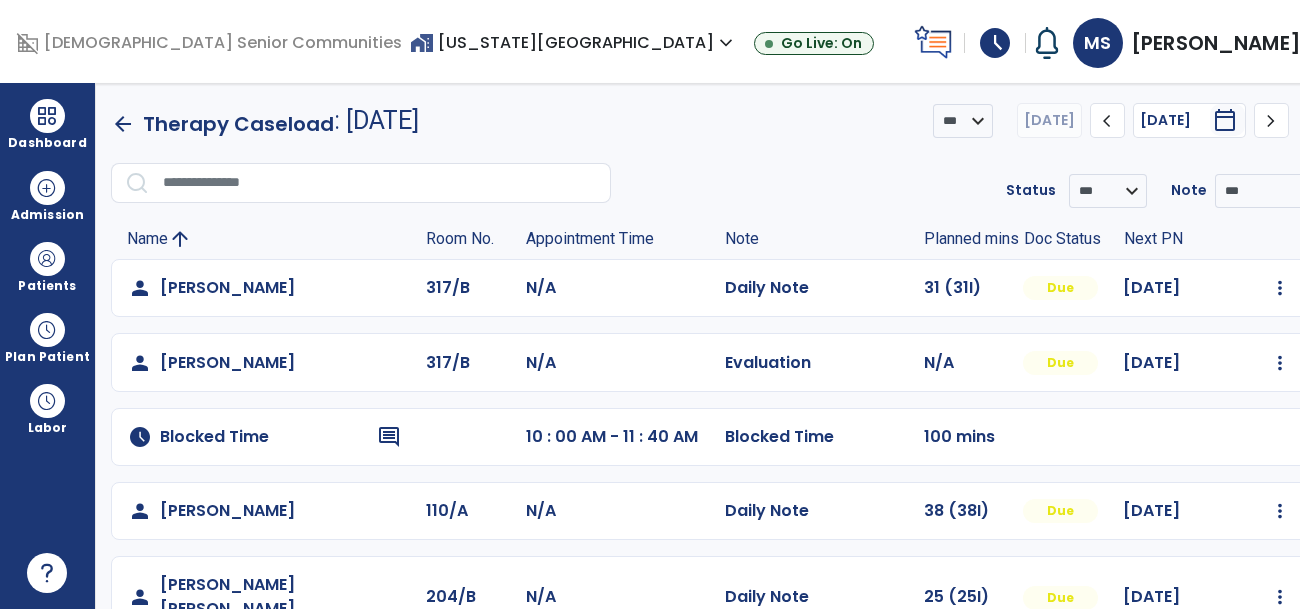 click on "chevron_right" 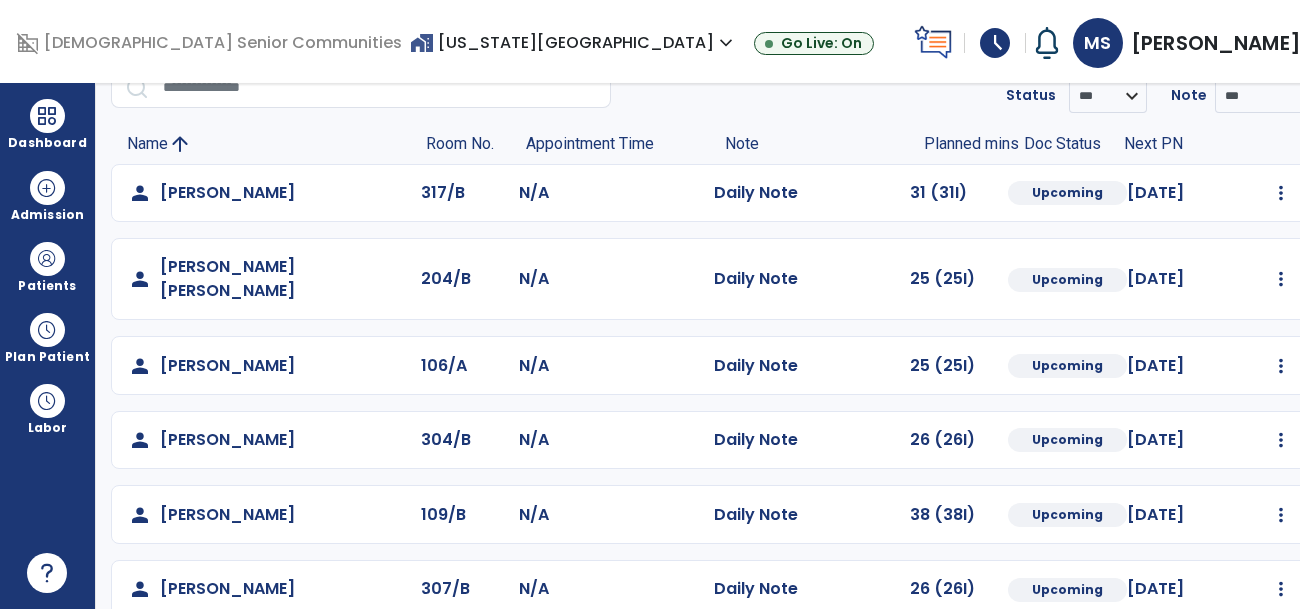 scroll, scrollTop: 0, scrollLeft: 0, axis: both 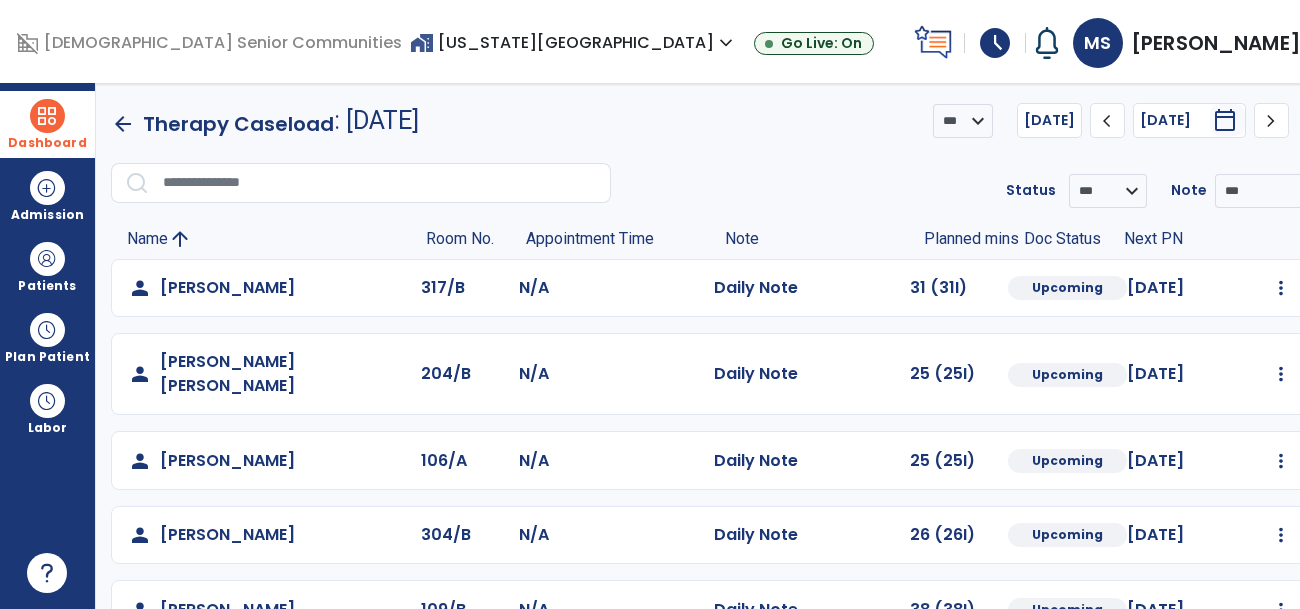 click at bounding box center [47, 116] 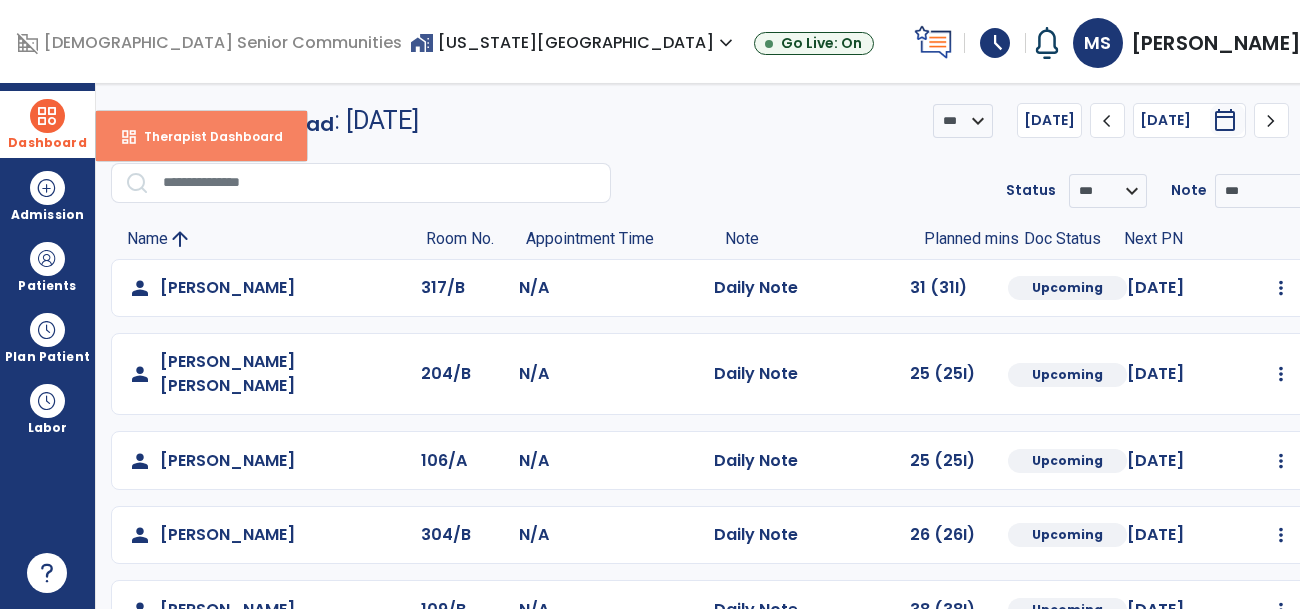 click on "Therapist Dashboard" at bounding box center [205, 136] 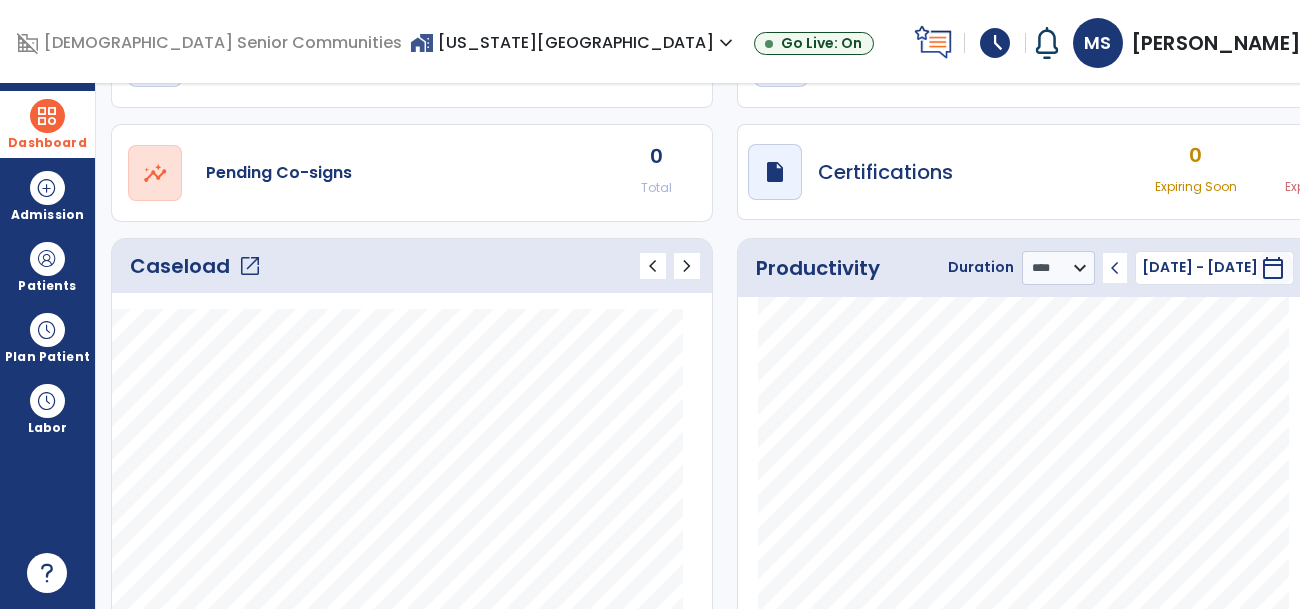 click on "Caseload   open_in_new" 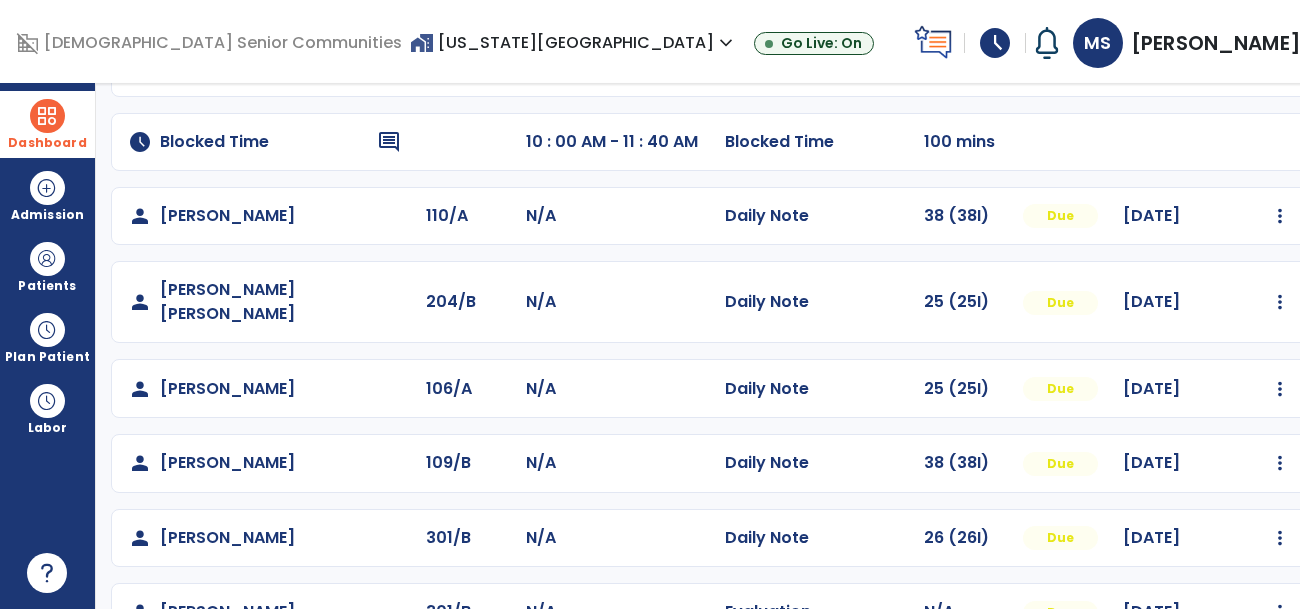 scroll, scrollTop: 352, scrollLeft: 0, axis: vertical 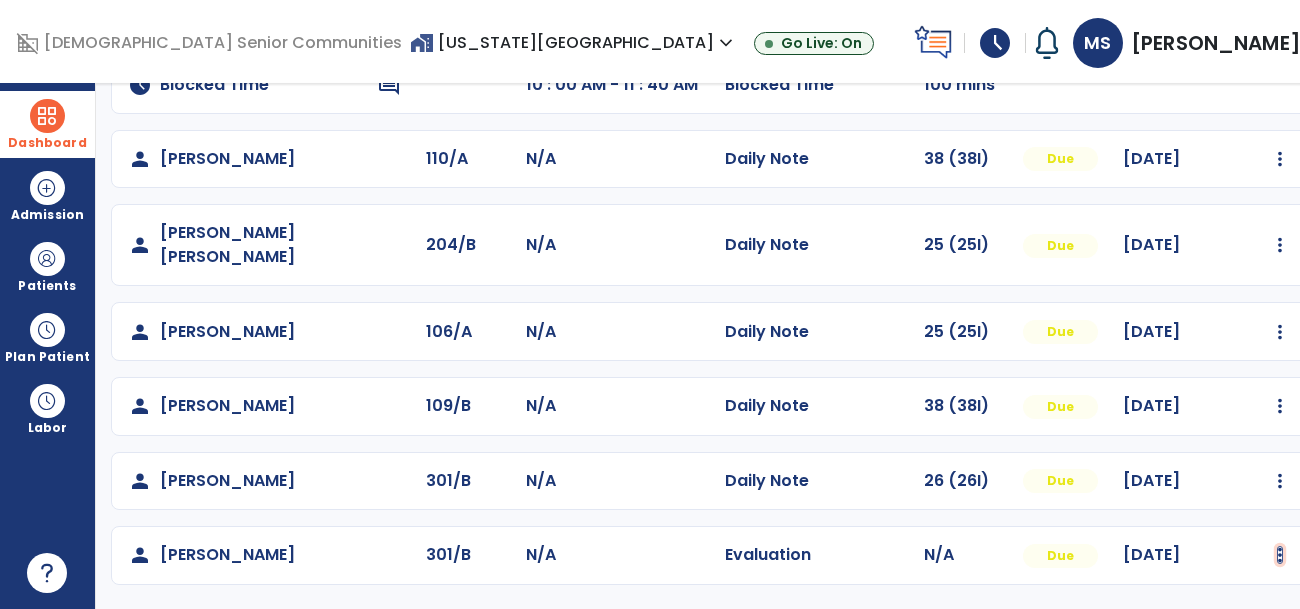 click at bounding box center [1280, -64] 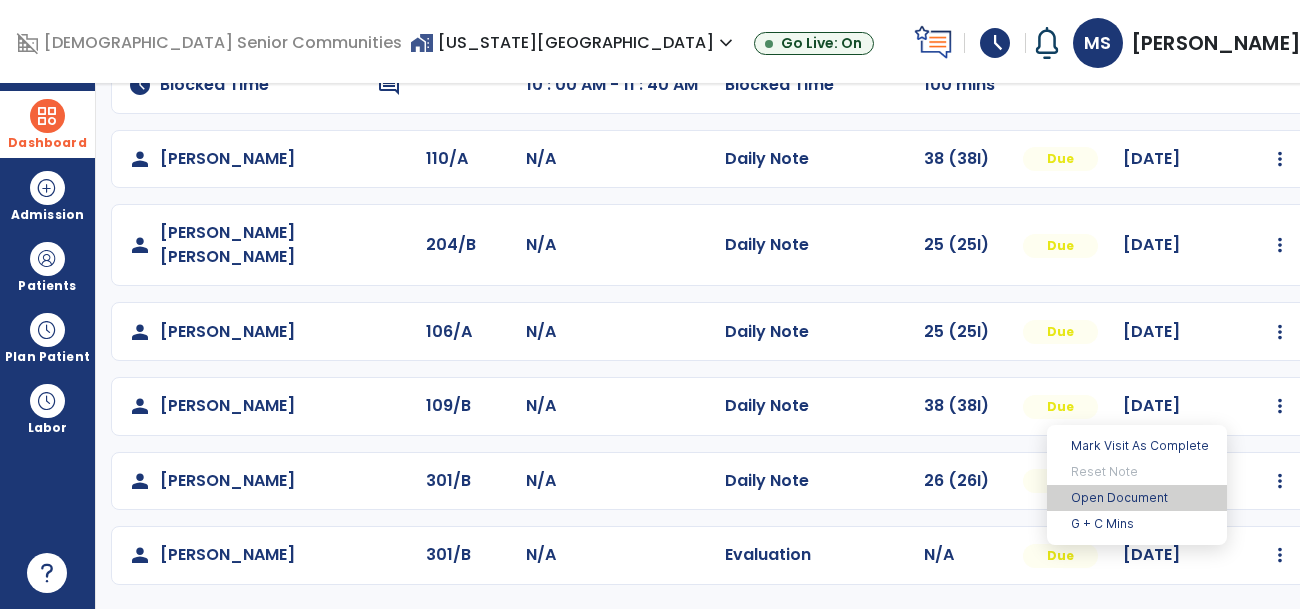 click on "Open Document" at bounding box center [1137, 498] 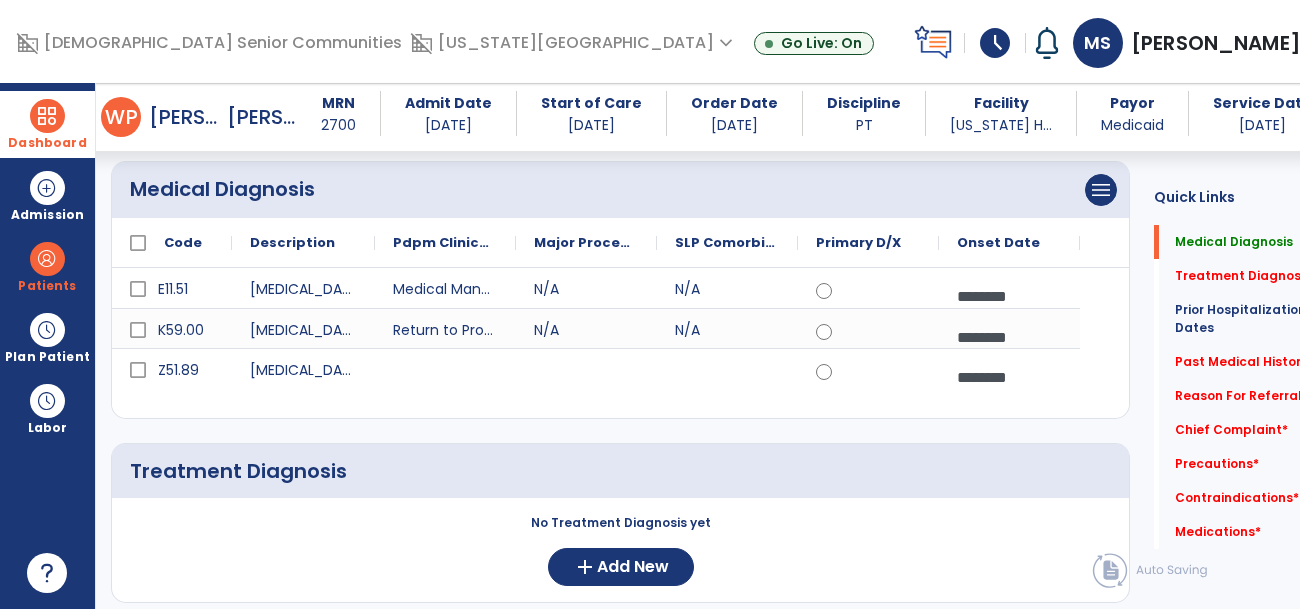 scroll, scrollTop: 169, scrollLeft: 0, axis: vertical 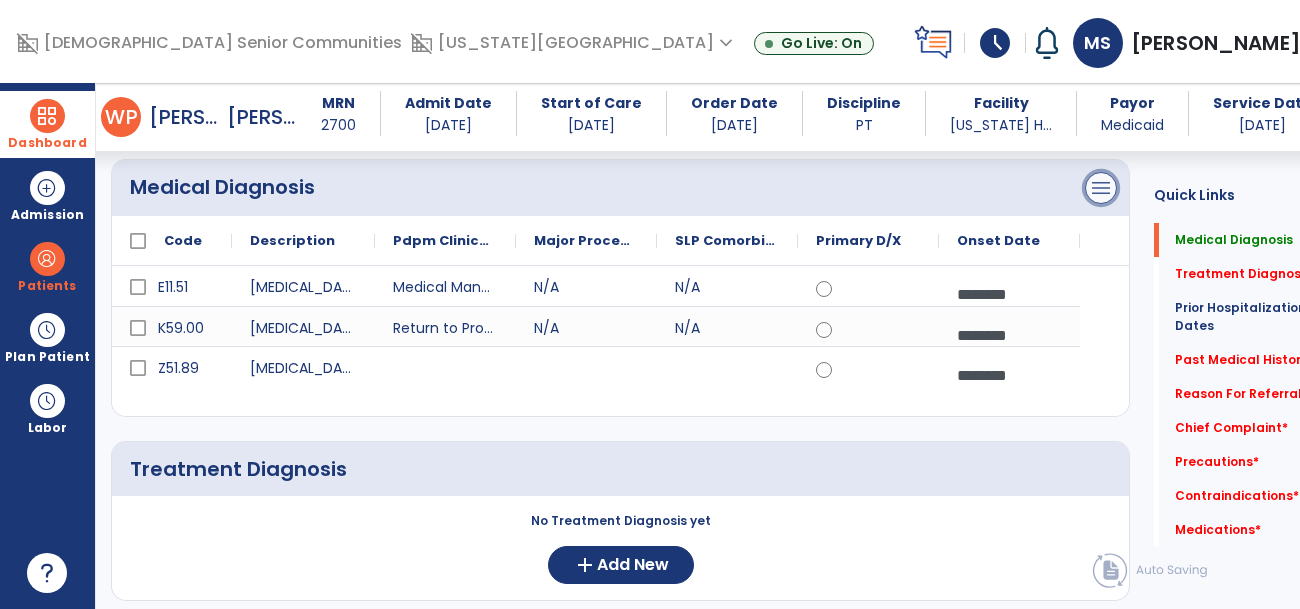 click on "menu" at bounding box center [1101, 188] 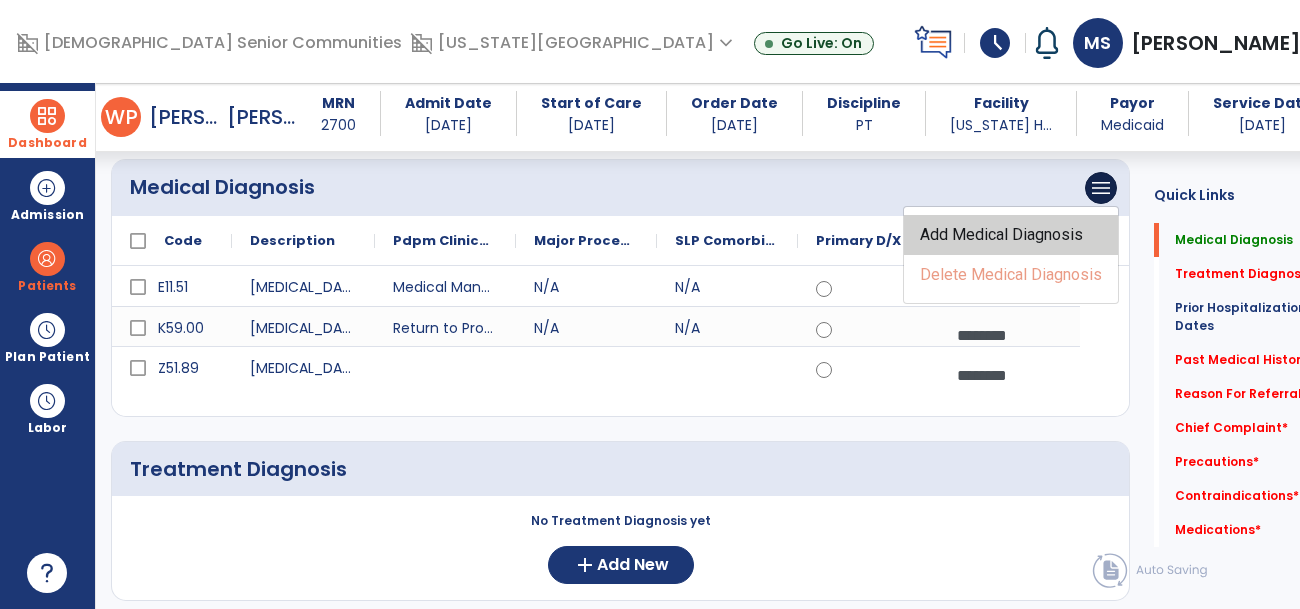 click on "Add Medical Diagnosis" 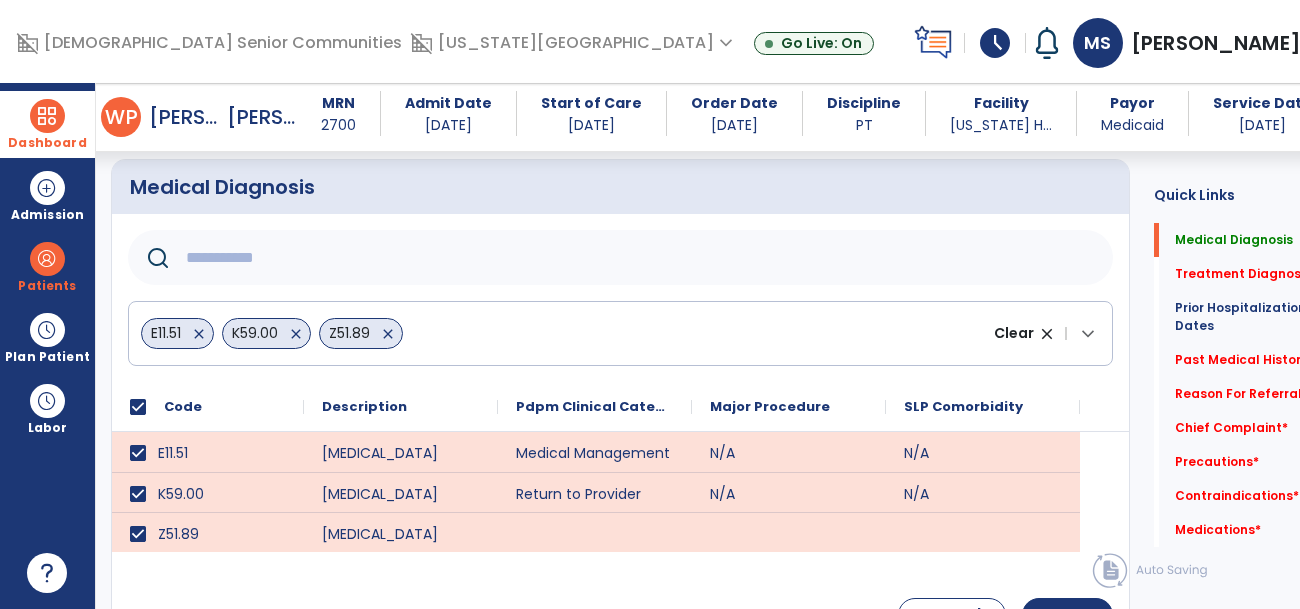 click 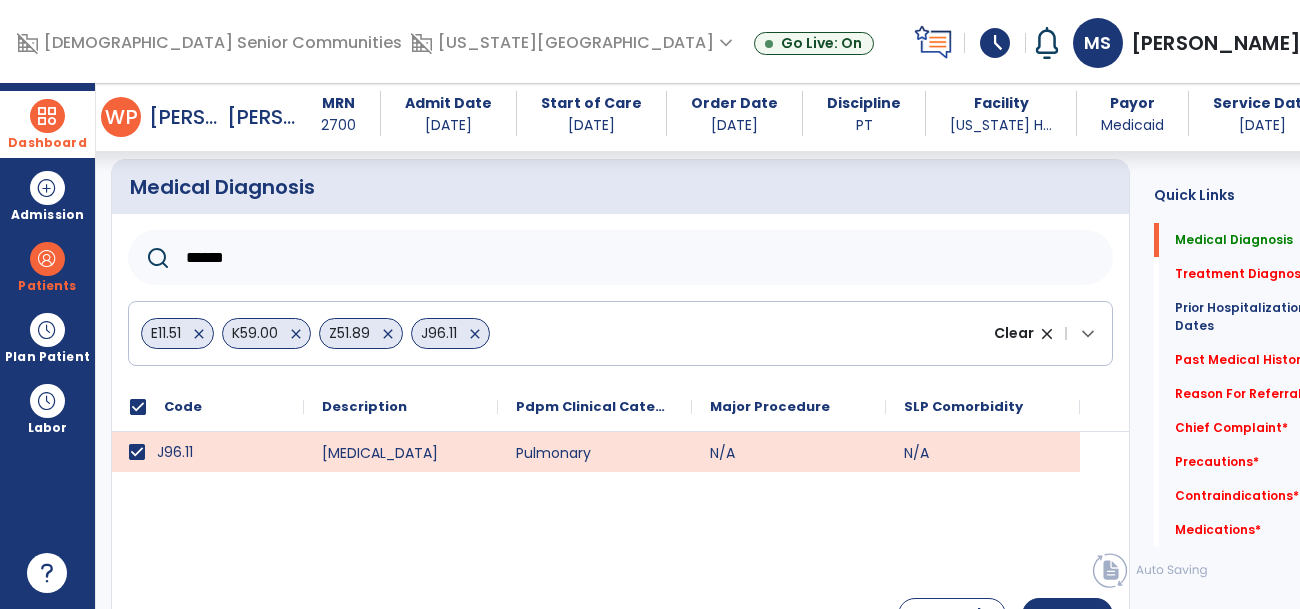 click on "******" 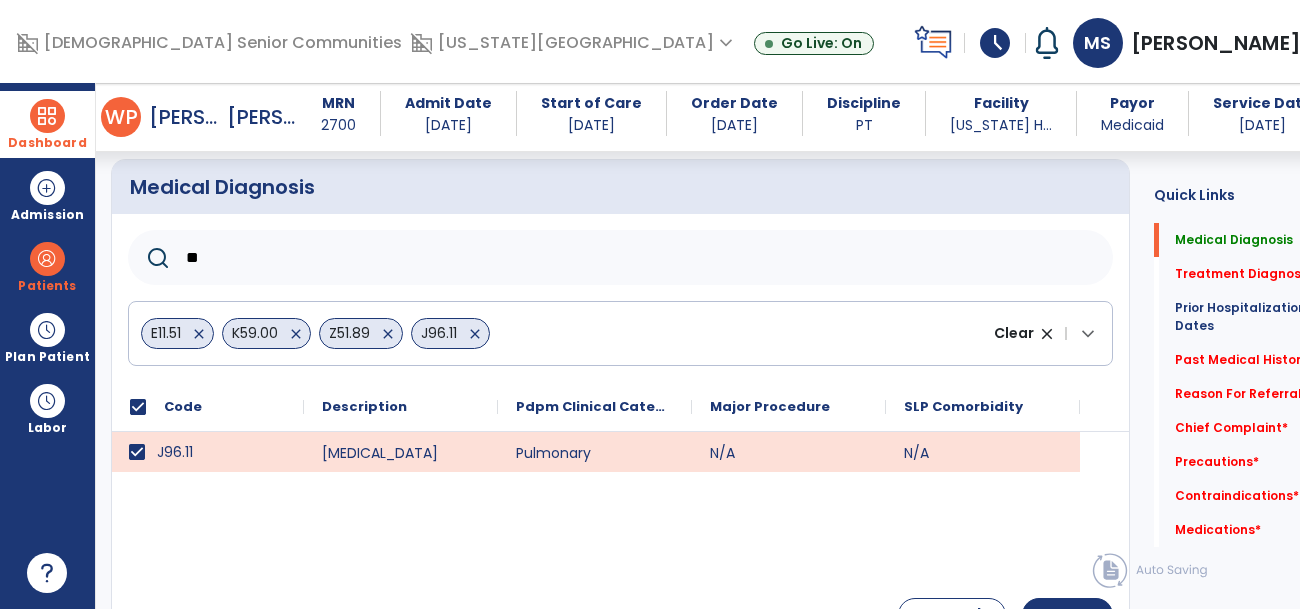 type on "*" 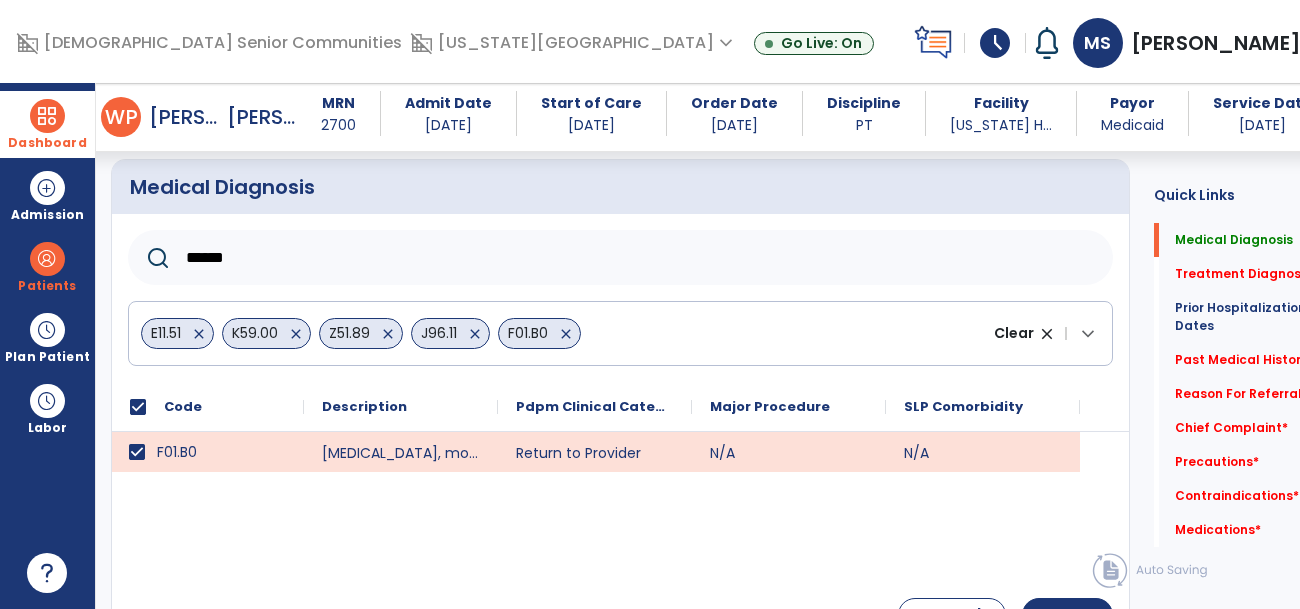 click on "close" 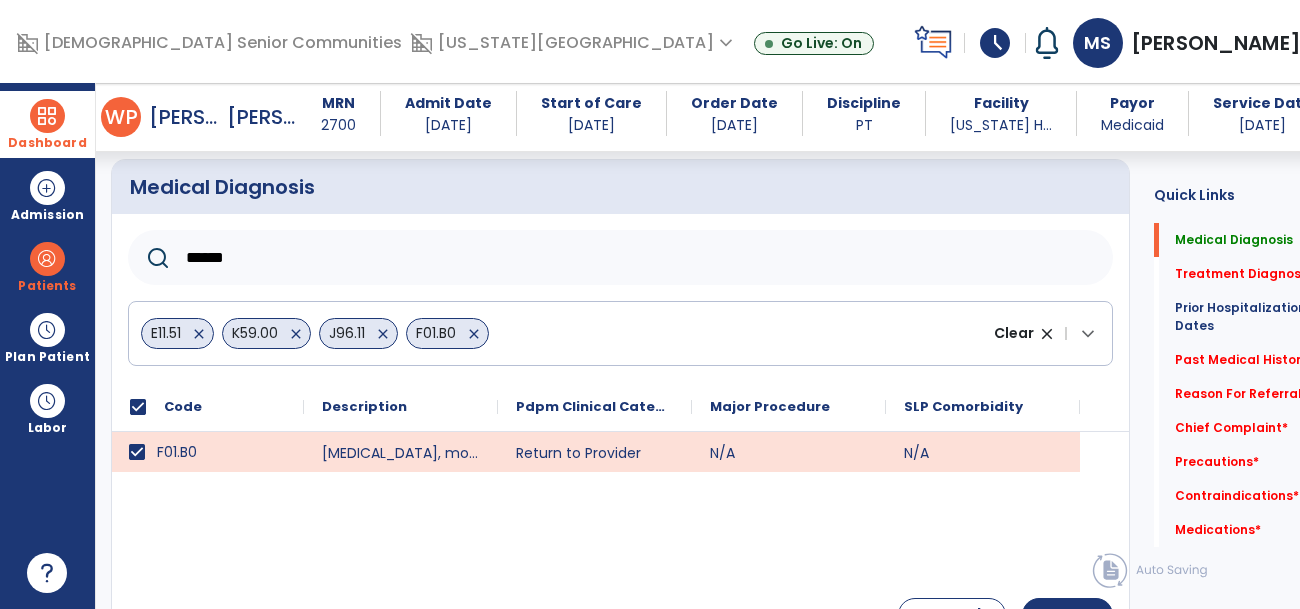 click on "******" 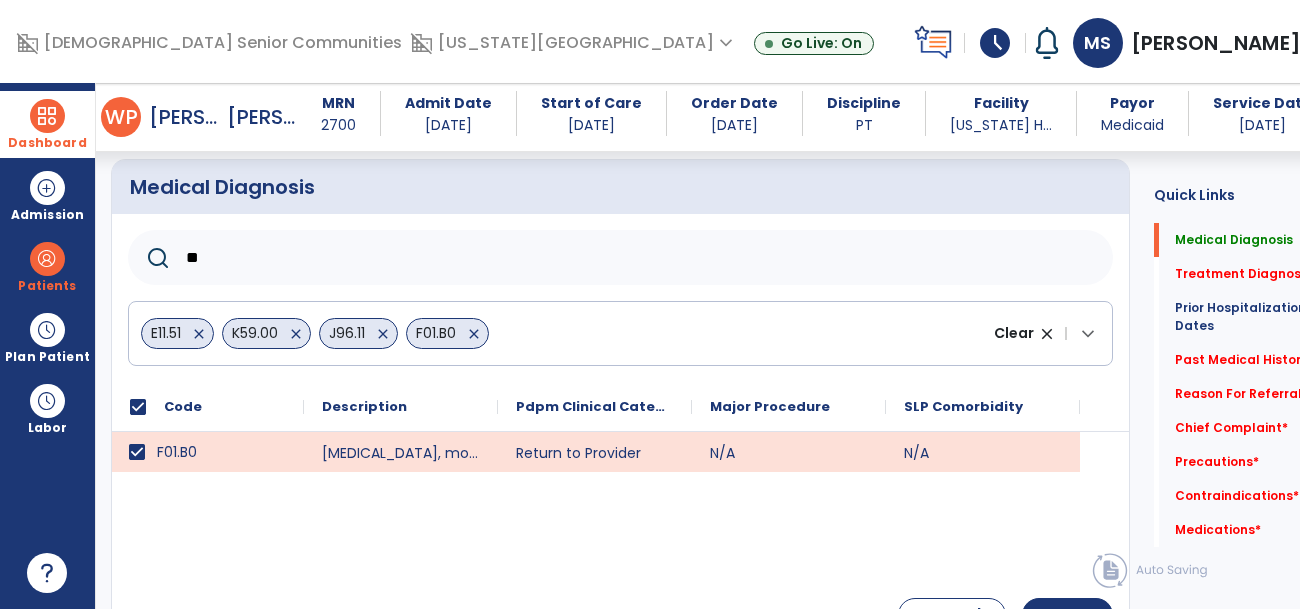 type on "*" 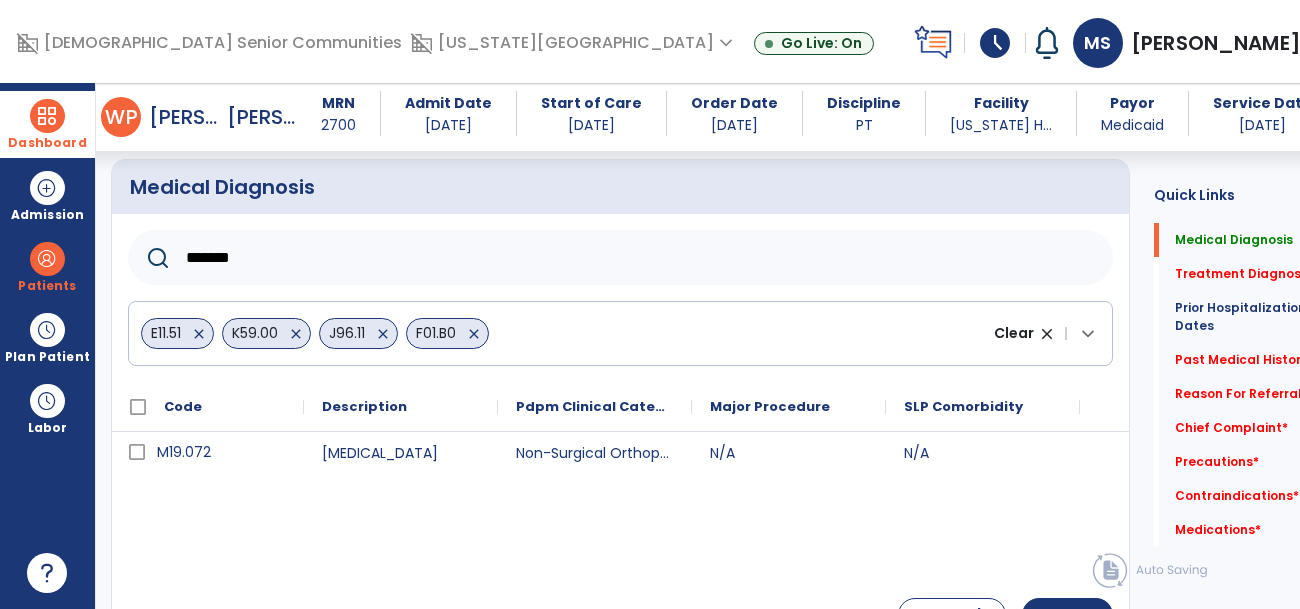 type on "*******" 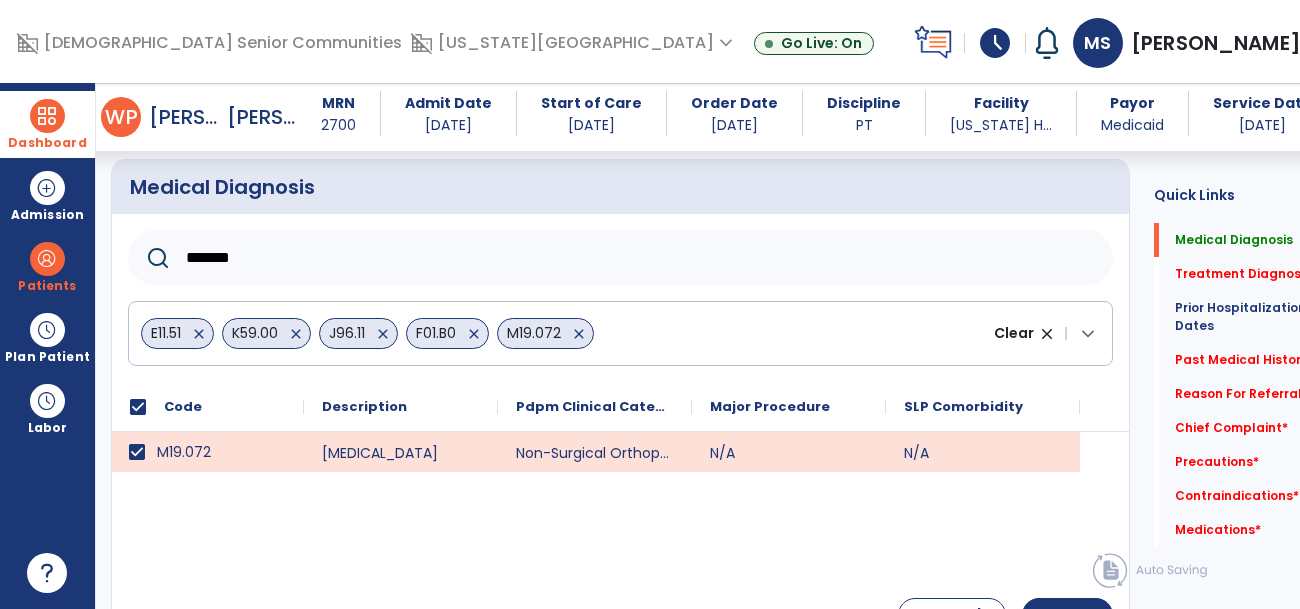 click on "close" 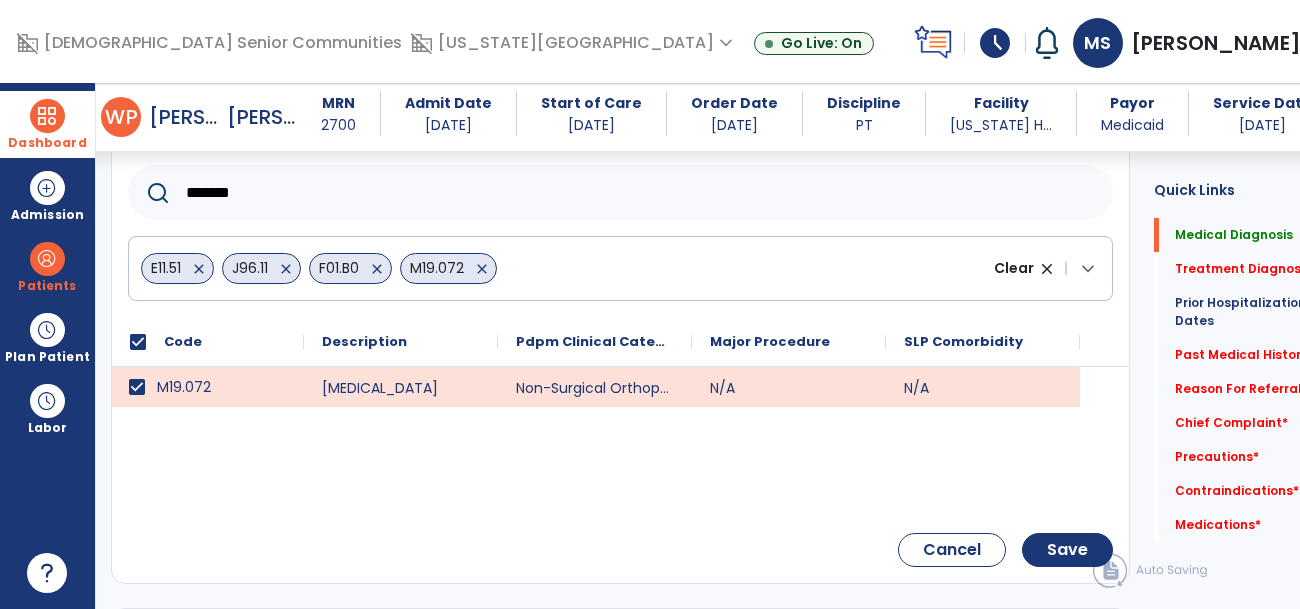 scroll, scrollTop: 240, scrollLeft: 0, axis: vertical 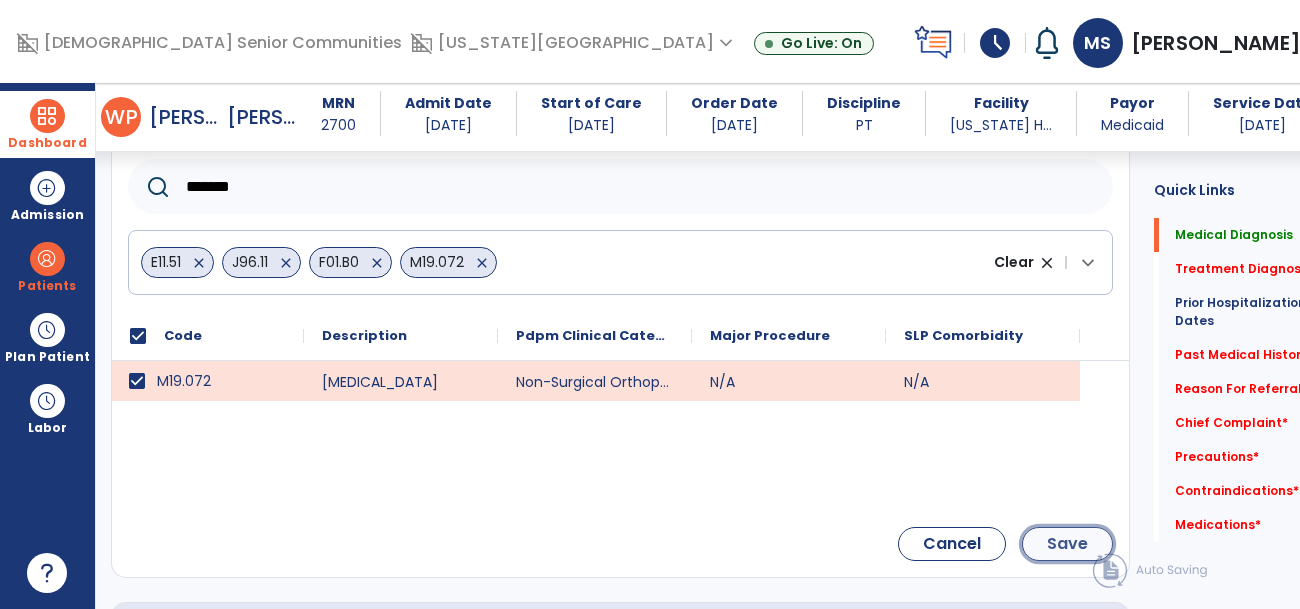 click on "Save" 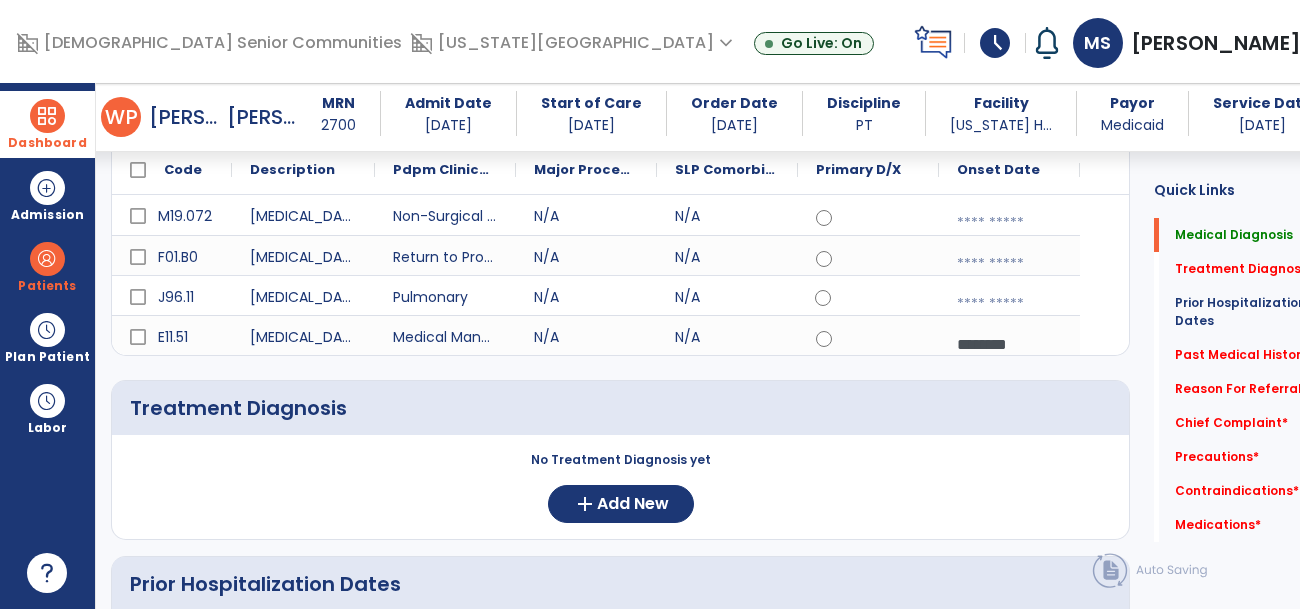 click at bounding box center (1009, 304) 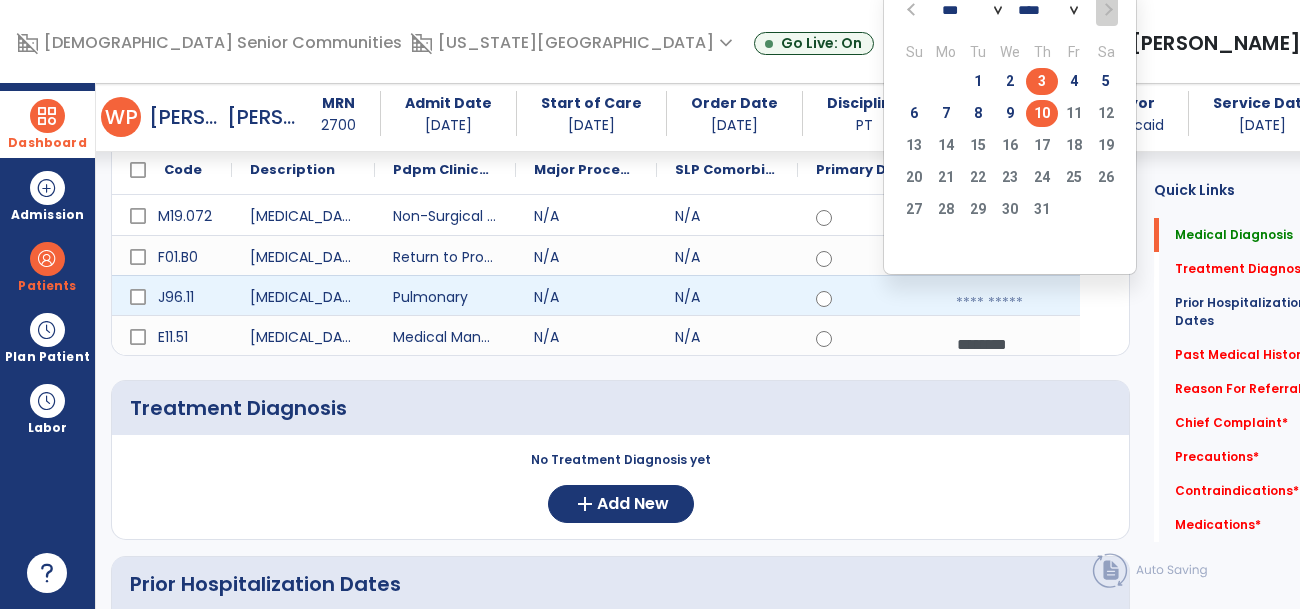 click on "3" 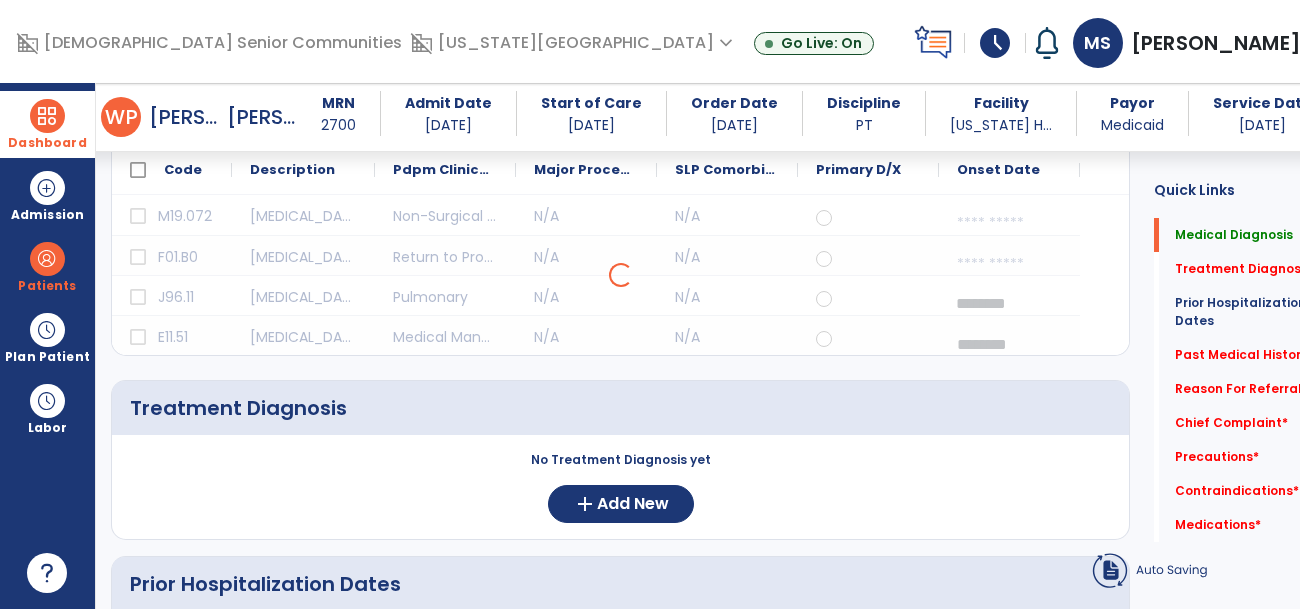 click 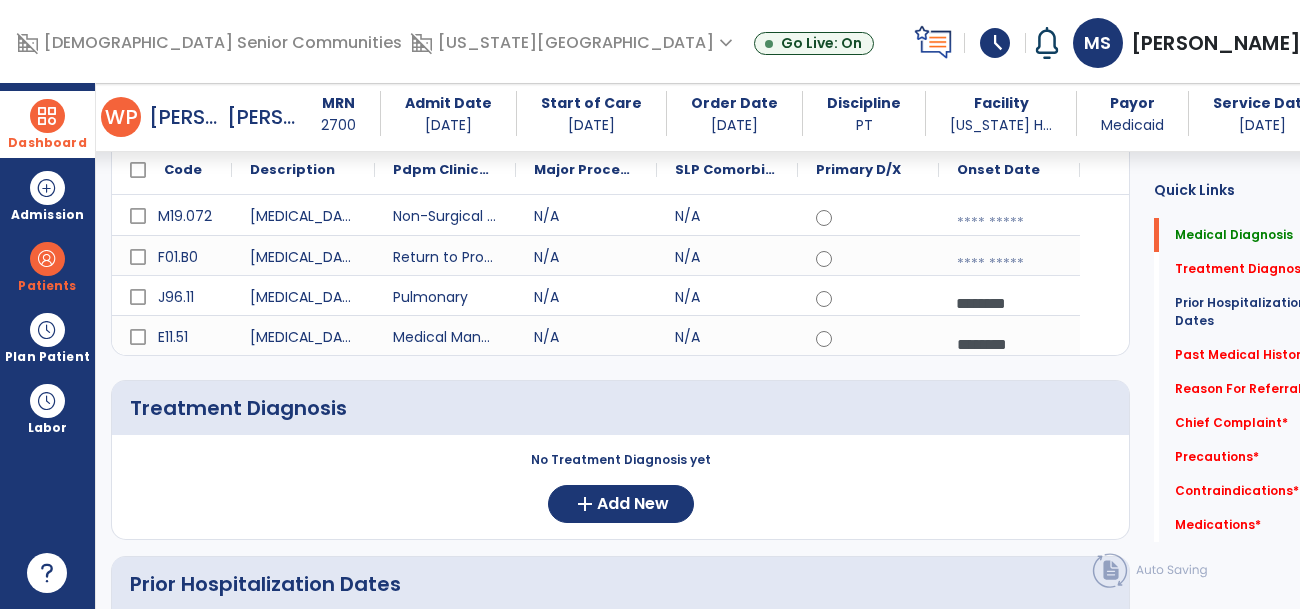 click at bounding box center (1009, 264) 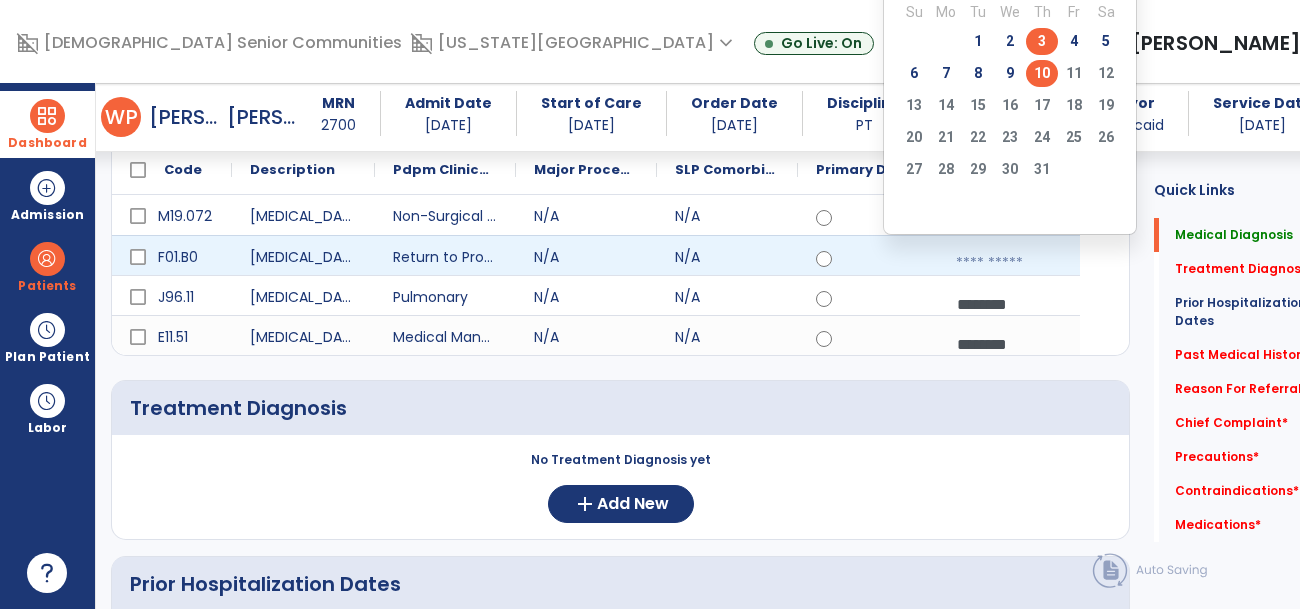 click on "3" 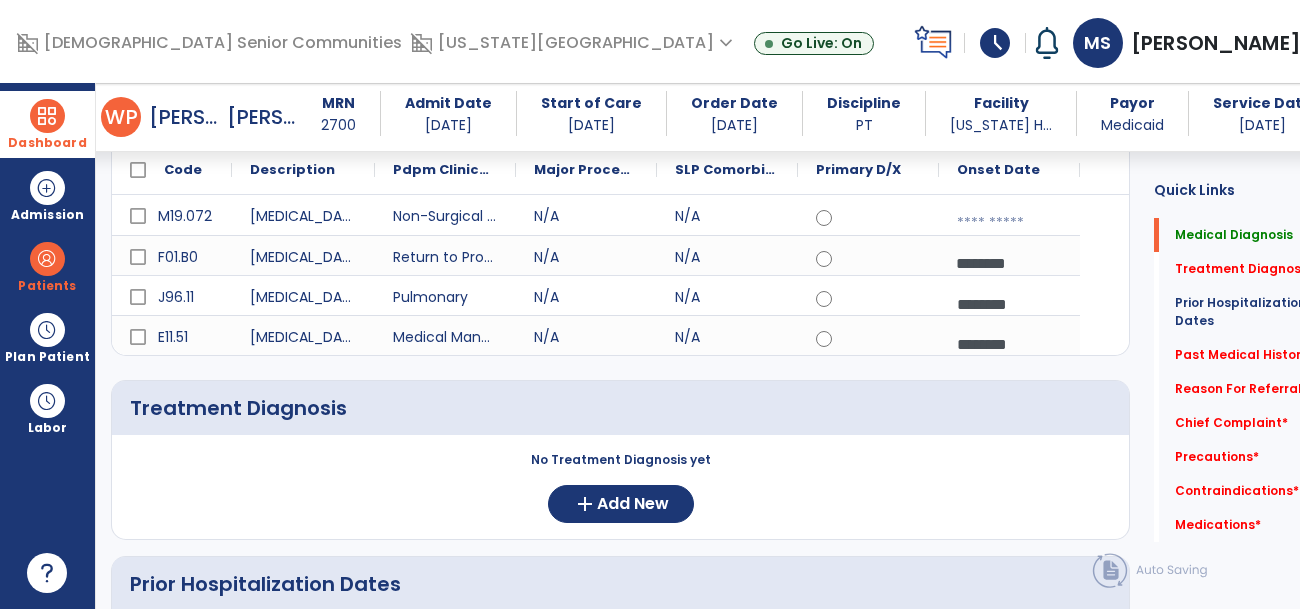 click at bounding box center (1009, 223) 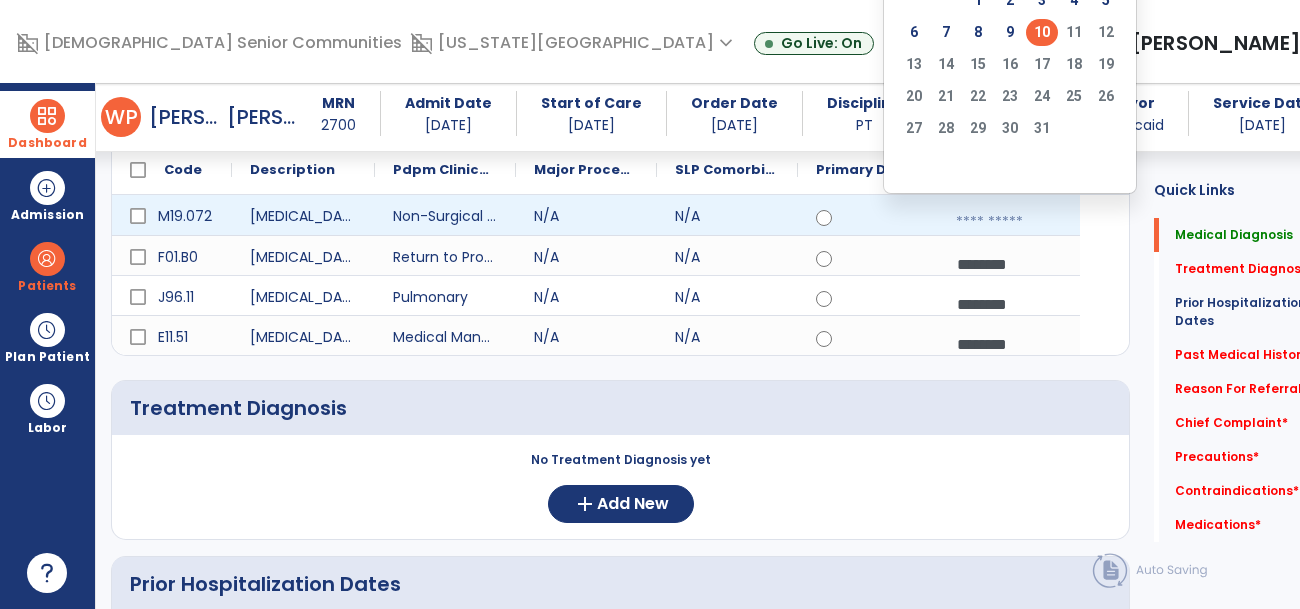 click on "No Treatment Diagnosis yet  add  Add New" 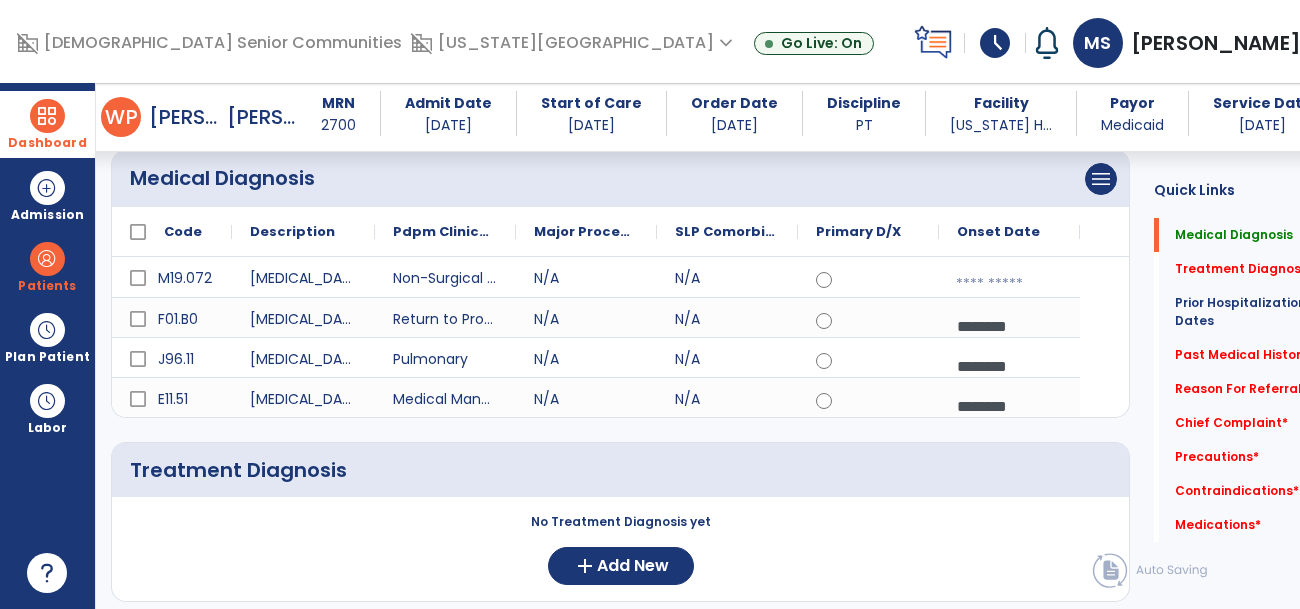 scroll, scrollTop: 168, scrollLeft: 0, axis: vertical 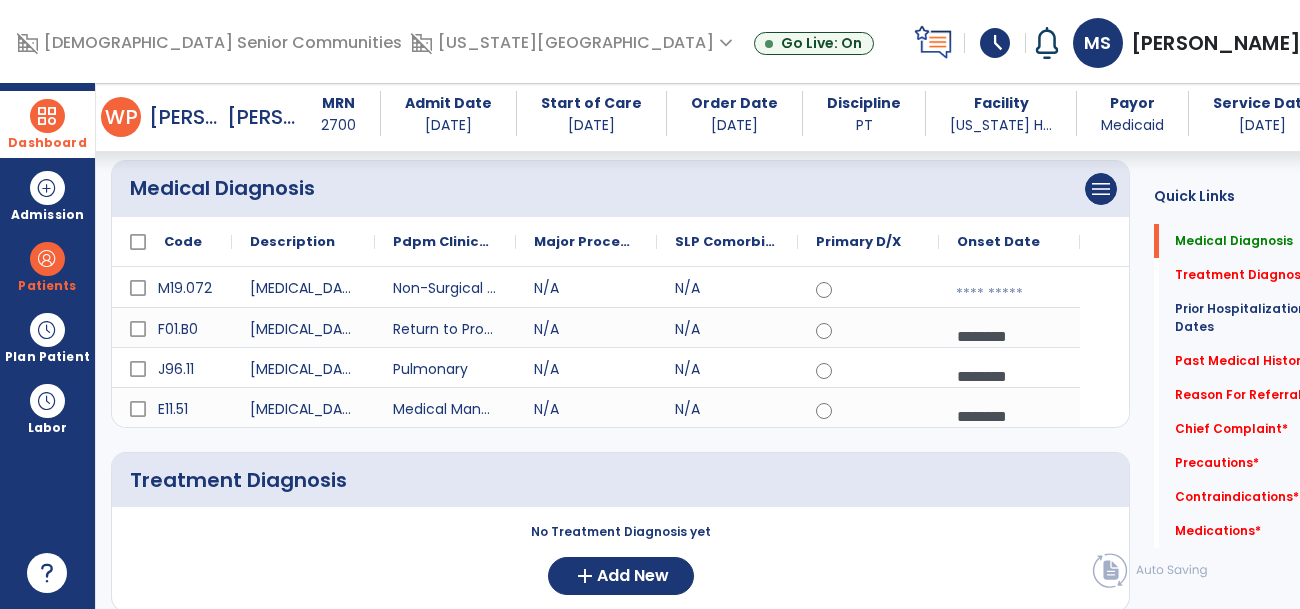 click at bounding box center [1009, 294] 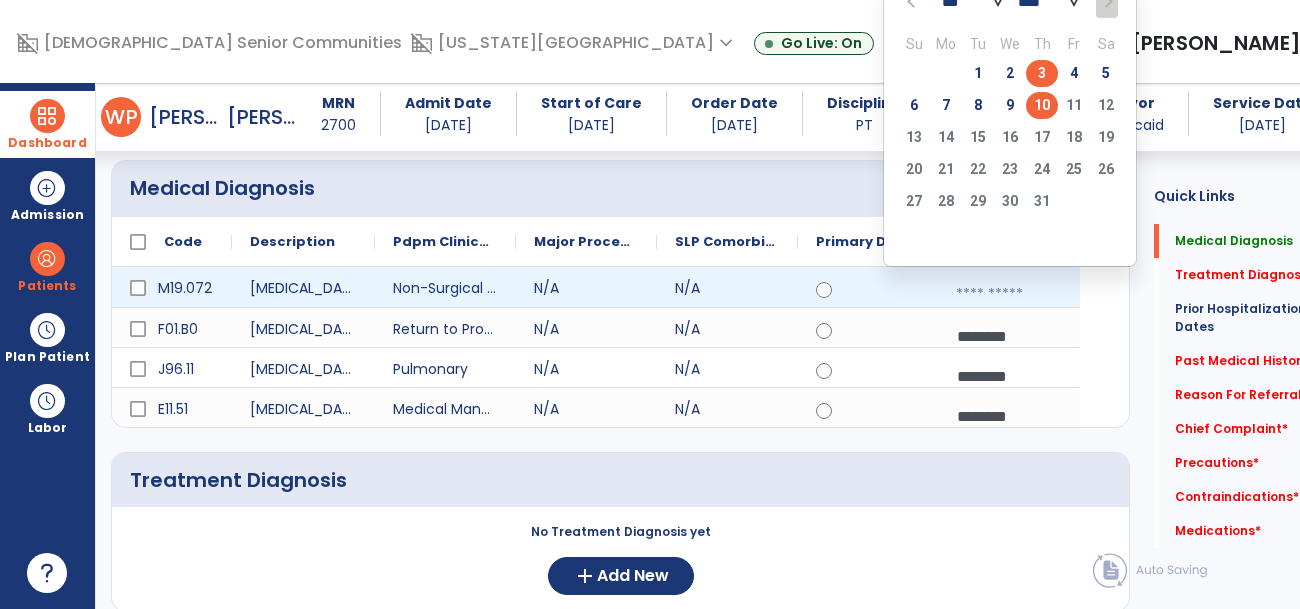 click on "3" 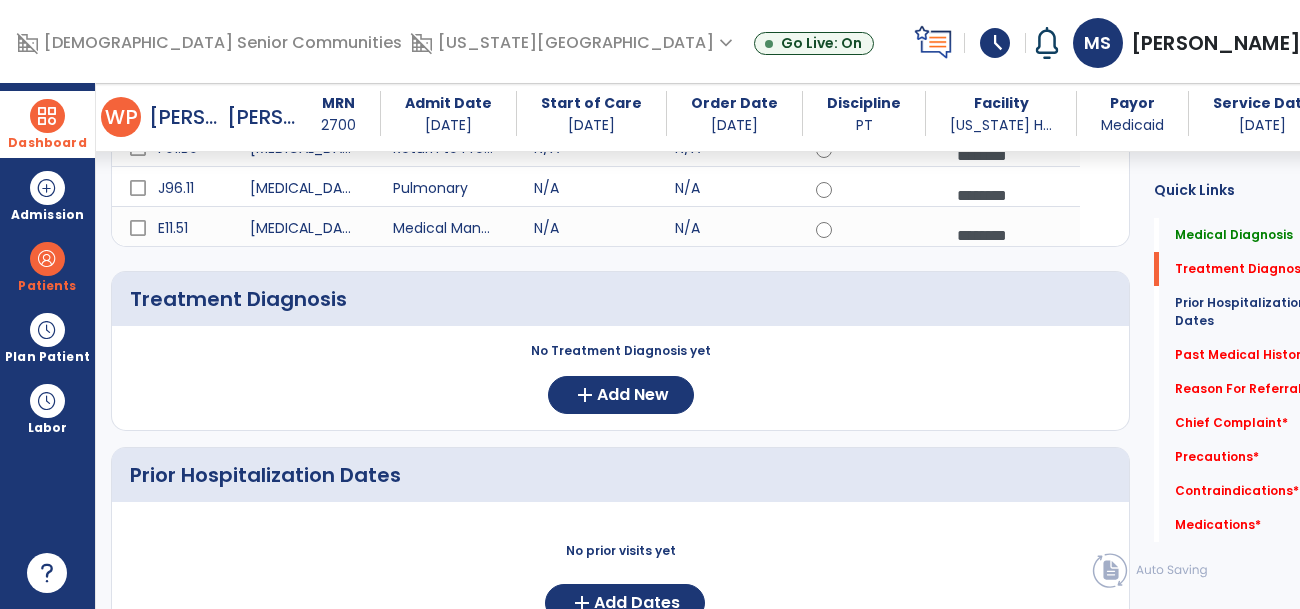 scroll, scrollTop: 350, scrollLeft: 0, axis: vertical 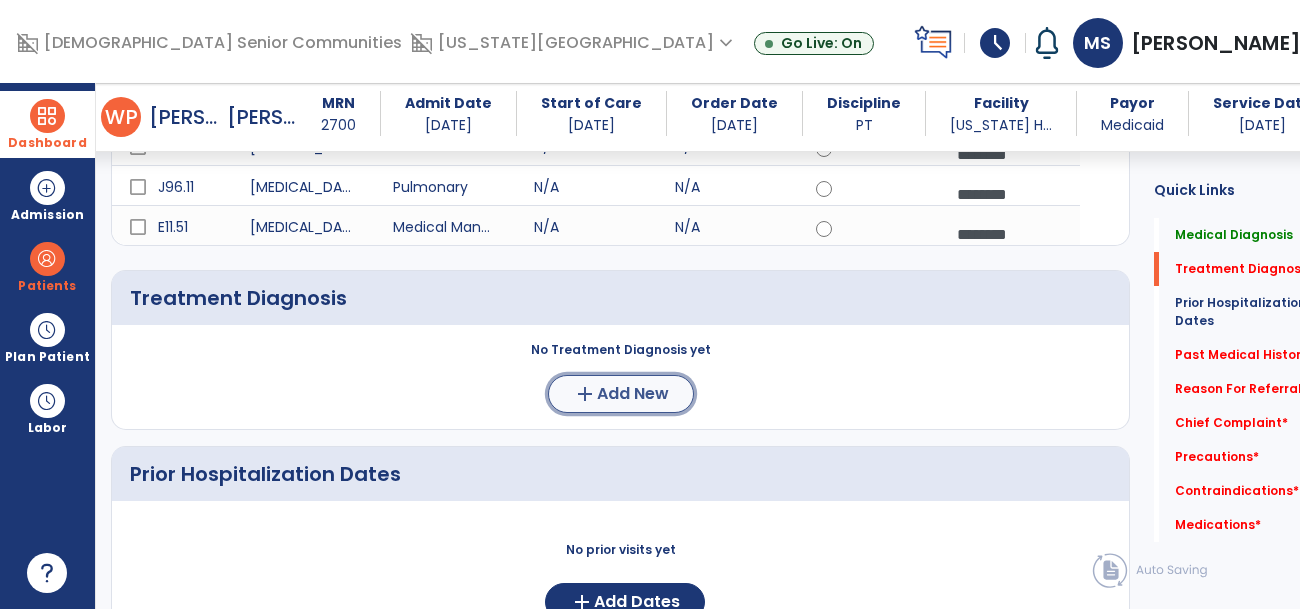 click on "Add New" 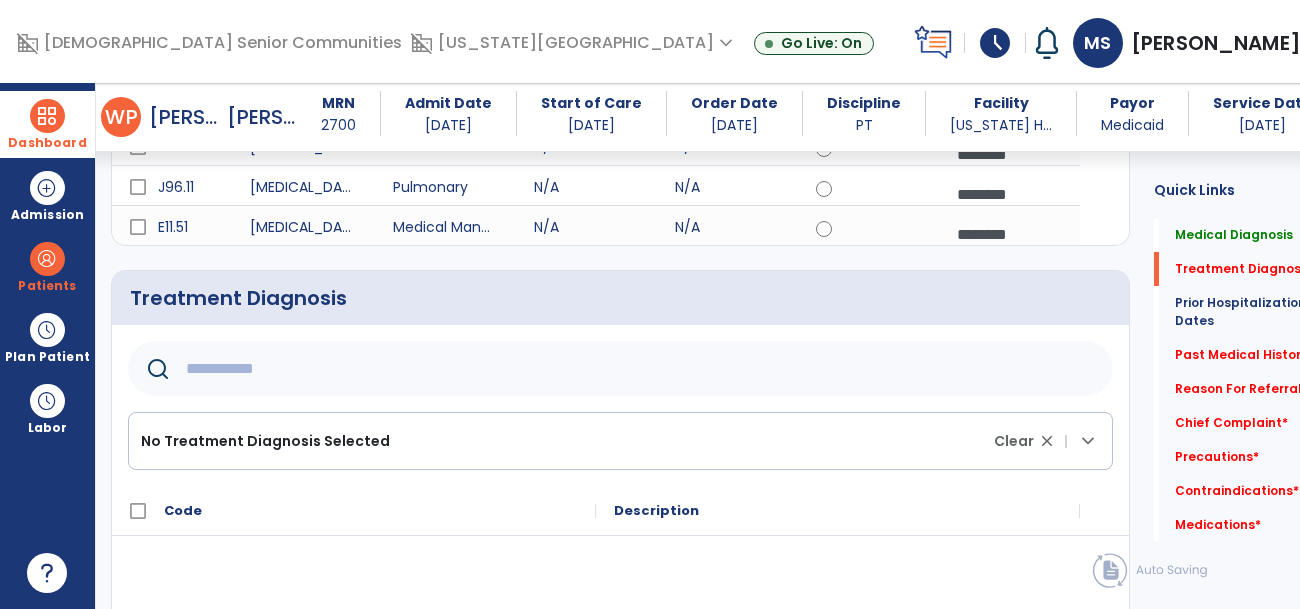 click 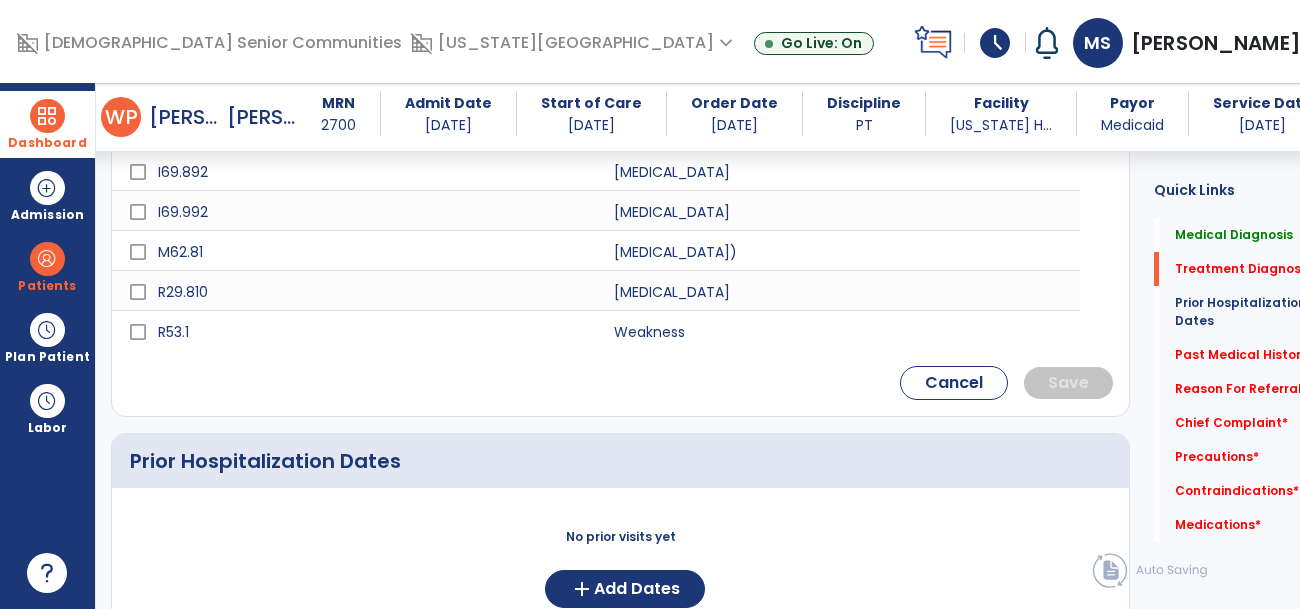 scroll, scrollTop: 915, scrollLeft: 0, axis: vertical 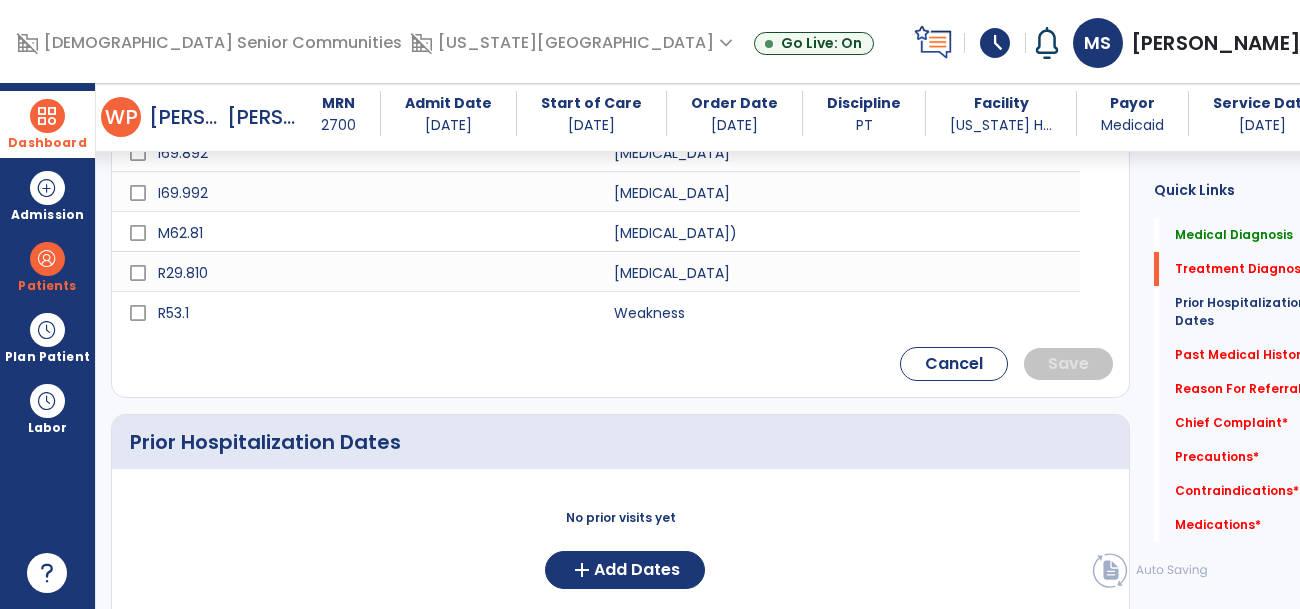 type on "********" 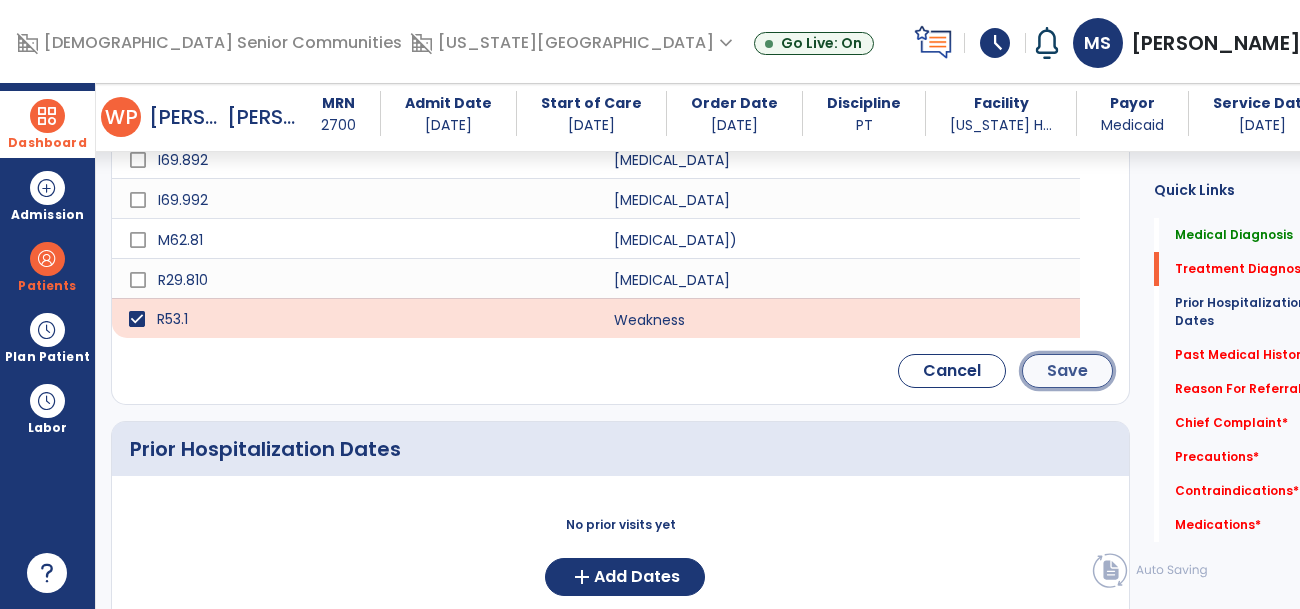 click on "Save" 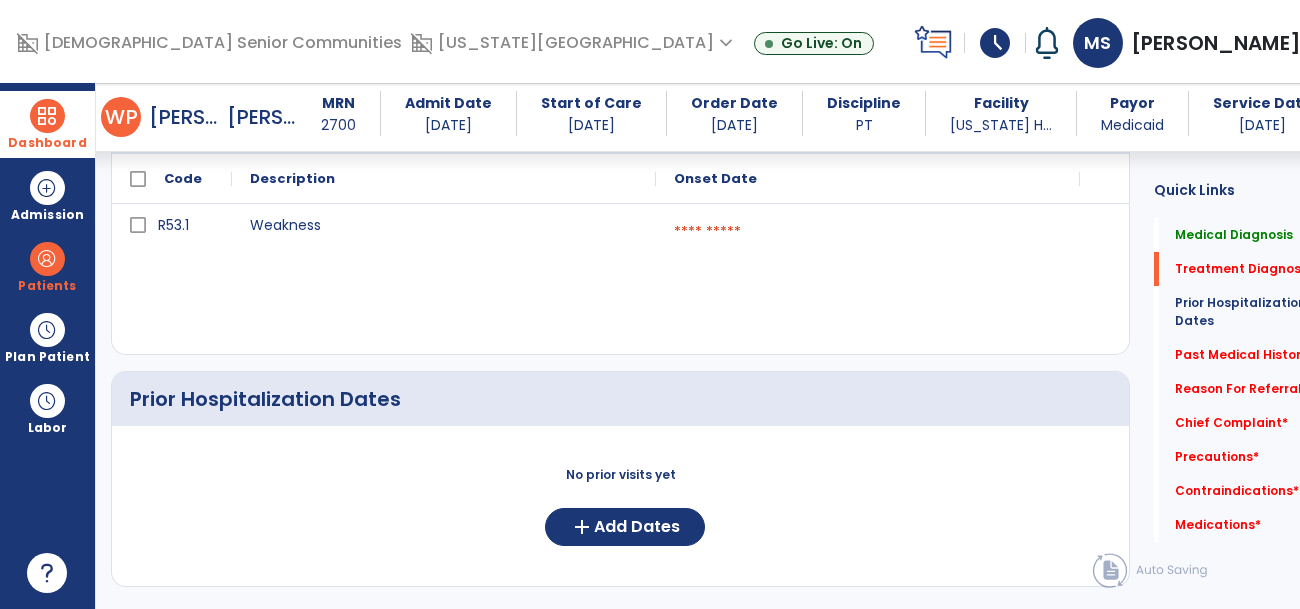 scroll, scrollTop: 513, scrollLeft: 0, axis: vertical 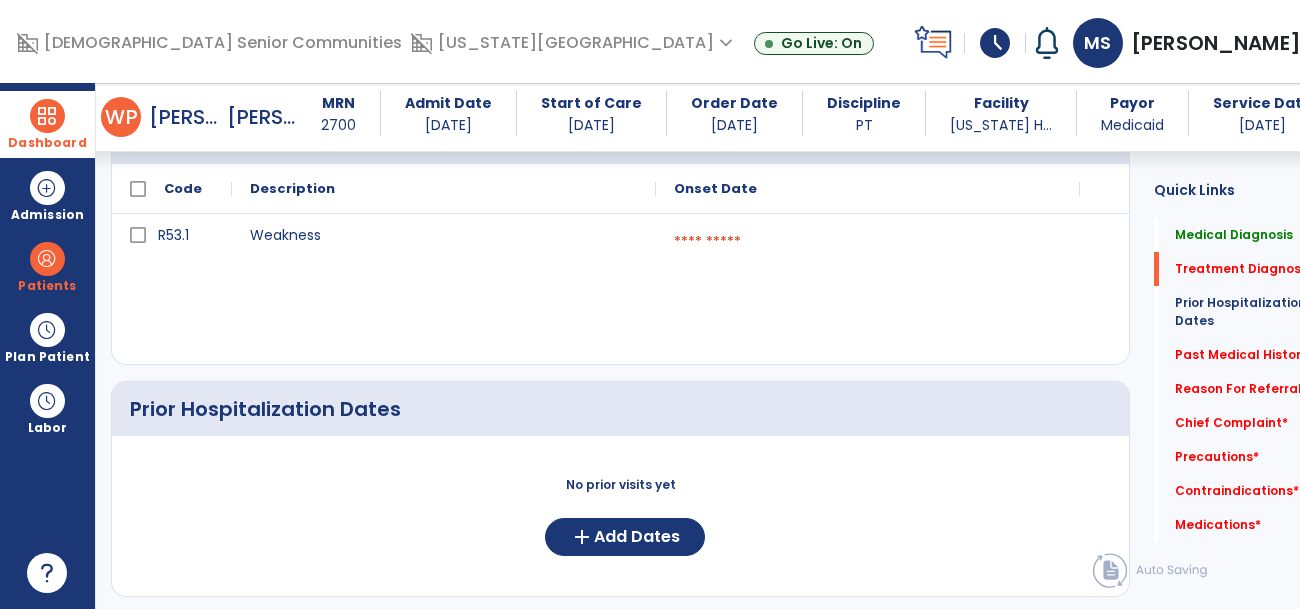 click at bounding box center (868, 242) 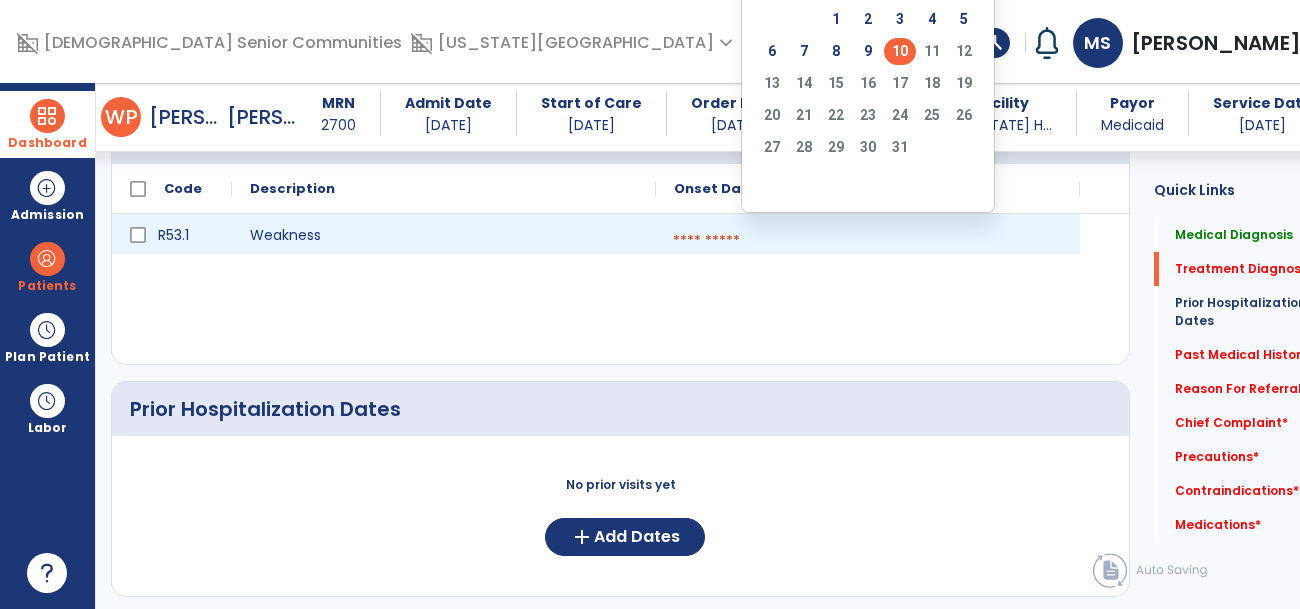click on "10" 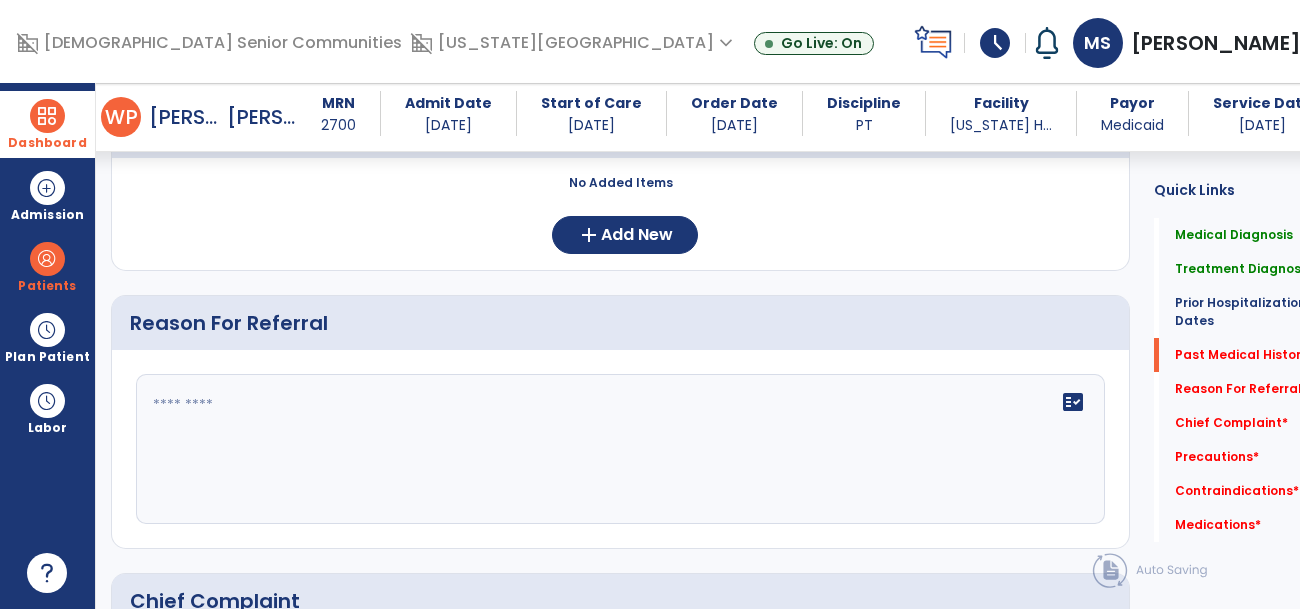 scroll, scrollTop: 1032, scrollLeft: 0, axis: vertical 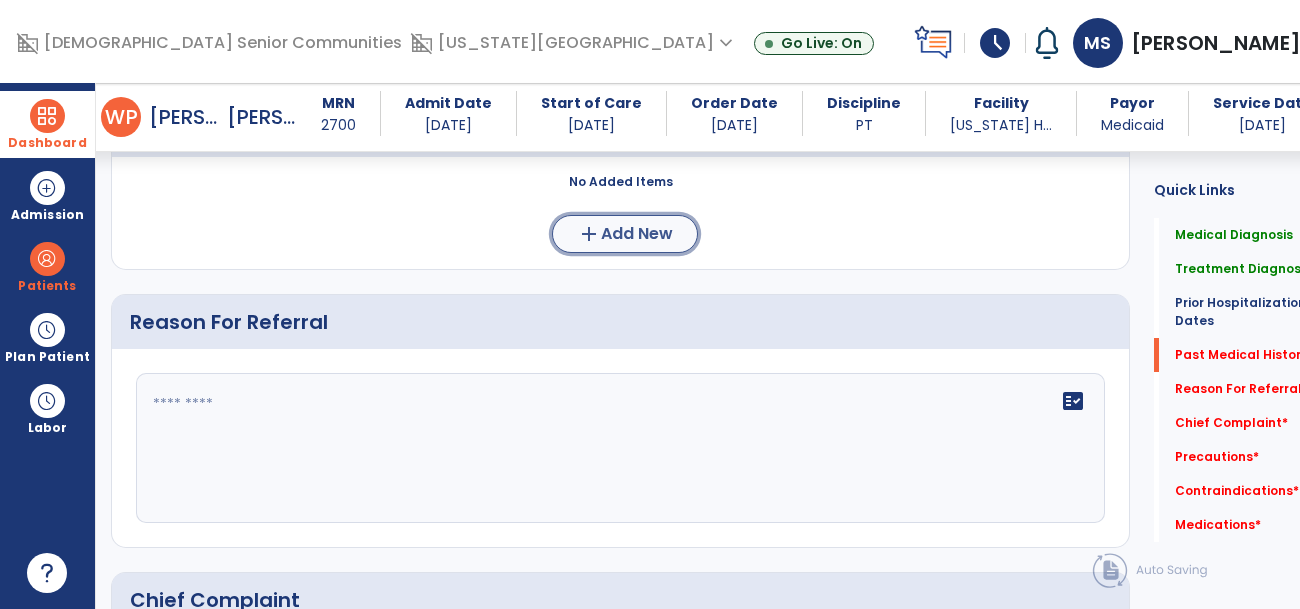 click on "Add New" 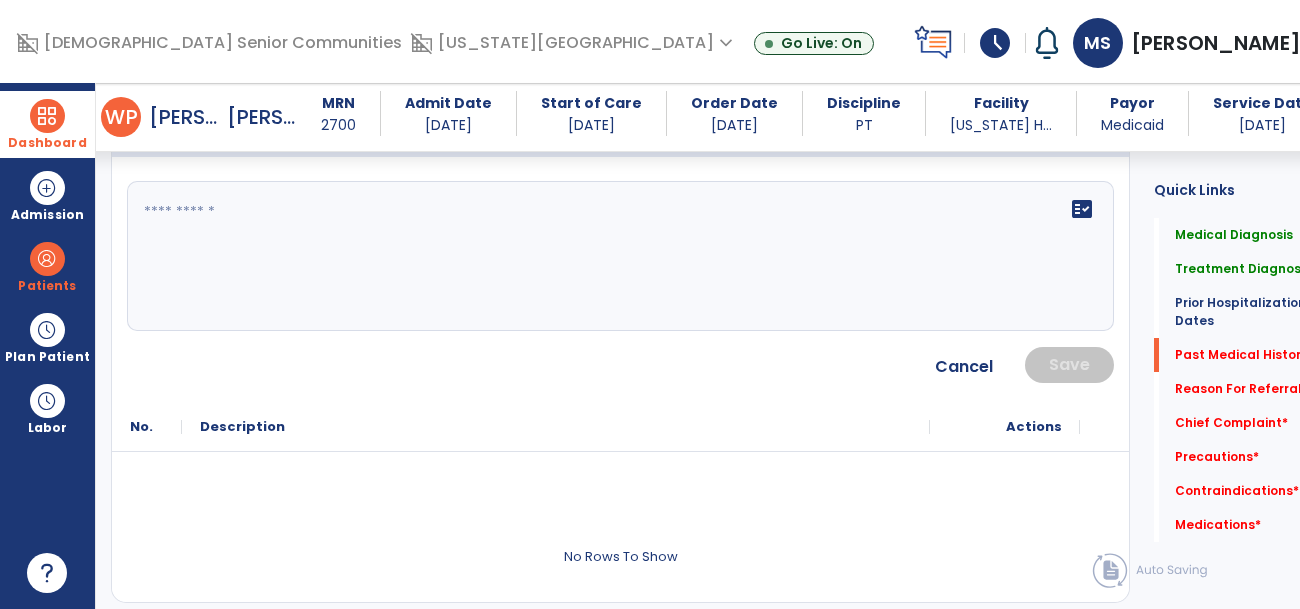 click on "fact_check" 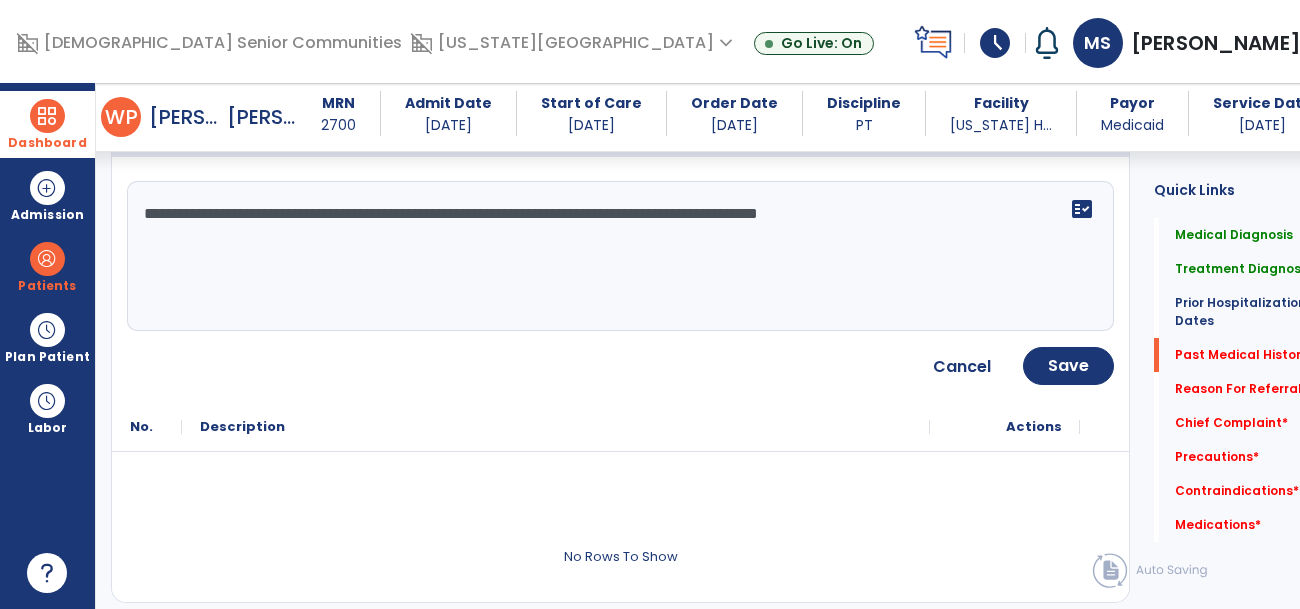 click on "**********" 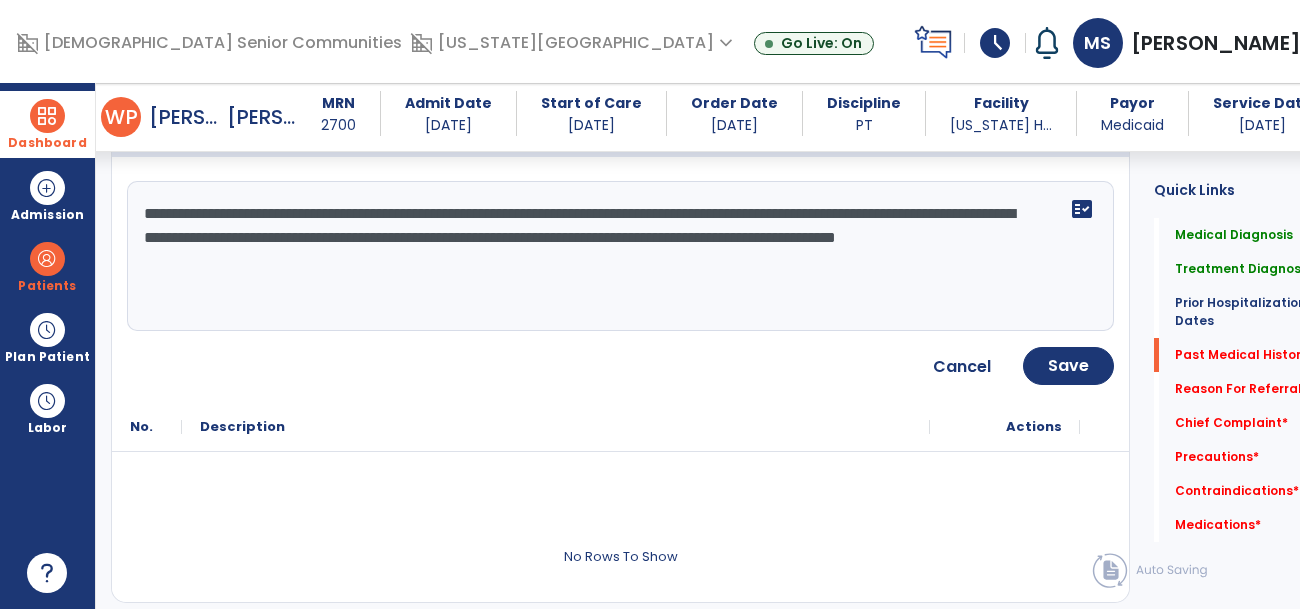 click on "**********" 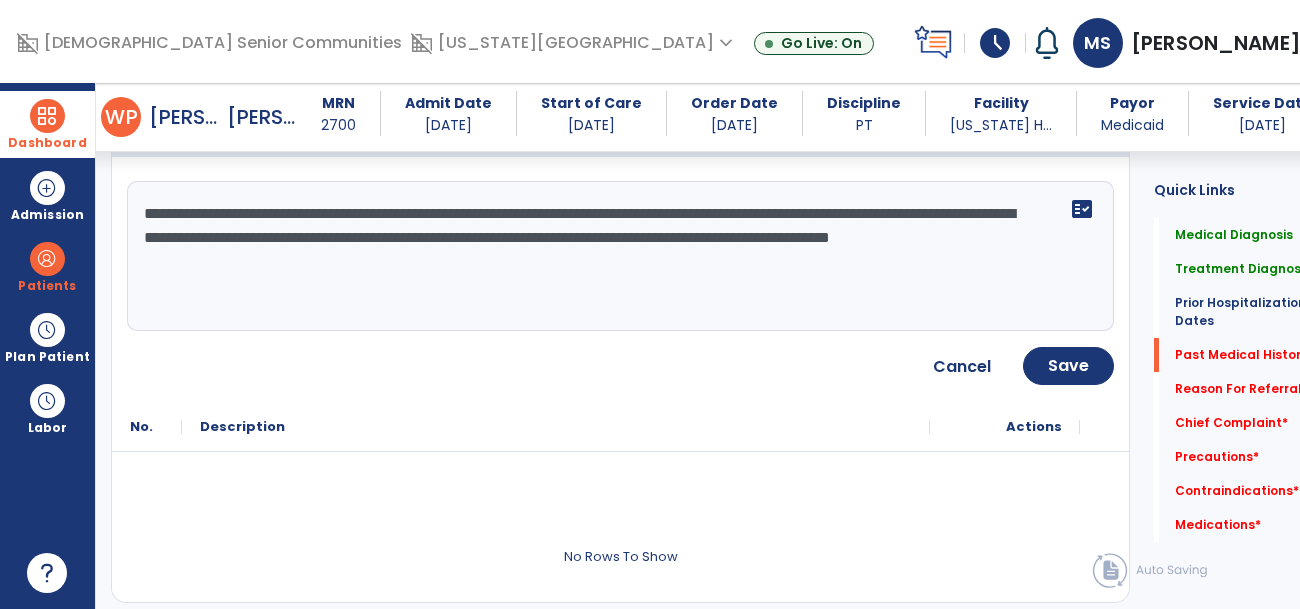 click on "**********" 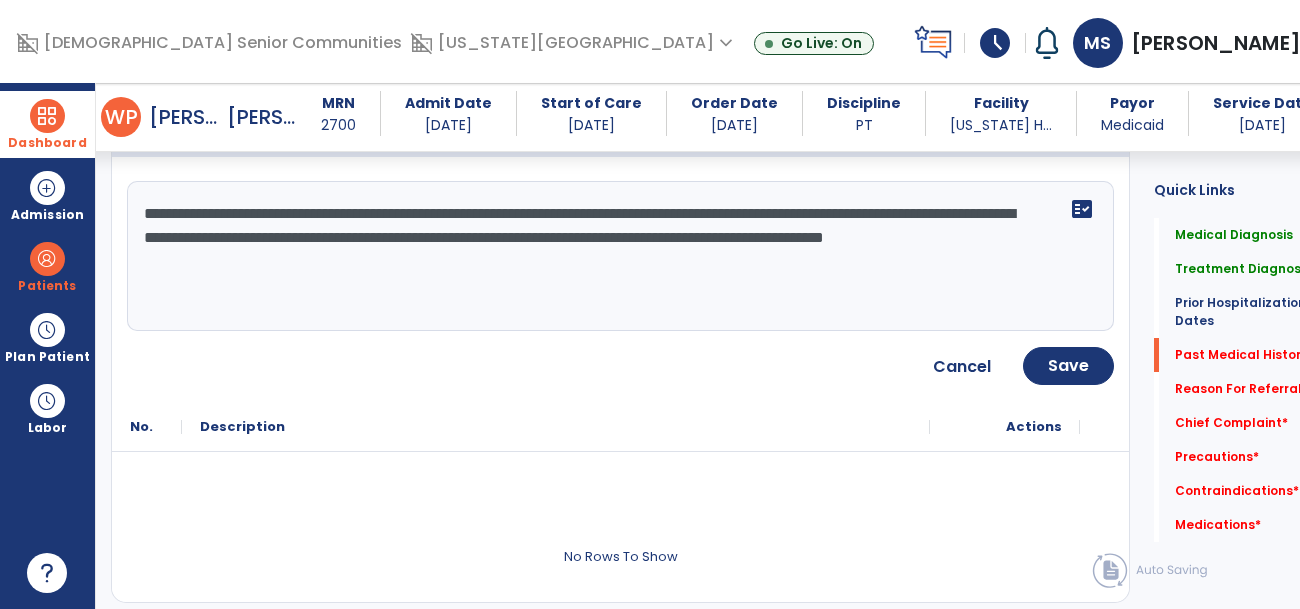 click on "**********" 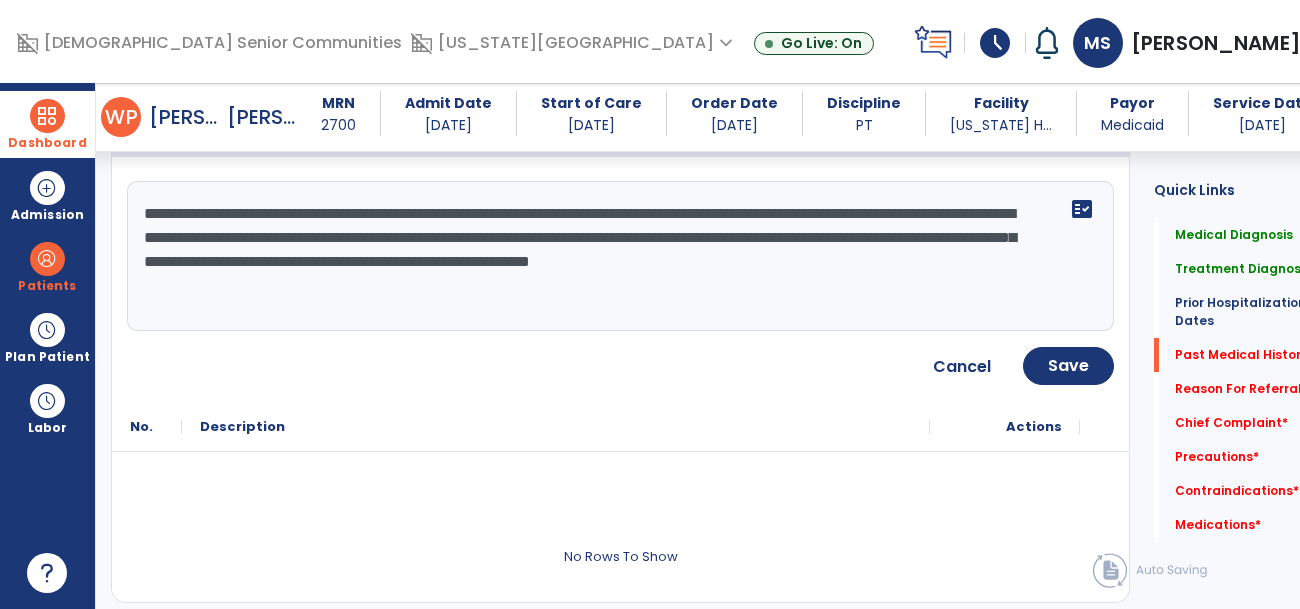 type on "**********" 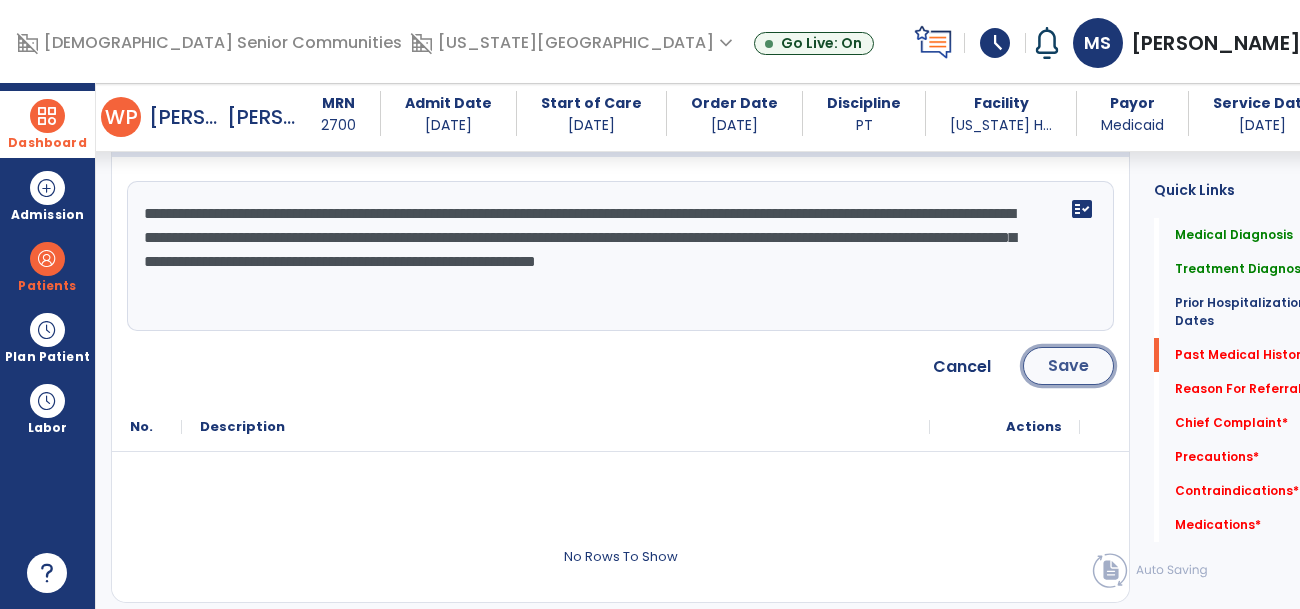 click on "Save" 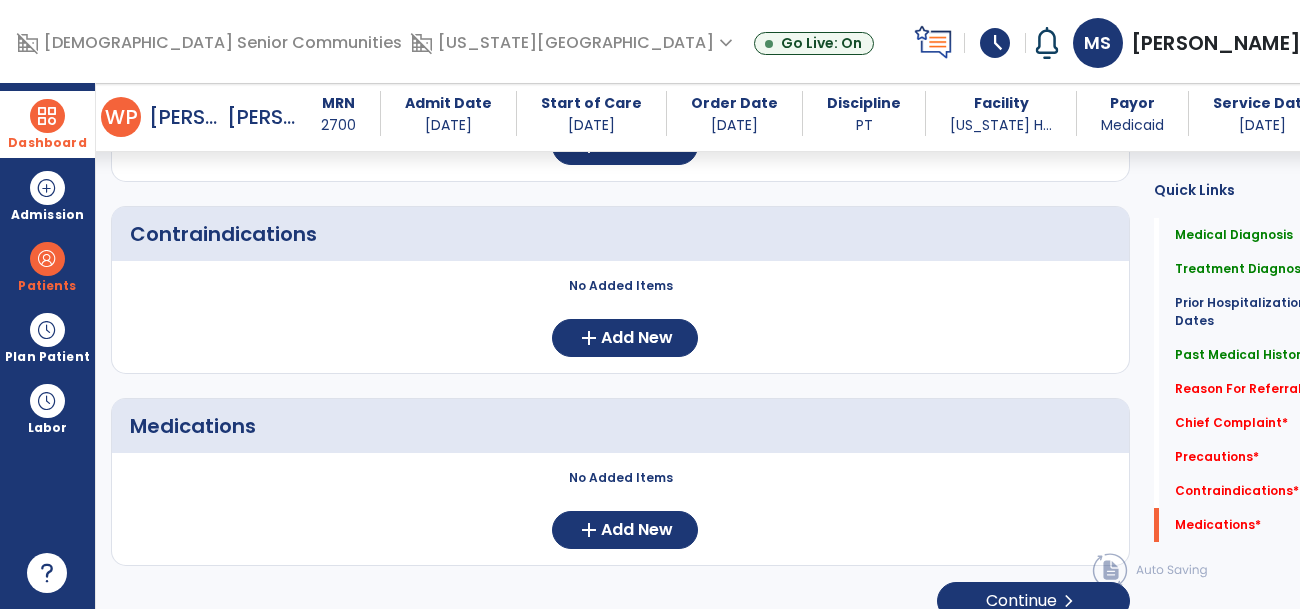 scroll, scrollTop: 2008, scrollLeft: 0, axis: vertical 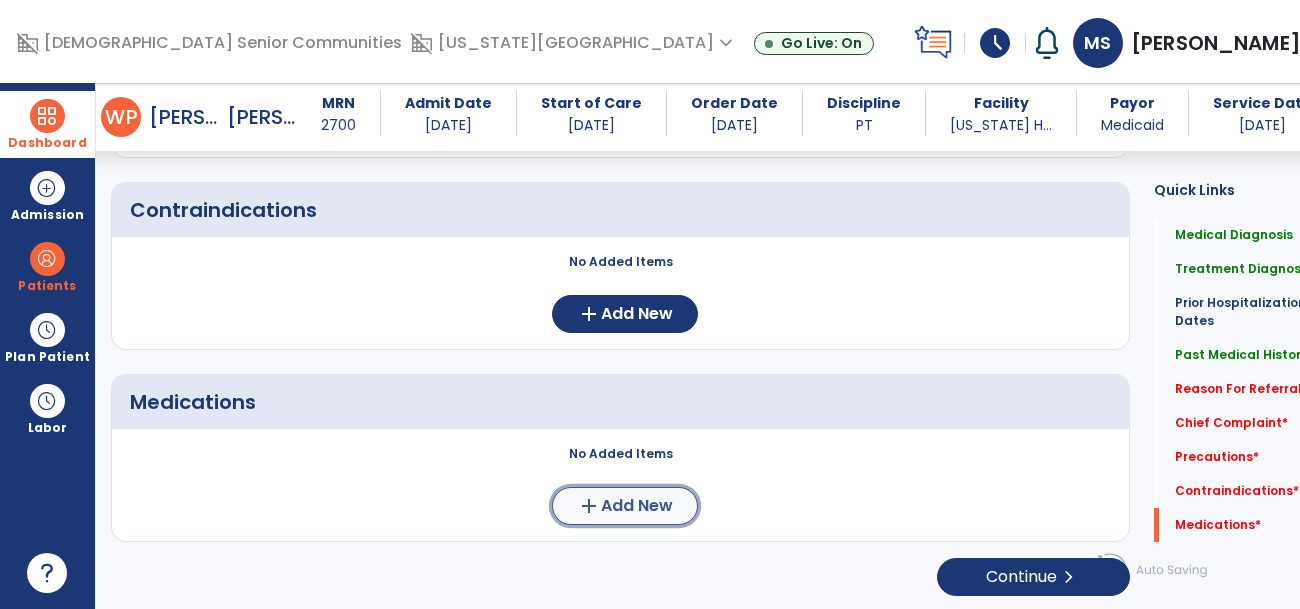 click on "Add New" 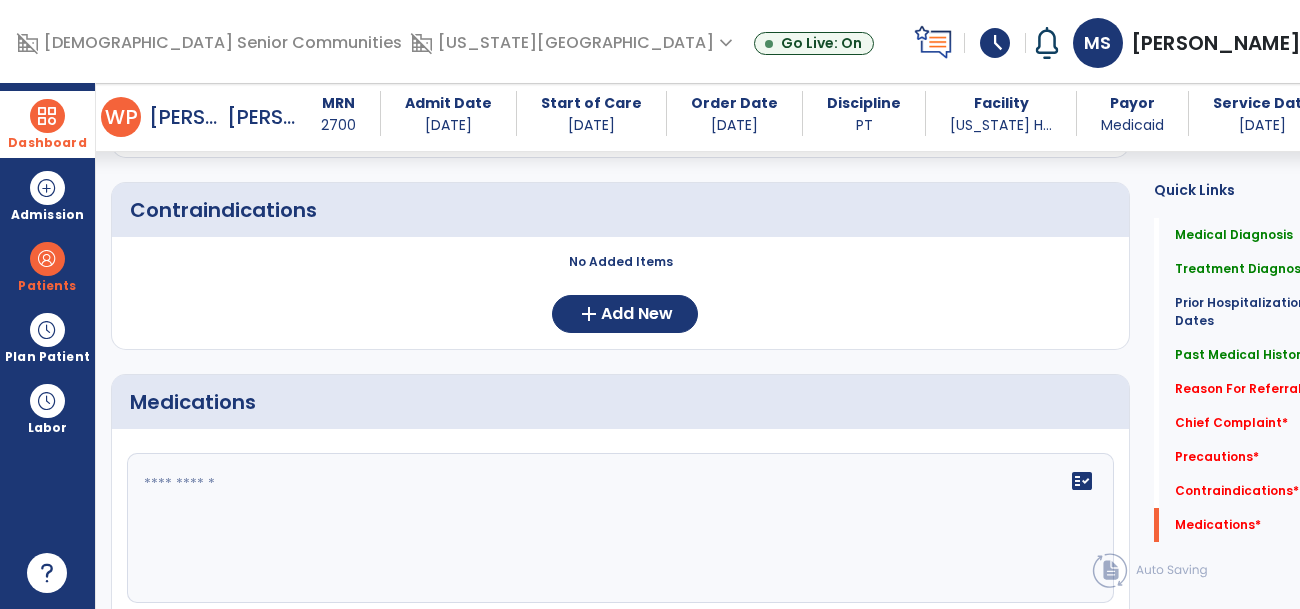 click on "fact_check" 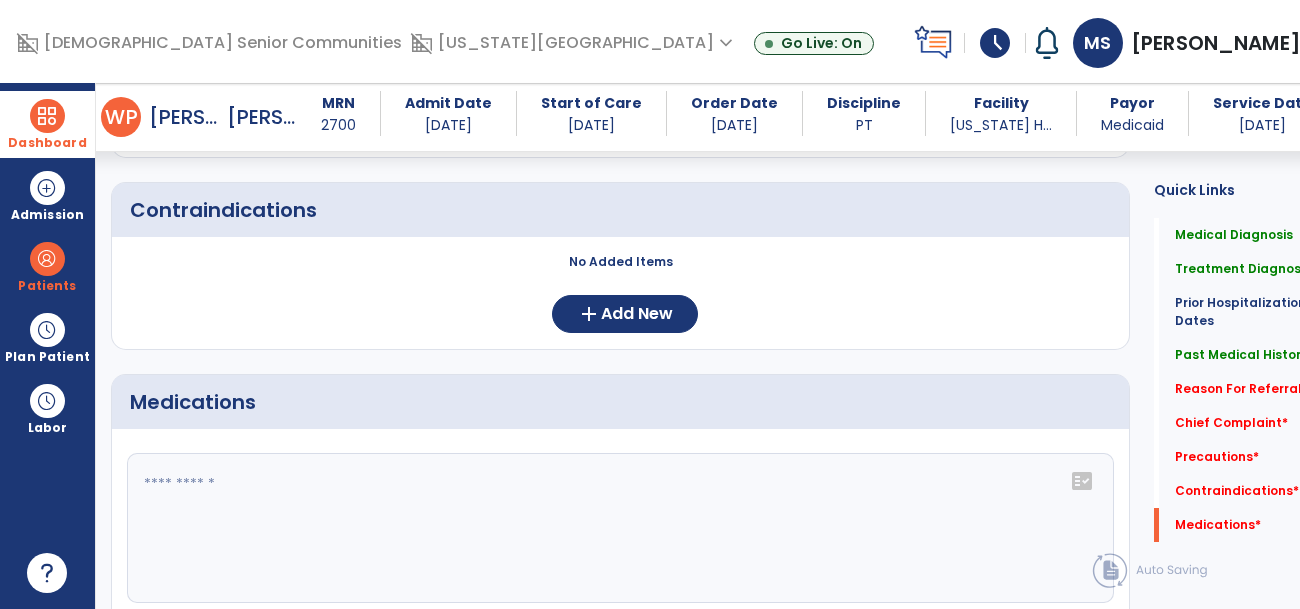 click on "fact_check" 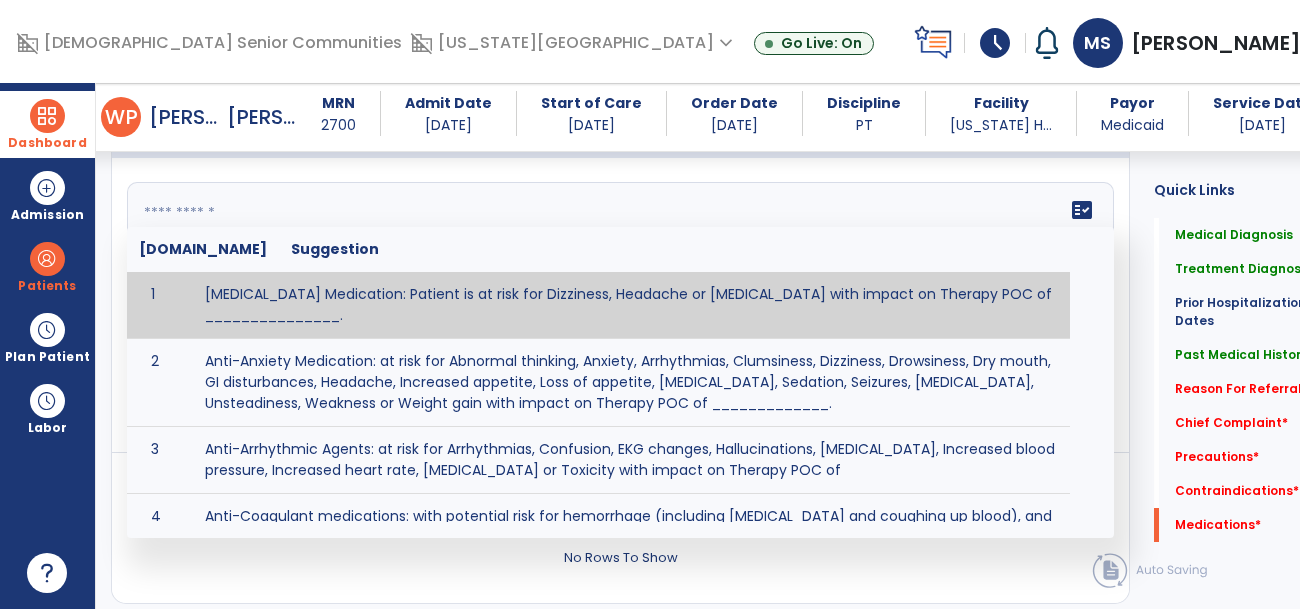 scroll, scrollTop: 2341, scrollLeft: 0, axis: vertical 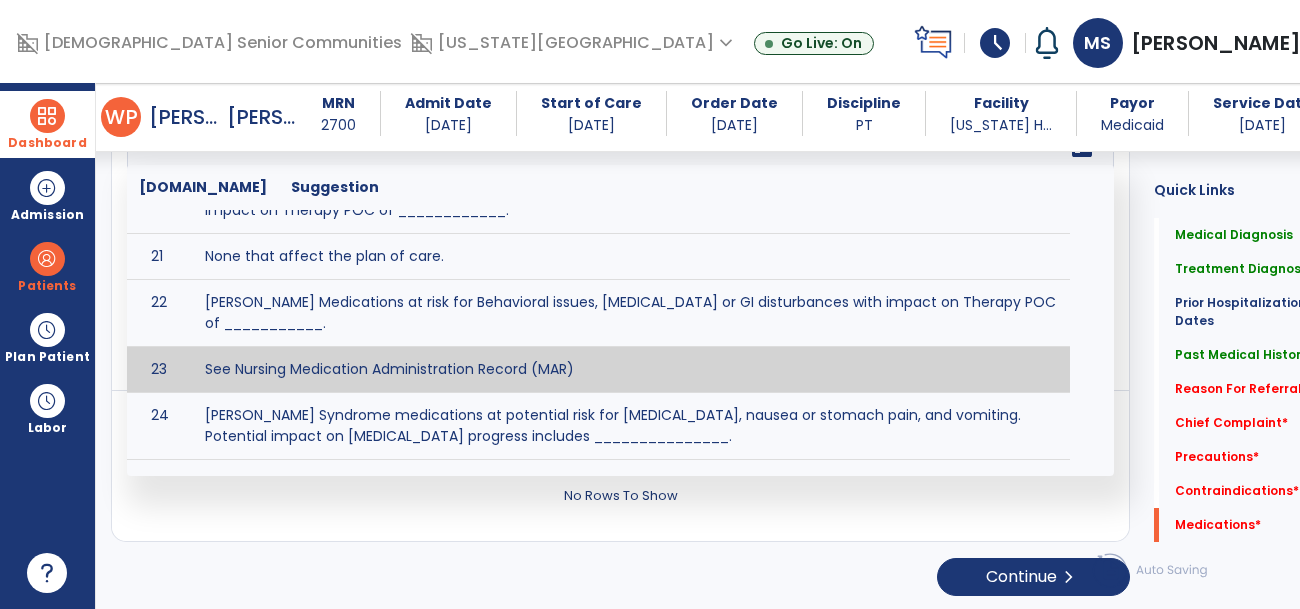 type on "**********" 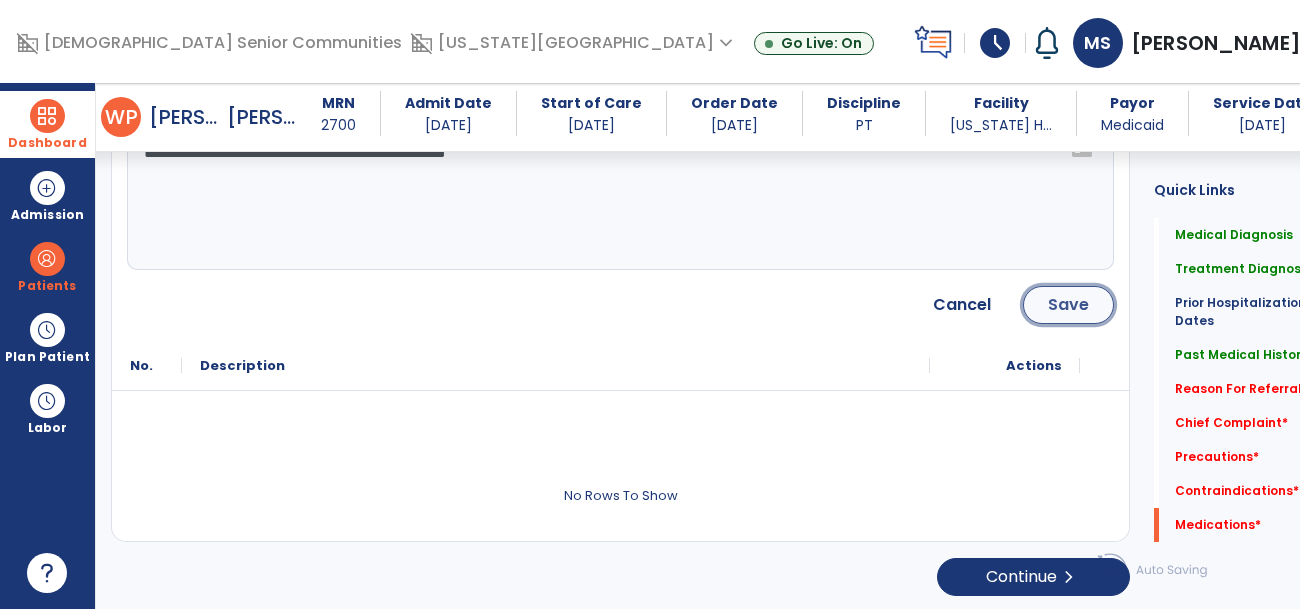 click on "Save" 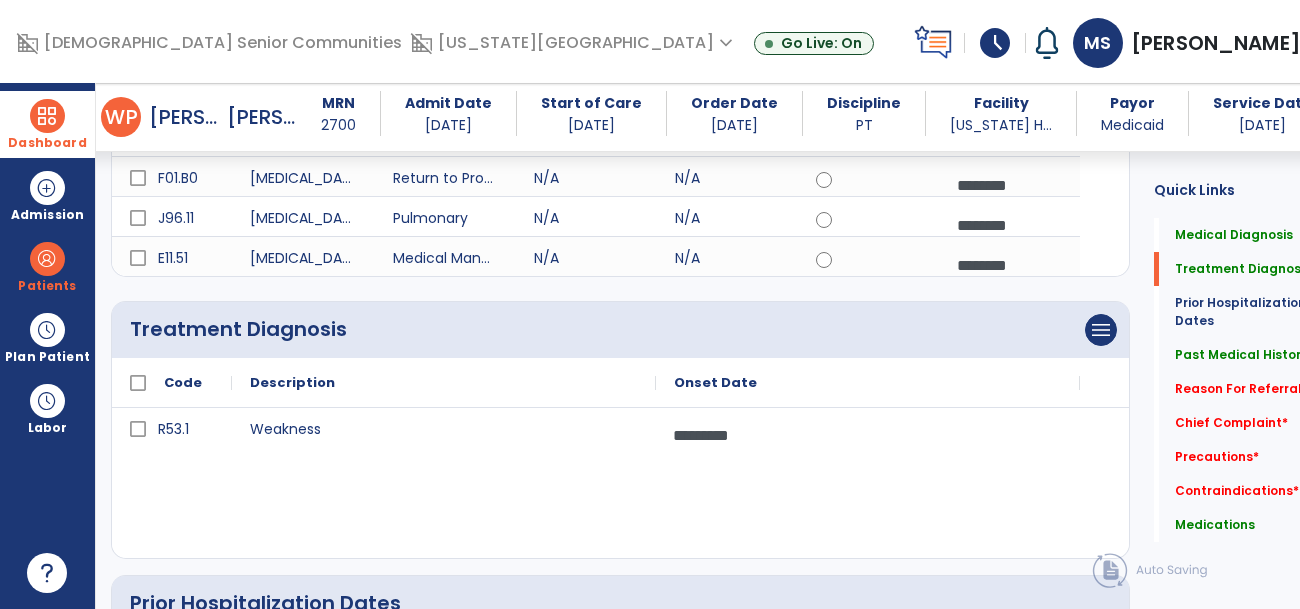 scroll, scrollTop: 0, scrollLeft: 0, axis: both 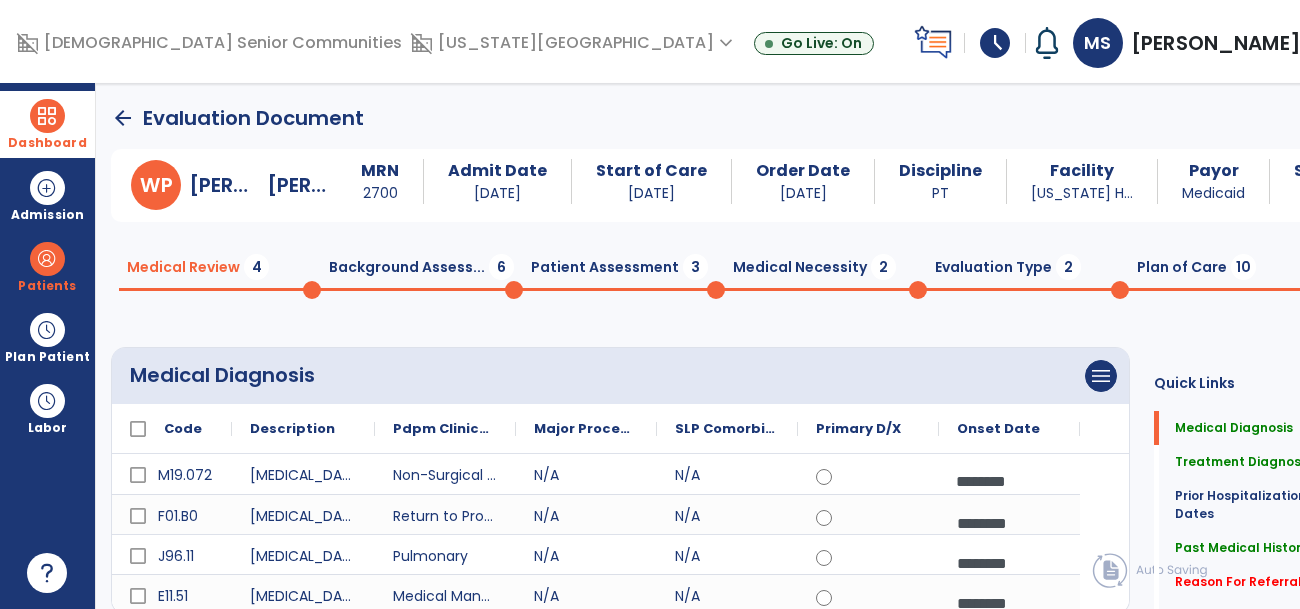 click on "arrow_back" 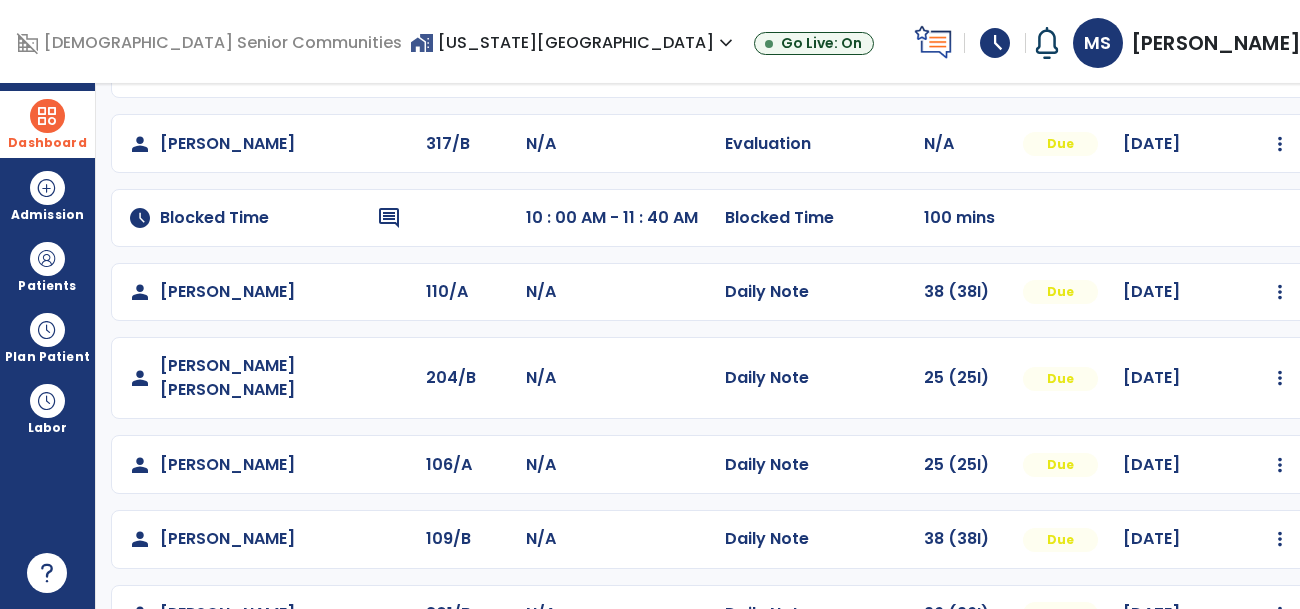 scroll, scrollTop: 0, scrollLeft: 0, axis: both 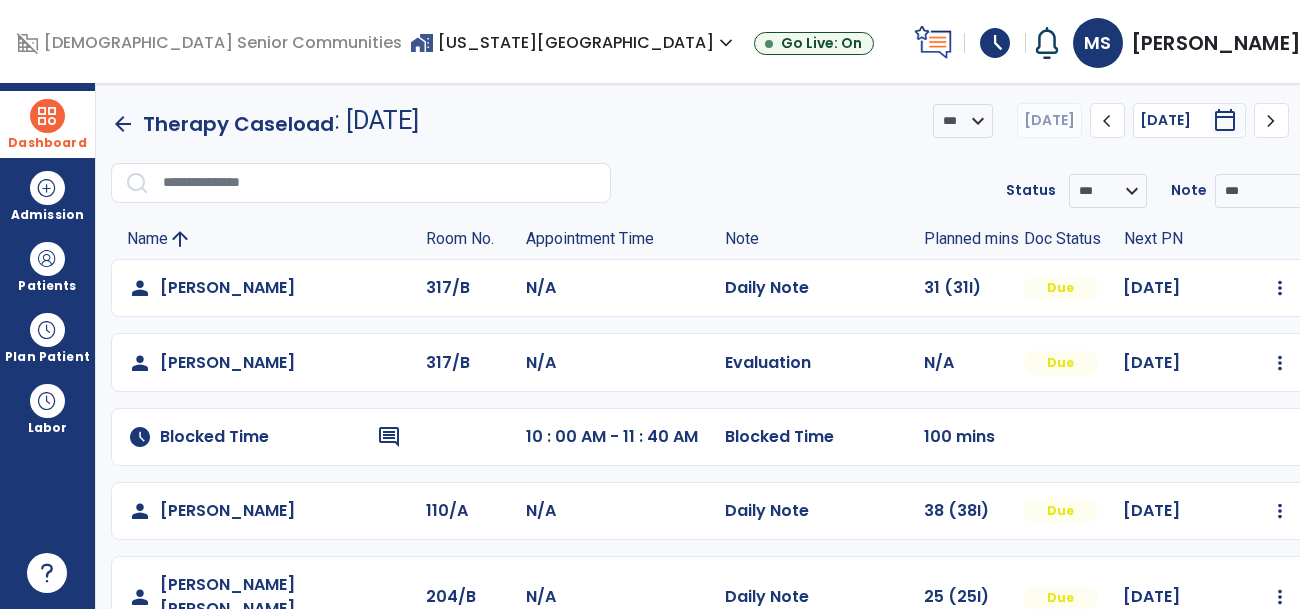 click on "chevron_right" 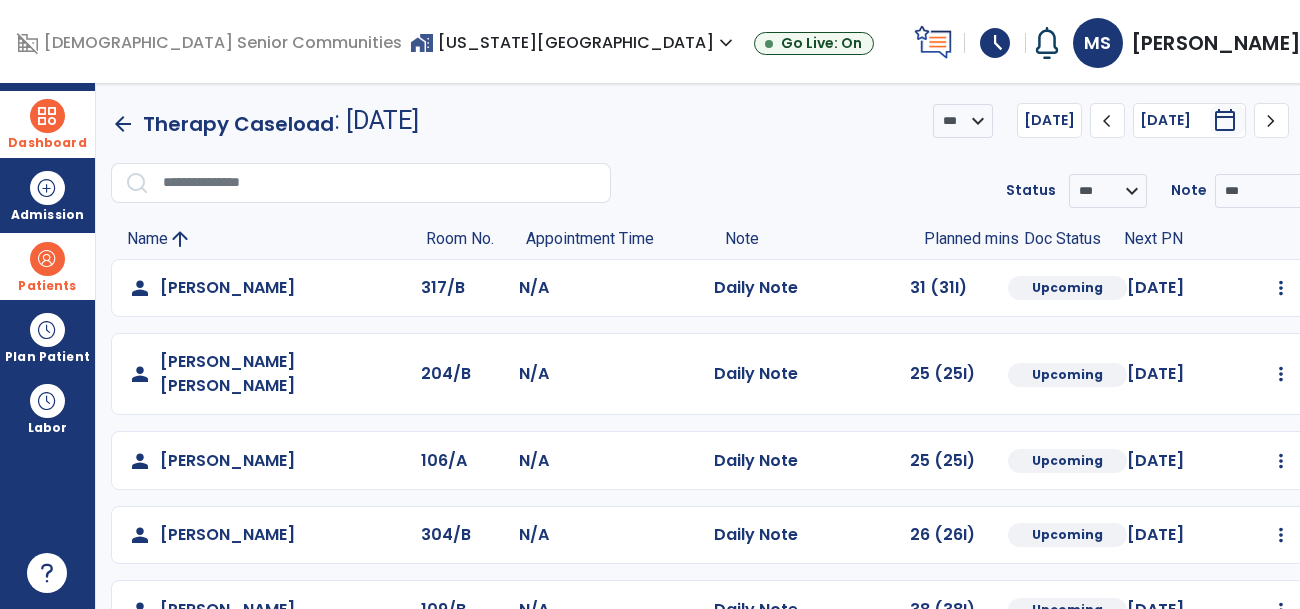 click on "Patients" at bounding box center (47, 266) 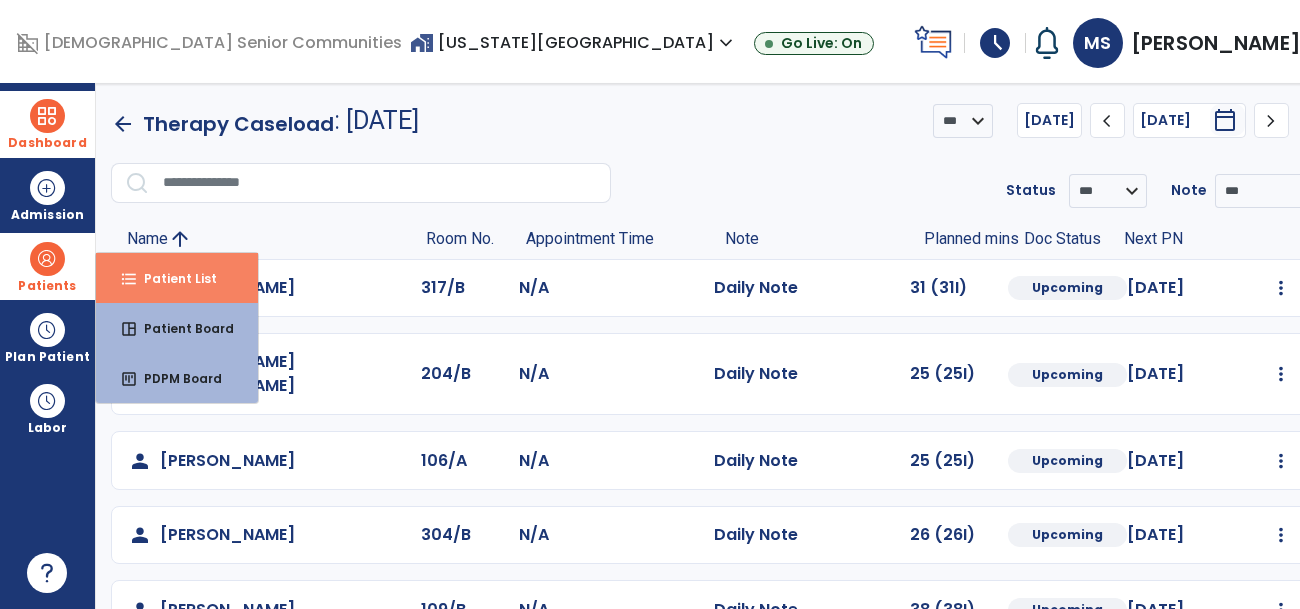 click on "Patient List" at bounding box center (172, 278) 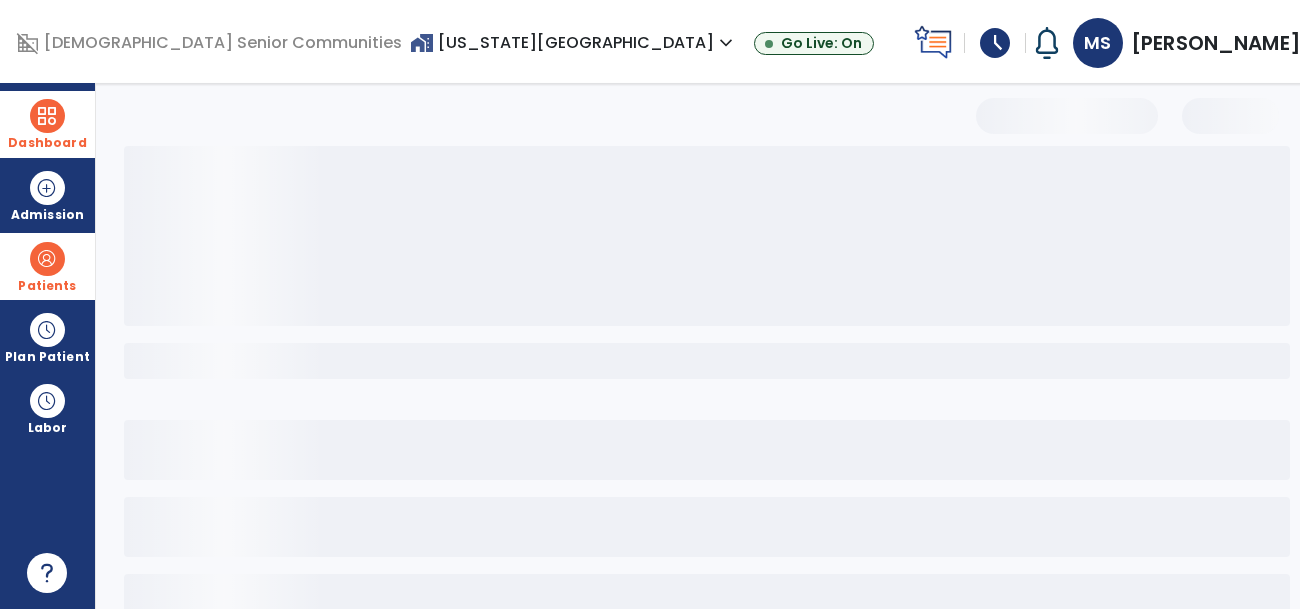 select on "***" 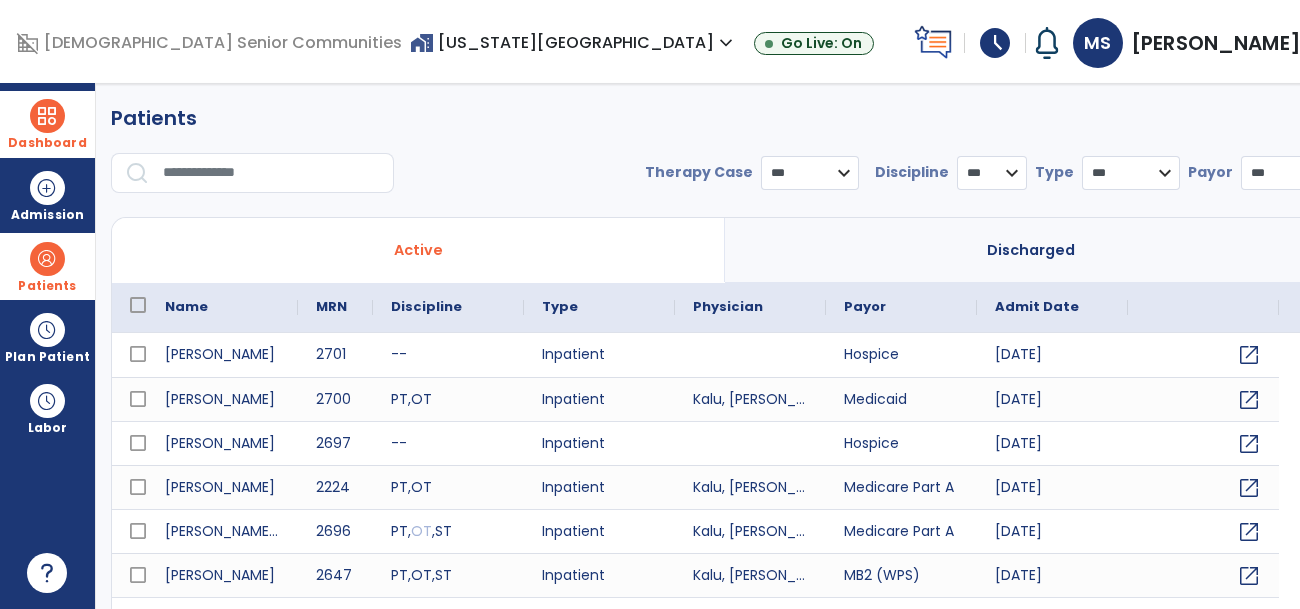 click at bounding box center (271, 173) 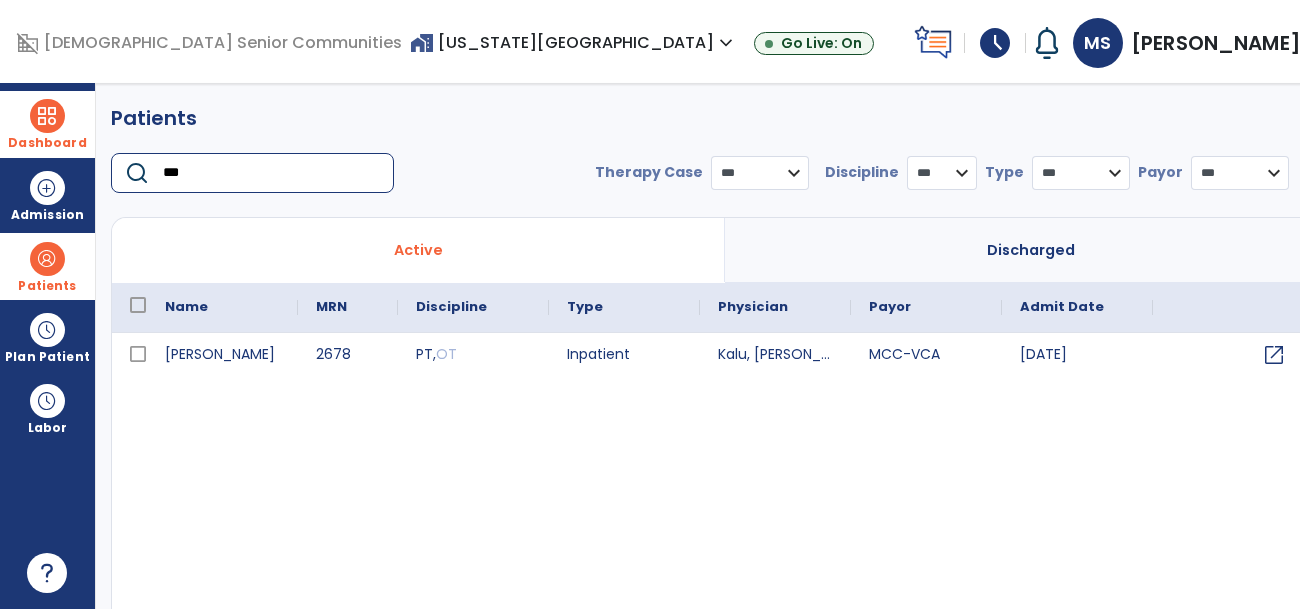 type on "***" 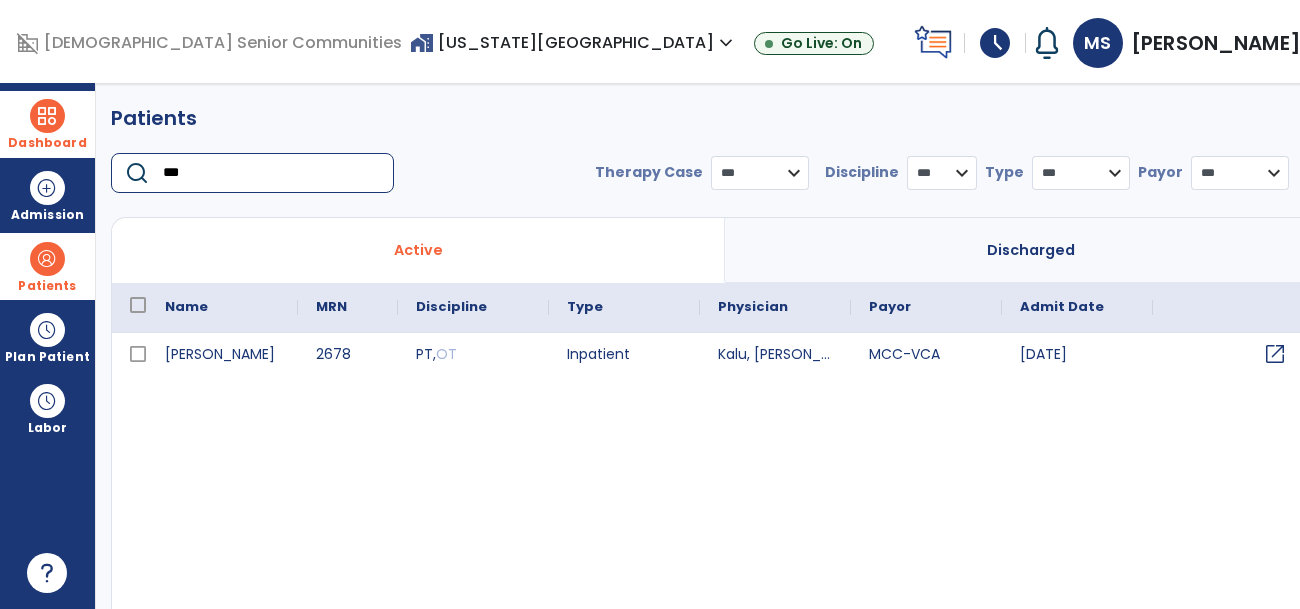 click on "open_in_new" at bounding box center (1275, 354) 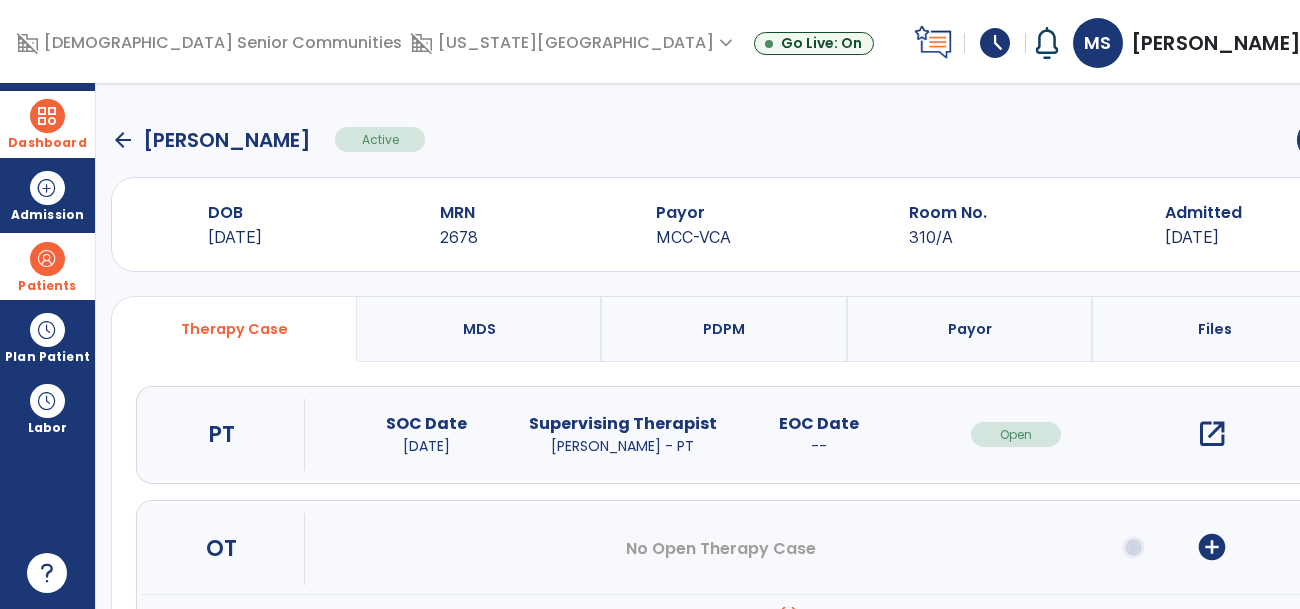 click on "open_in_new" at bounding box center (1212, 434) 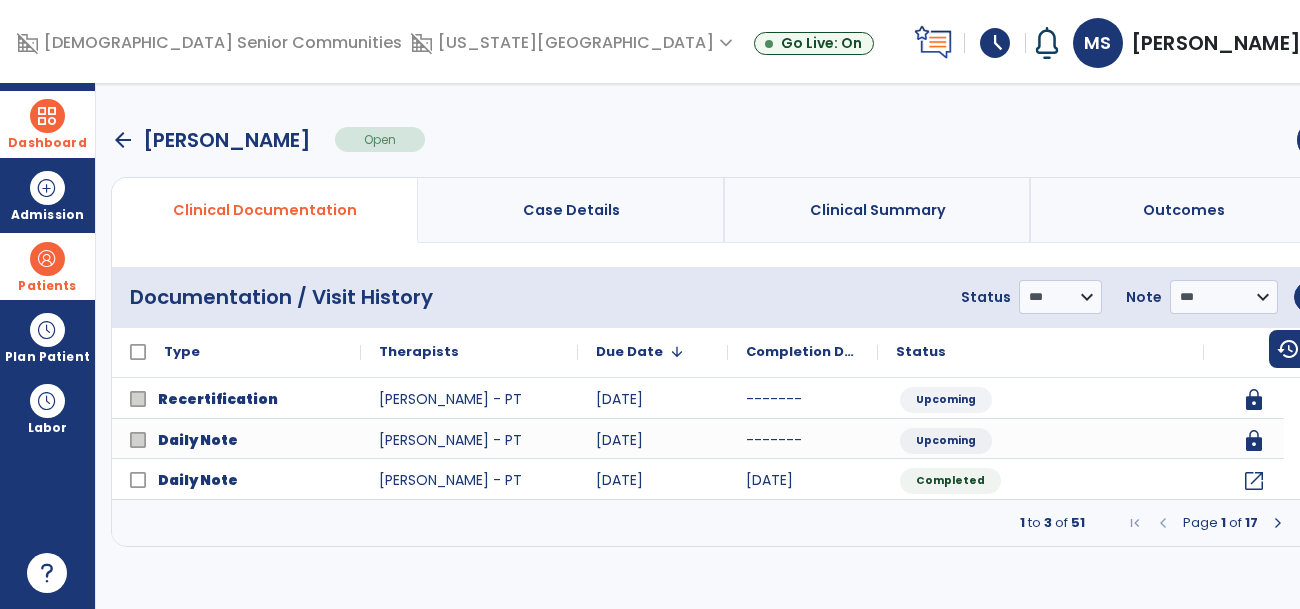 click on "arrow_back" at bounding box center [123, 140] 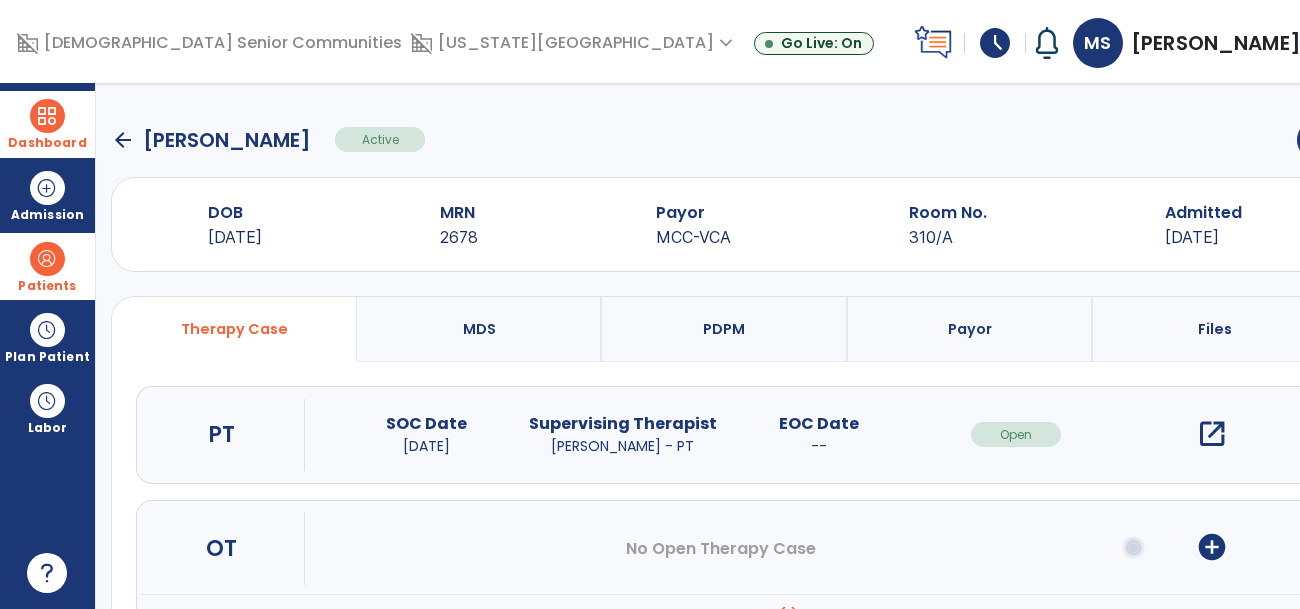 click on "open_in_new" at bounding box center [1212, 434] 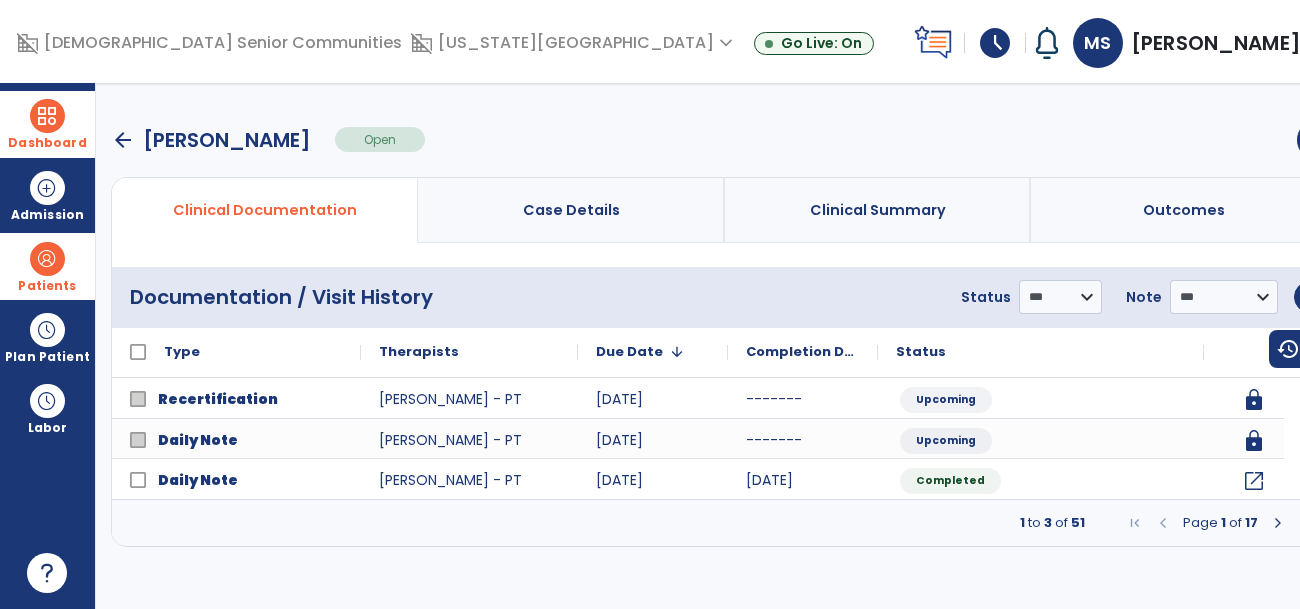 click at bounding box center (1278, 523) 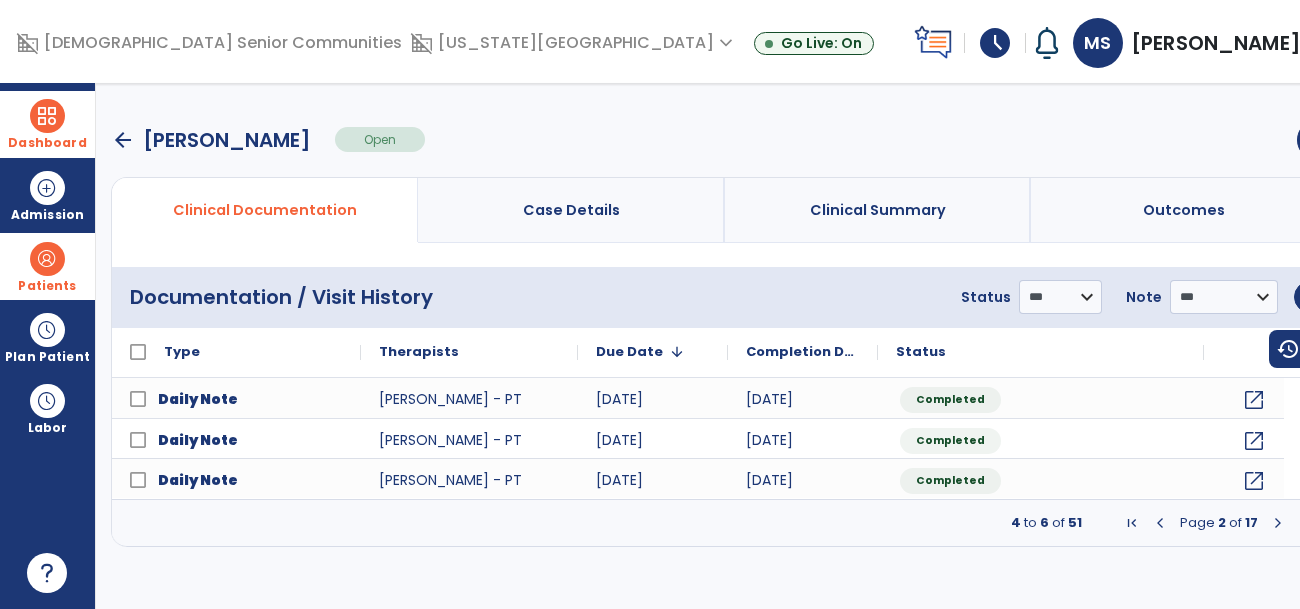 click at bounding box center (1278, 523) 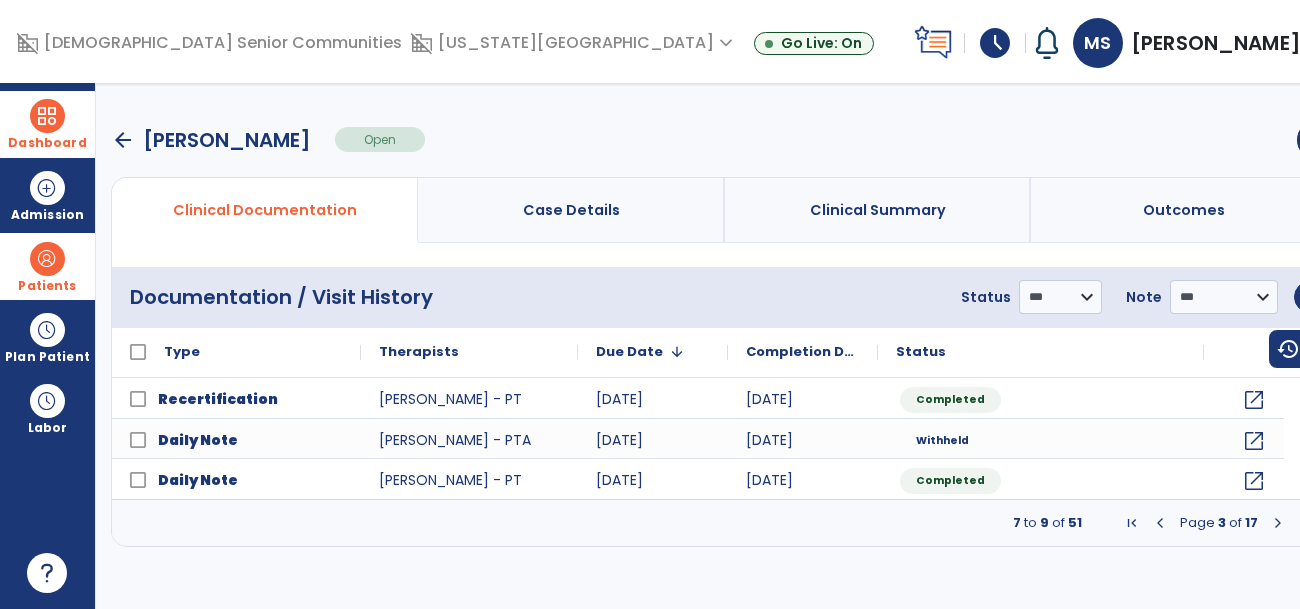 click at bounding box center (1278, 523) 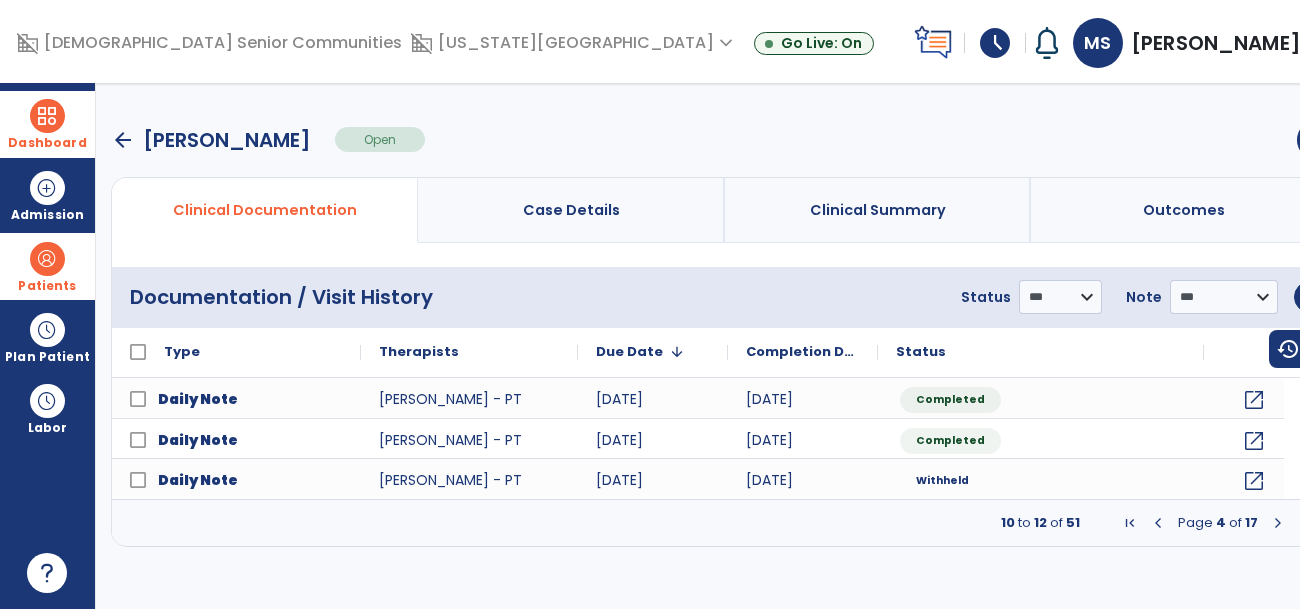 click at bounding box center (1158, 523) 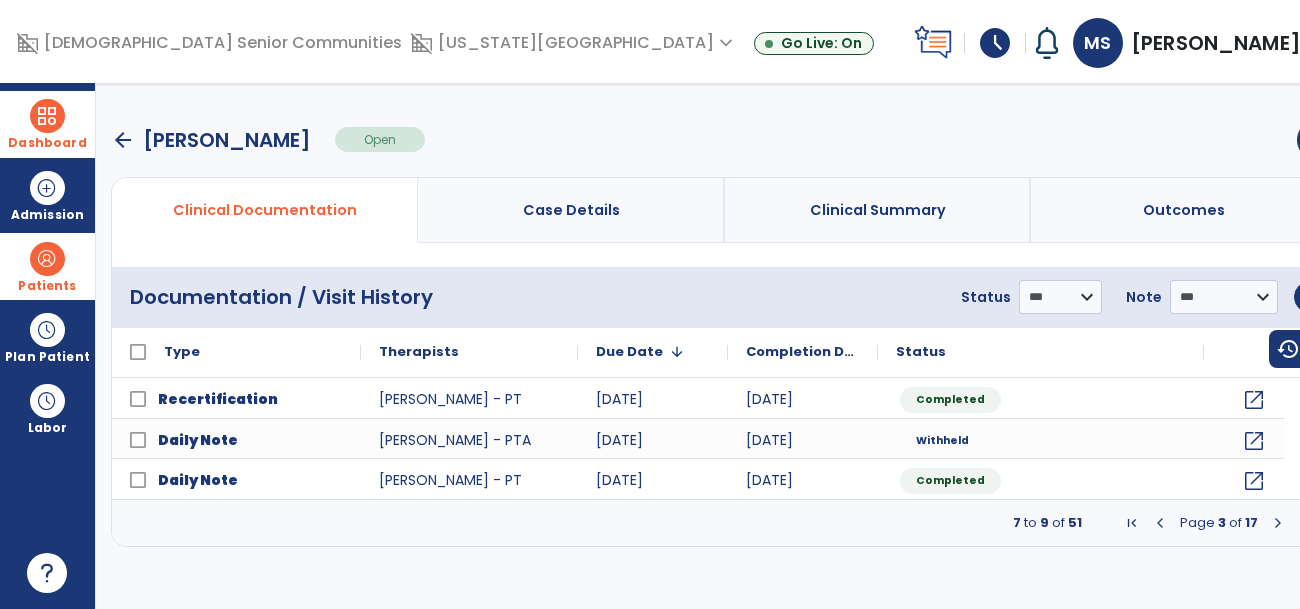 click at bounding box center (1160, 523) 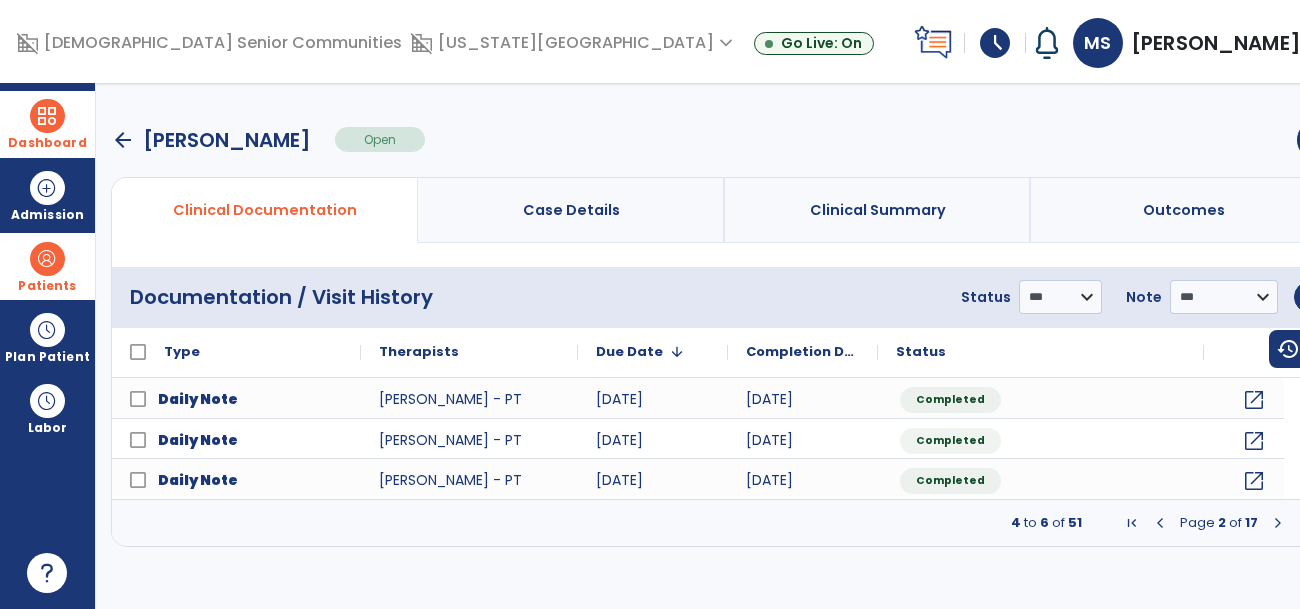 click at bounding box center [1160, 523] 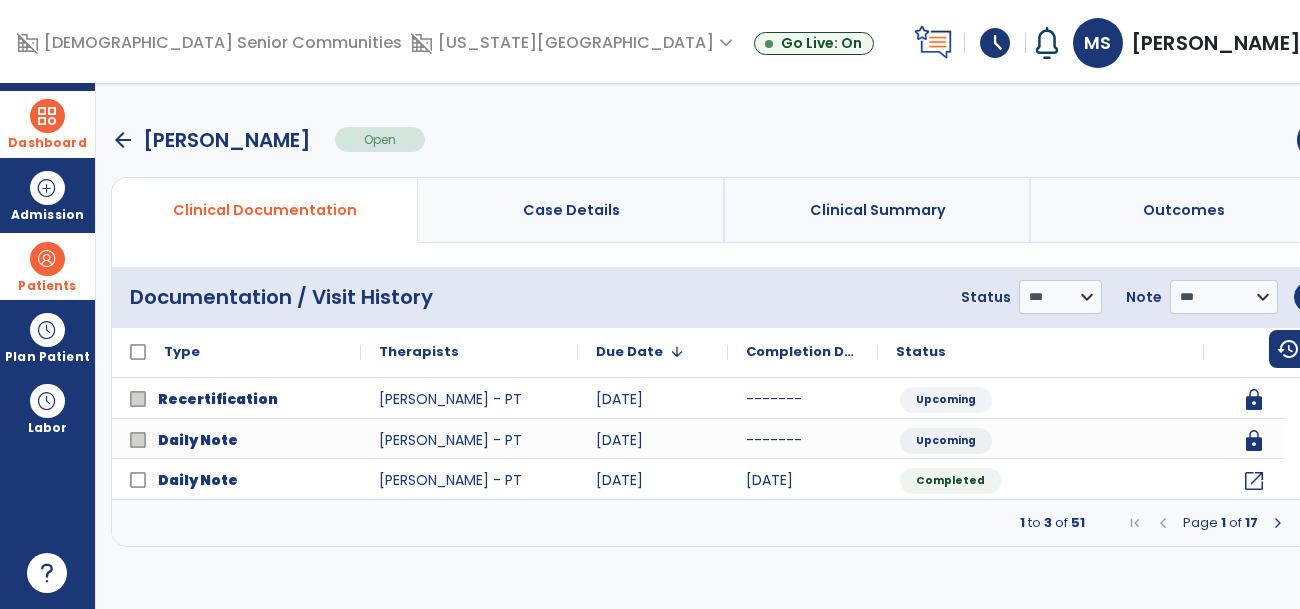 click at bounding box center [1163, 523] 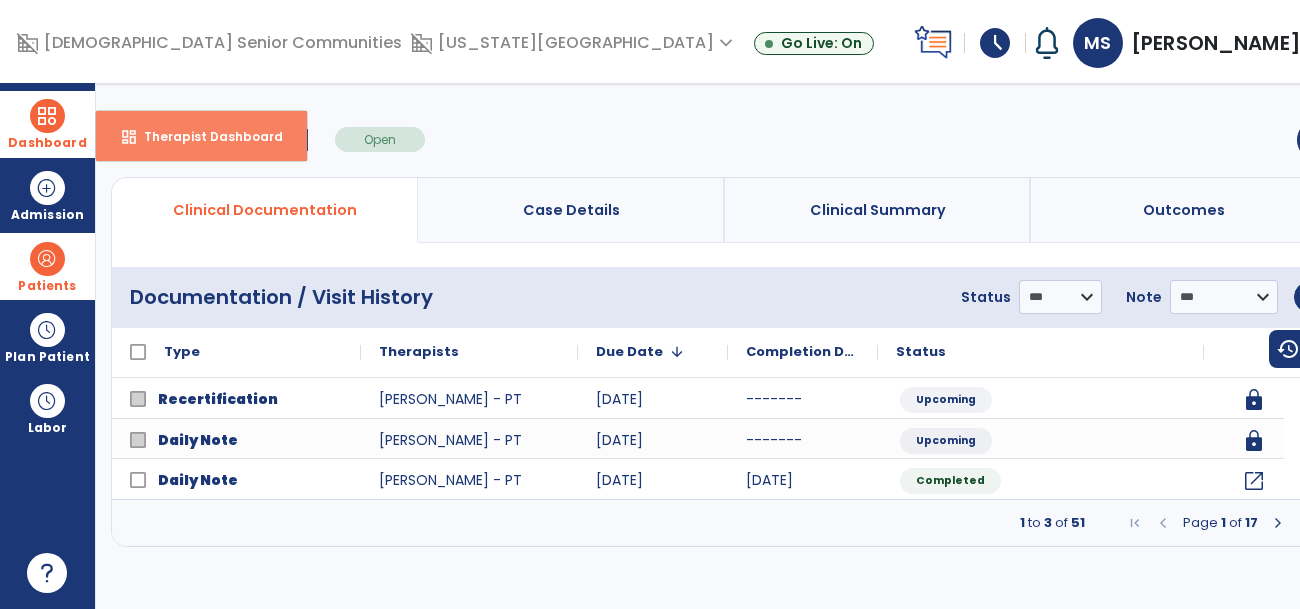 click on "Therapist Dashboard" at bounding box center [205, 136] 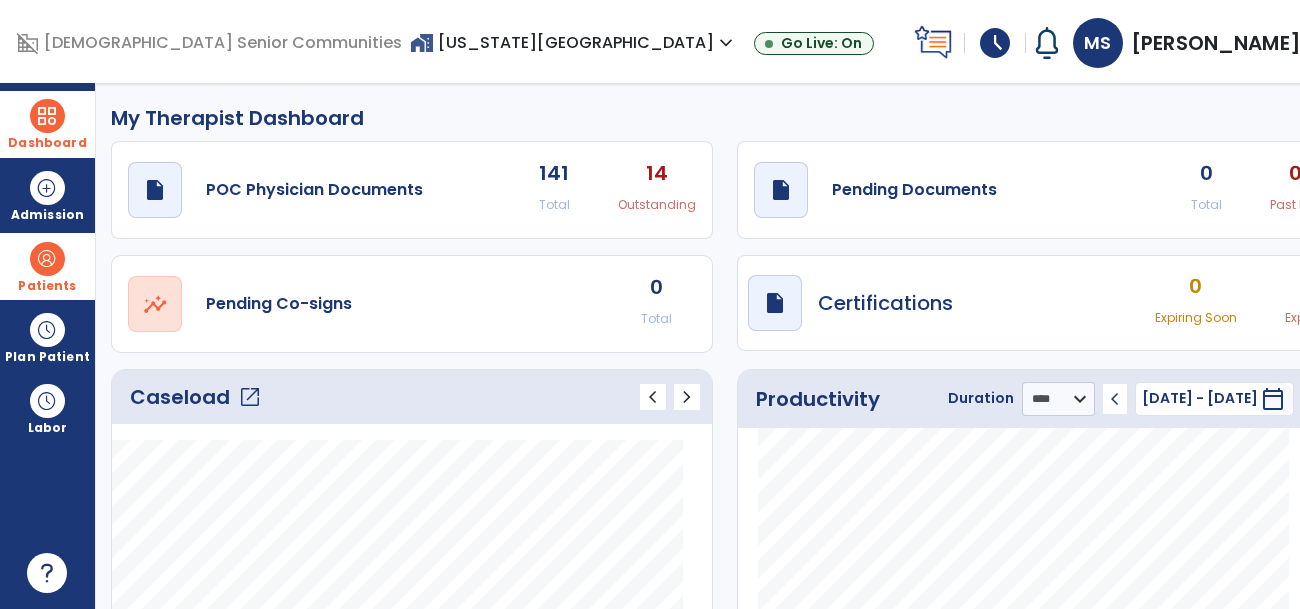 click on "Caseload   open_in_new" 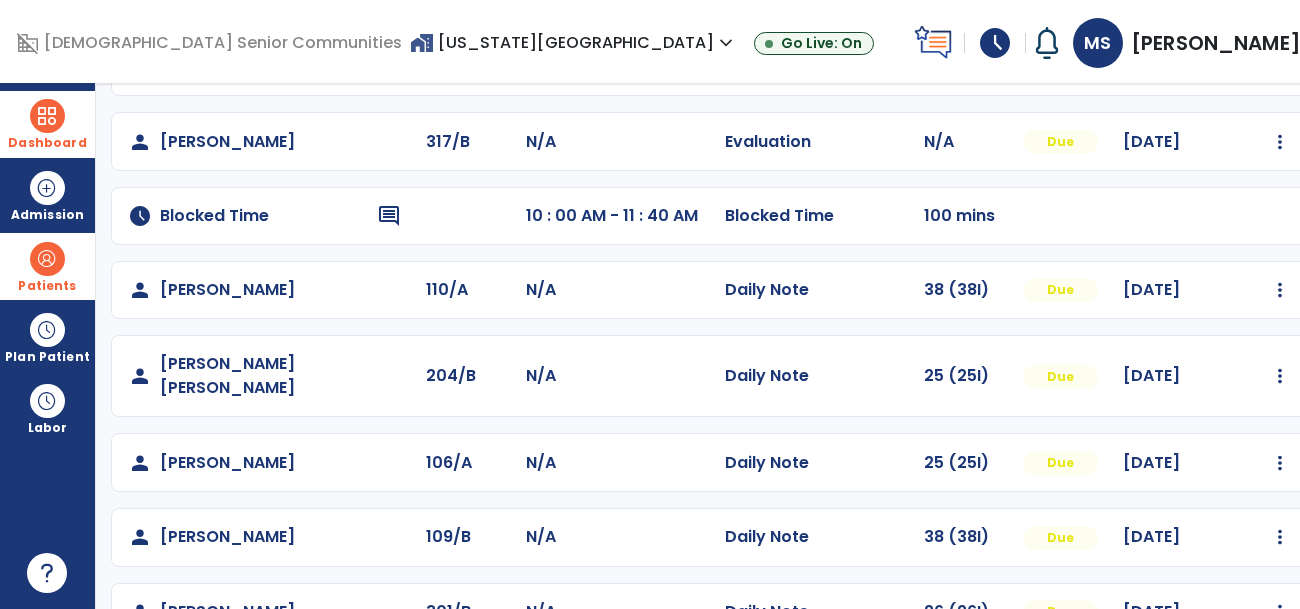 scroll, scrollTop: 352, scrollLeft: 0, axis: vertical 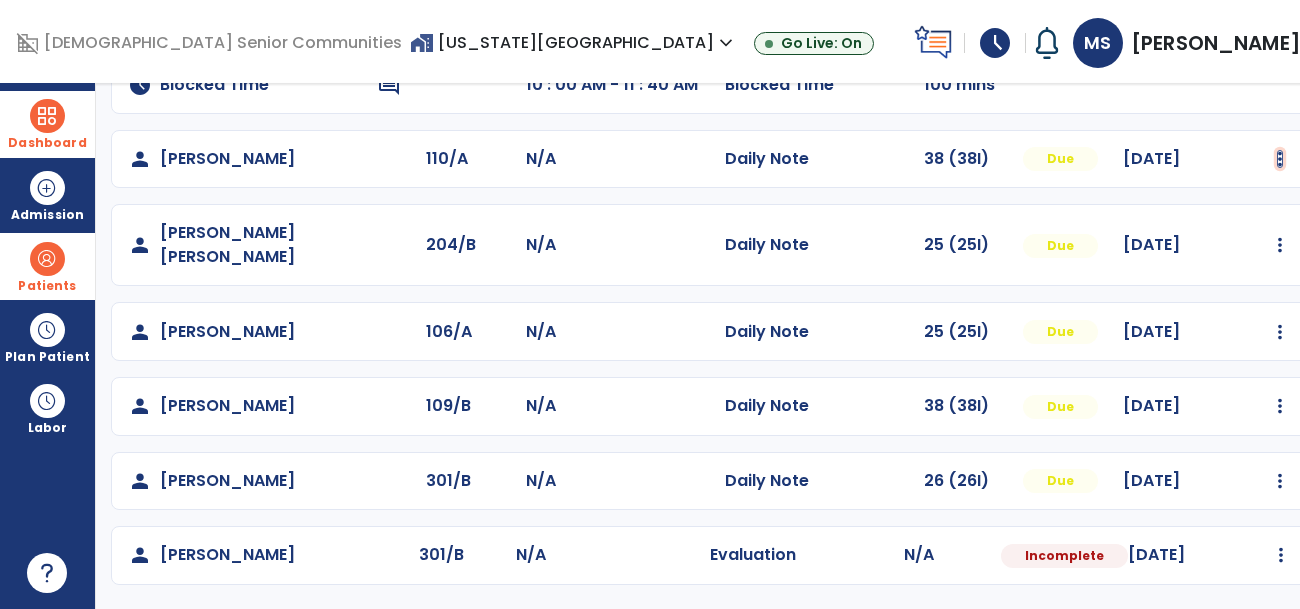 click at bounding box center [1280, -64] 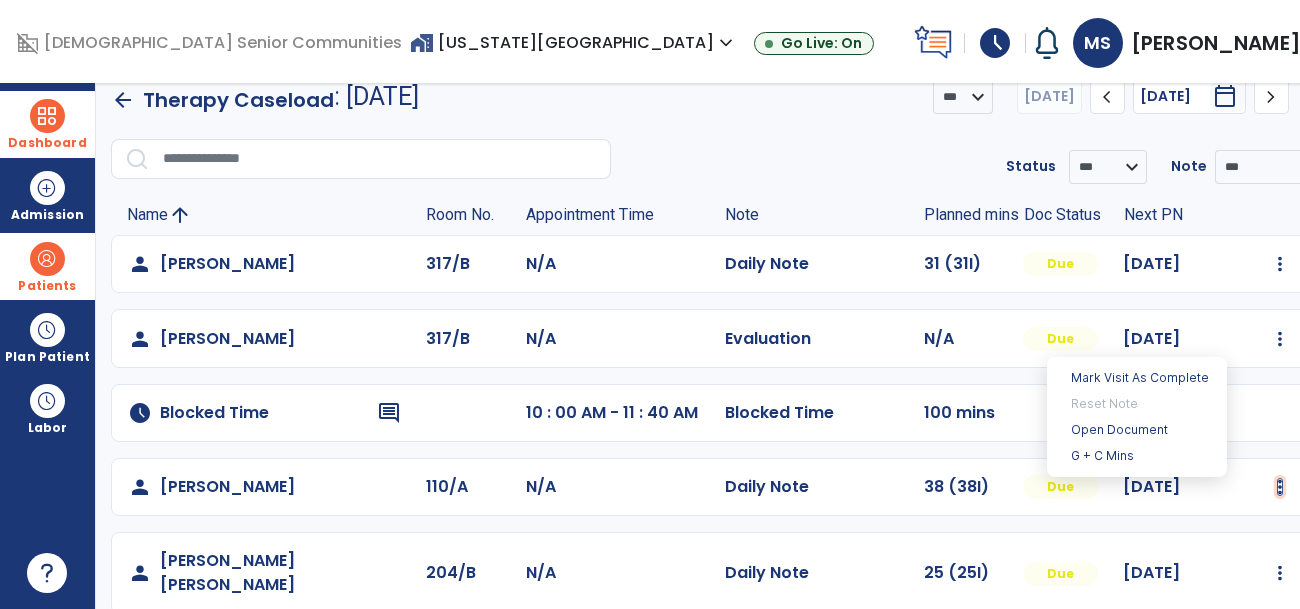 scroll, scrollTop: 0, scrollLeft: 0, axis: both 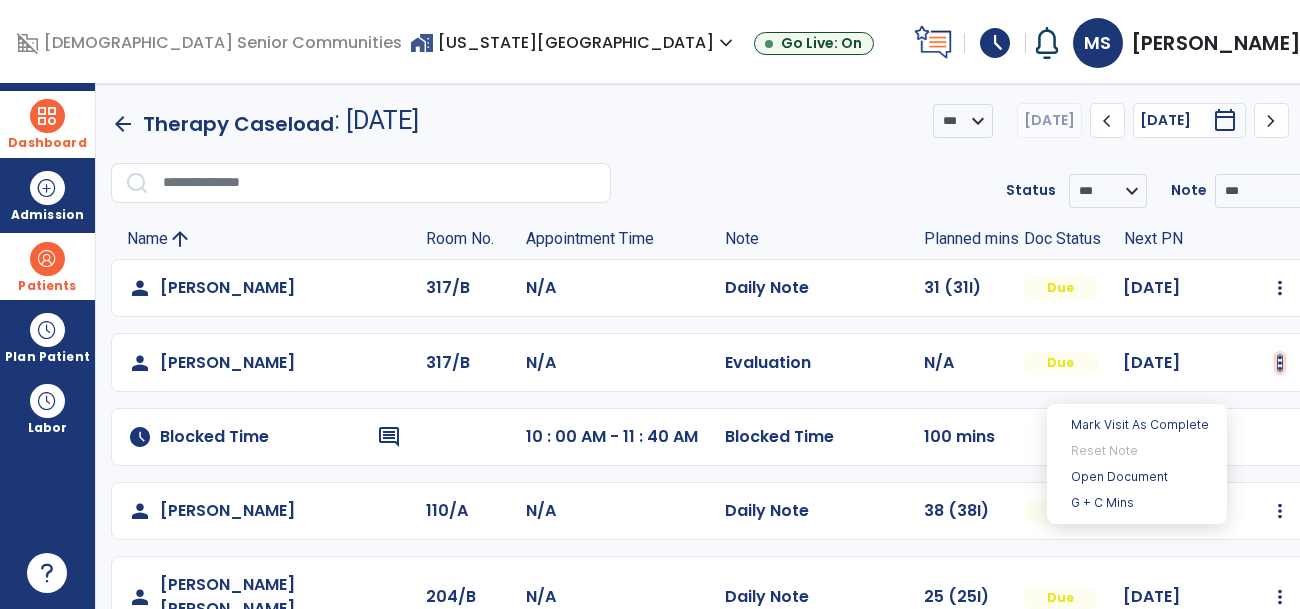 click at bounding box center (1280, 288) 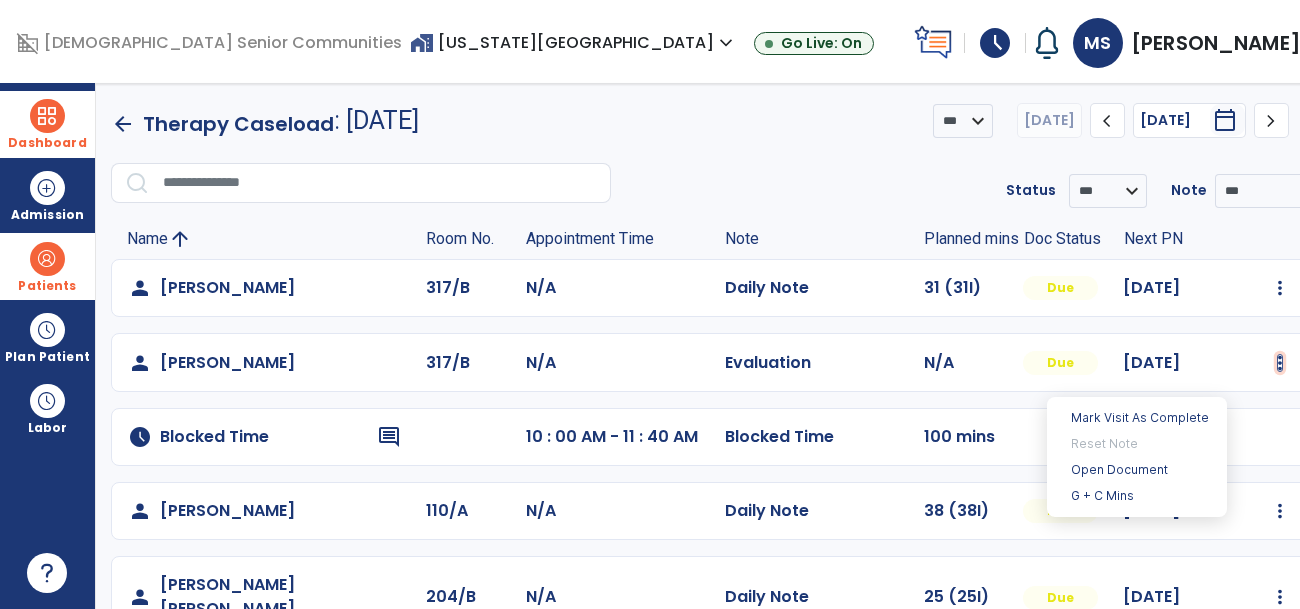 click at bounding box center [1280, 363] 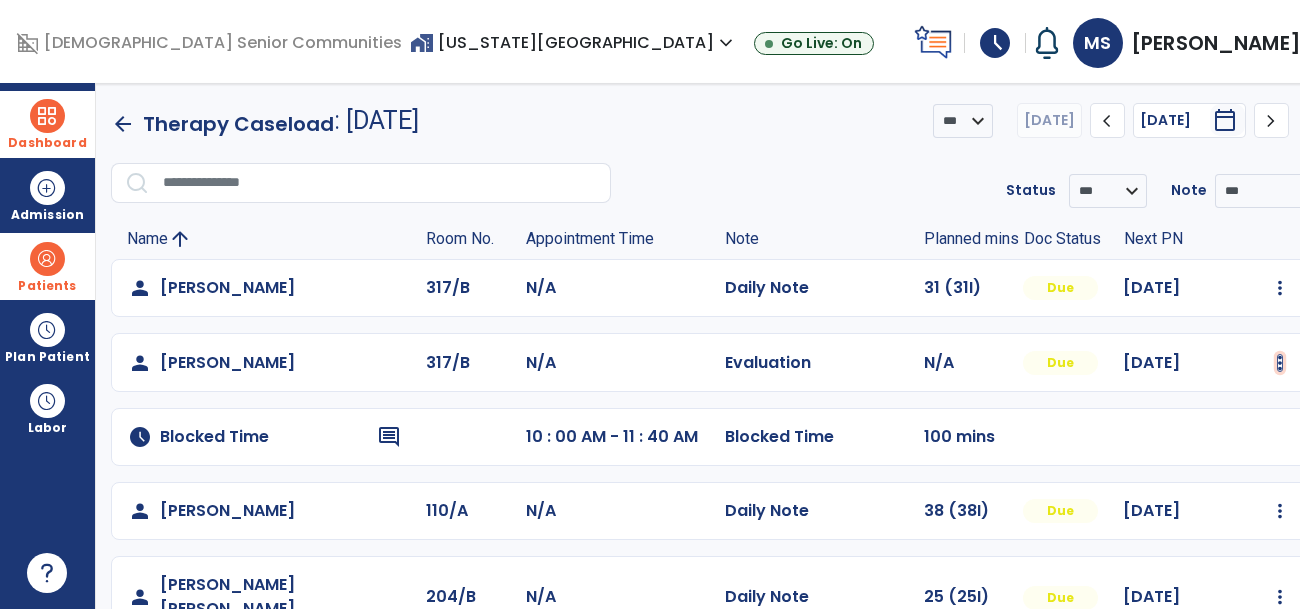 click at bounding box center (1280, 288) 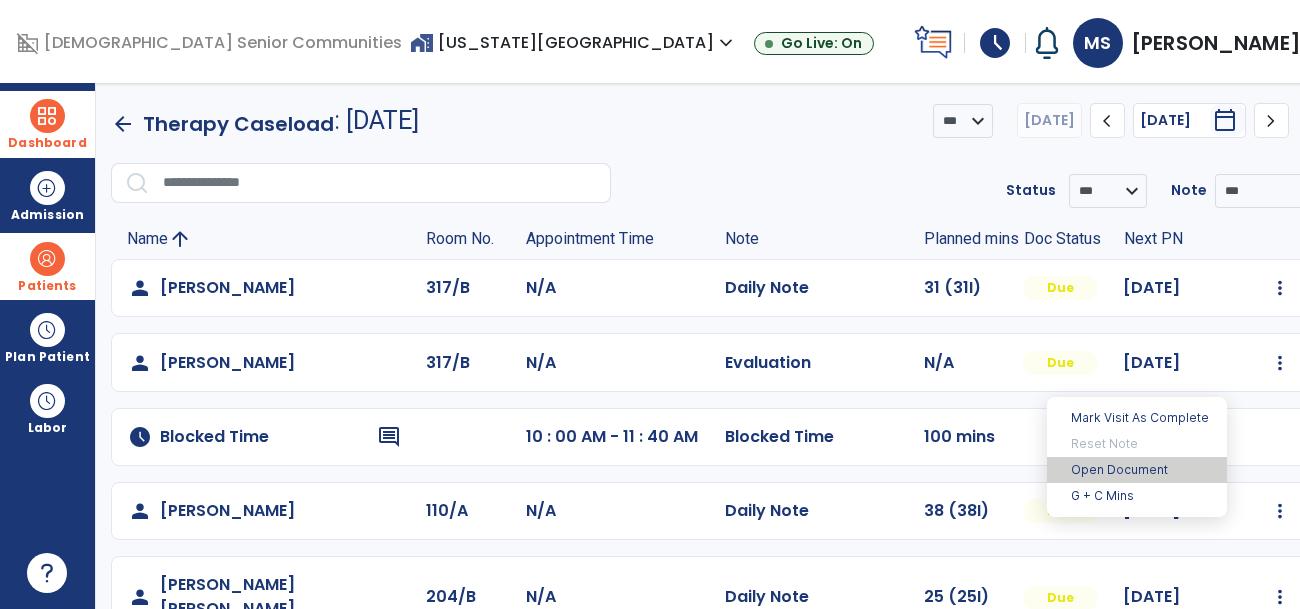 click on "Open Document" at bounding box center [1137, 470] 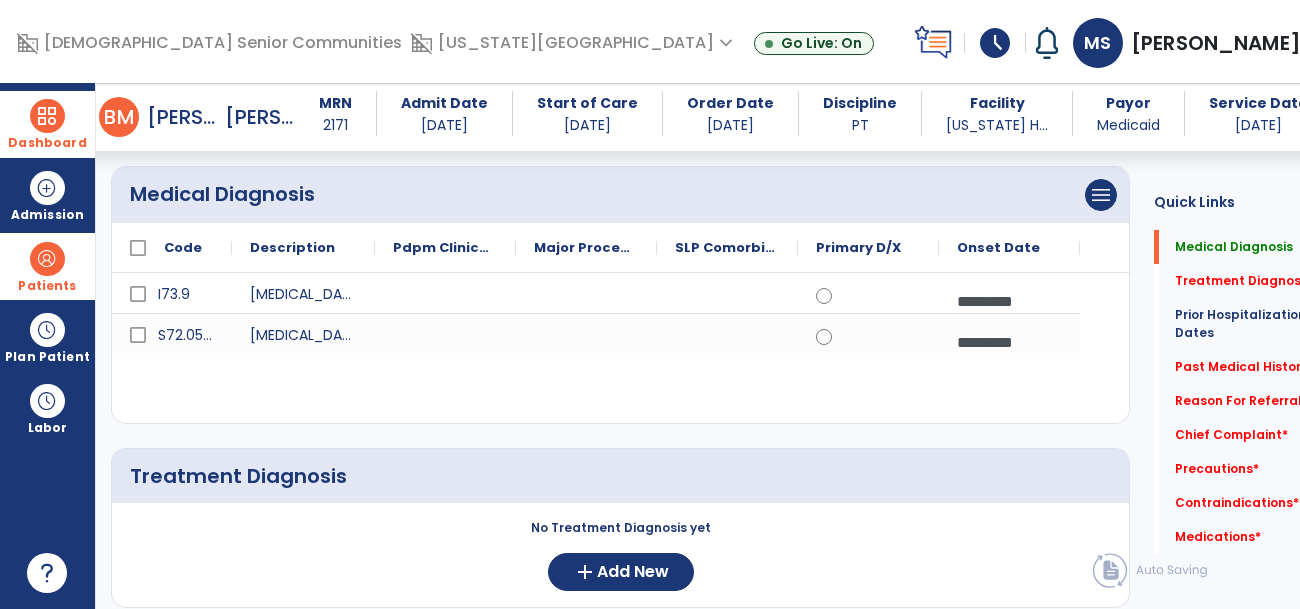 scroll, scrollTop: 147, scrollLeft: 0, axis: vertical 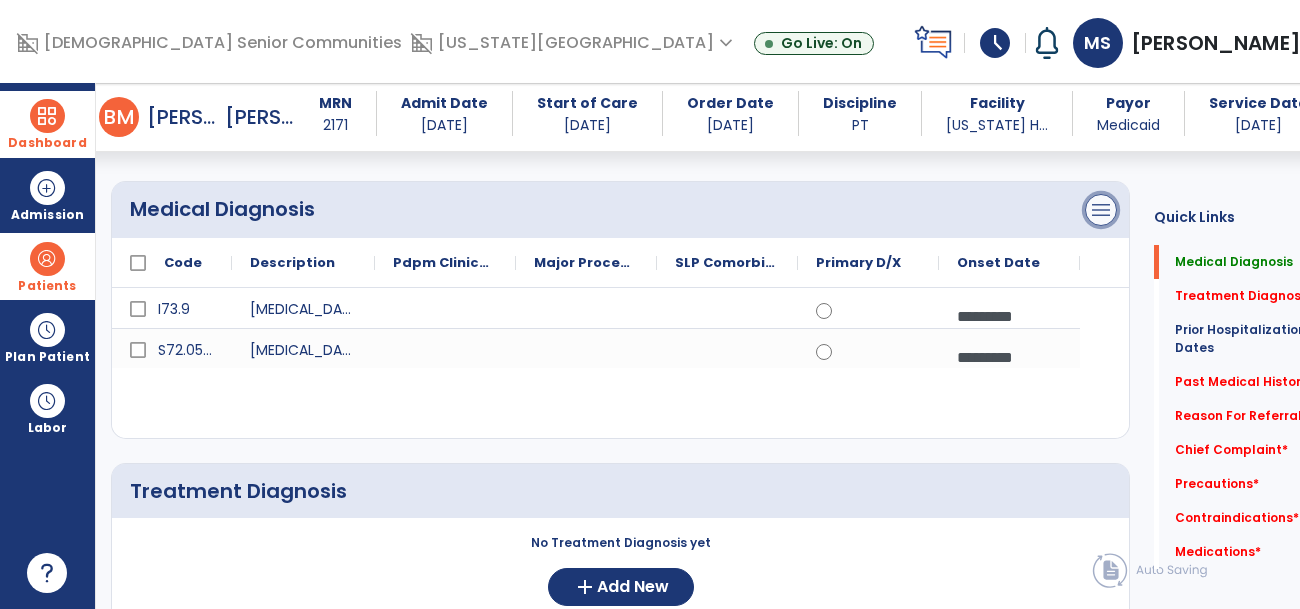 click on "menu" at bounding box center (1101, 210) 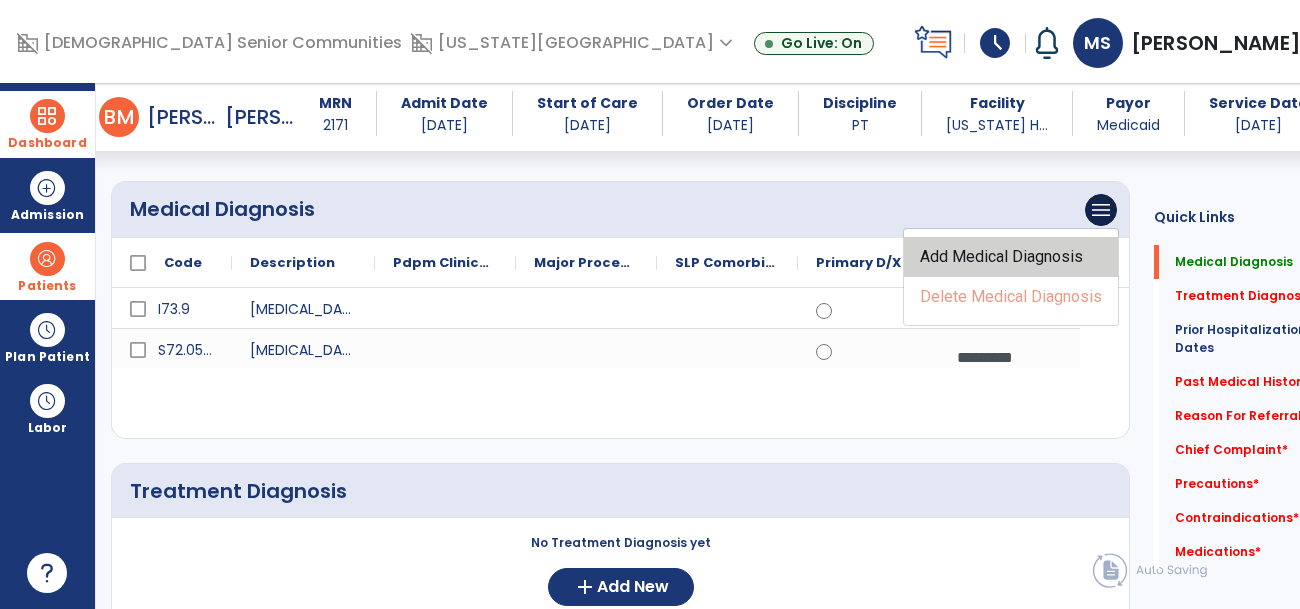 click on "Add Medical Diagnosis" 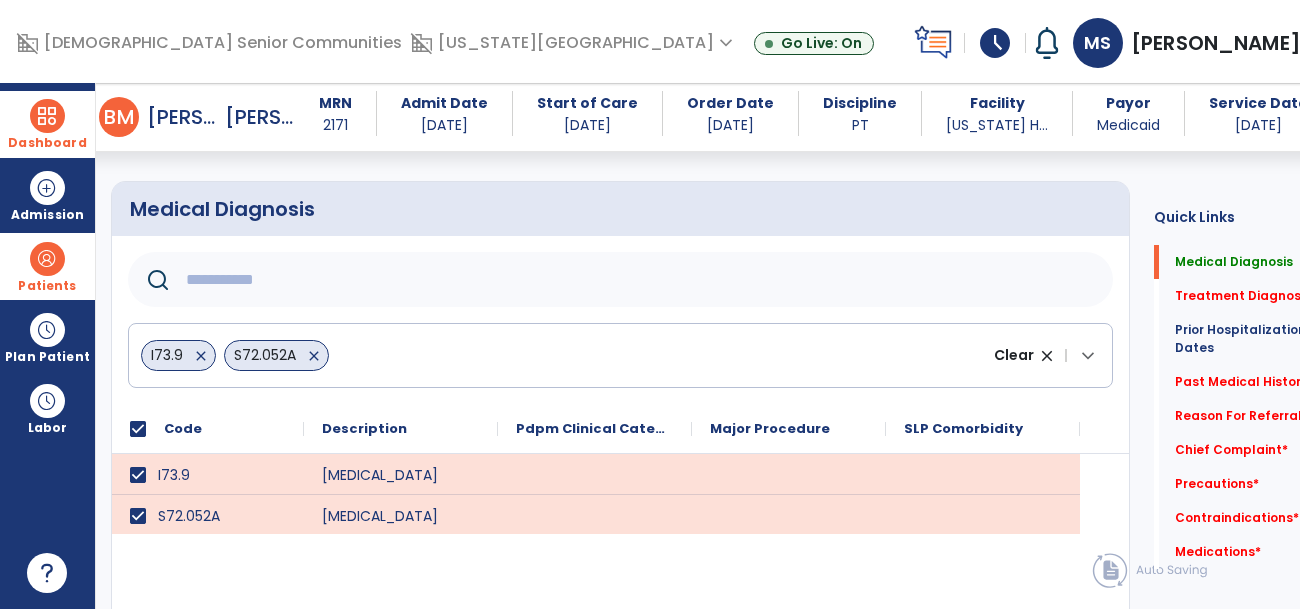 click 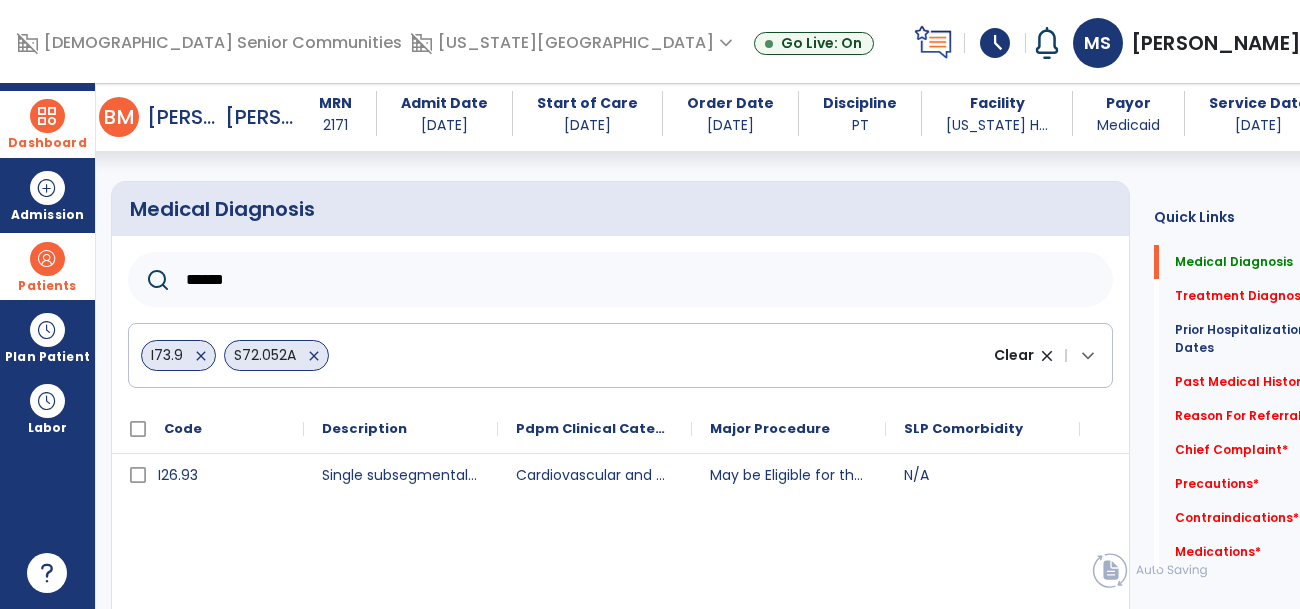 type on "******" 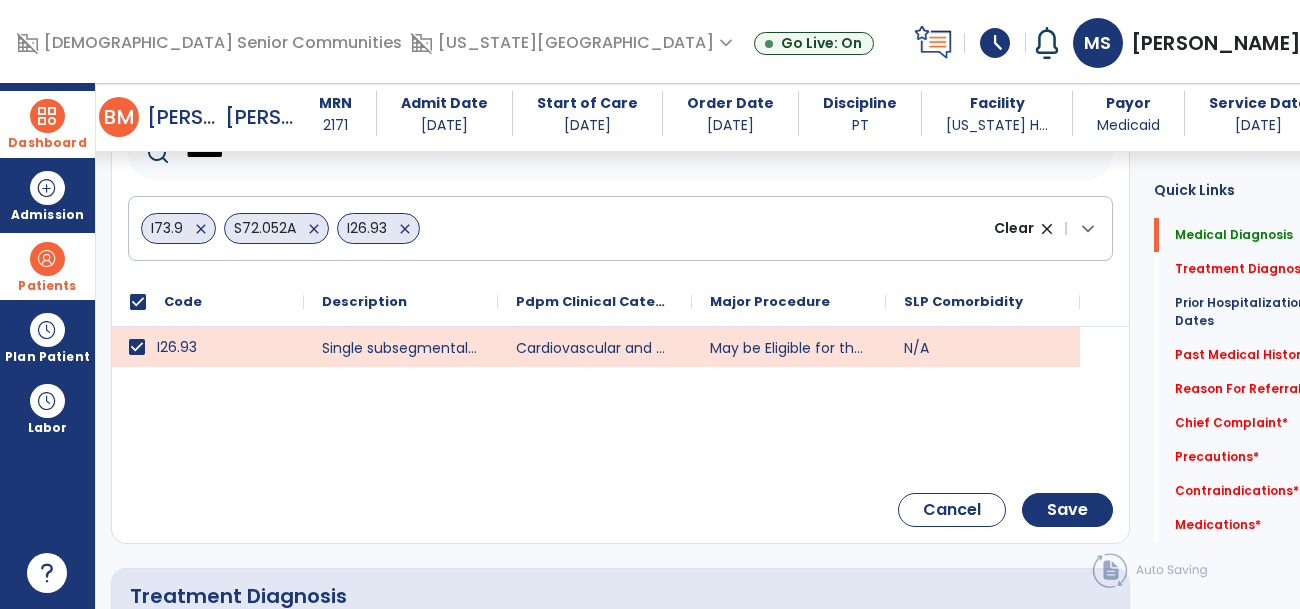 scroll, scrollTop: 275, scrollLeft: 0, axis: vertical 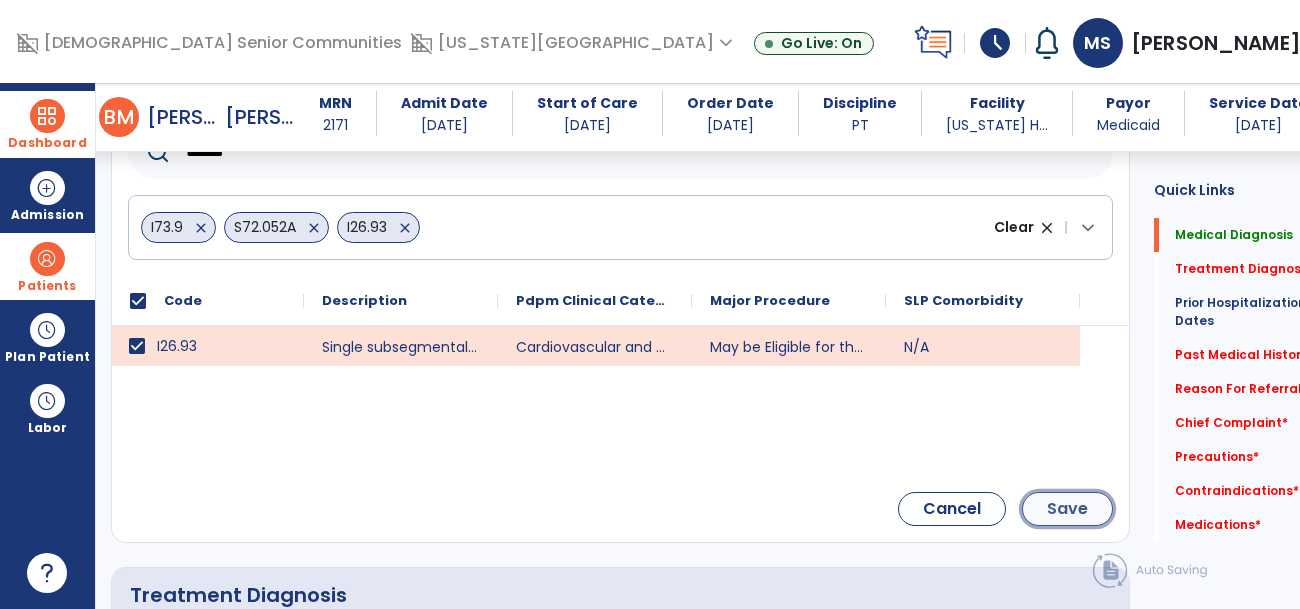 click on "Save" 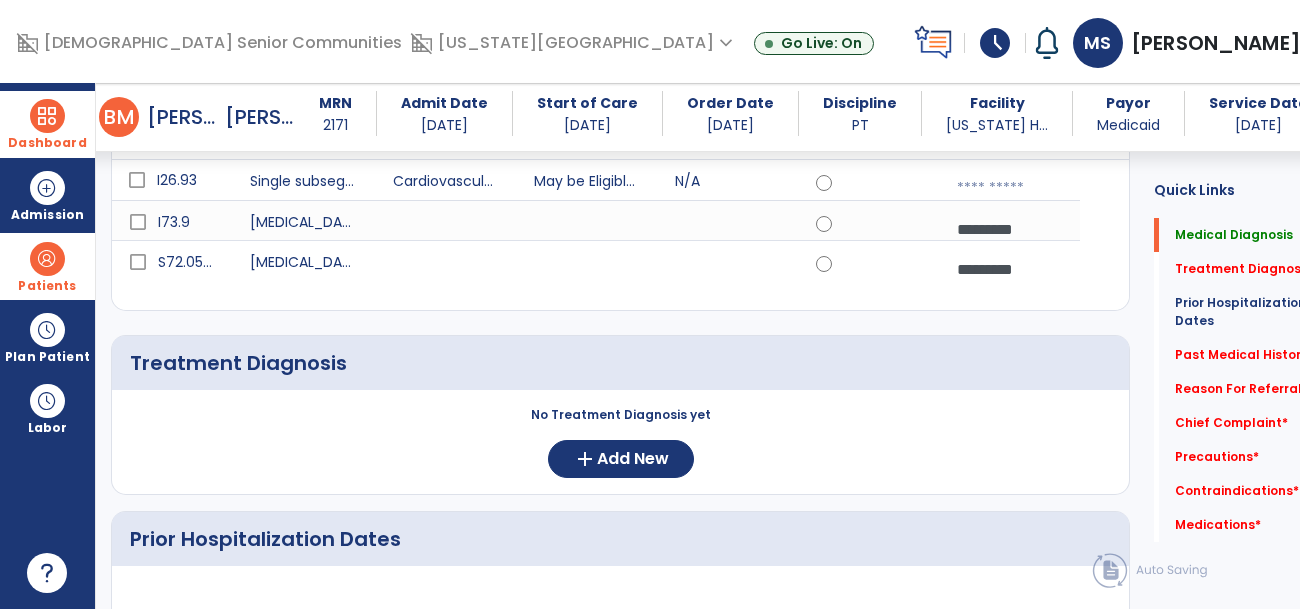 click at bounding box center [1009, 188] 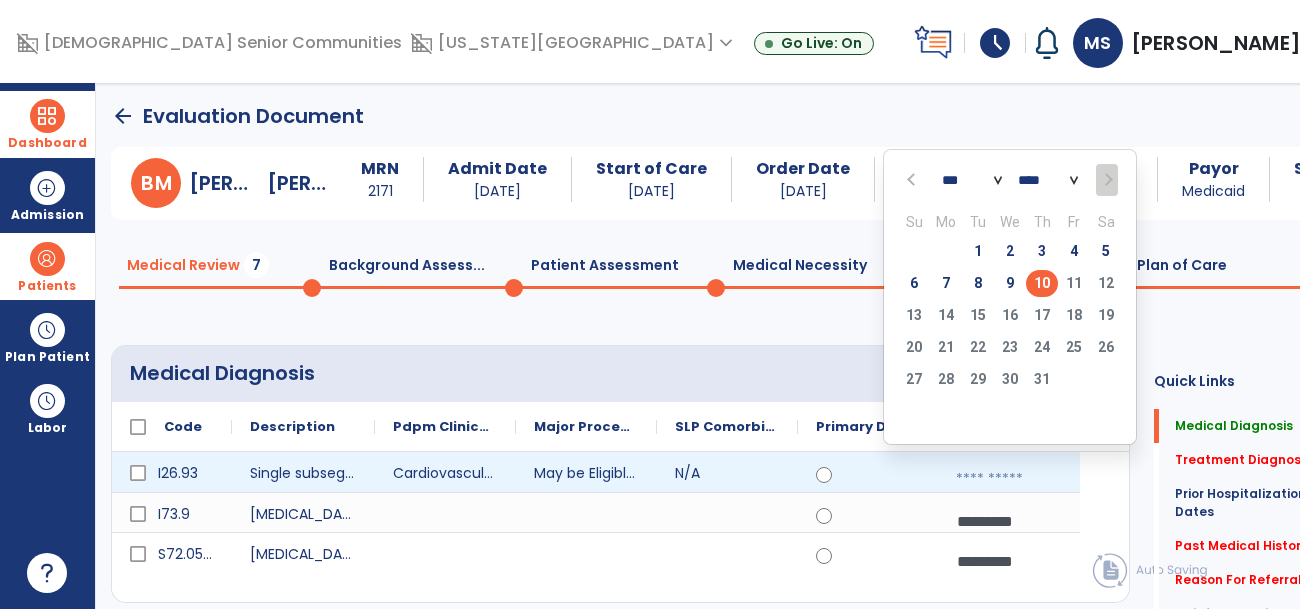 scroll, scrollTop: 0, scrollLeft: 0, axis: both 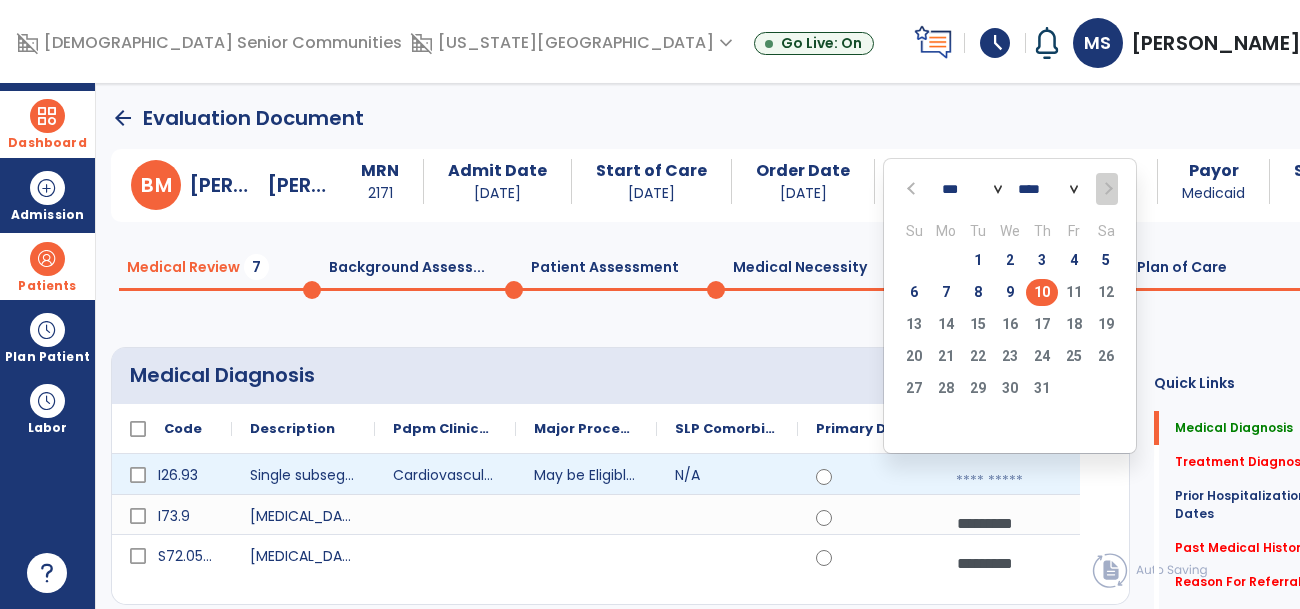 click 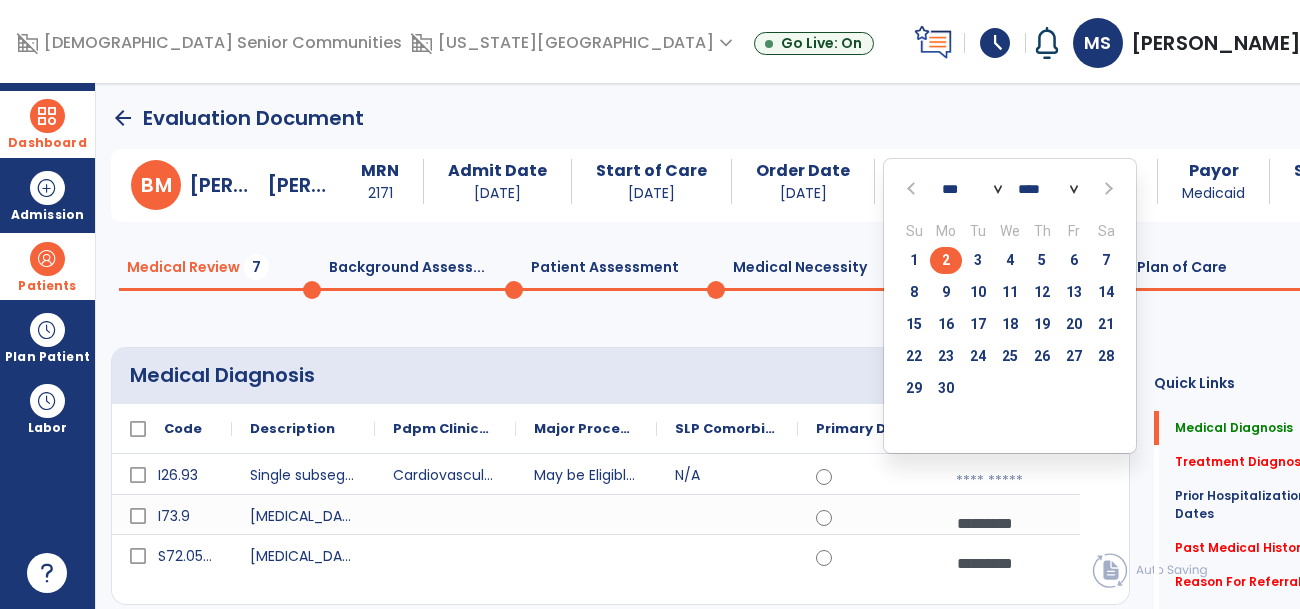 click on "2" 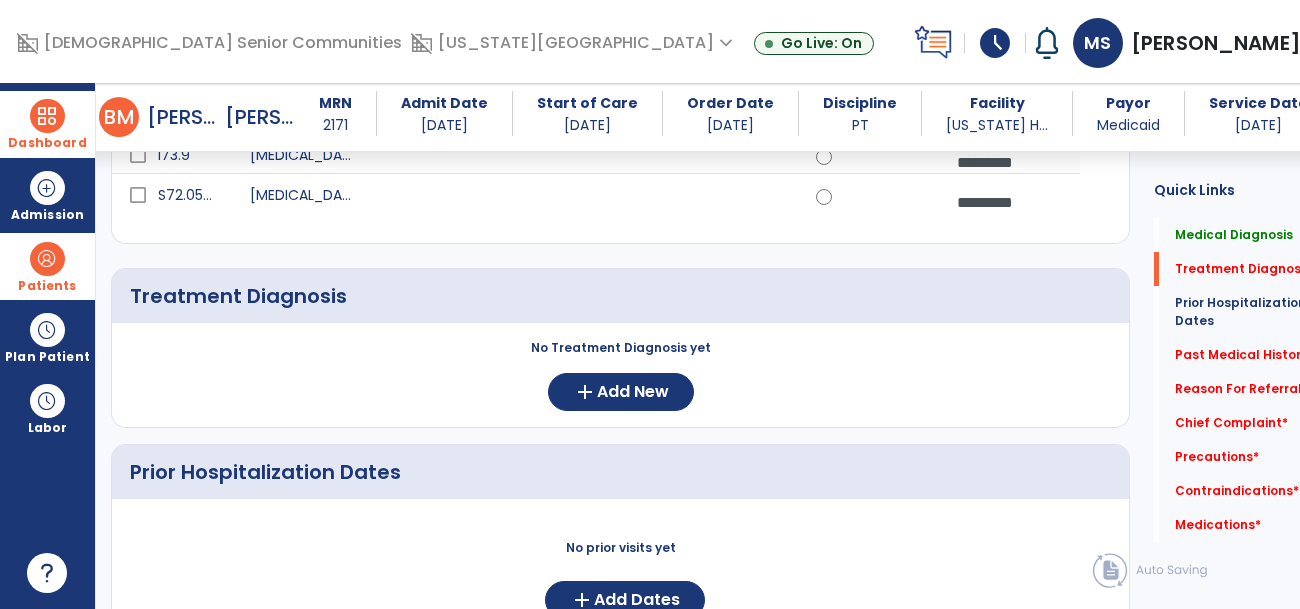 scroll, scrollTop: 347, scrollLeft: 0, axis: vertical 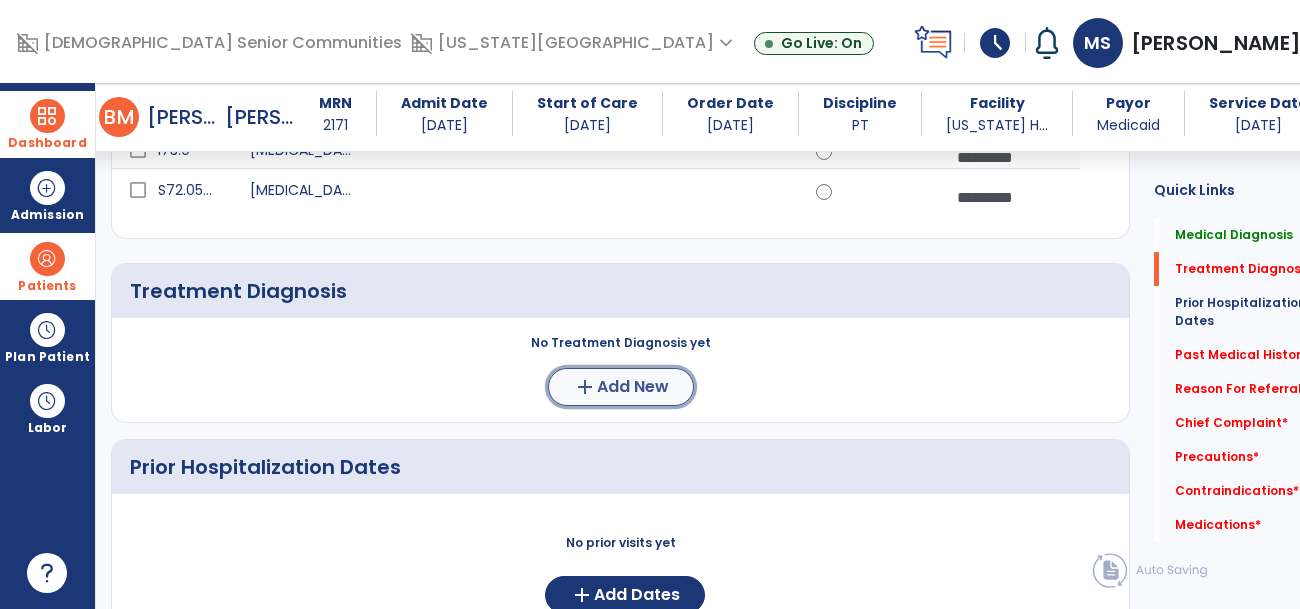 click on "Add New" 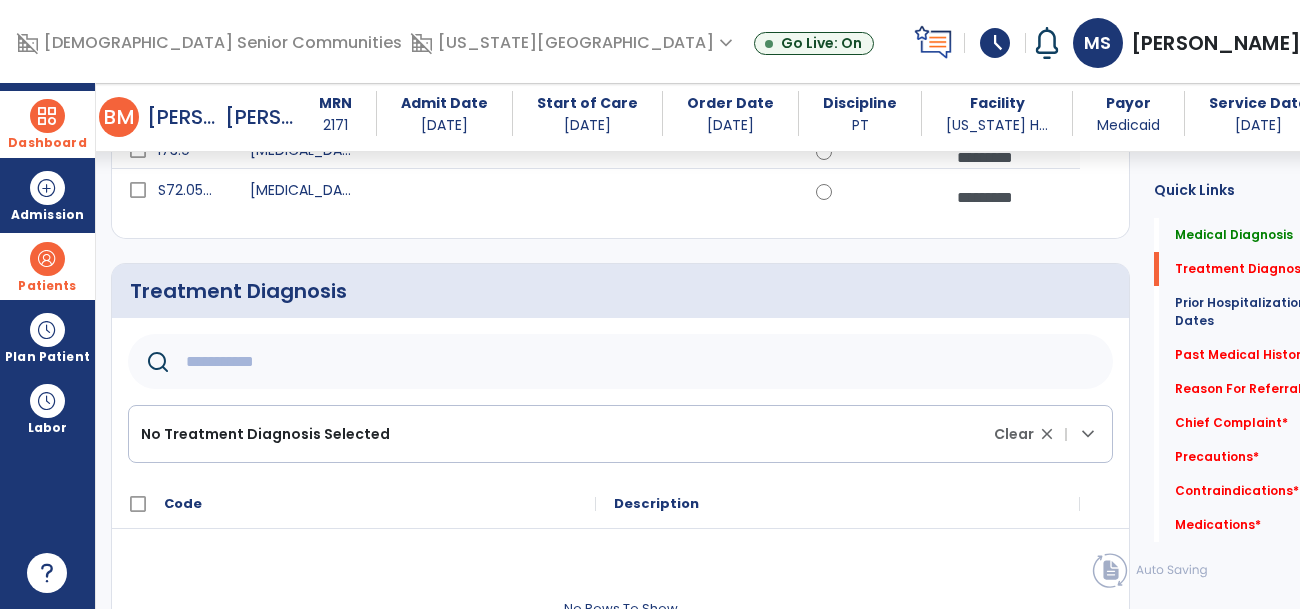 click 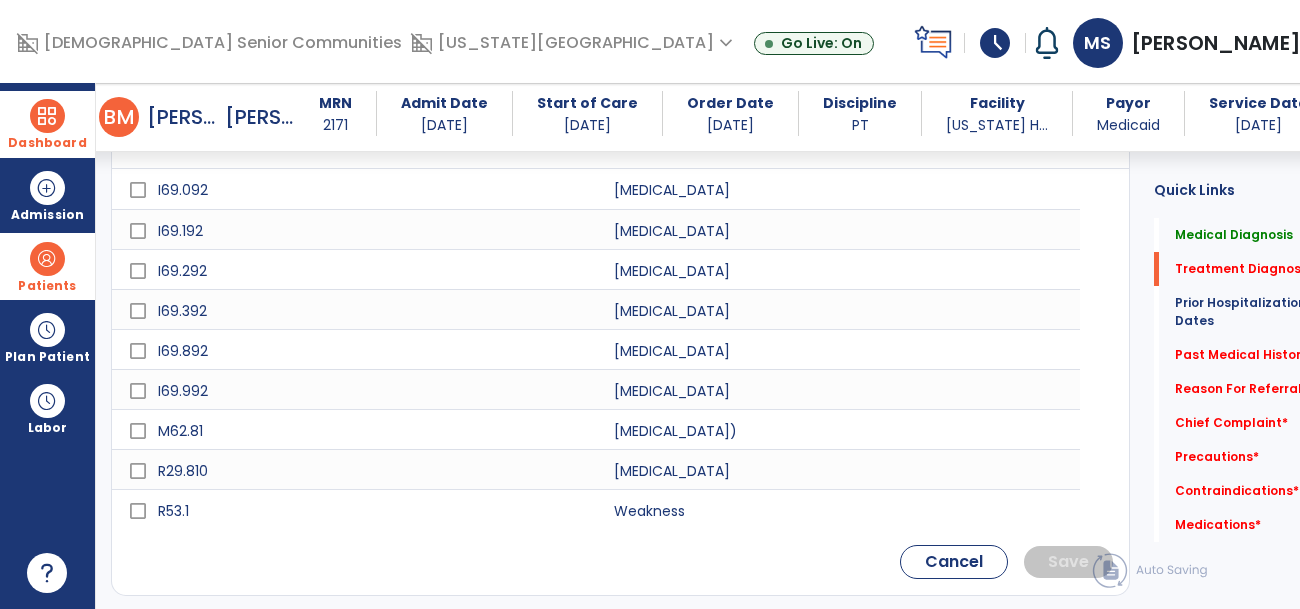 type on "********" 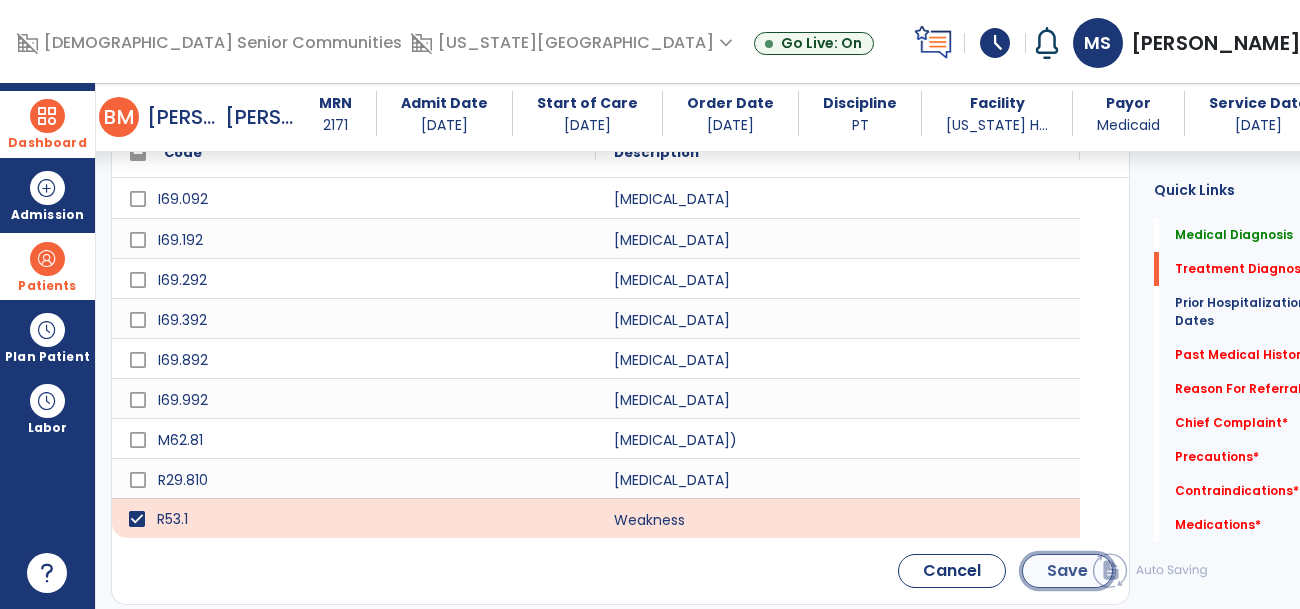 click on "Save" 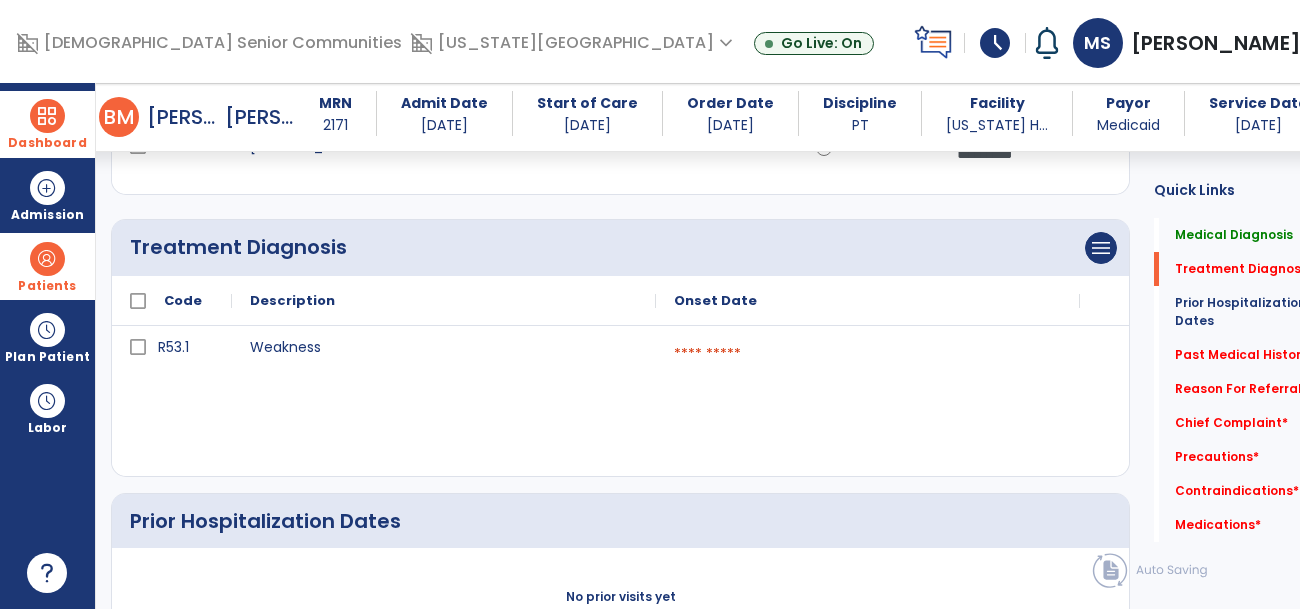 scroll, scrollTop: 385, scrollLeft: 0, axis: vertical 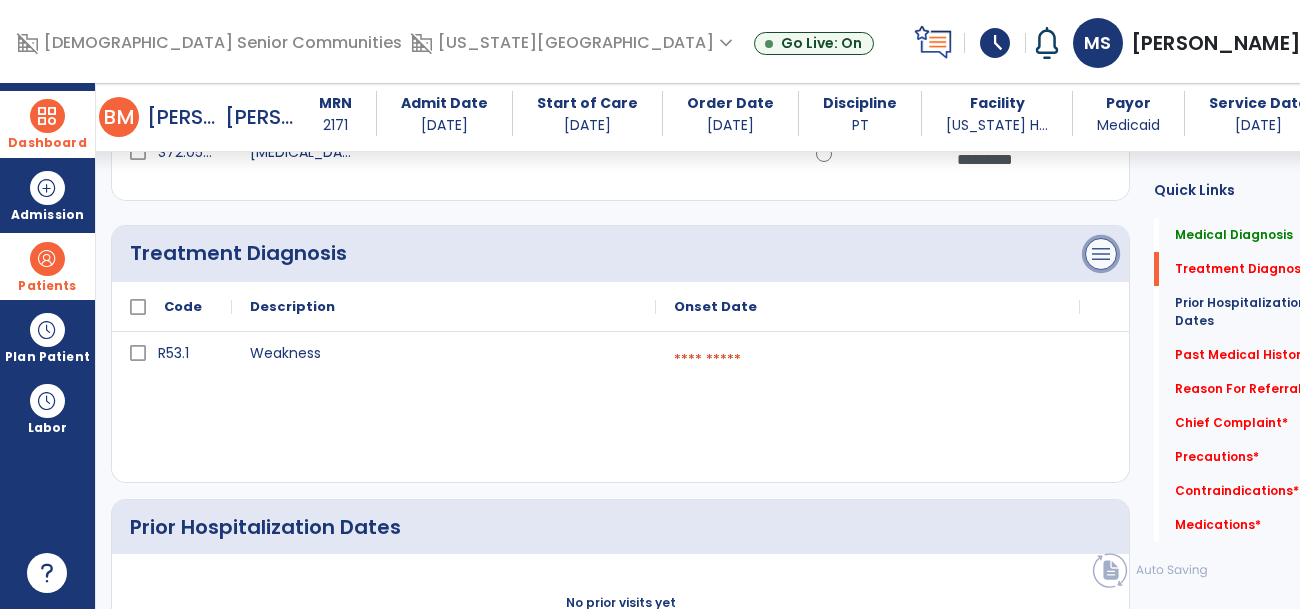 click on "menu" at bounding box center [1101, -28] 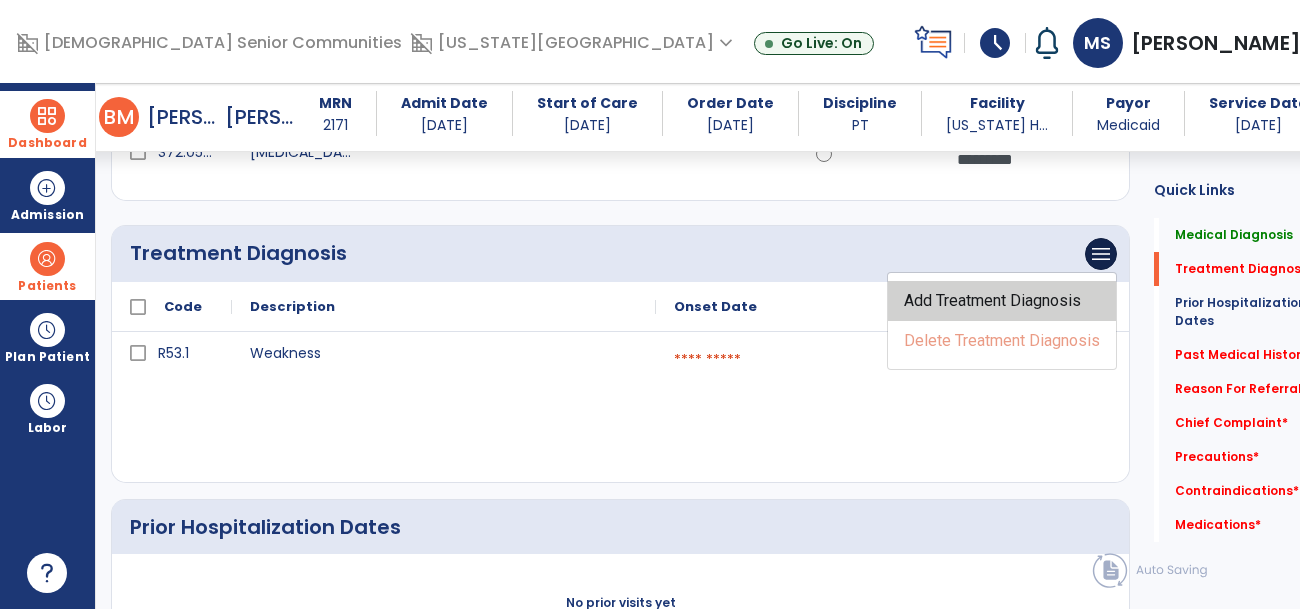 click on "Add Treatment Diagnosis" 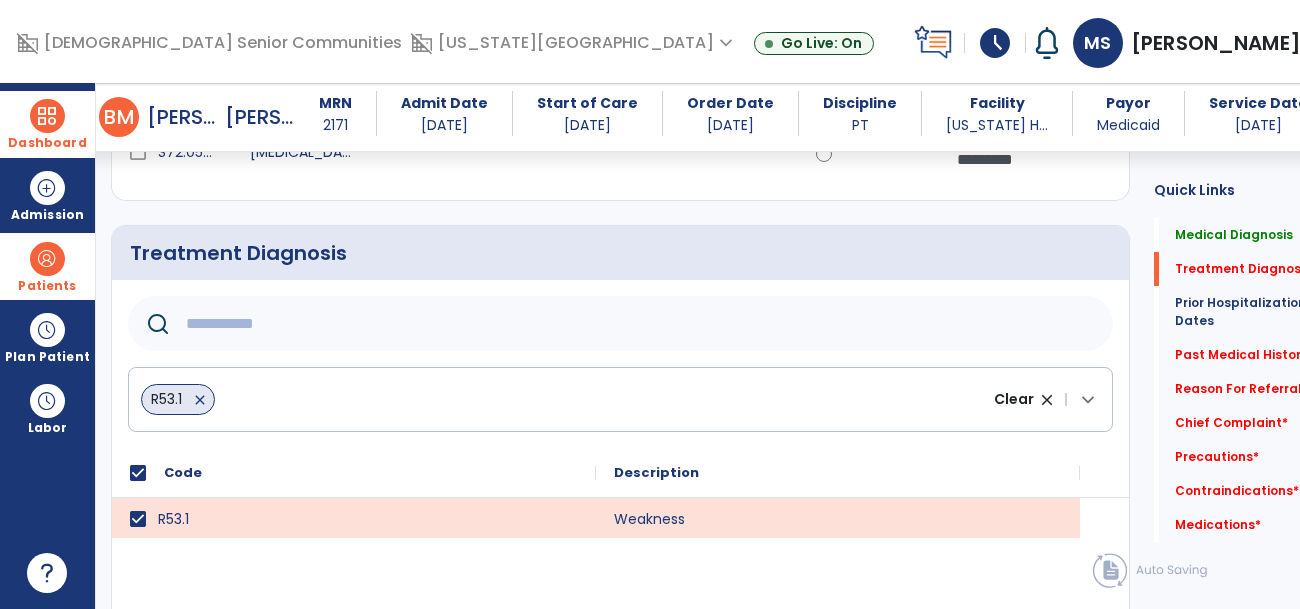 click 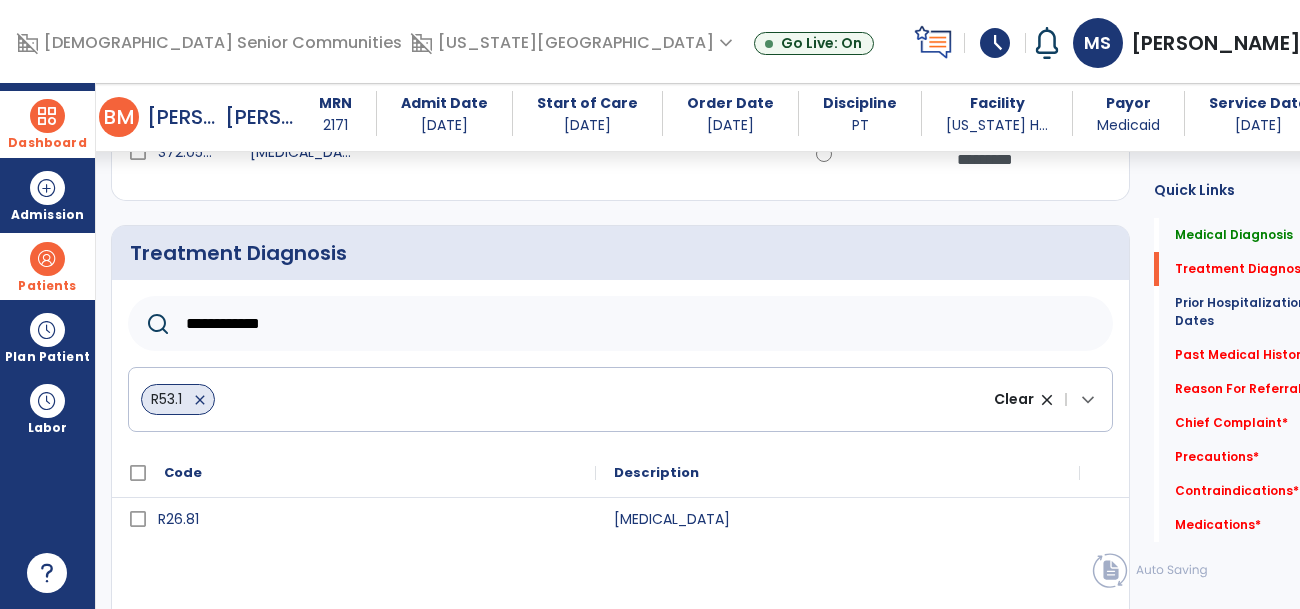 type on "**********" 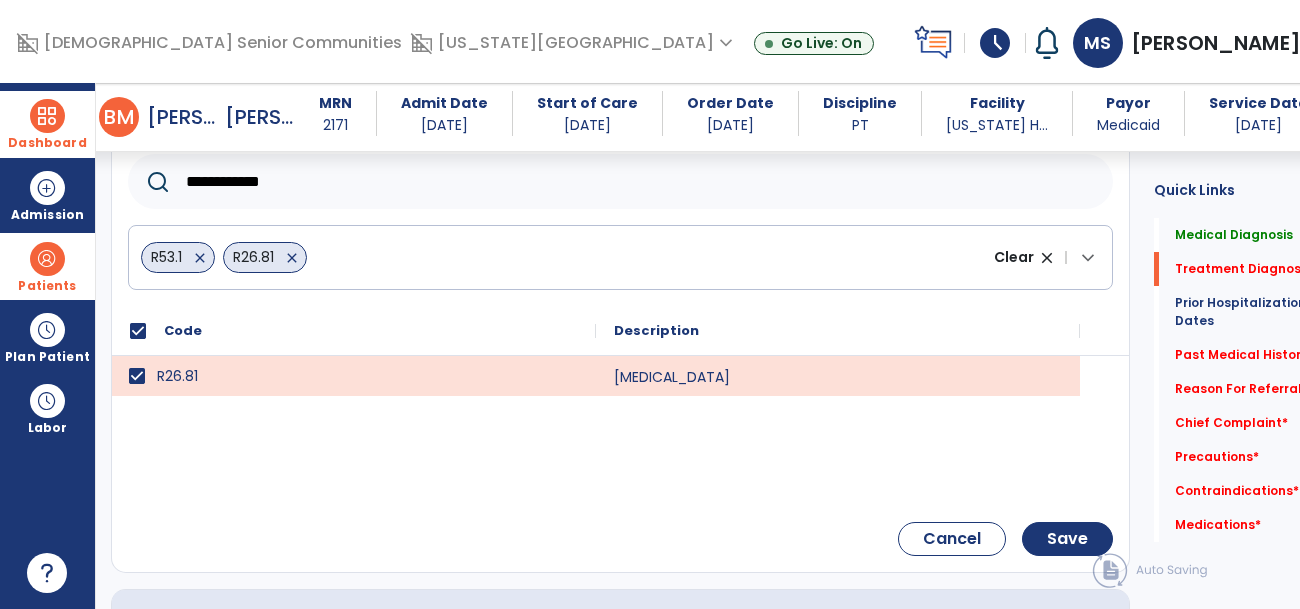 scroll, scrollTop: 526, scrollLeft: 0, axis: vertical 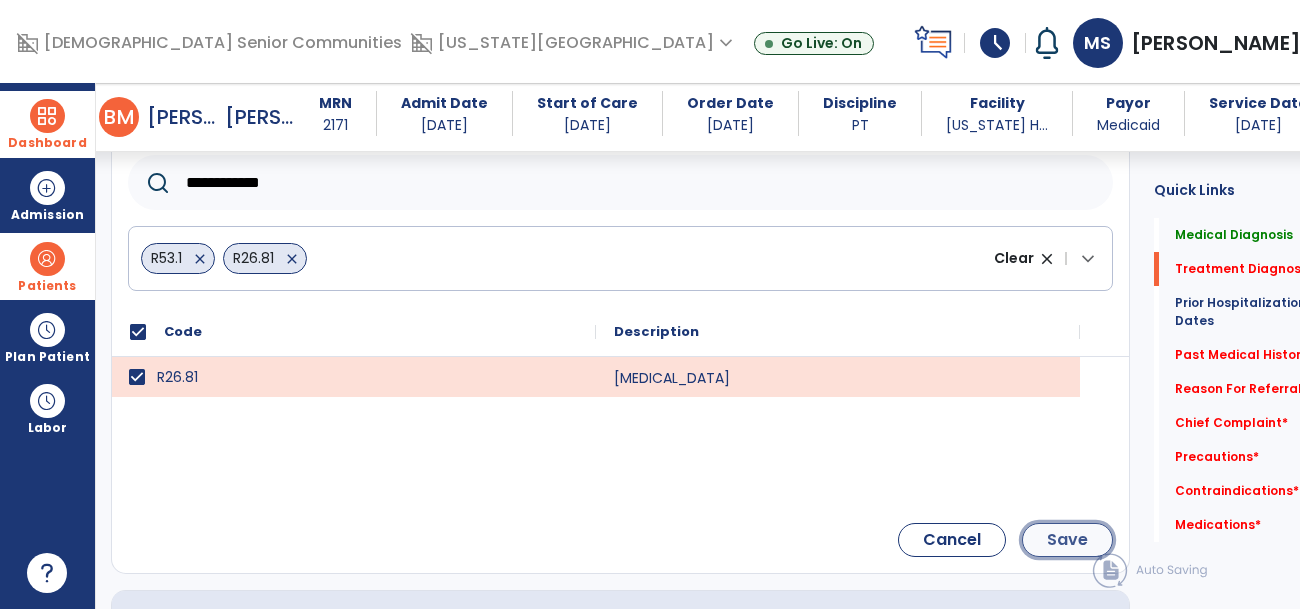 click on "Save" 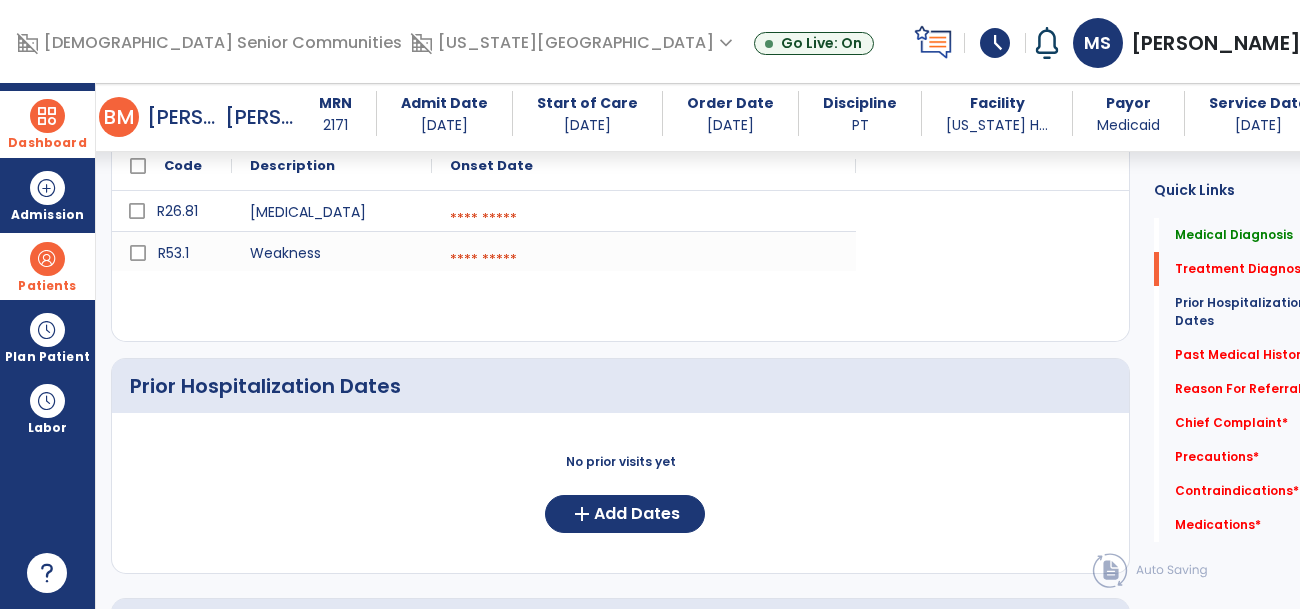 scroll, scrollTop: 392, scrollLeft: 0, axis: vertical 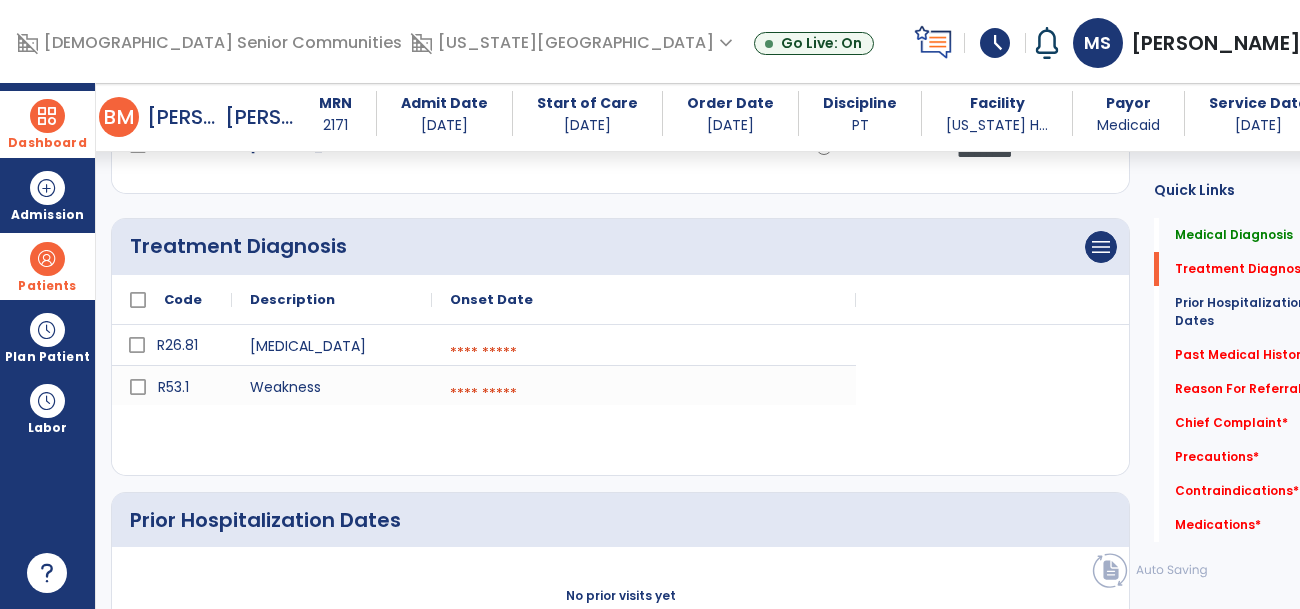 click at bounding box center (644, 353) 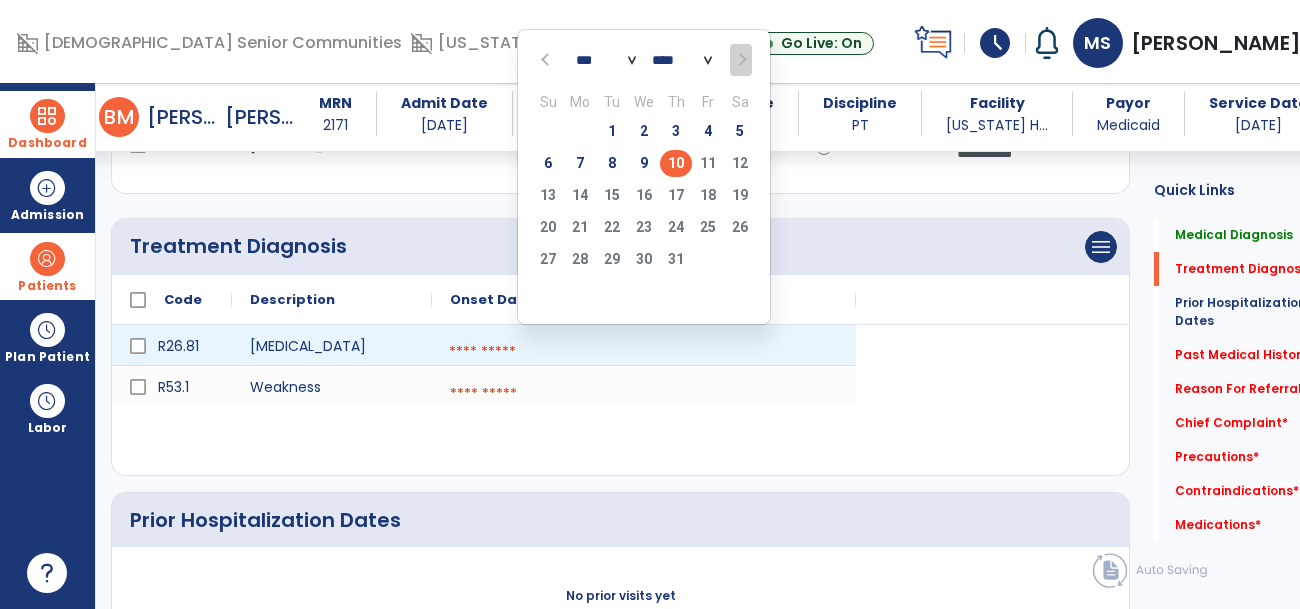 click on "10" 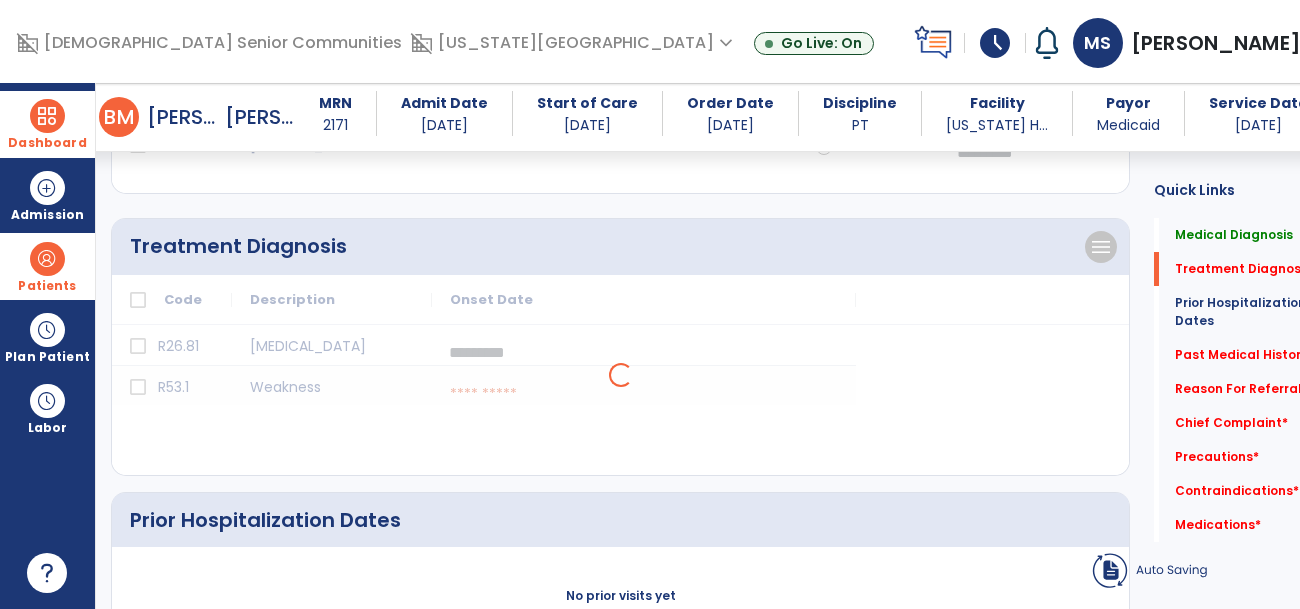 click 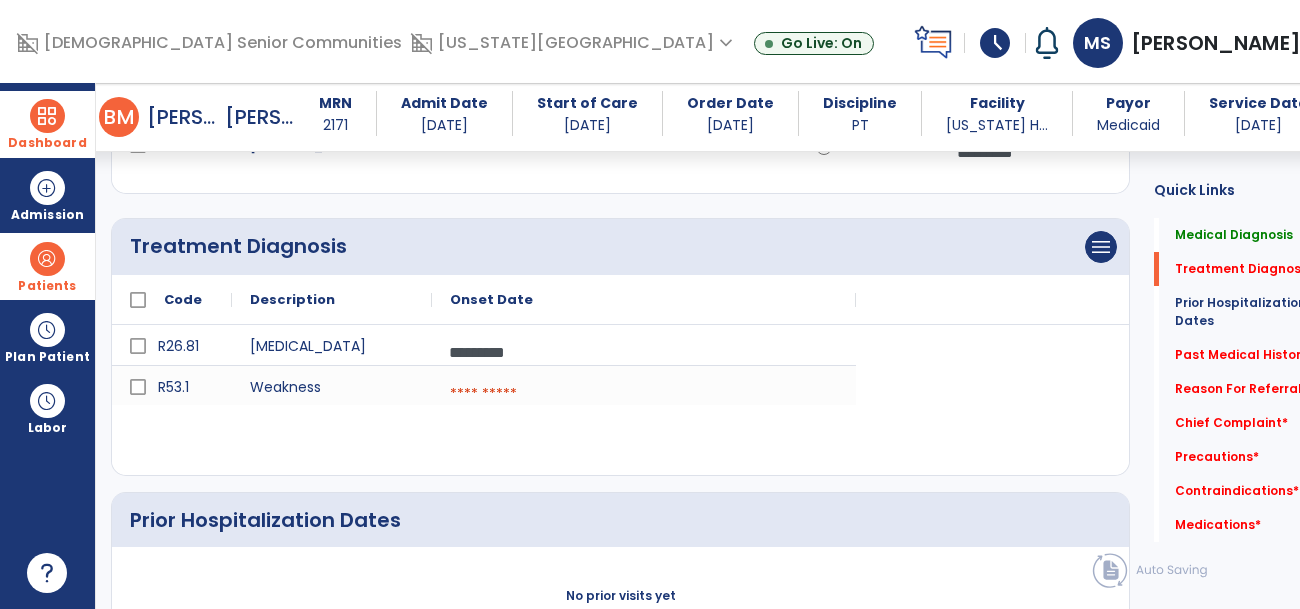 click at bounding box center [644, 394] 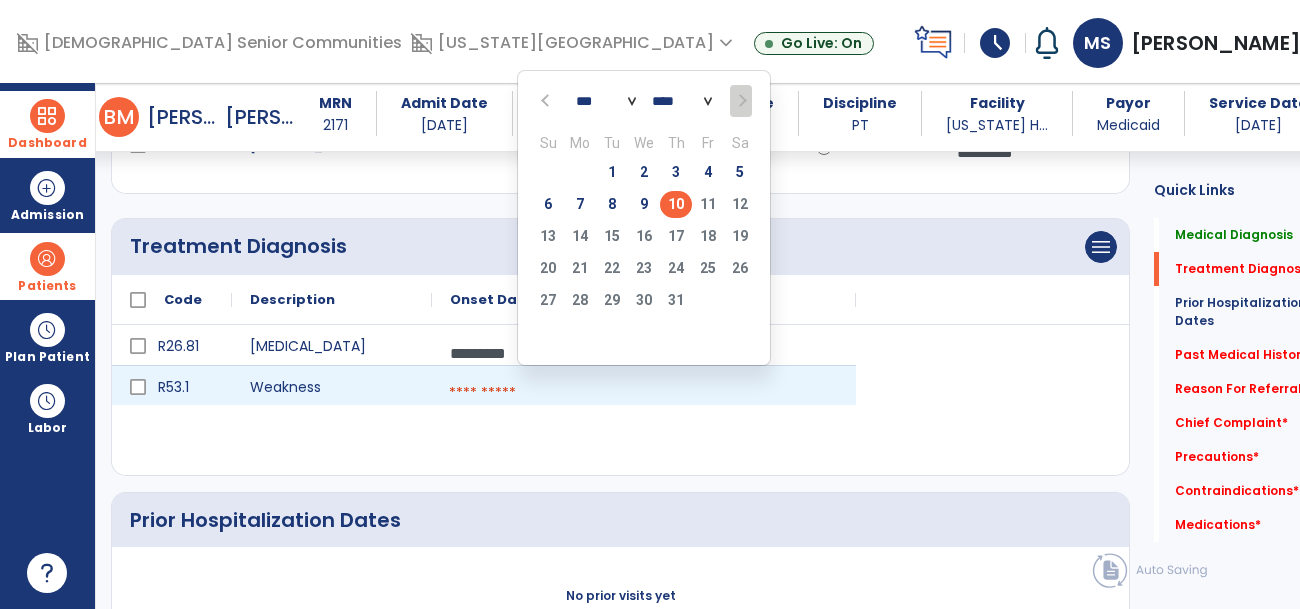 click on "10" 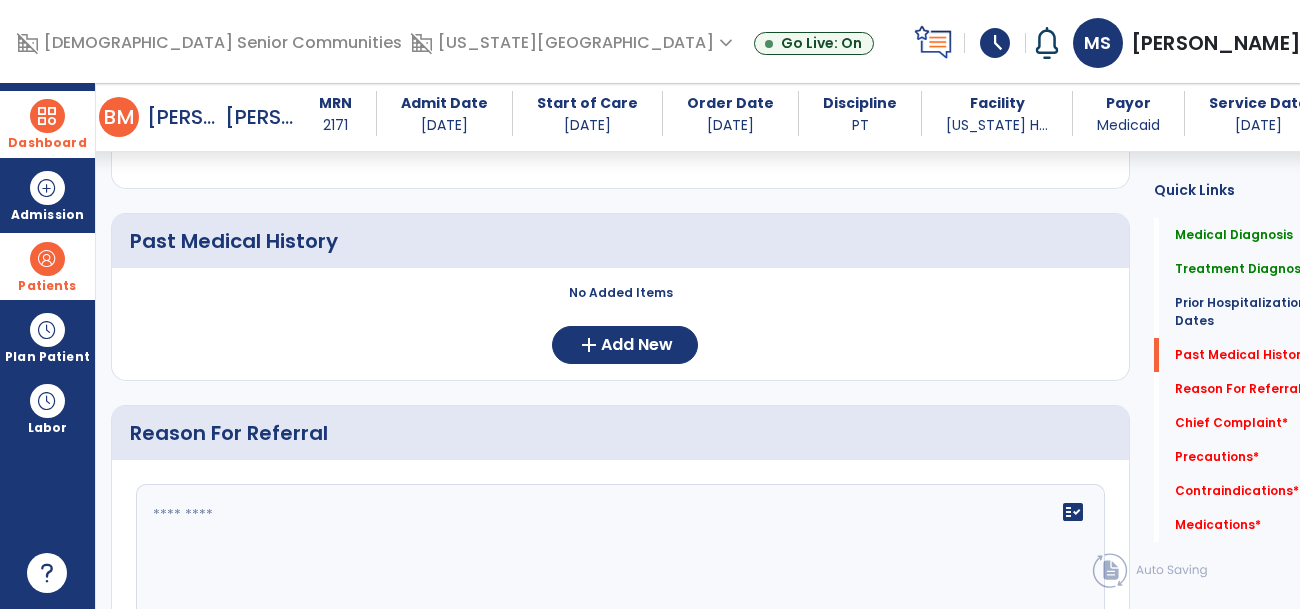 scroll, scrollTop: 912, scrollLeft: 0, axis: vertical 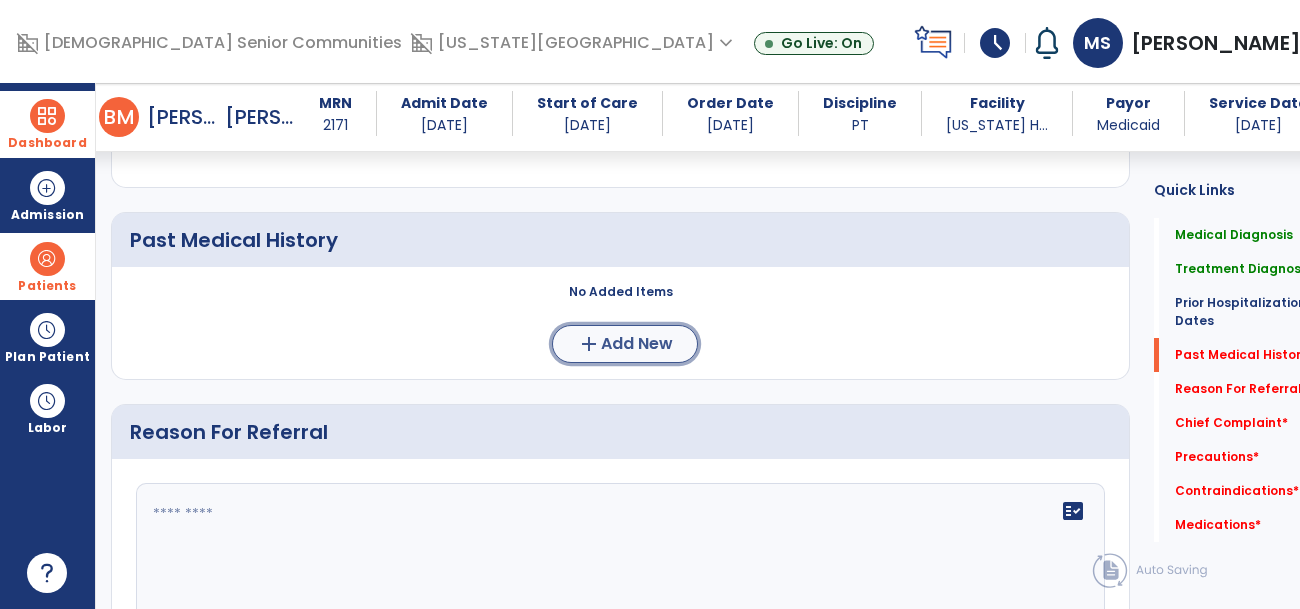 click on "Add New" 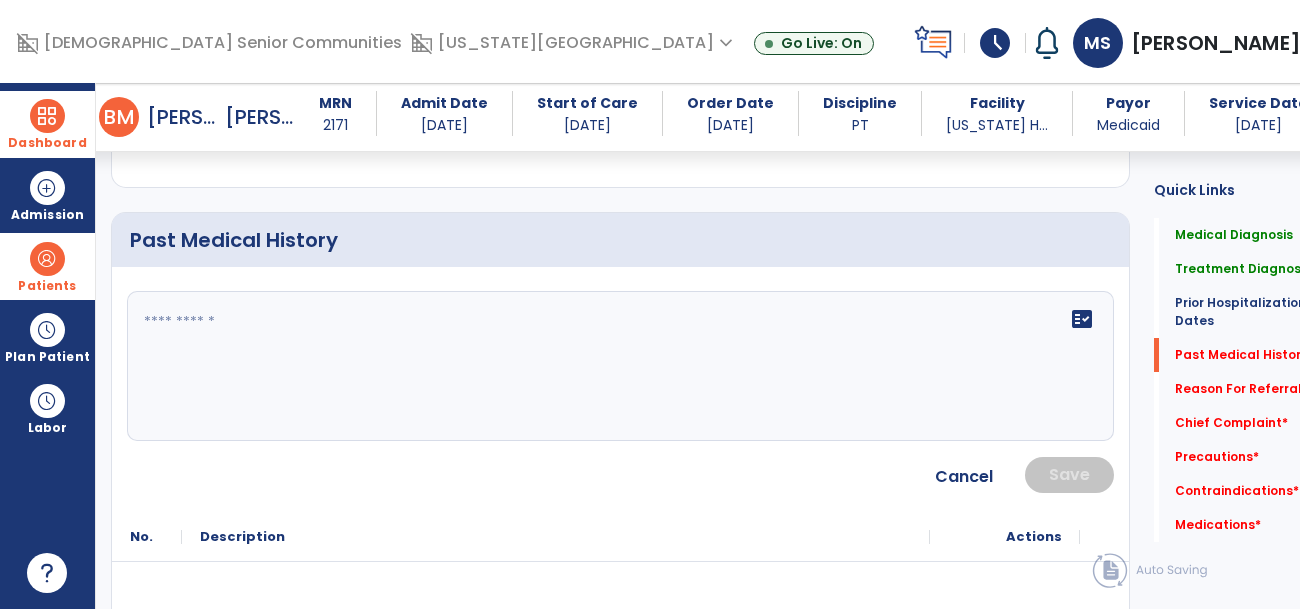 click 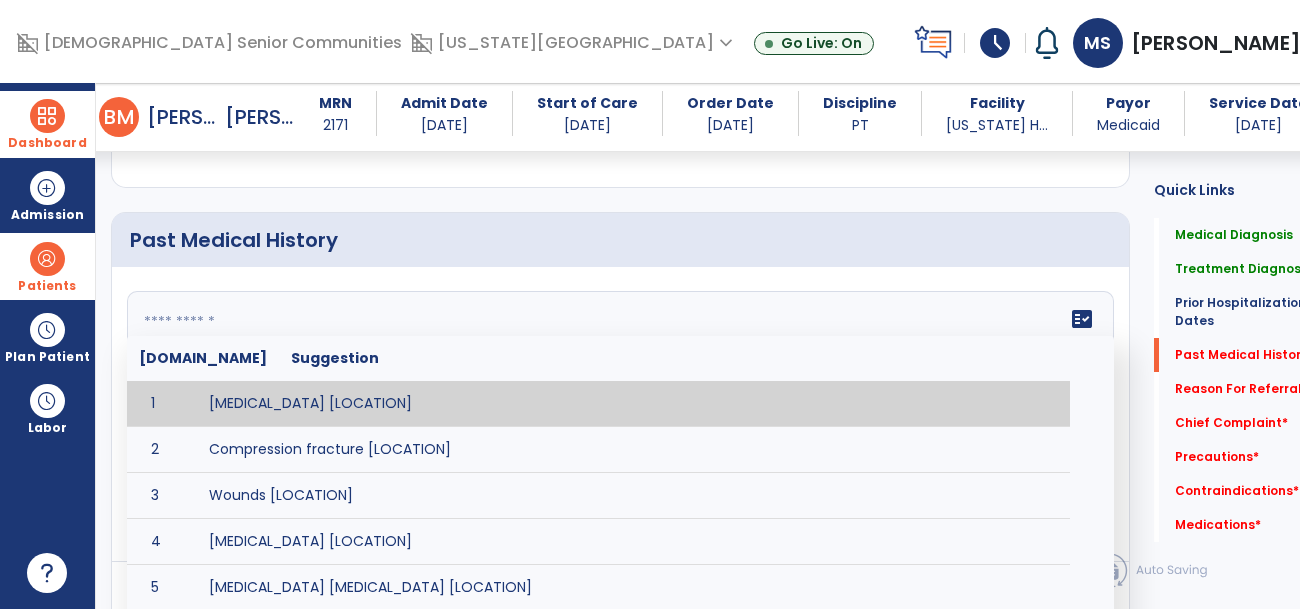 paste on "**********" 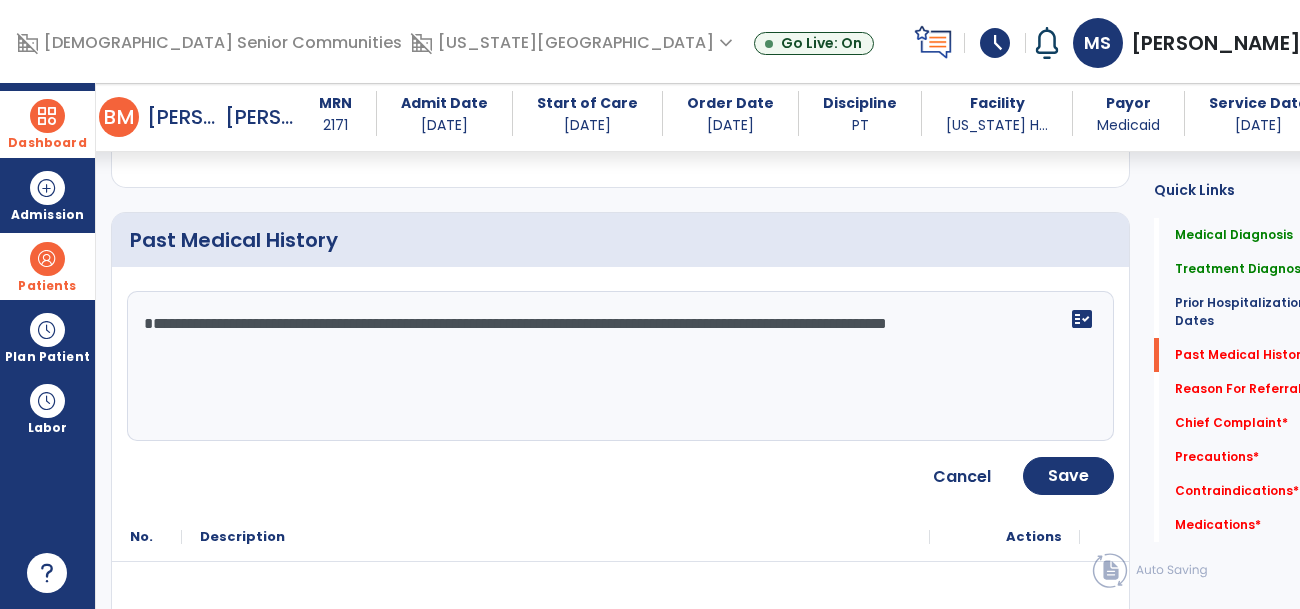 click on "**********" 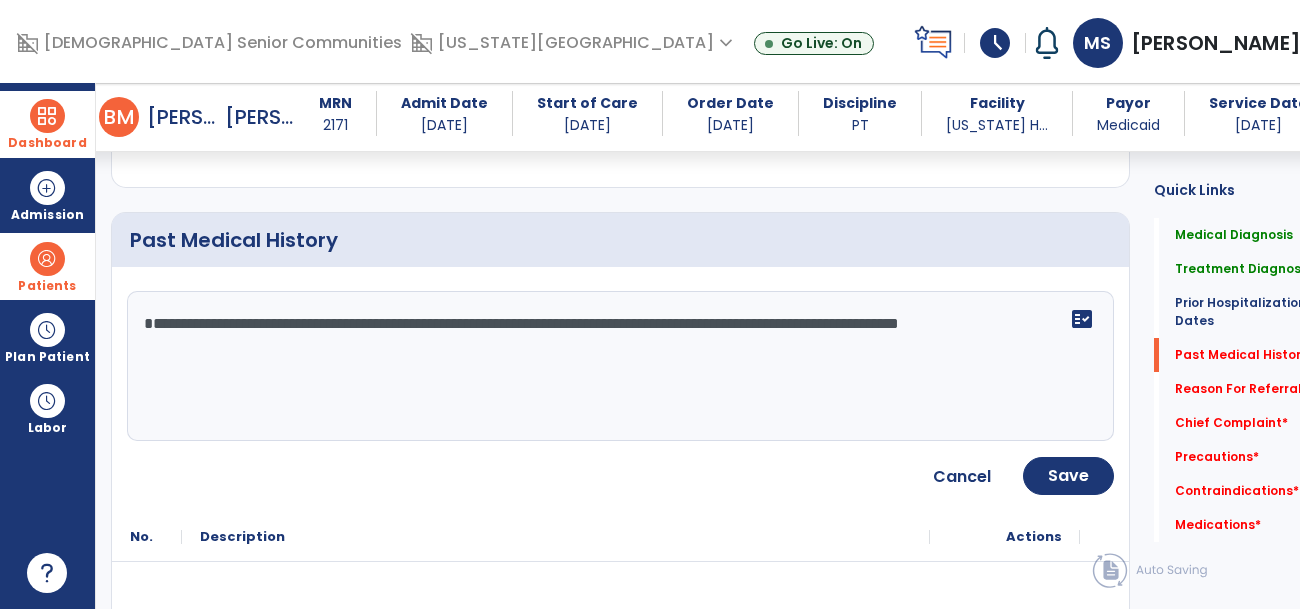 paste on "**********" 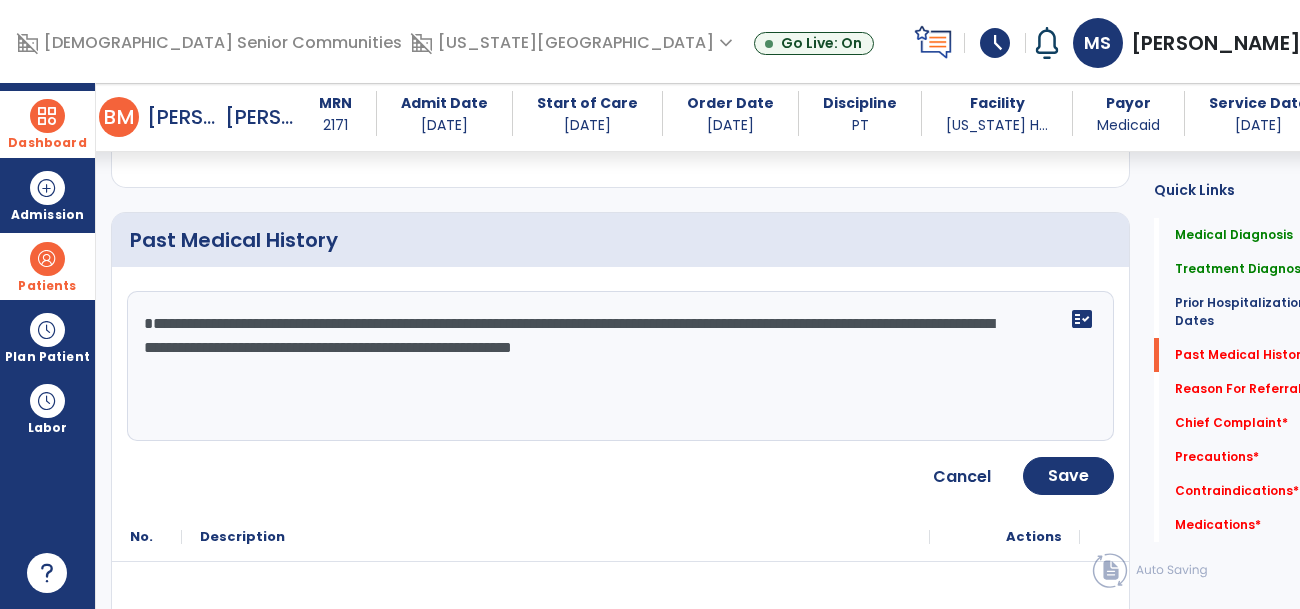 click on "**********" 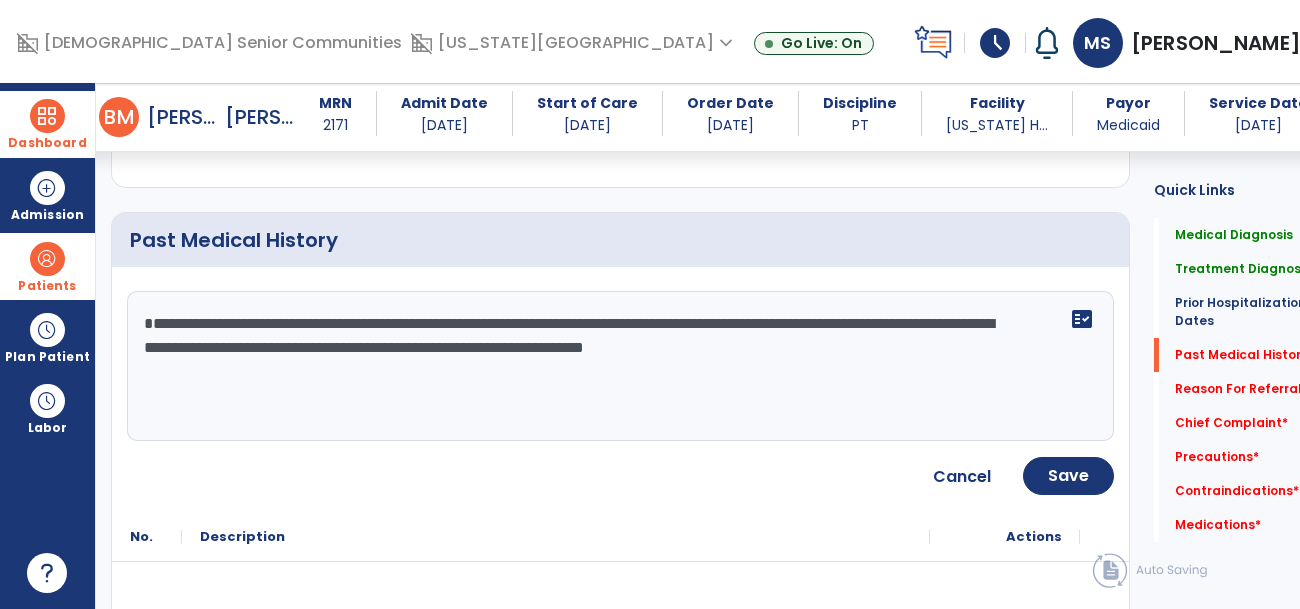 click on "**********" 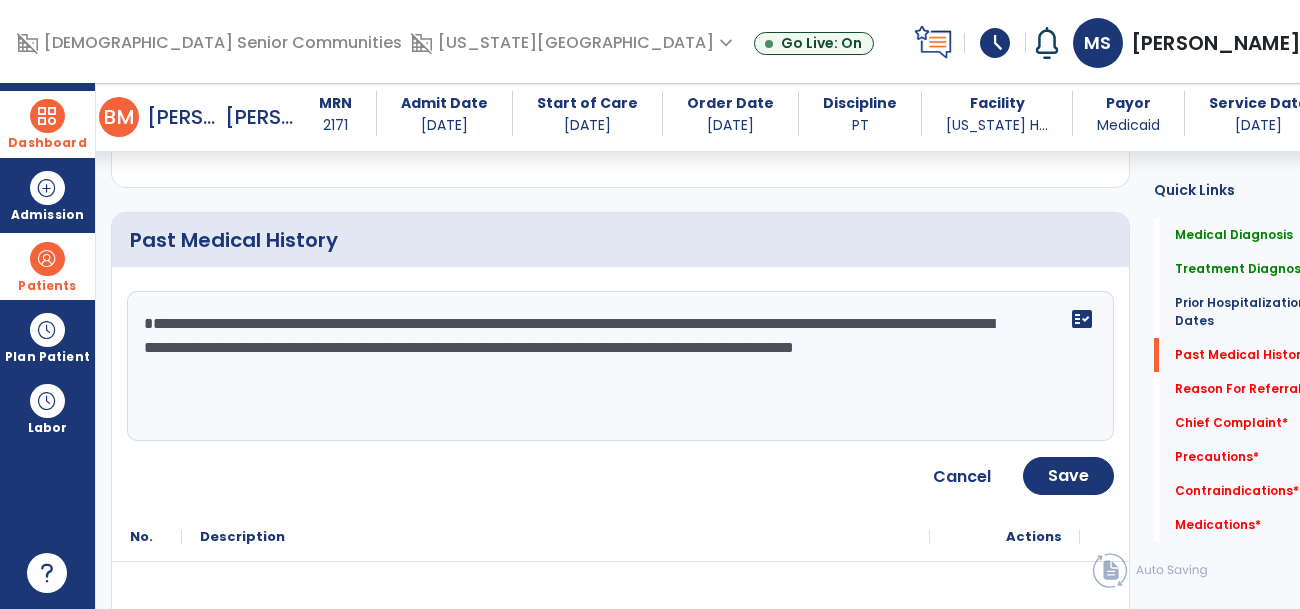 type on "**********" 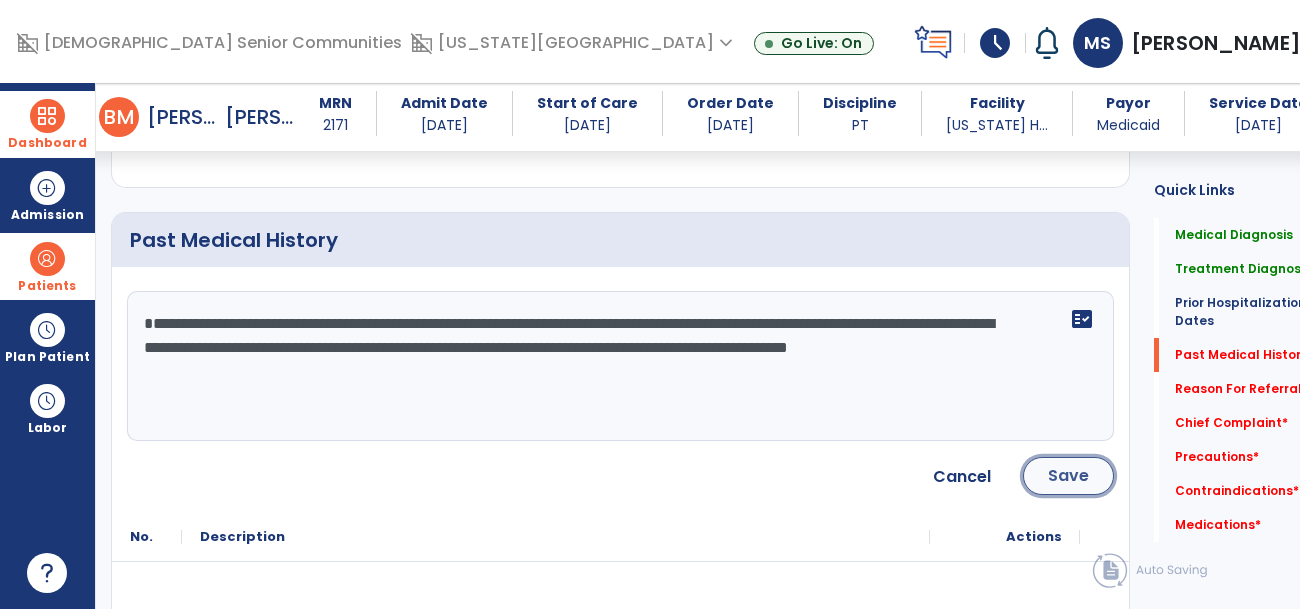 click on "Save" 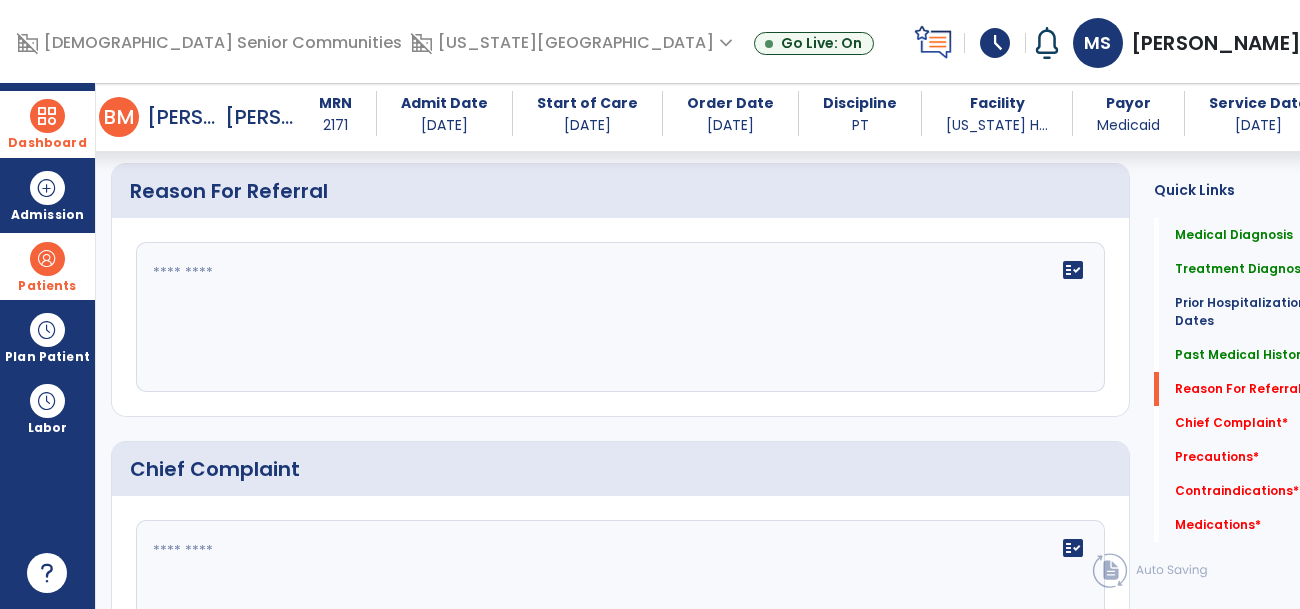 scroll, scrollTop: 1260, scrollLeft: 0, axis: vertical 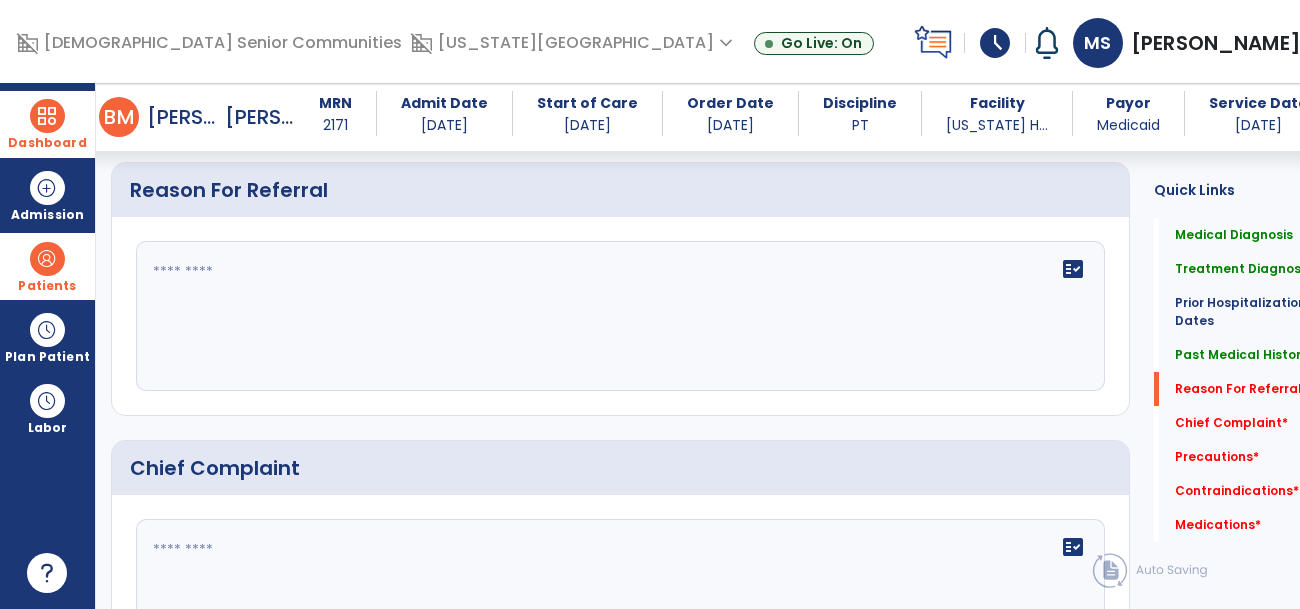 click on "fact_check" 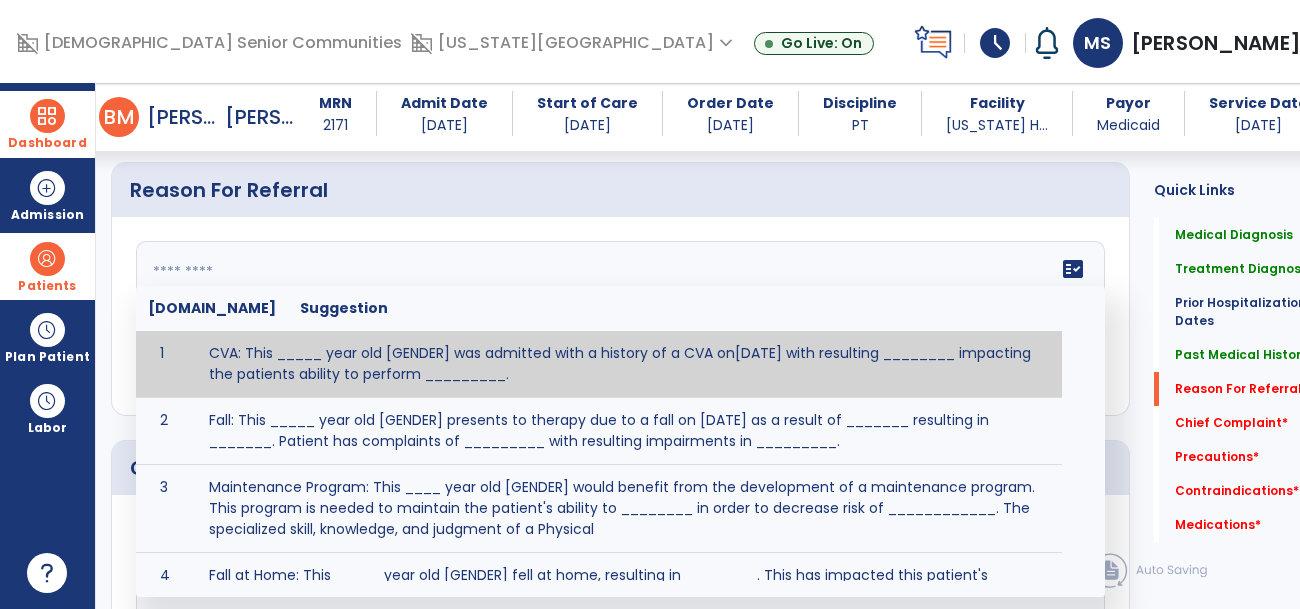 paste on "**********" 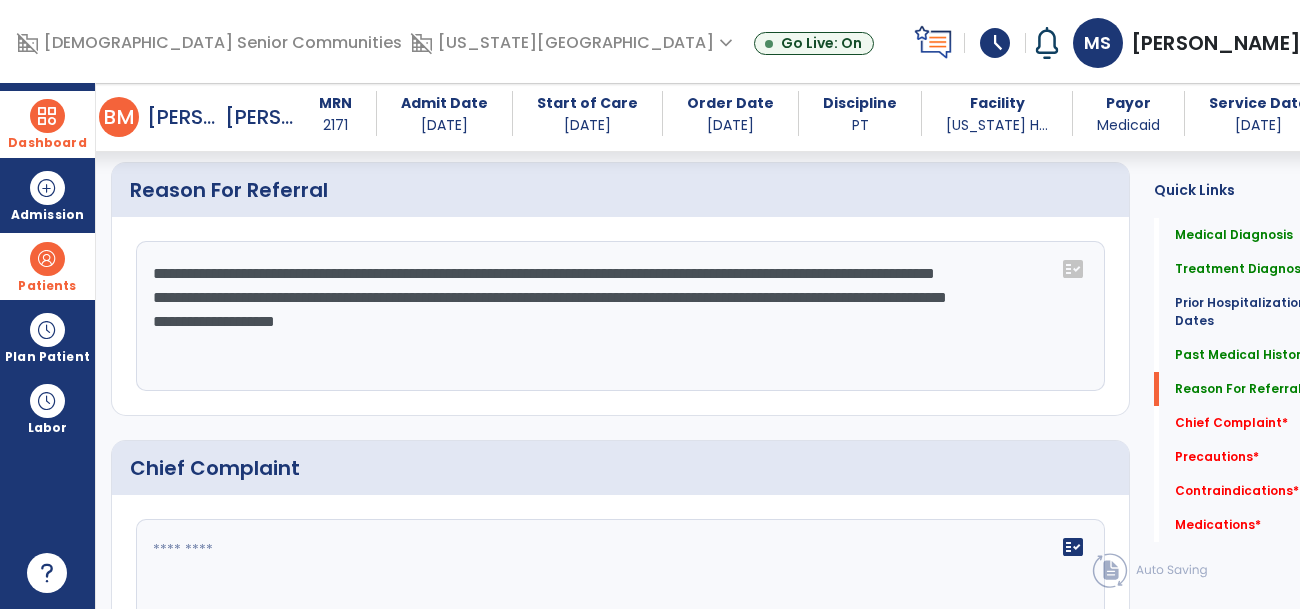 click on "**********" 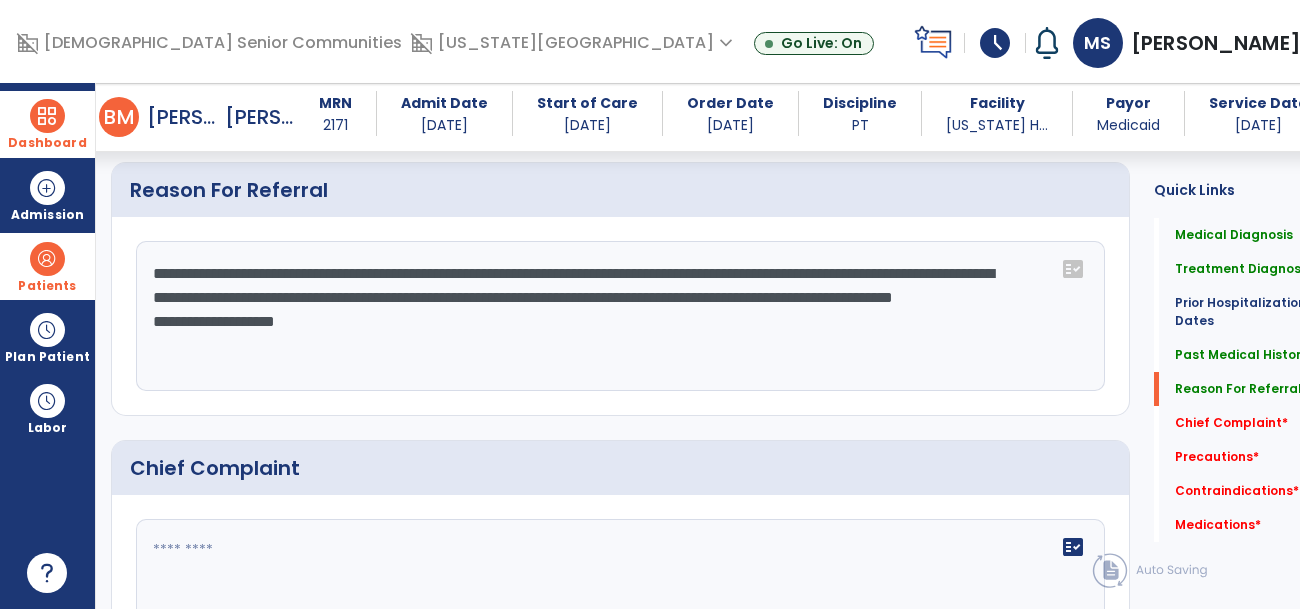 click on "**********" 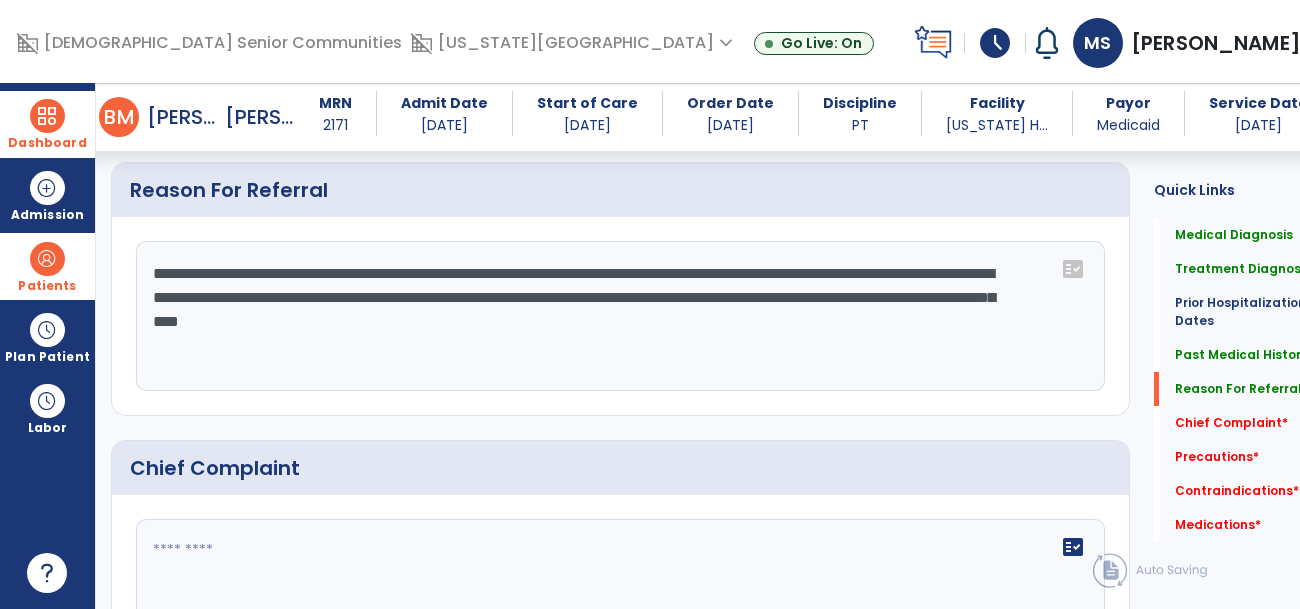 click on "**********" 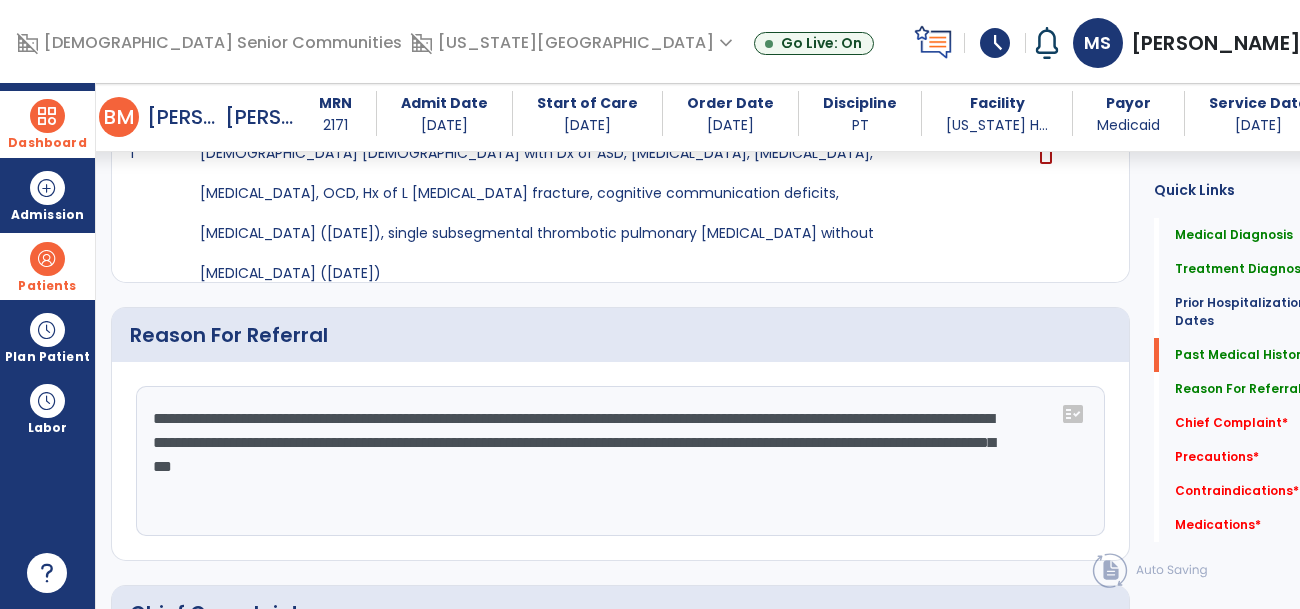 scroll, scrollTop: 1116, scrollLeft: 0, axis: vertical 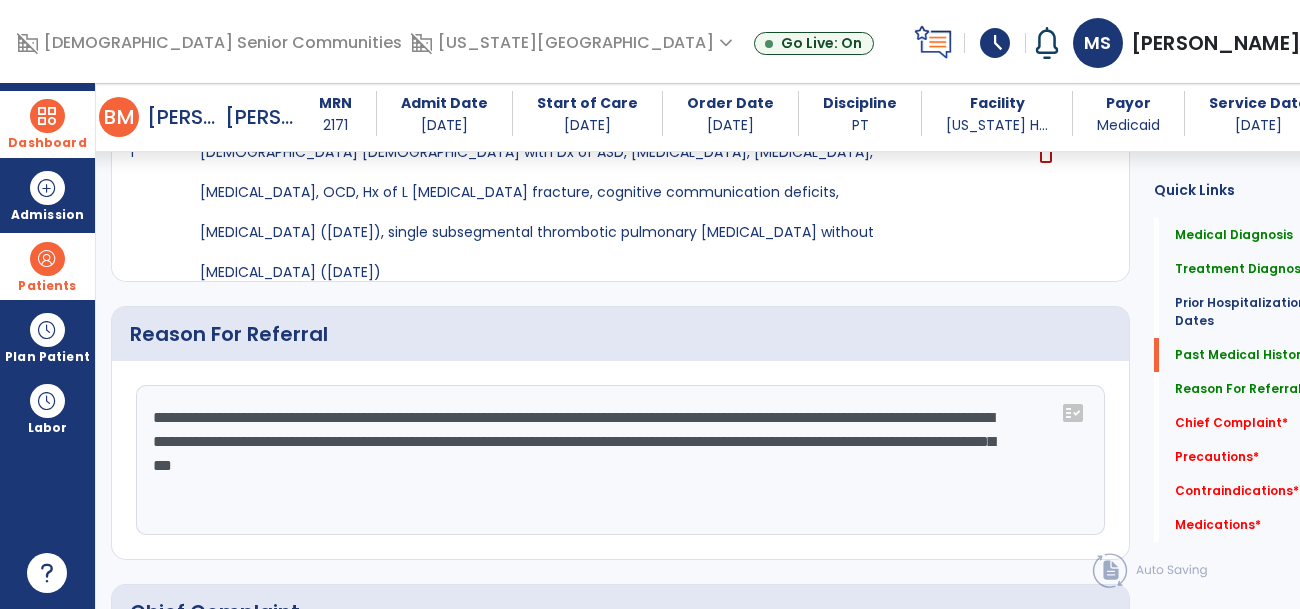 type on "**********" 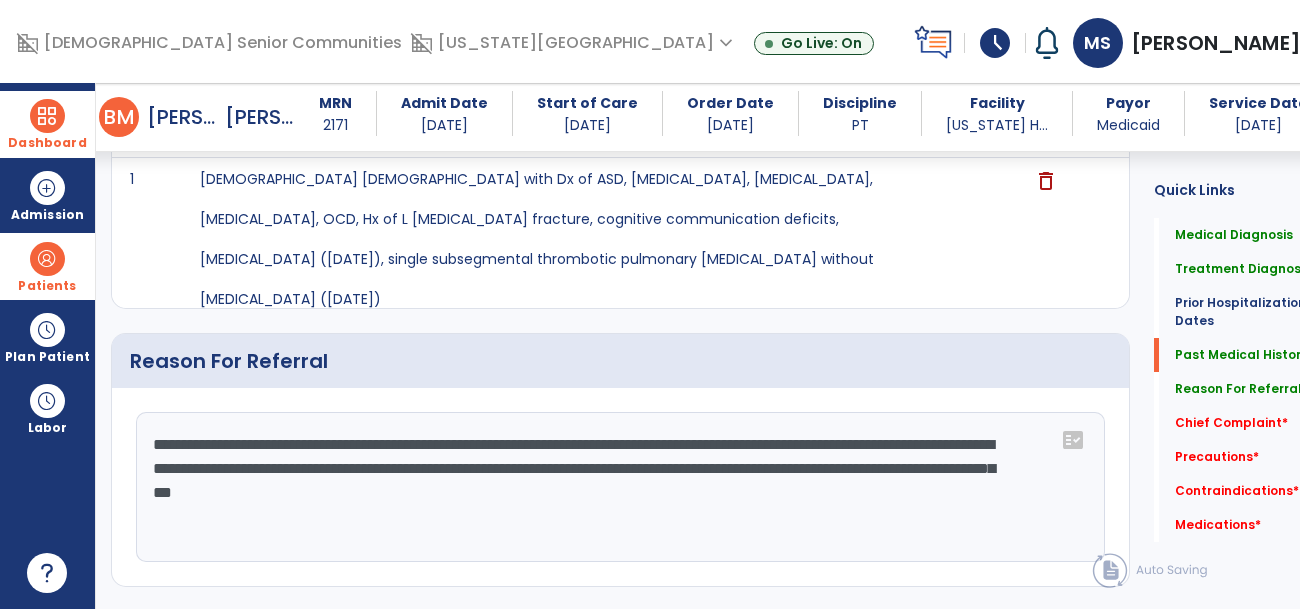 scroll, scrollTop: 1095, scrollLeft: 0, axis: vertical 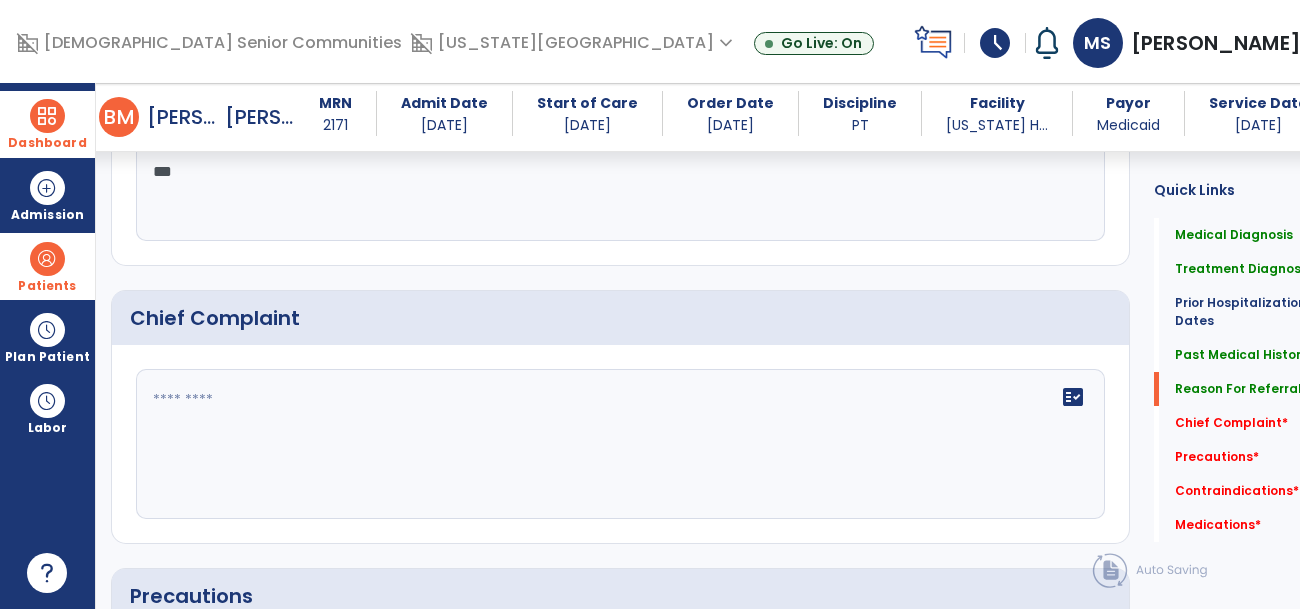 click on "fact_check" 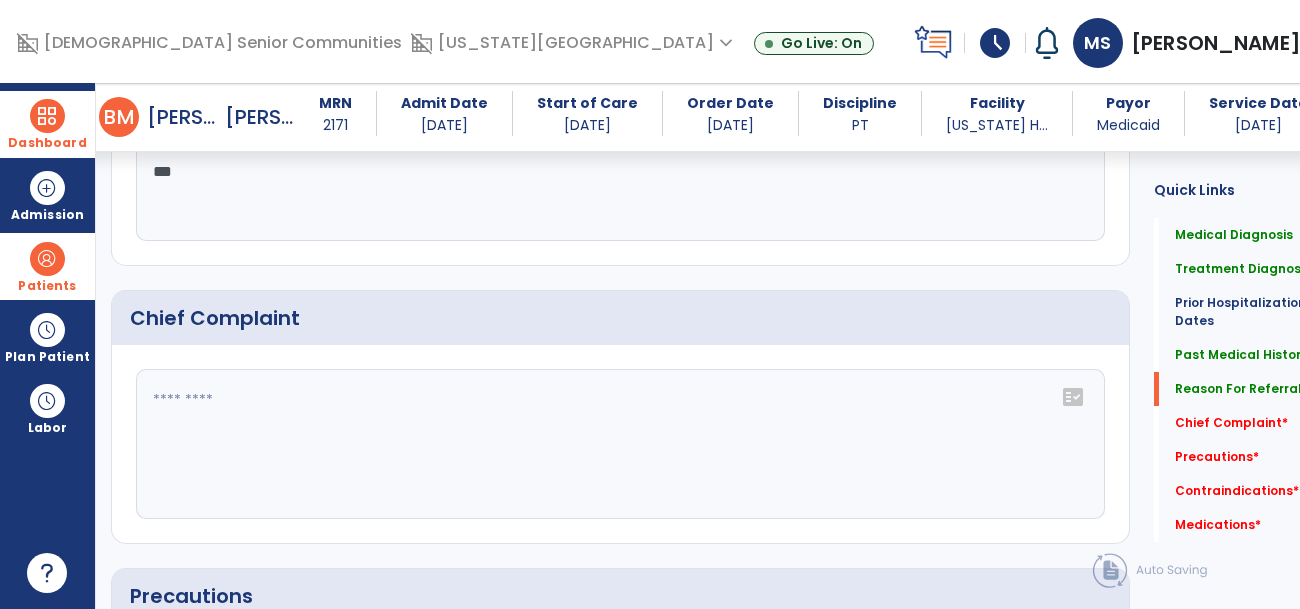 click on "fact_check" 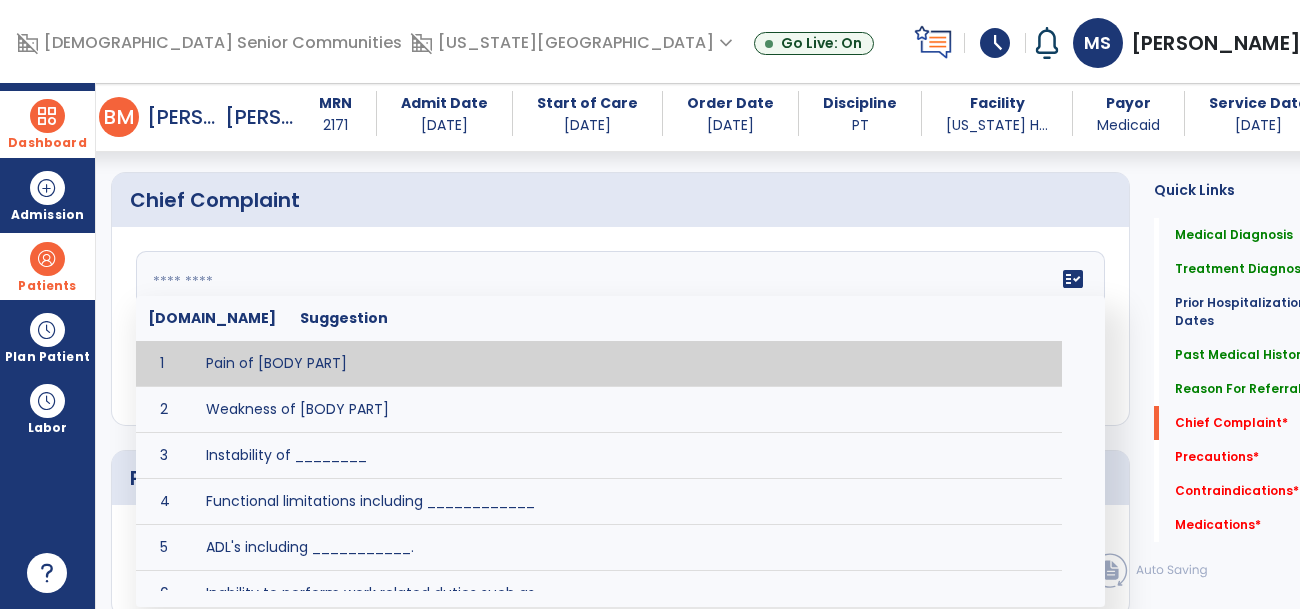 scroll, scrollTop: 1532, scrollLeft: 0, axis: vertical 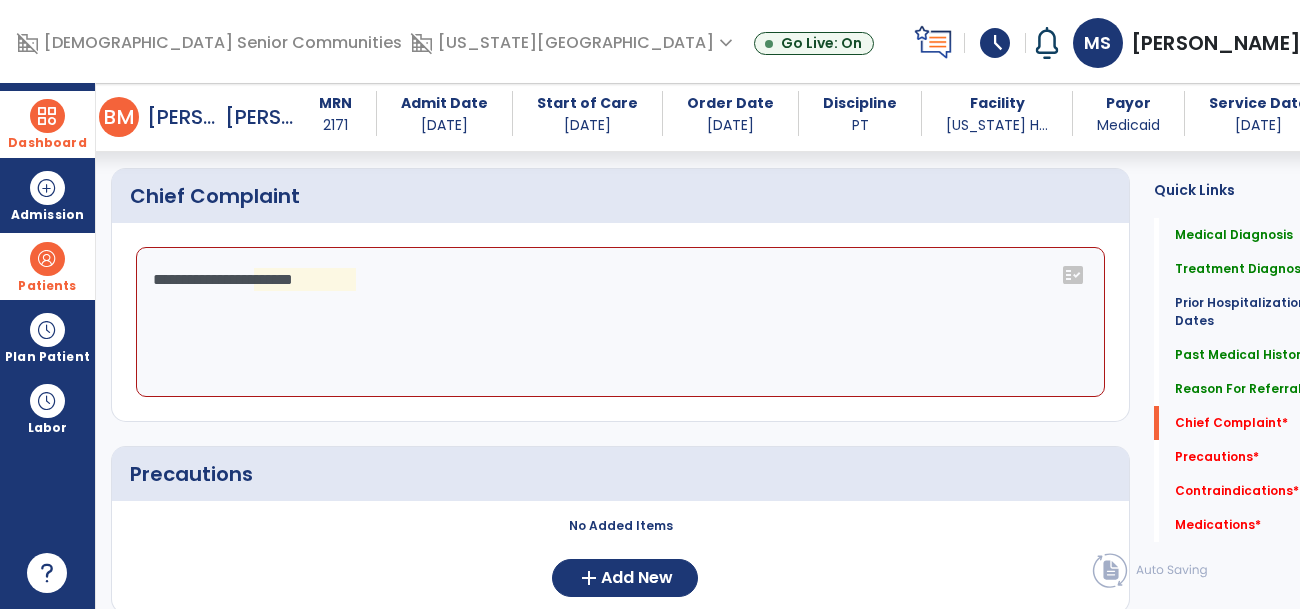 click on "**********" 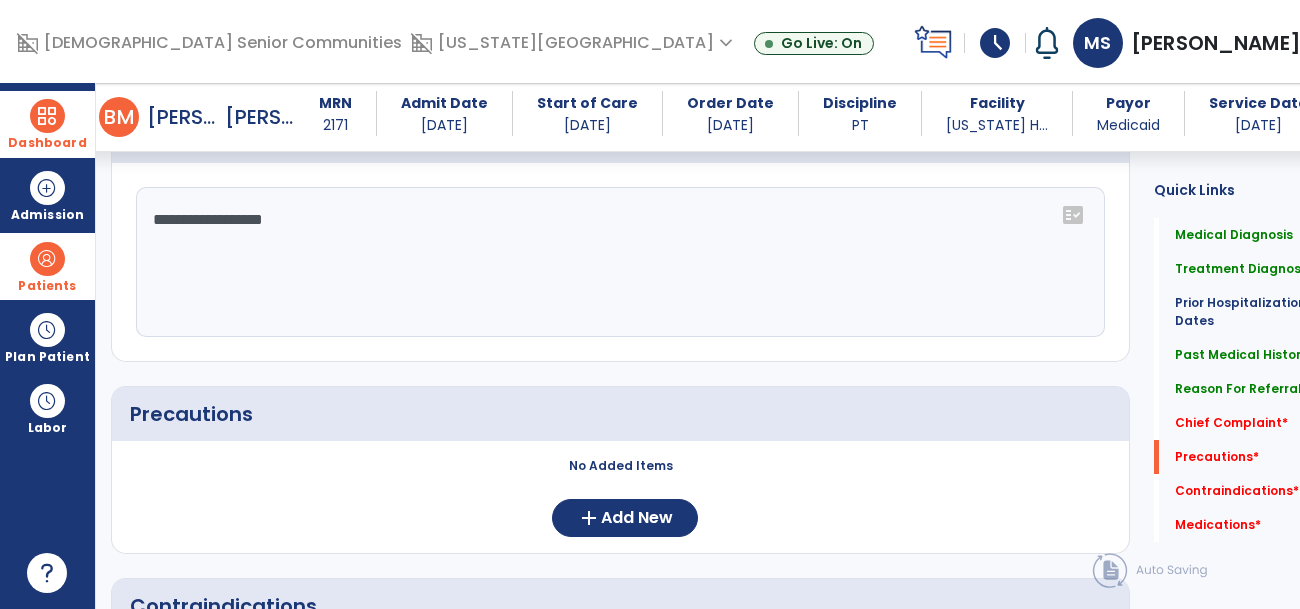 scroll, scrollTop: 1711, scrollLeft: 0, axis: vertical 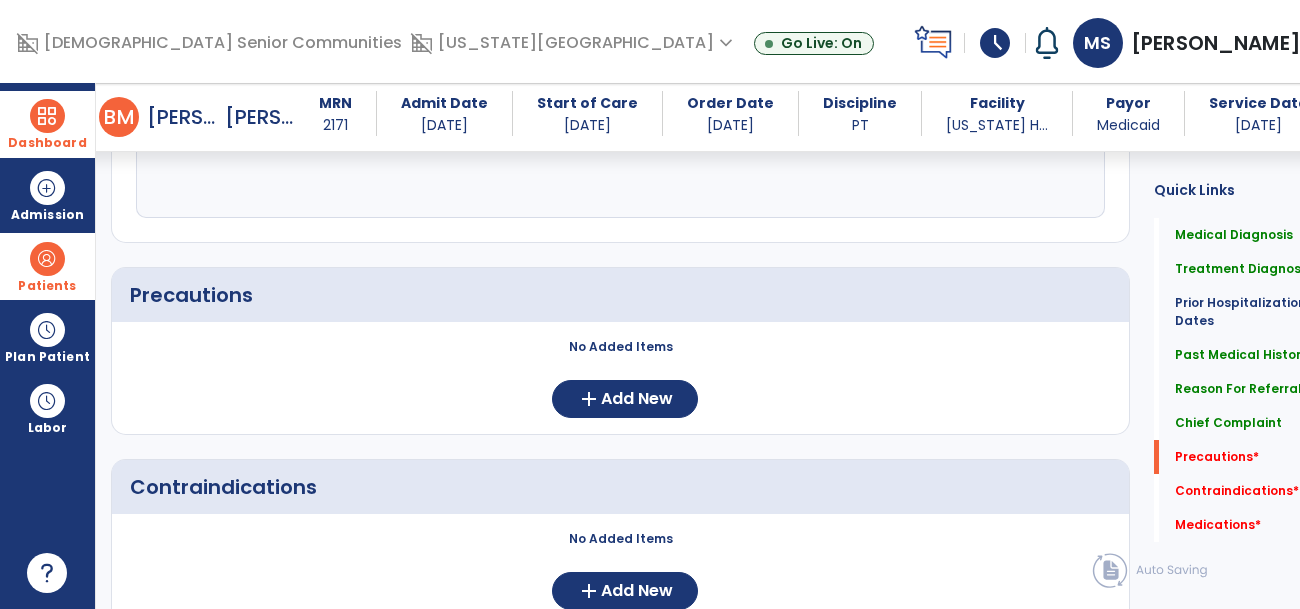 type on "**********" 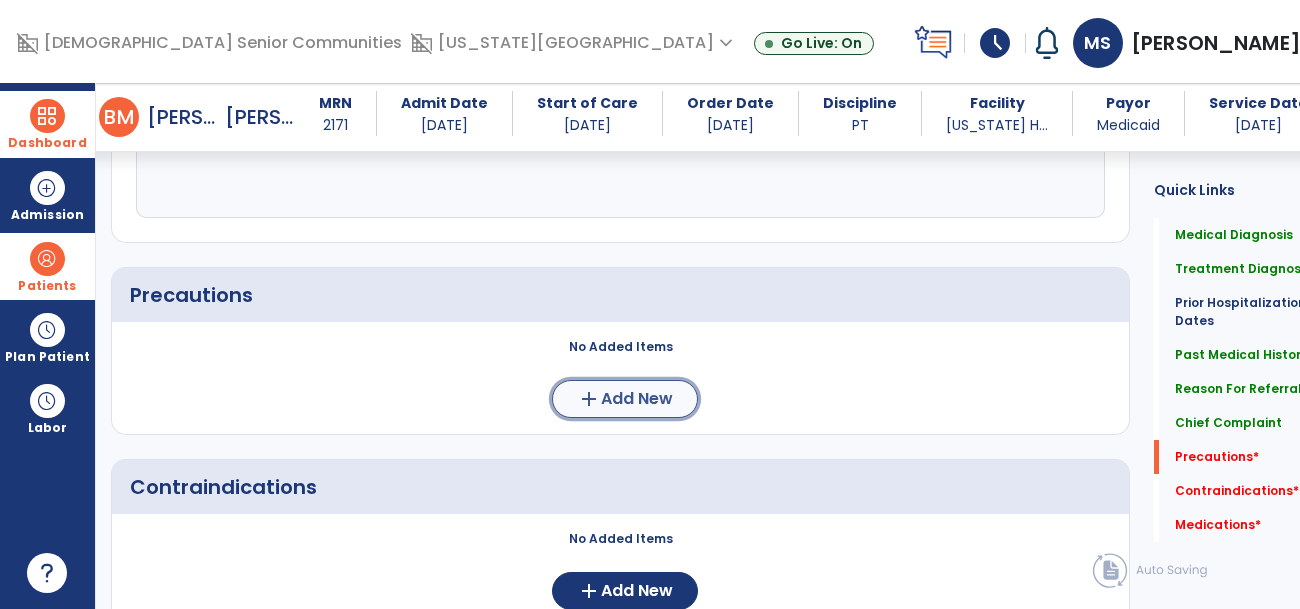 click on "Add New" 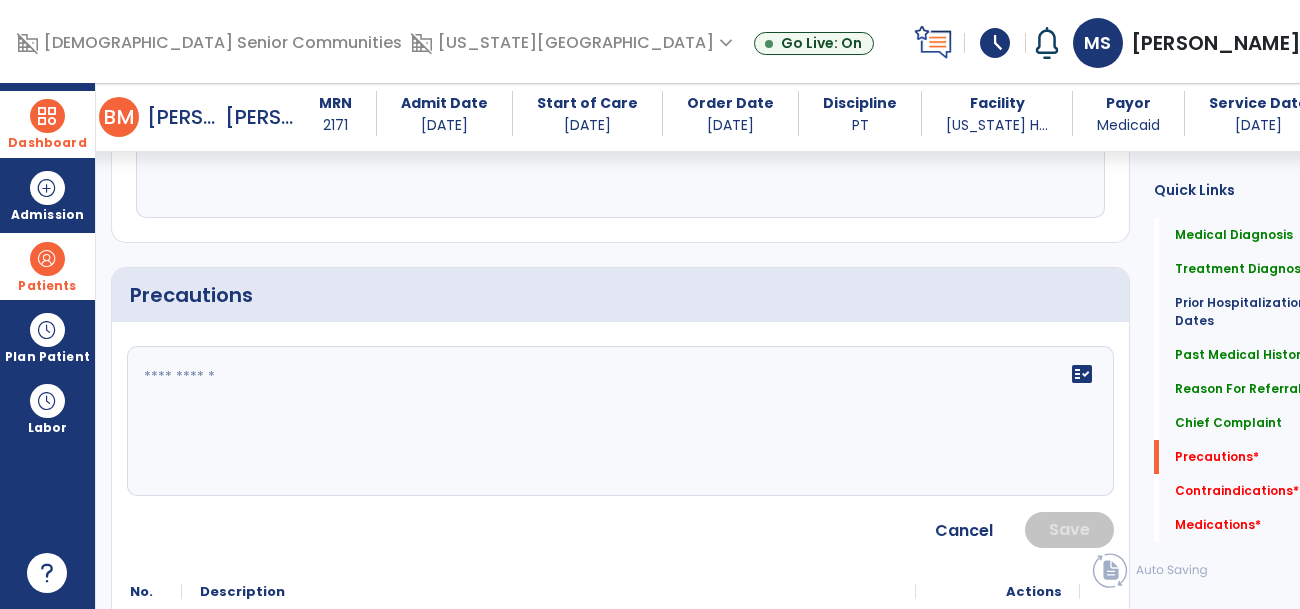 click on "fact_check" 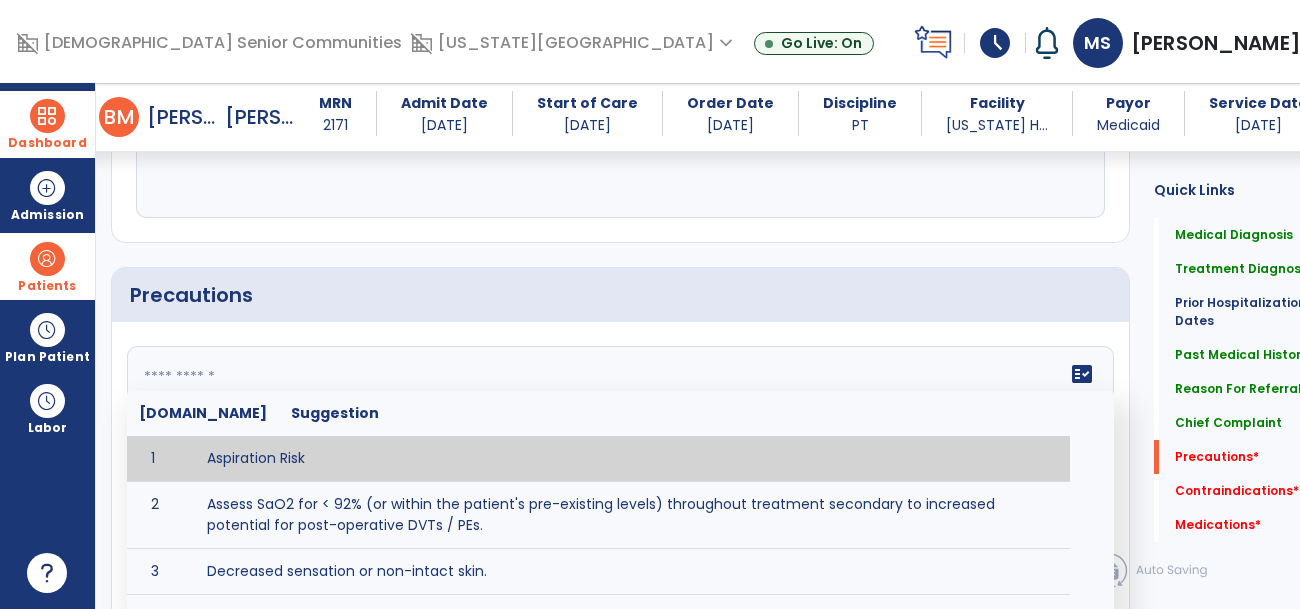 paste on "**********" 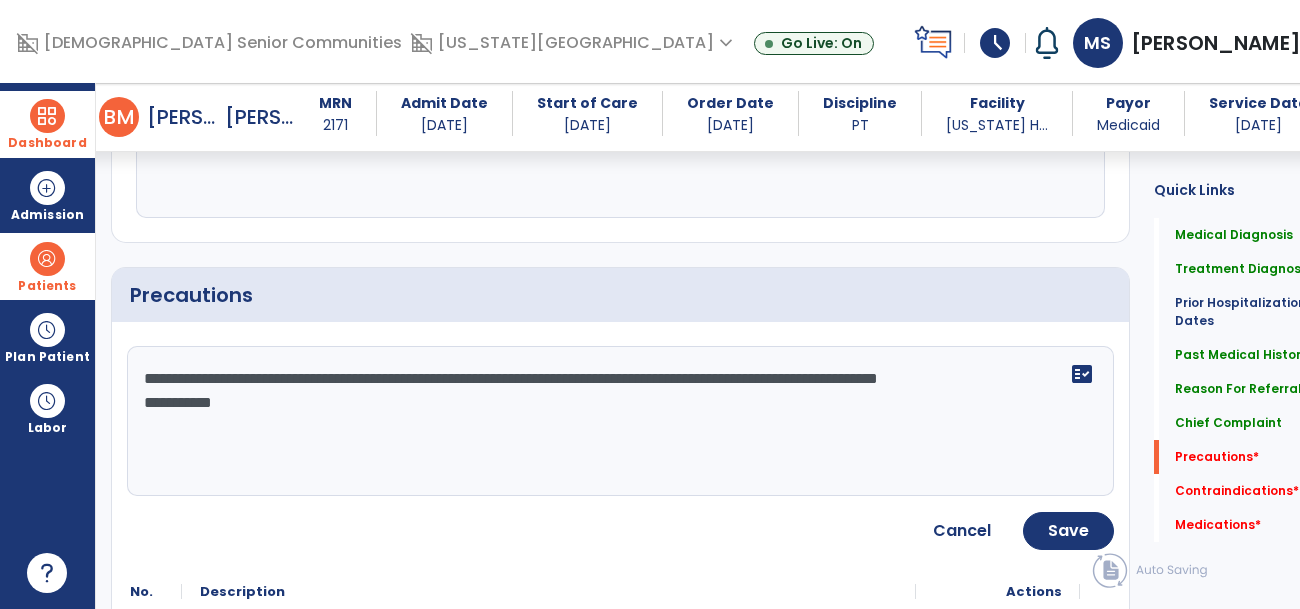 click on "**********" 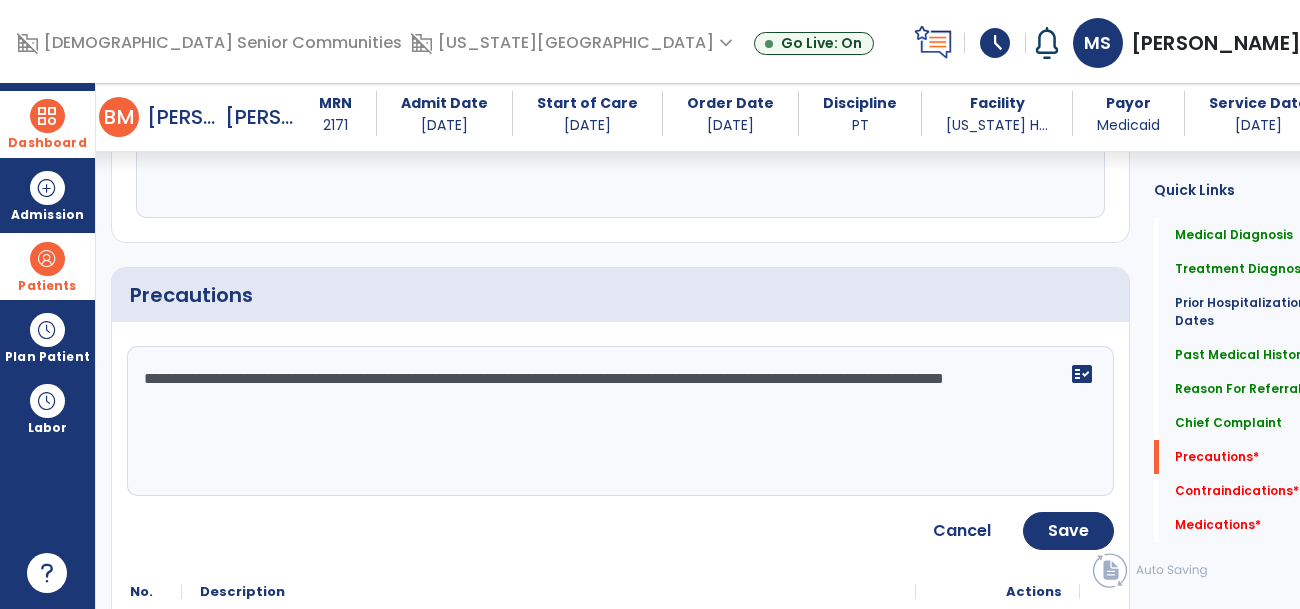 type on "**********" 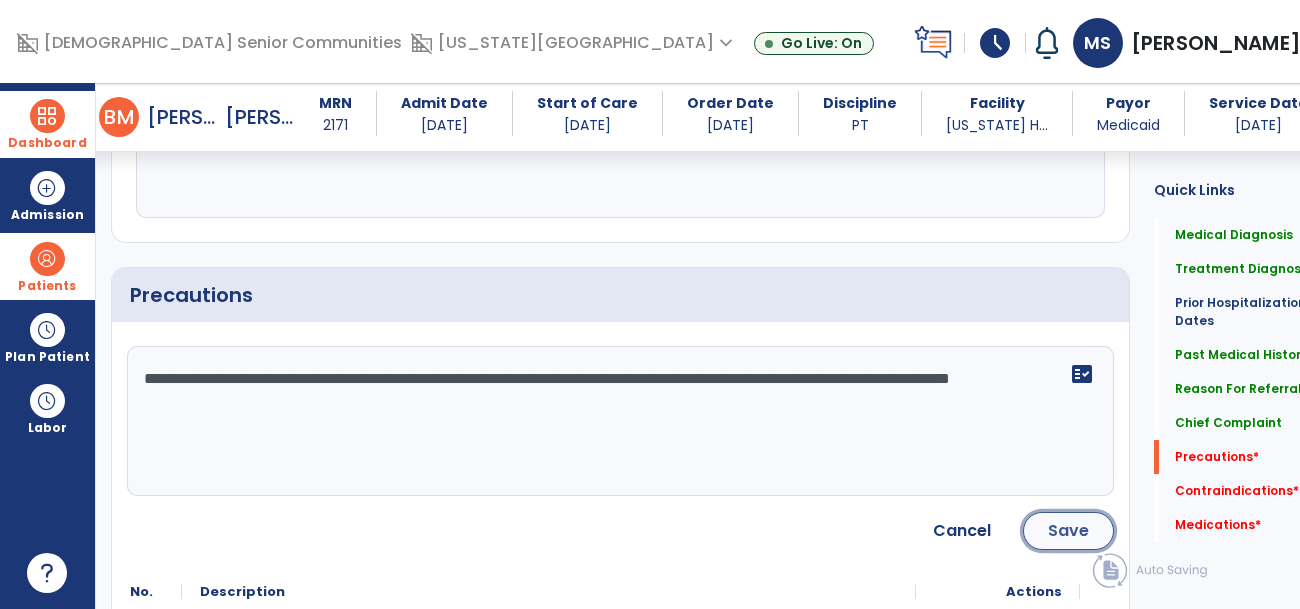 click on "Save" 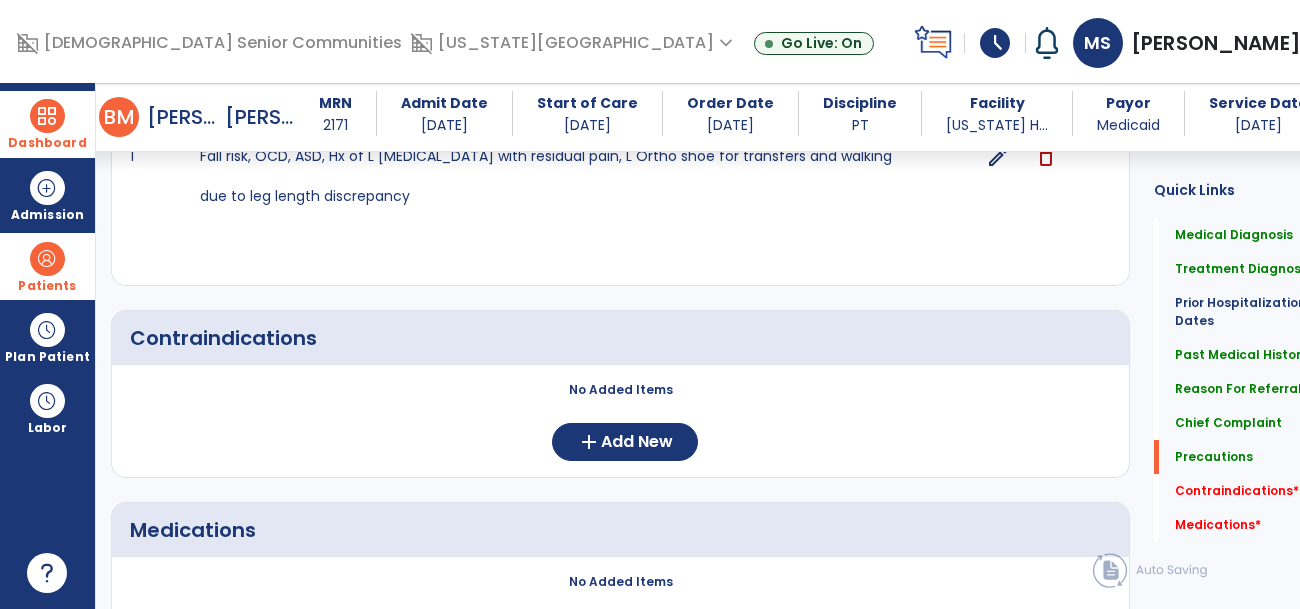 scroll, scrollTop: 1967, scrollLeft: 0, axis: vertical 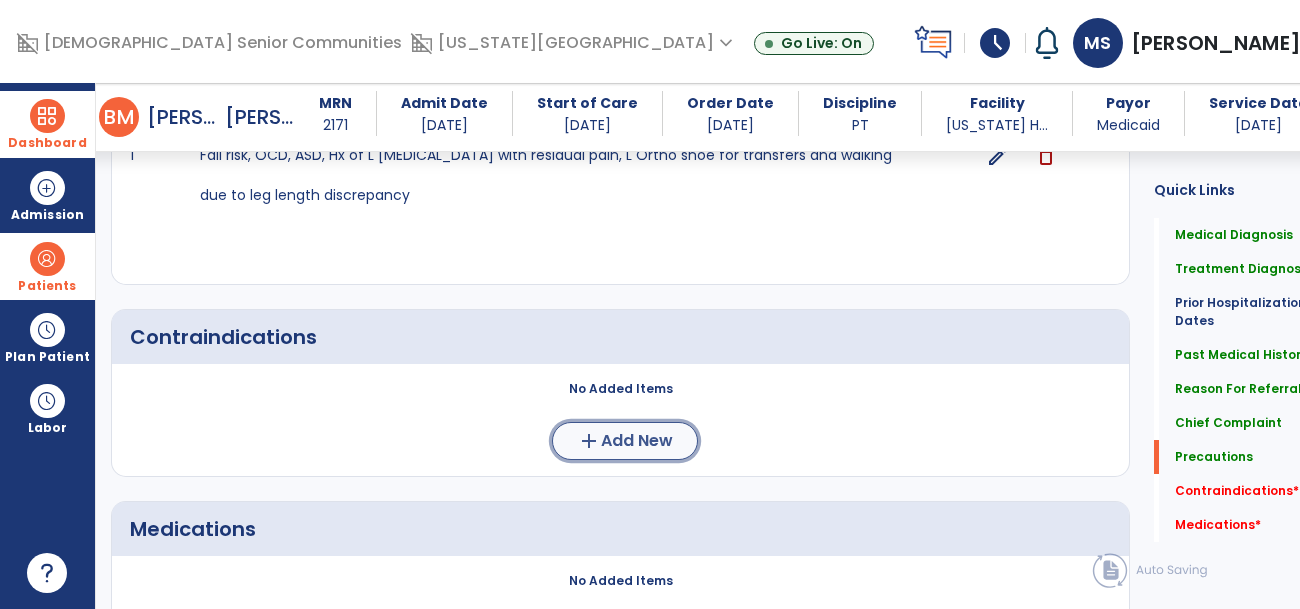 click on "Add New" 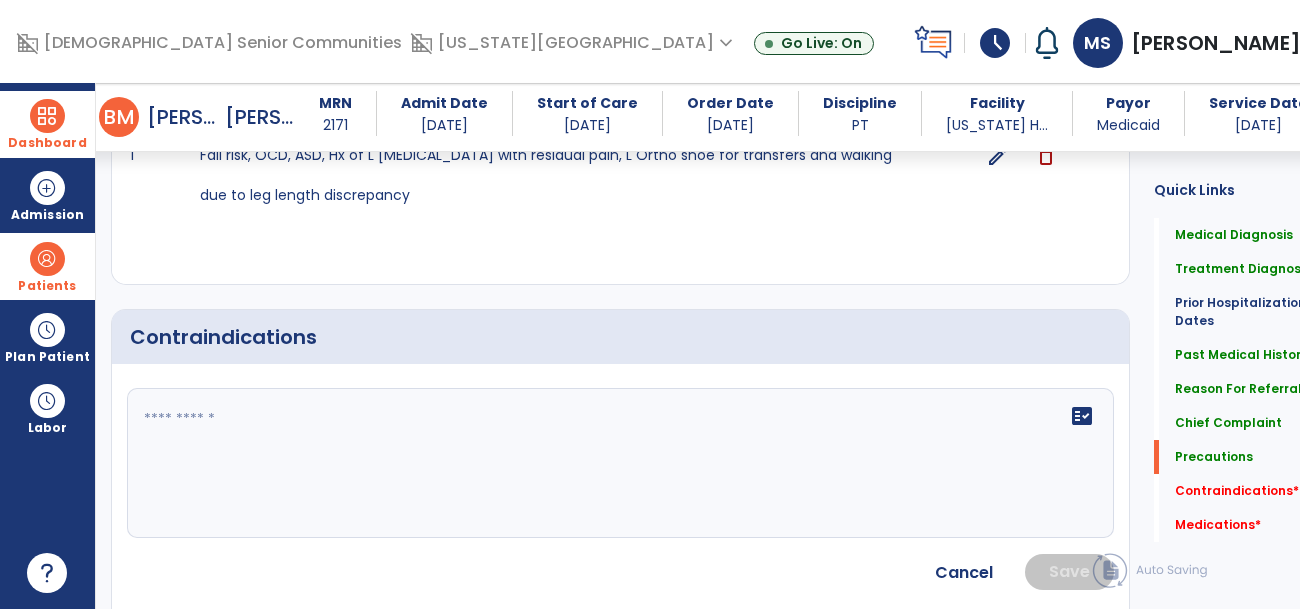 click 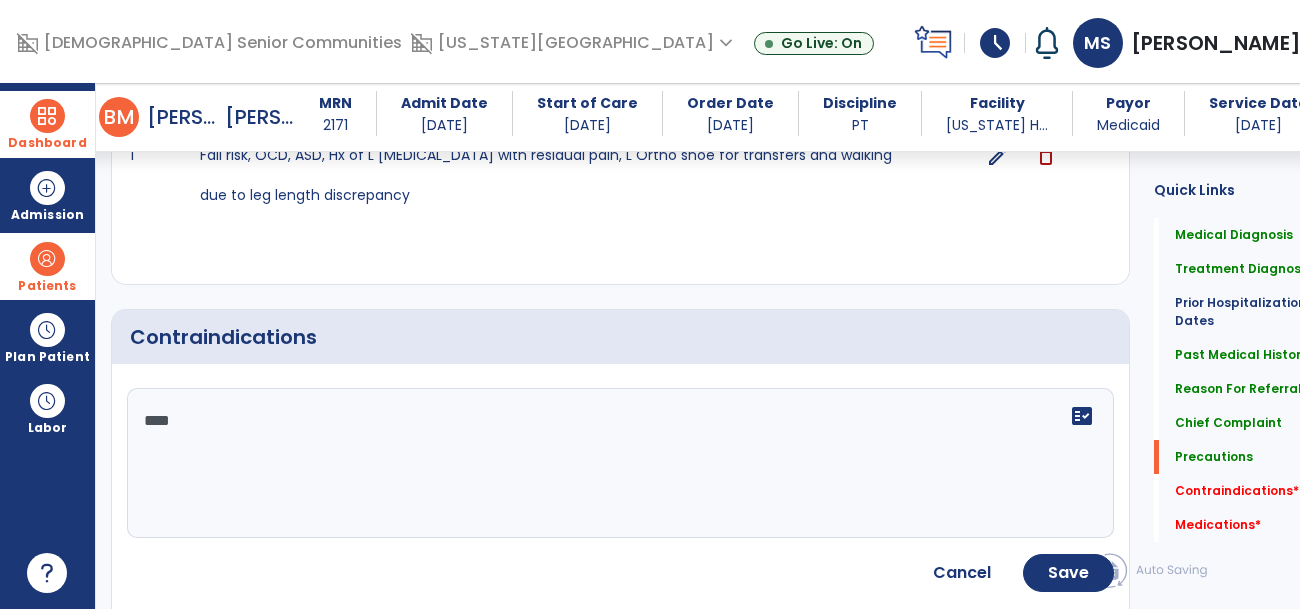 type on "*****" 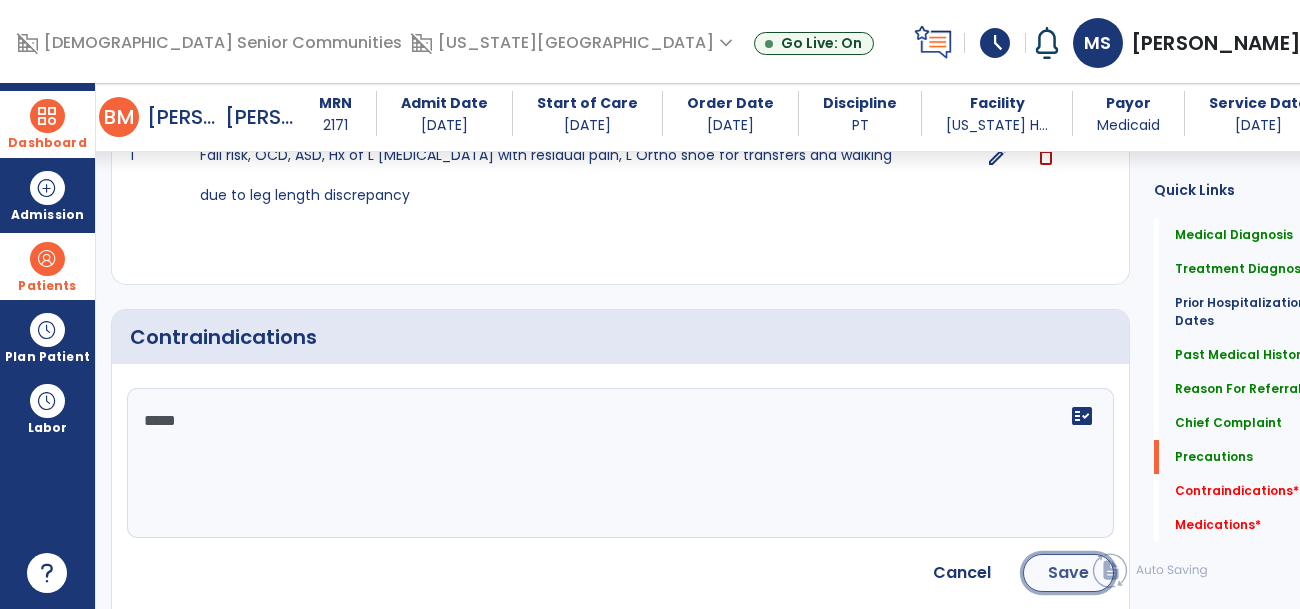 click on "Save" 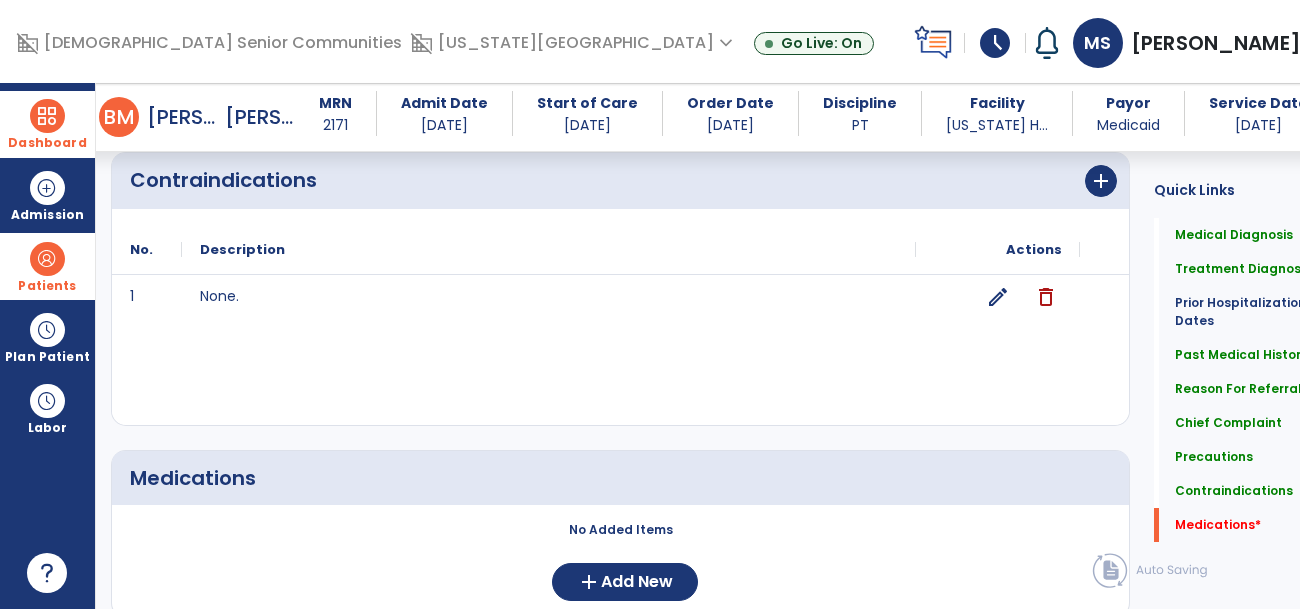 scroll, scrollTop: 2200, scrollLeft: 0, axis: vertical 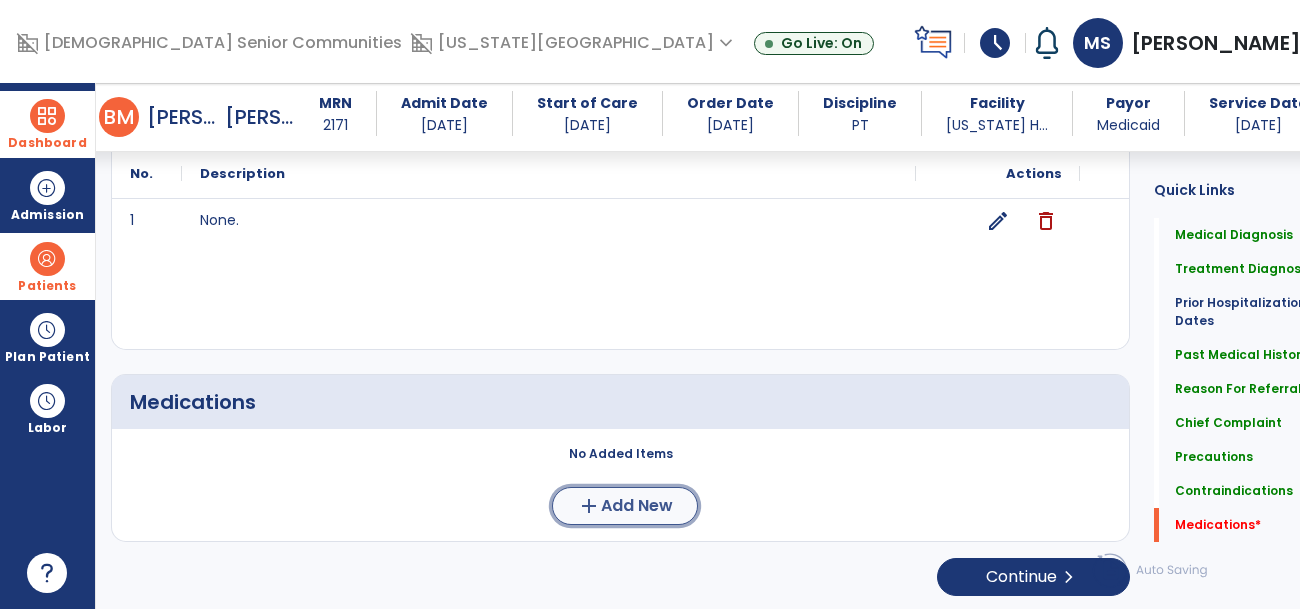 click on "Add New" 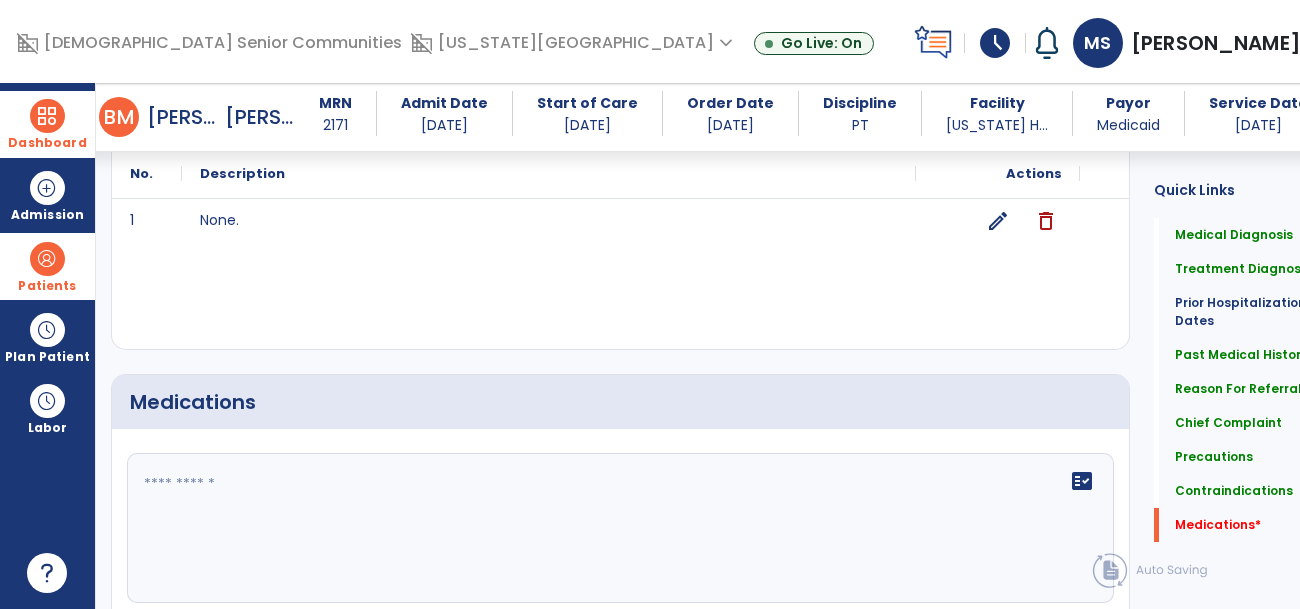 click on "fact_check" 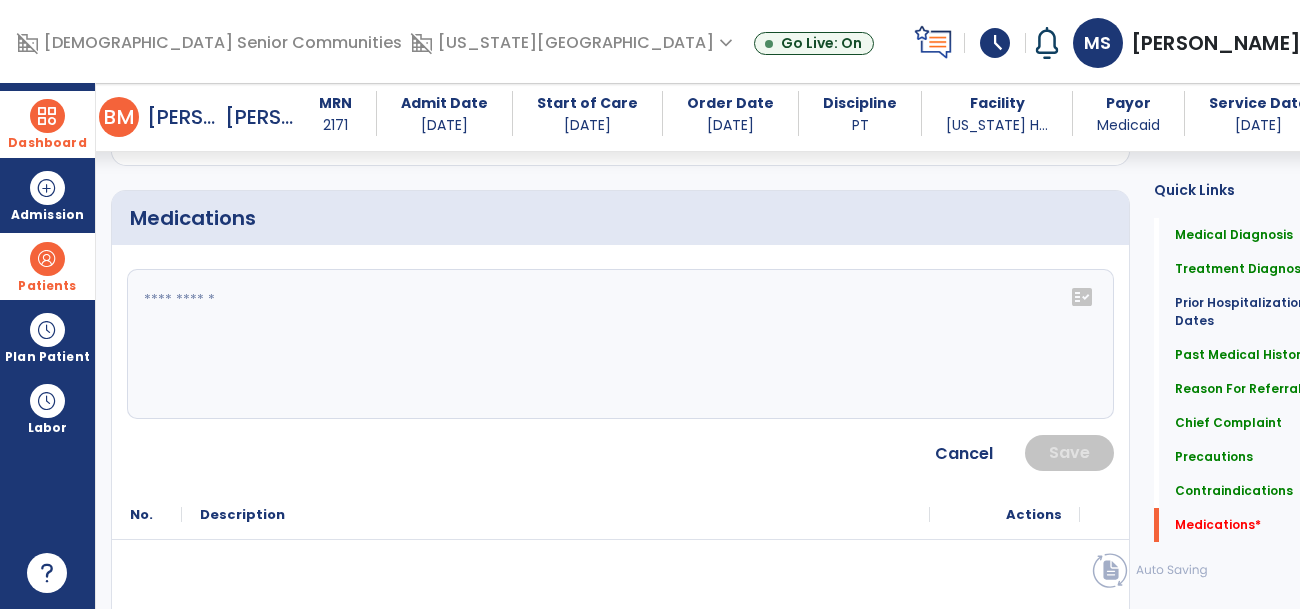 scroll, scrollTop: 2385, scrollLeft: 0, axis: vertical 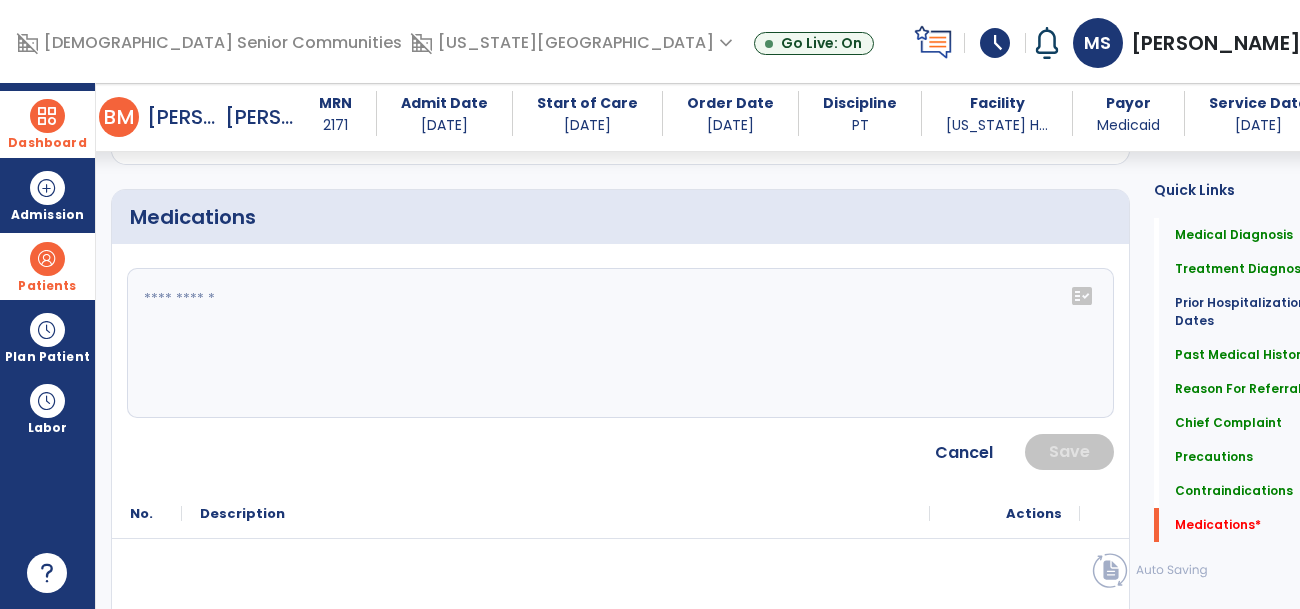 click on "fact_check" 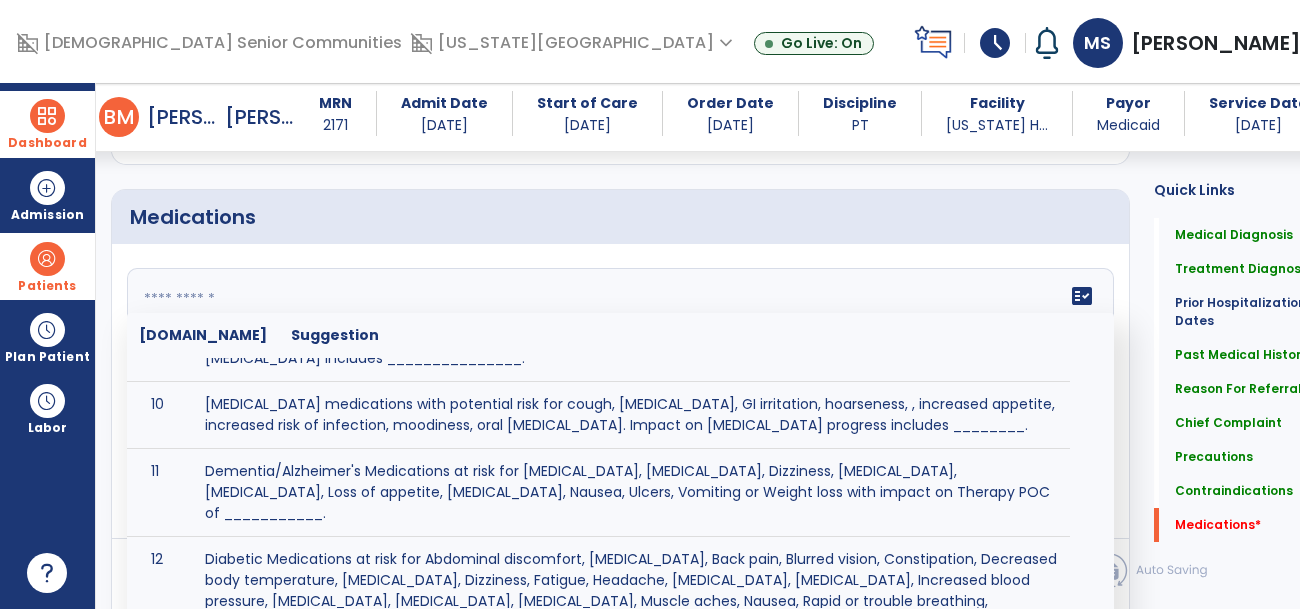 scroll, scrollTop: 1460, scrollLeft: 0, axis: vertical 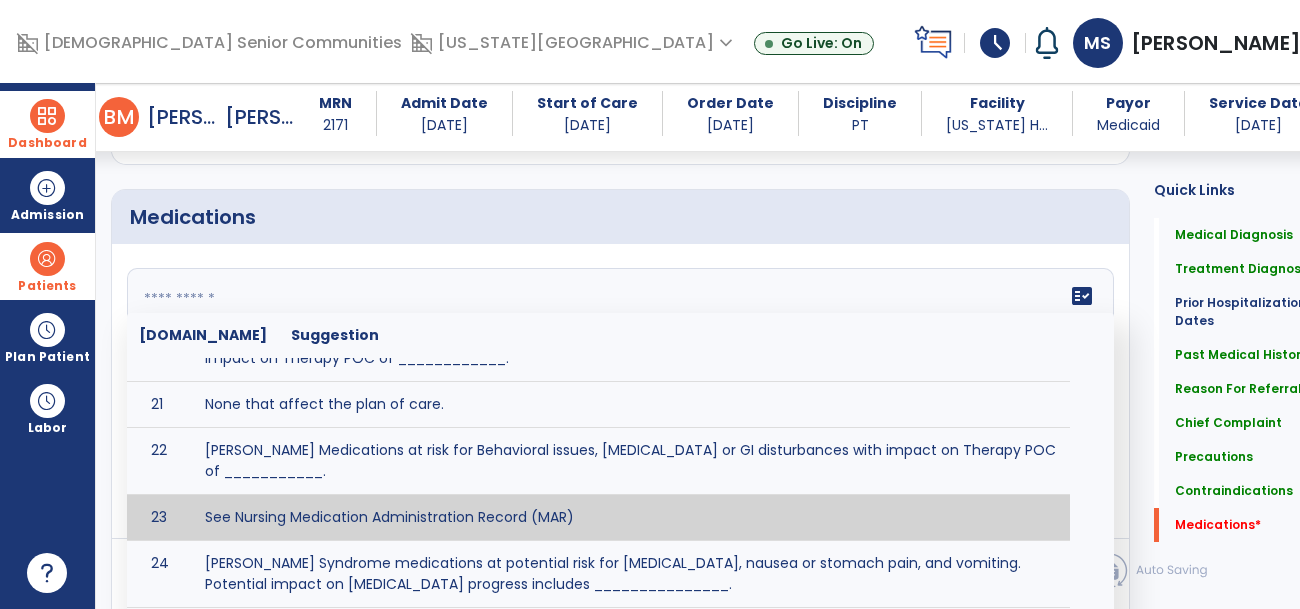 type on "**********" 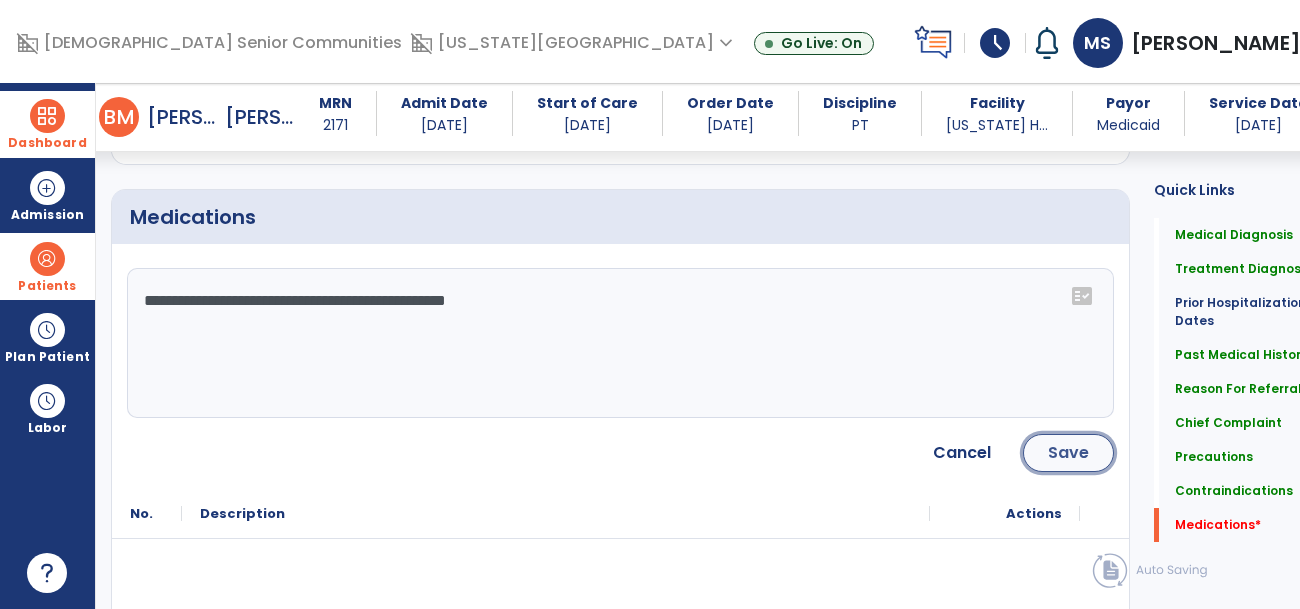 click on "Save" 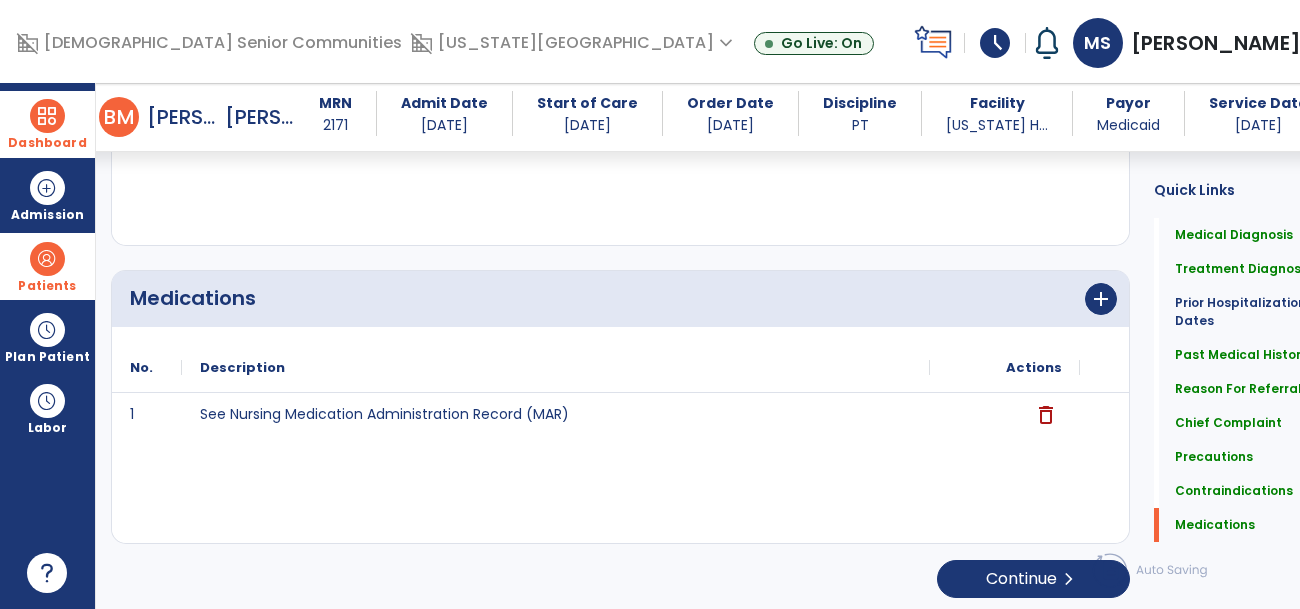 scroll, scrollTop: 2306, scrollLeft: 0, axis: vertical 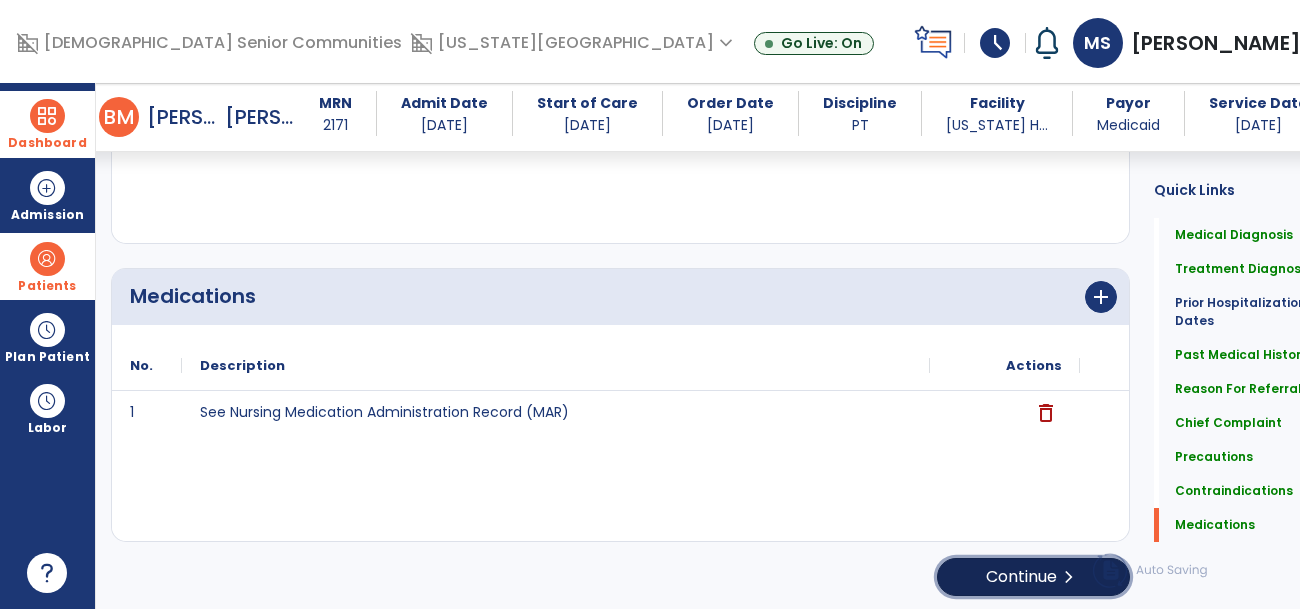 click on "Continue  chevron_right" 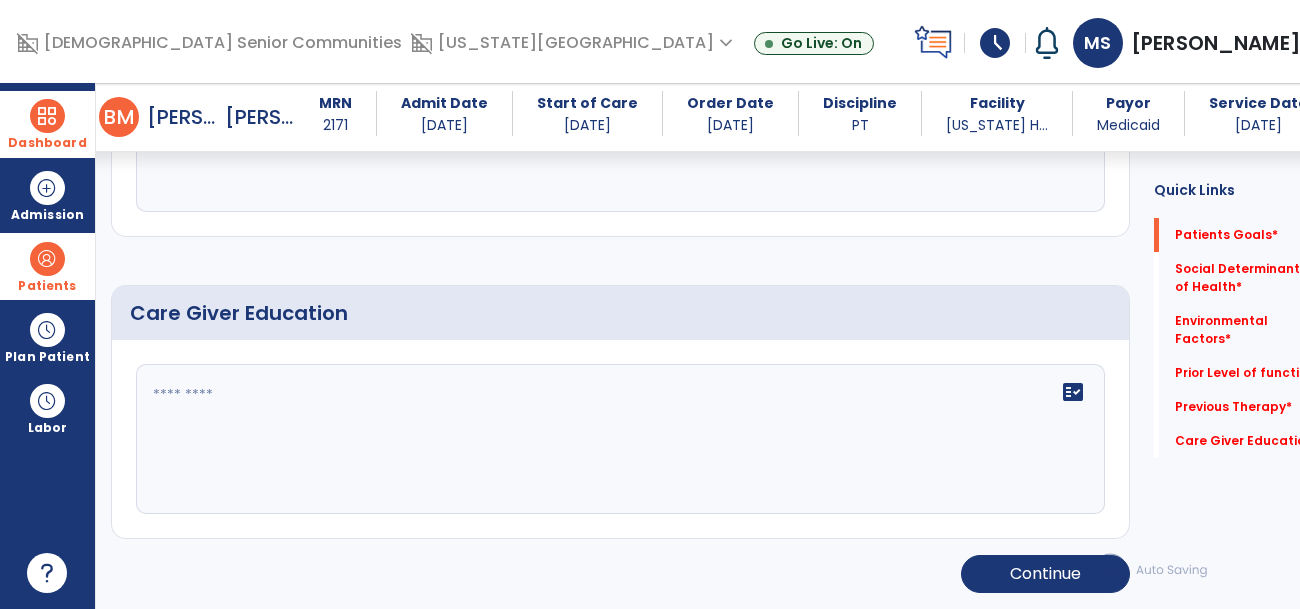 scroll, scrollTop: 96, scrollLeft: 0, axis: vertical 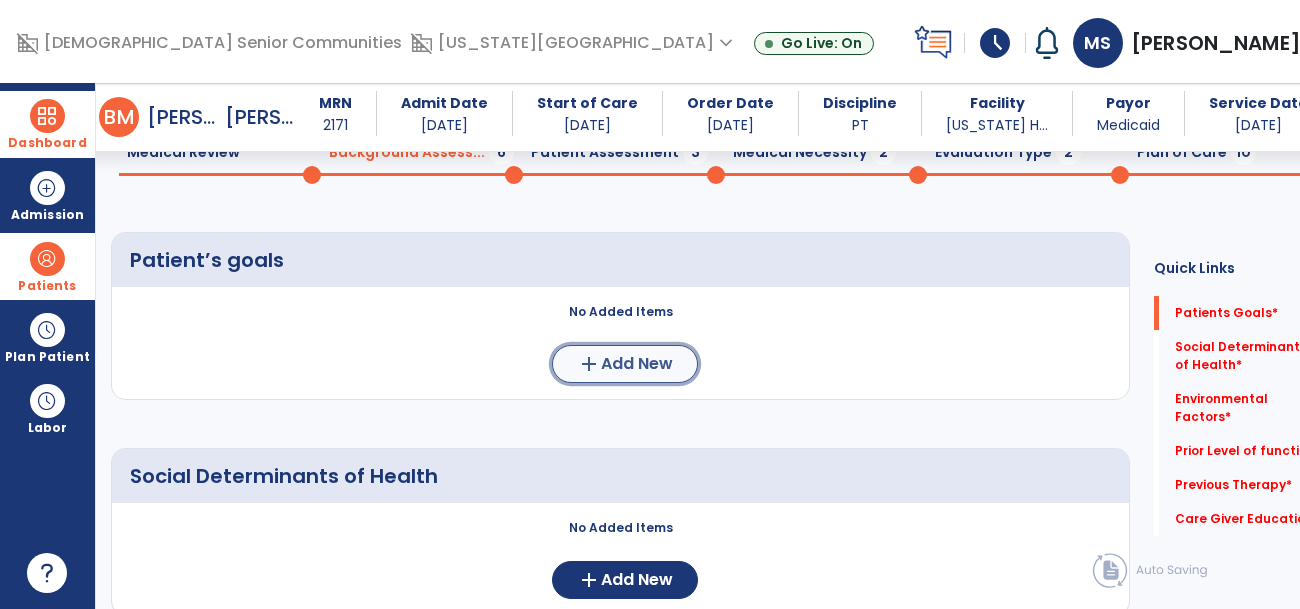 click on "Add New" 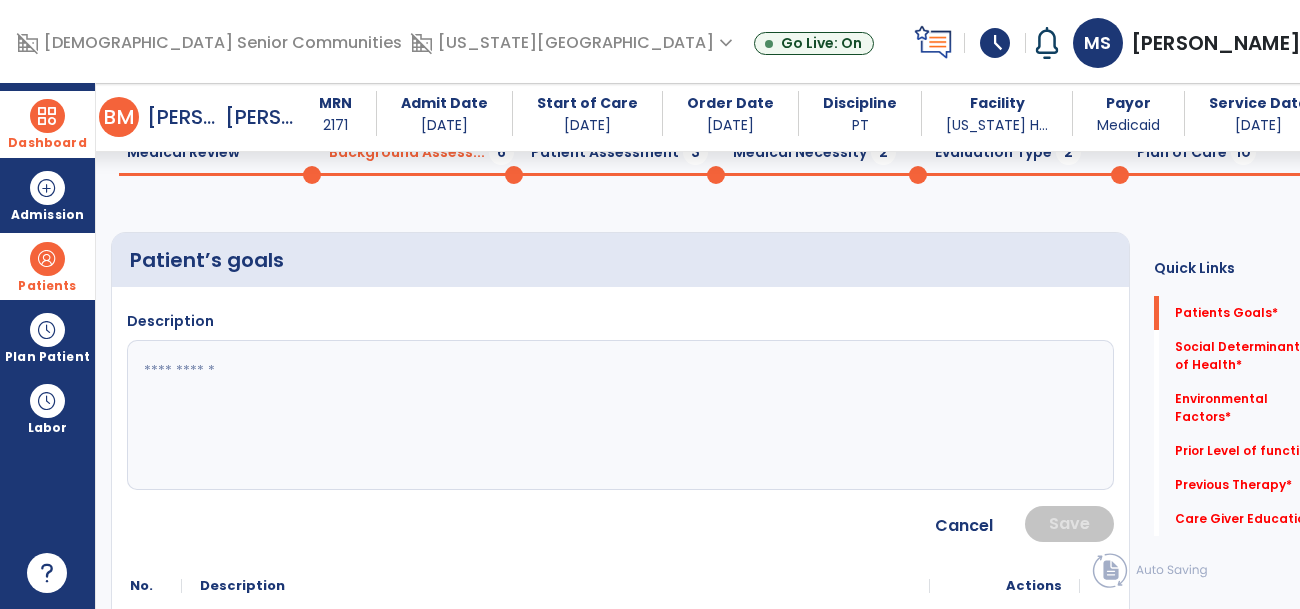 click 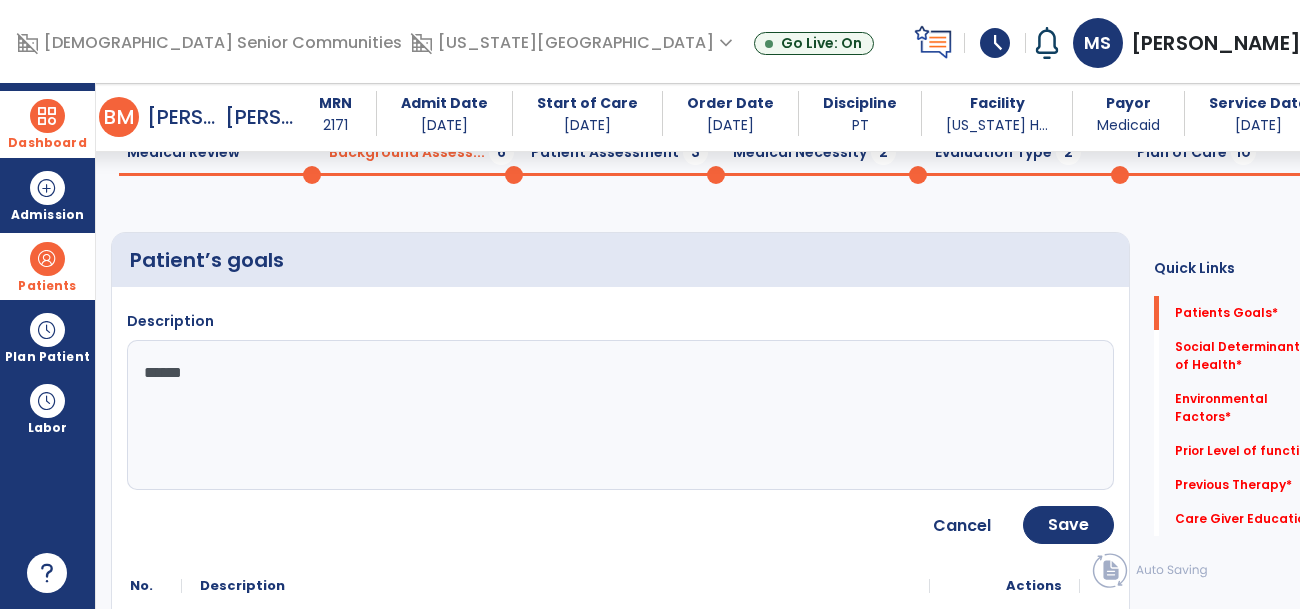 type on "*******" 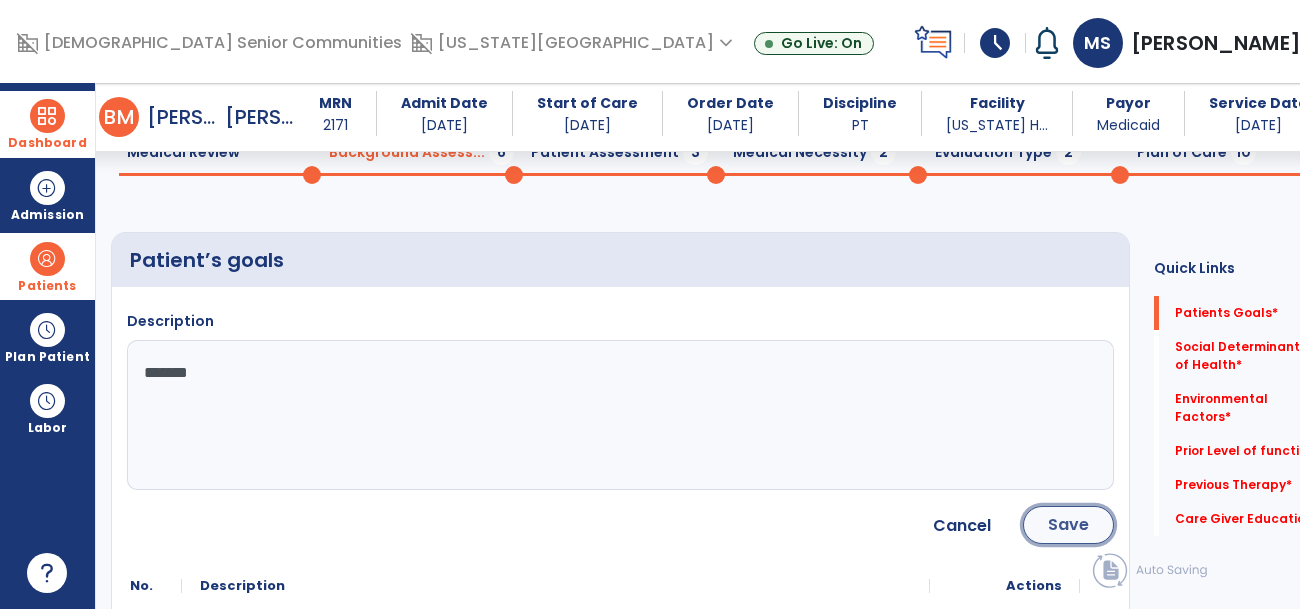 click on "Save" 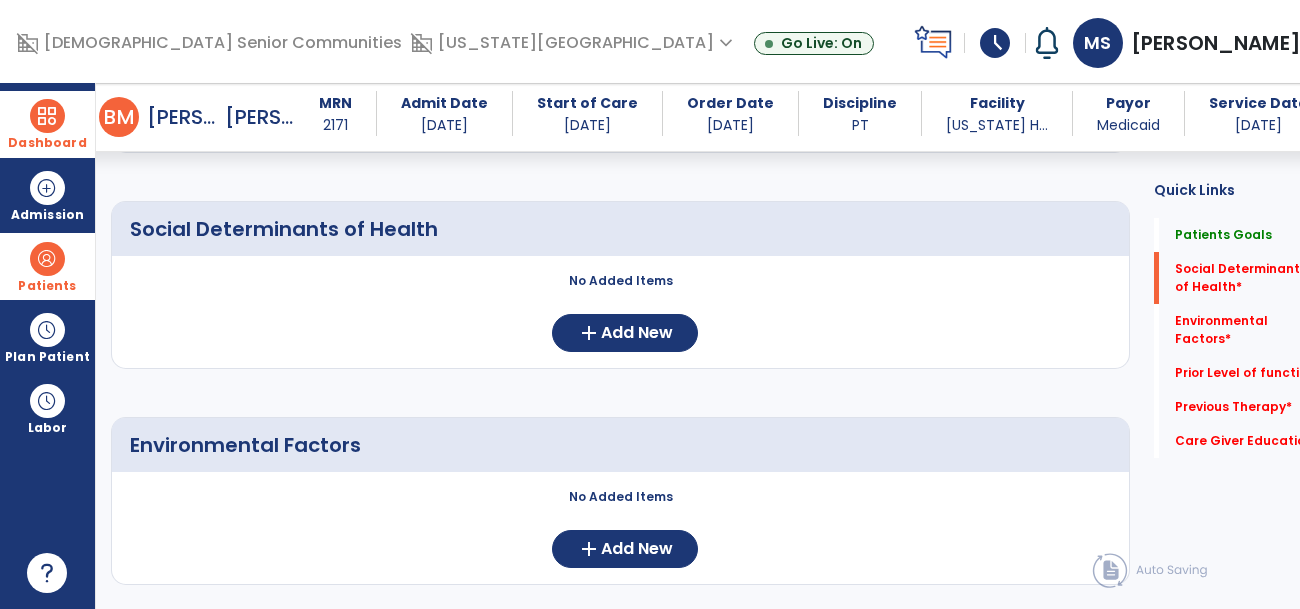 scroll, scrollTop: 450, scrollLeft: 0, axis: vertical 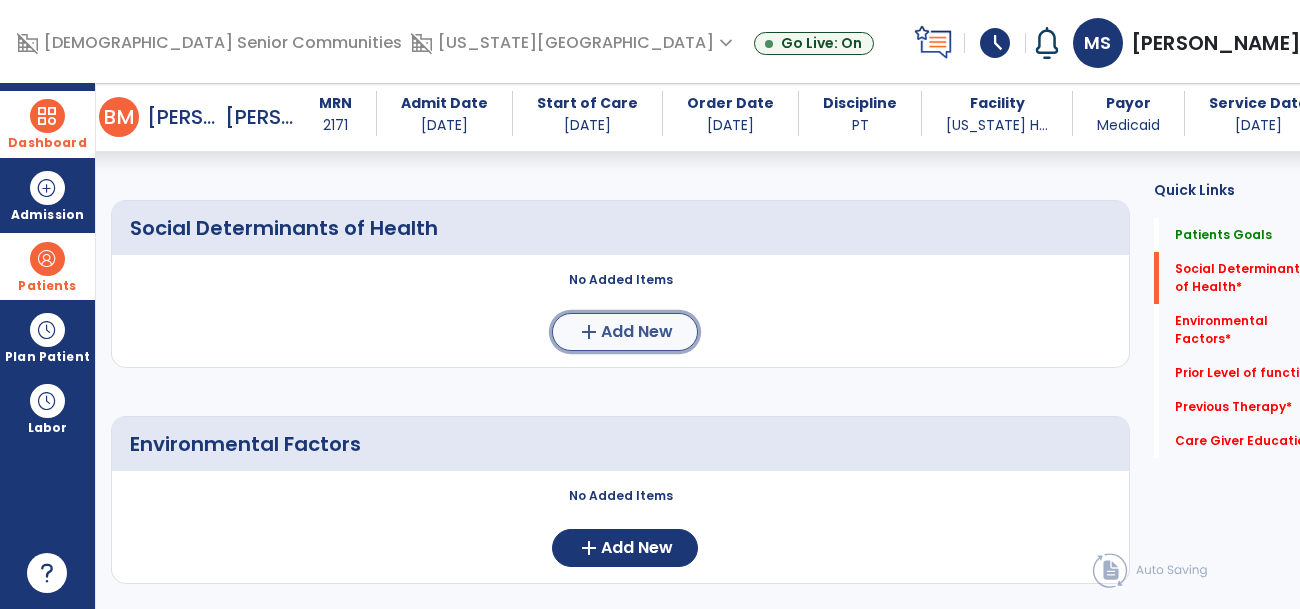 click on "Add New" 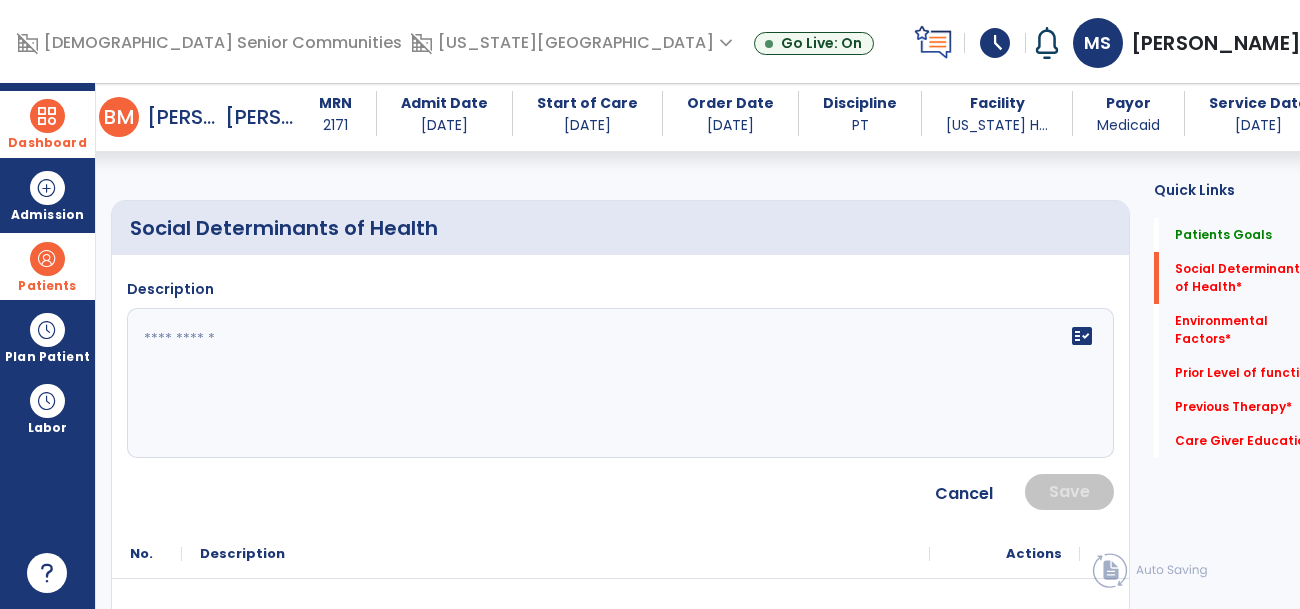 click on "fact_check" 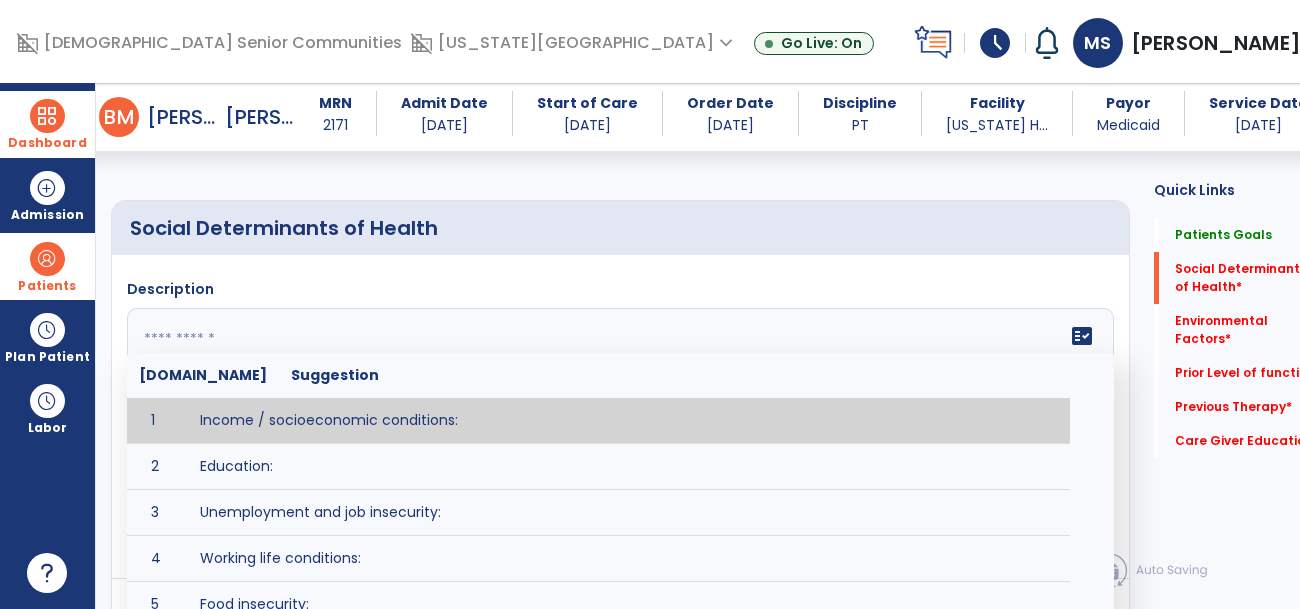 paste on "**********" 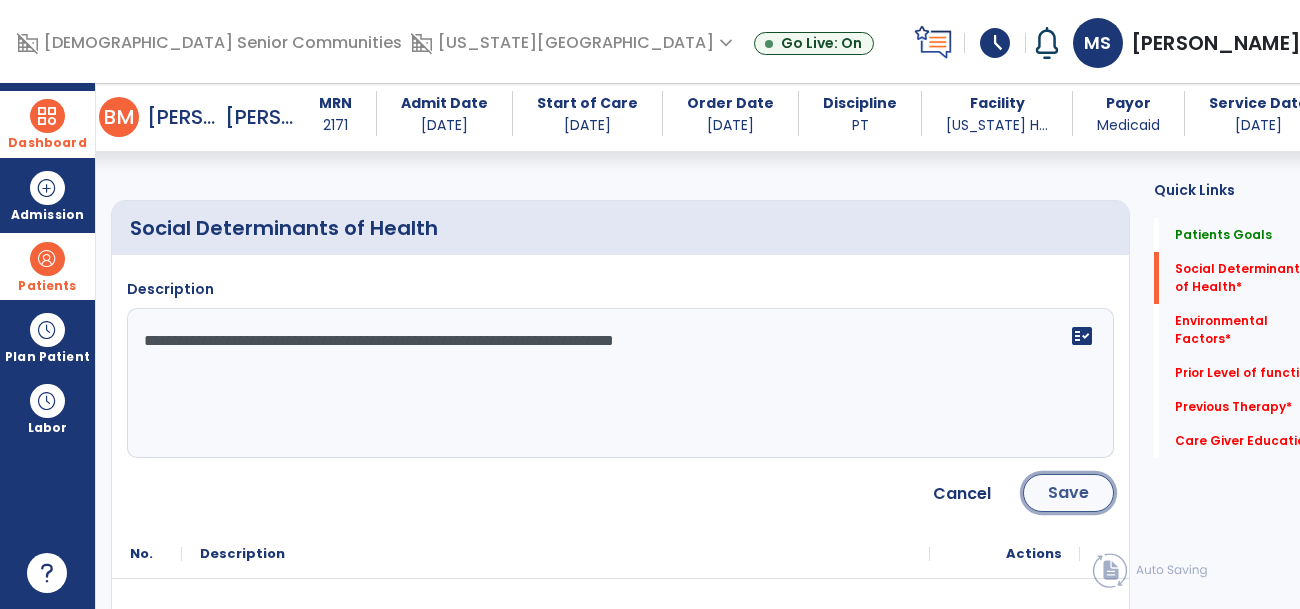 click on "Save" 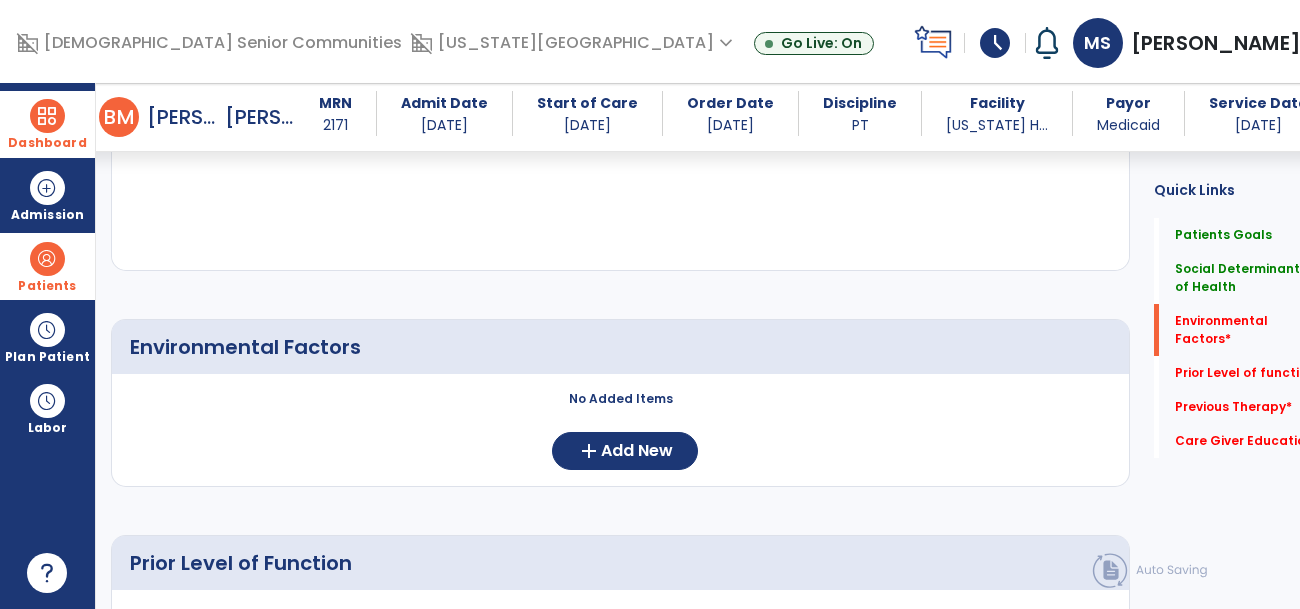 scroll, scrollTop: 647, scrollLeft: 0, axis: vertical 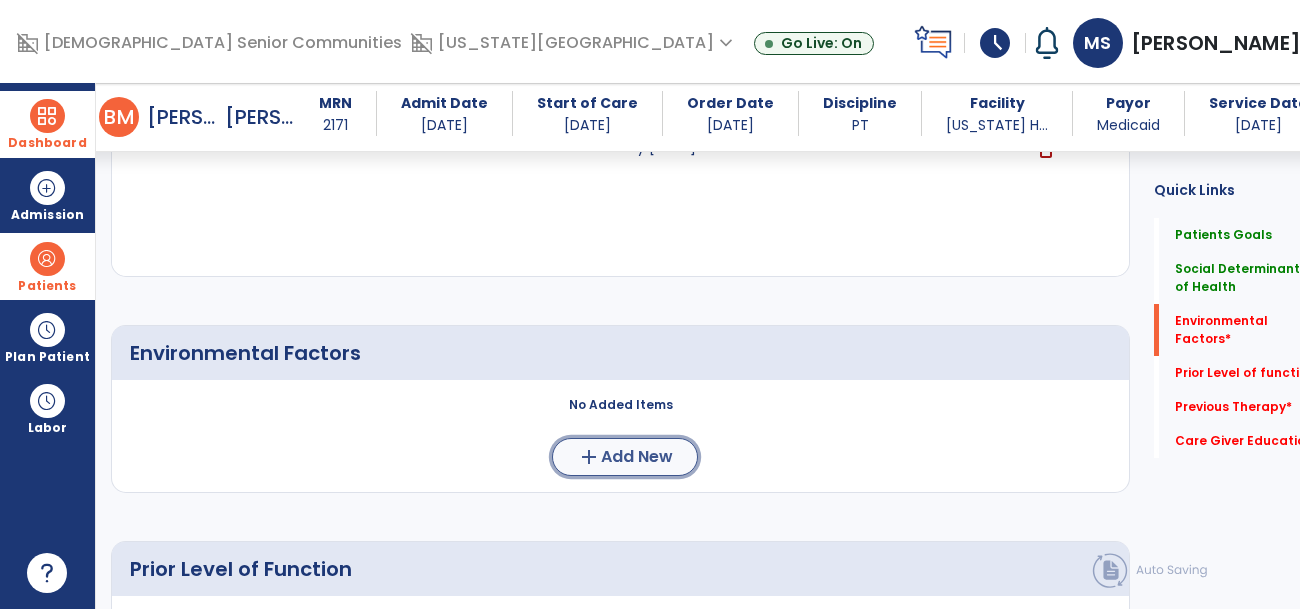 click on "Add New" 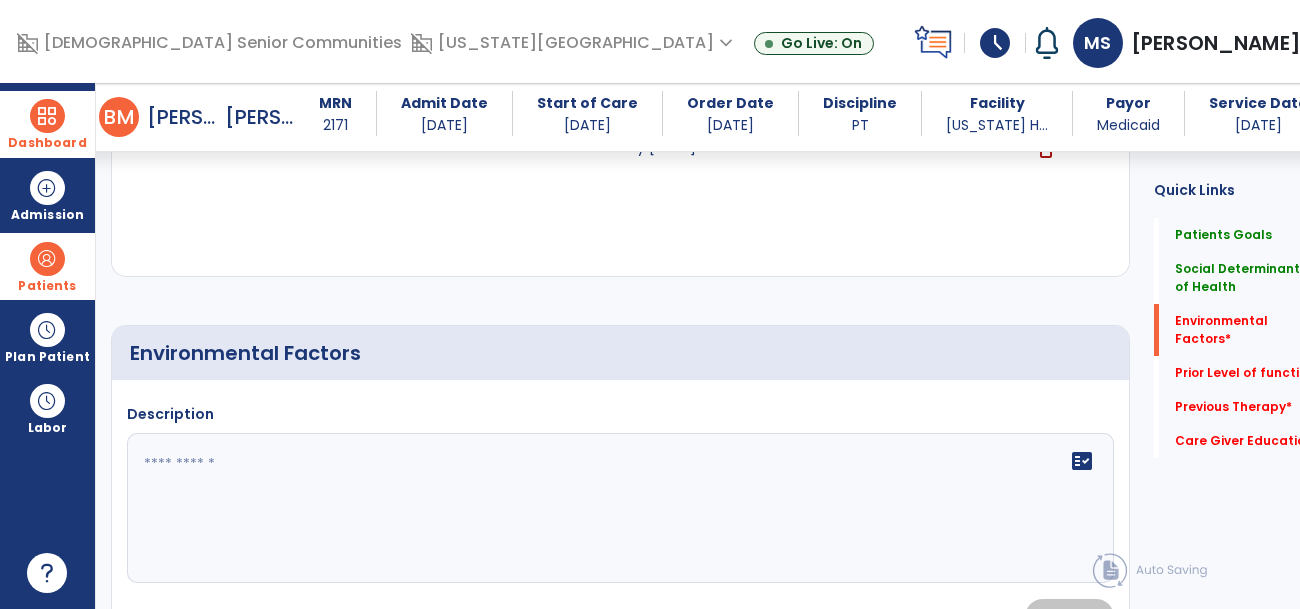 click 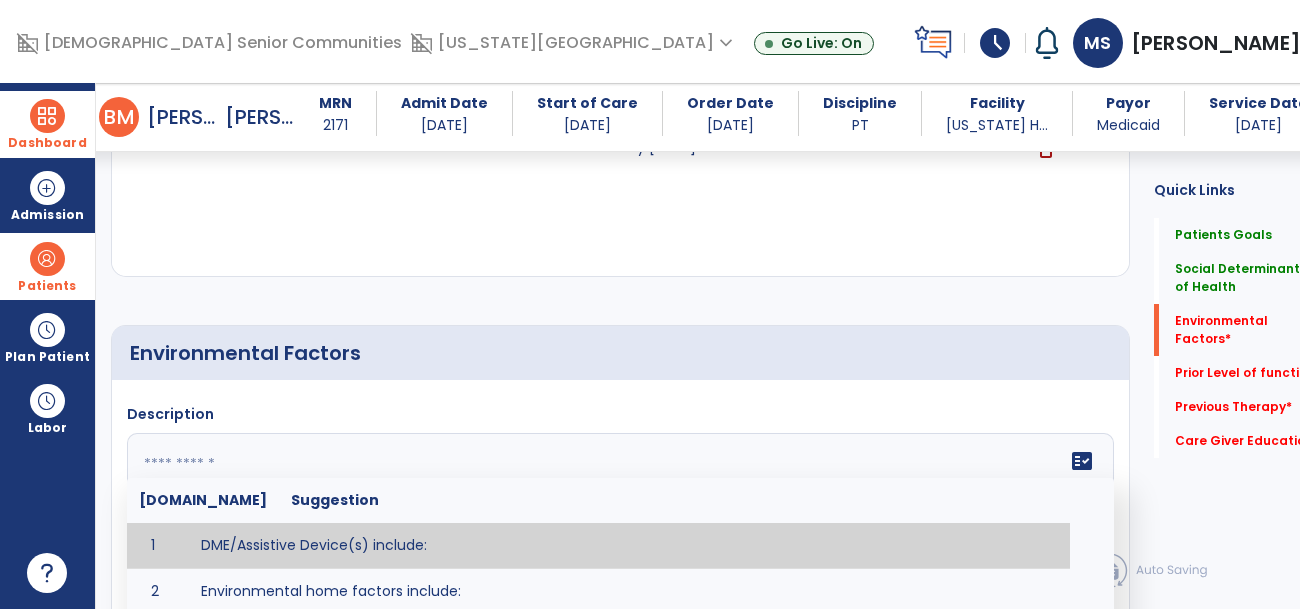 paste on "**********" 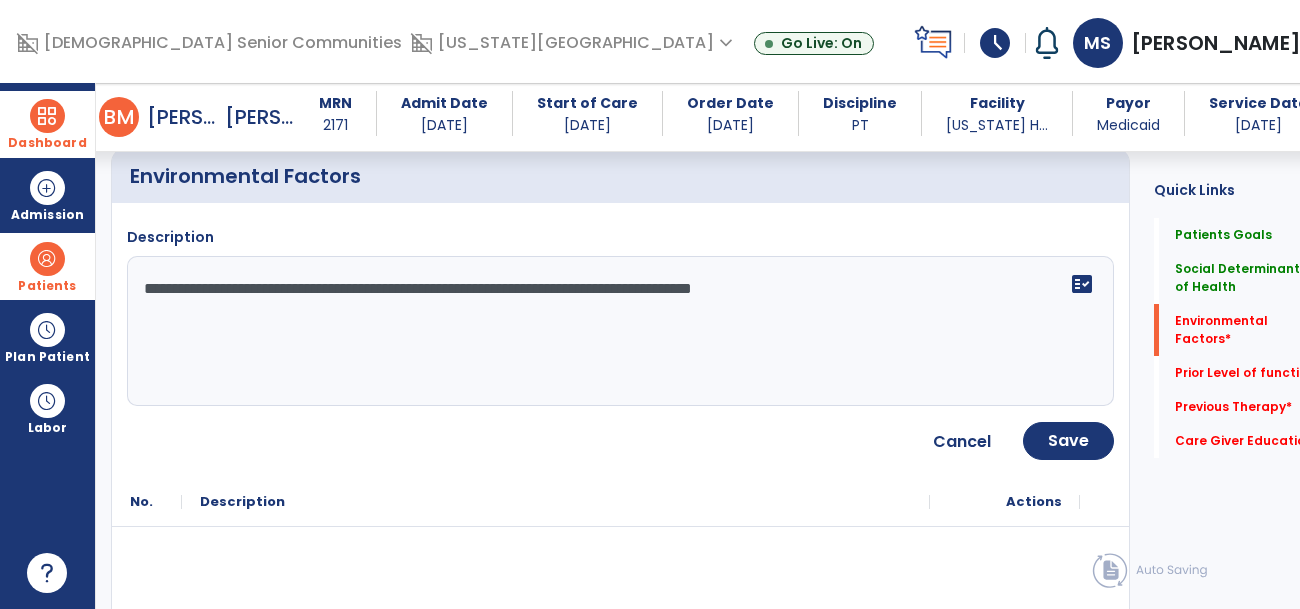 scroll, scrollTop: 825, scrollLeft: 0, axis: vertical 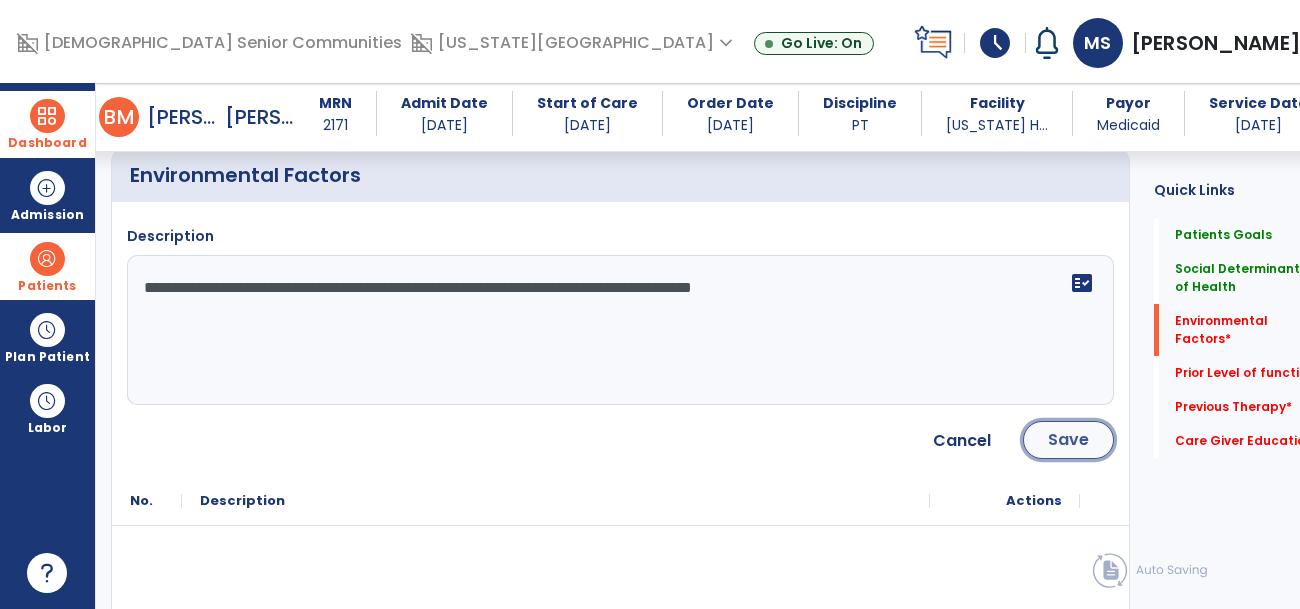 click on "Save" 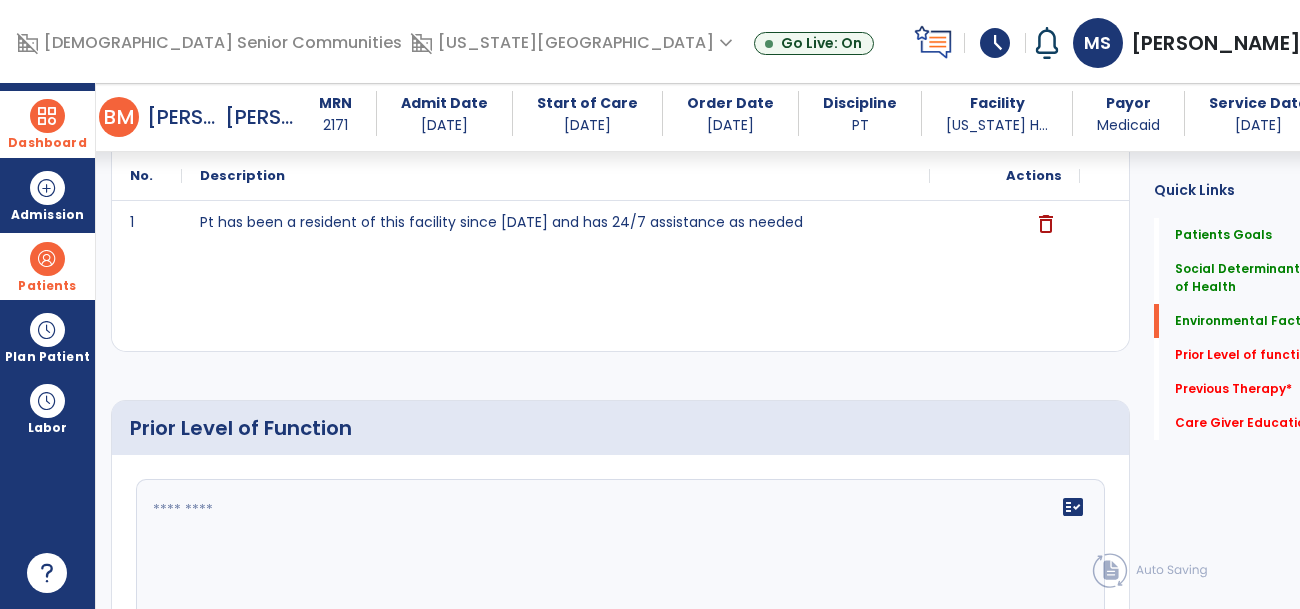 scroll, scrollTop: 966, scrollLeft: 0, axis: vertical 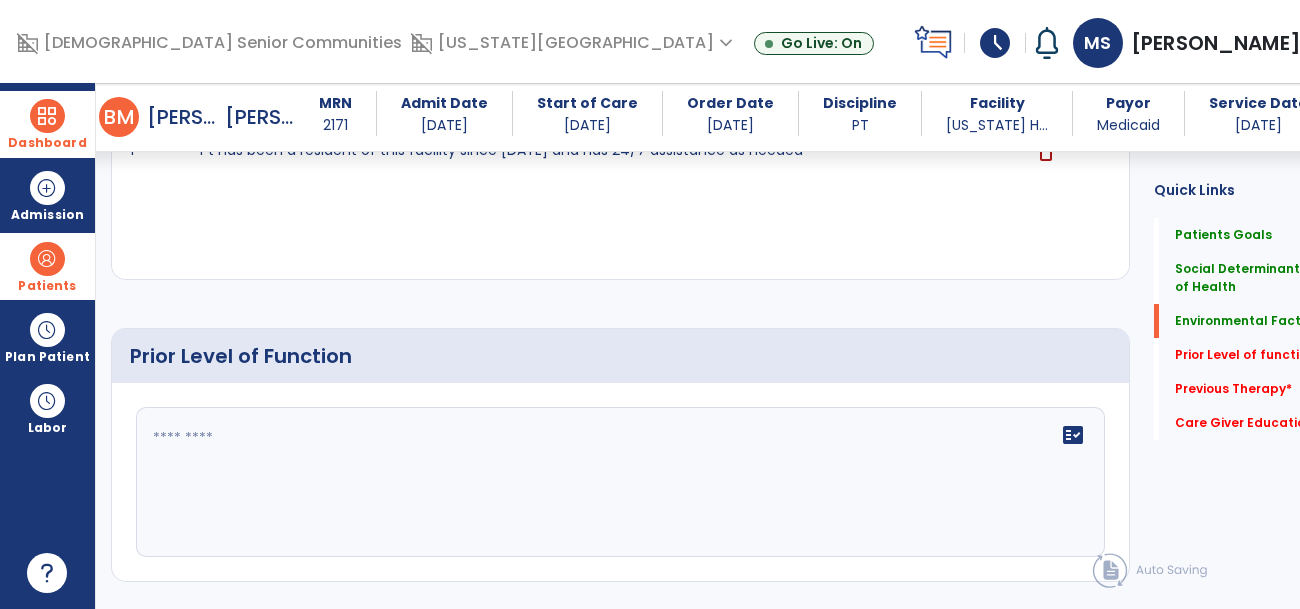 click on "fact_check" 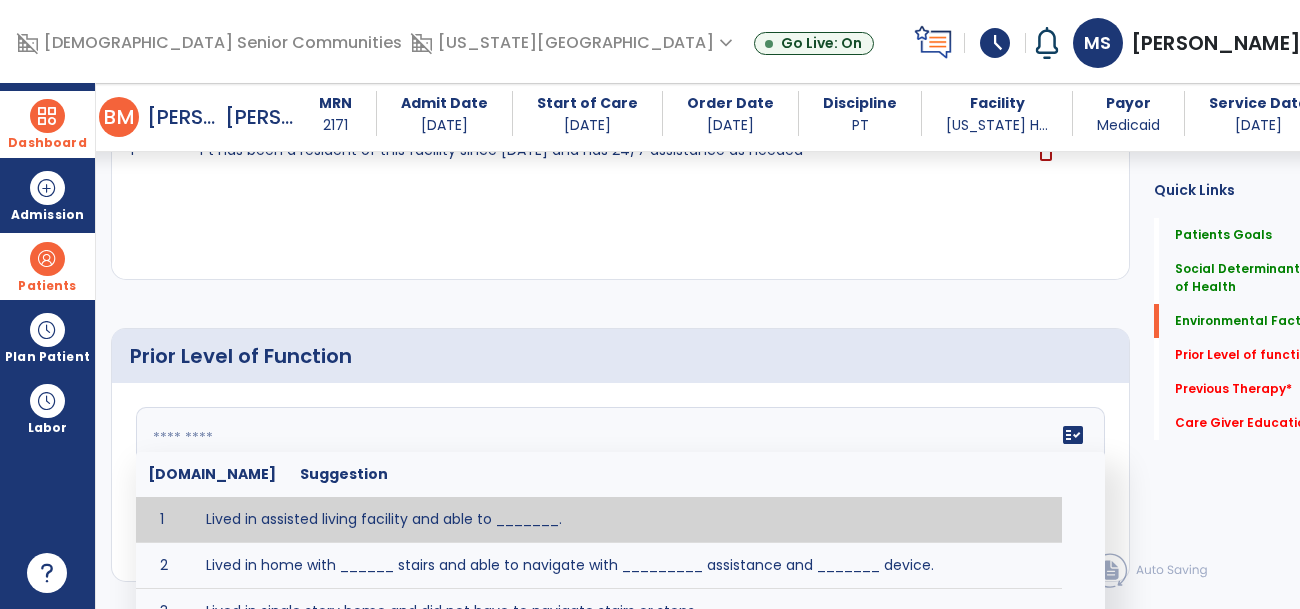 paste on "**********" 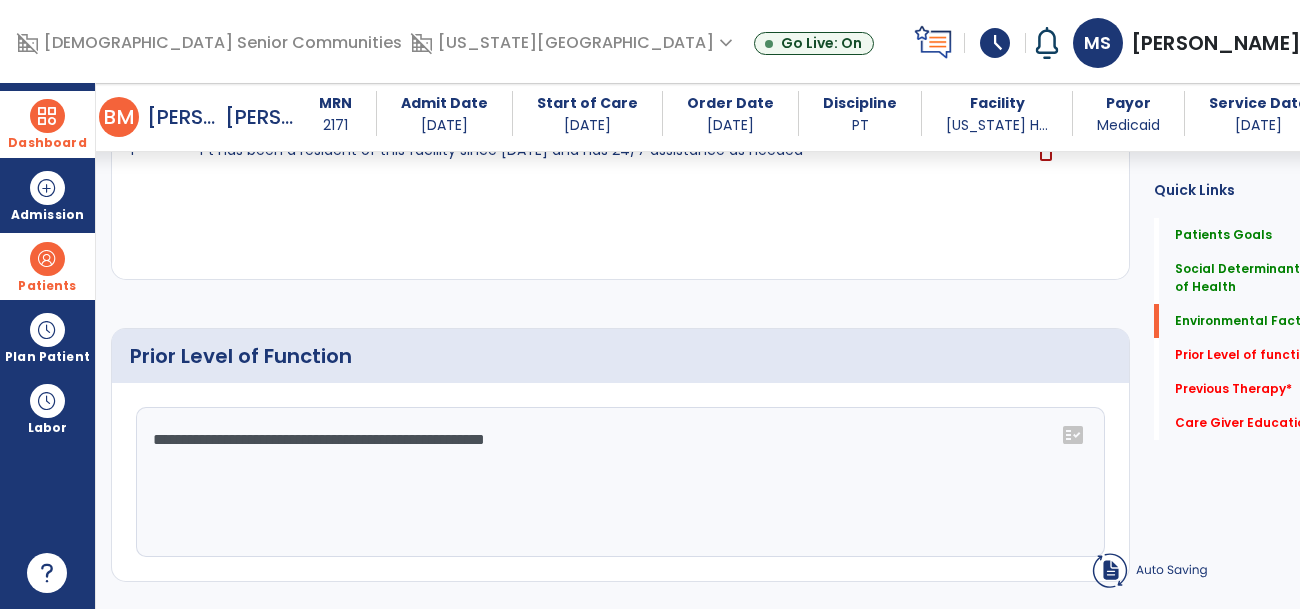 click on "**********" 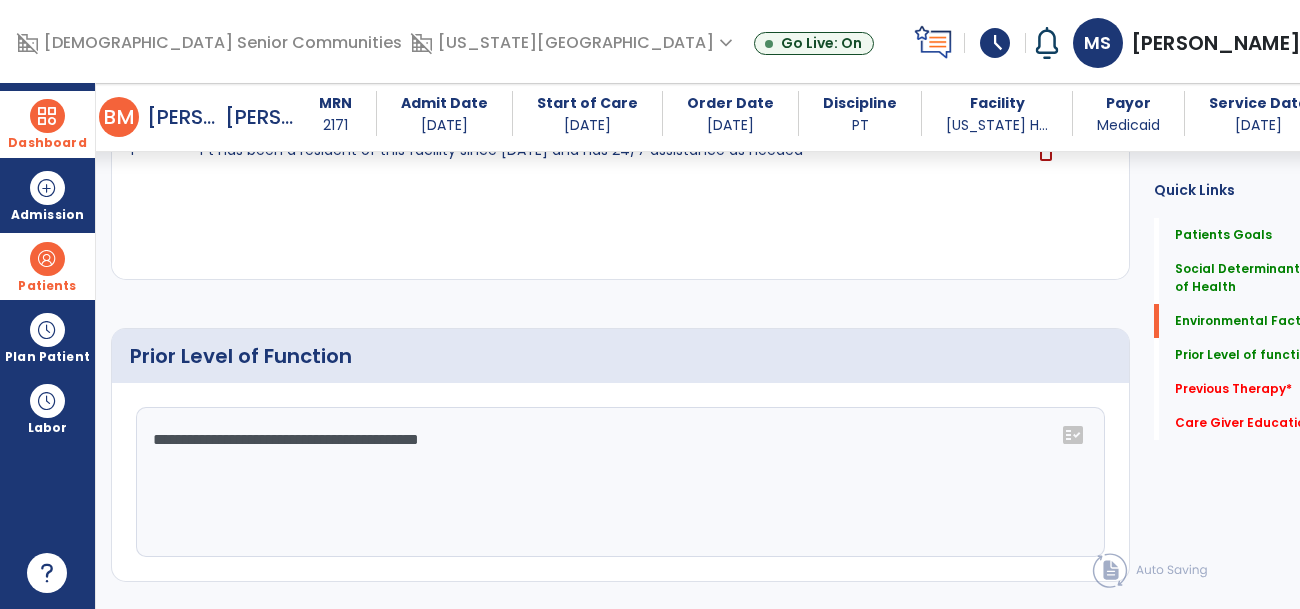 click on "**********" 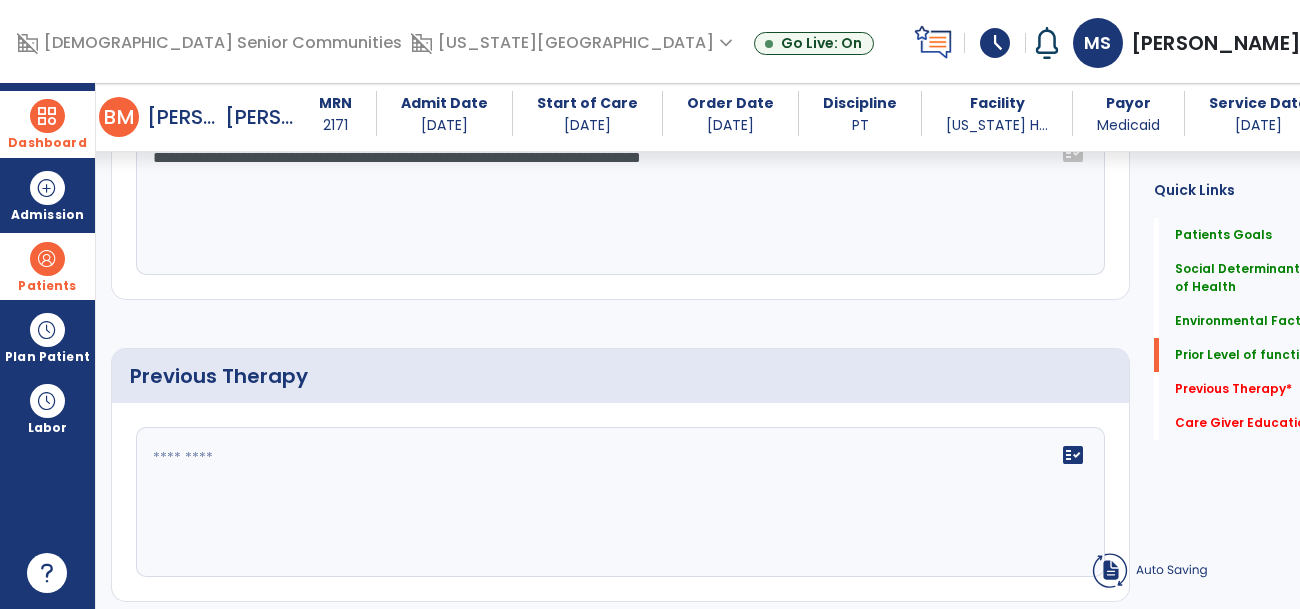 scroll, scrollTop: 1251, scrollLeft: 0, axis: vertical 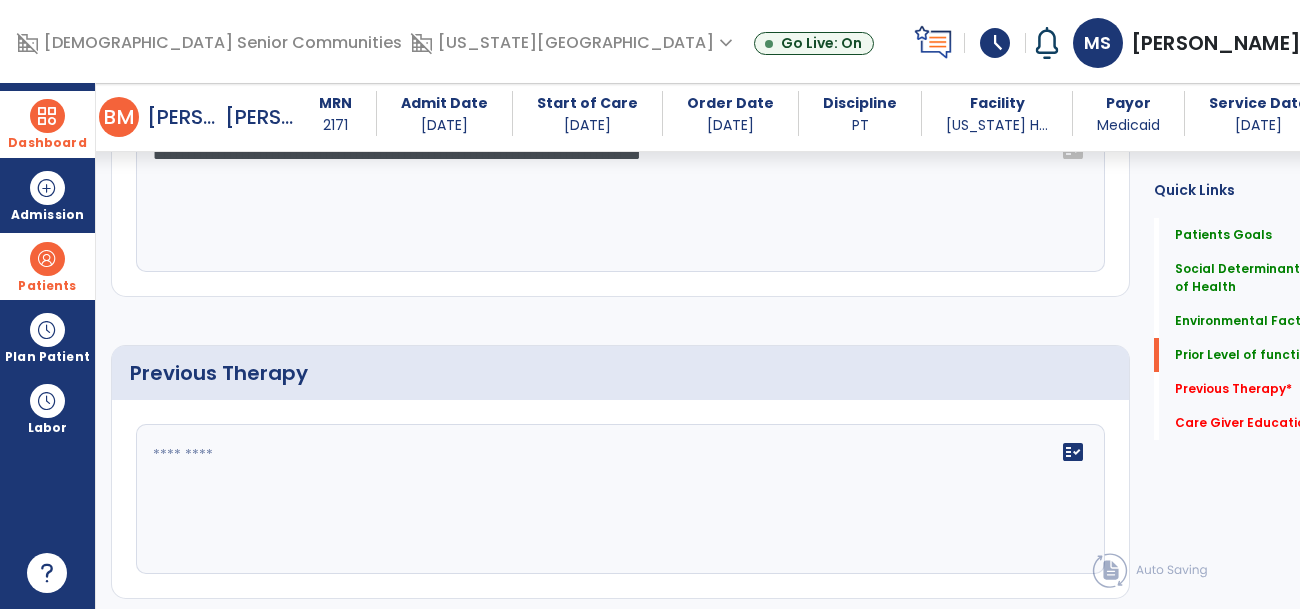 type on "**********" 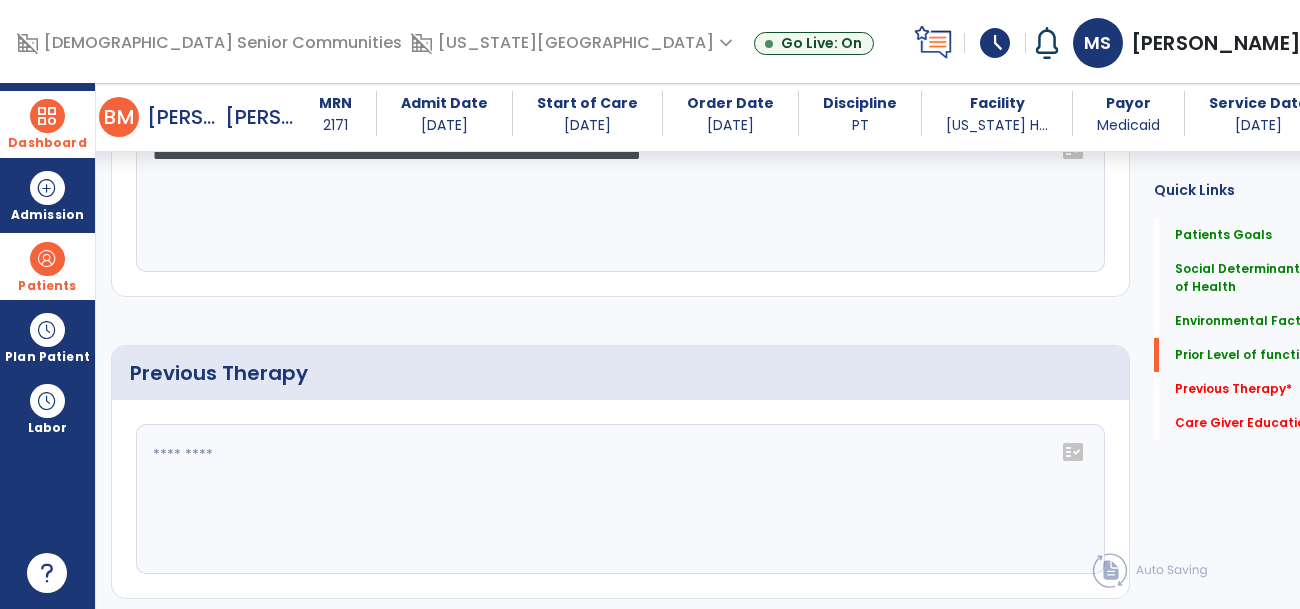 click 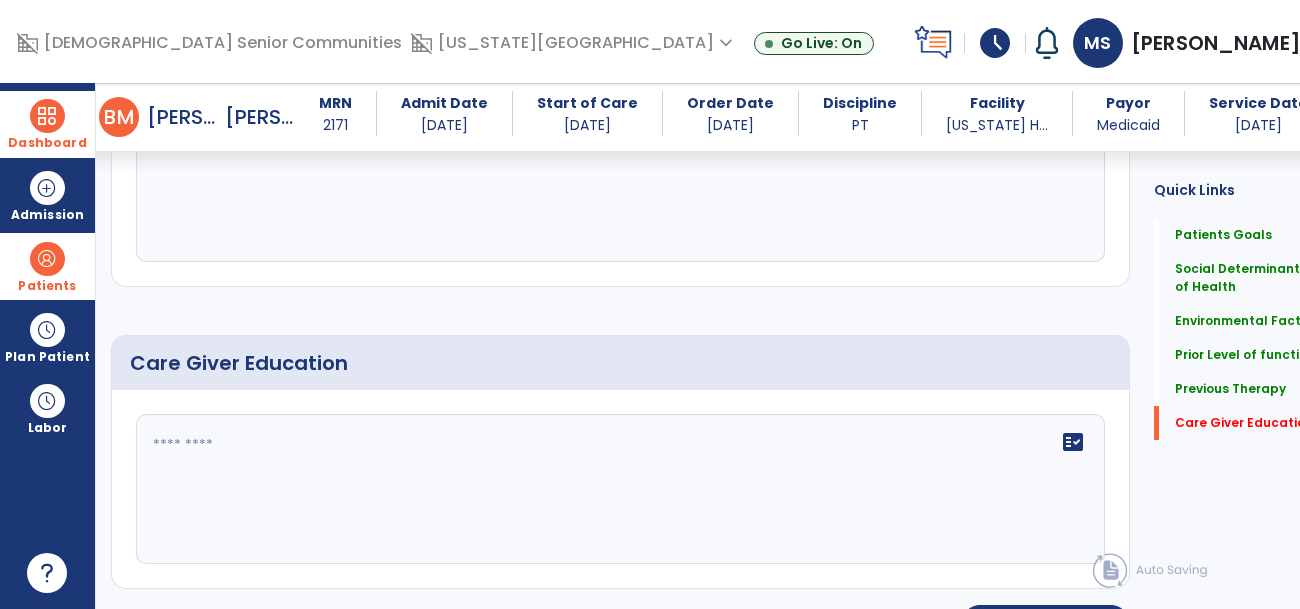 scroll, scrollTop: 1581, scrollLeft: 0, axis: vertical 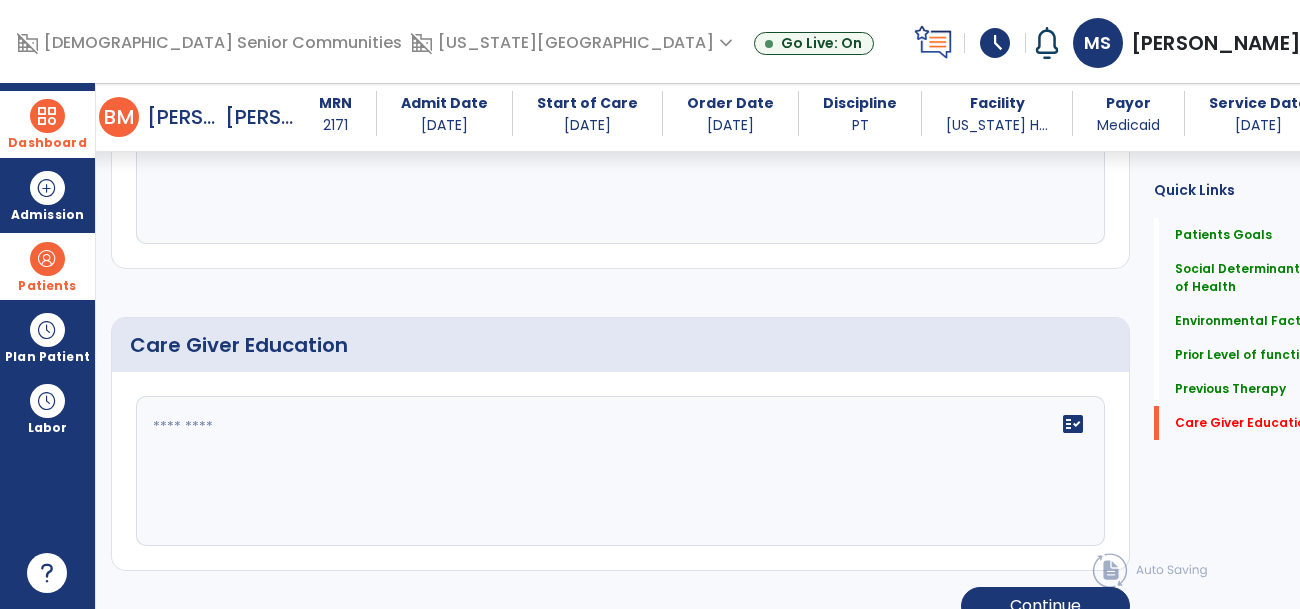 type on "**********" 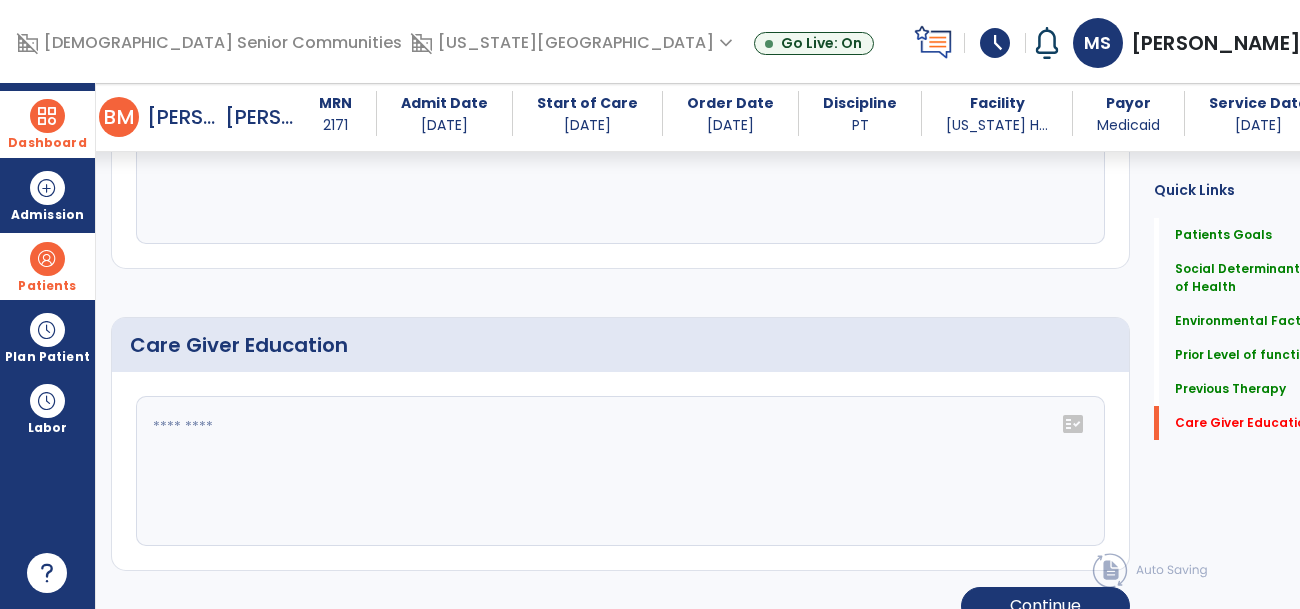 click on "fact_check" 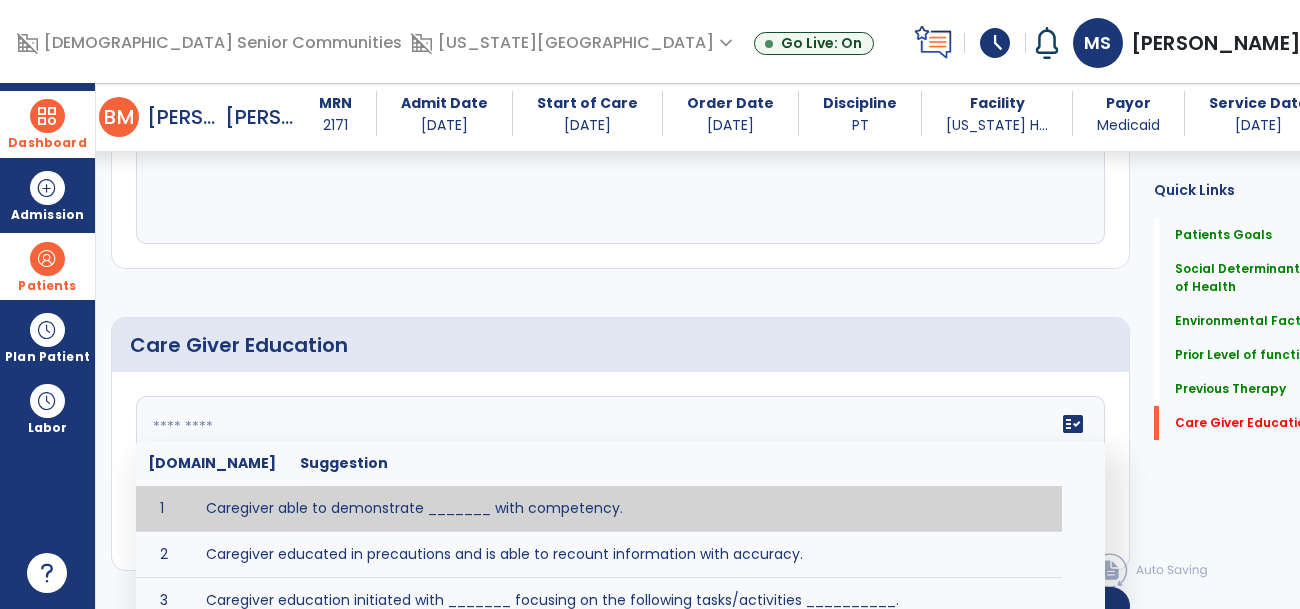 click 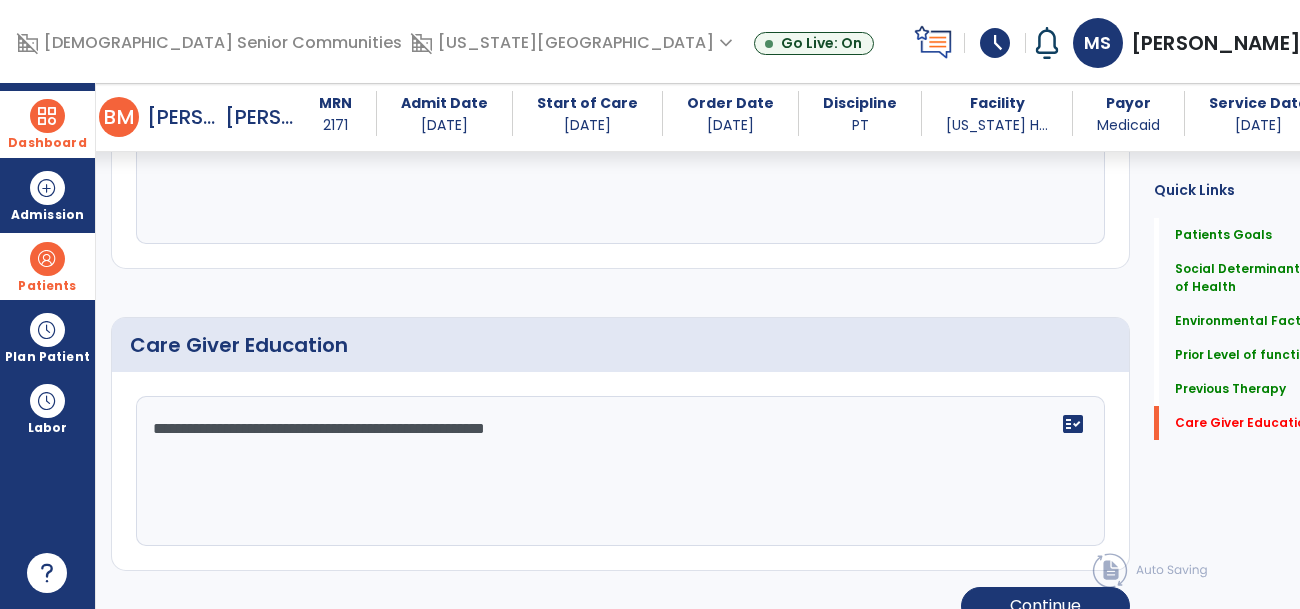 scroll, scrollTop: 1611, scrollLeft: 0, axis: vertical 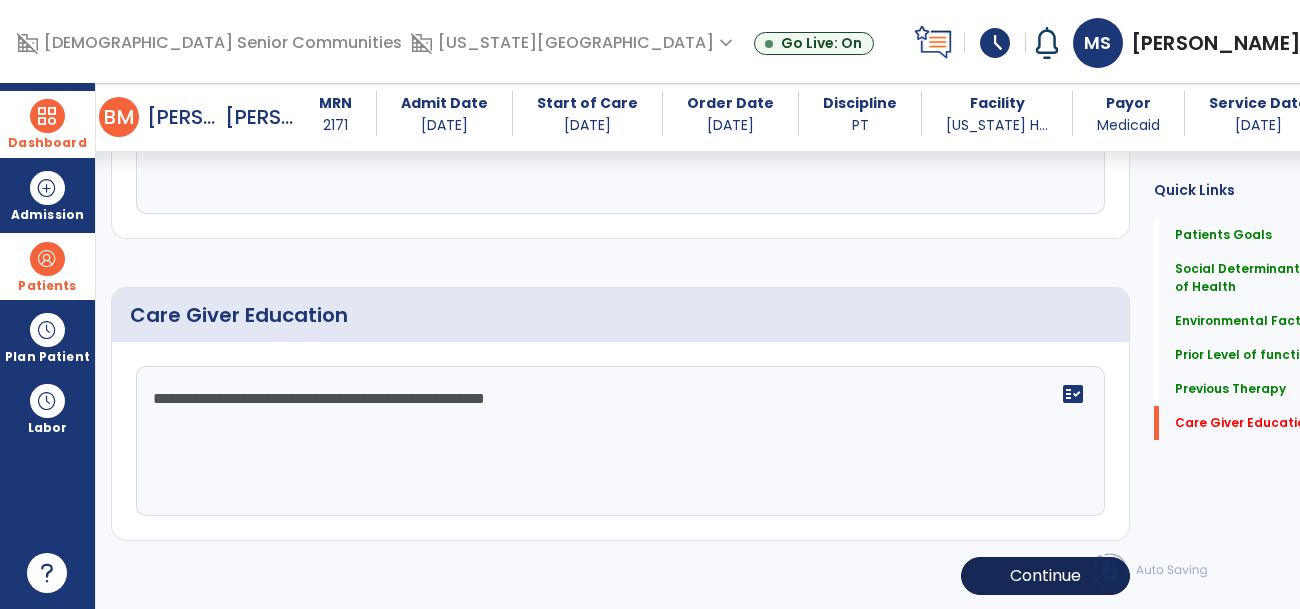 type on "**********" 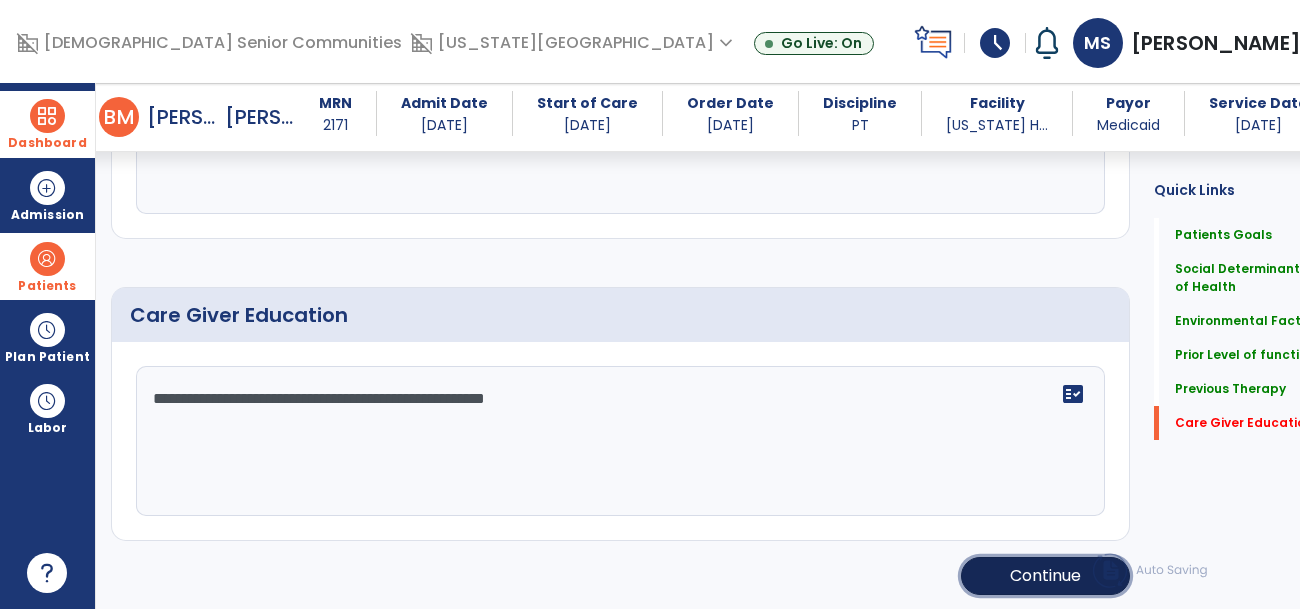 click on "Continue" 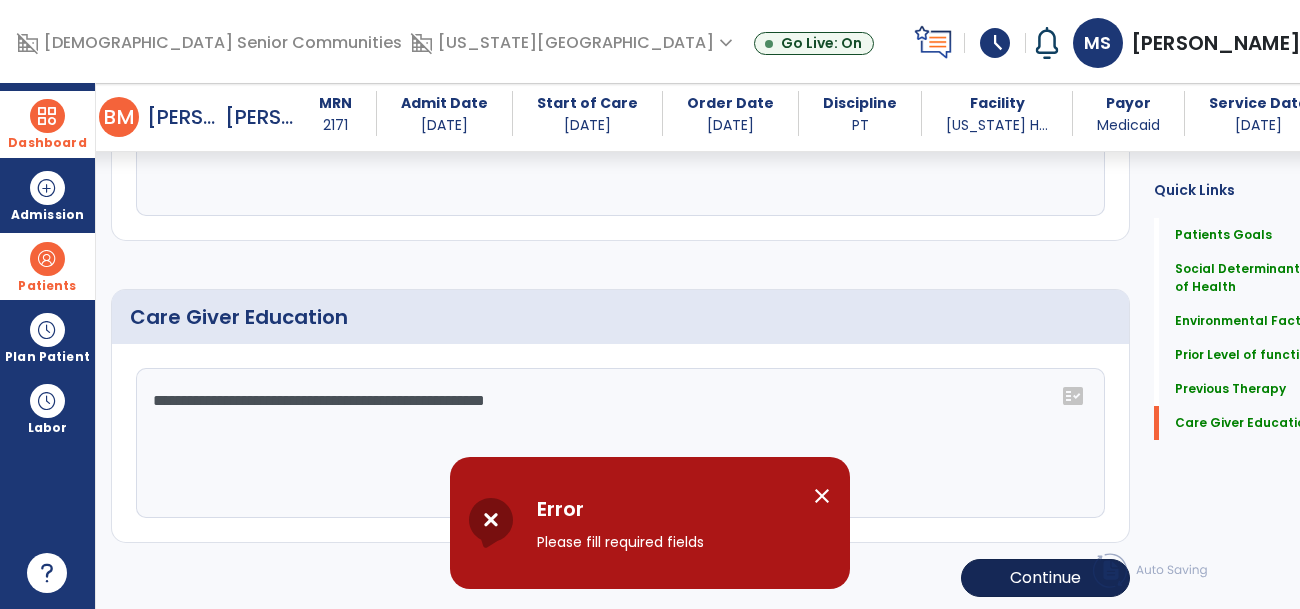 scroll, scrollTop: 1611, scrollLeft: 0, axis: vertical 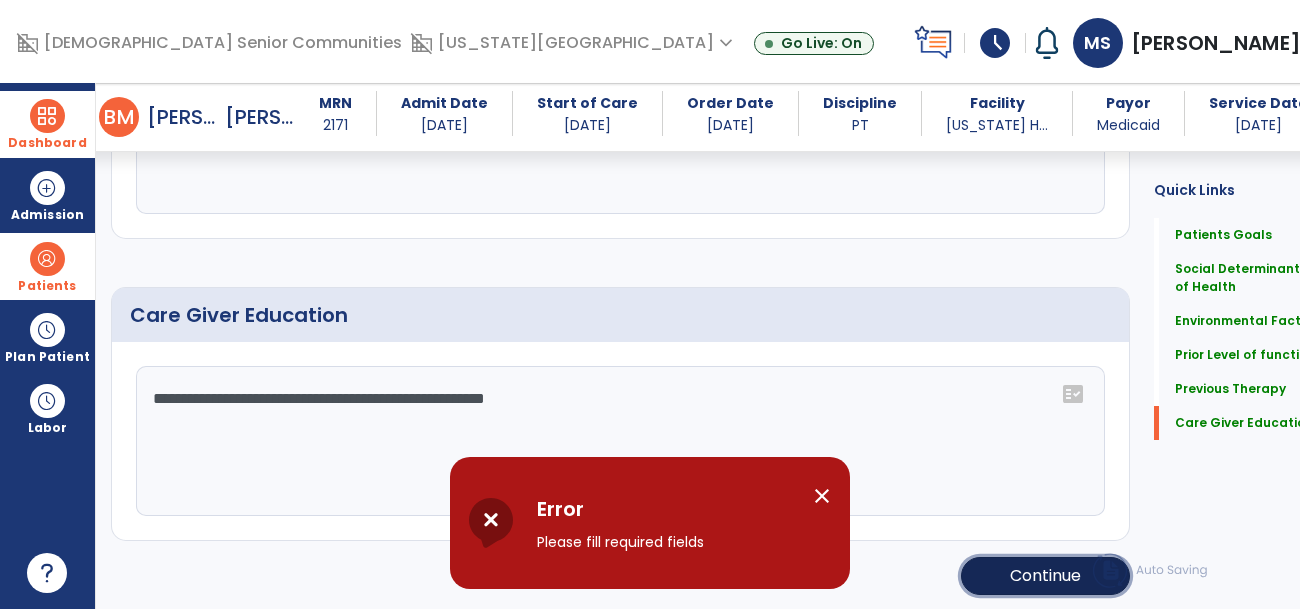 click on "Continue" 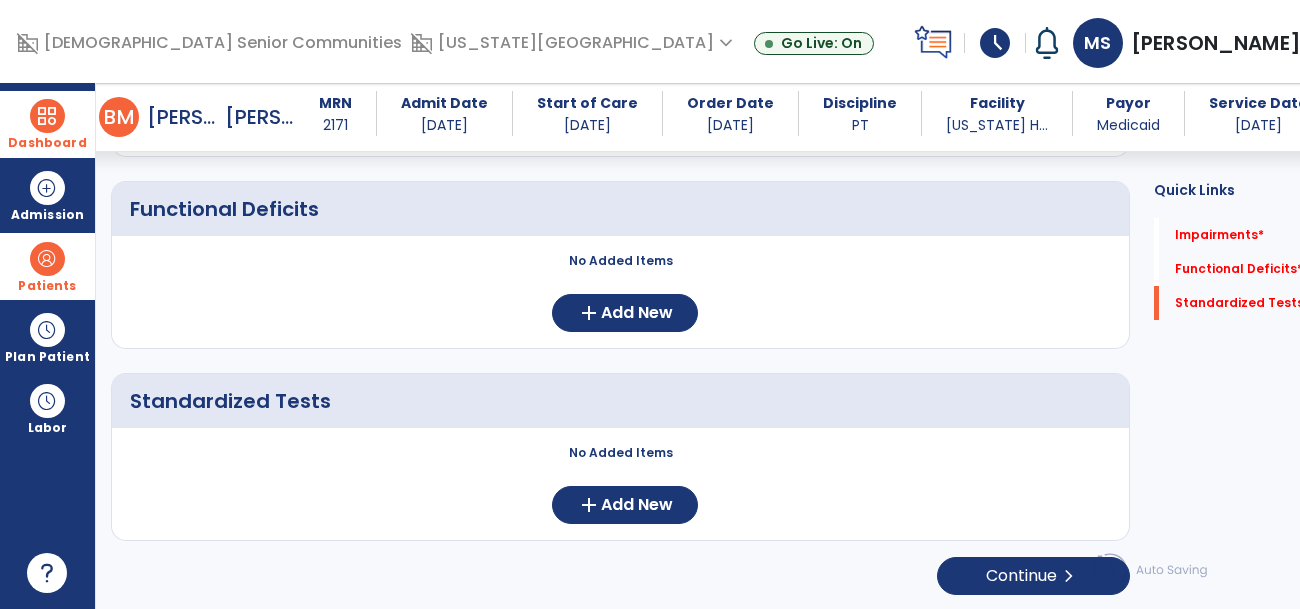 scroll, scrollTop: 0, scrollLeft: 0, axis: both 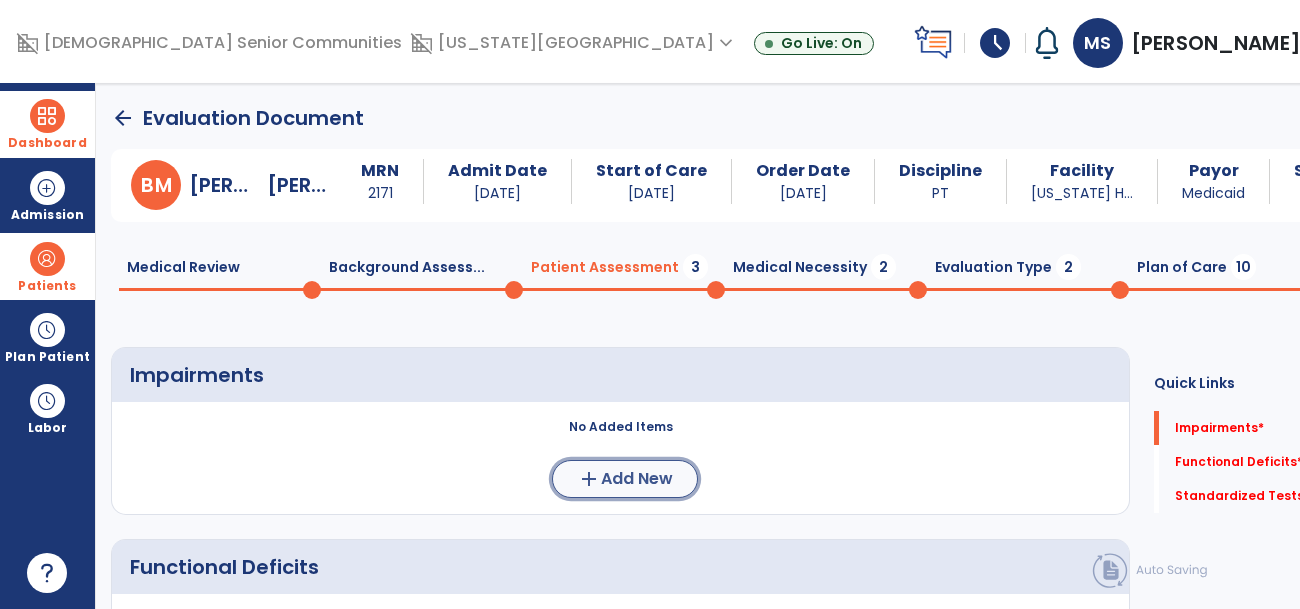 click on "Add New" 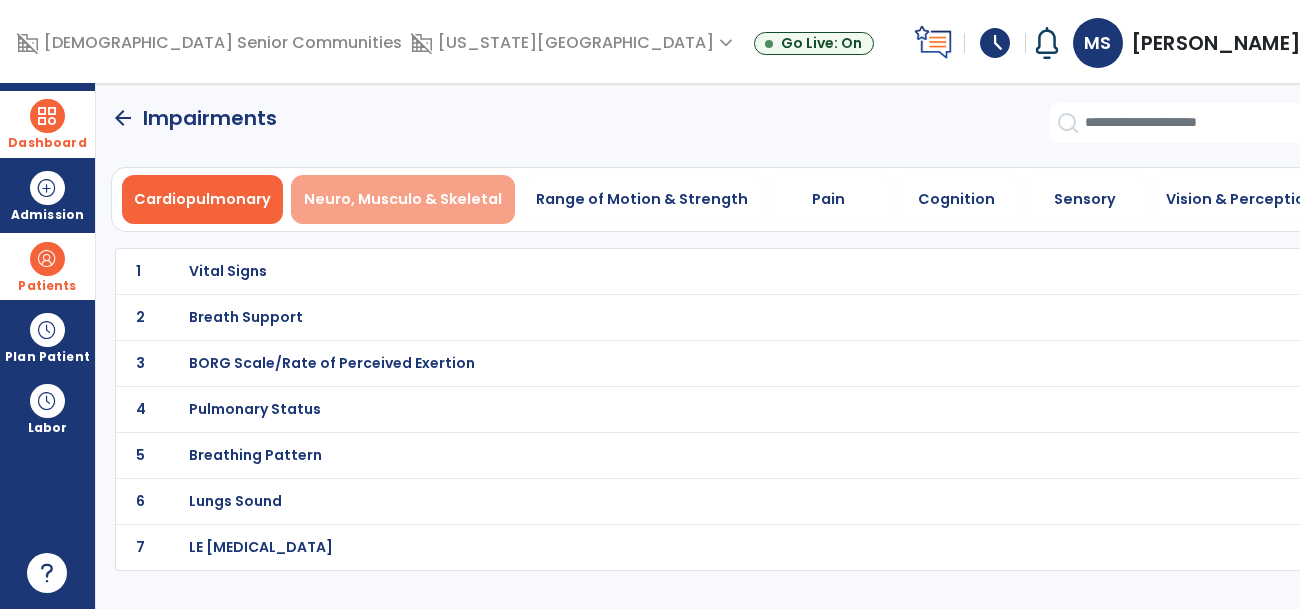 click on "Neuro, Musculo & Skeletal" at bounding box center (403, 199) 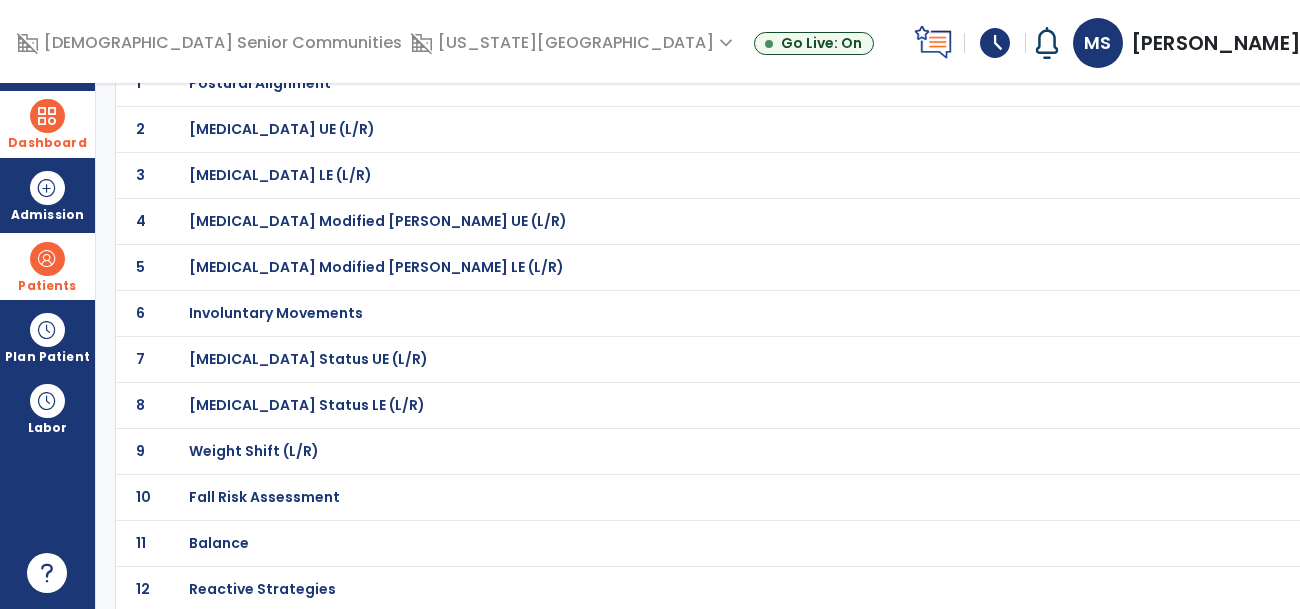 scroll, scrollTop: 196, scrollLeft: 0, axis: vertical 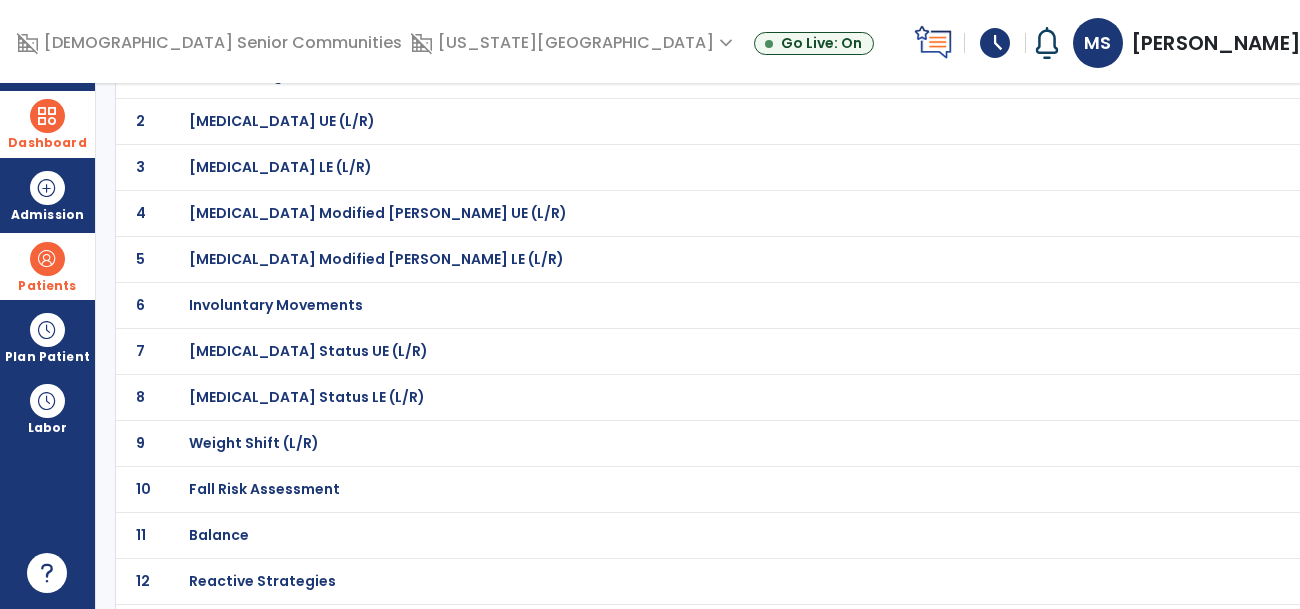 click on "8 [MEDICAL_DATA] Status LE (L/R)" 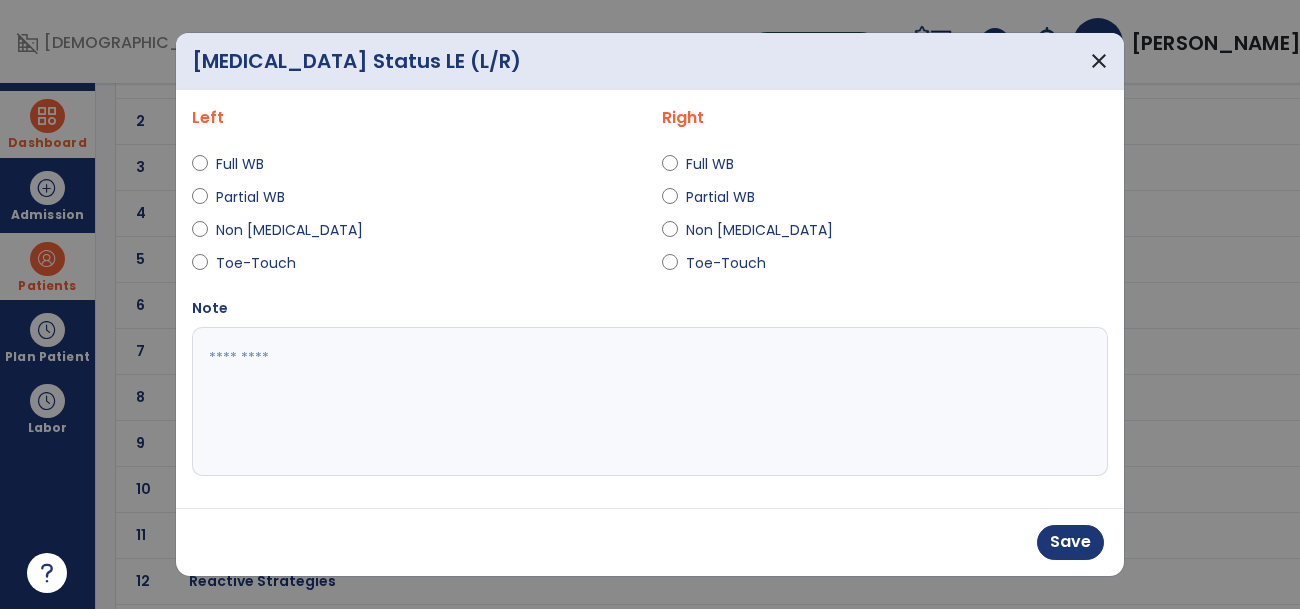 click at bounding box center [650, 402] 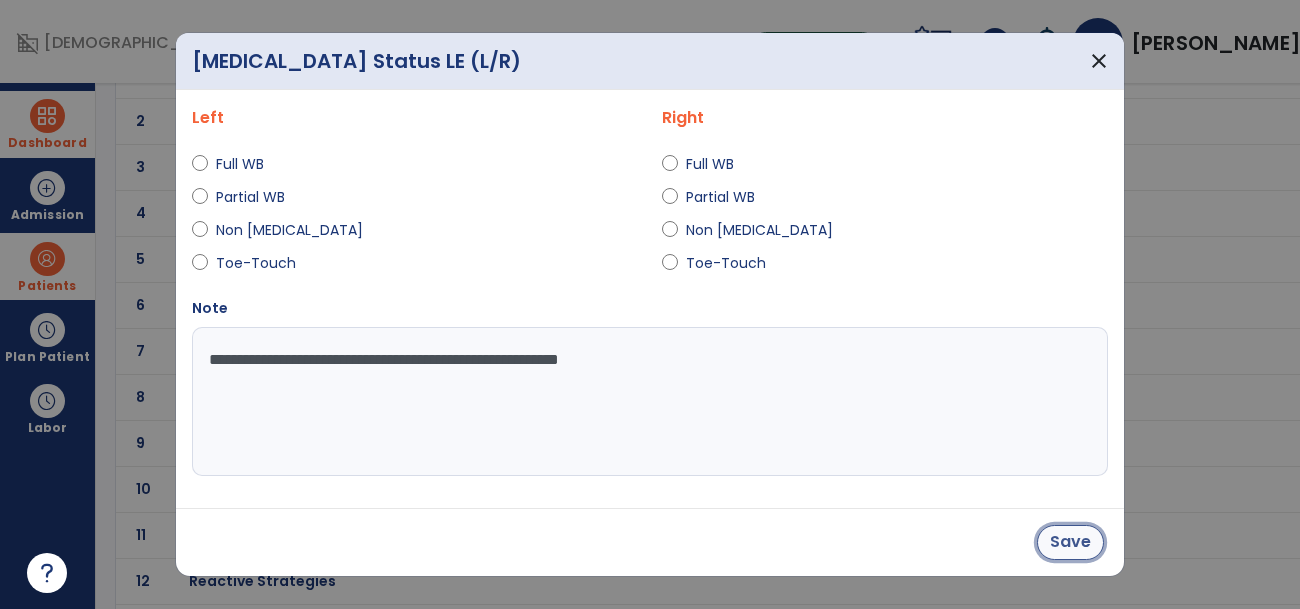 click on "Save" at bounding box center (1070, 542) 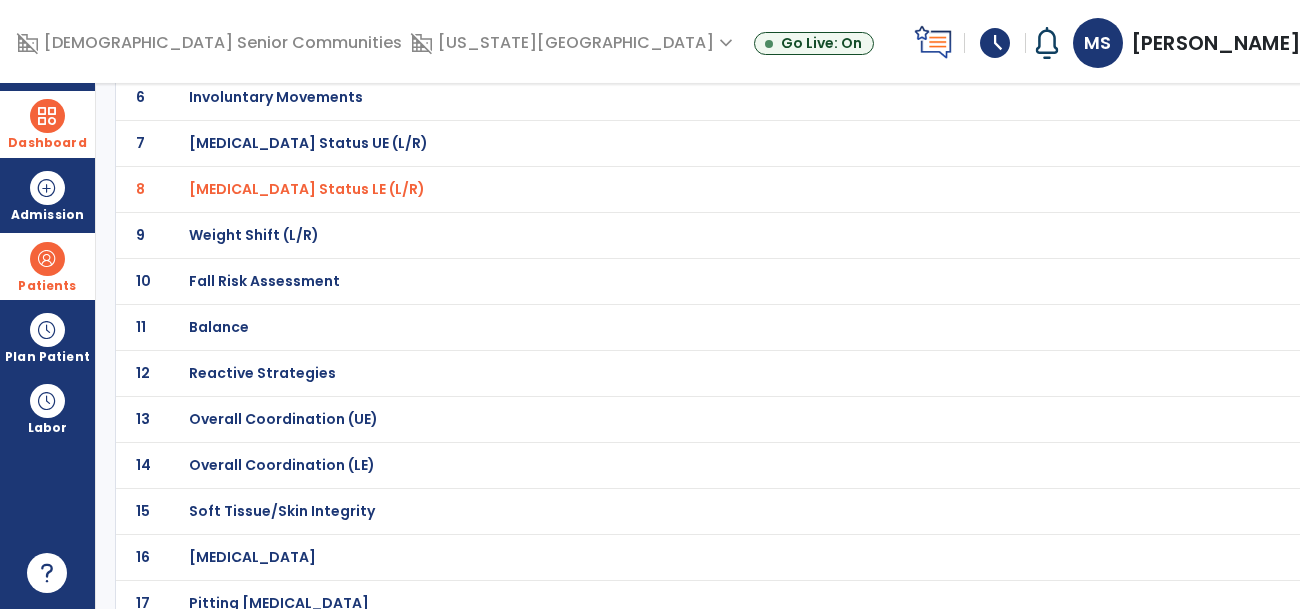 scroll, scrollTop: 409, scrollLeft: 0, axis: vertical 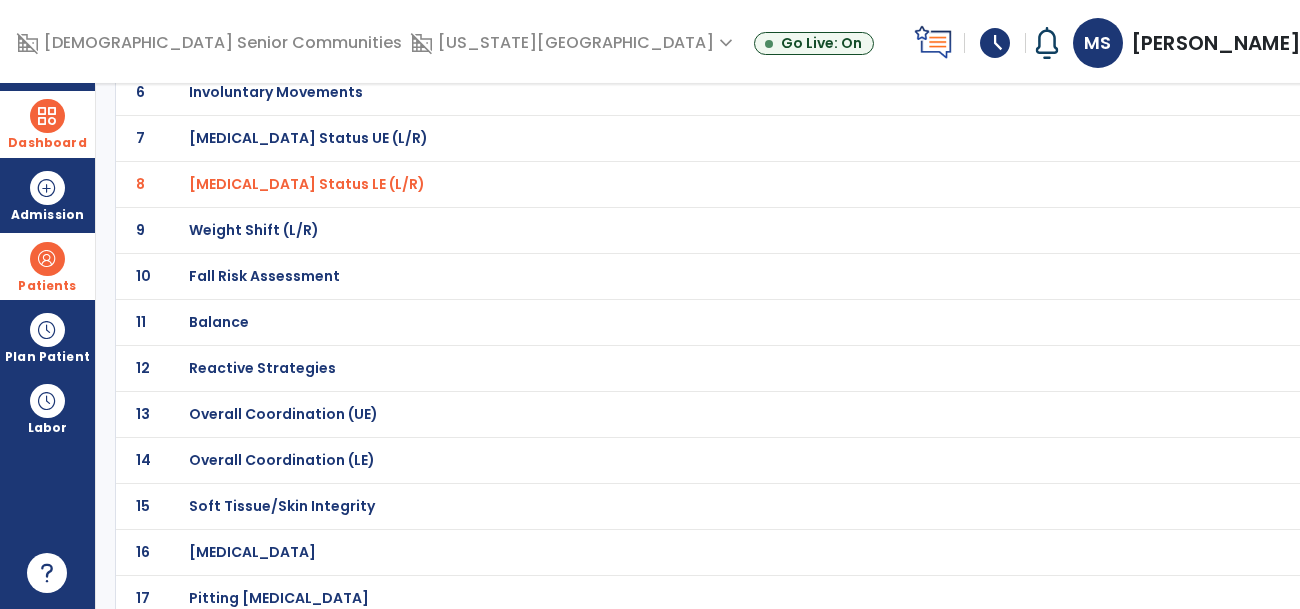 click on "Balance" at bounding box center (681, -138) 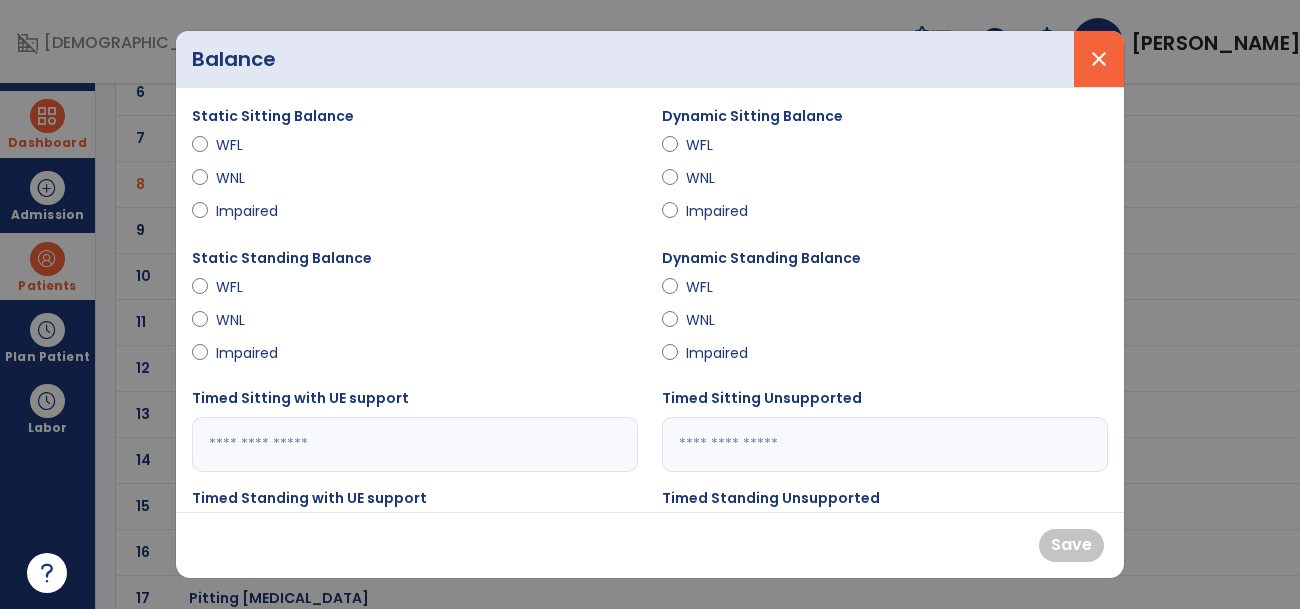 click on "close" at bounding box center [1099, 59] 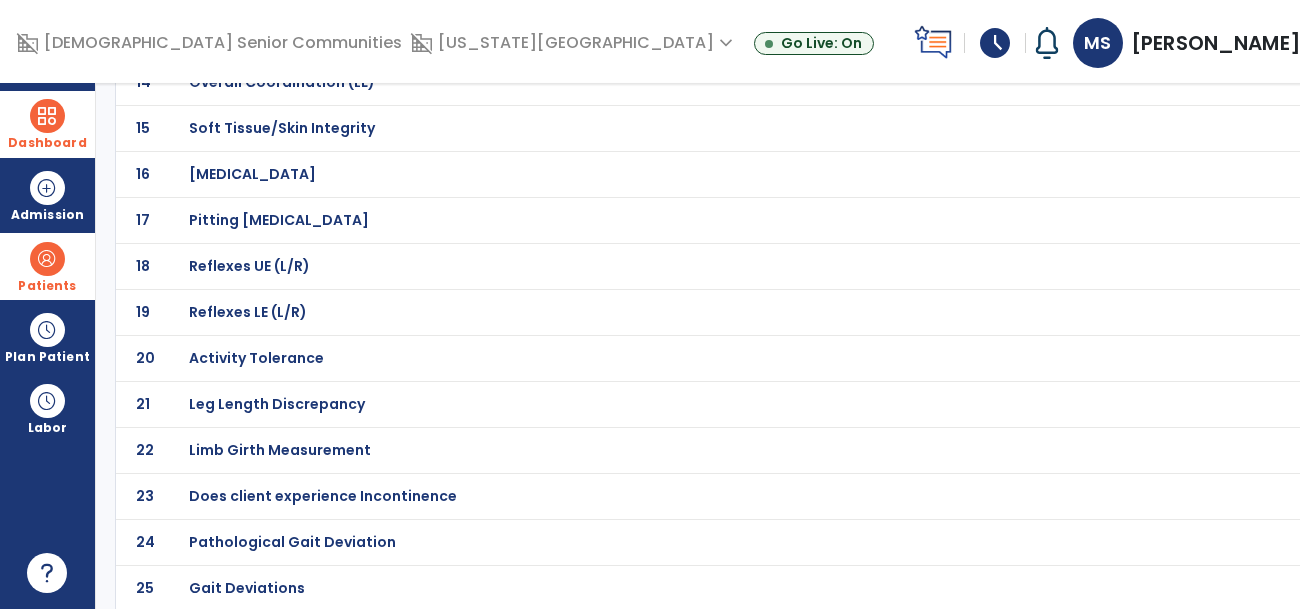 scroll, scrollTop: 787, scrollLeft: 0, axis: vertical 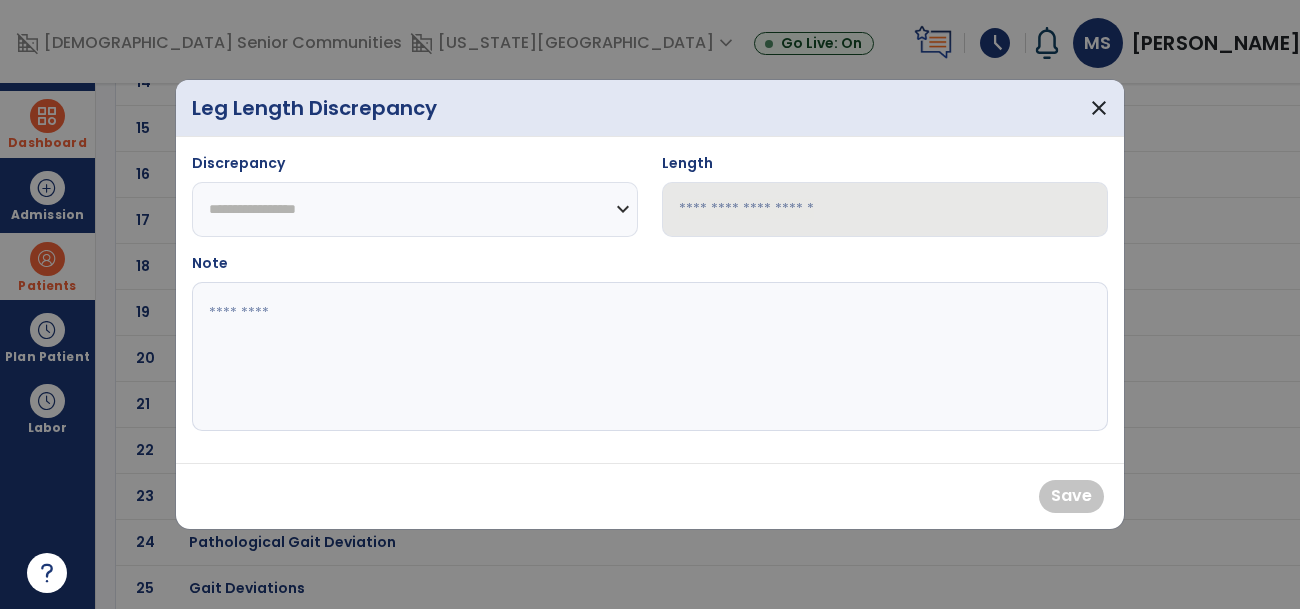click on "**********" at bounding box center [415, 209] 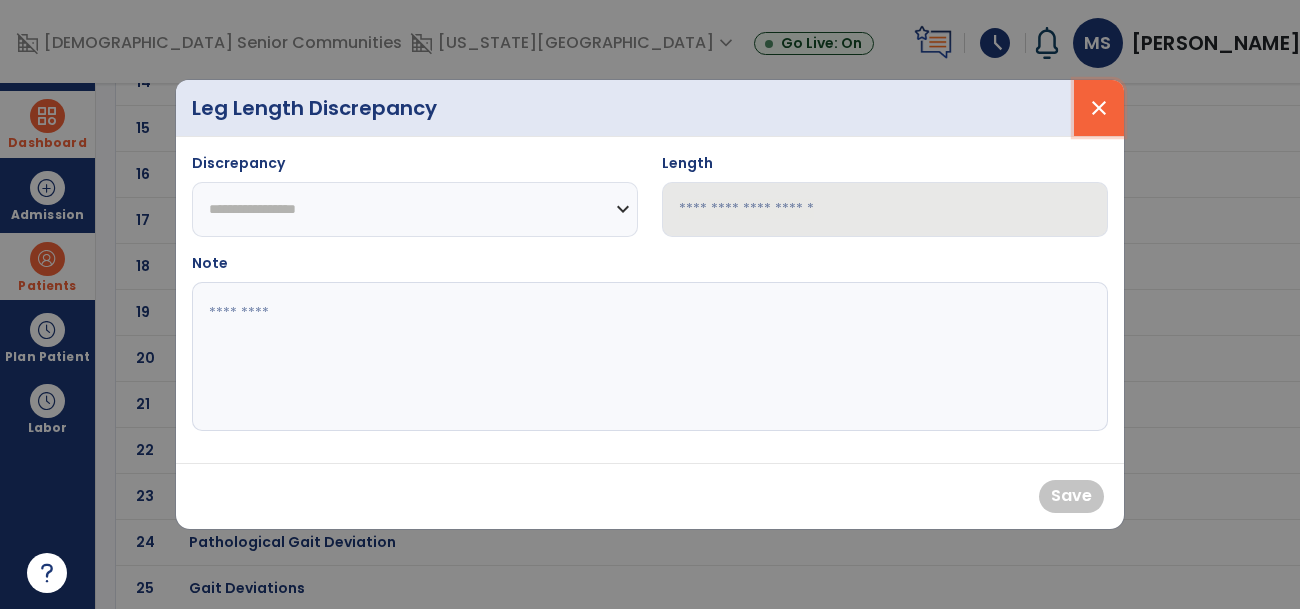 click on "close" at bounding box center (1099, 108) 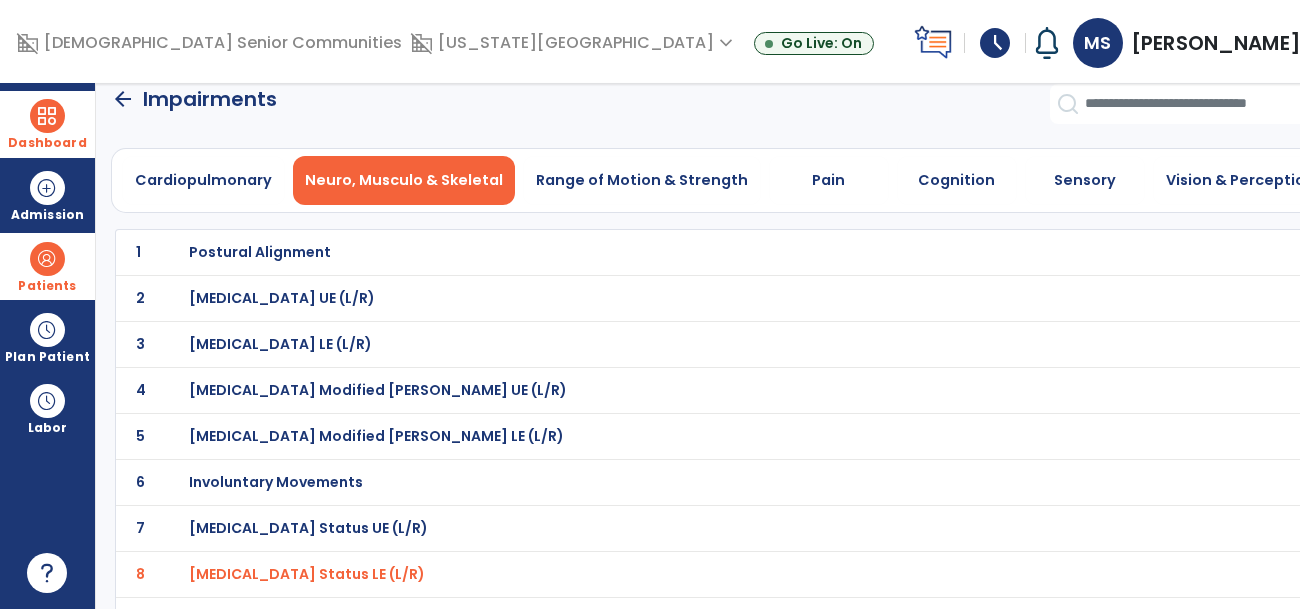 scroll, scrollTop: 0, scrollLeft: 0, axis: both 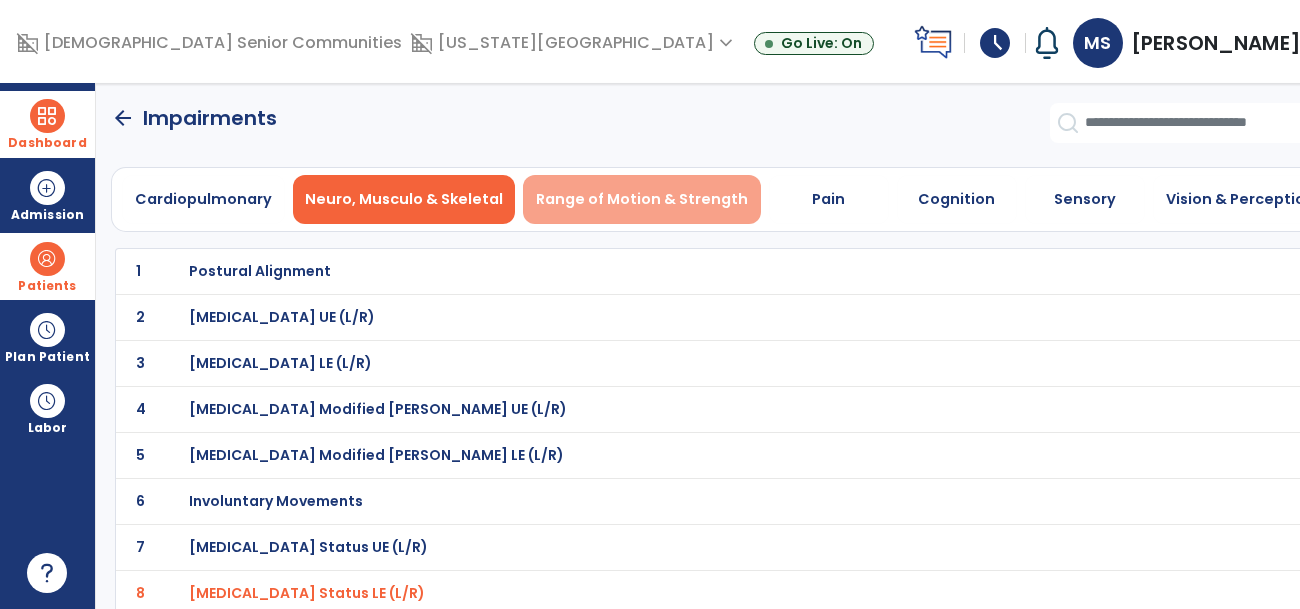 click on "Range of Motion & Strength" at bounding box center (642, 199) 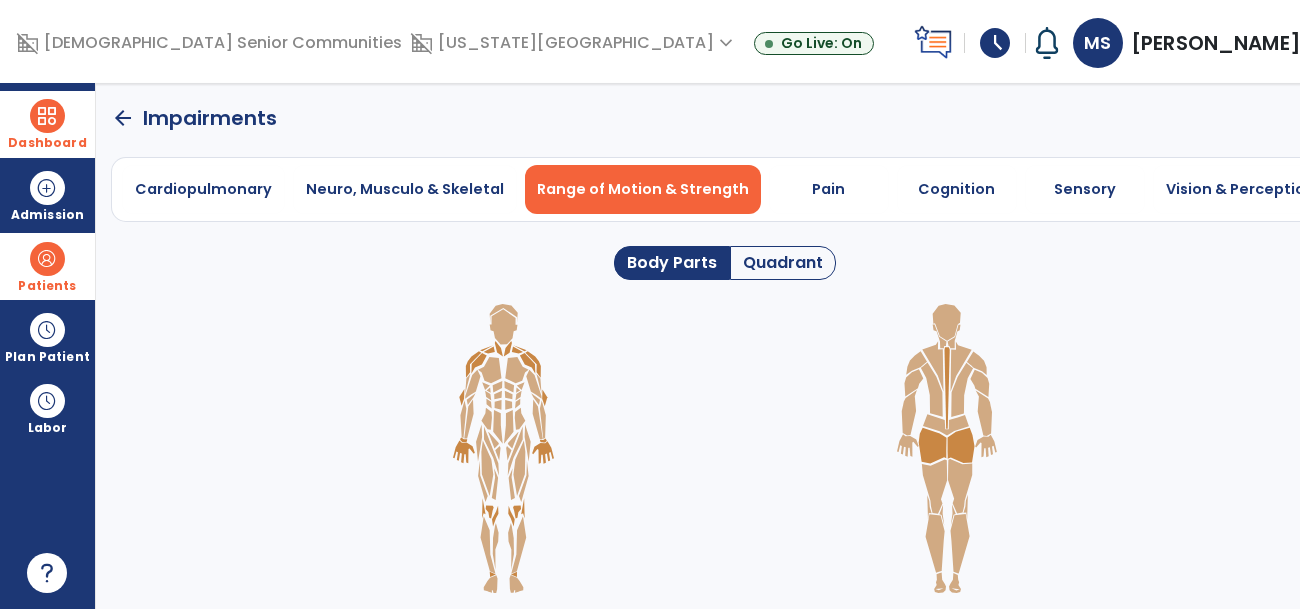 click on "Quadrant" 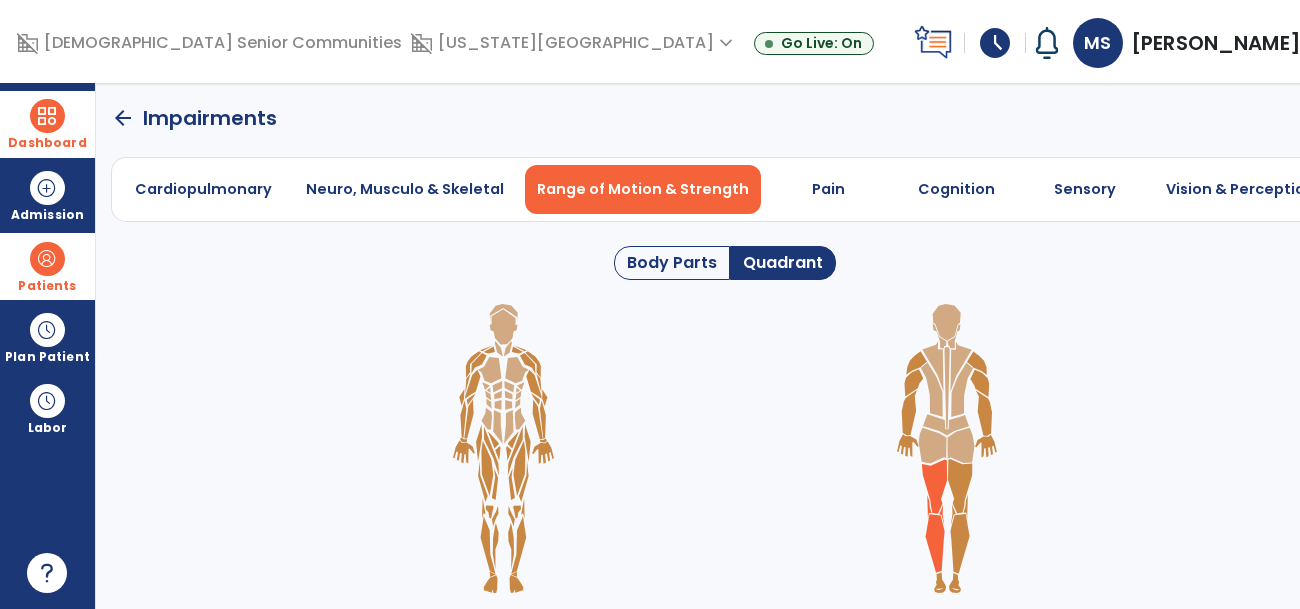 click 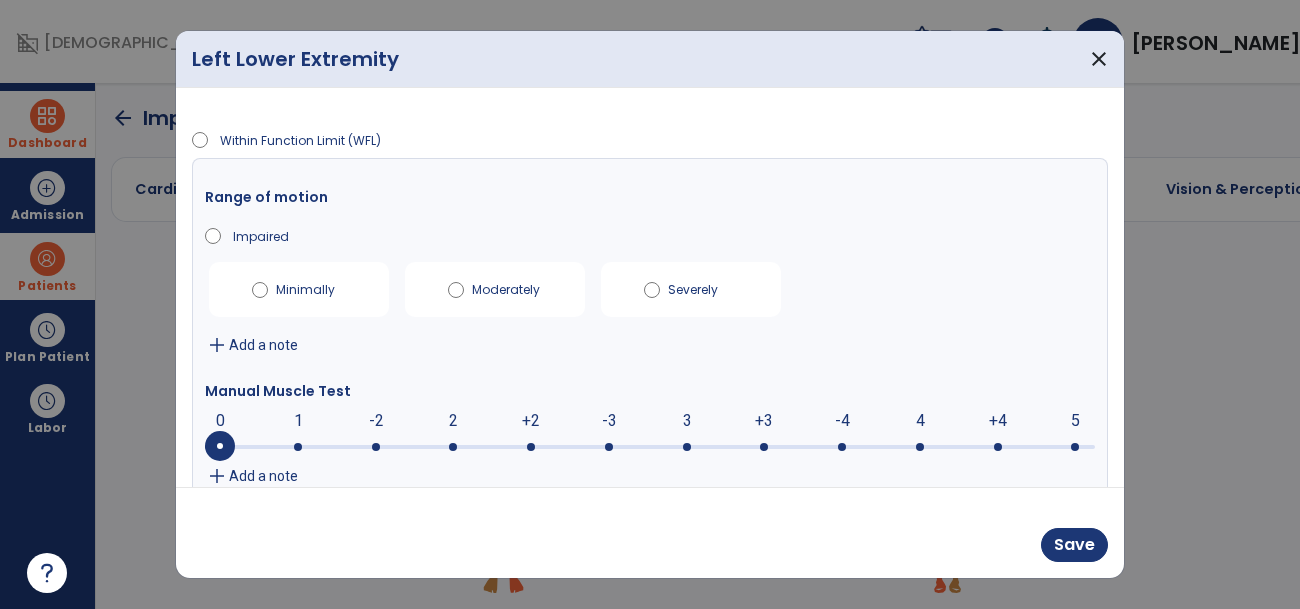 click at bounding box center (609, 447) 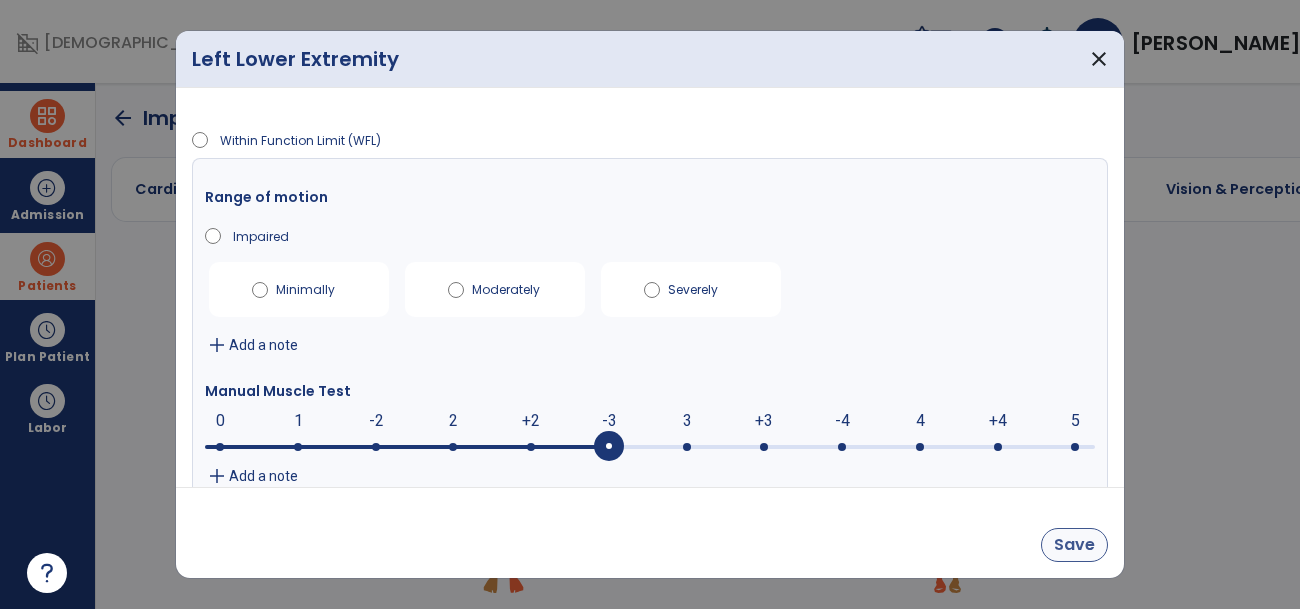 click on "Save" at bounding box center [1074, 545] 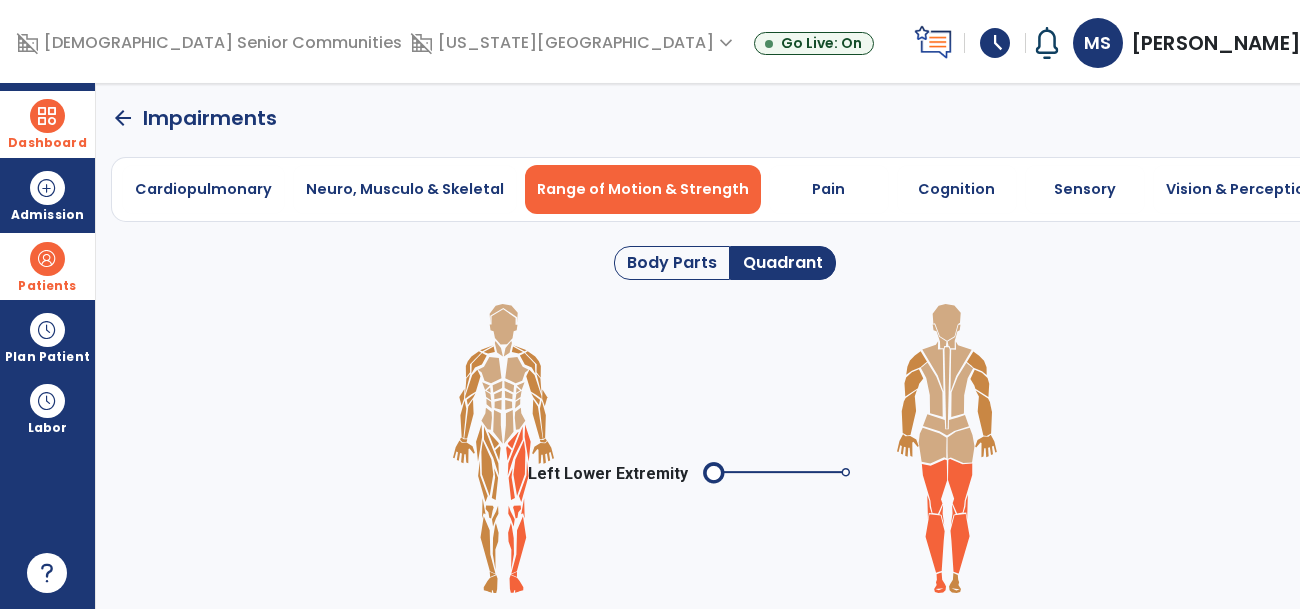click 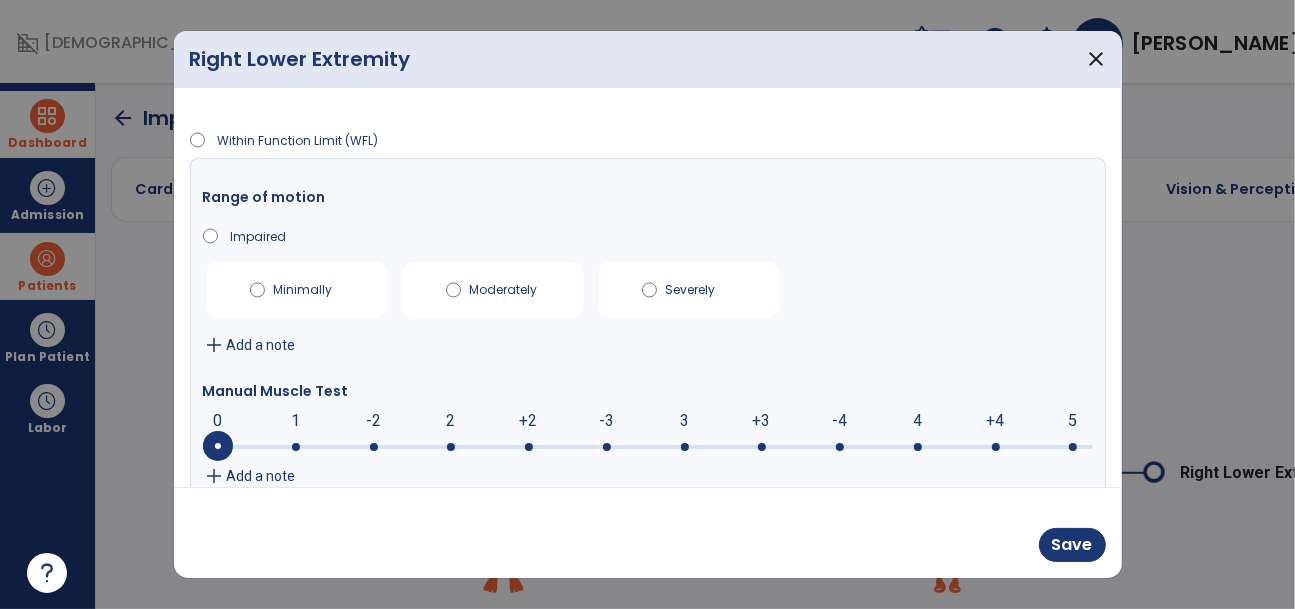 click at bounding box center [607, 447] 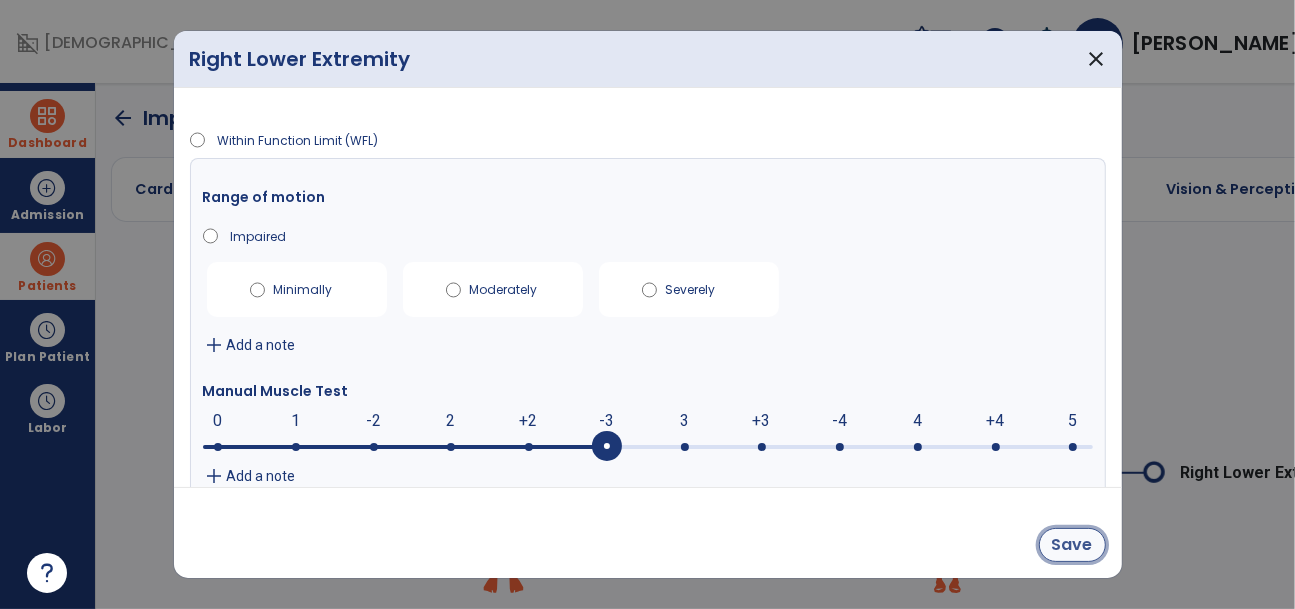 click on "Save" at bounding box center (1072, 545) 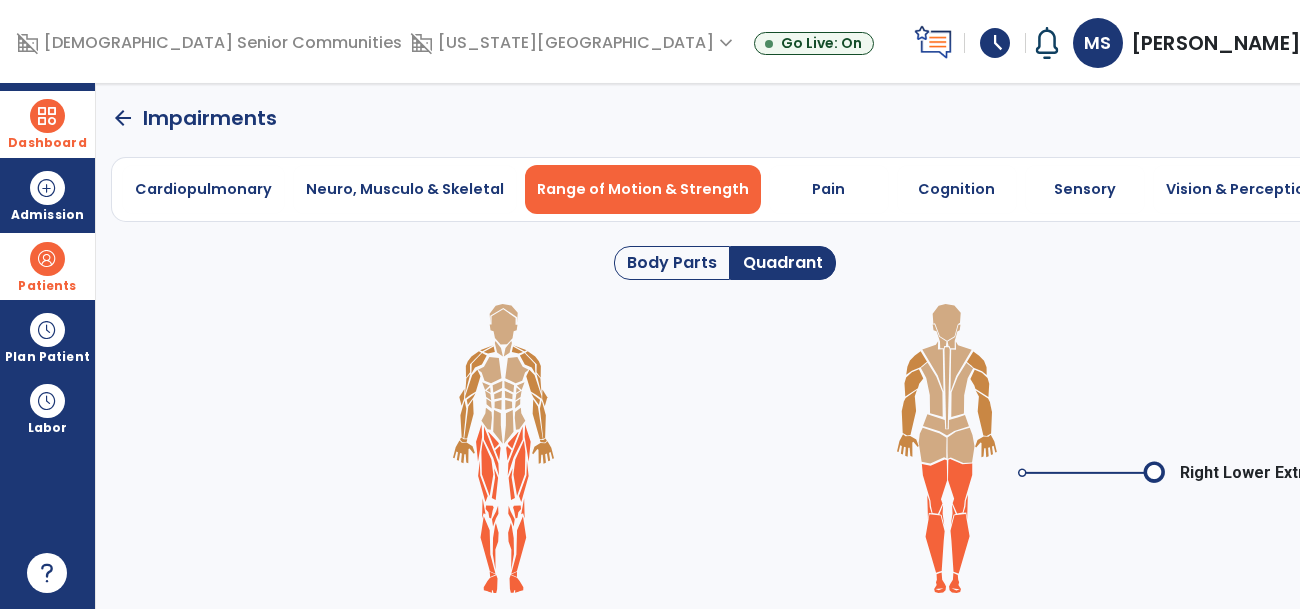 click on "arrow_back" 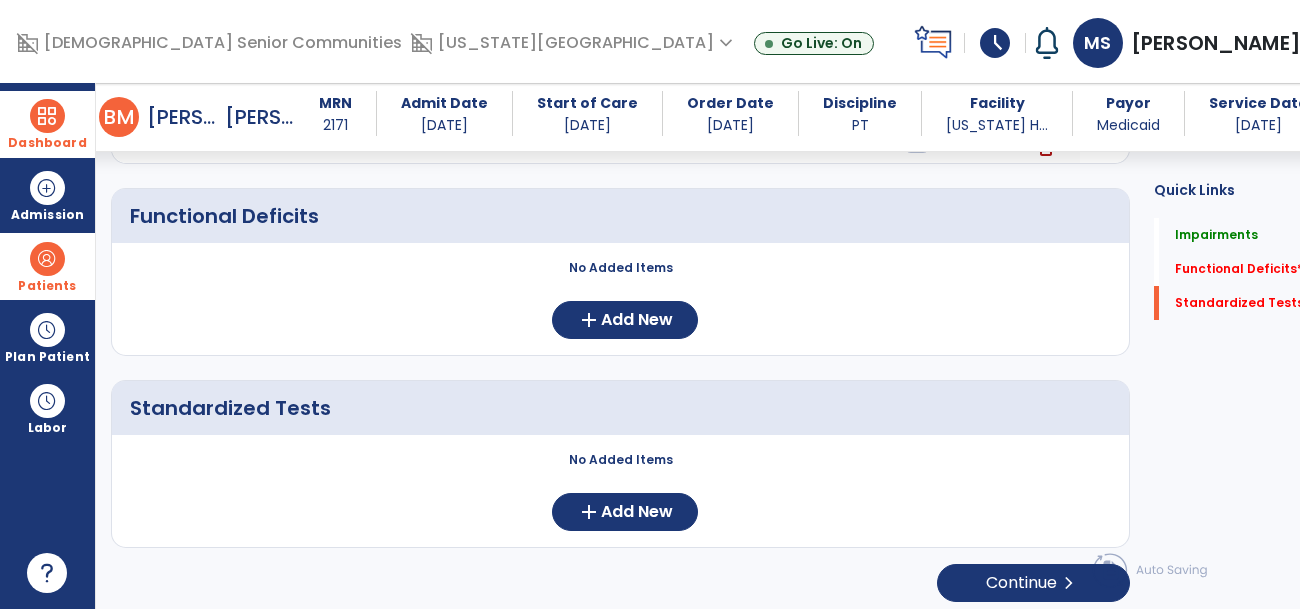 scroll, scrollTop: 688, scrollLeft: 0, axis: vertical 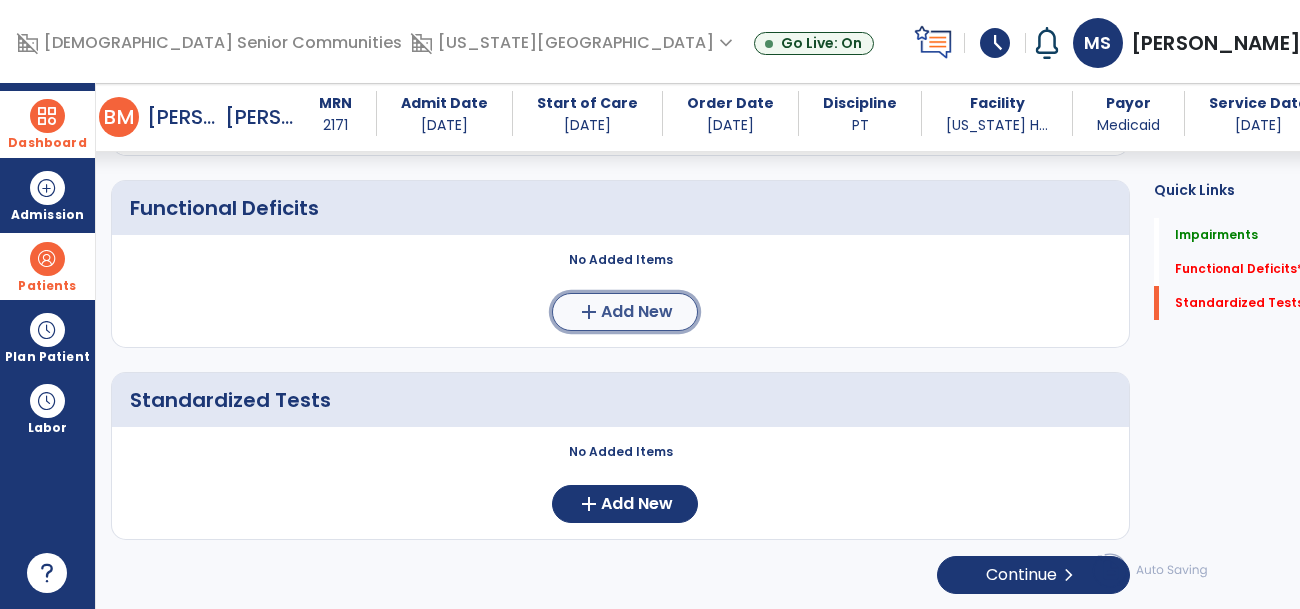 click on "Add New" 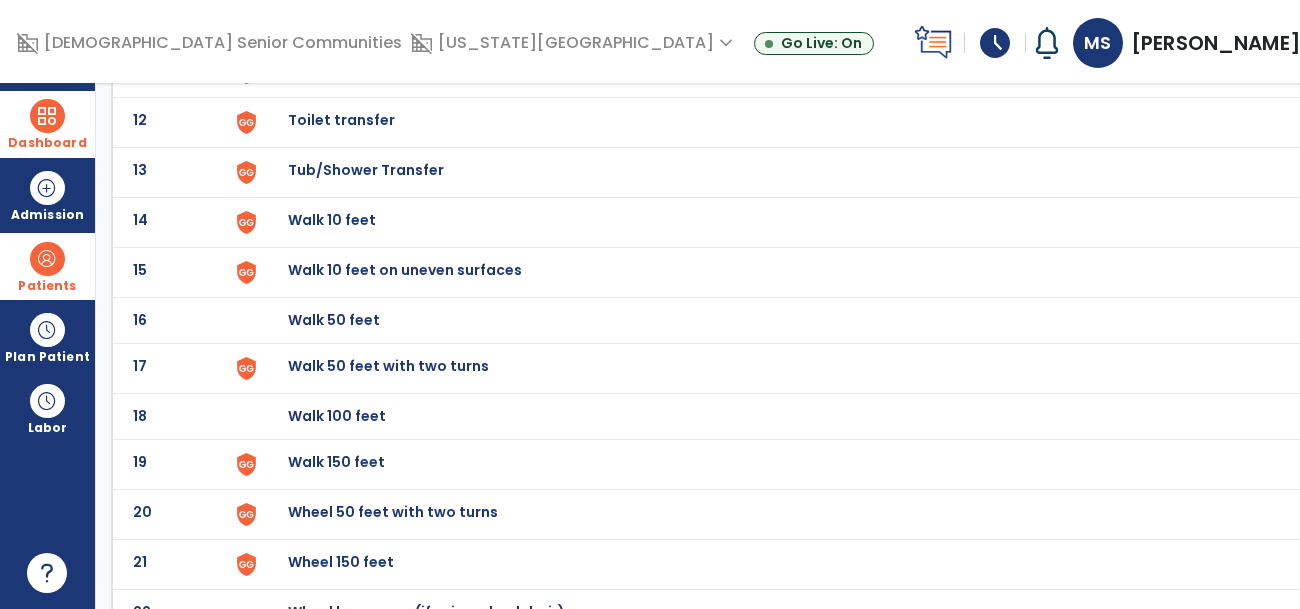 scroll, scrollTop: 0, scrollLeft: 0, axis: both 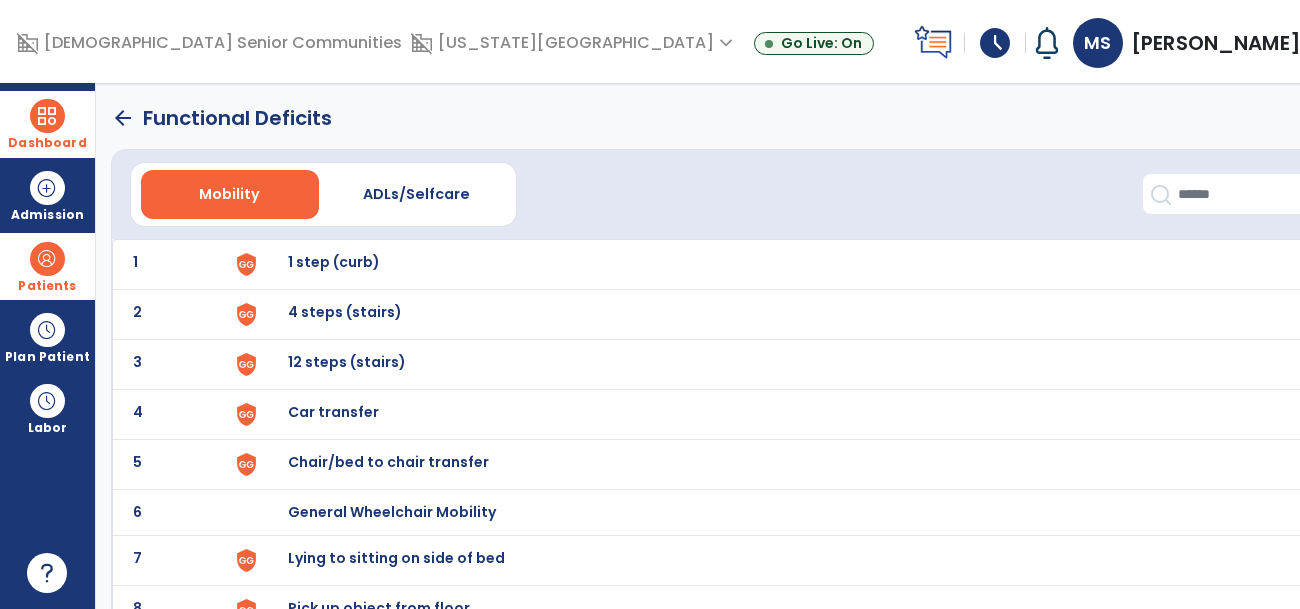 click on "1 step (curb)" at bounding box center [782, 264] 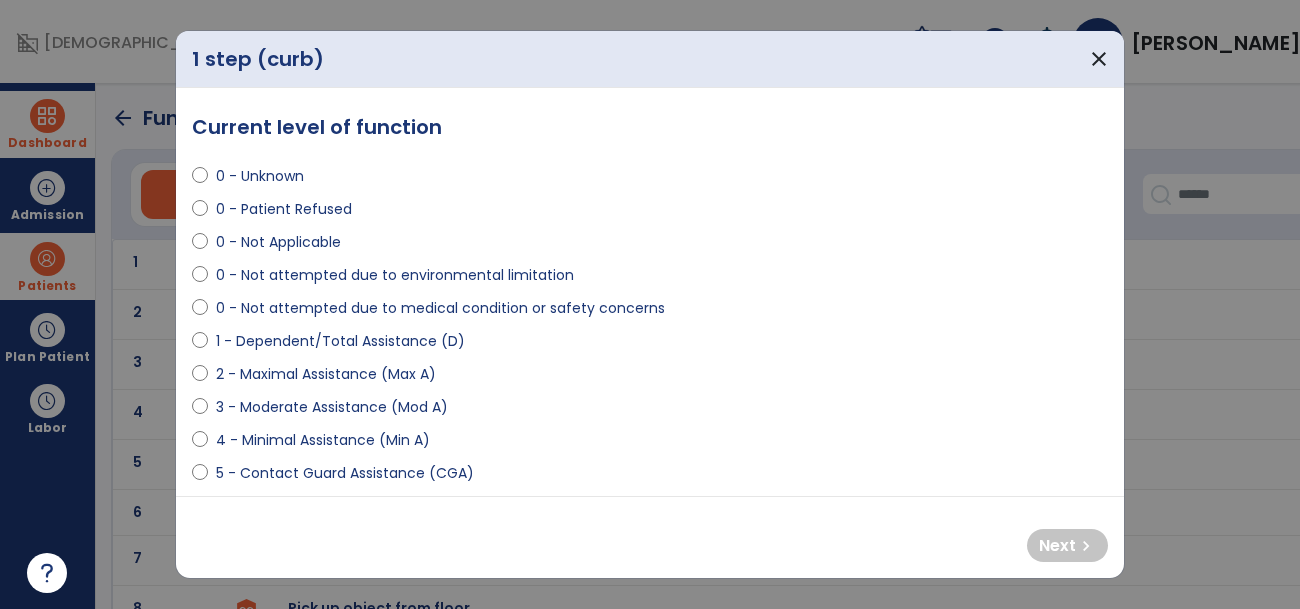 select on "**********" 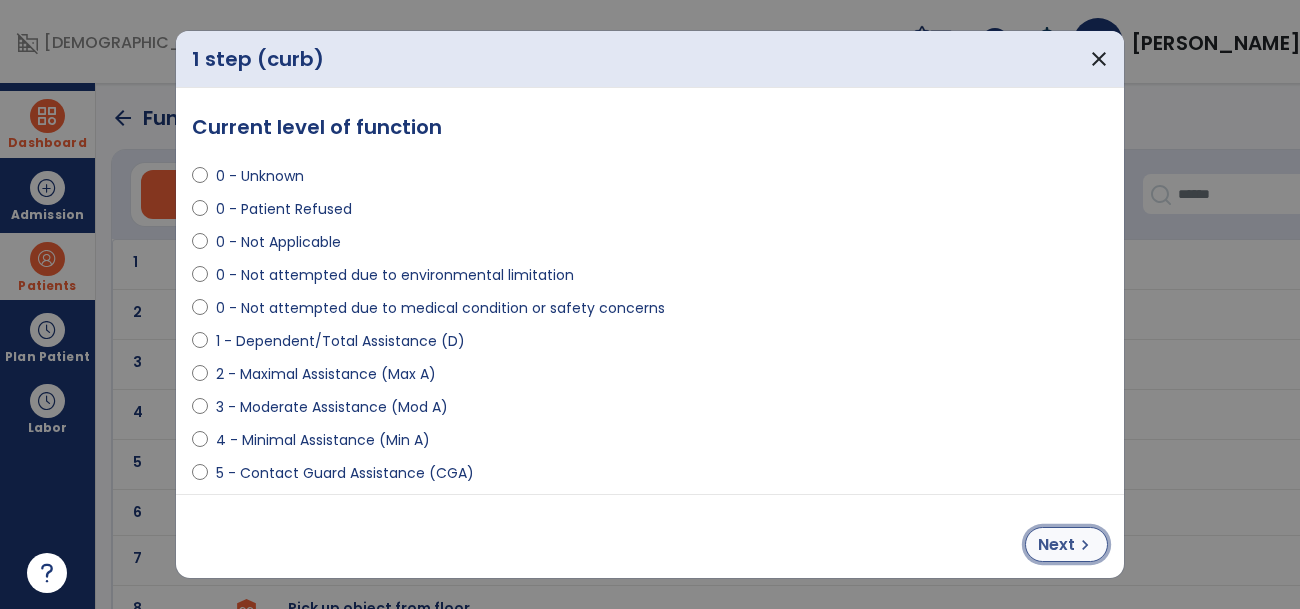 click on "Next" at bounding box center (1056, 545) 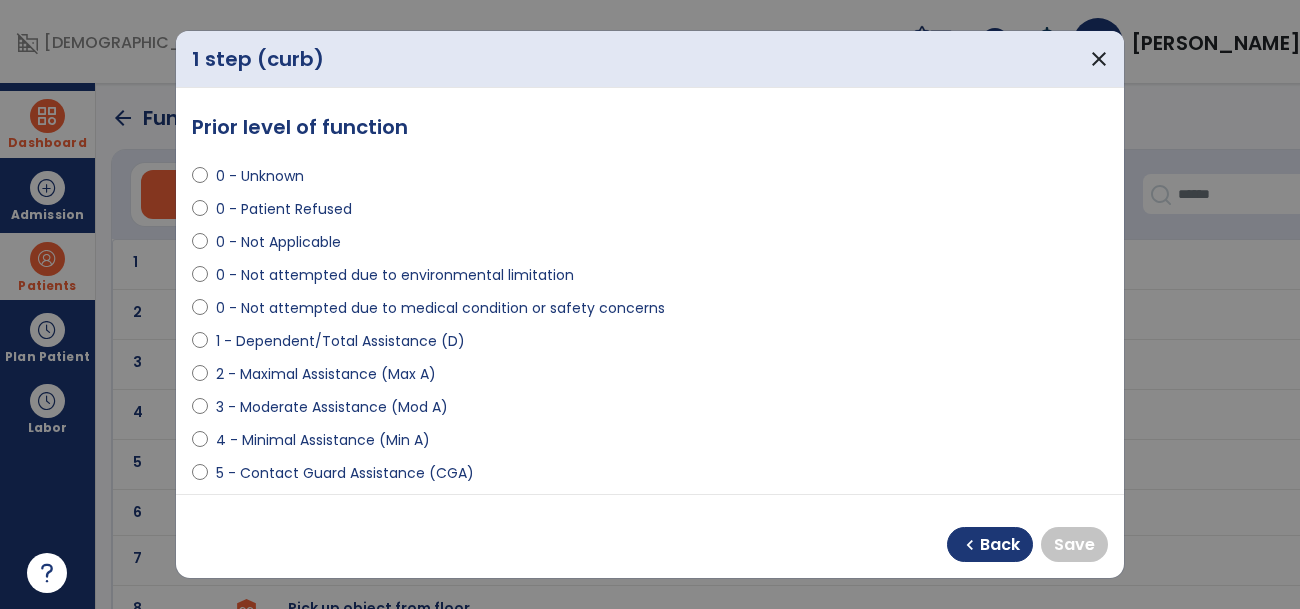 select on "**********" 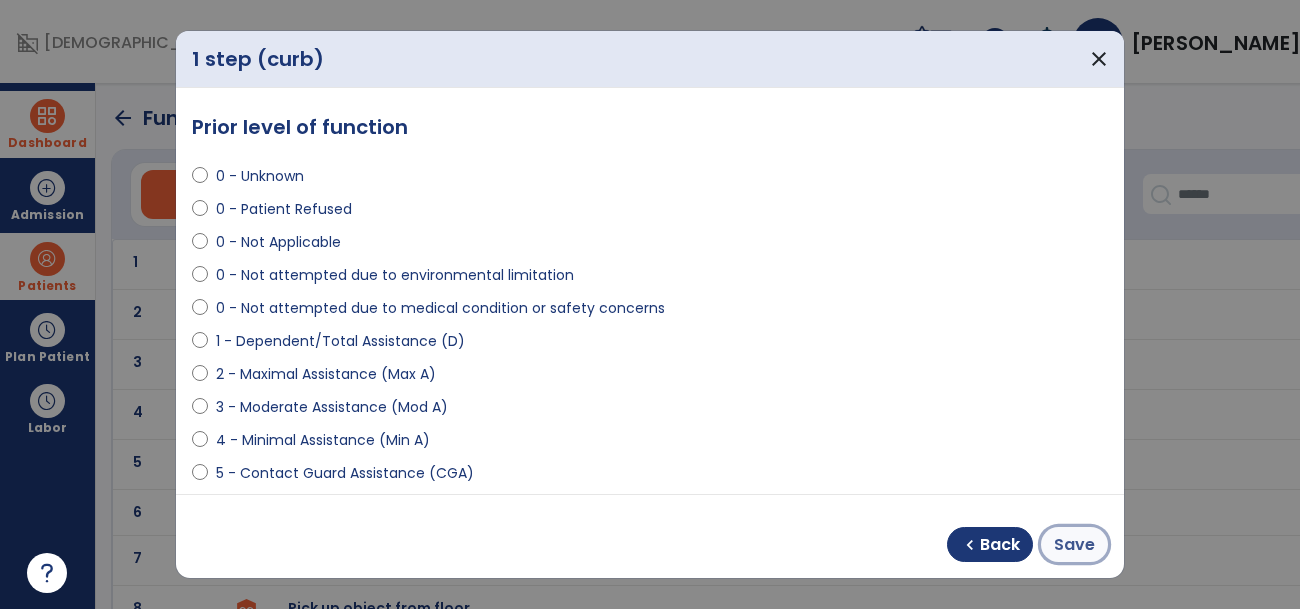 click on "Save" at bounding box center [1074, 545] 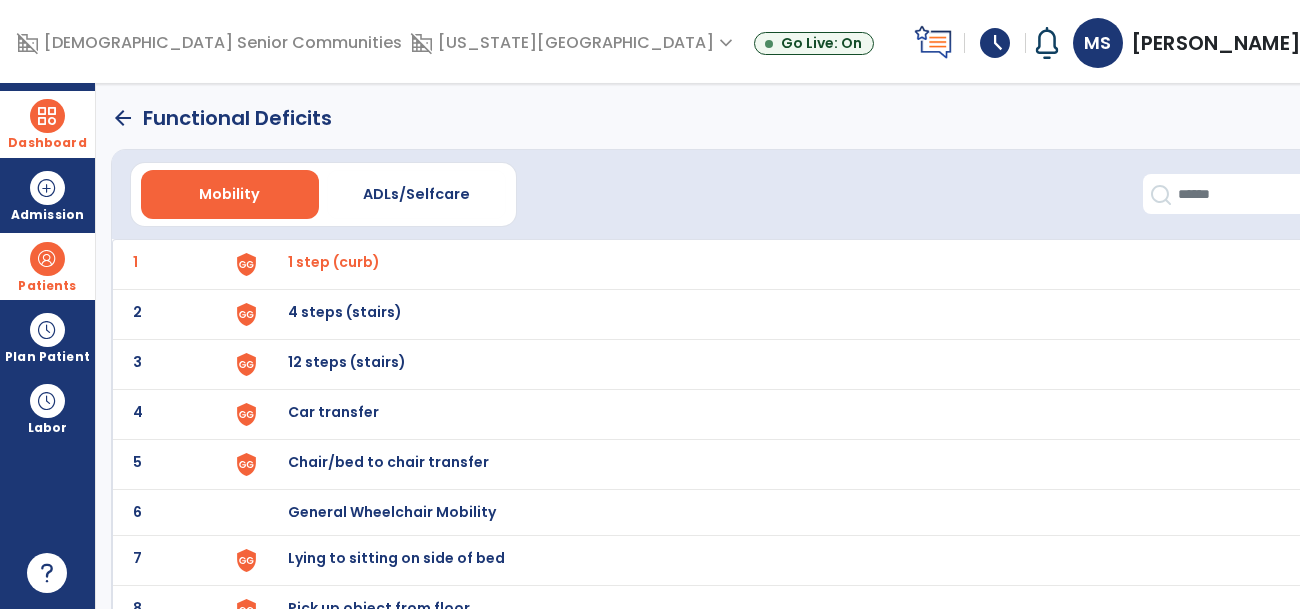 click at bounding box center [246, 264] 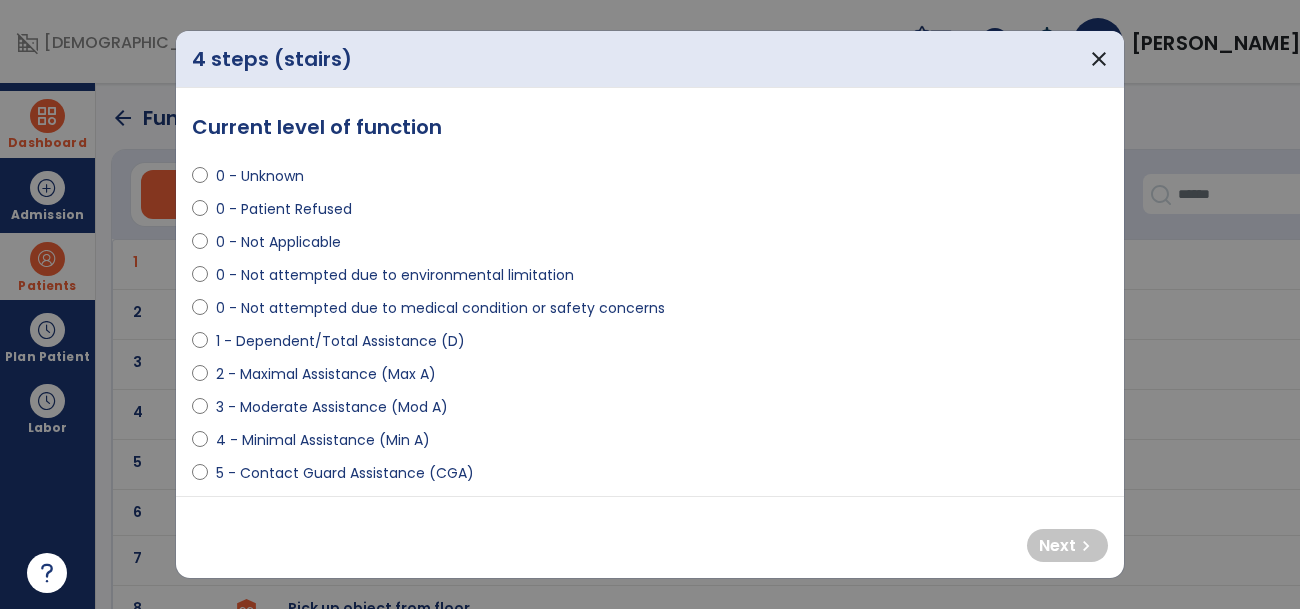 select on "**********" 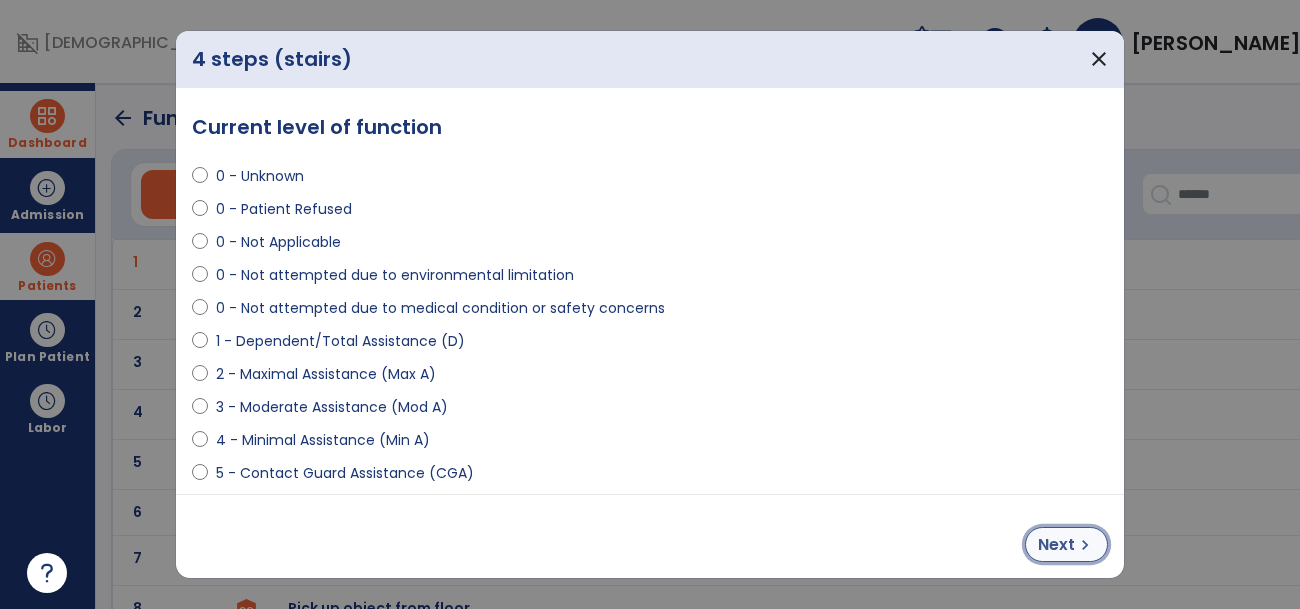 click on "chevron_right" at bounding box center [1085, 545] 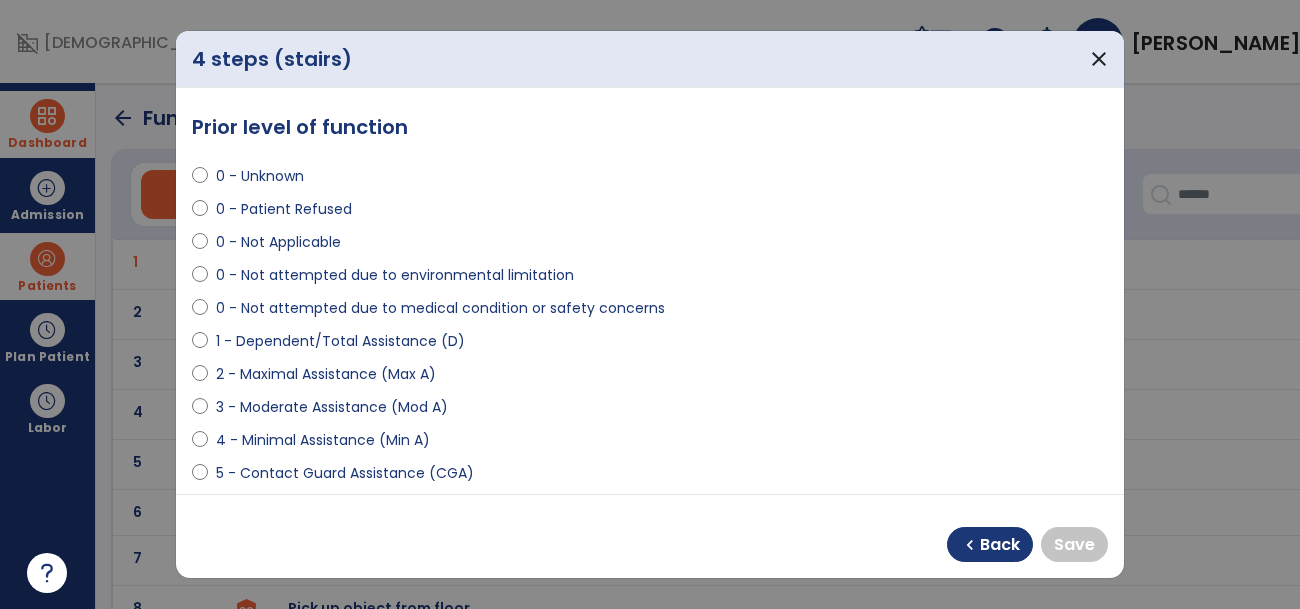 select on "**********" 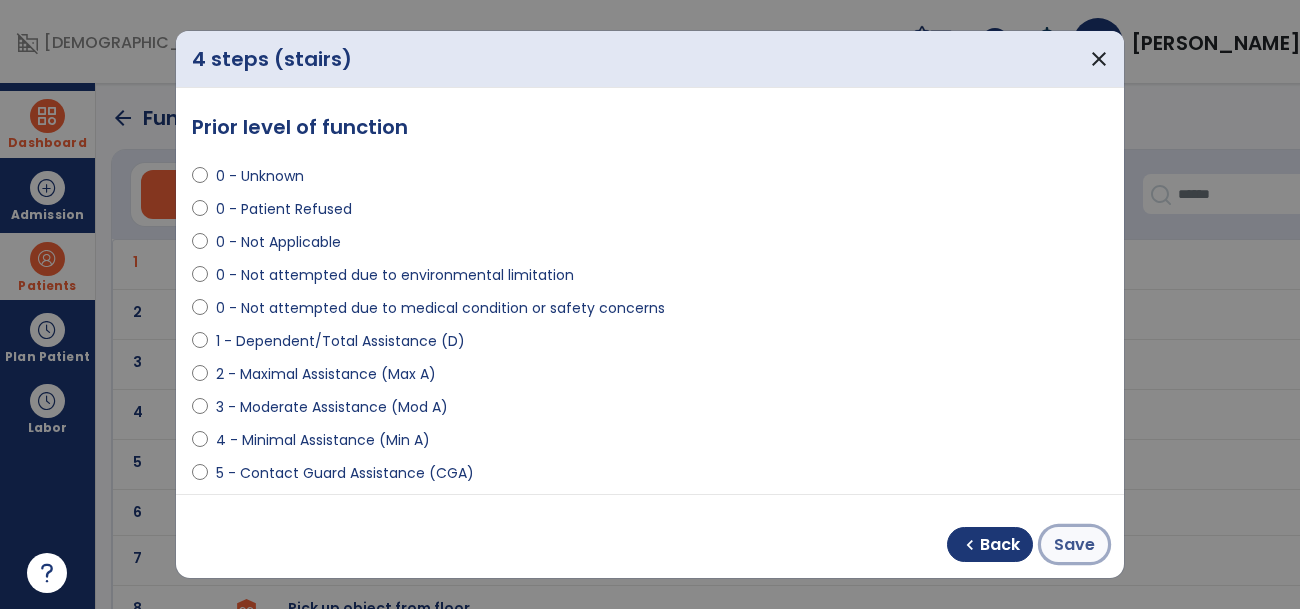 click on "Save" at bounding box center [1074, 545] 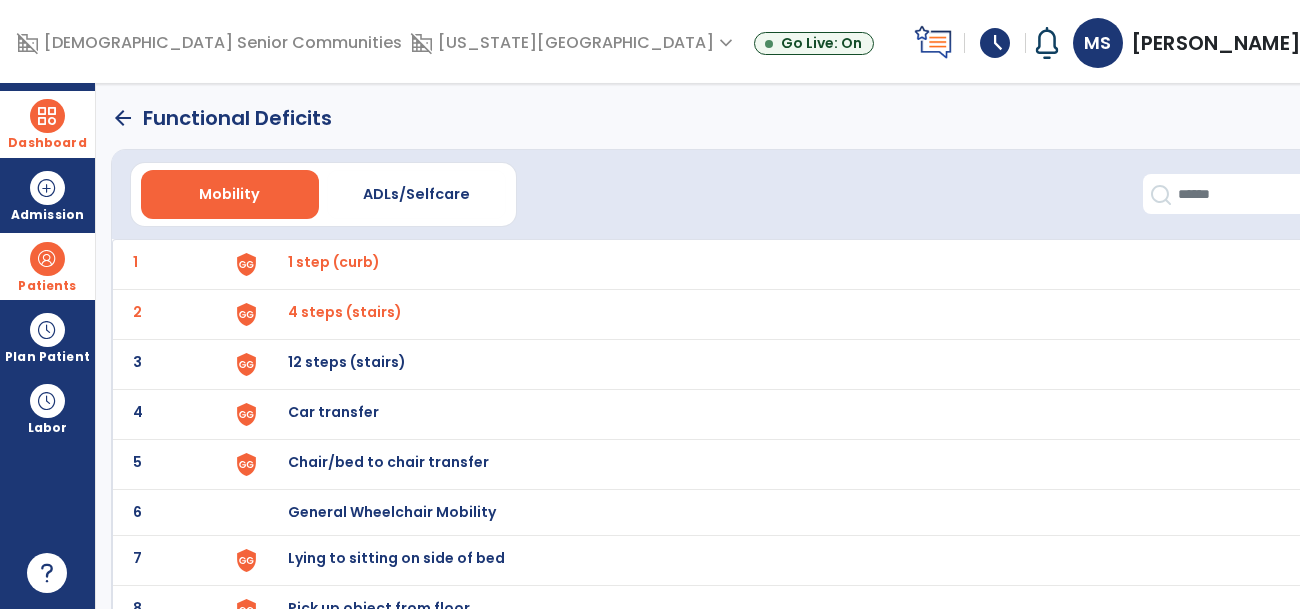 click at bounding box center [246, 264] 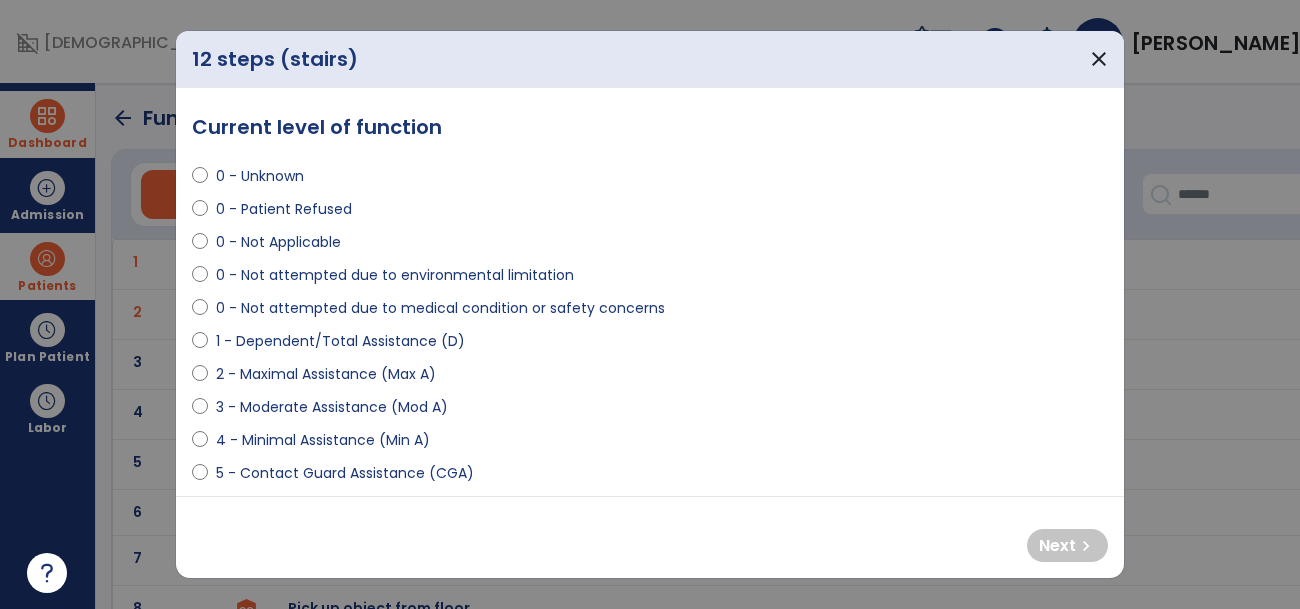 select on "**********" 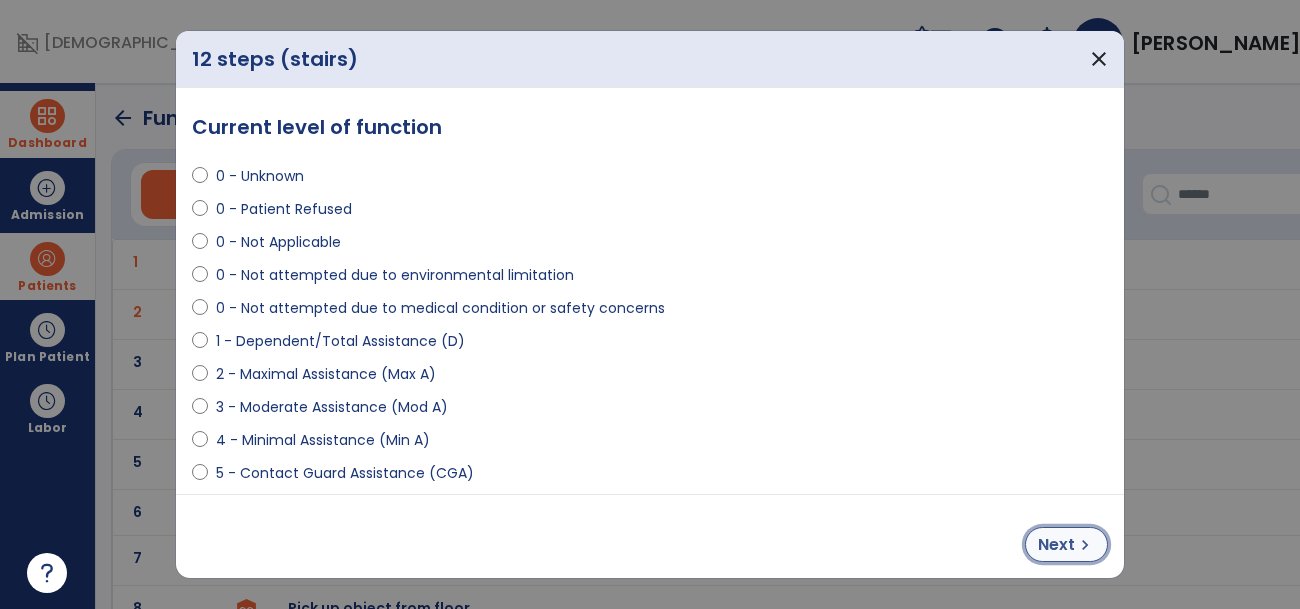 click on "chevron_right" at bounding box center (1085, 545) 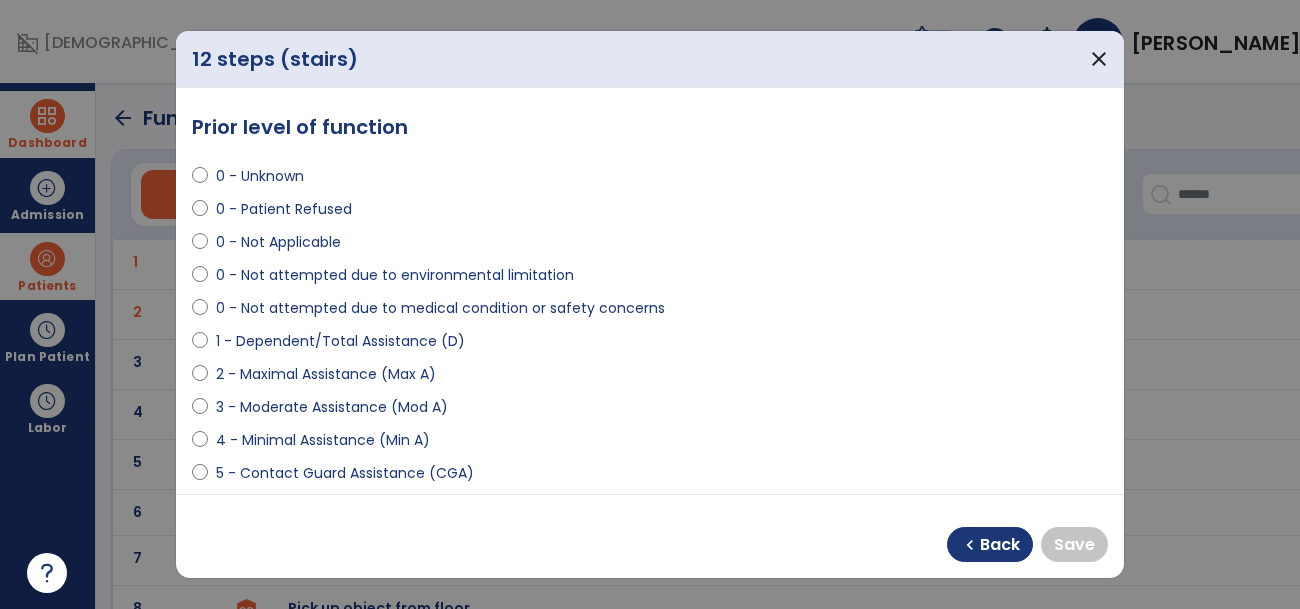 select on "**********" 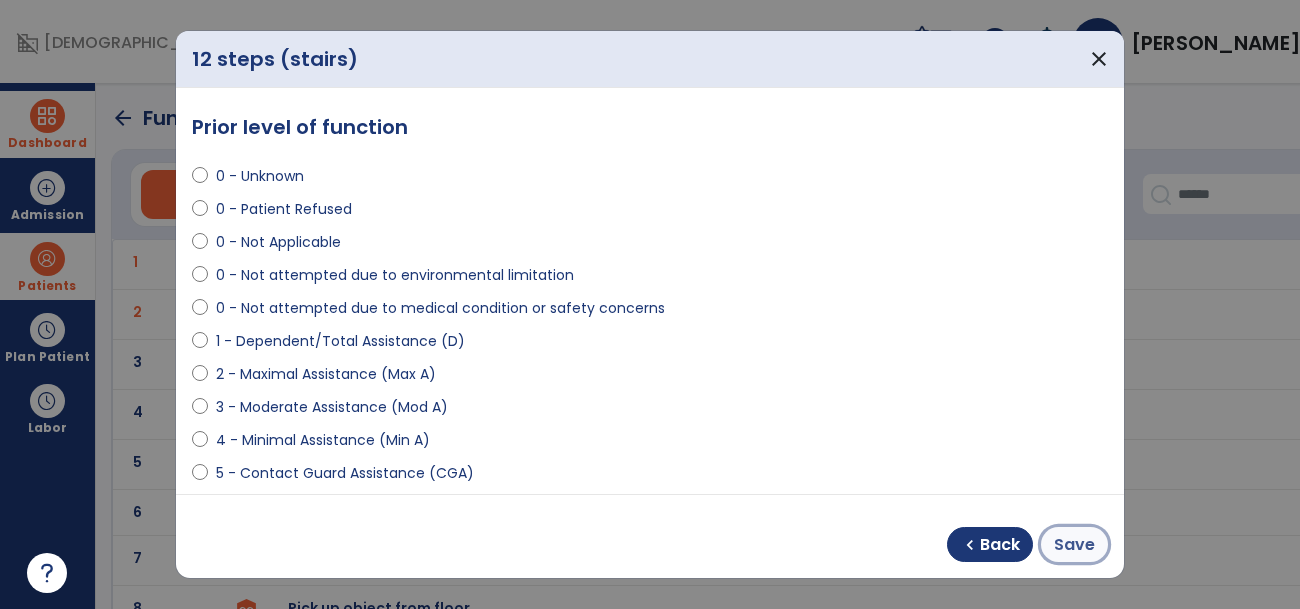 click on "Save" at bounding box center (1074, 545) 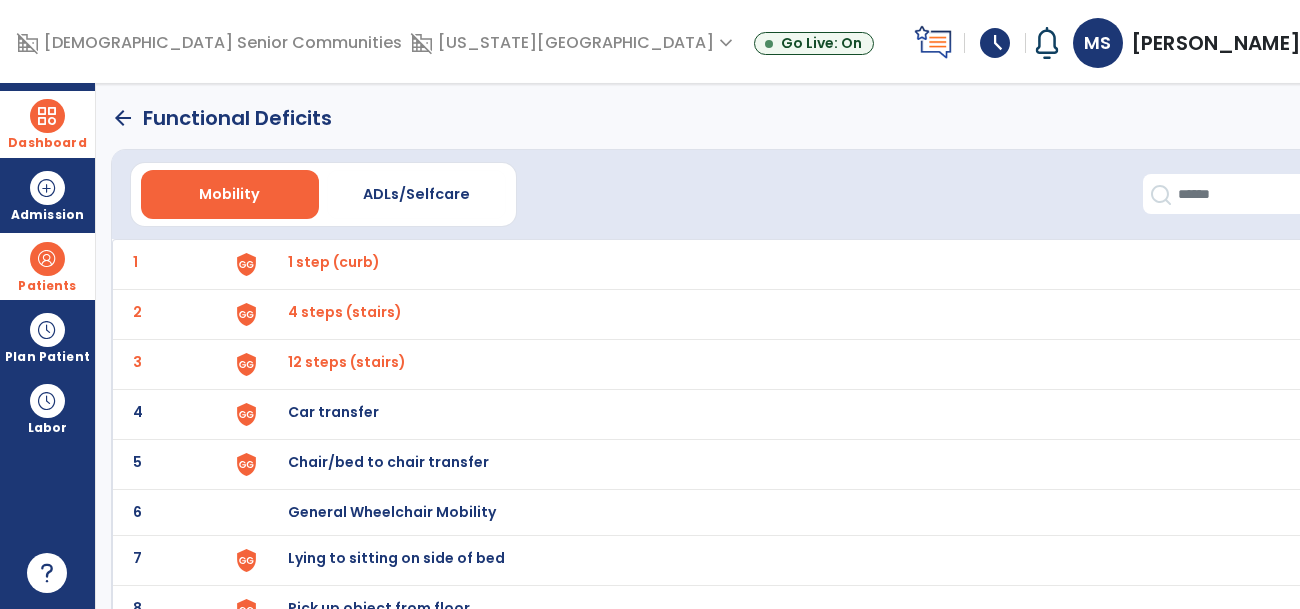 click at bounding box center [246, 264] 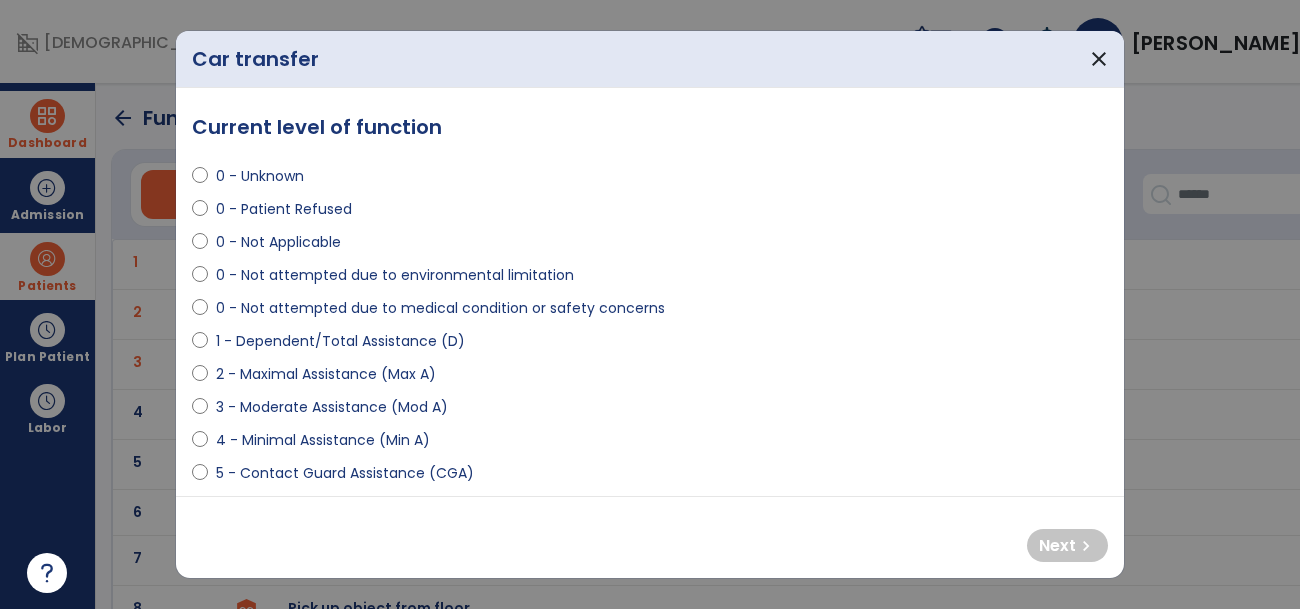 select on "**********" 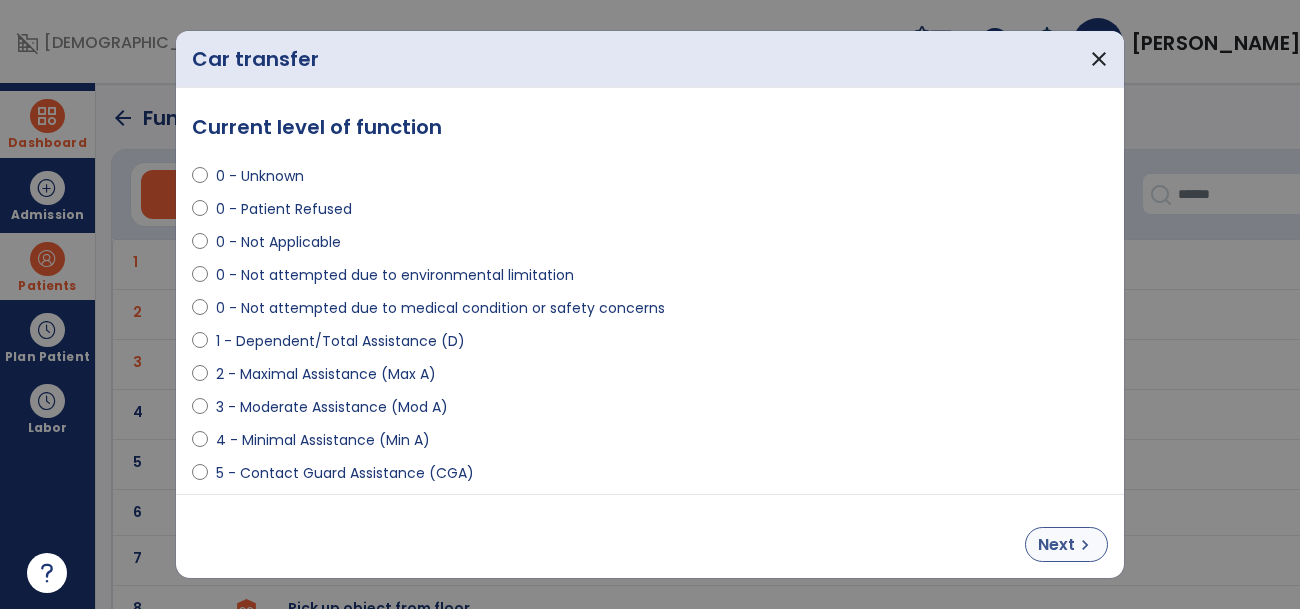click on "chevron_right" at bounding box center [1085, 545] 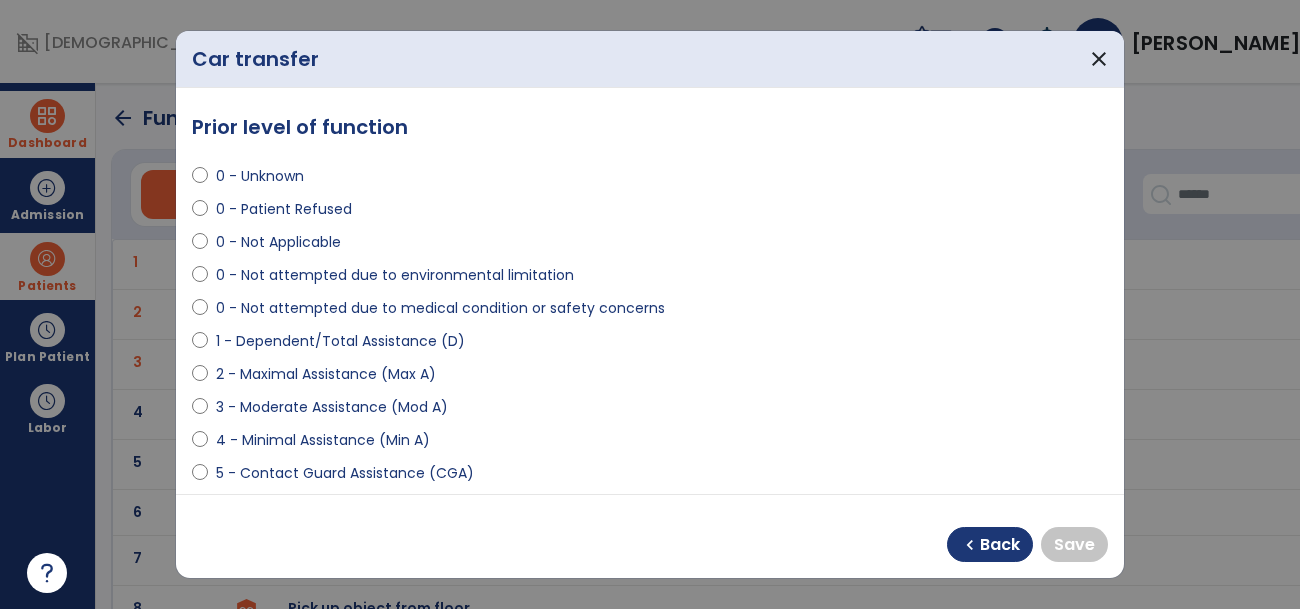 select on "**********" 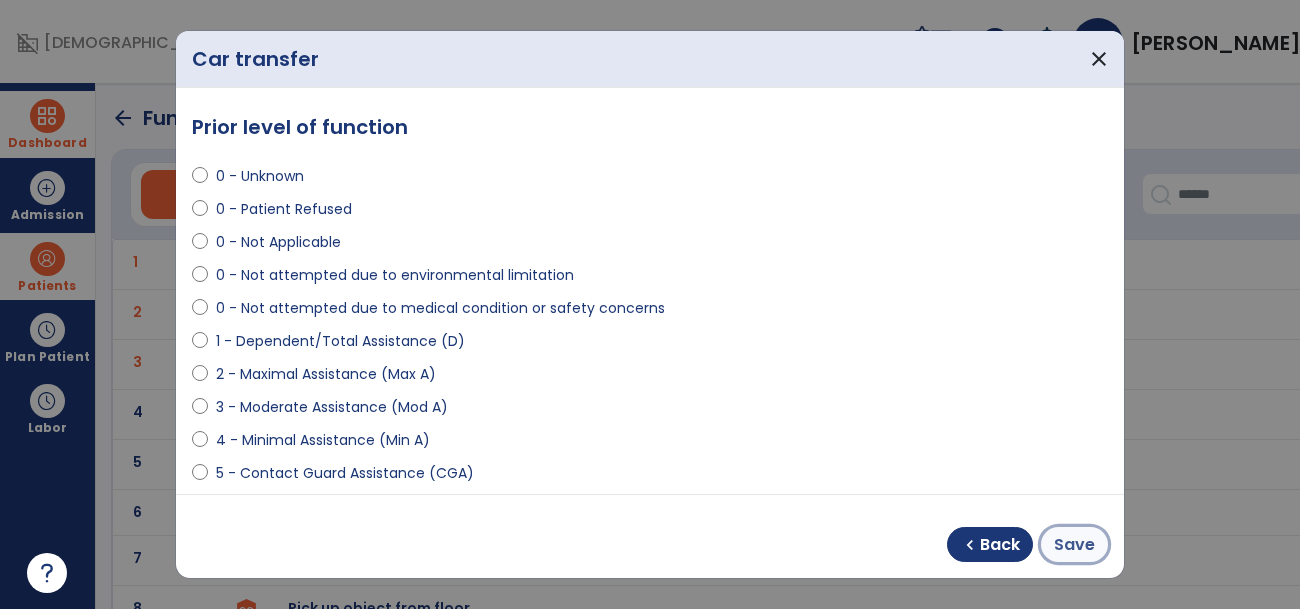 click on "Save" at bounding box center (1074, 545) 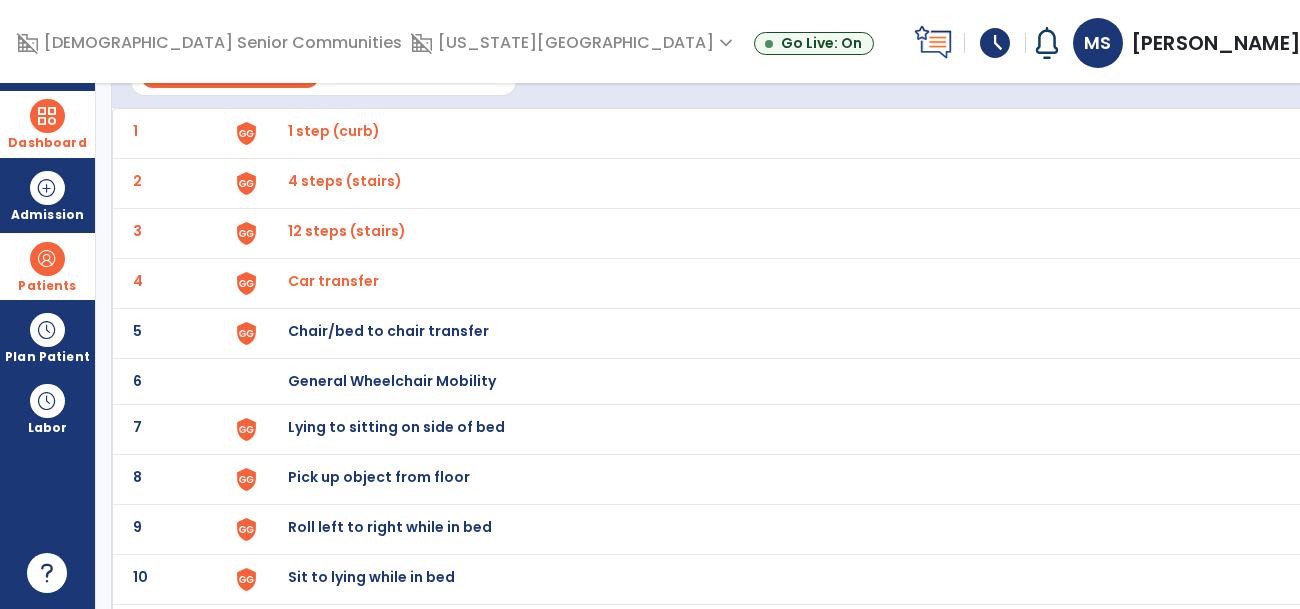 scroll, scrollTop: 135, scrollLeft: 0, axis: vertical 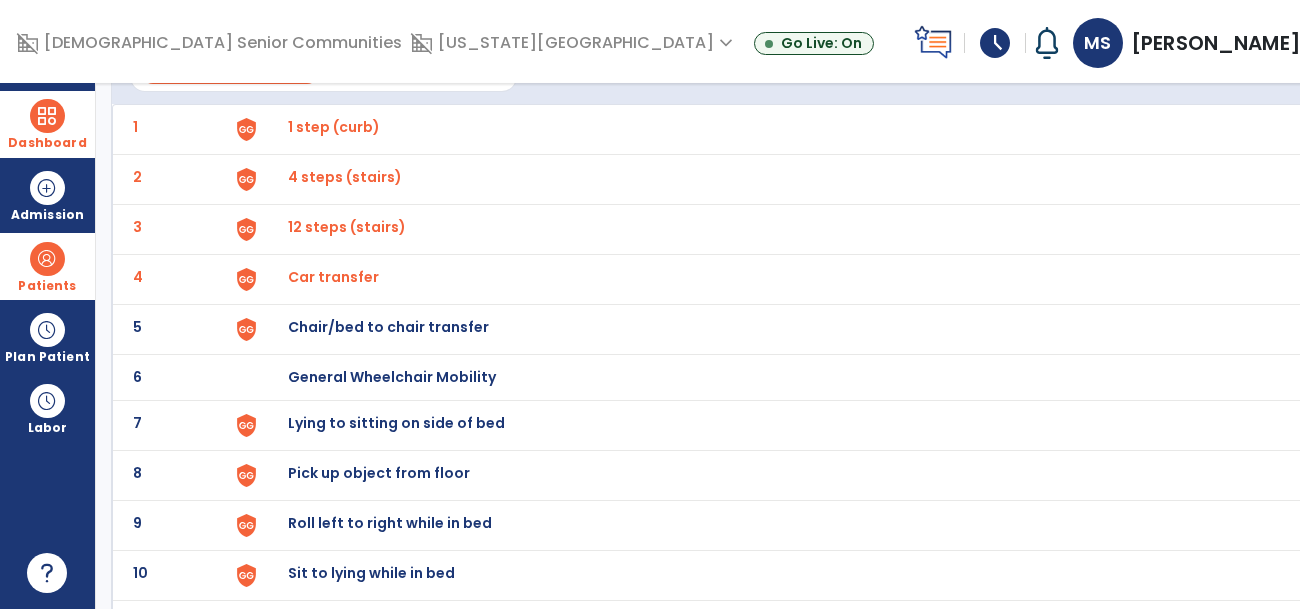 click on "Chair/bed to chair transfer" at bounding box center [782, 129] 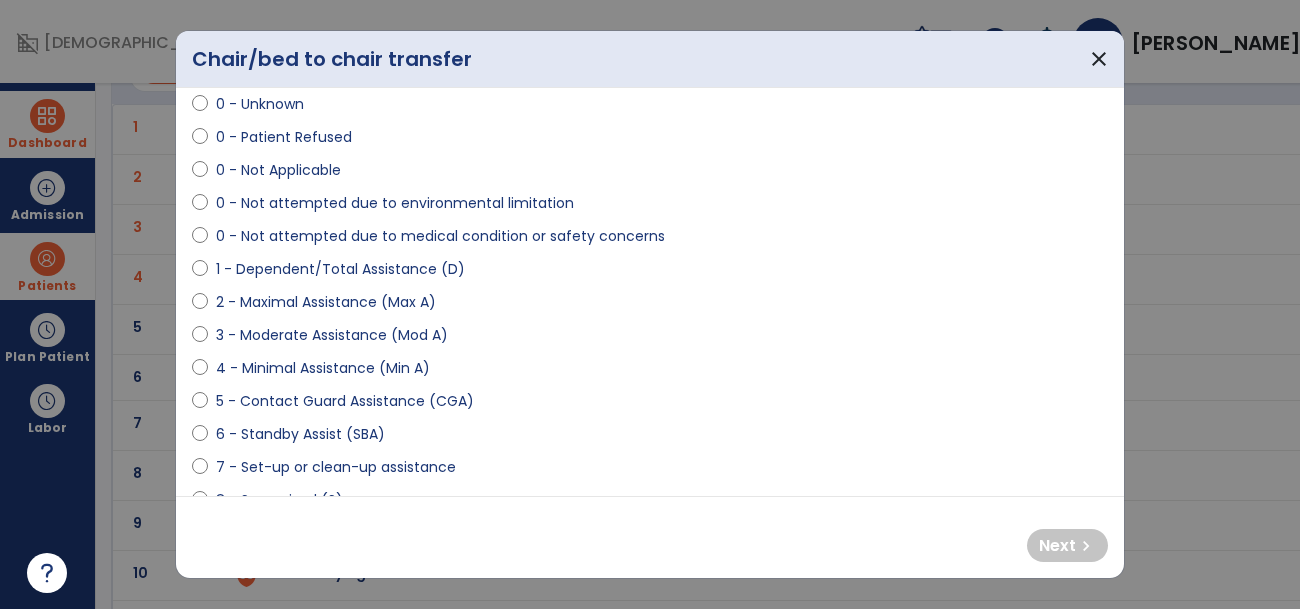 scroll, scrollTop: 73, scrollLeft: 0, axis: vertical 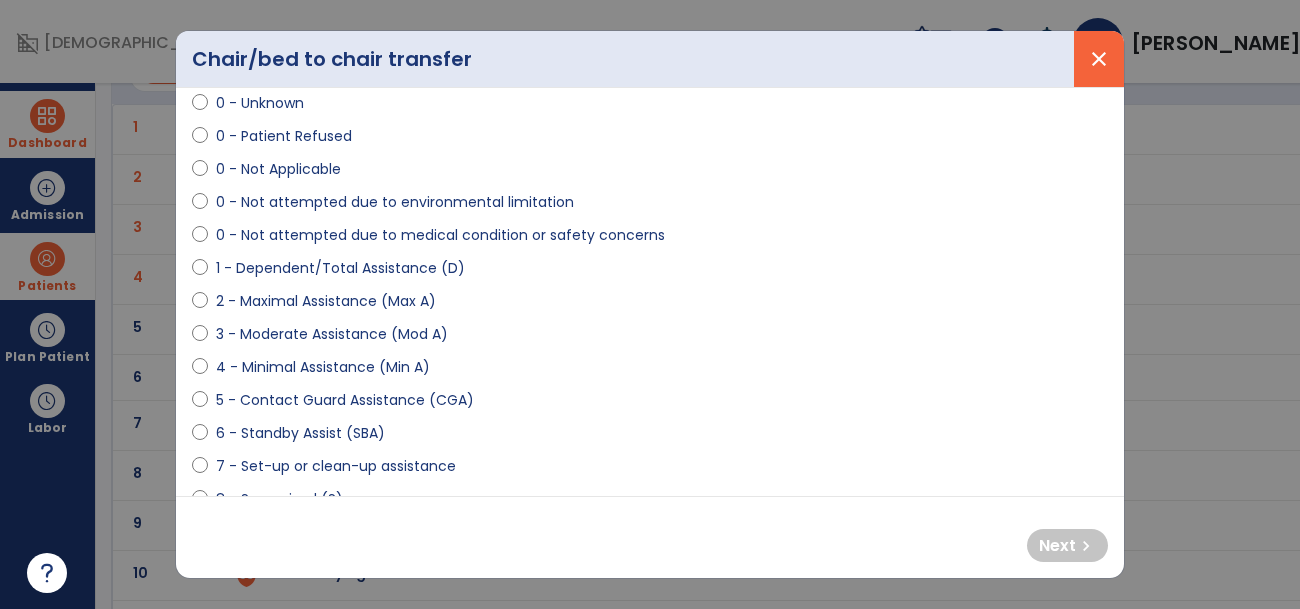 click on "close" at bounding box center (1099, 59) 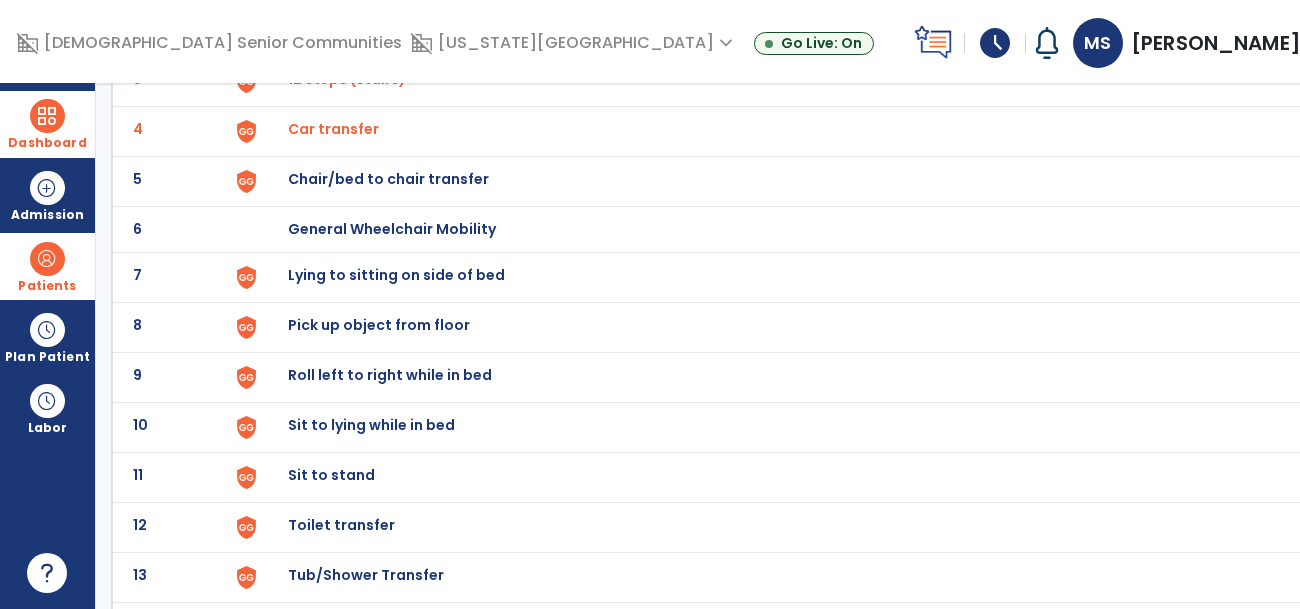 scroll, scrollTop: 286, scrollLeft: 0, axis: vertical 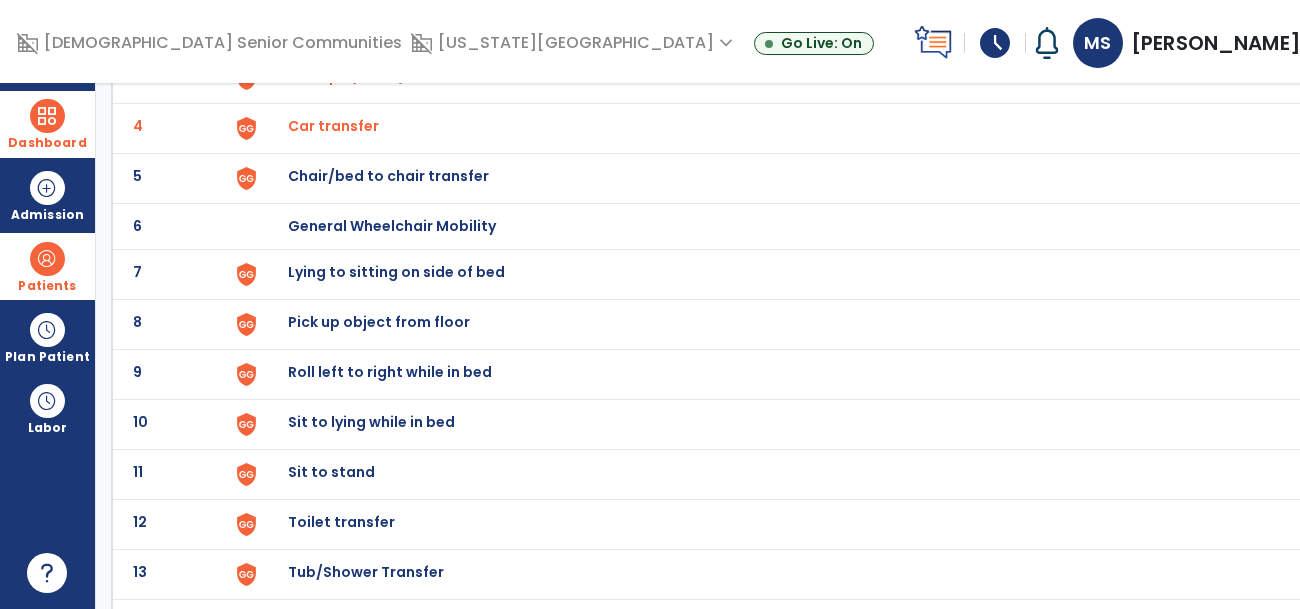 click at bounding box center (272, -22) 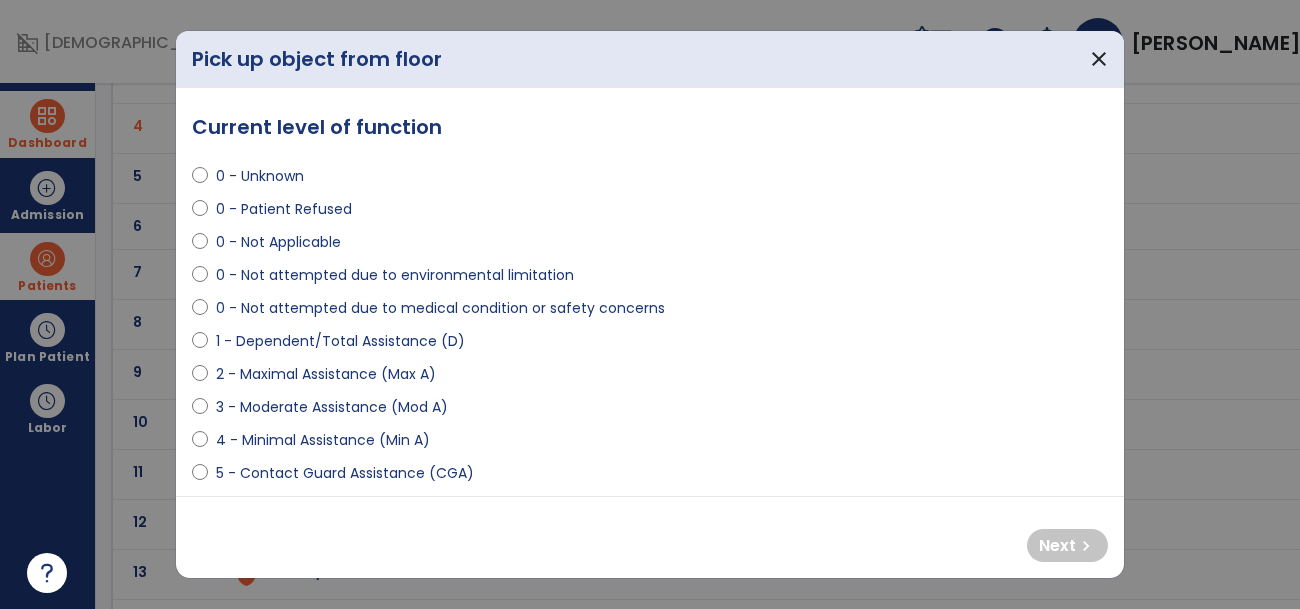 select on "**********" 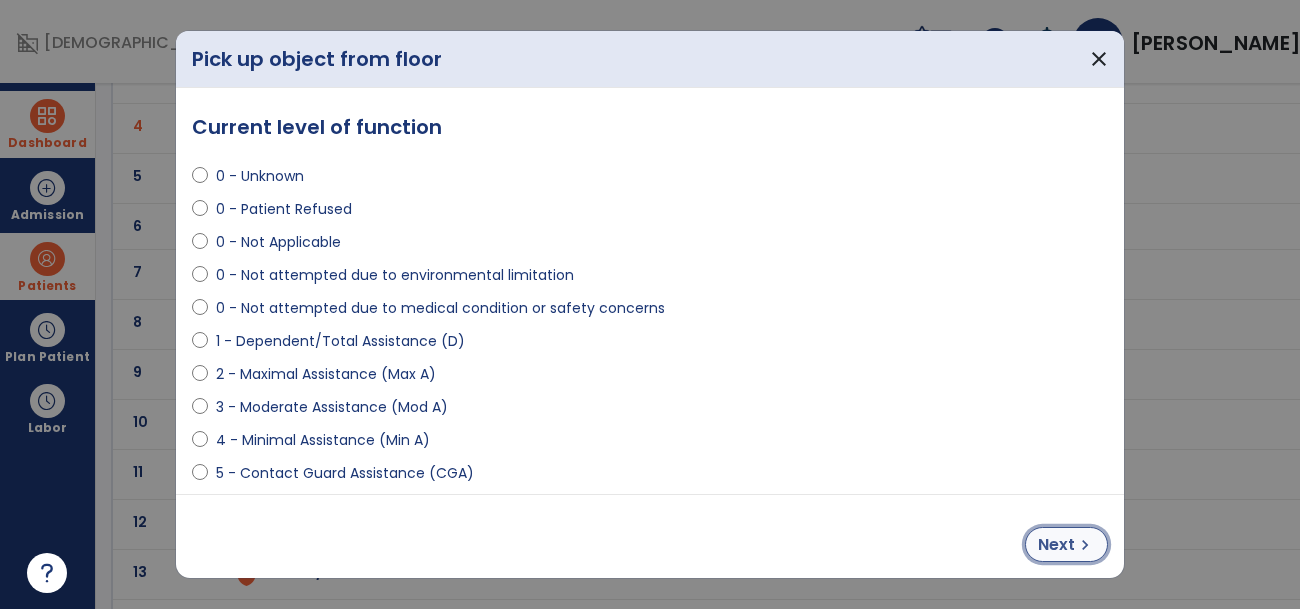 click on "Next" at bounding box center [1056, 545] 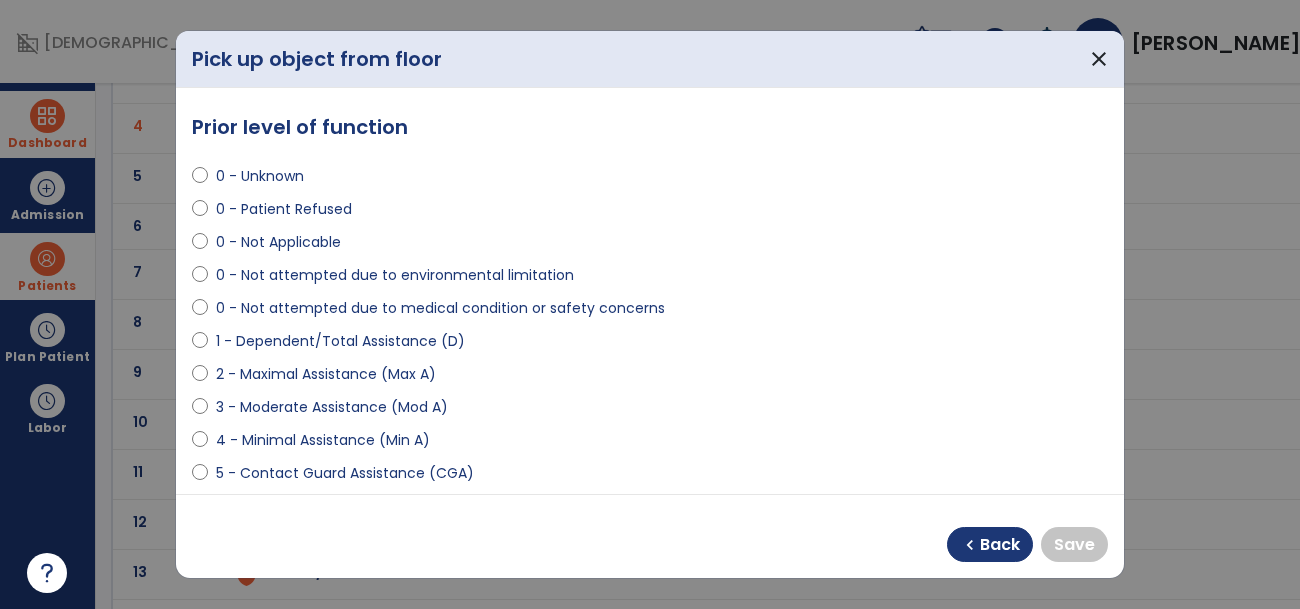 select on "**********" 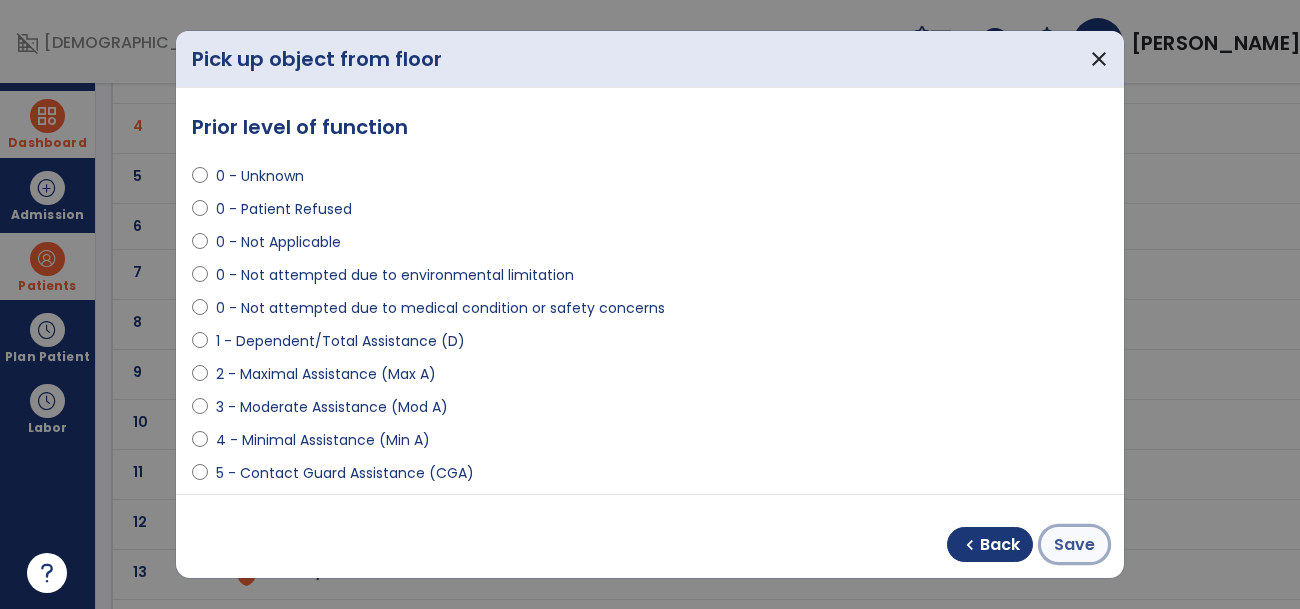 click on "Save" at bounding box center [1074, 545] 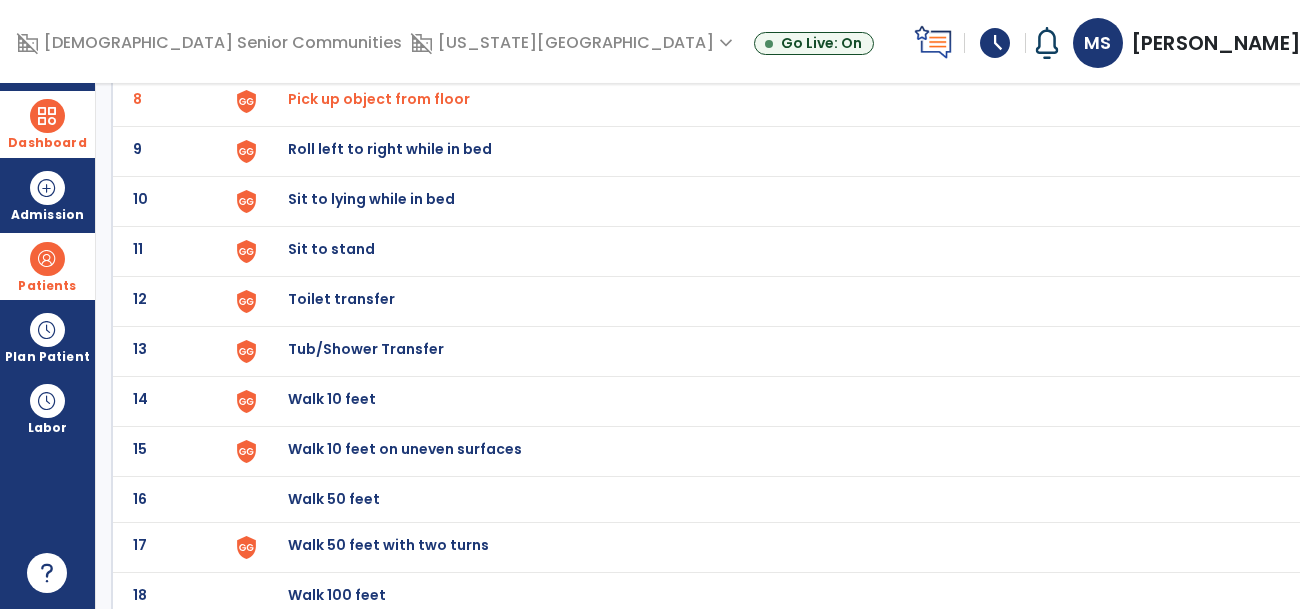 scroll, scrollTop: 534, scrollLeft: 0, axis: vertical 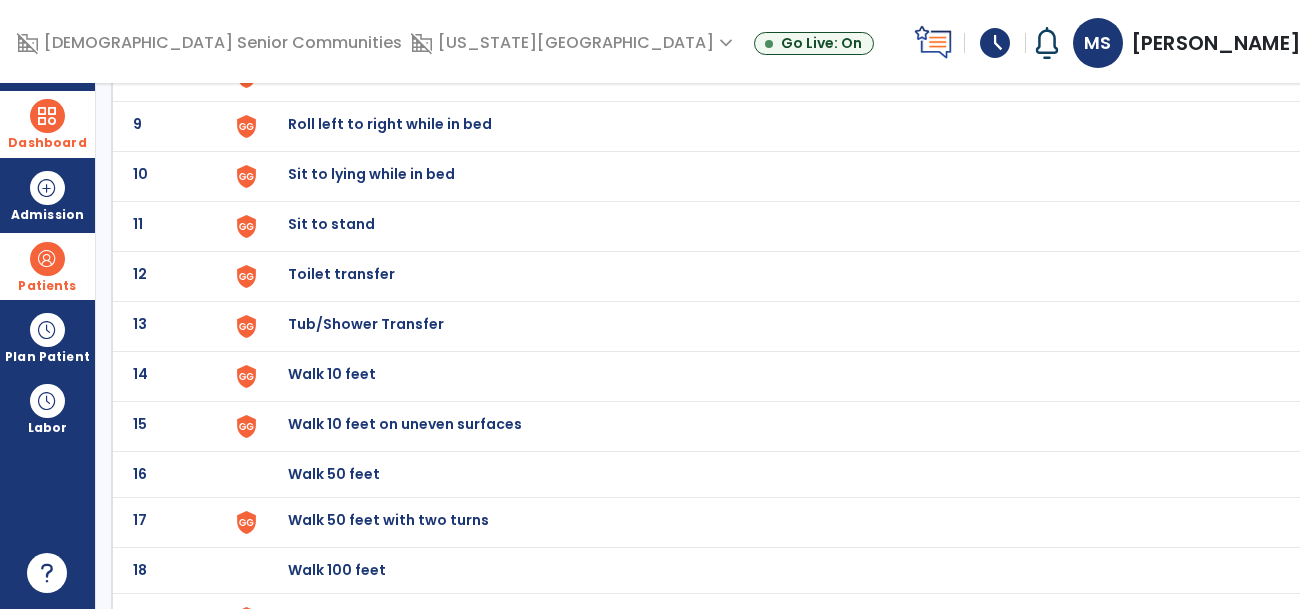 click at bounding box center (272, -270) 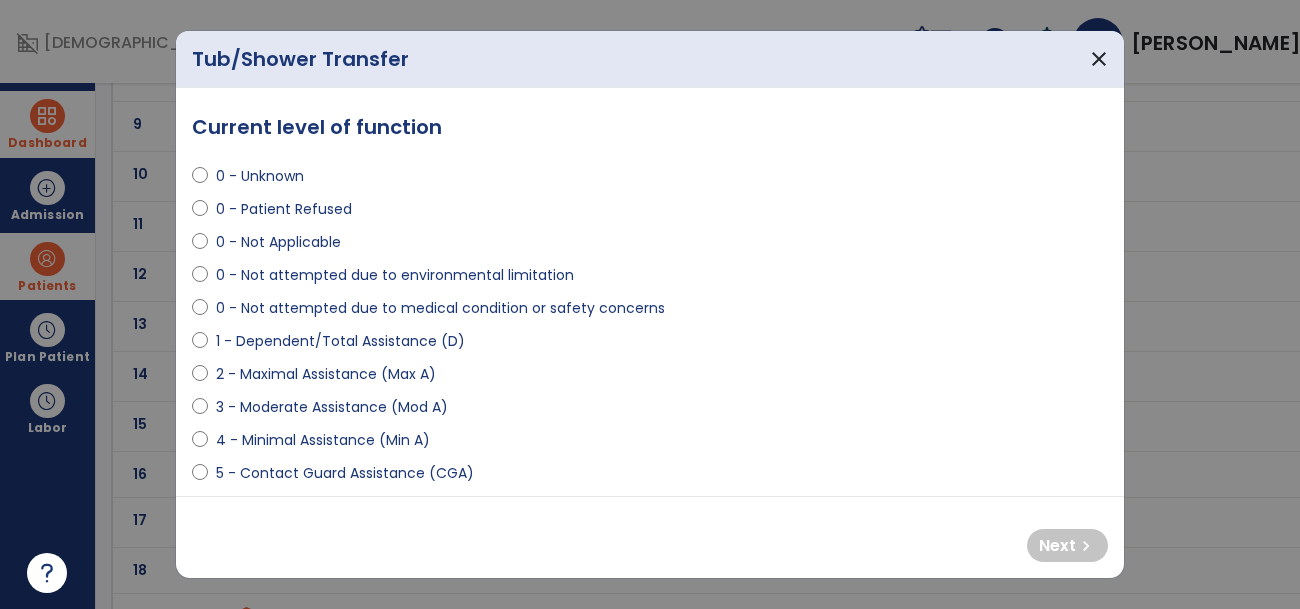 select on "**********" 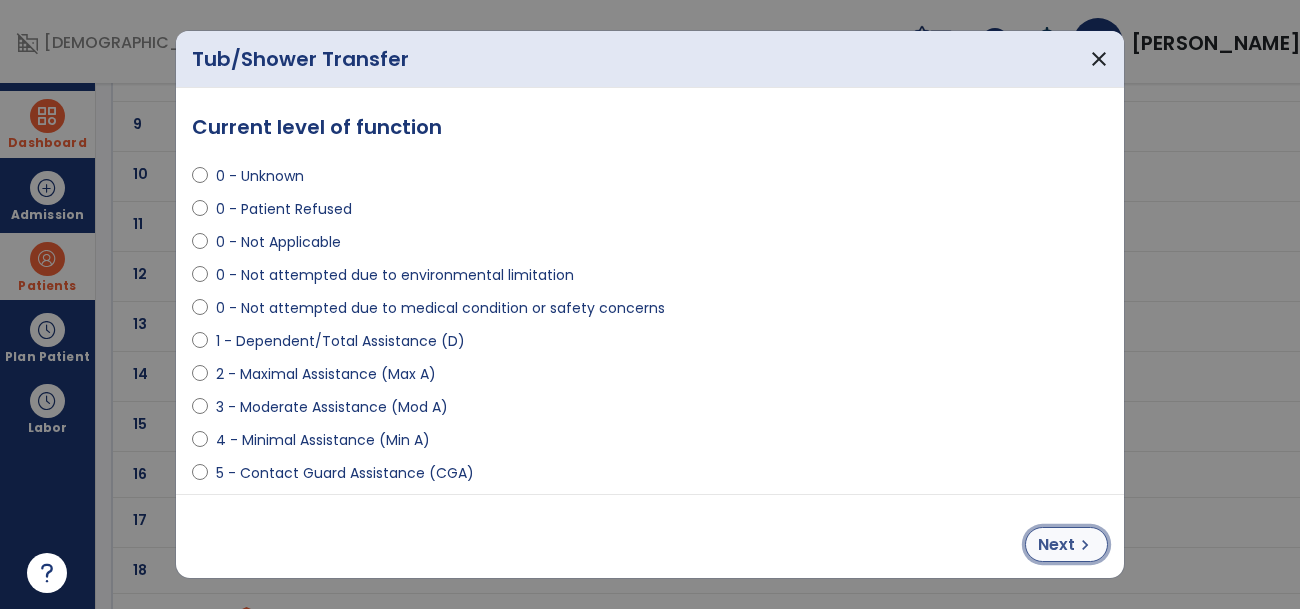 click on "chevron_right" at bounding box center [1085, 545] 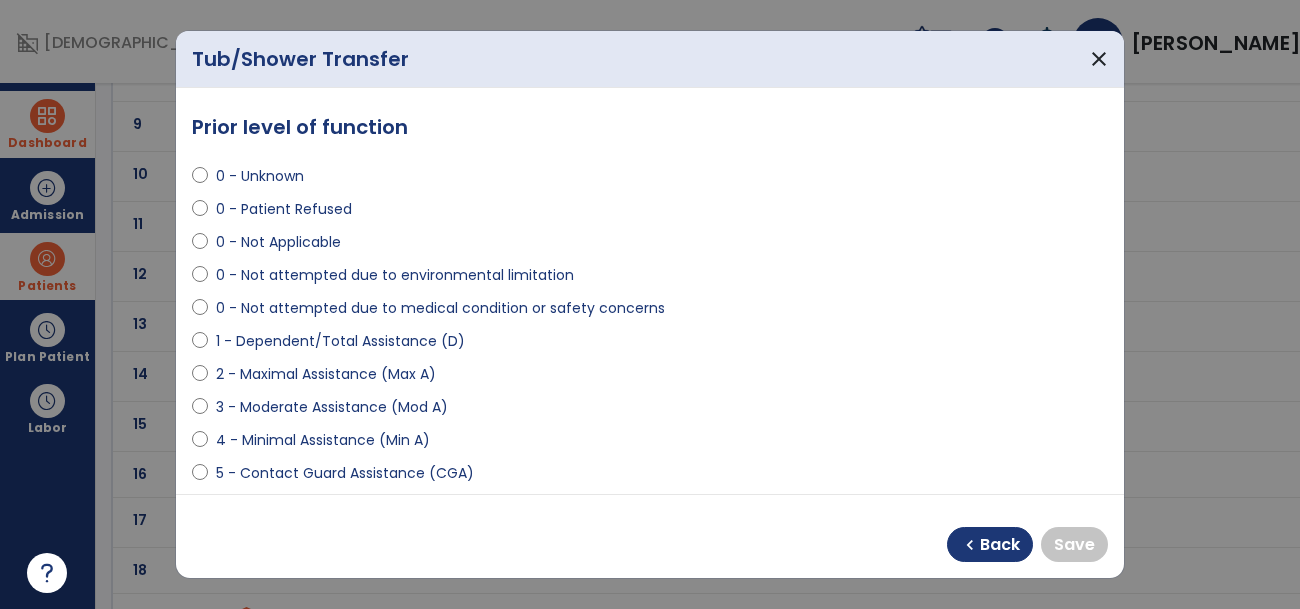 select on "**********" 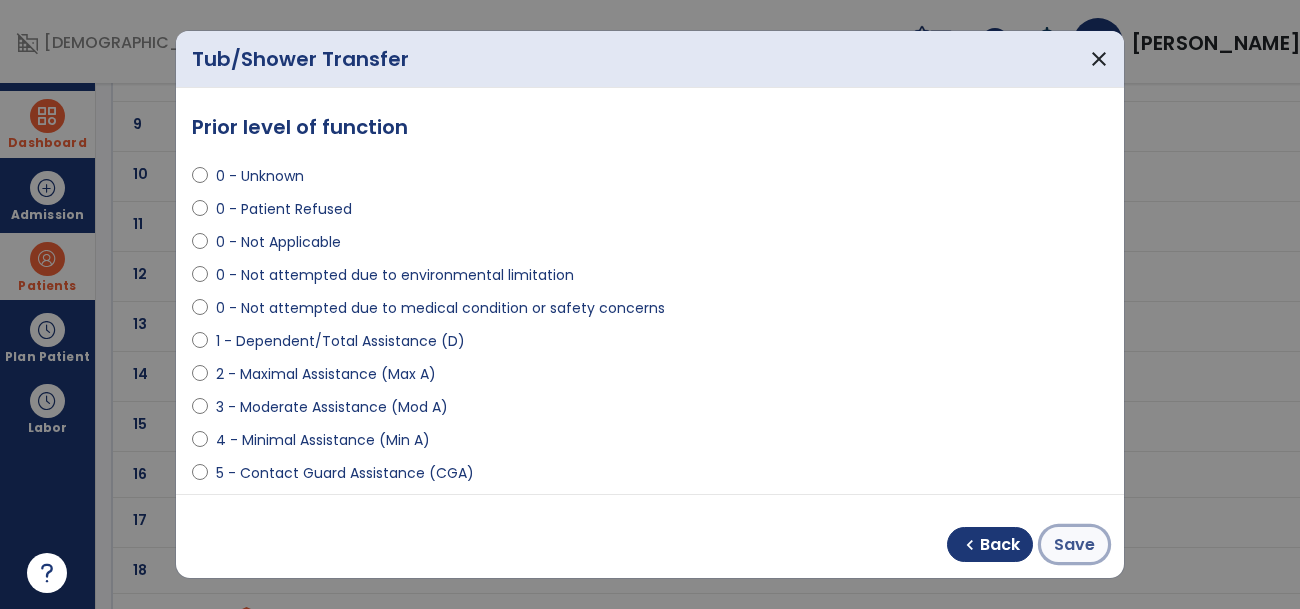 click on "Save" at bounding box center (1074, 545) 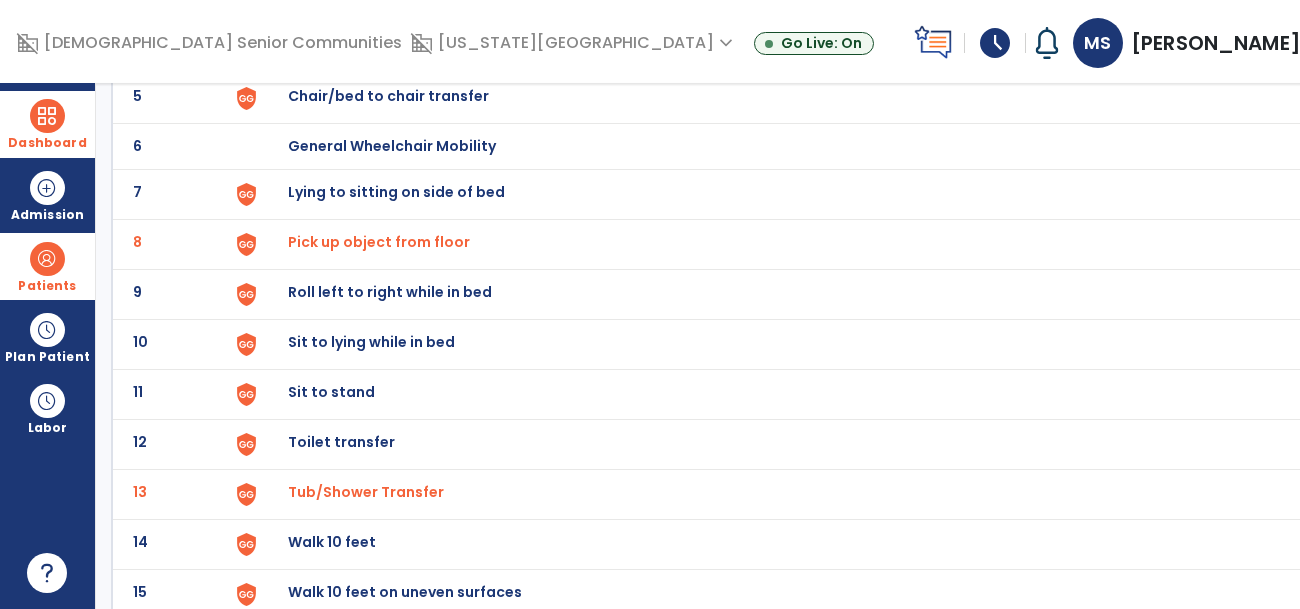 scroll, scrollTop: 0, scrollLeft: 0, axis: both 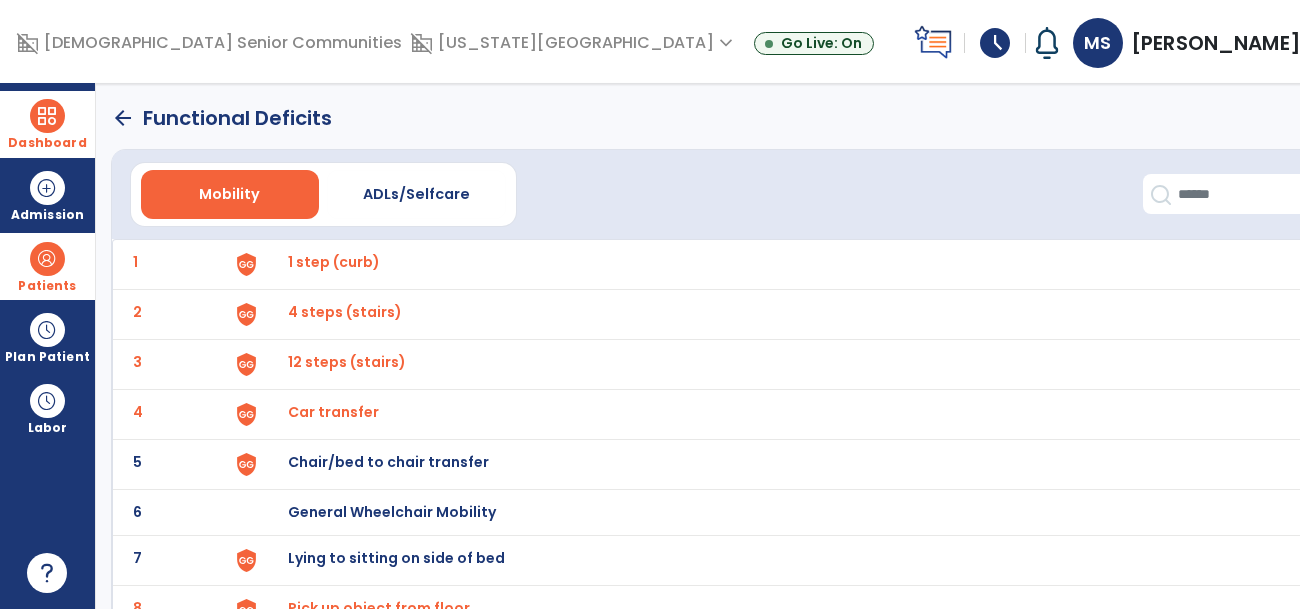 click on "arrow_back" 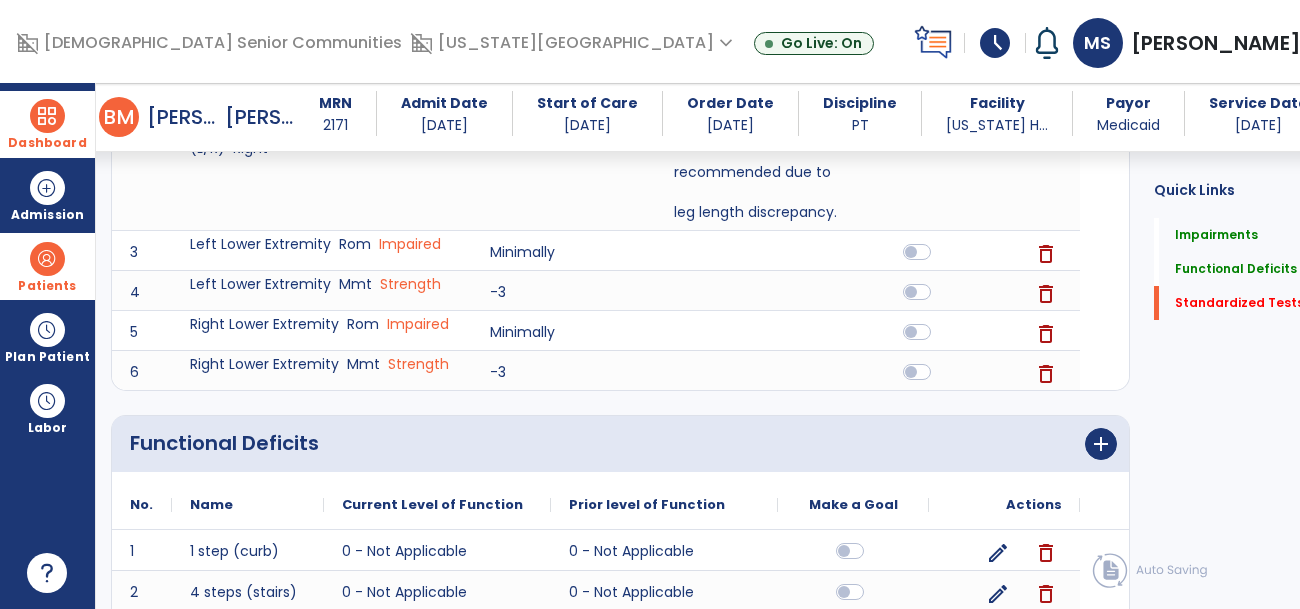 scroll, scrollTop: 0, scrollLeft: 0, axis: both 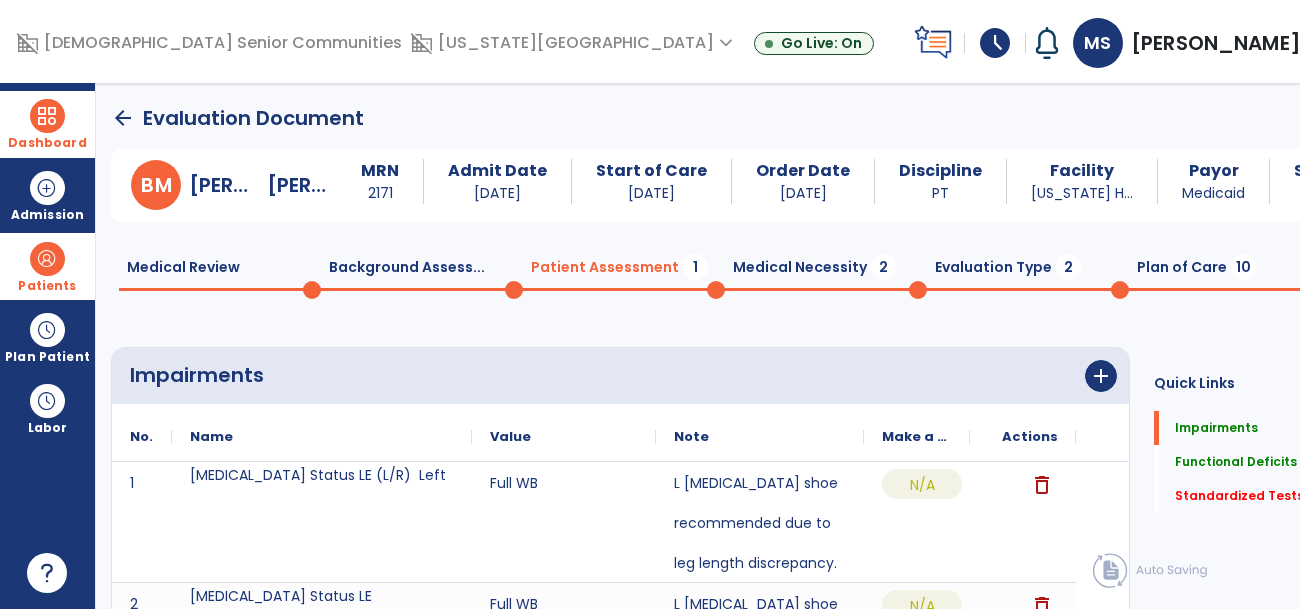 click on "arrow_back" 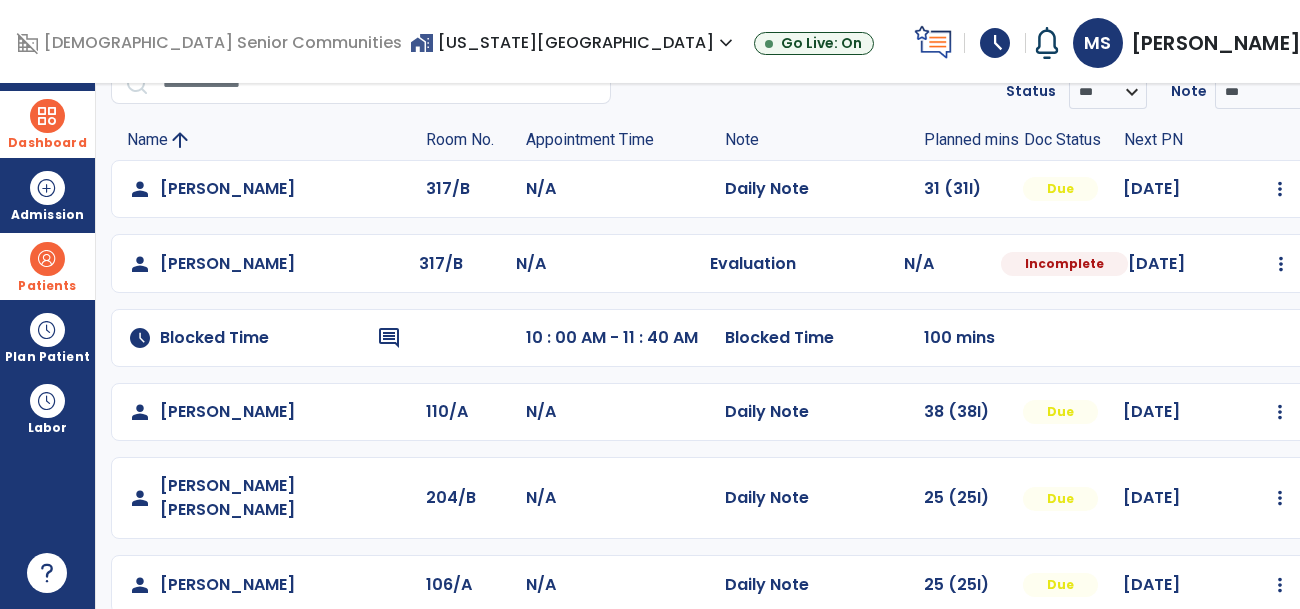 scroll, scrollTop: 98, scrollLeft: 0, axis: vertical 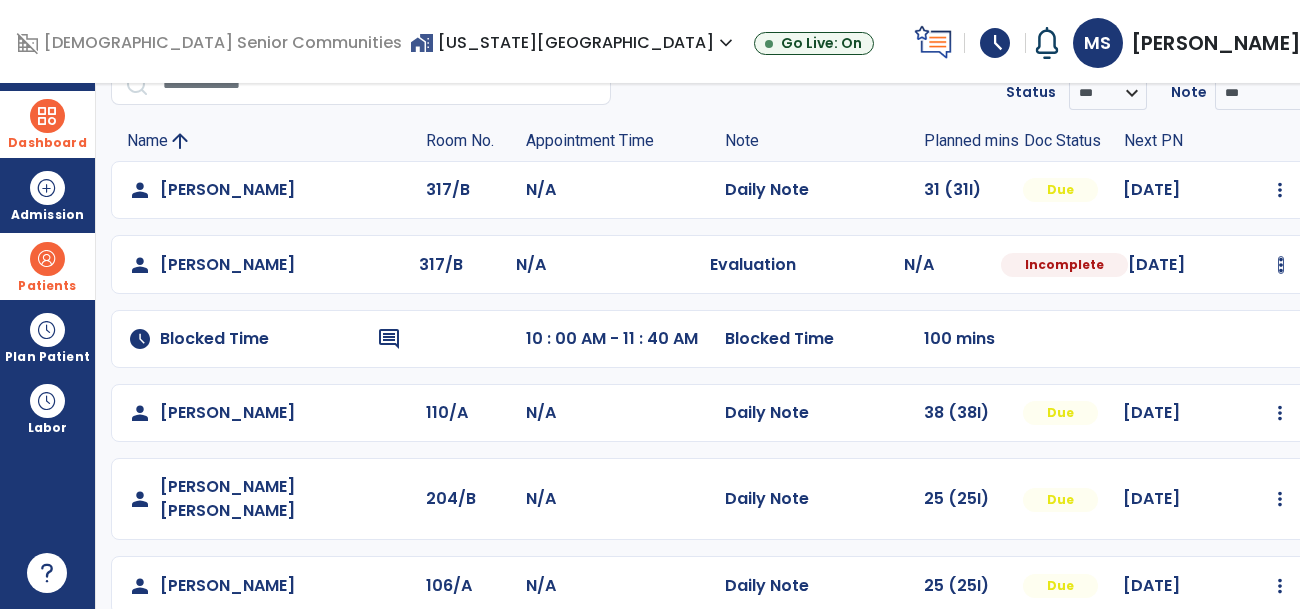 click at bounding box center (1280, 190) 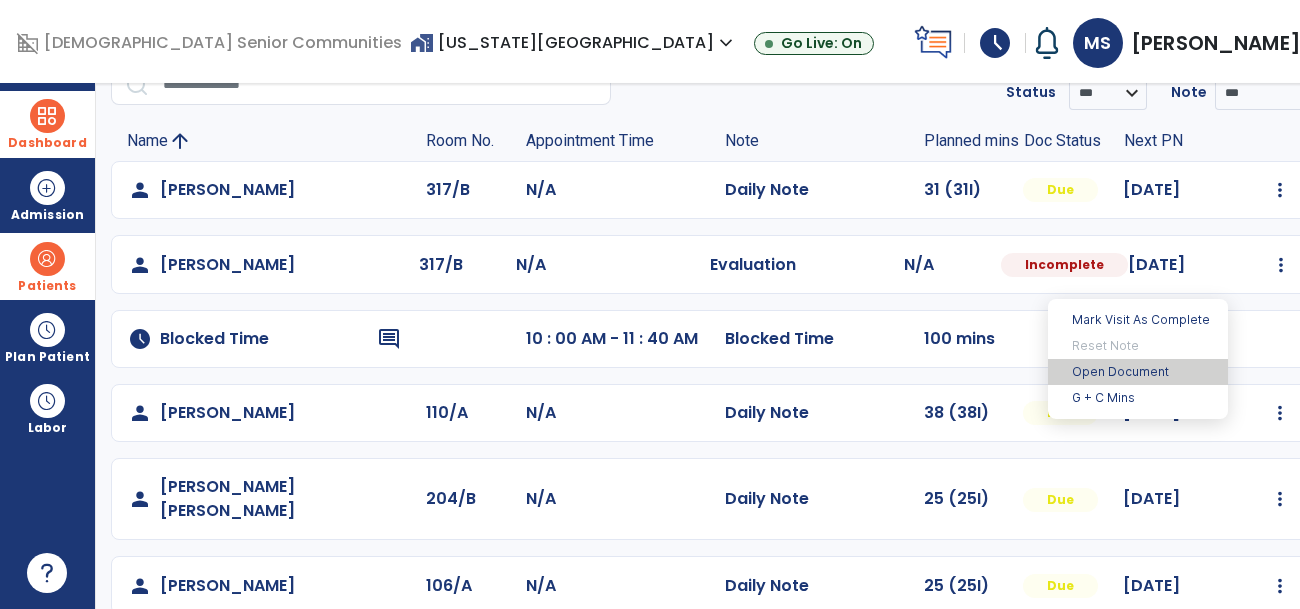 click on "Open Document" at bounding box center (1138, 372) 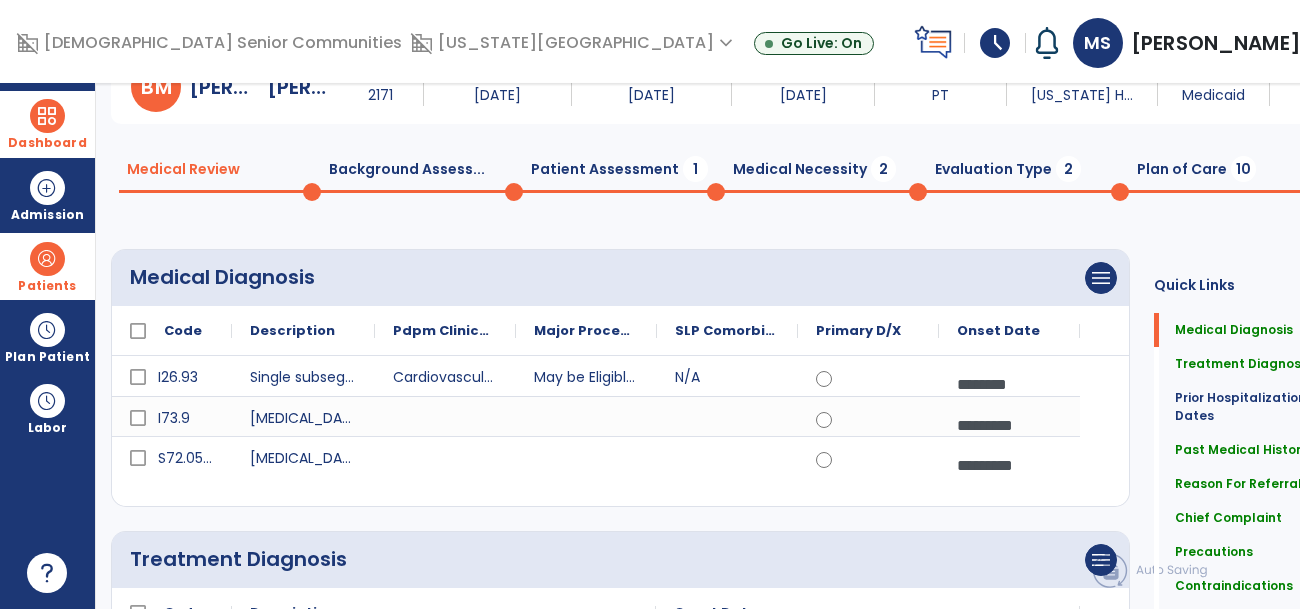 click 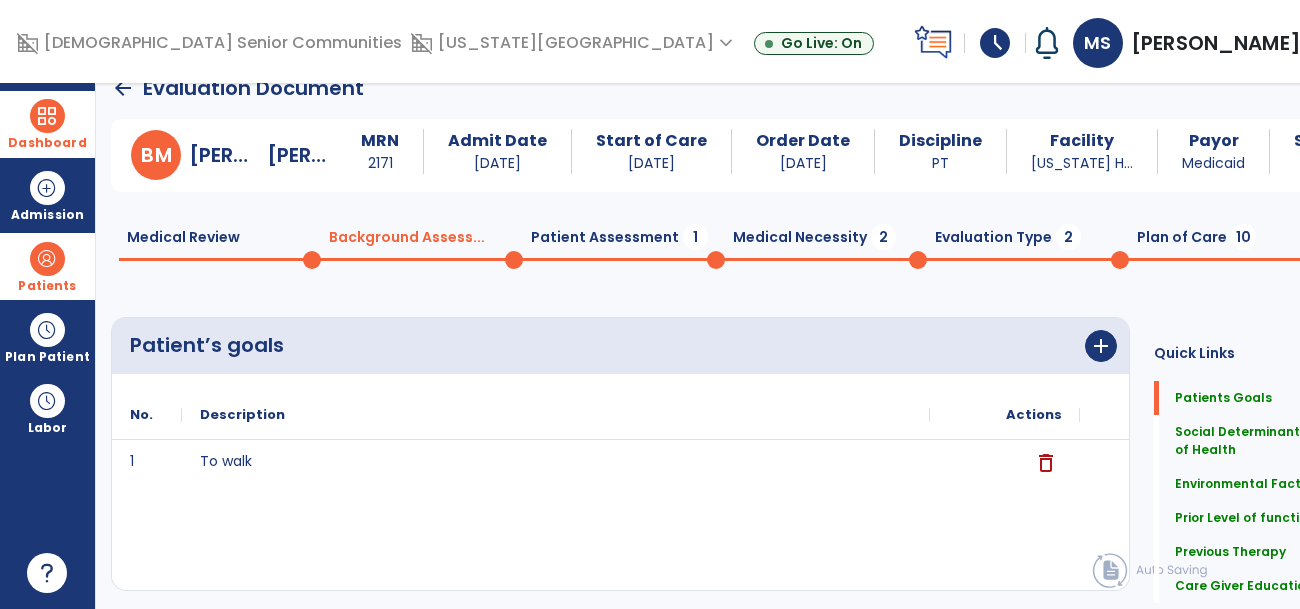 scroll, scrollTop: 0, scrollLeft: 0, axis: both 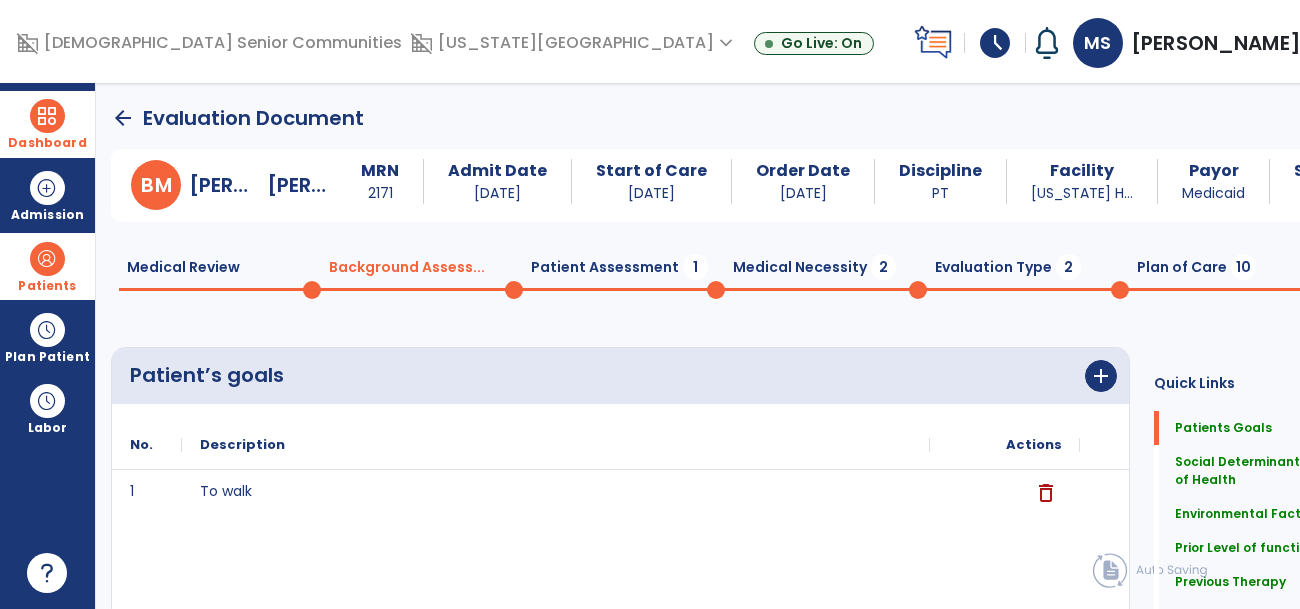 click 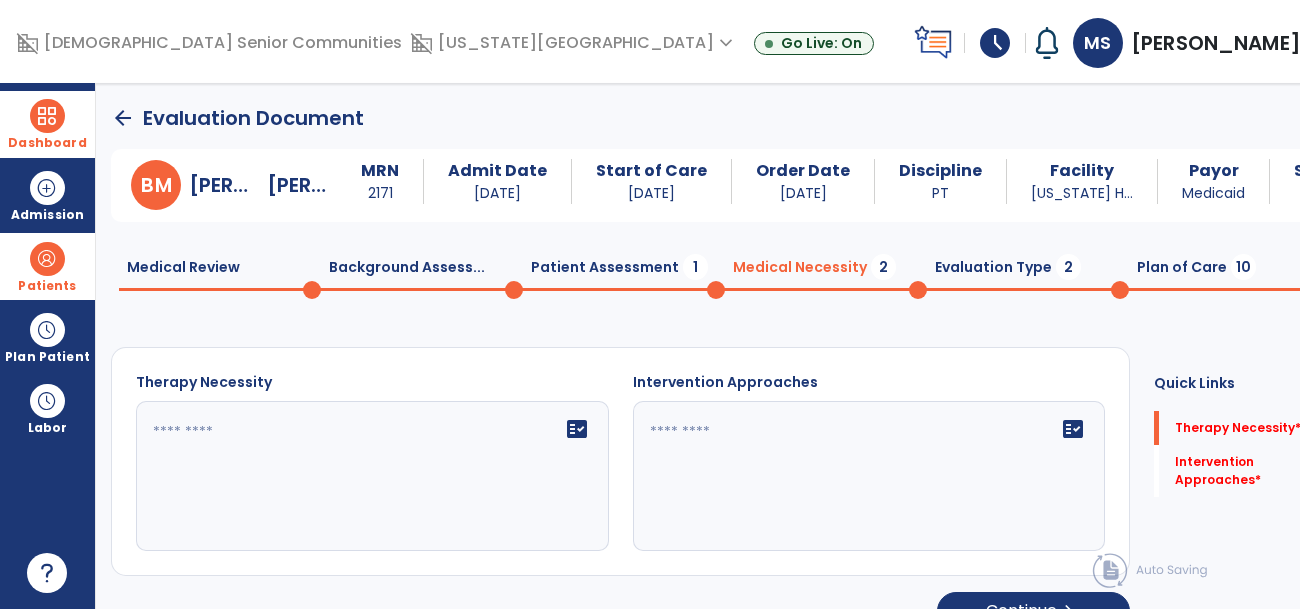 click 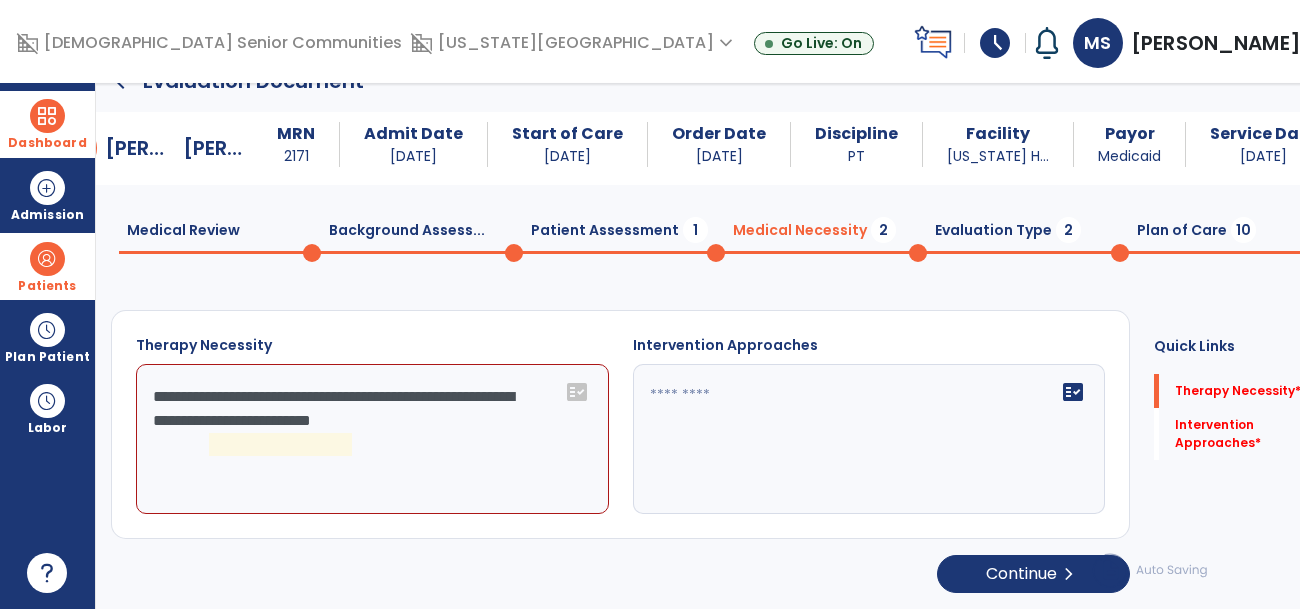 scroll, scrollTop: 18, scrollLeft: 0, axis: vertical 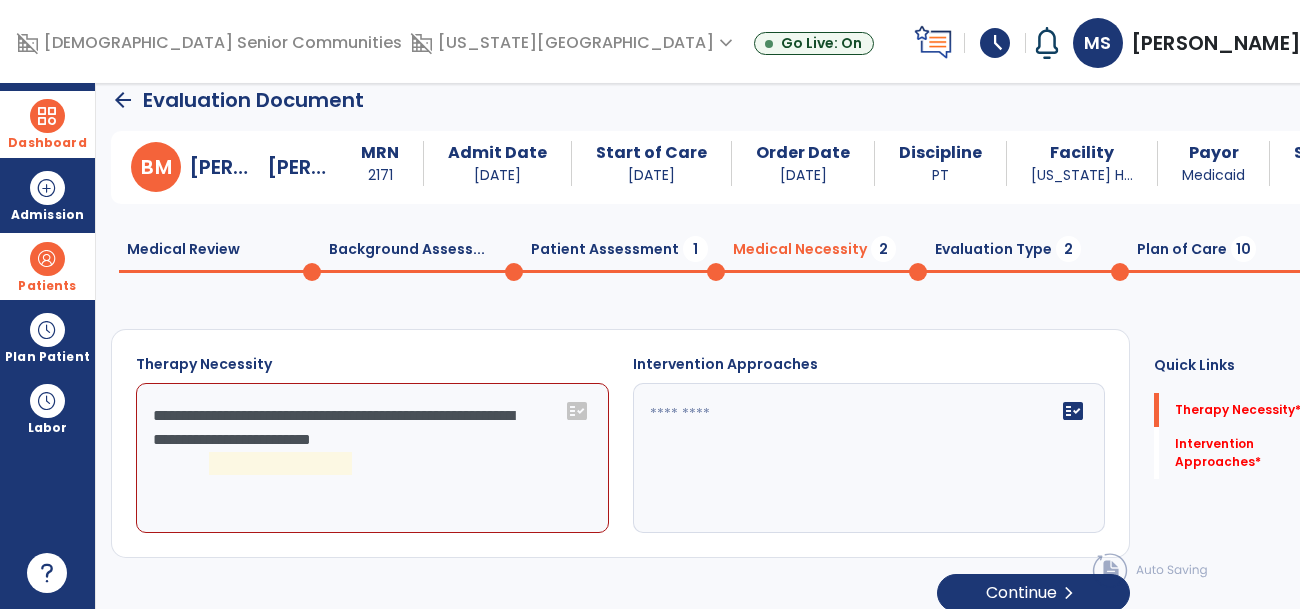 click on "**********" 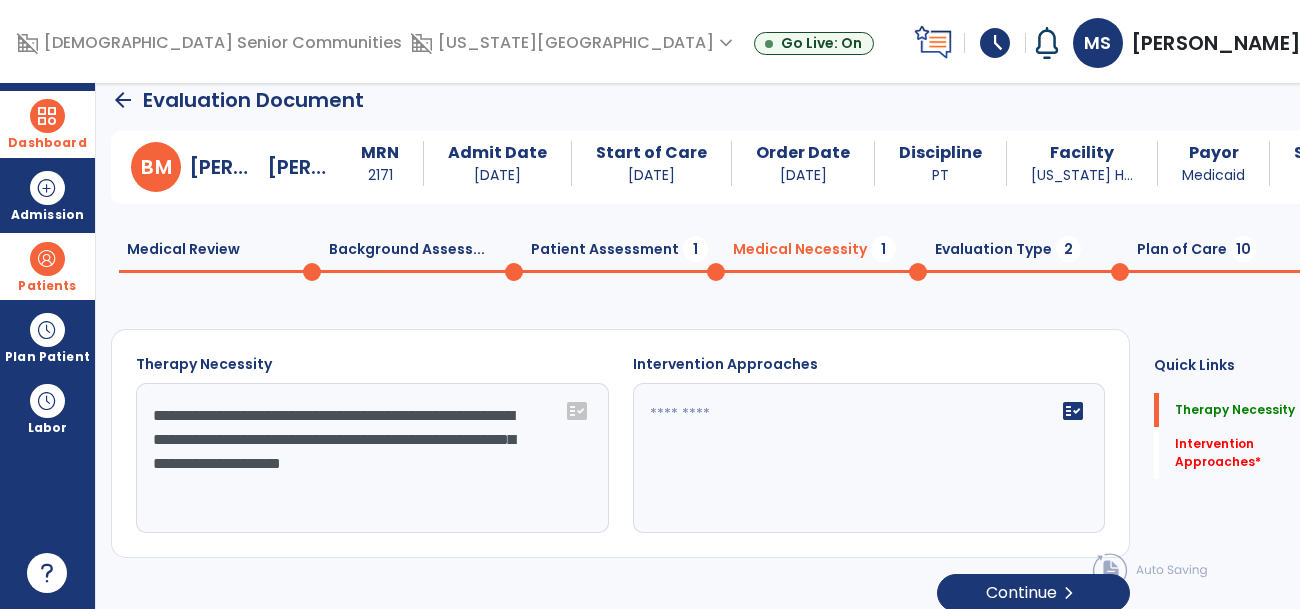 type on "**********" 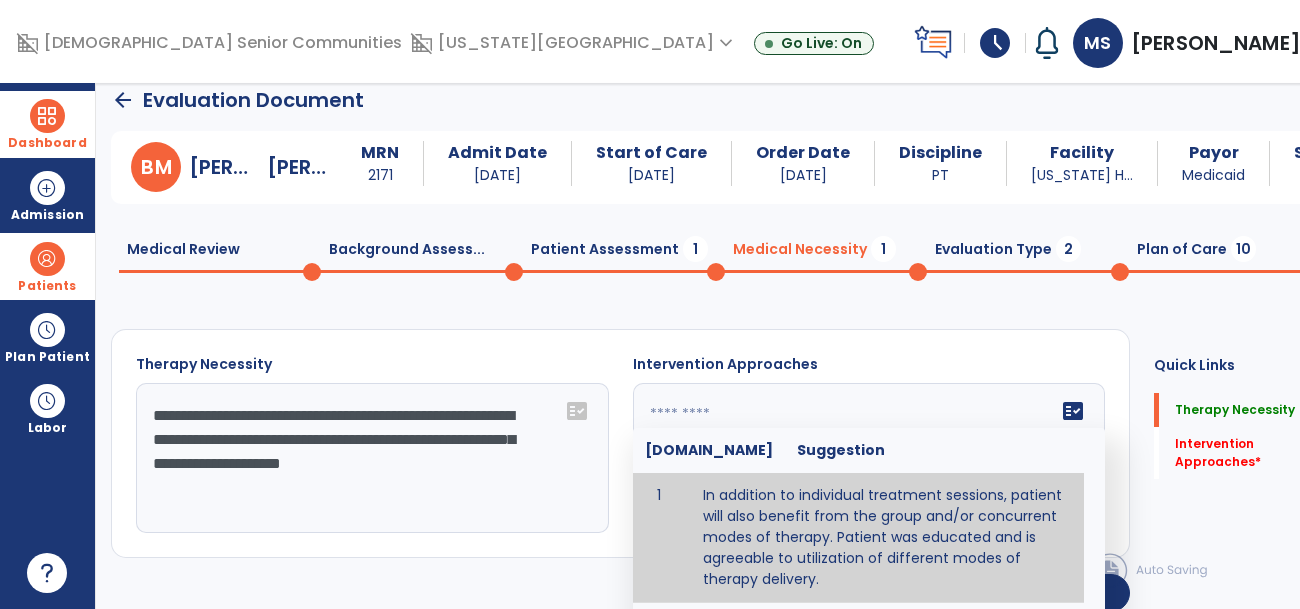 click on "fact_check" 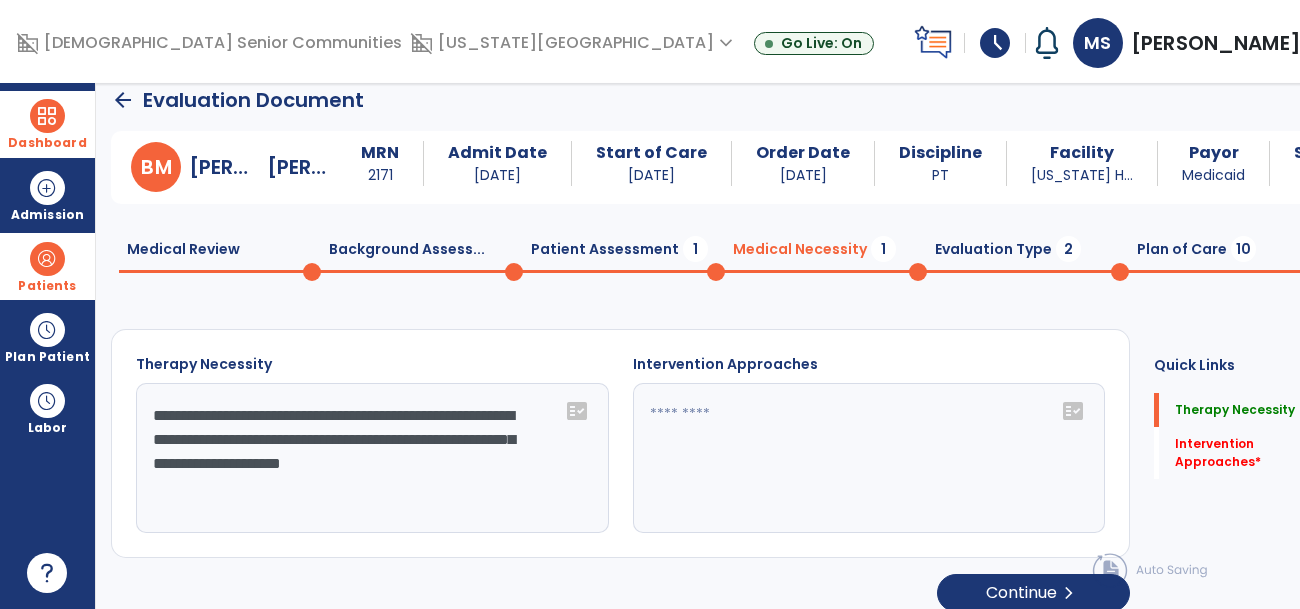 click on "fact_check" 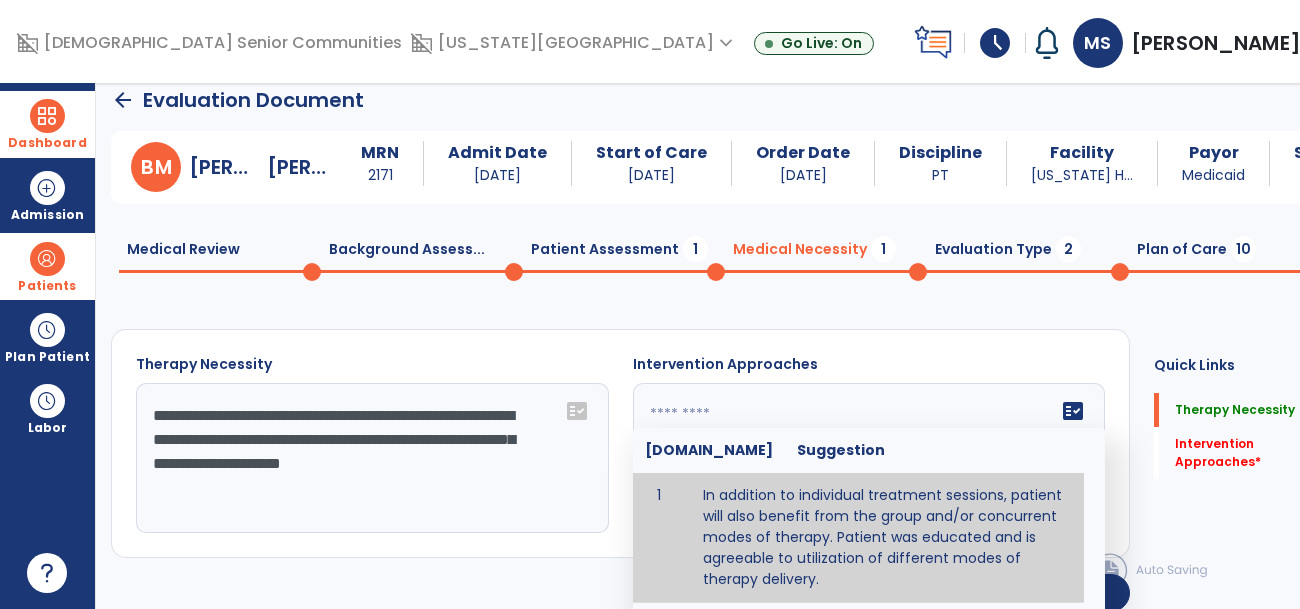 type on "**********" 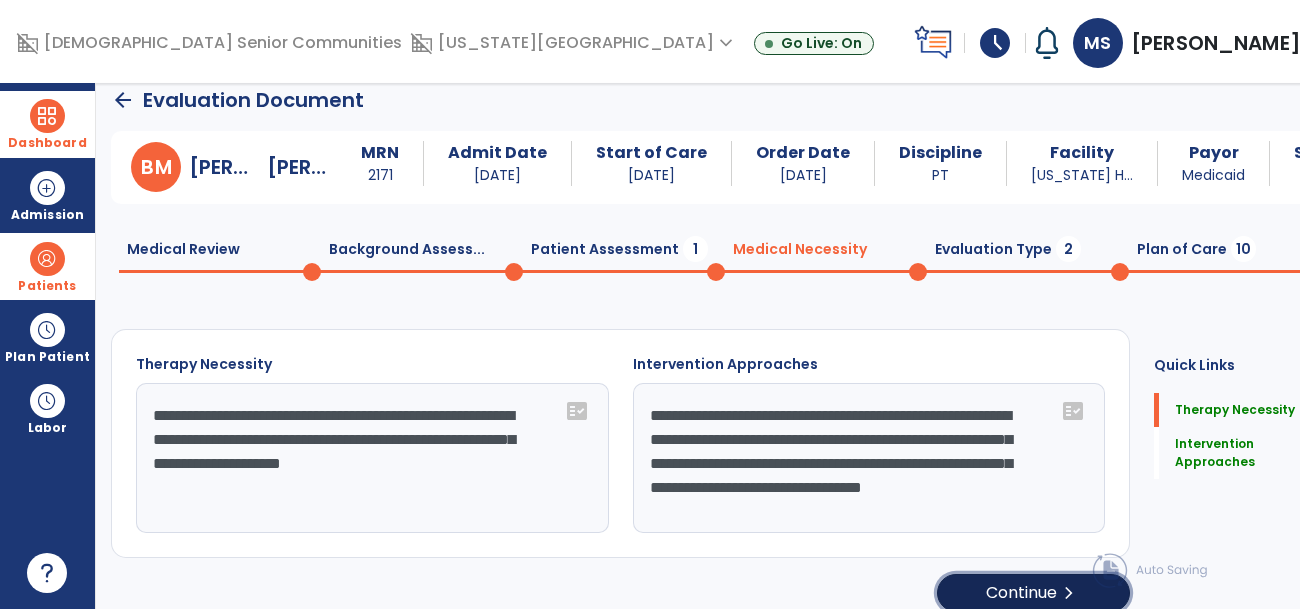 click on "Continue  chevron_right" 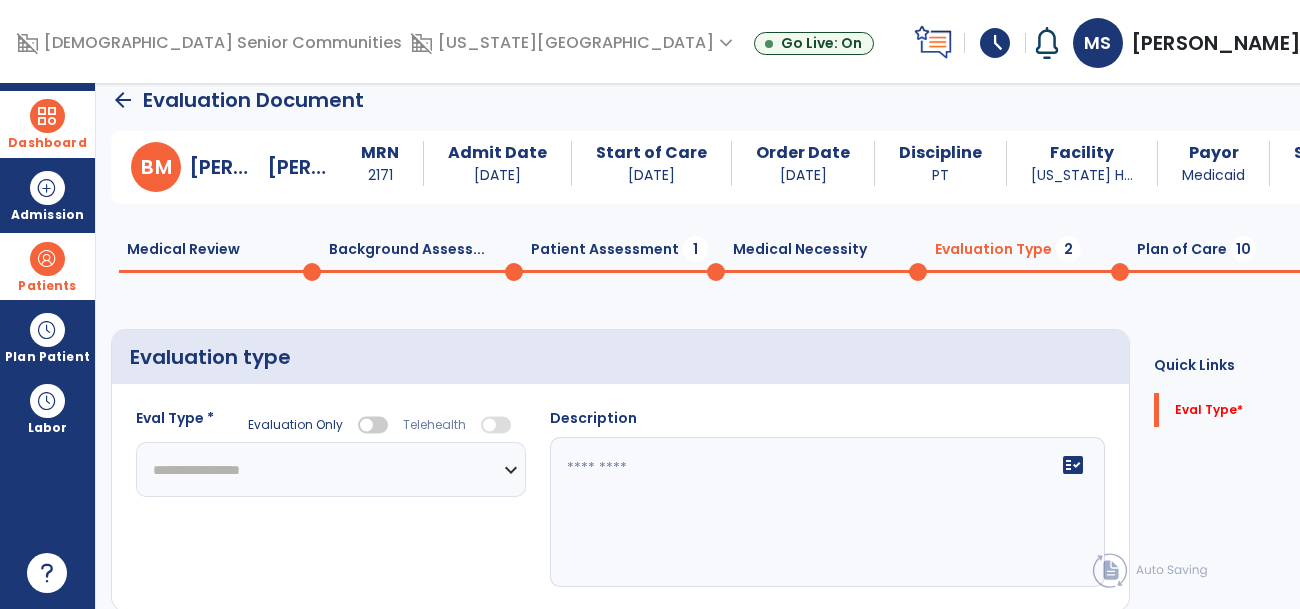 click on "**********" 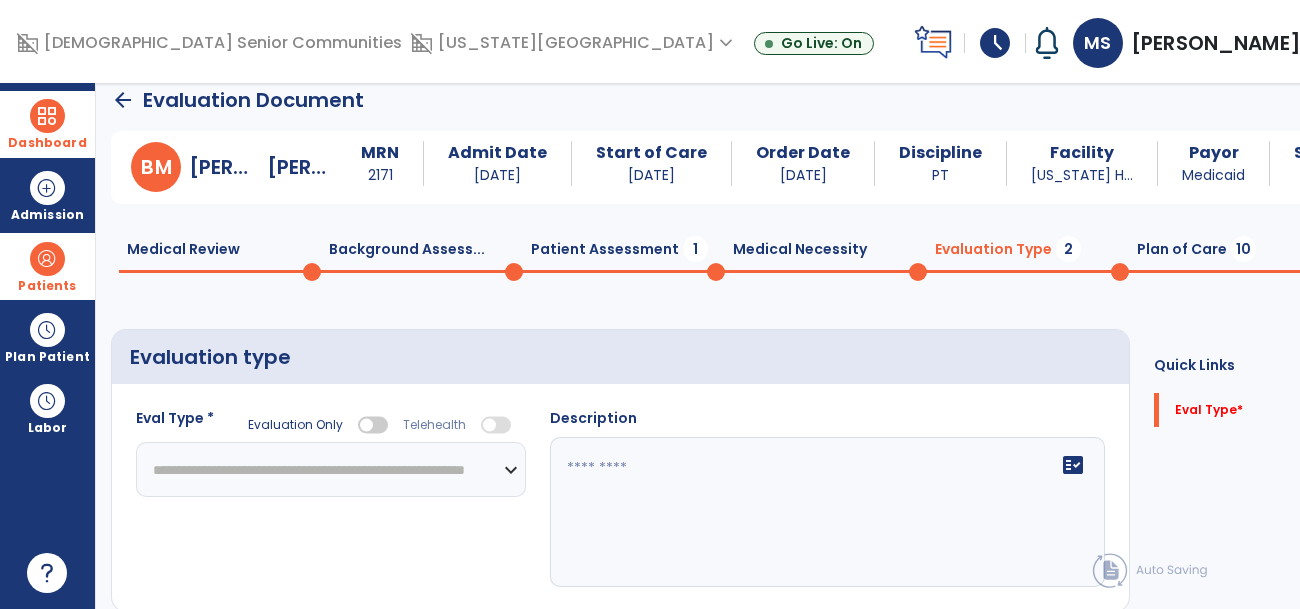 click on "**********" 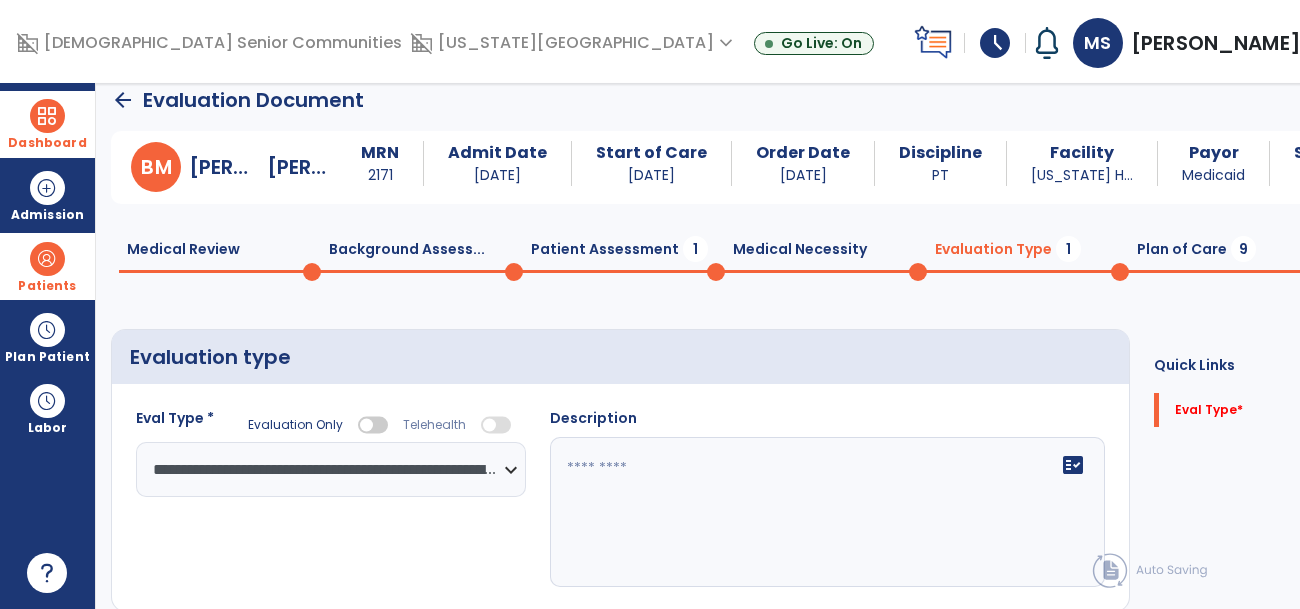 click on "**********" 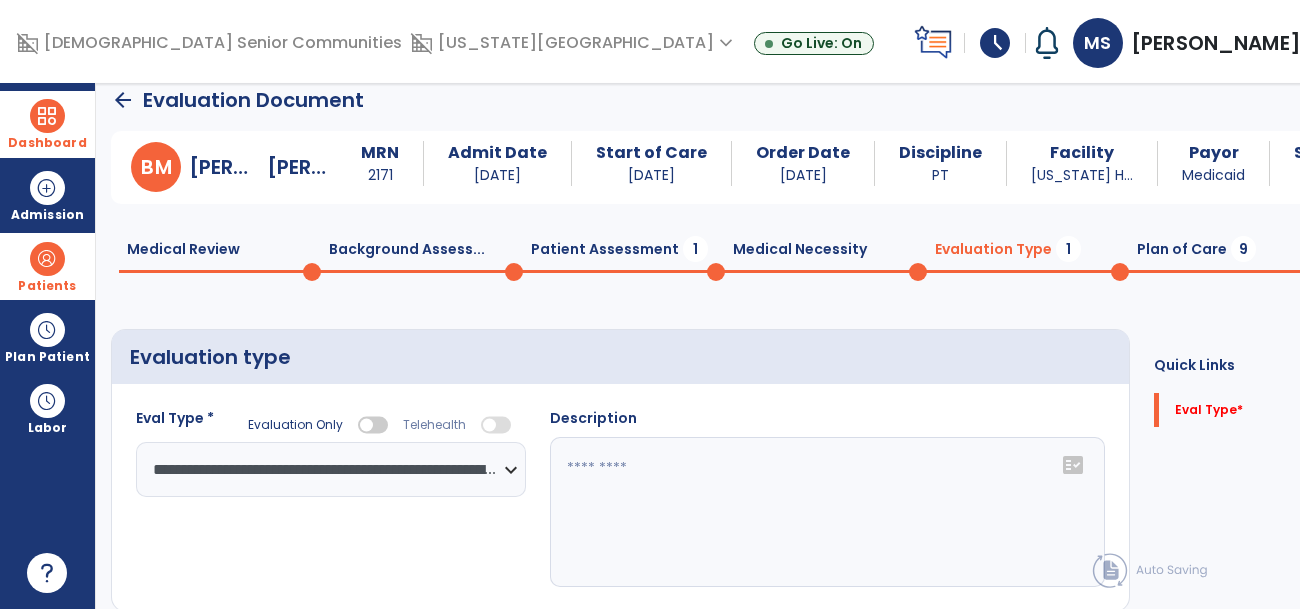 click on "fact_check" 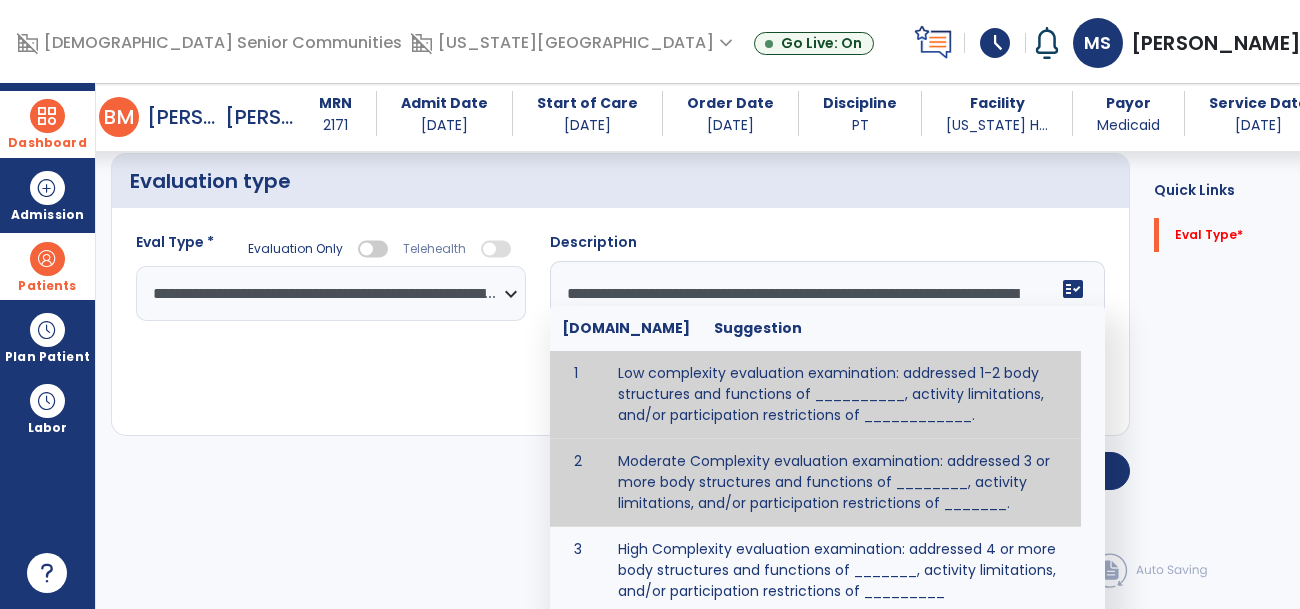 scroll, scrollTop: 71, scrollLeft: 0, axis: vertical 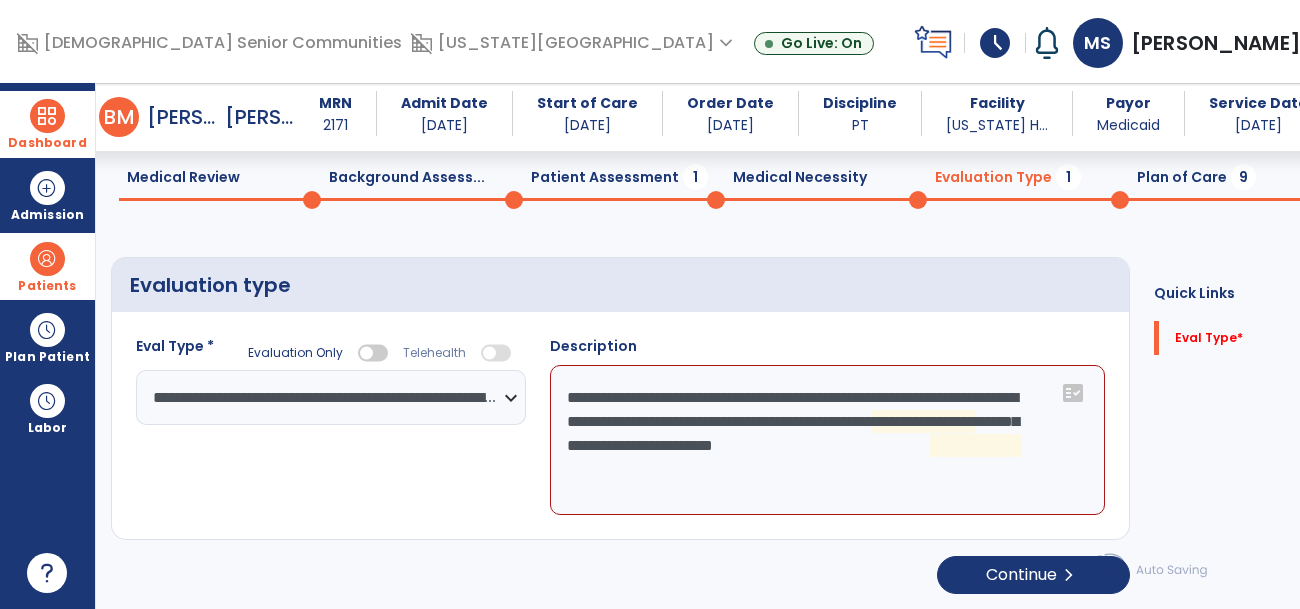 click on "**********" 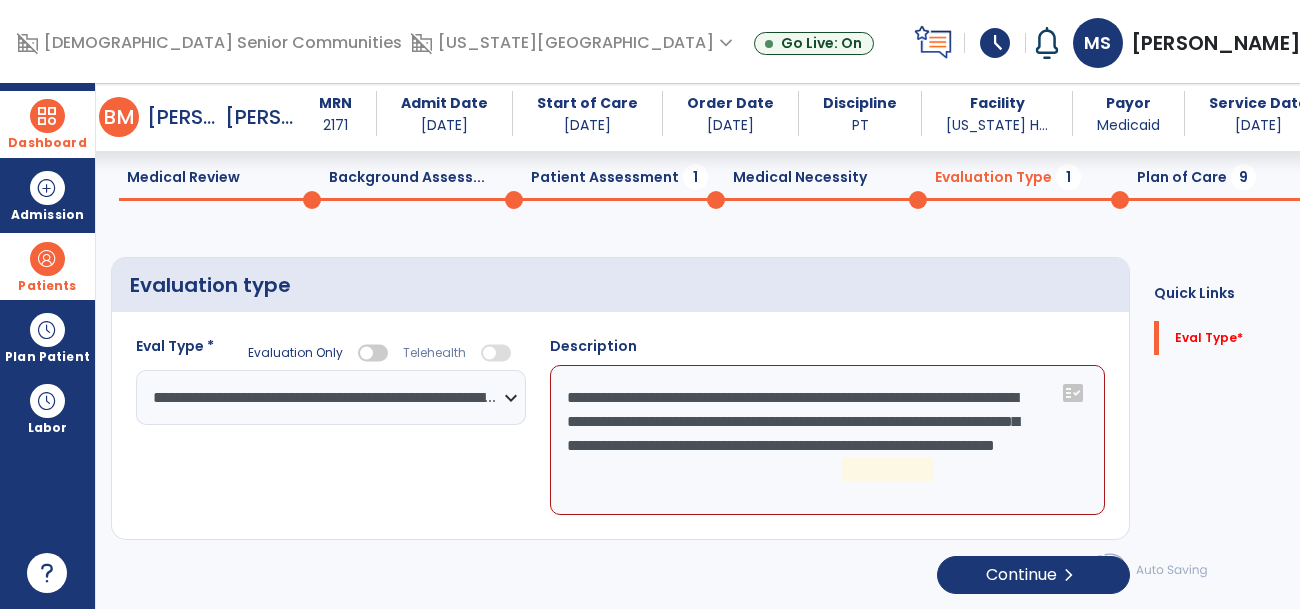 click on "**********" 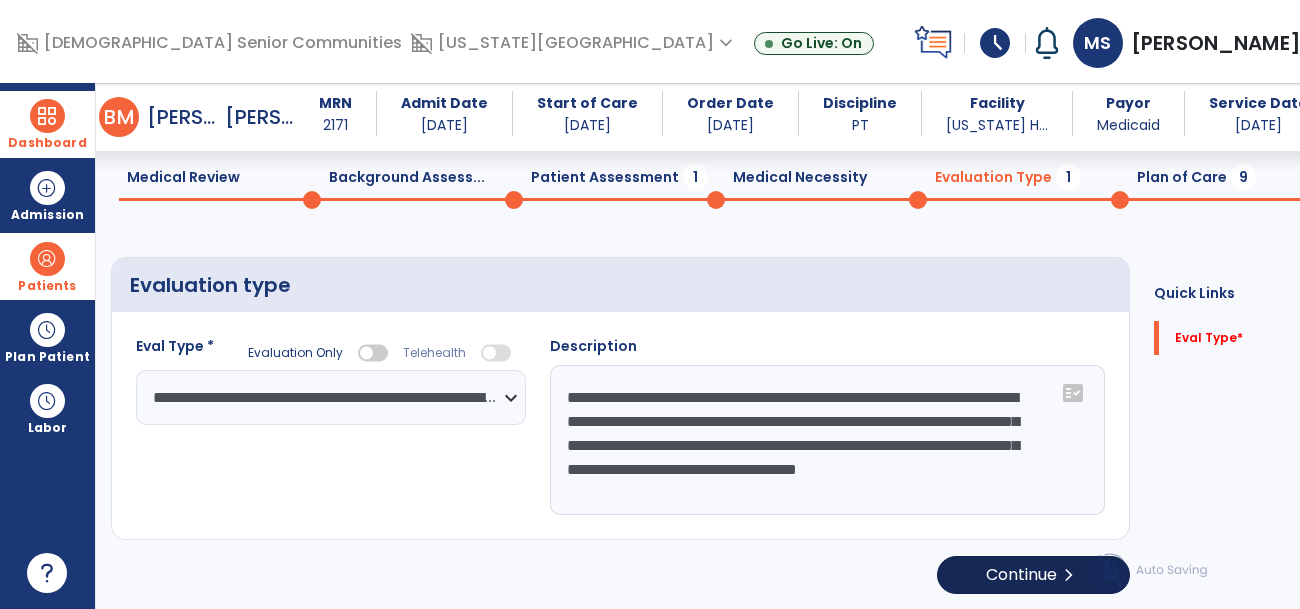 type on "**********" 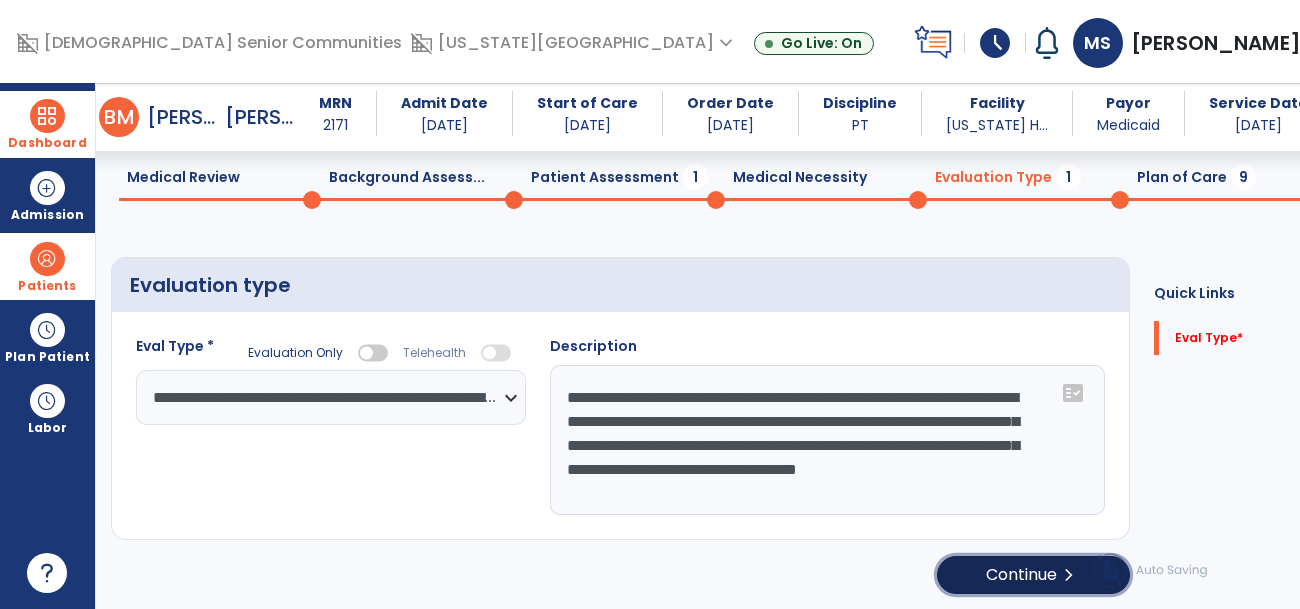 click on "Continue  chevron_right" 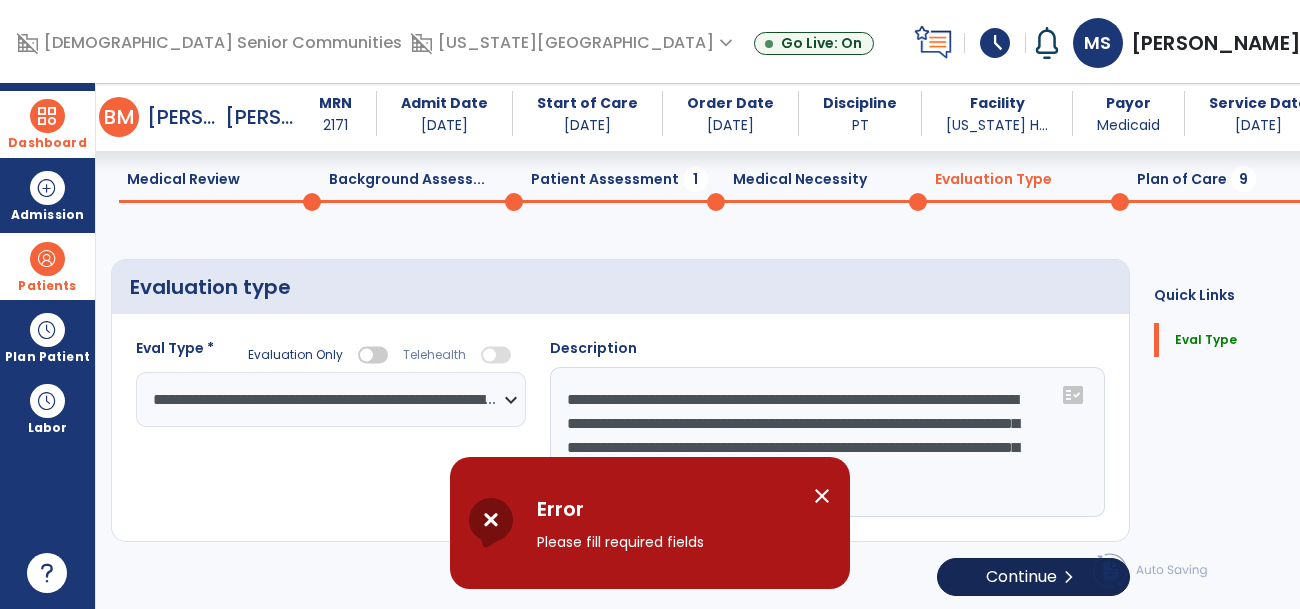 scroll, scrollTop: 71, scrollLeft: 0, axis: vertical 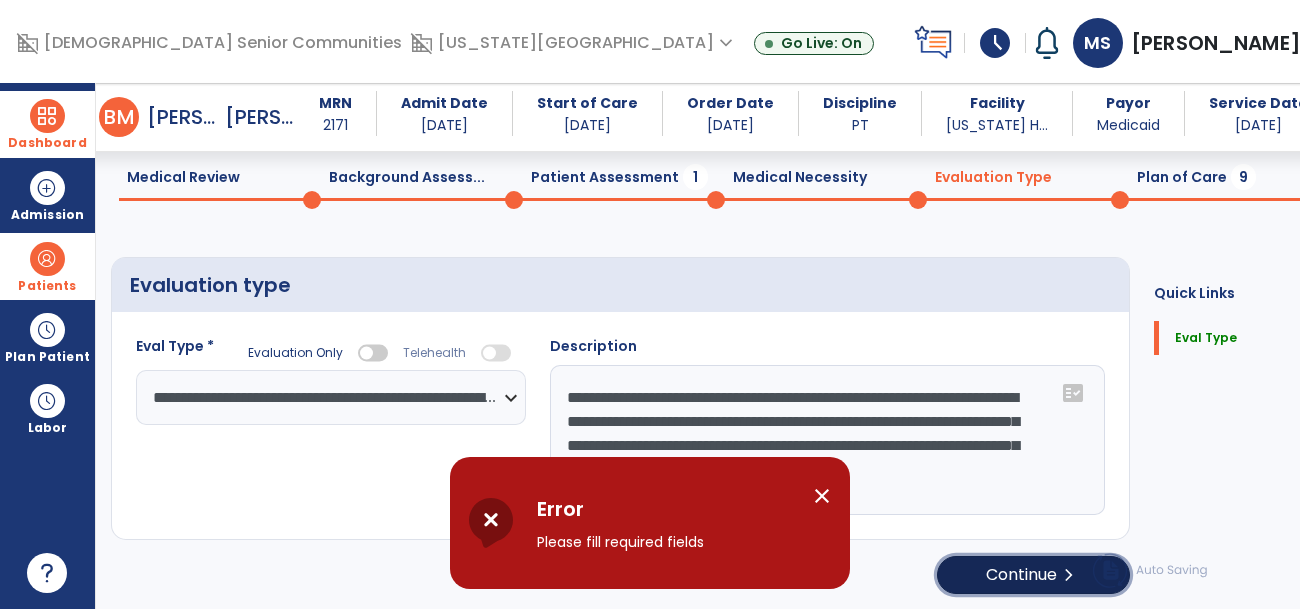 click on "chevron_right" 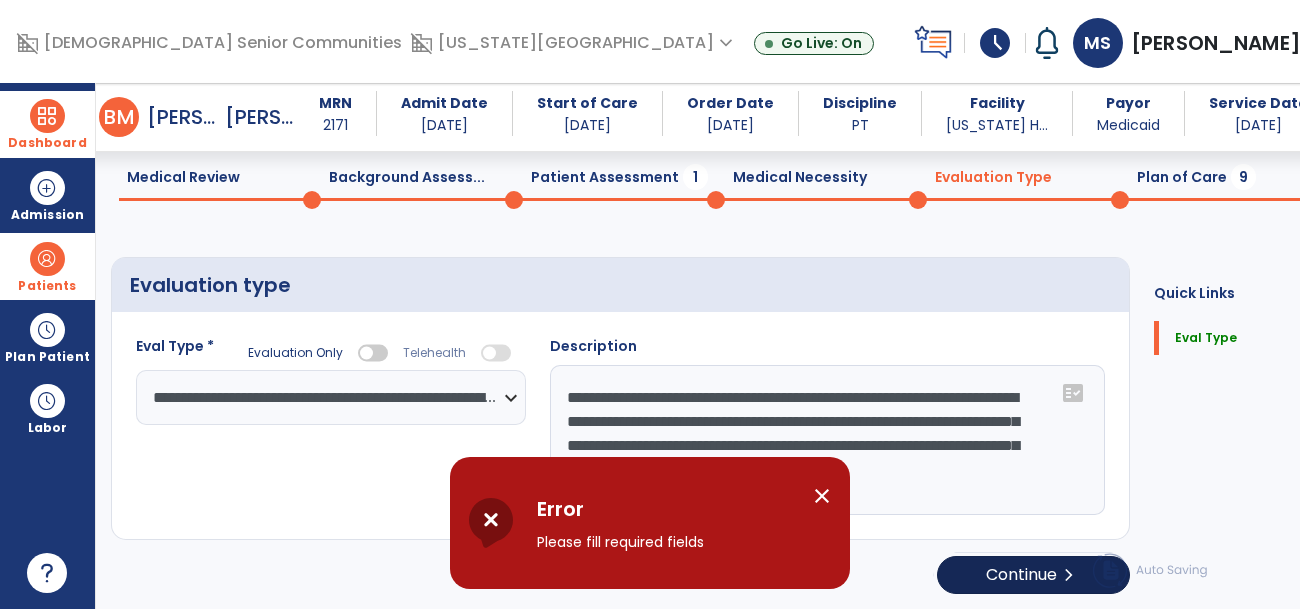select on "*****" 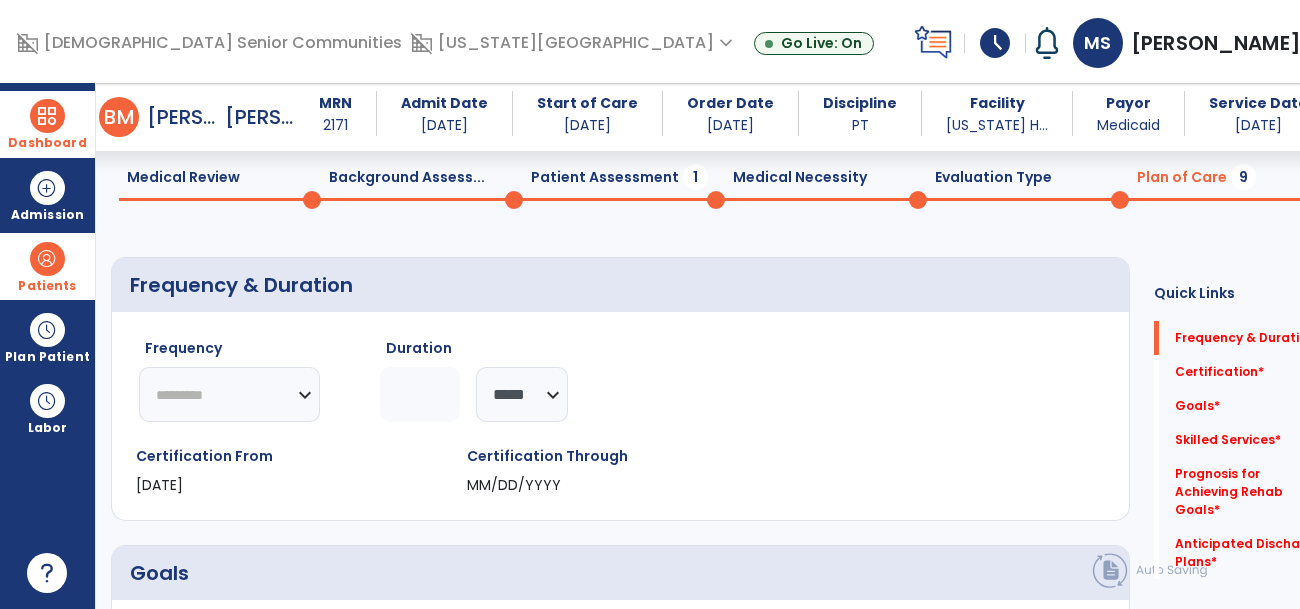 click on "********* ** ** ** ** ** ** **" 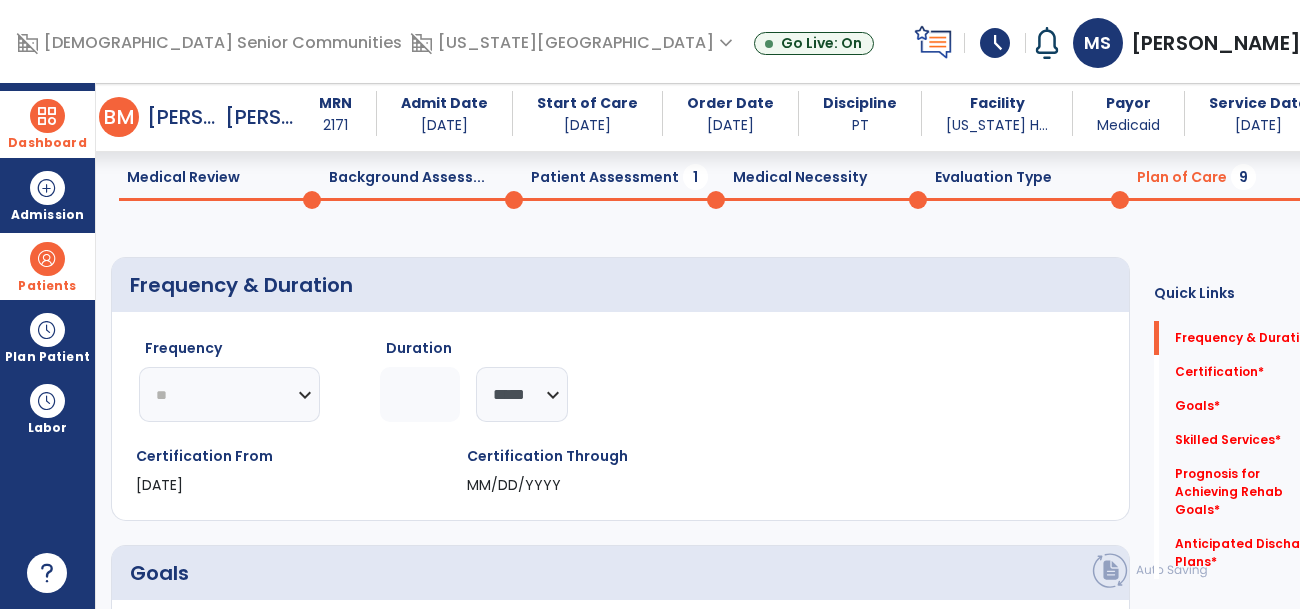 click on "********* ** ** ** ** ** ** **" 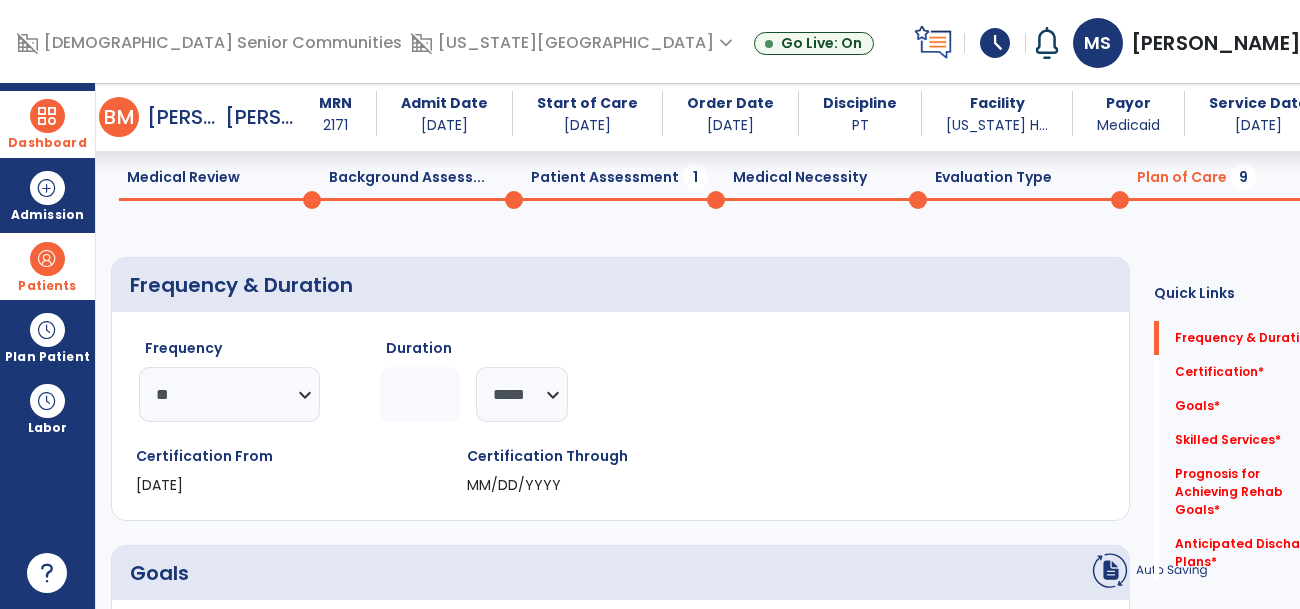 click 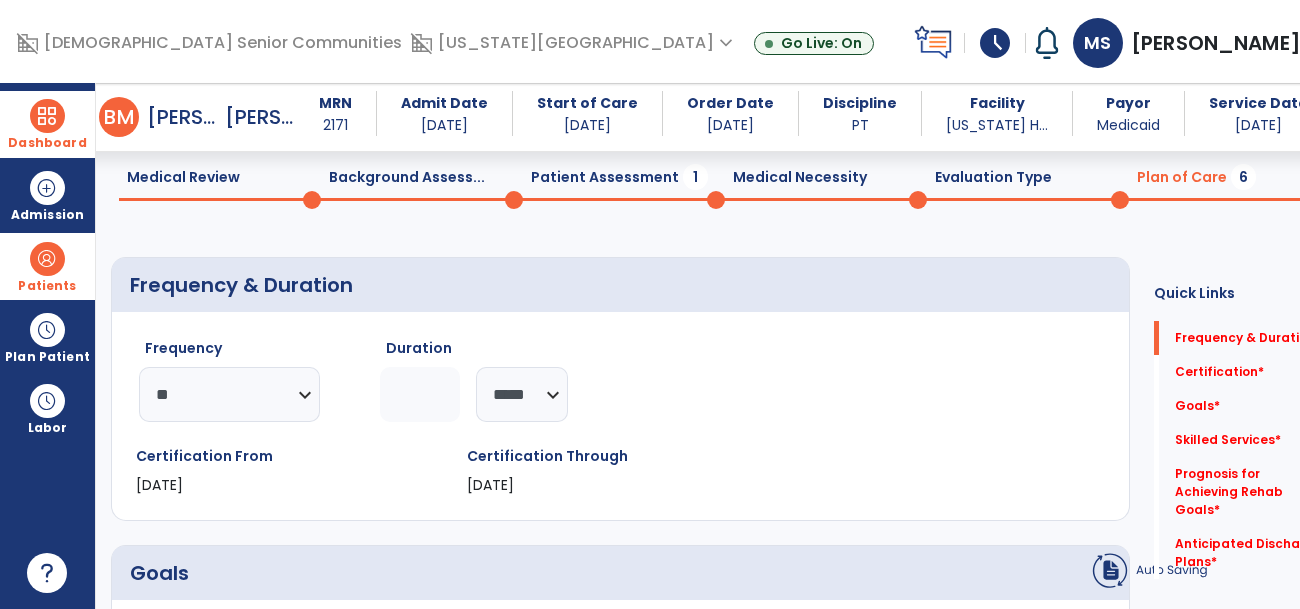 type on "*" 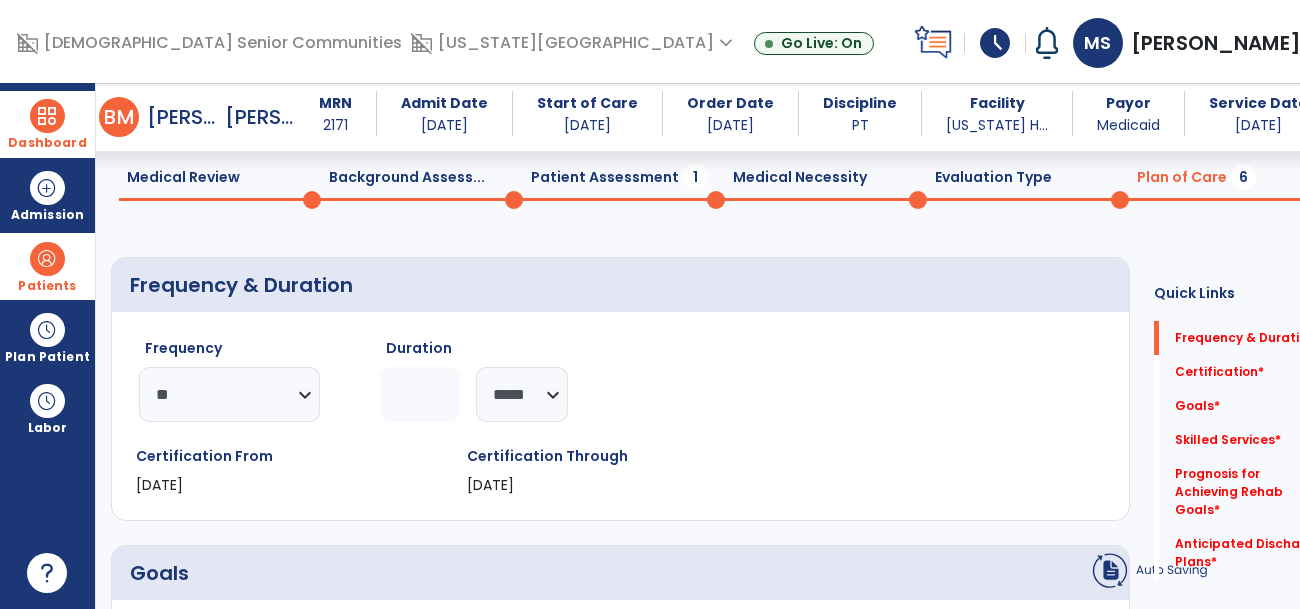 click on "Frequency  ********* ** ** ** ** ** ** **  Duration  * ******** *****" 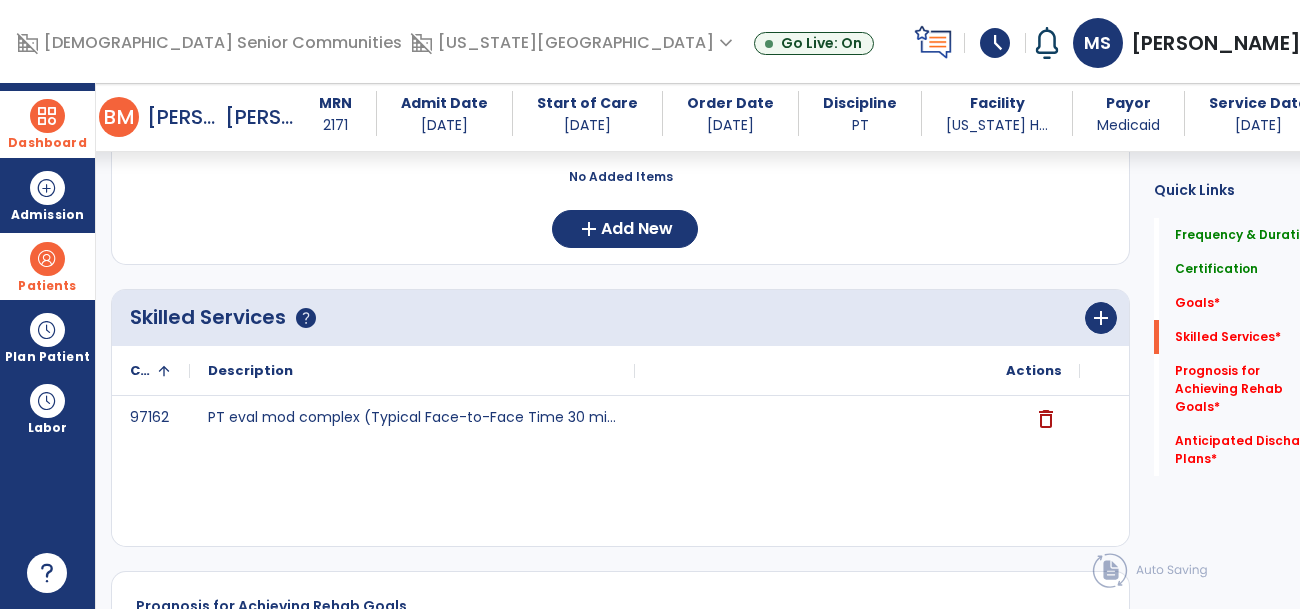 scroll, scrollTop: 520, scrollLeft: 0, axis: vertical 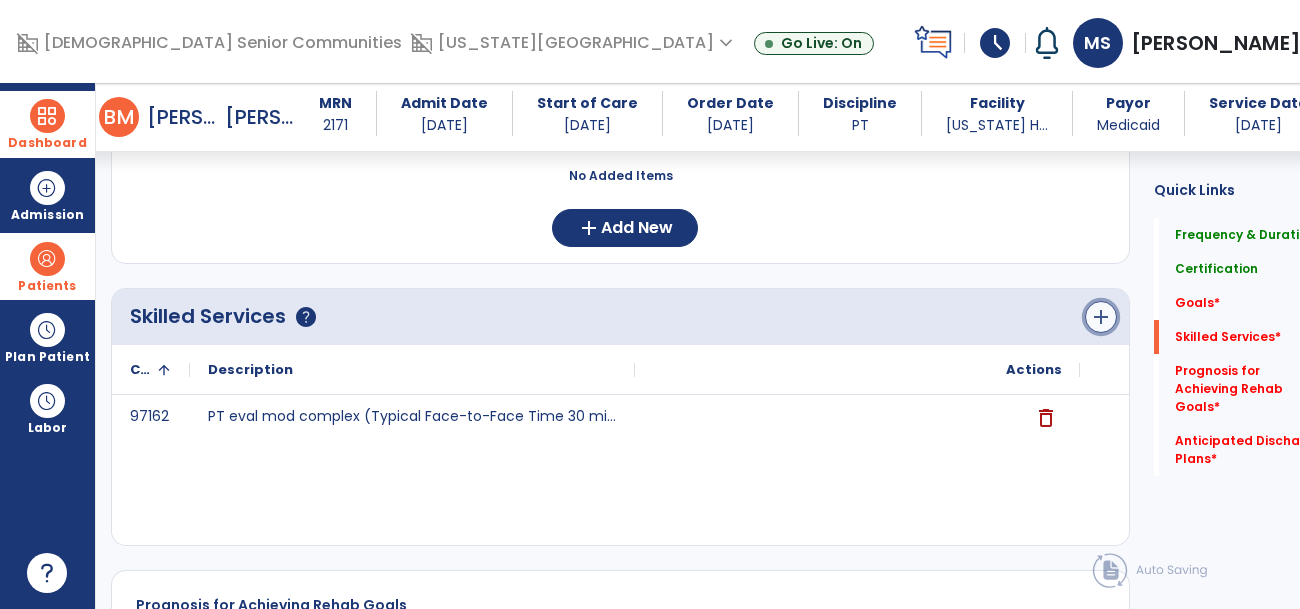 click on "add" 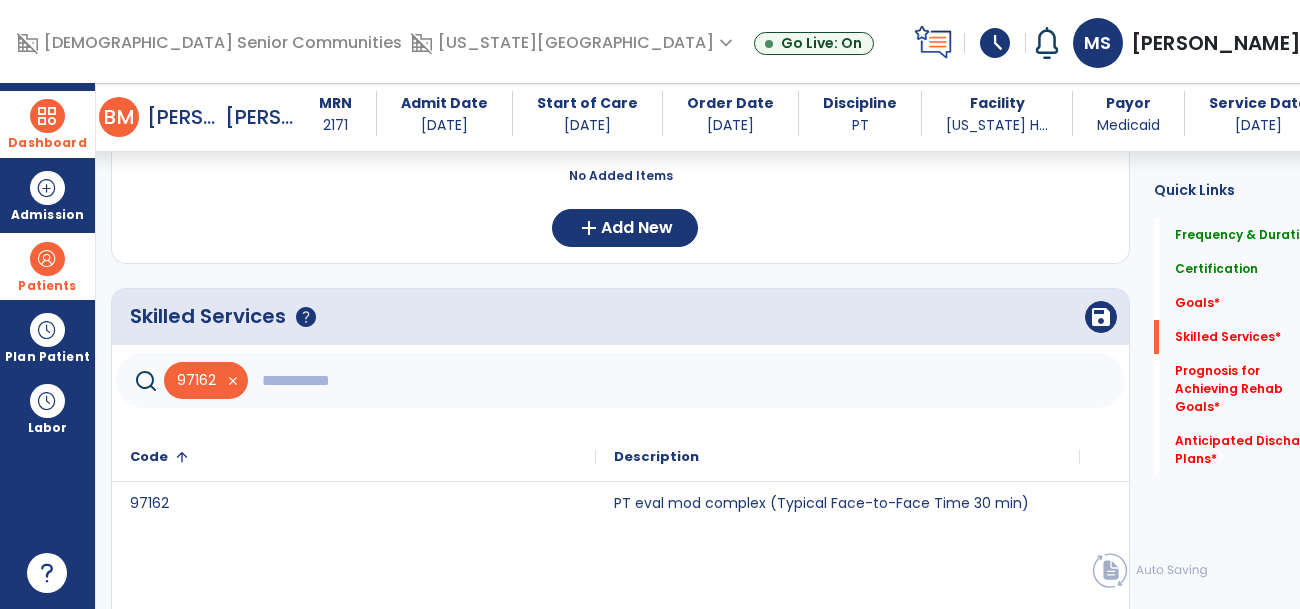 click 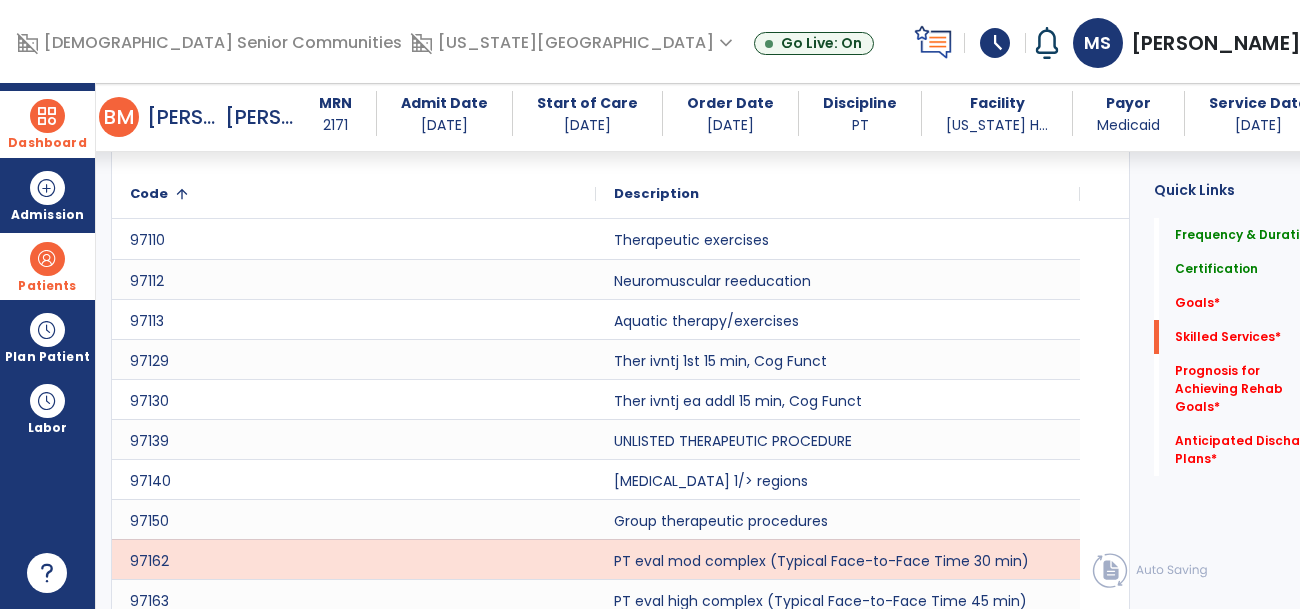 scroll, scrollTop: 770, scrollLeft: 0, axis: vertical 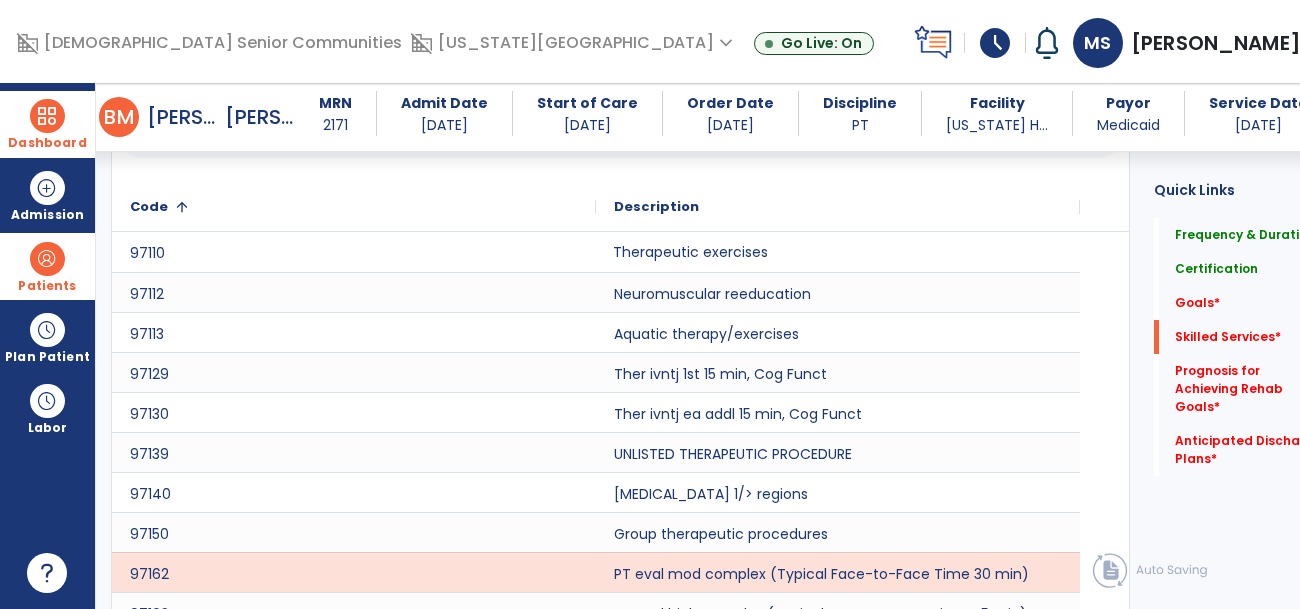 click on "Therapeutic exercises" 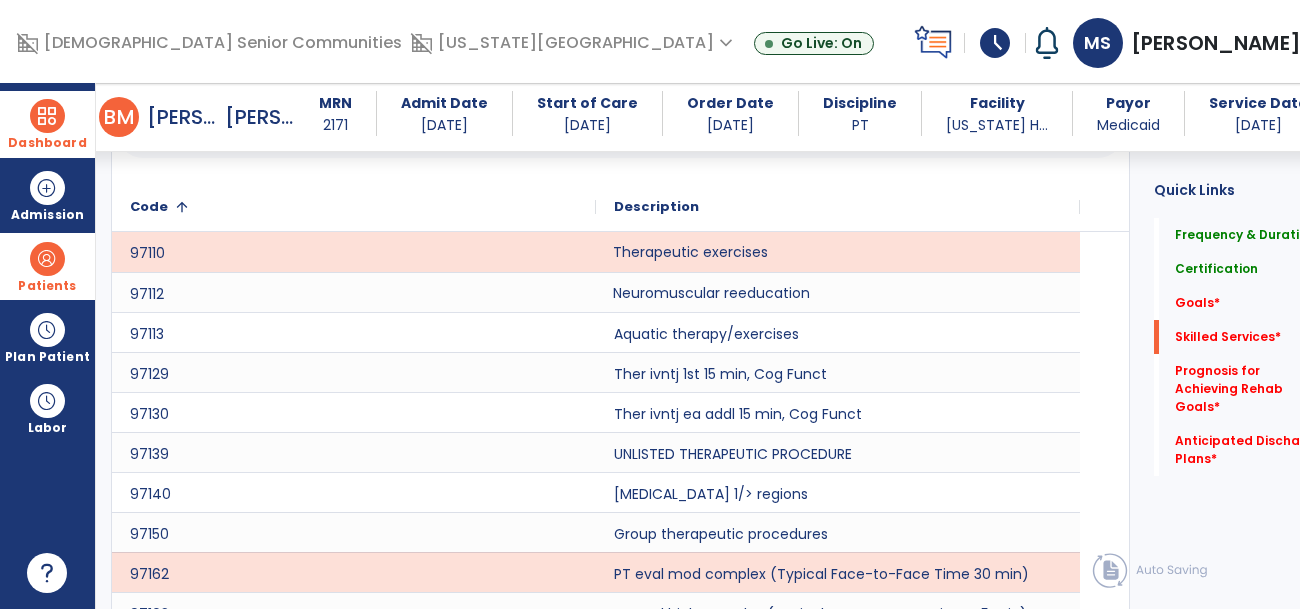 click on "Neuromuscular reeducation" 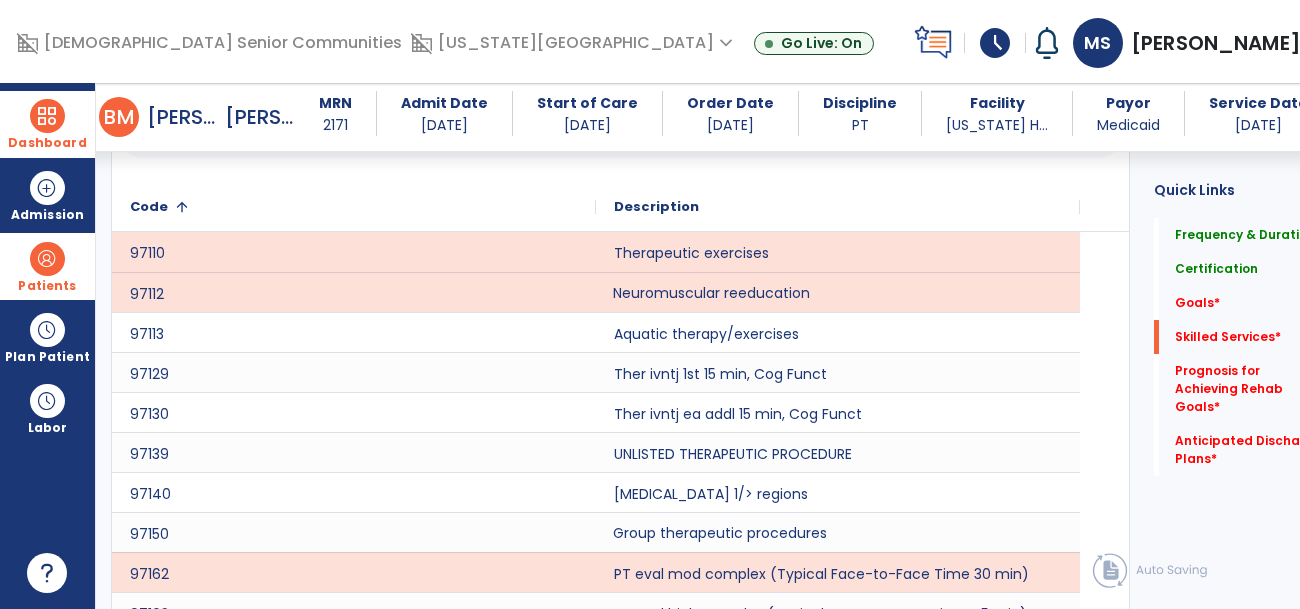 click on "Group therapeutic procedures" 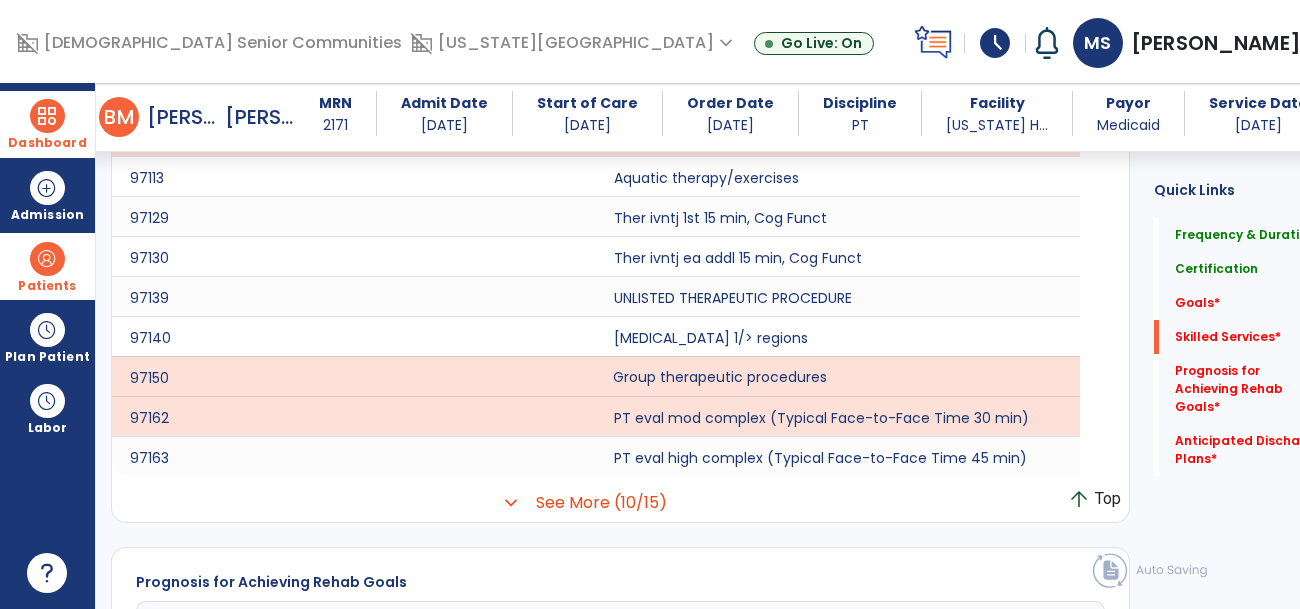 scroll, scrollTop: 928, scrollLeft: 0, axis: vertical 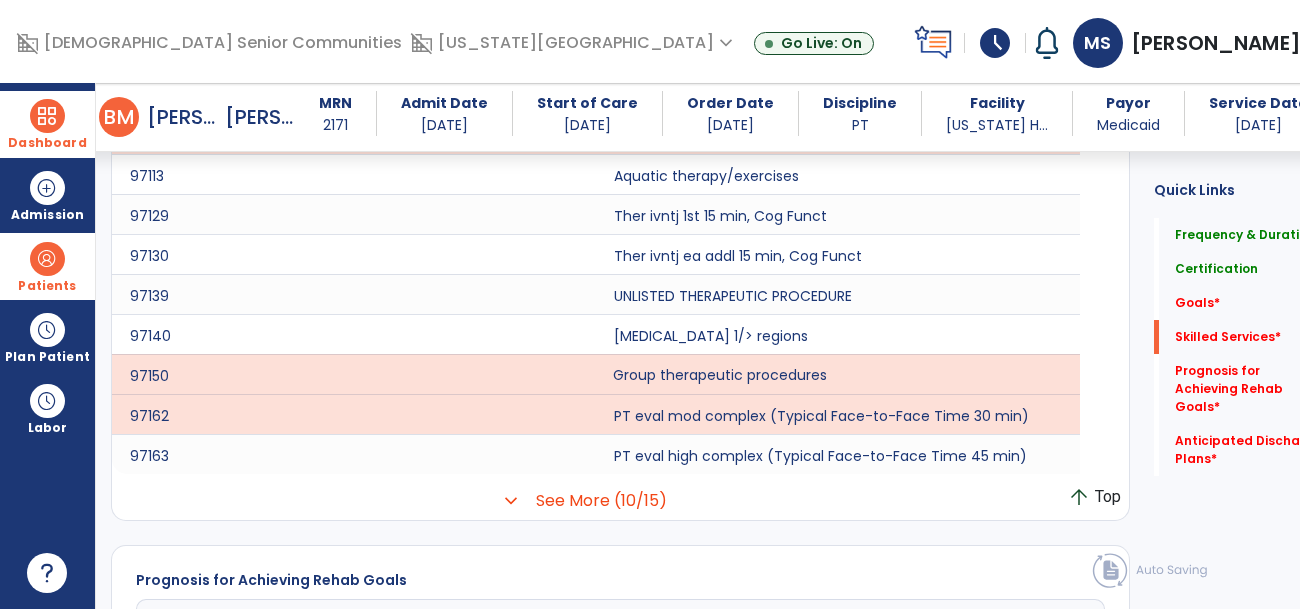 click on "expand_more  See More (10/15)  arrow_upward  Top" 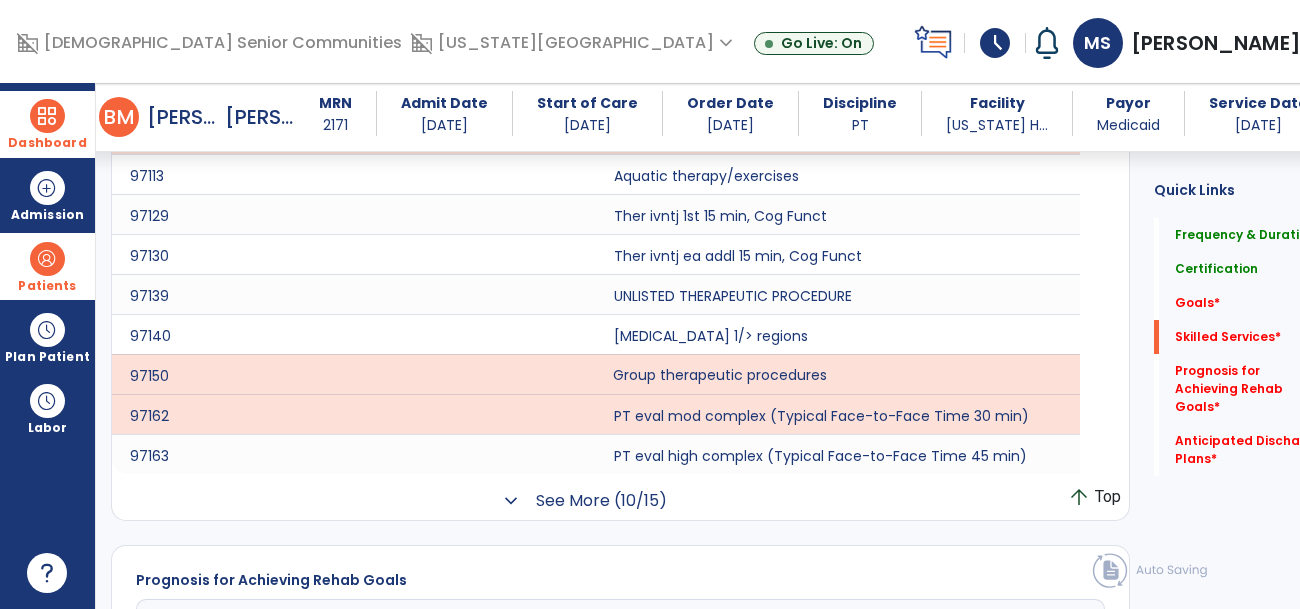 click on "See More (10/15)" 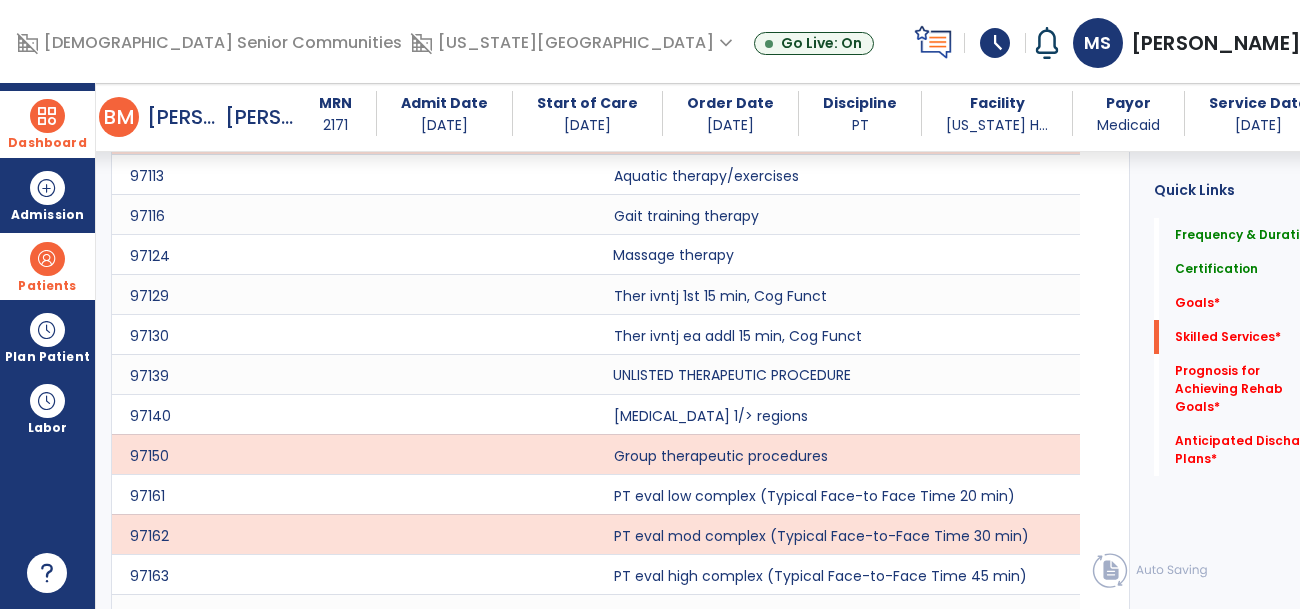 click on "Massage therapy" 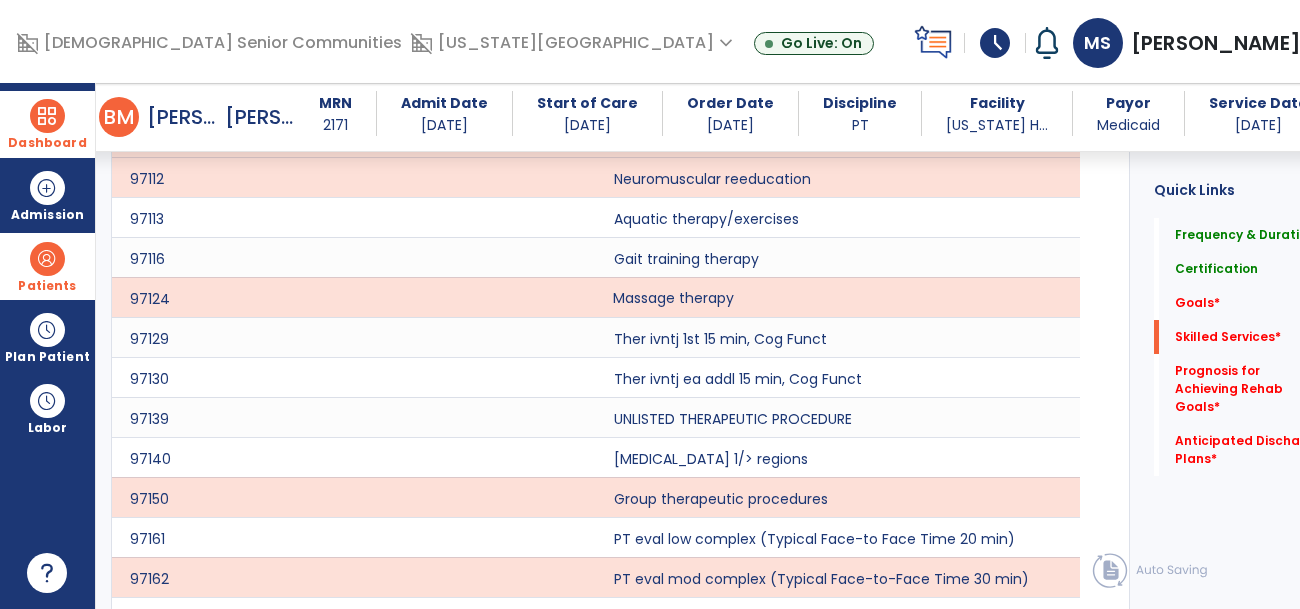 scroll, scrollTop: 882, scrollLeft: 0, axis: vertical 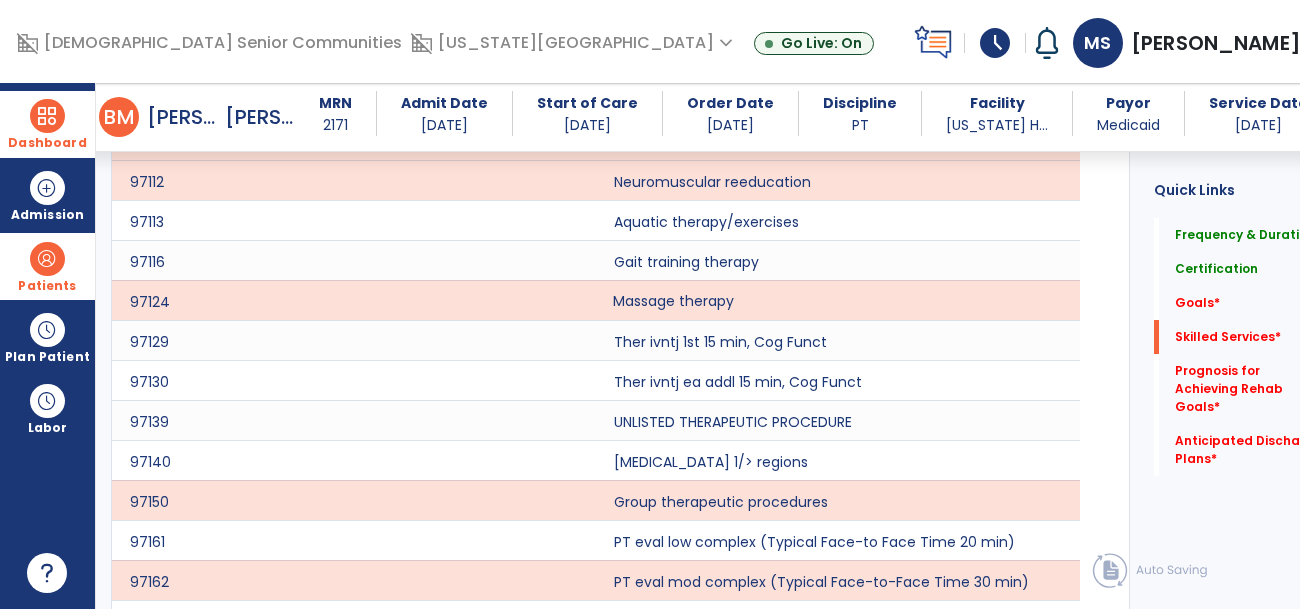 click on "Massage therapy" 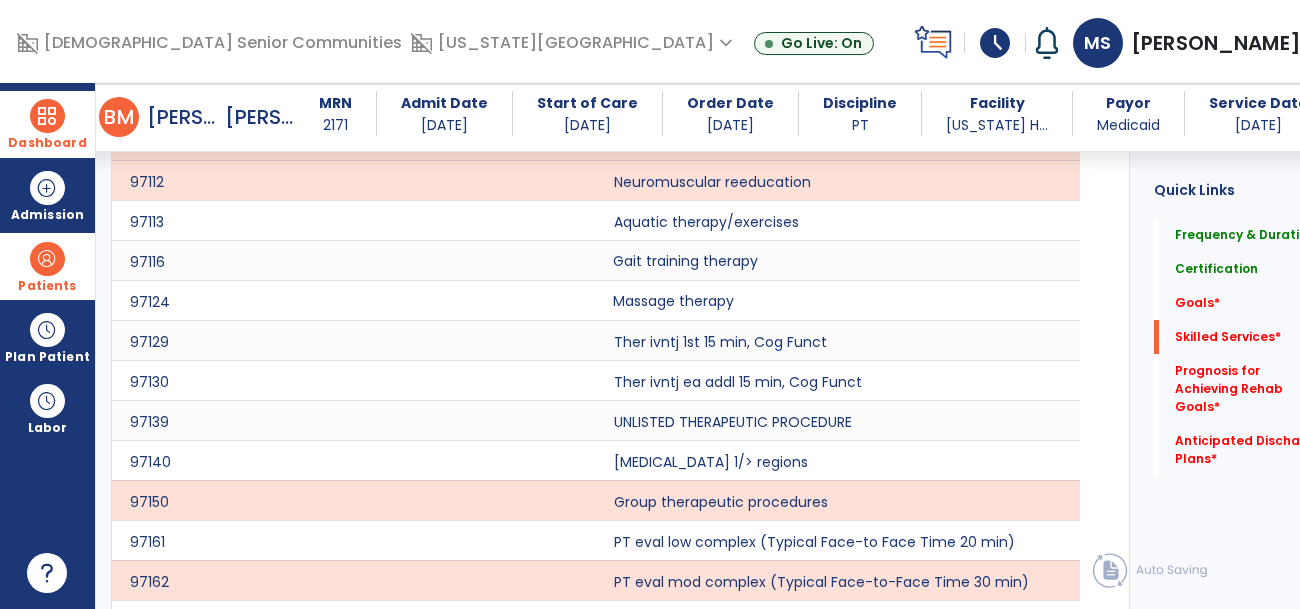 click on "Gait training therapy" 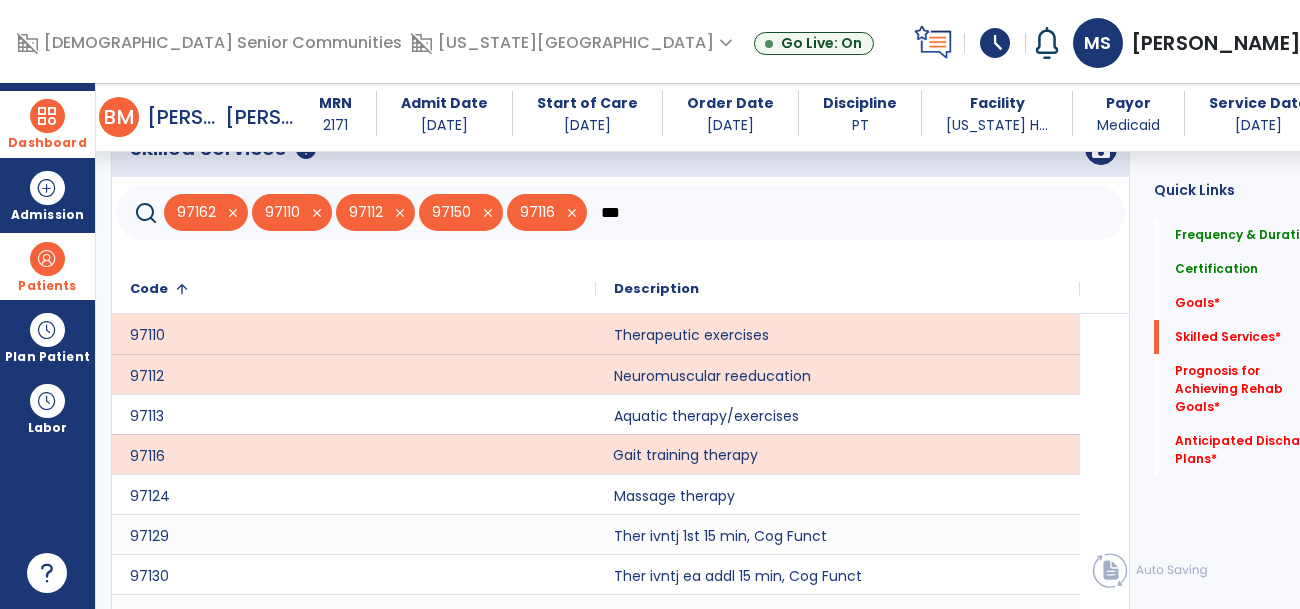 scroll, scrollTop: 674, scrollLeft: 0, axis: vertical 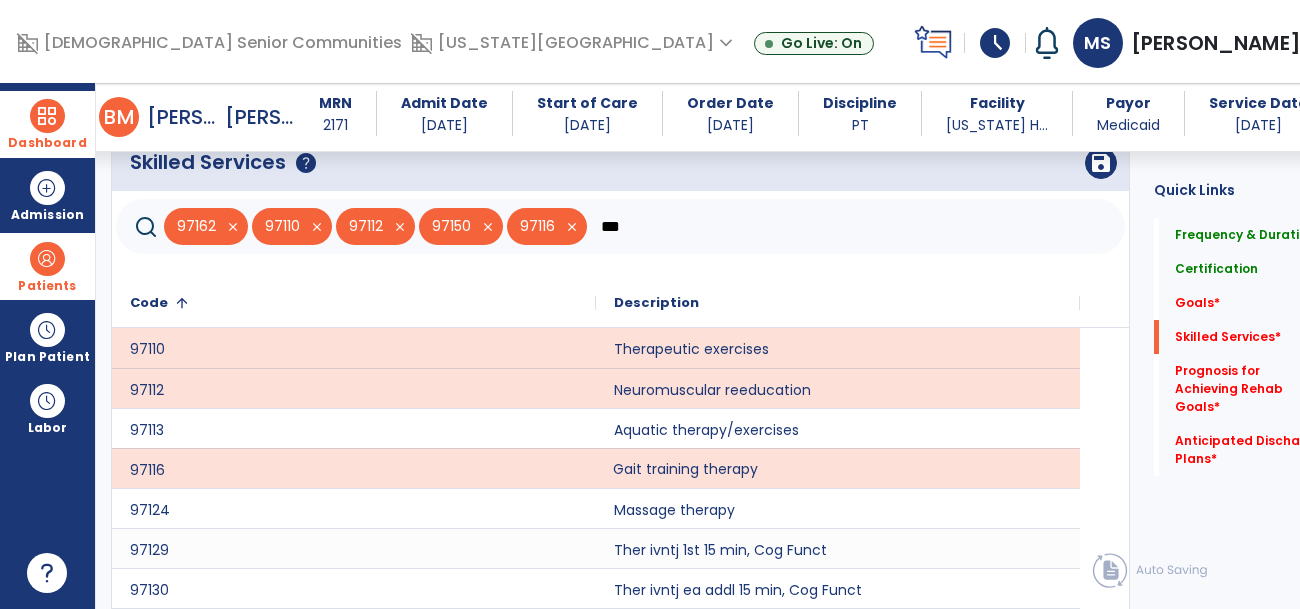 click on "***" 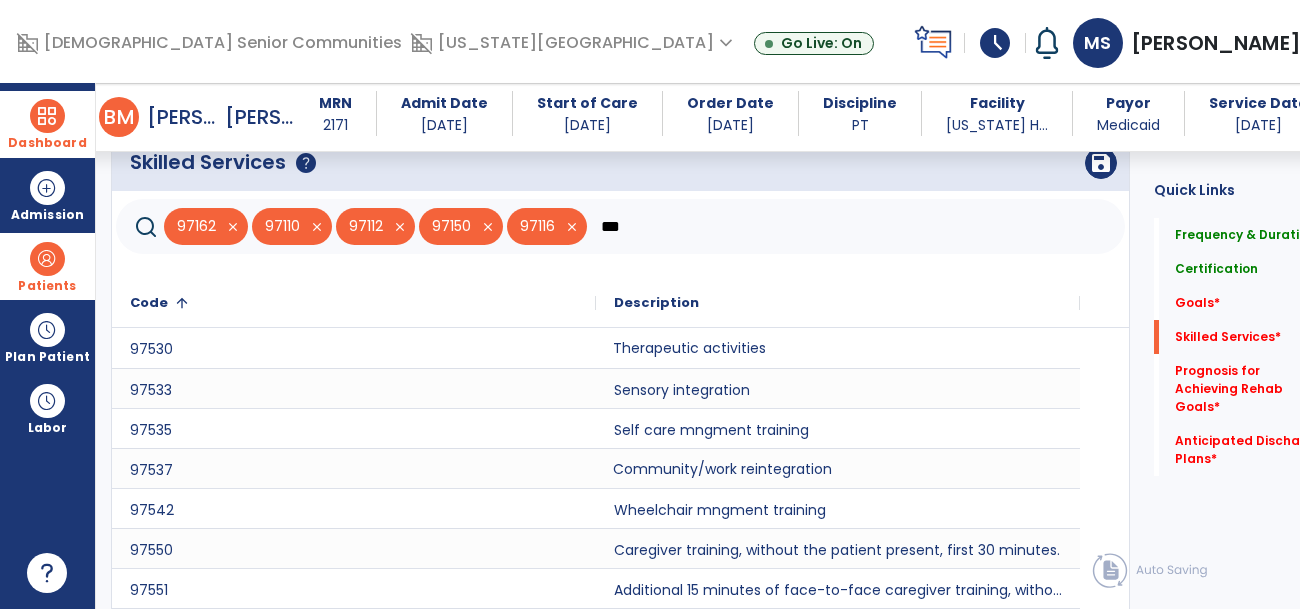 click on "Therapeutic activities" 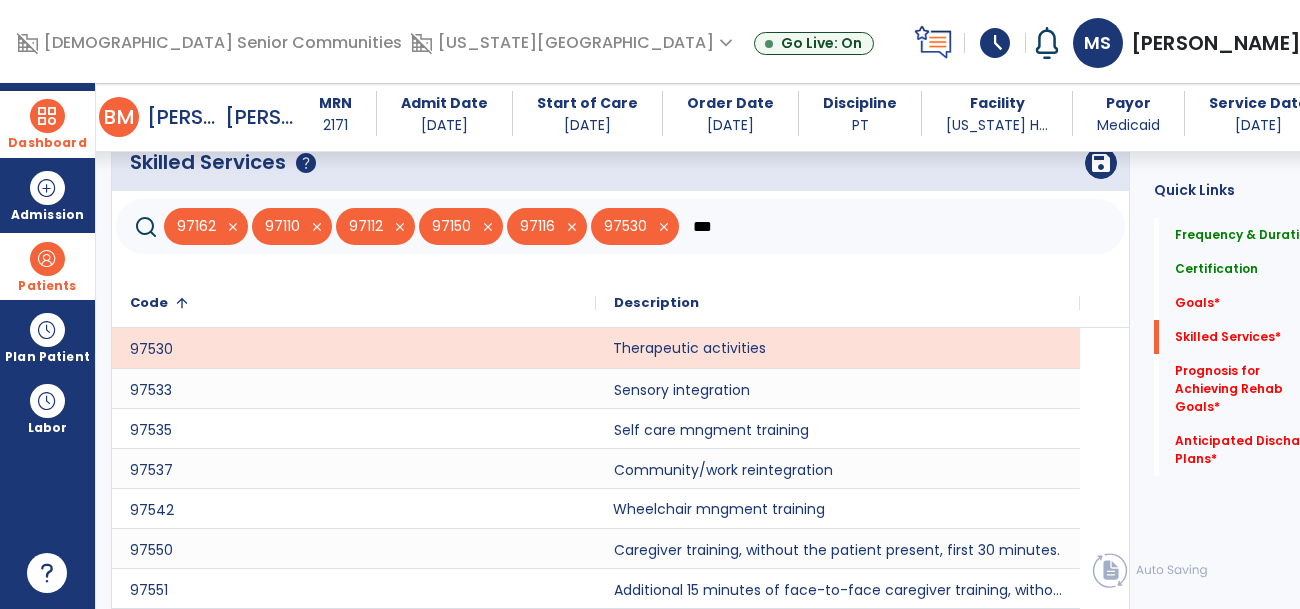 click on "Wheelchair mngment training" 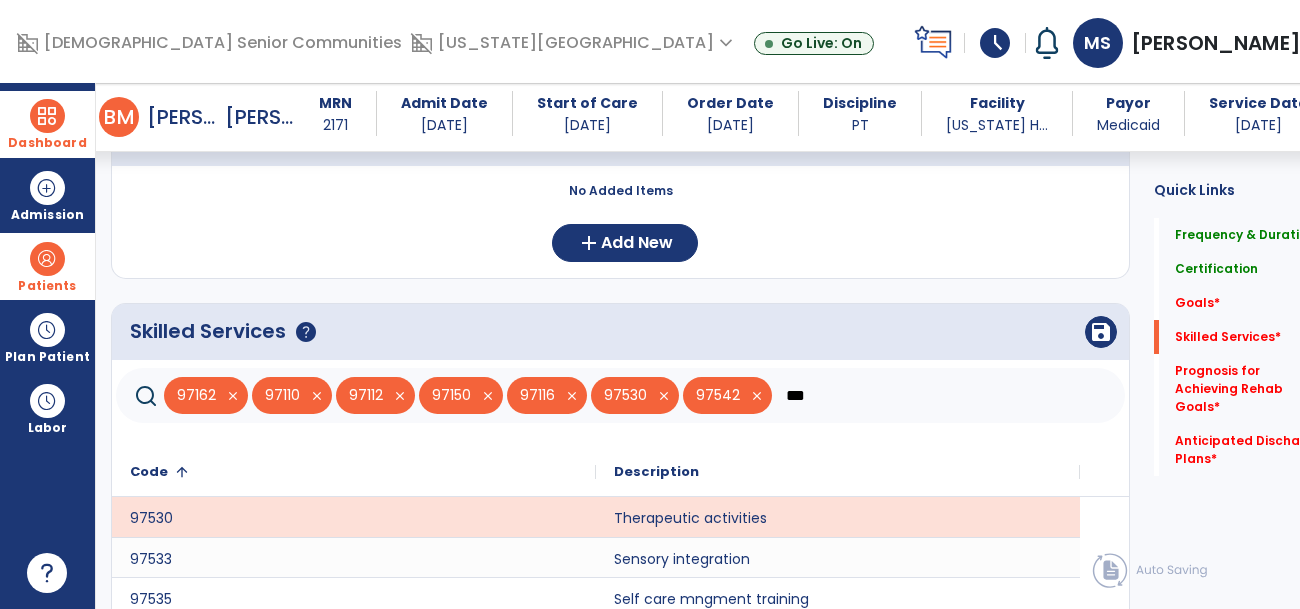 scroll, scrollTop: 496, scrollLeft: 0, axis: vertical 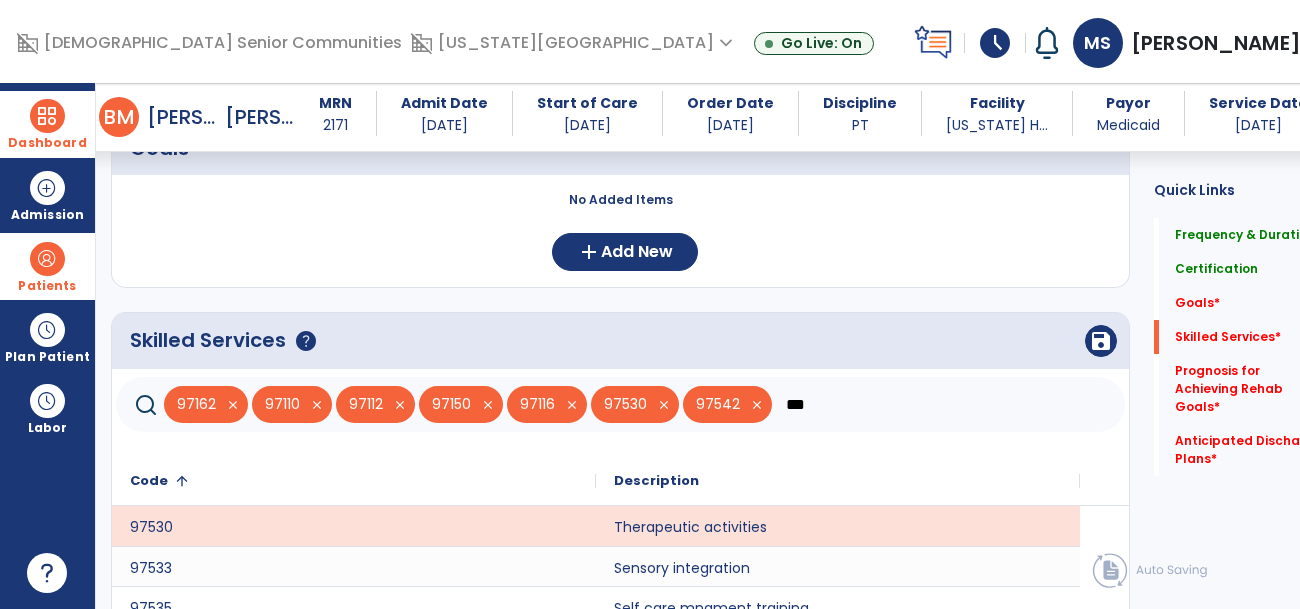 click on "***" 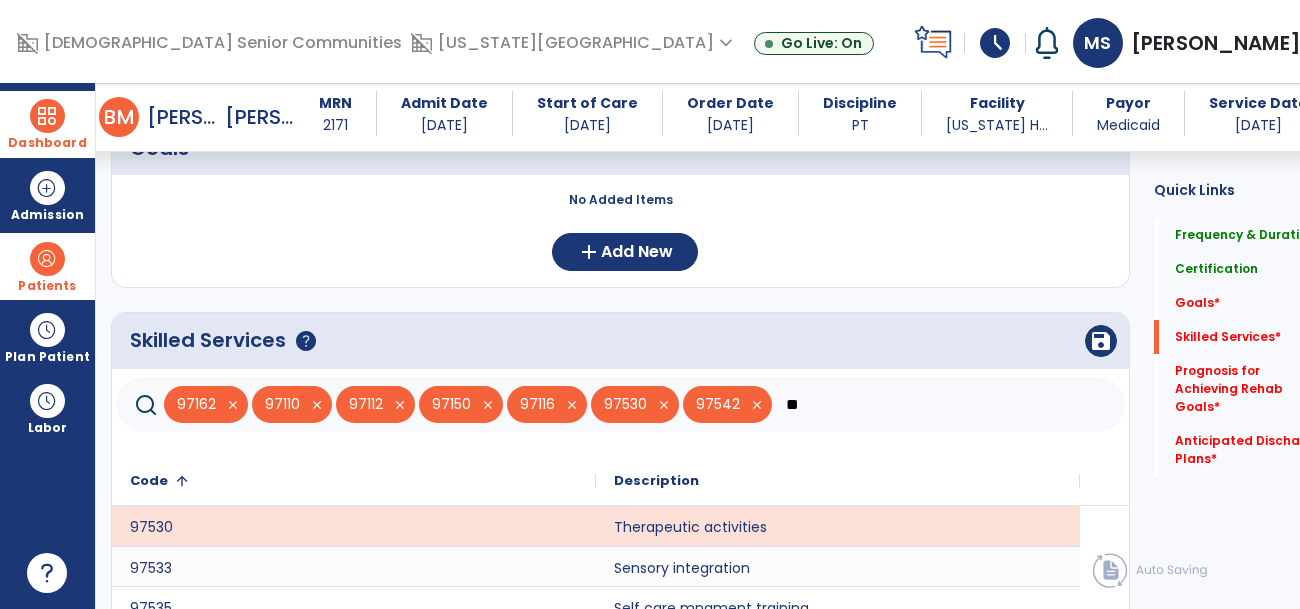 type on "*" 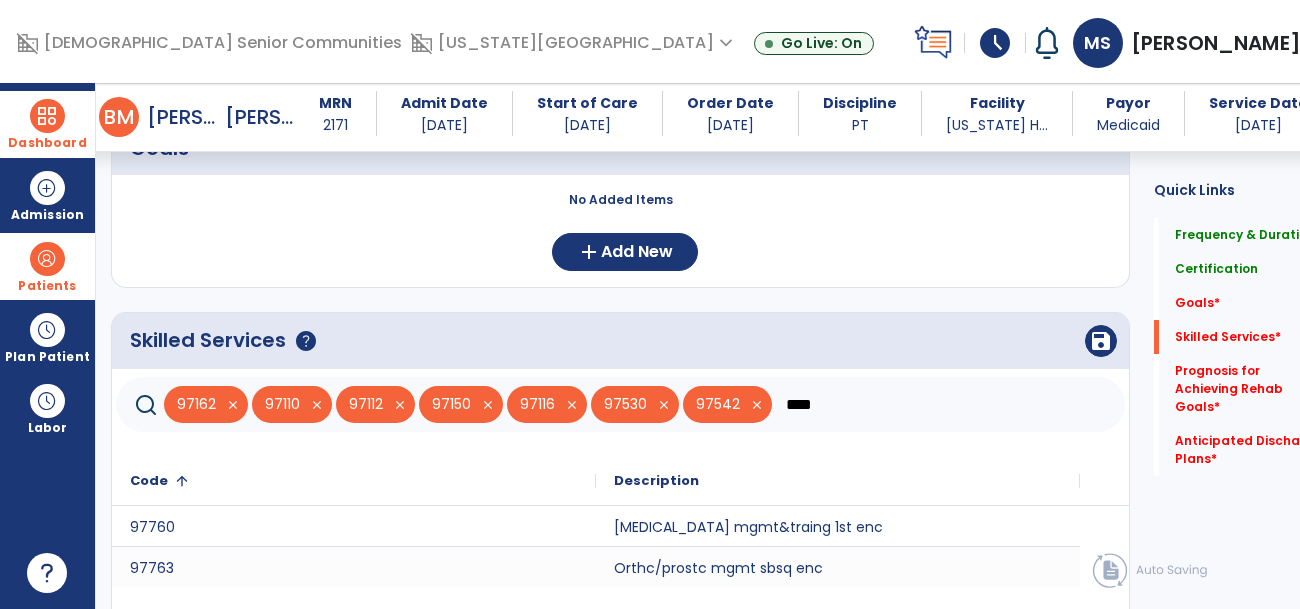 type on "****" 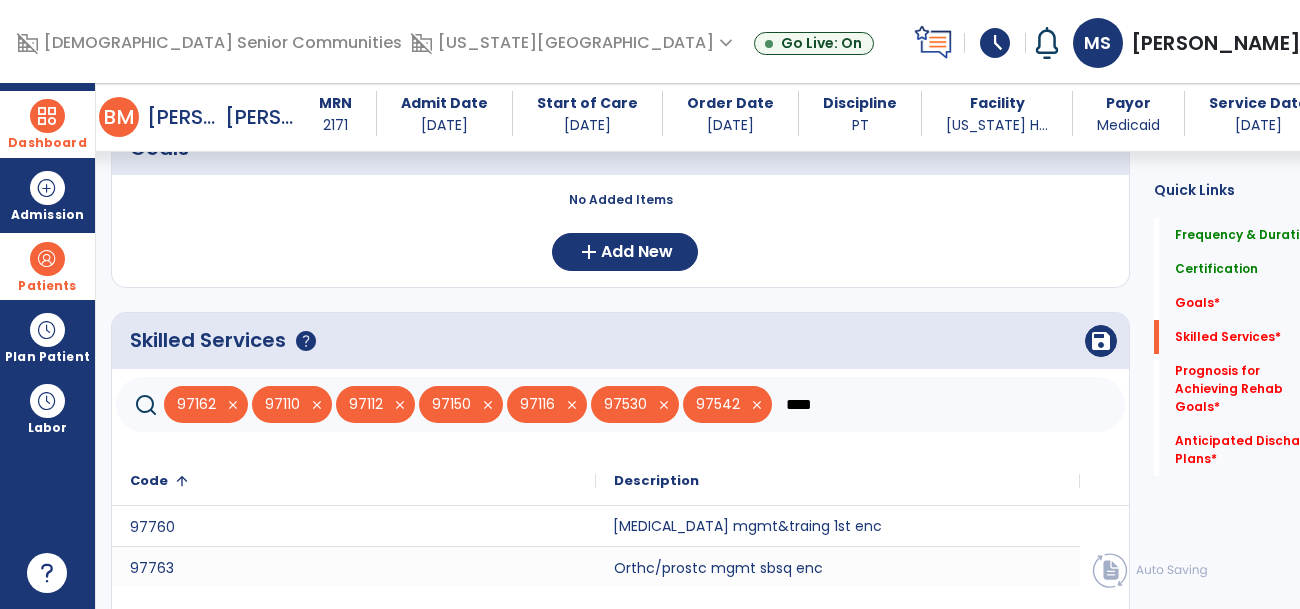 click on "[MEDICAL_DATA] mgmt&traing 1st enc" 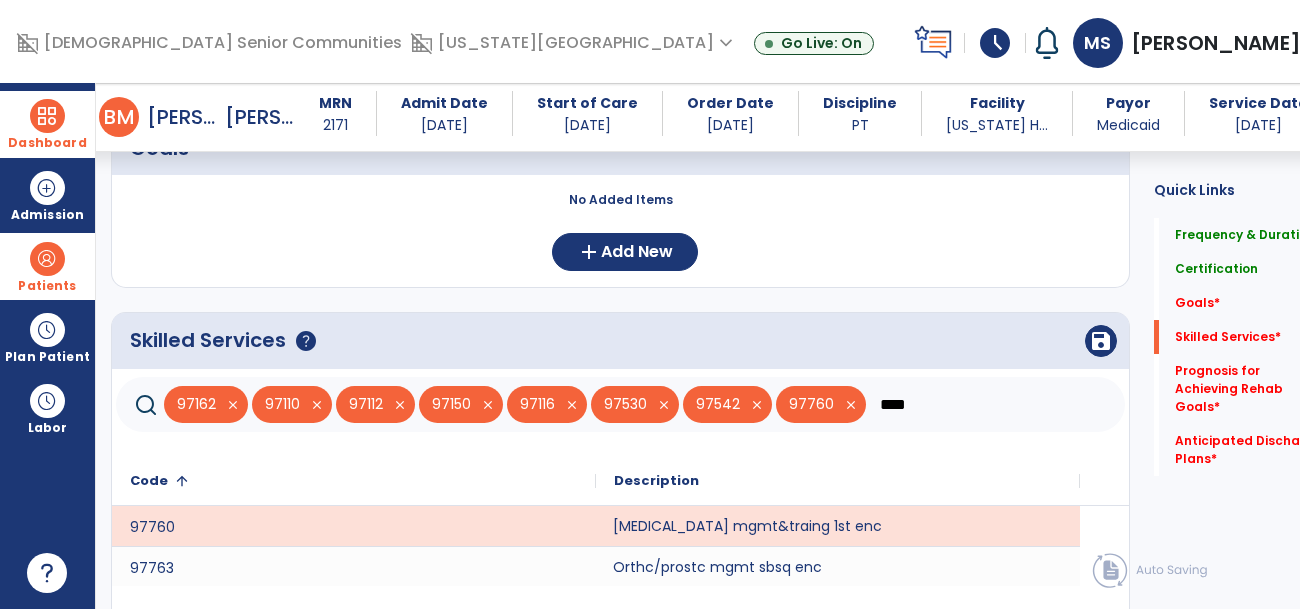 click on "Orthc/prostc mgmt sbsq enc" 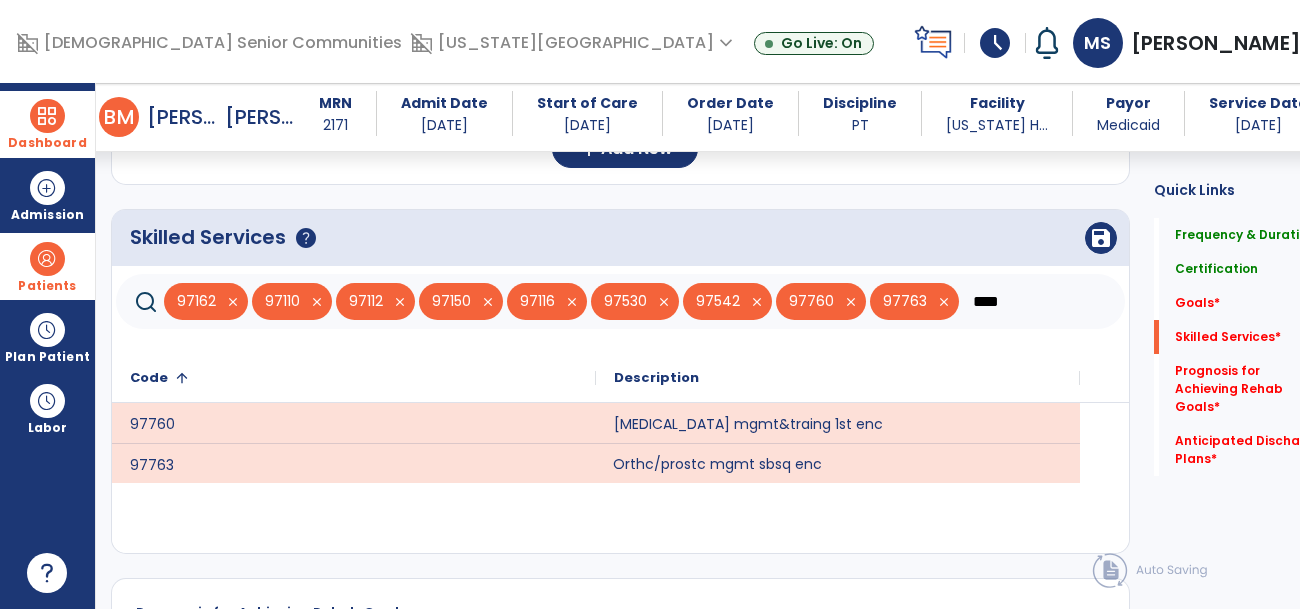scroll, scrollTop: 598, scrollLeft: 0, axis: vertical 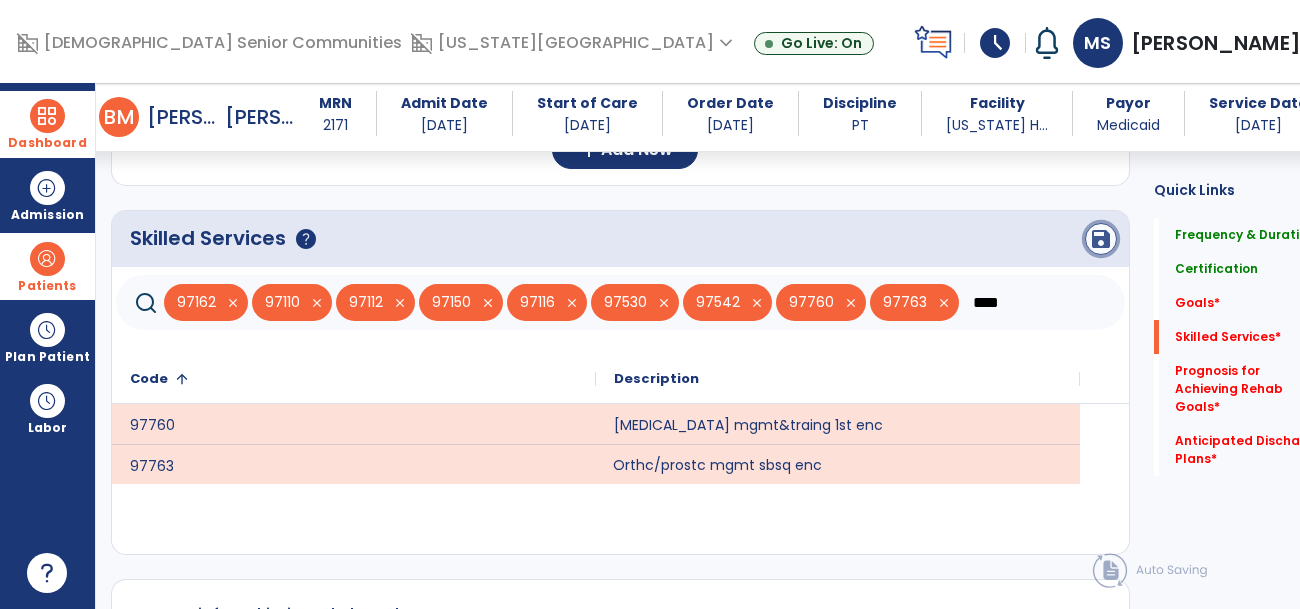 click on "save" 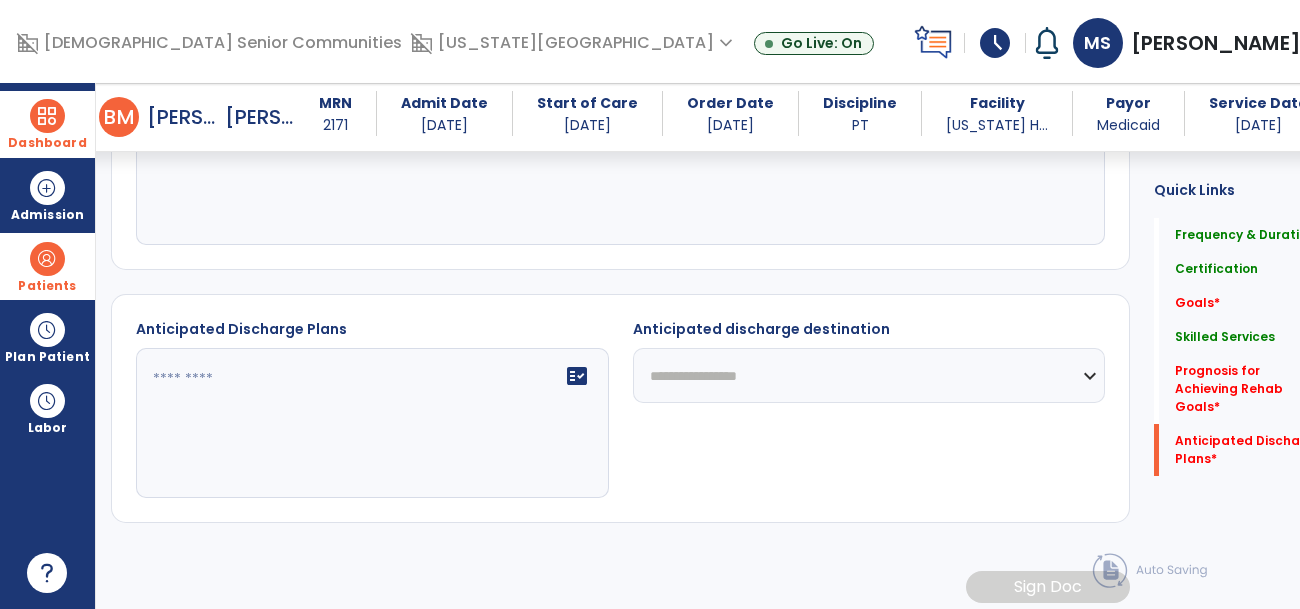 scroll, scrollTop: 1267, scrollLeft: 0, axis: vertical 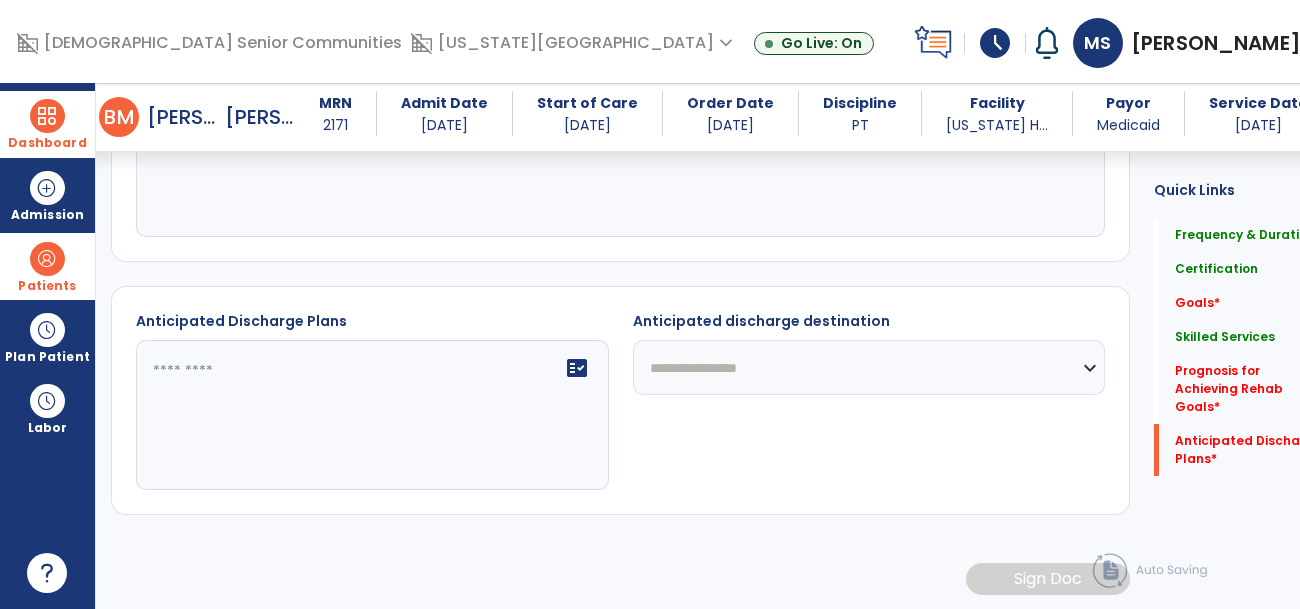 click on "fact_check" 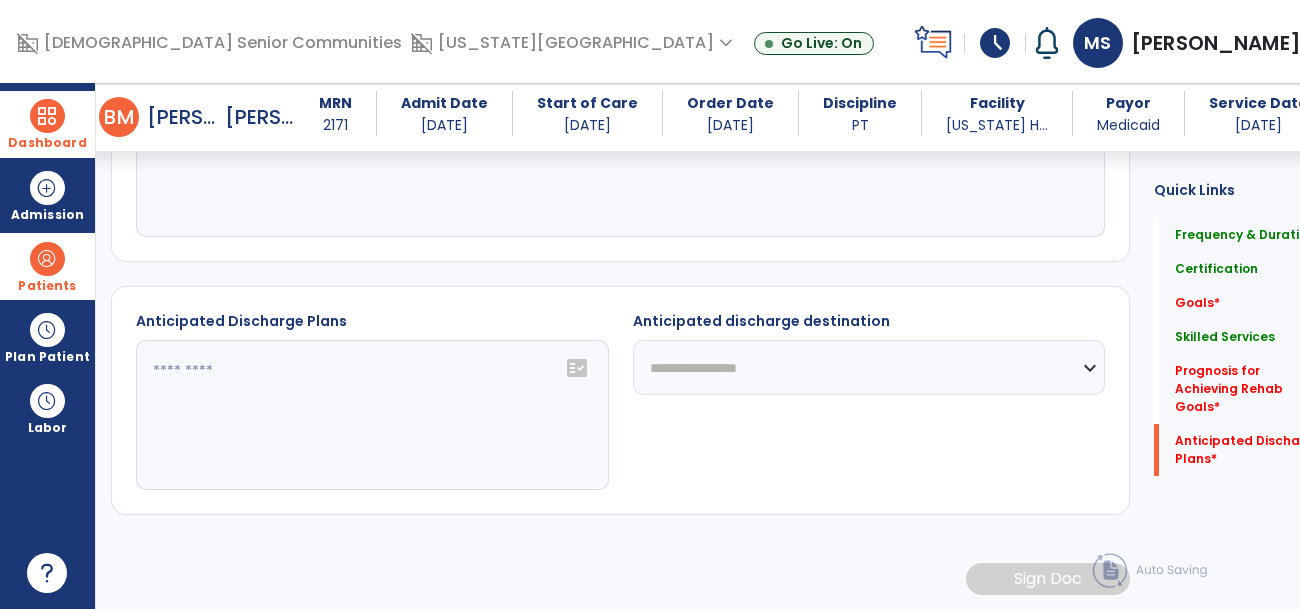 click on "fact_check" 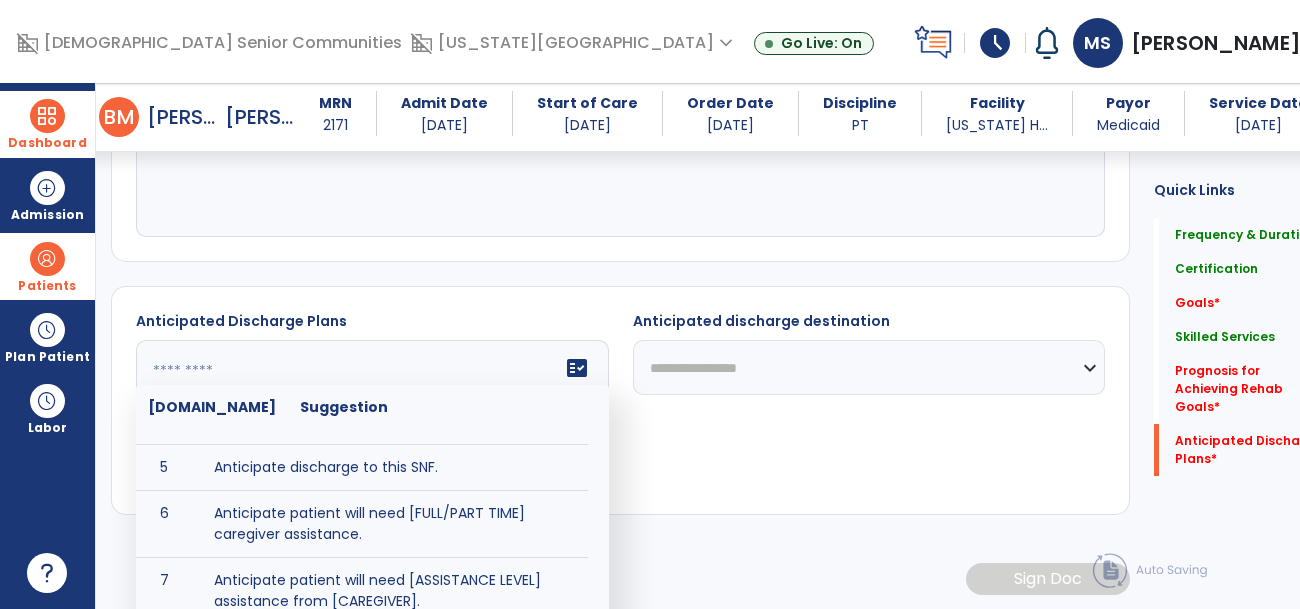scroll, scrollTop: 177, scrollLeft: 0, axis: vertical 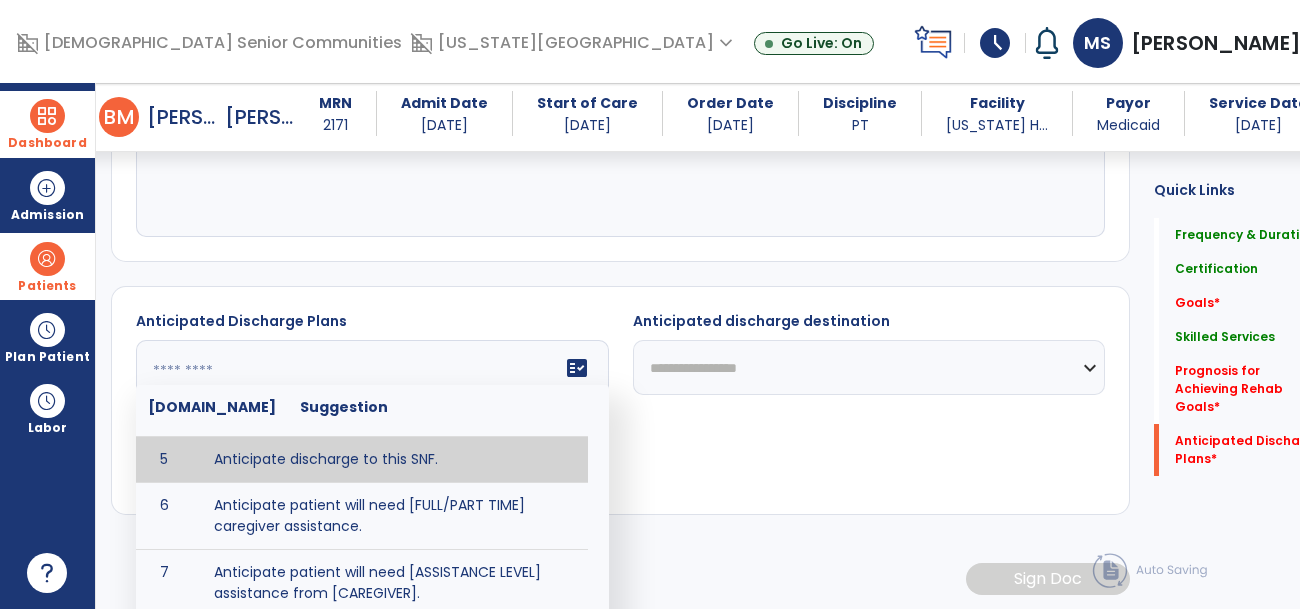type on "**********" 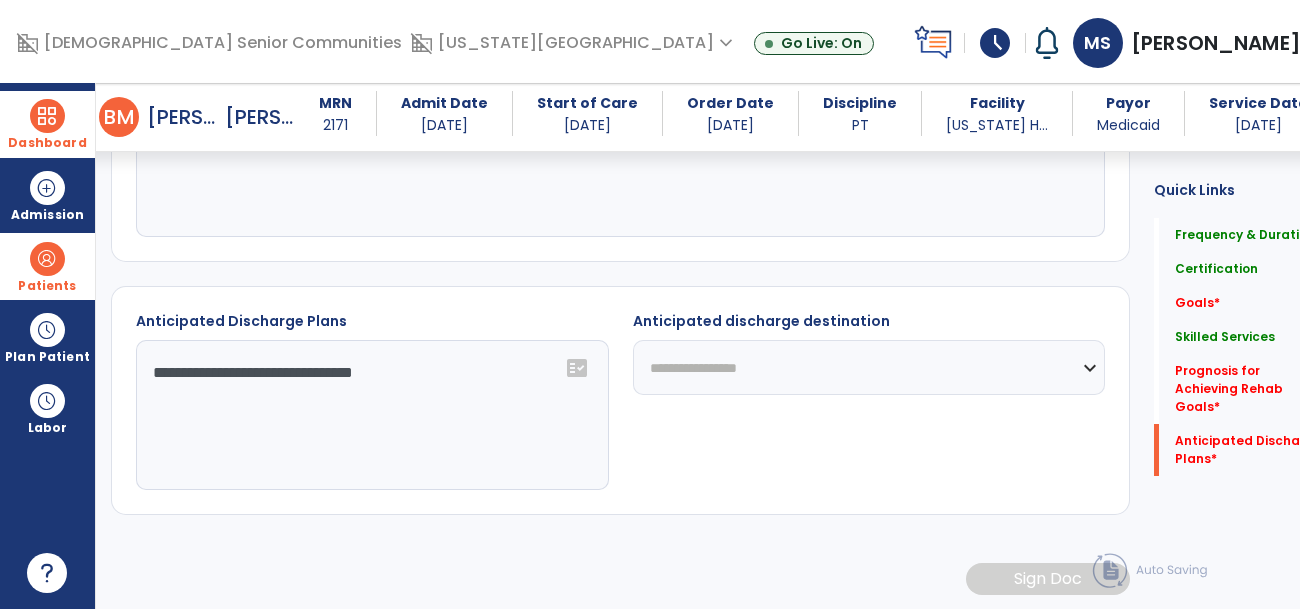 click on "**********" 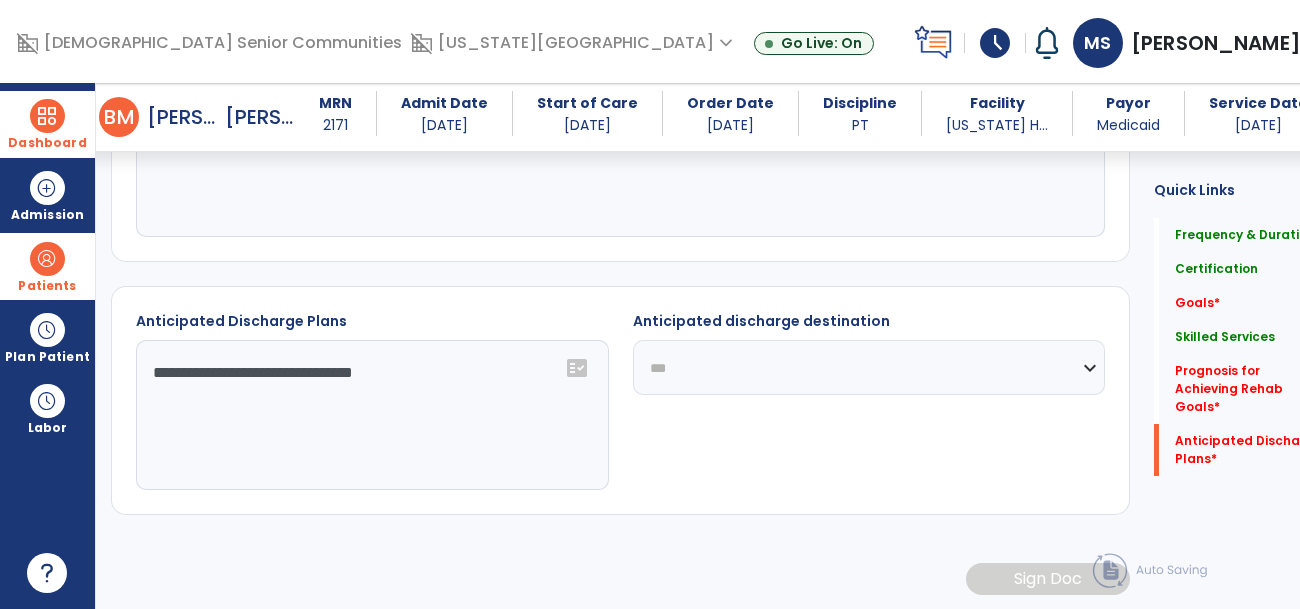 click on "**********" 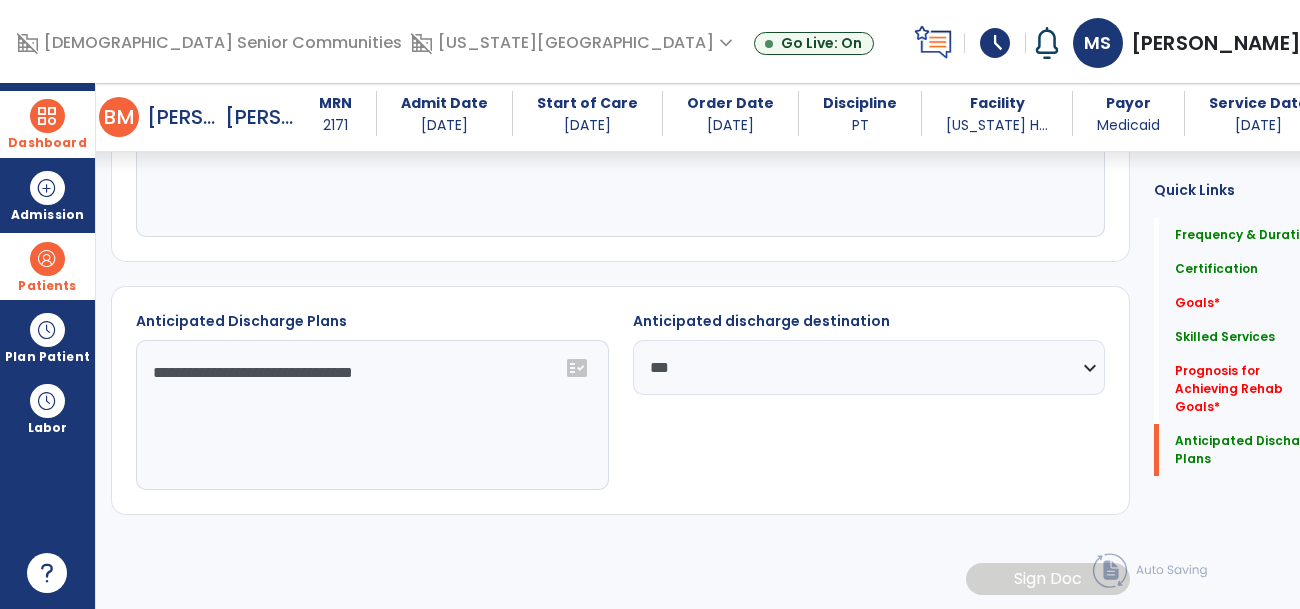 scroll, scrollTop: 1081, scrollLeft: 0, axis: vertical 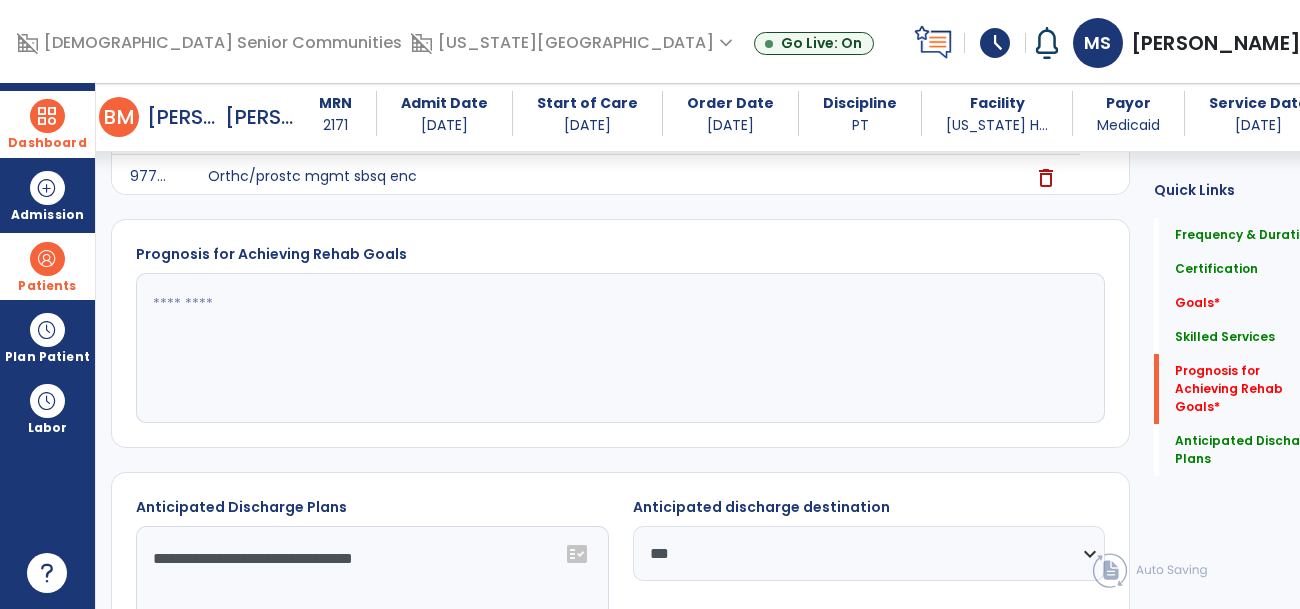 click 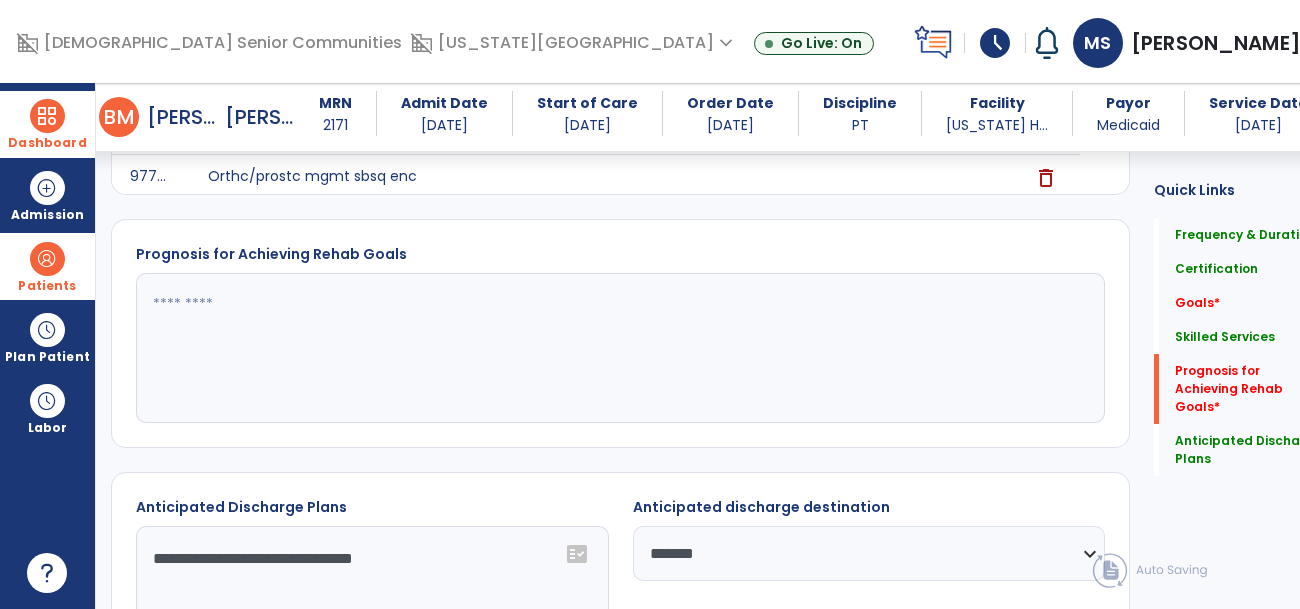 click on "**********" 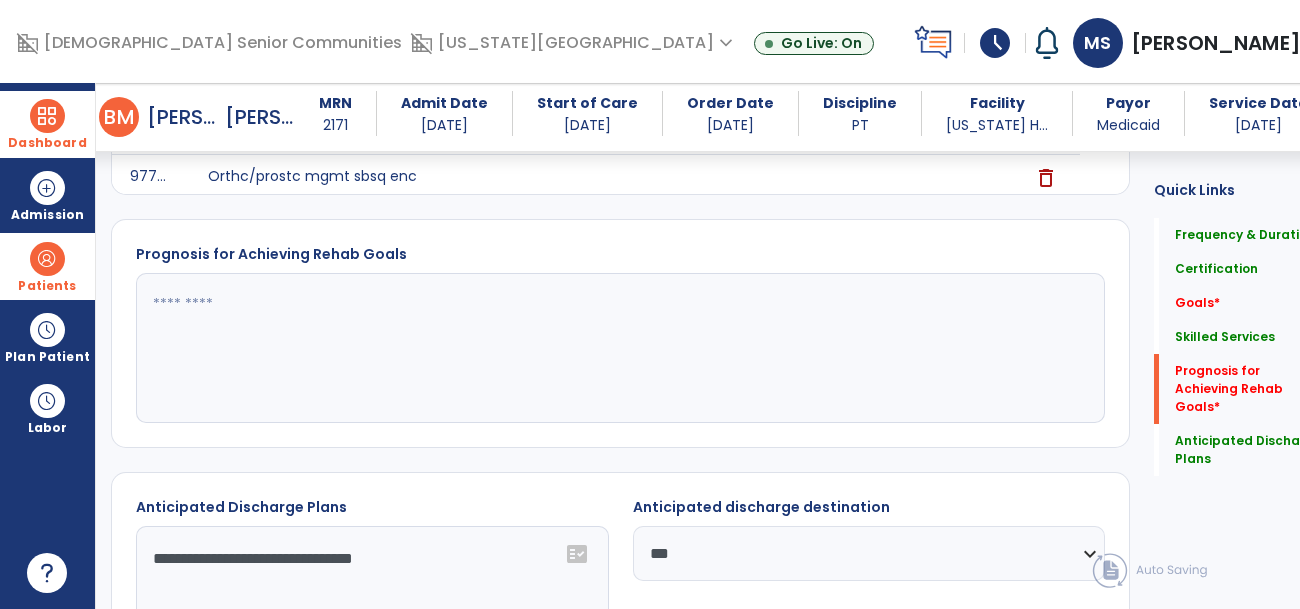 click on "**********" 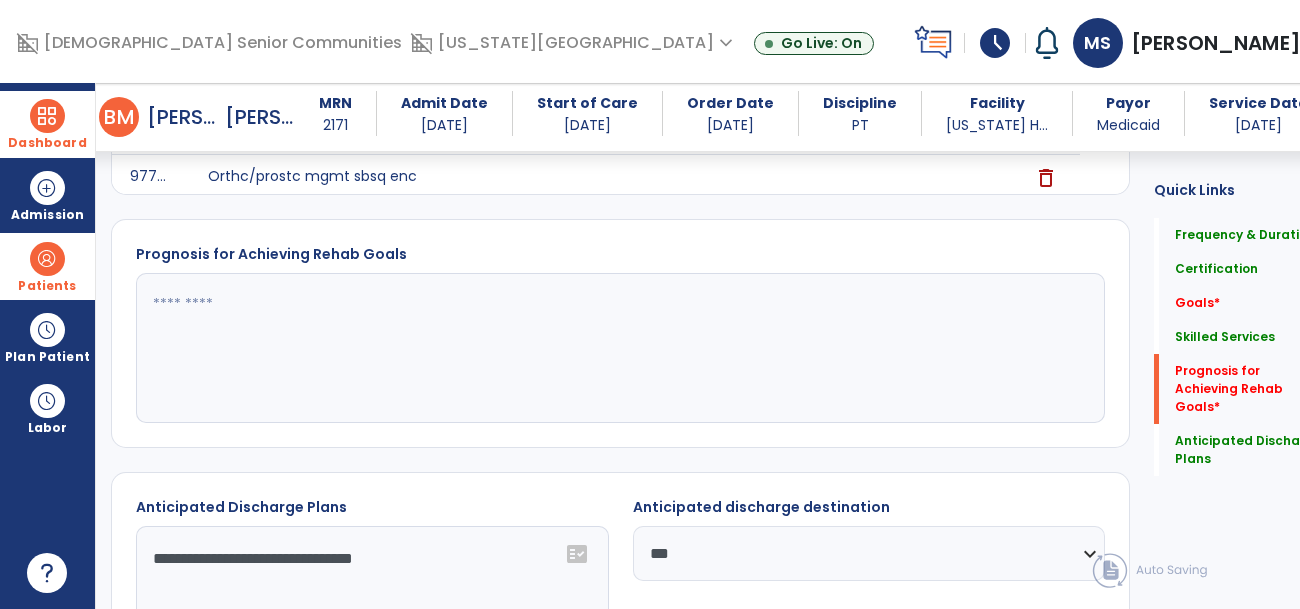 scroll, scrollTop: 1251, scrollLeft: 0, axis: vertical 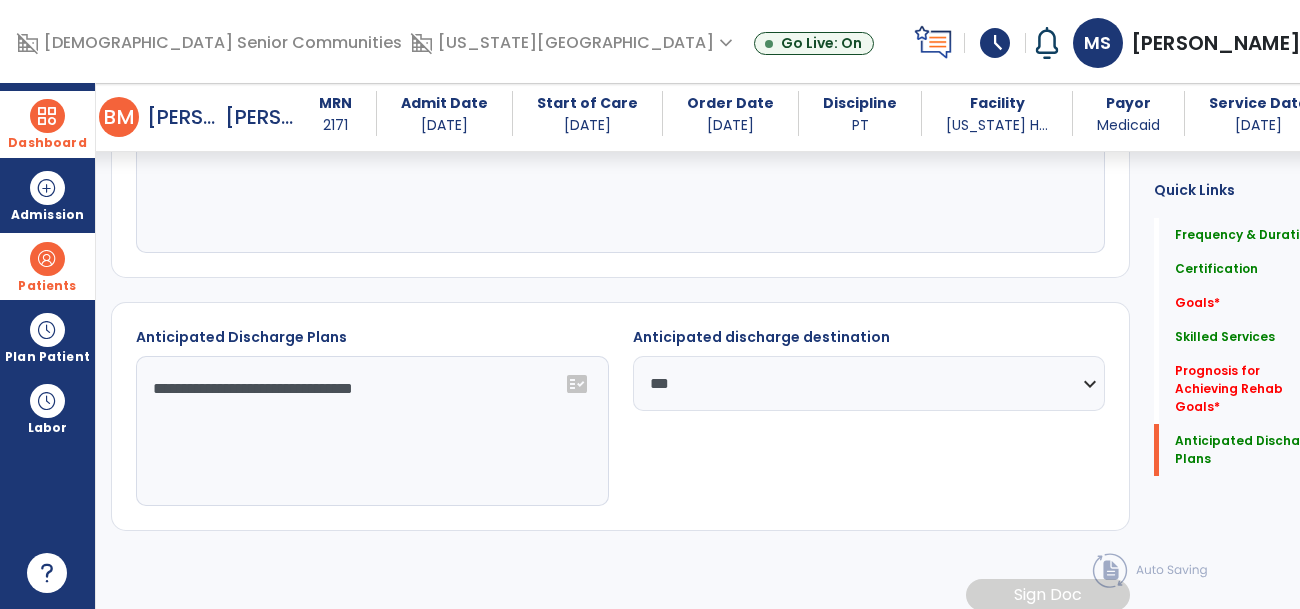 click on "fact_check" 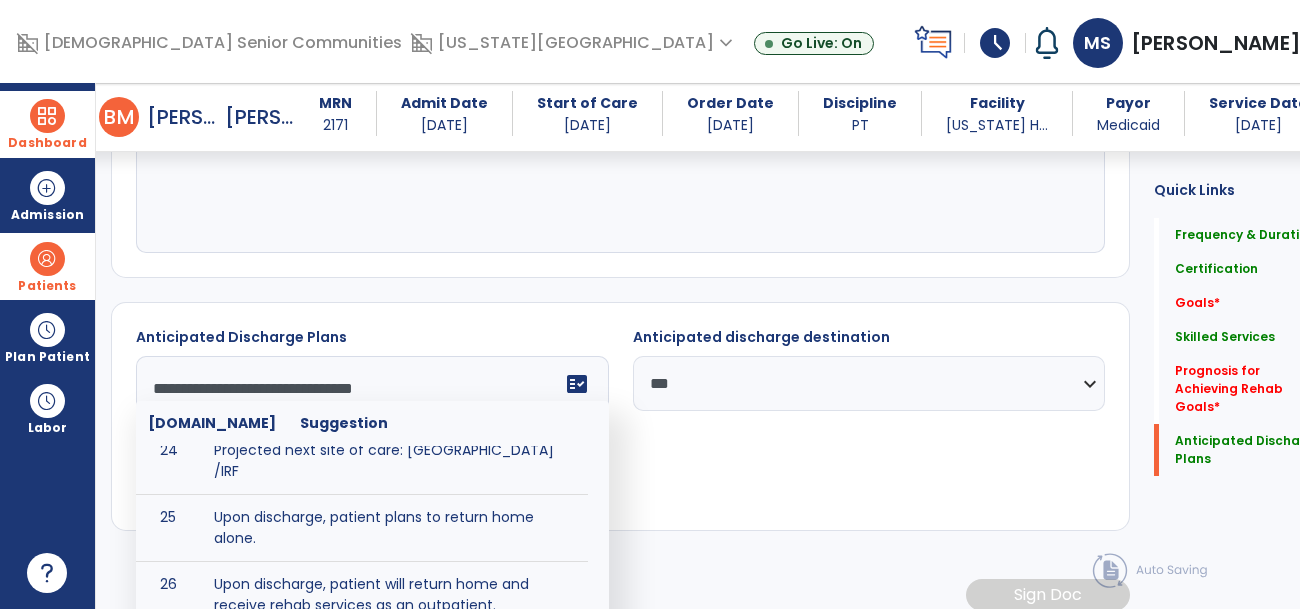 scroll, scrollTop: 1367, scrollLeft: 0, axis: vertical 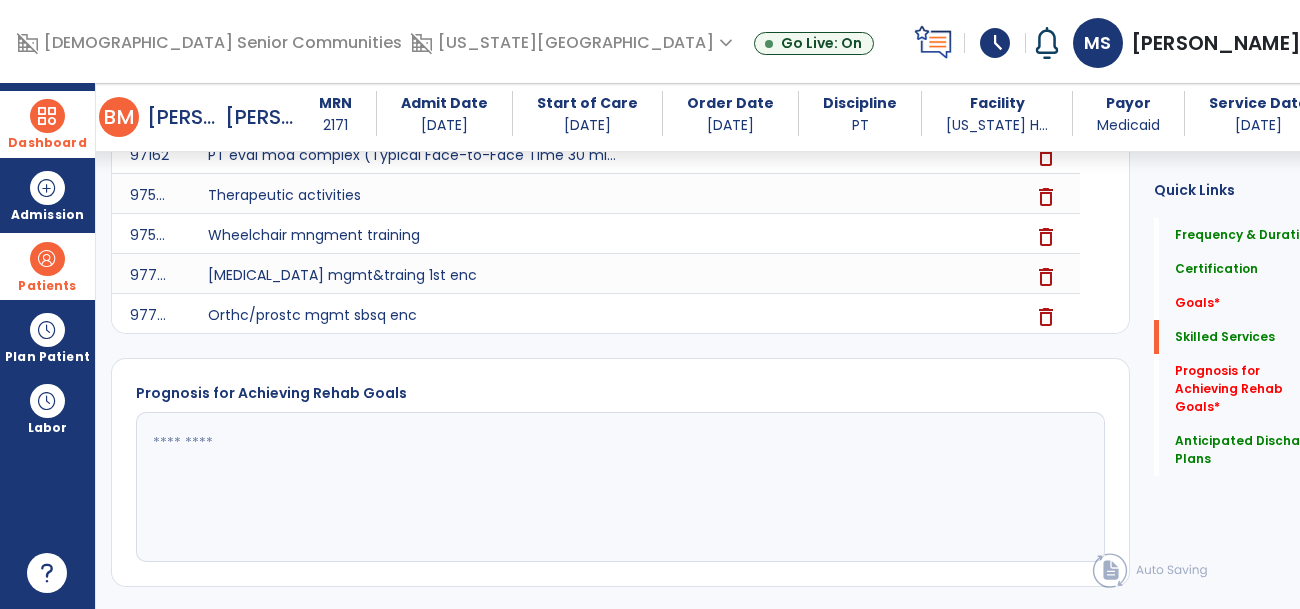 click 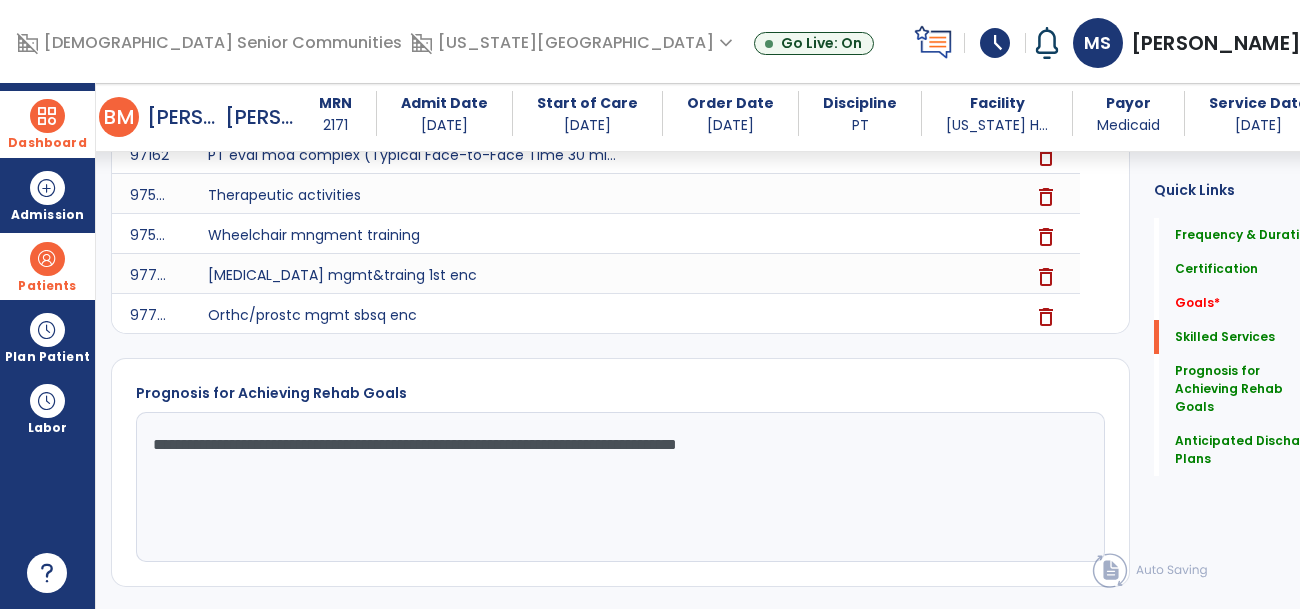 type on "**********" 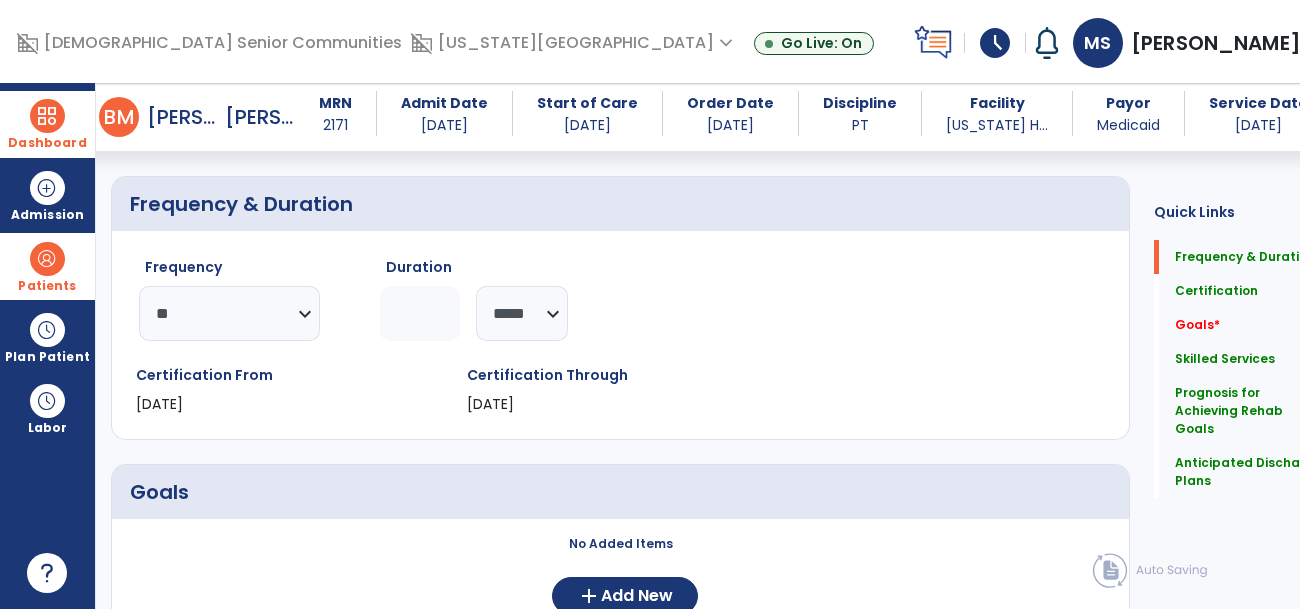 scroll, scrollTop: 0, scrollLeft: 0, axis: both 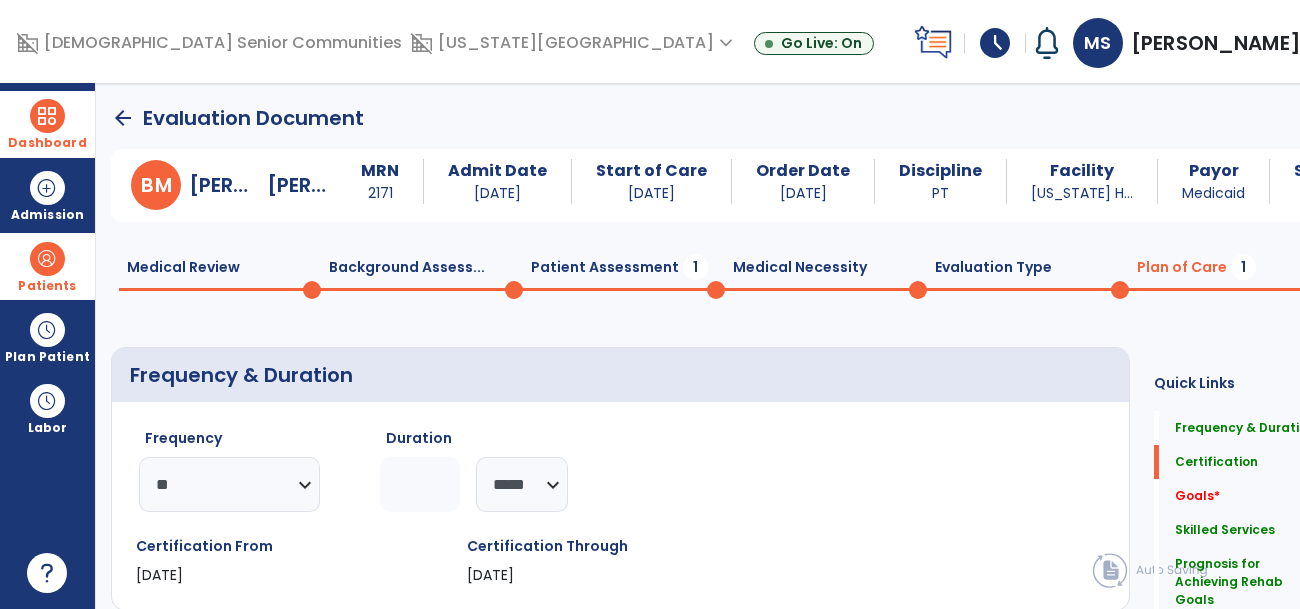 click 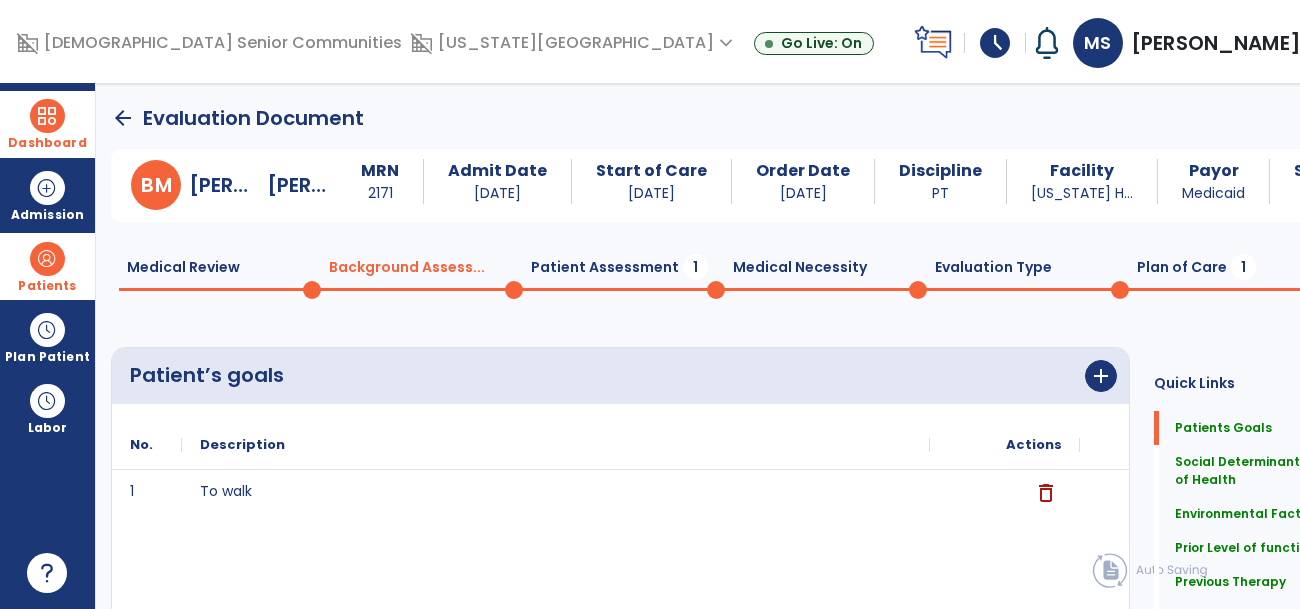 click on "Patient Assessment  1" 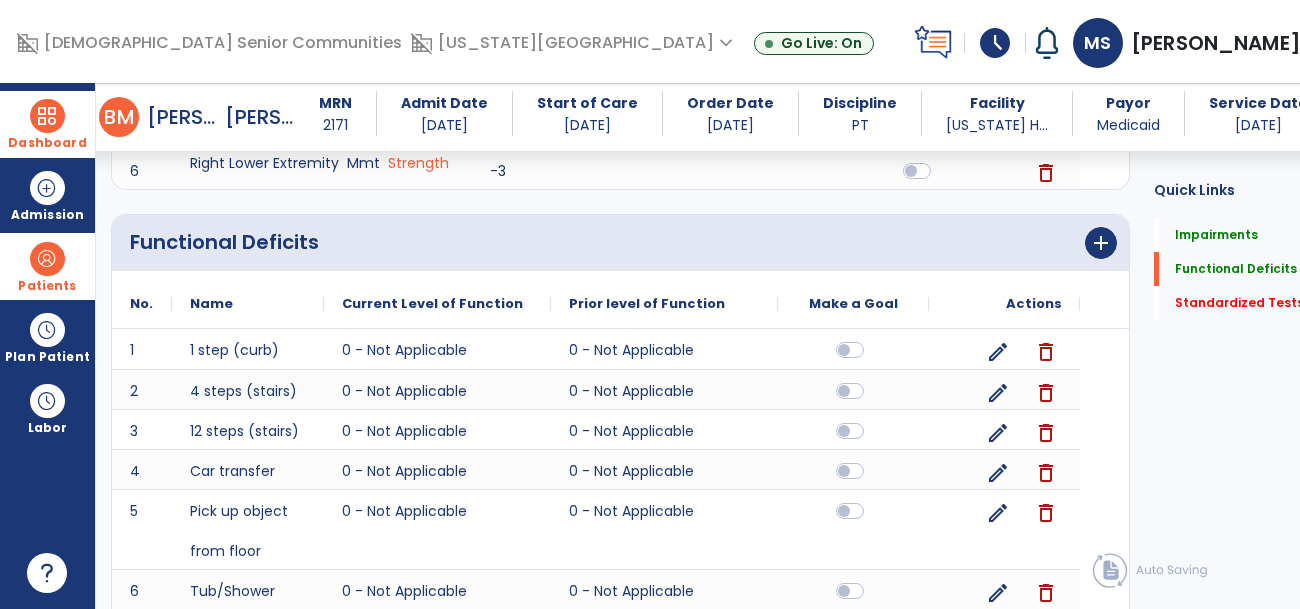scroll, scrollTop: 674, scrollLeft: 0, axis: vertical 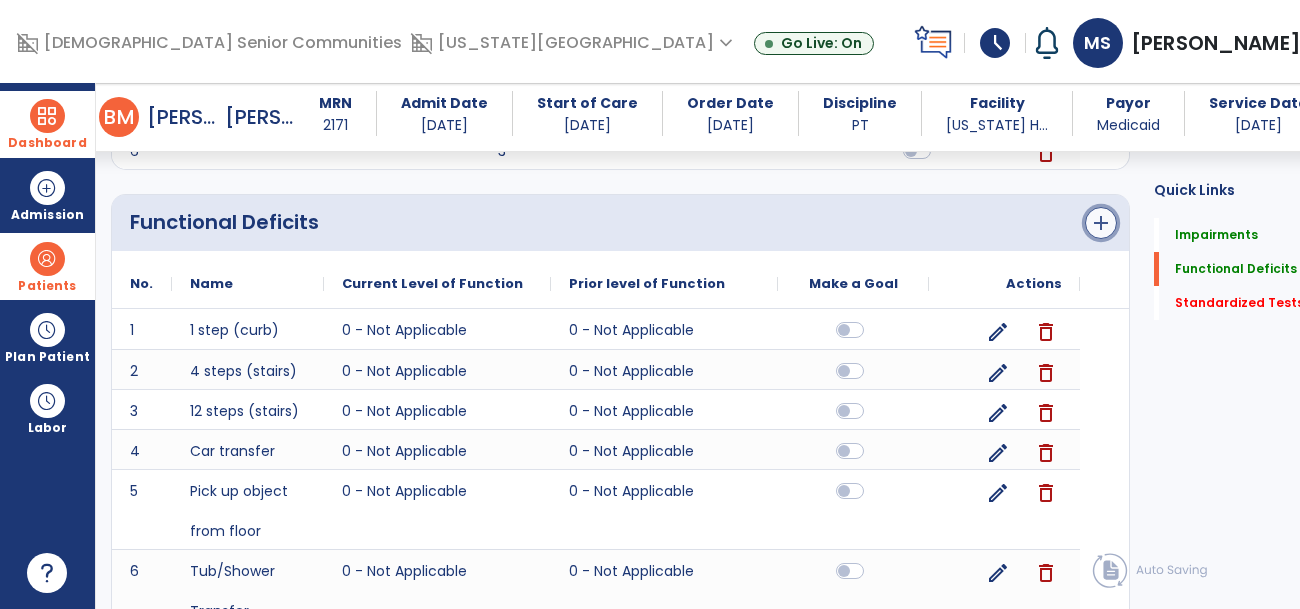 click on "add" 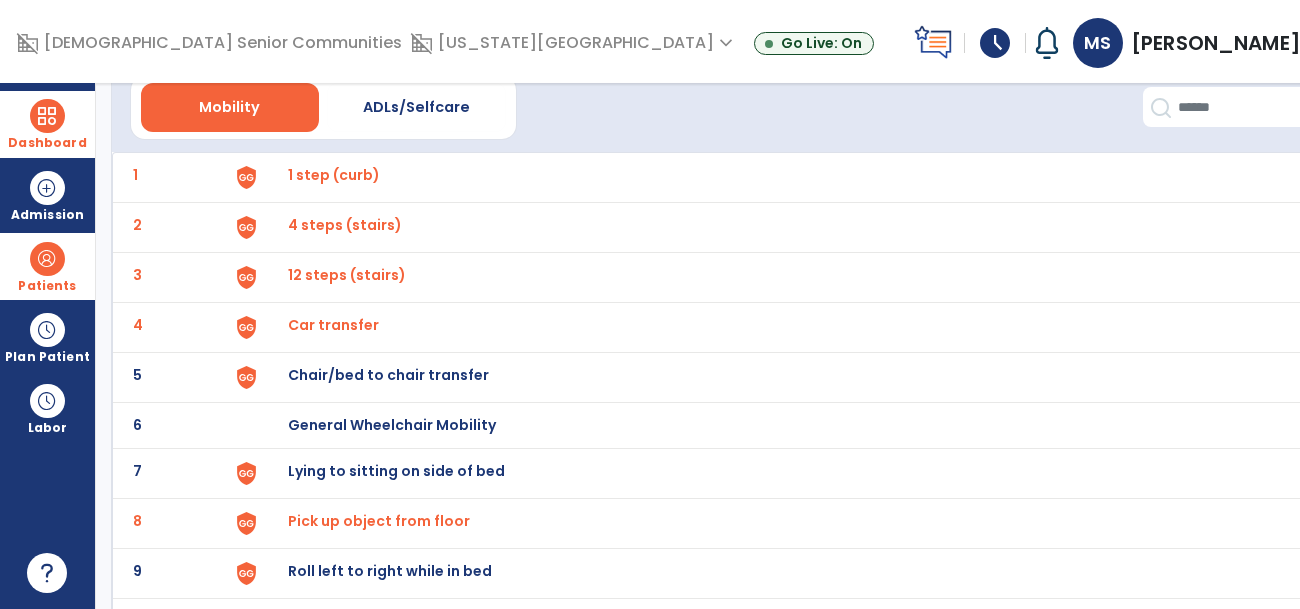 scroll, scrollTop: 91, scrollLeft: 0, axis: vertical 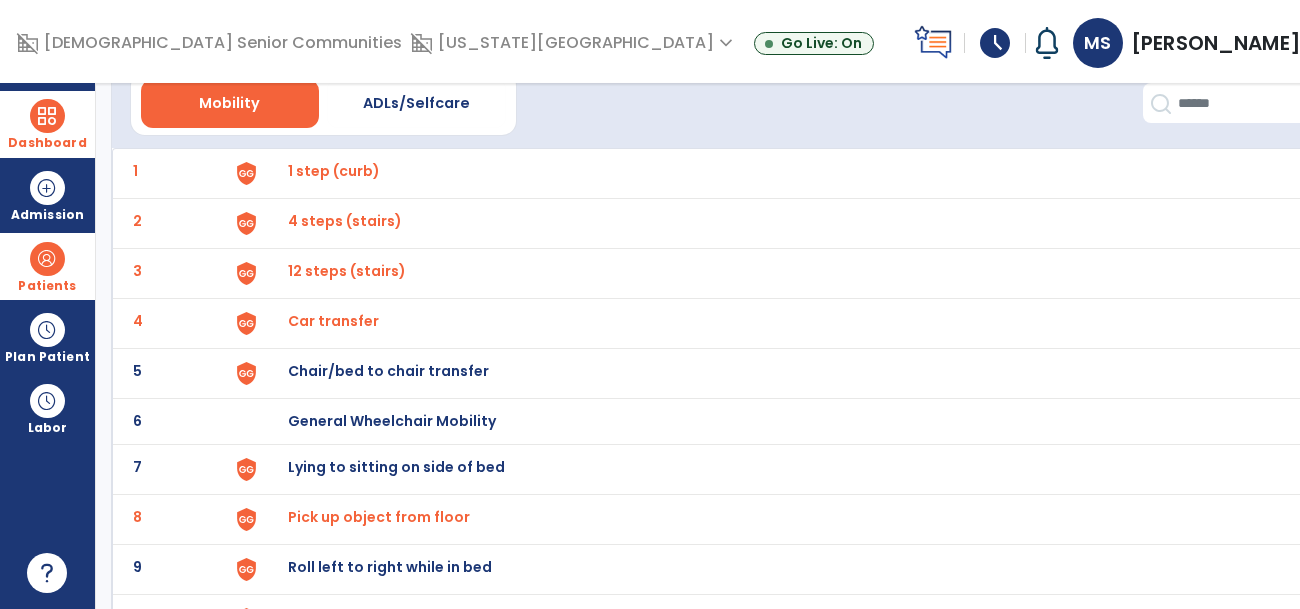 click on "Chair/bed to chair transfer" at bounding box center [782, 173] 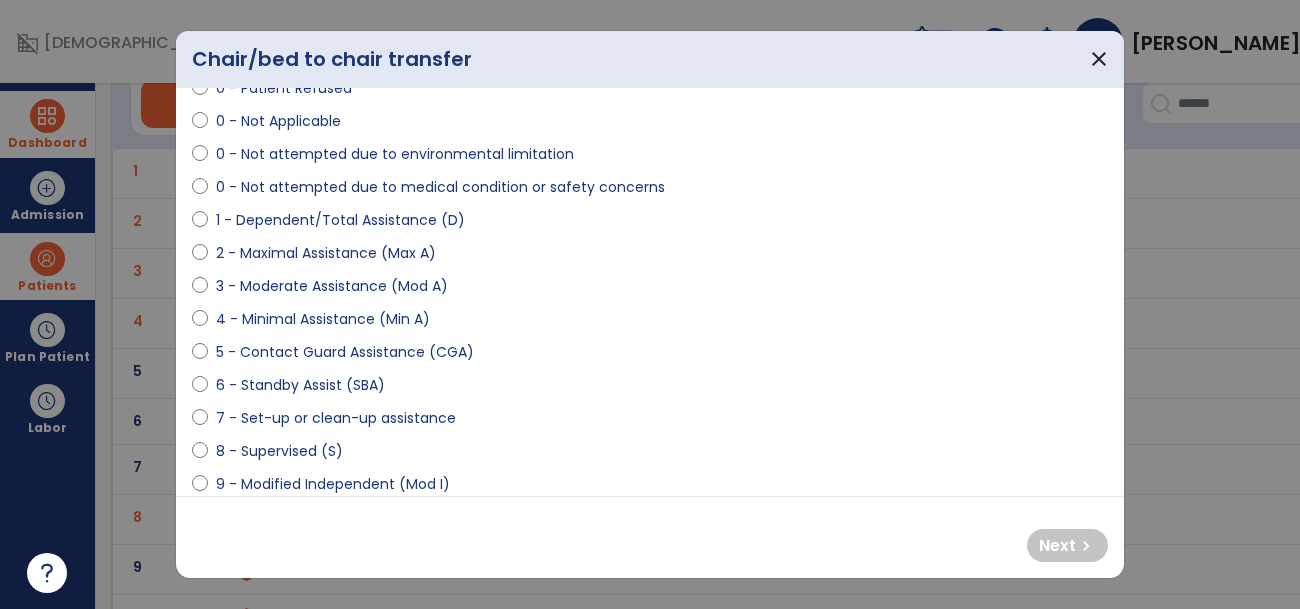 scroll, scrollTop: 136, scrollLeft: 0, axis: vertical 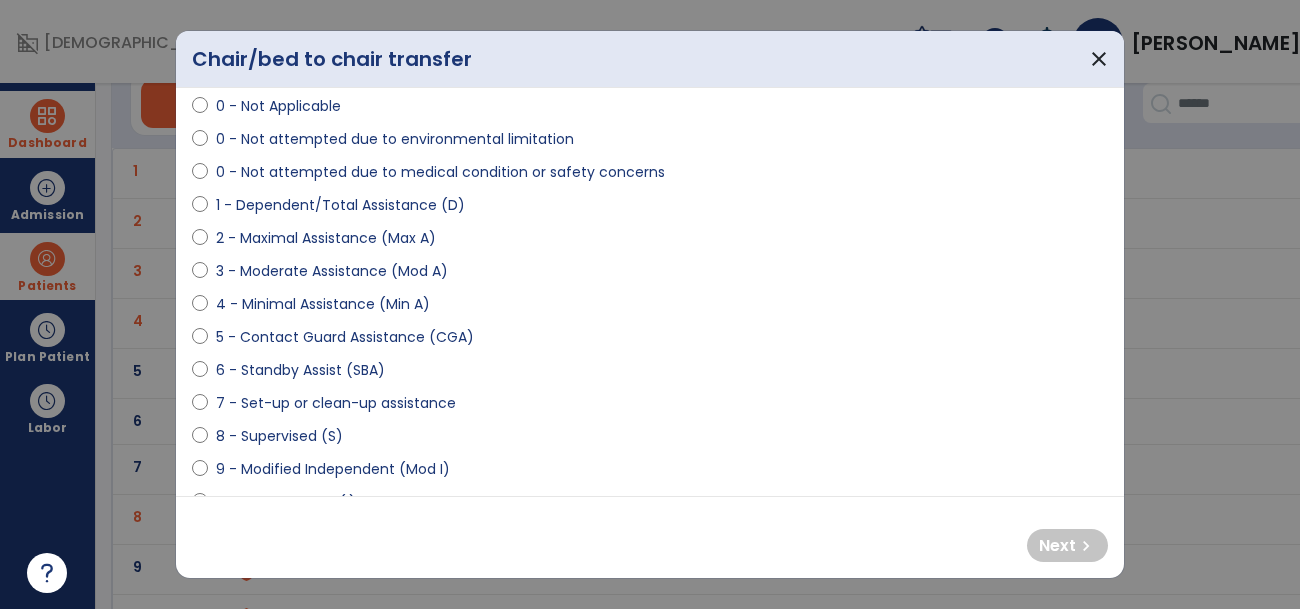 click on "**********" at bounding box center (650, 292) 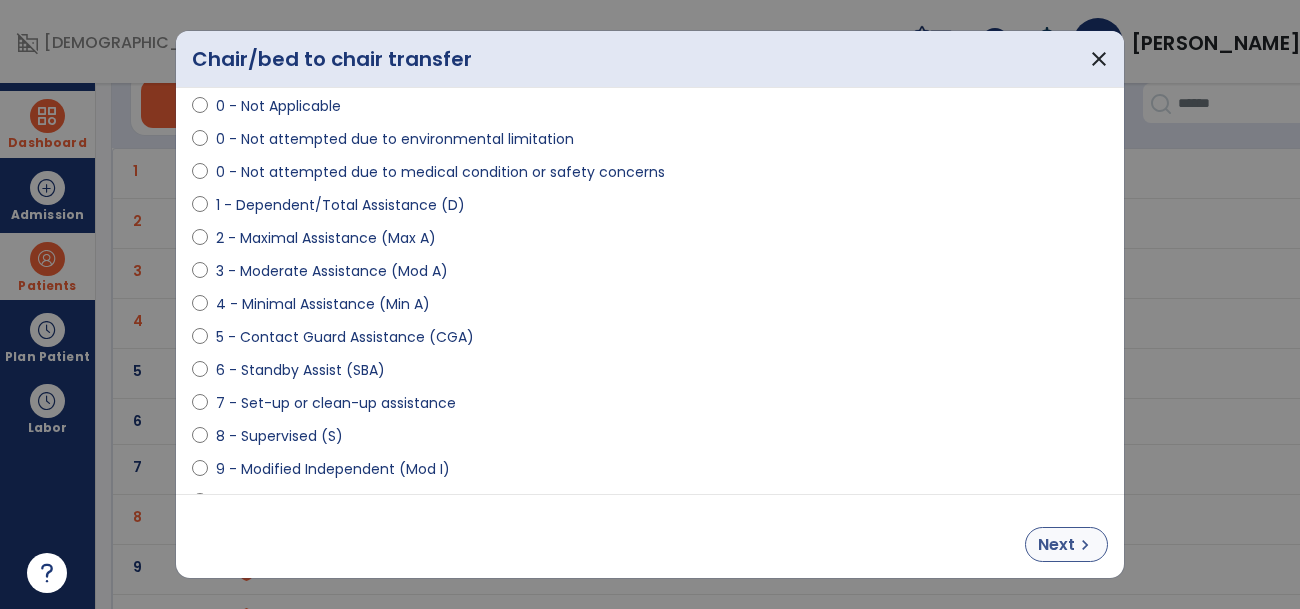 click on "Next" at bounding box center (1056, 545) 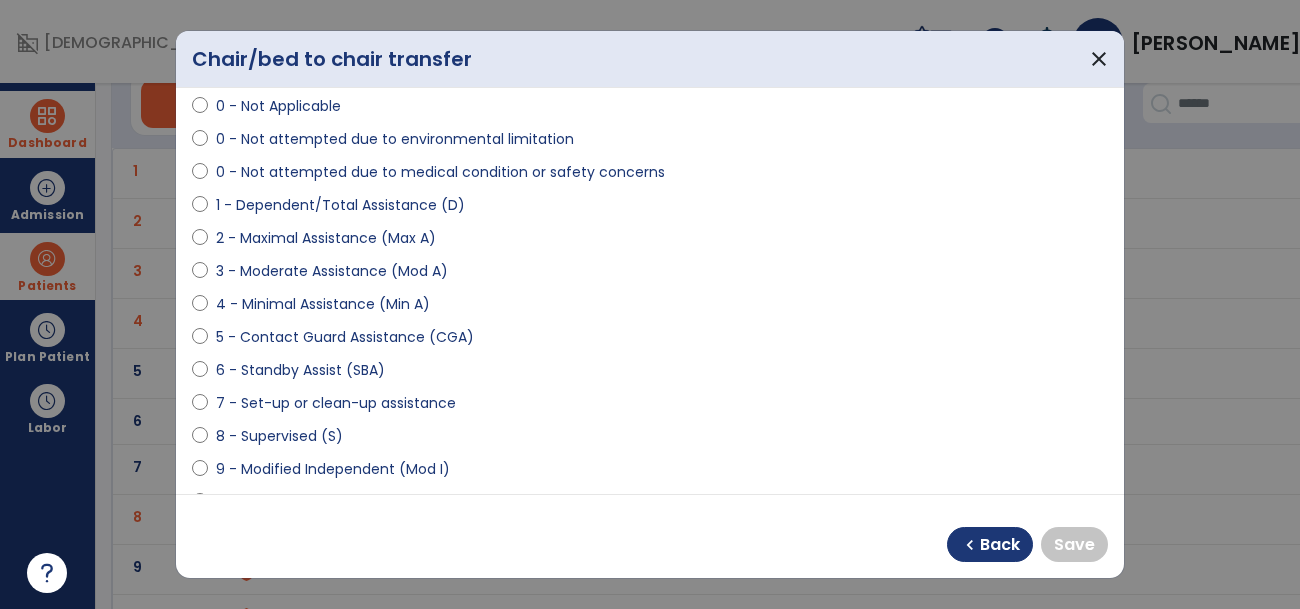 select on "**********" 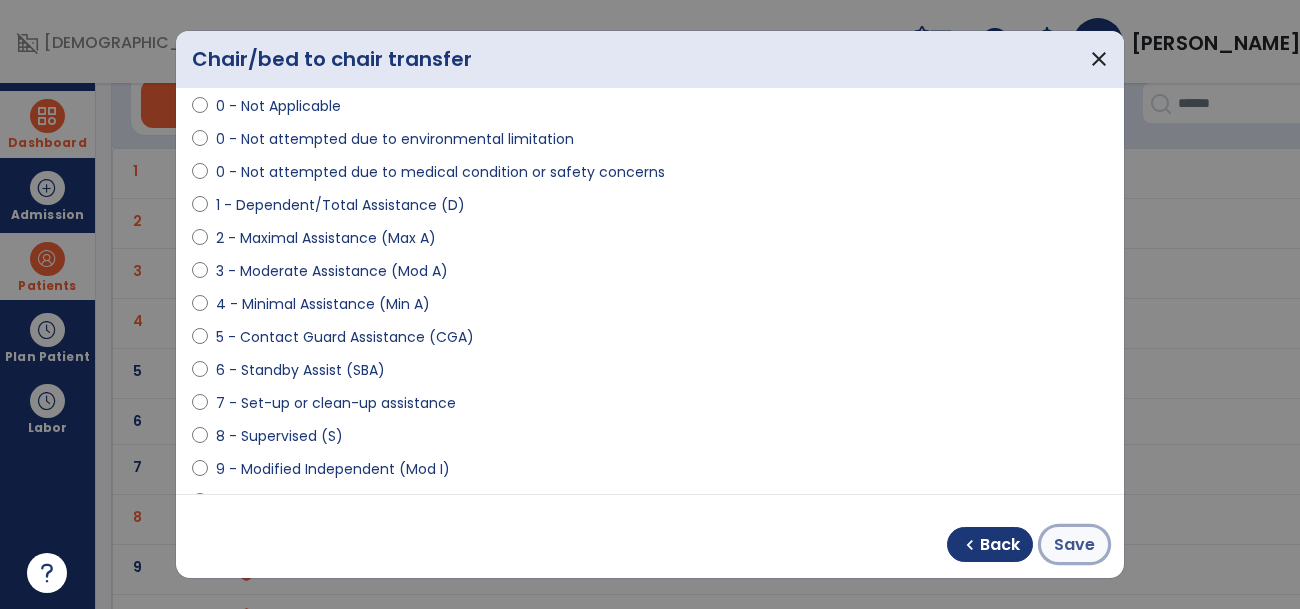 click on "Save" at bounding box center (1074, 545) 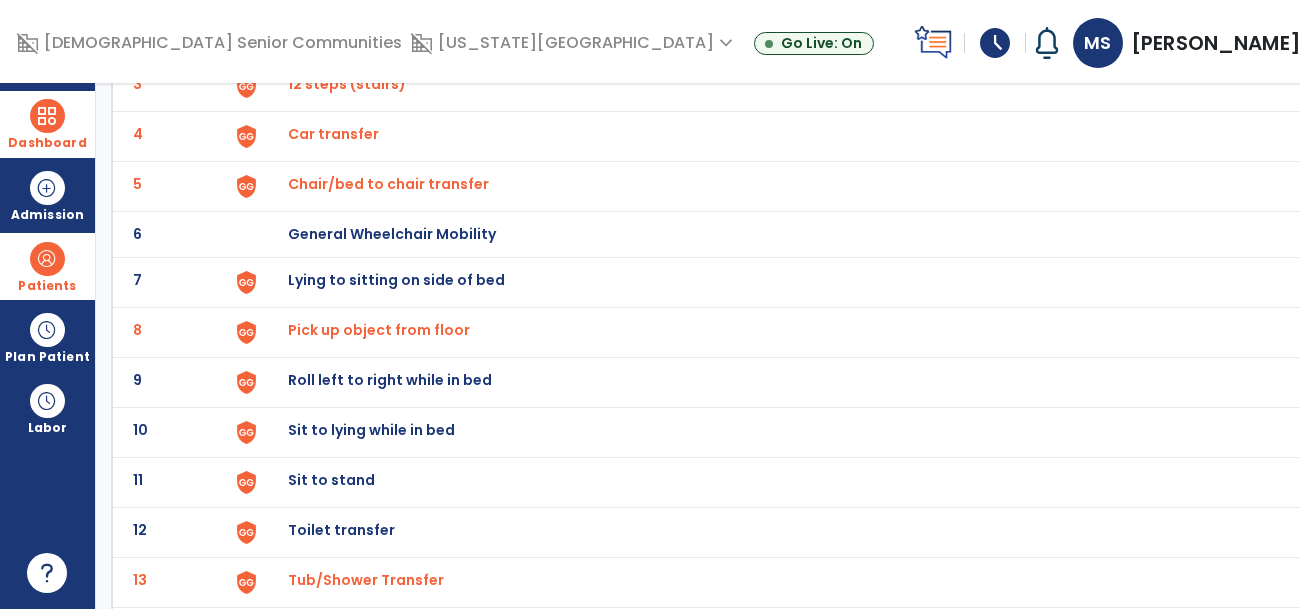 scroll, scrollTop: 291, scrollLeft: 0, axis: vertical 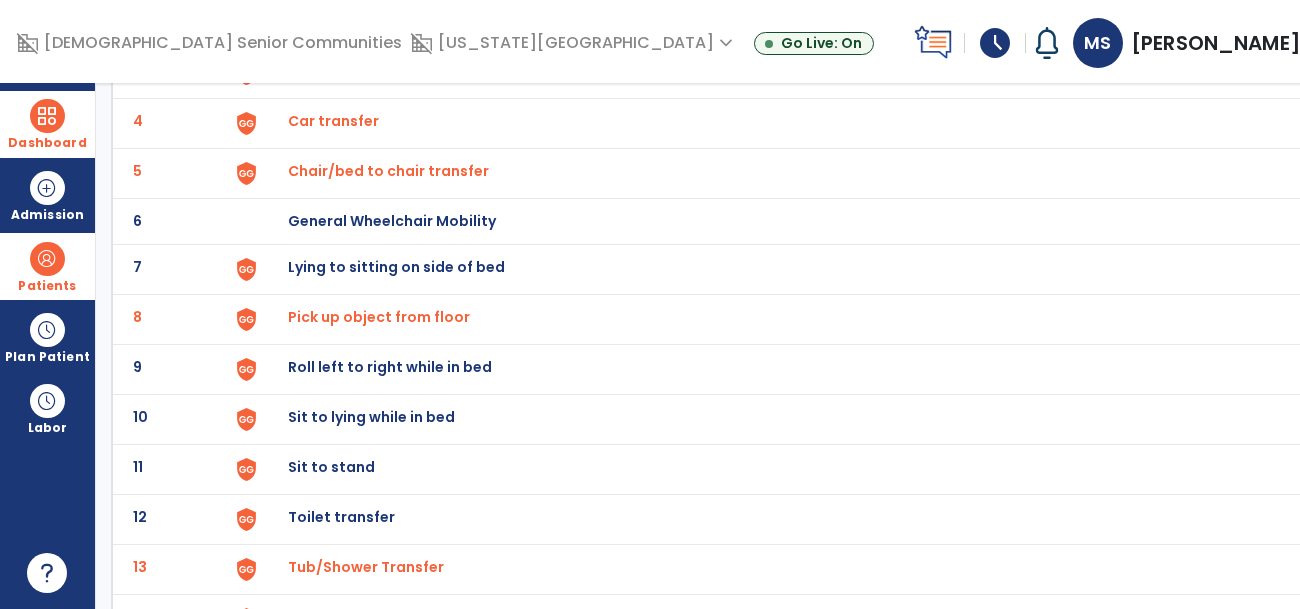 click on "Roll left to right while in bed" at bounding box center [782, -27] 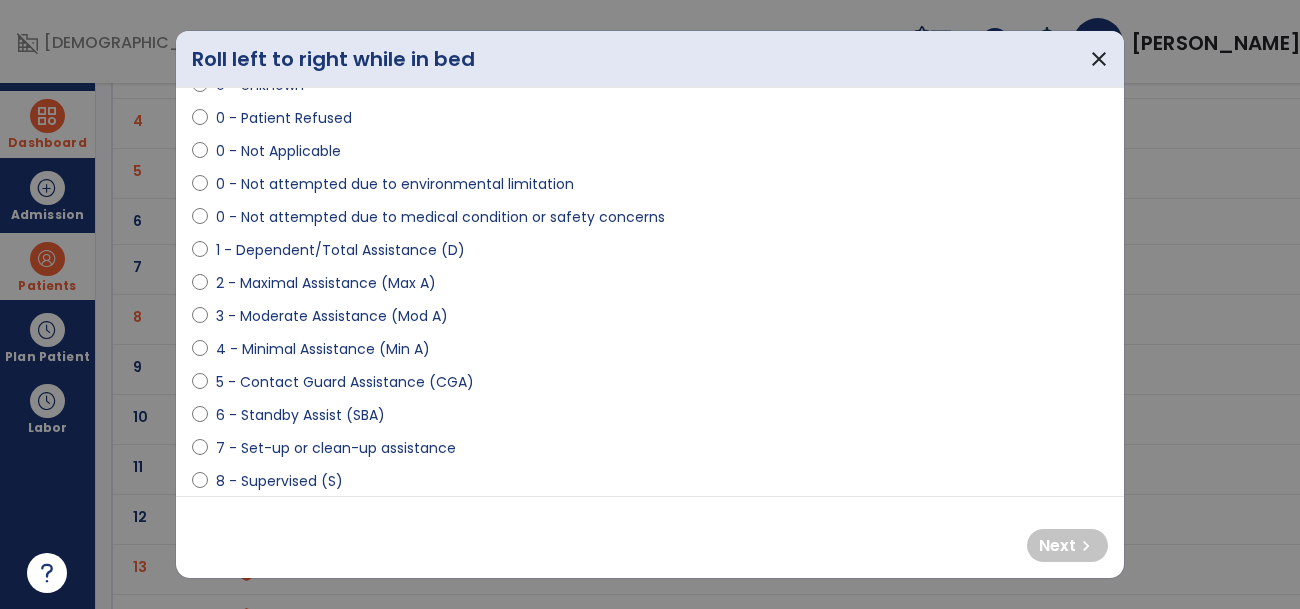 scroll, scrollTop: 93, scrollLeft: 0, axis: vertical 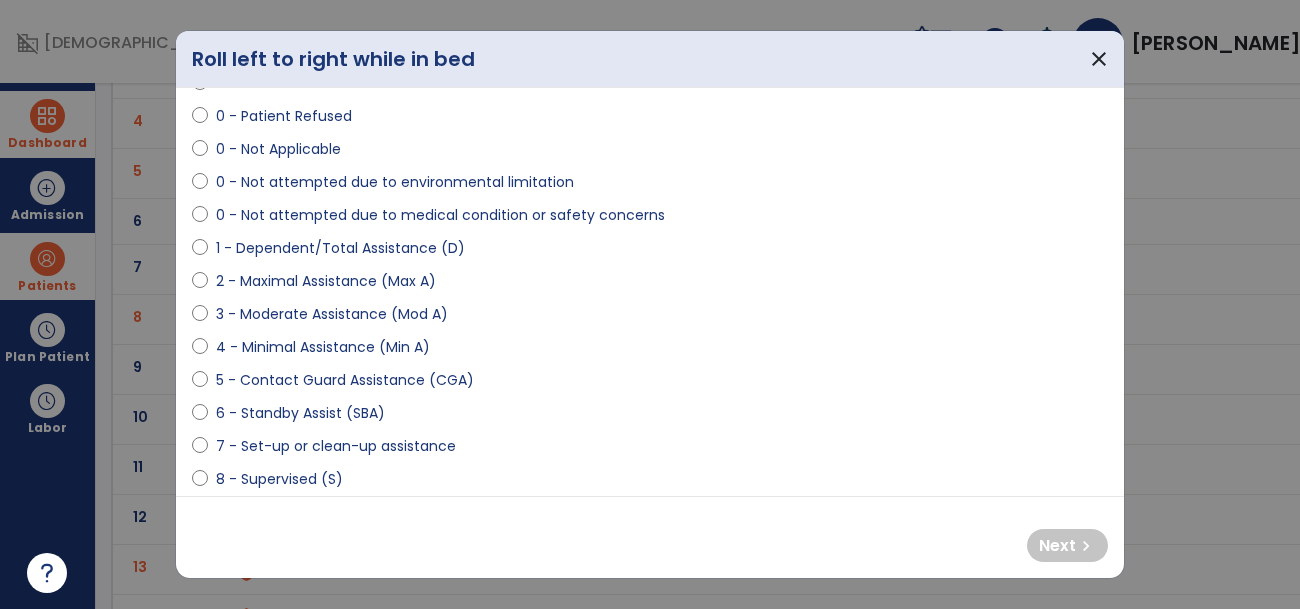 select on "**********" 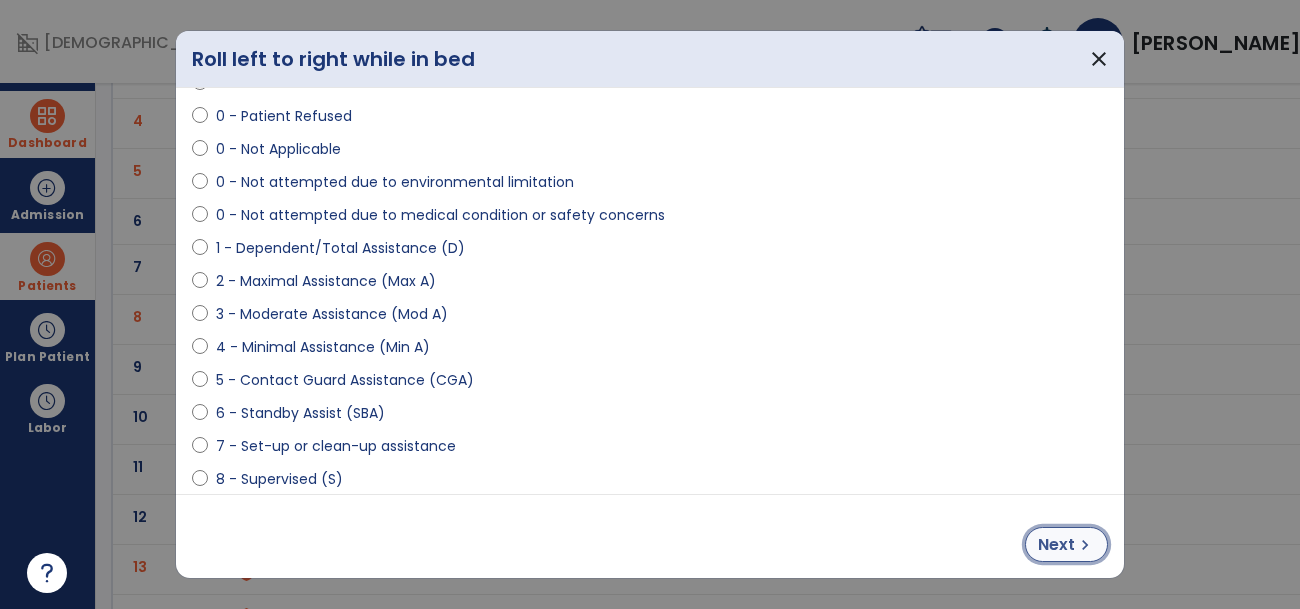 click on "Next" at bounding box center [1056, 545] 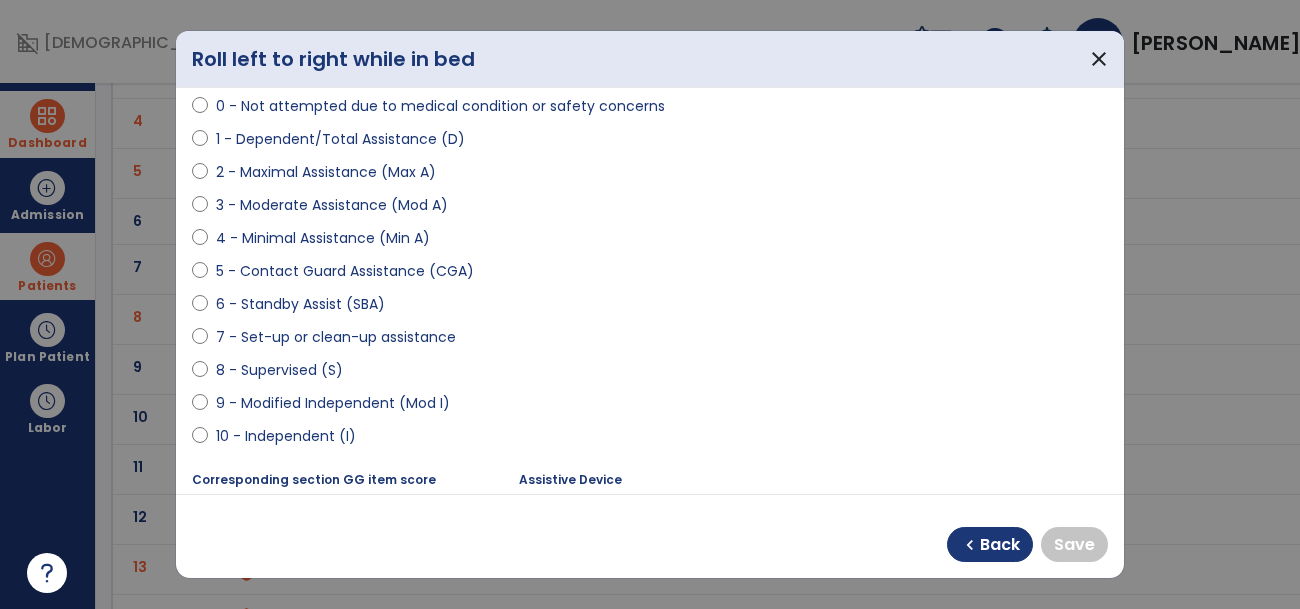 scroll, scrollTop: 204, scrollLeft: 0, axis: vertical 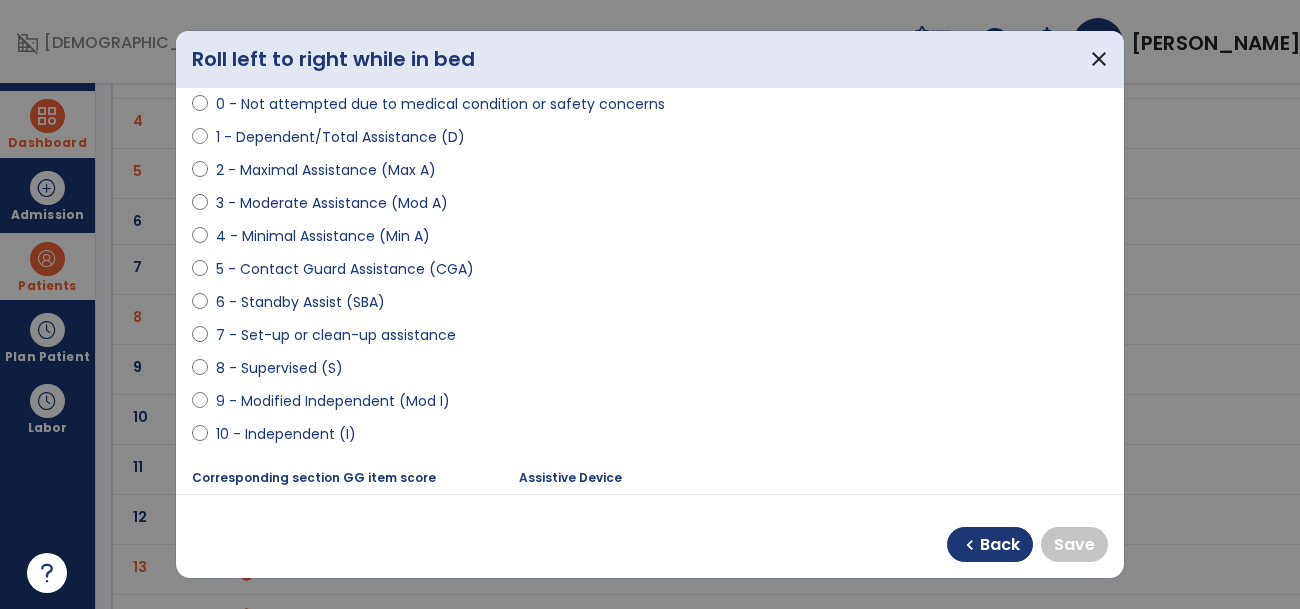 select on "**********" 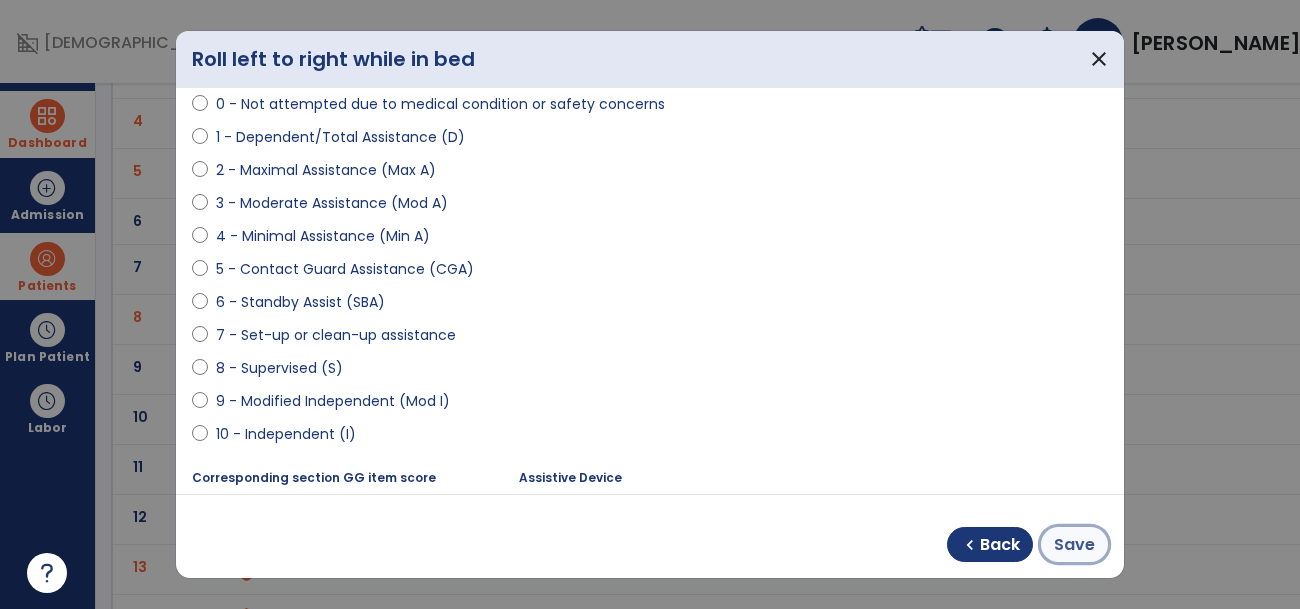 click on "Save" at bounding box center (1074, 545) 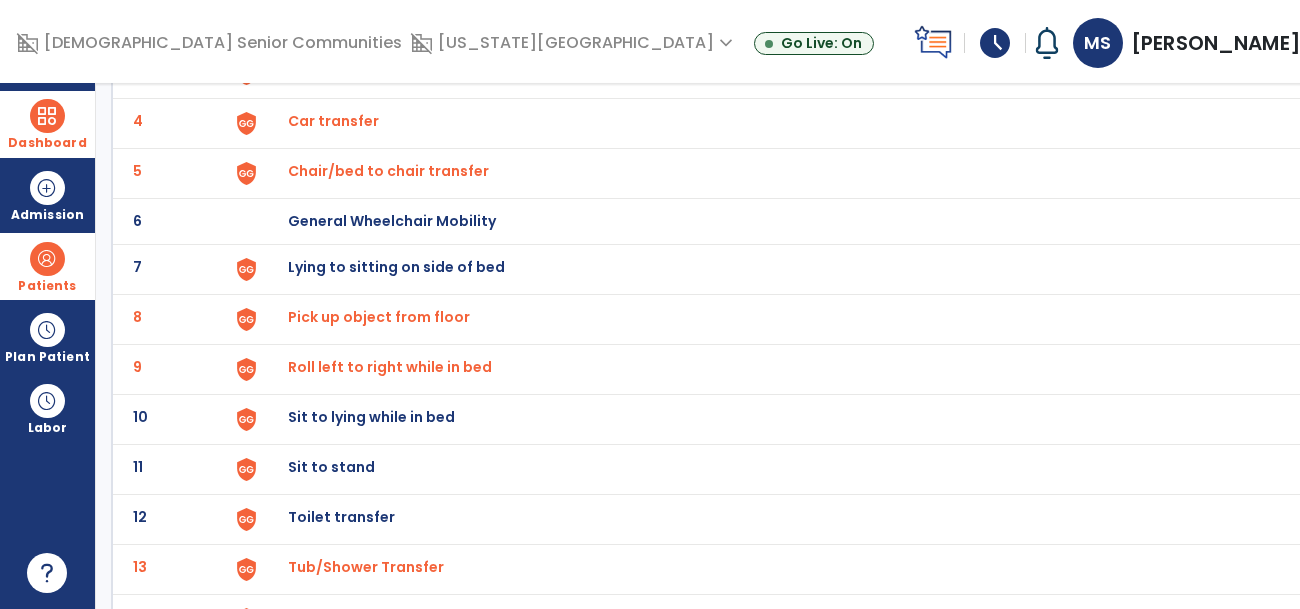 click at bounding box center (272, -27) 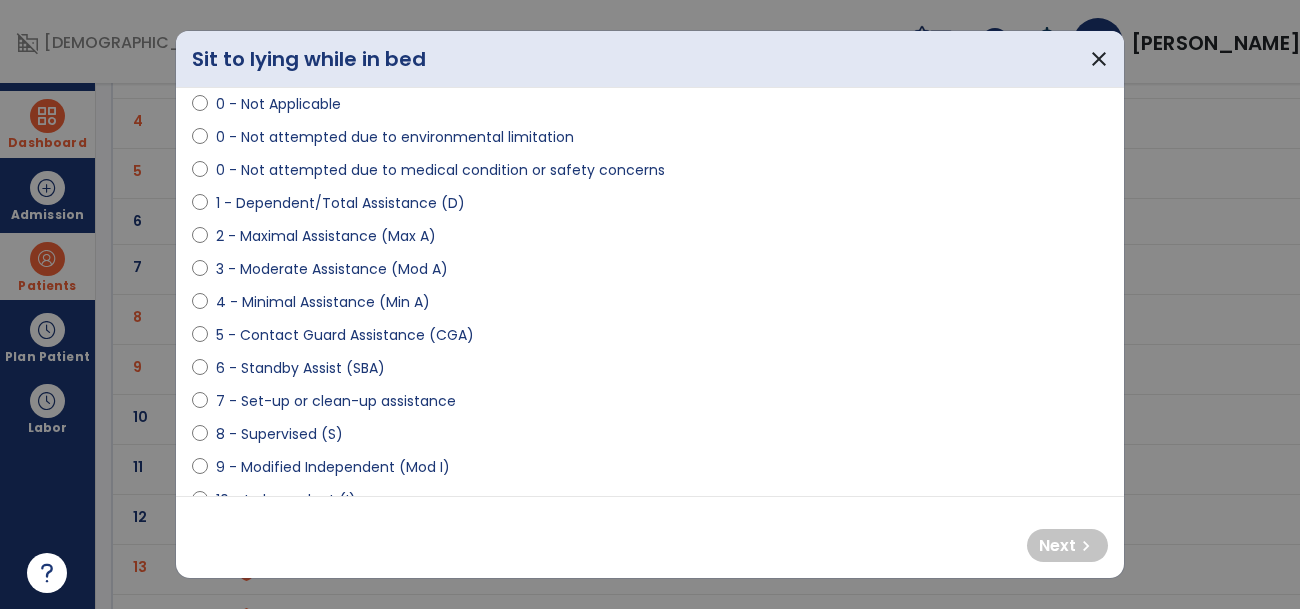scroll, scrollTop: 141, scrollLeft: 0, axis: vertical 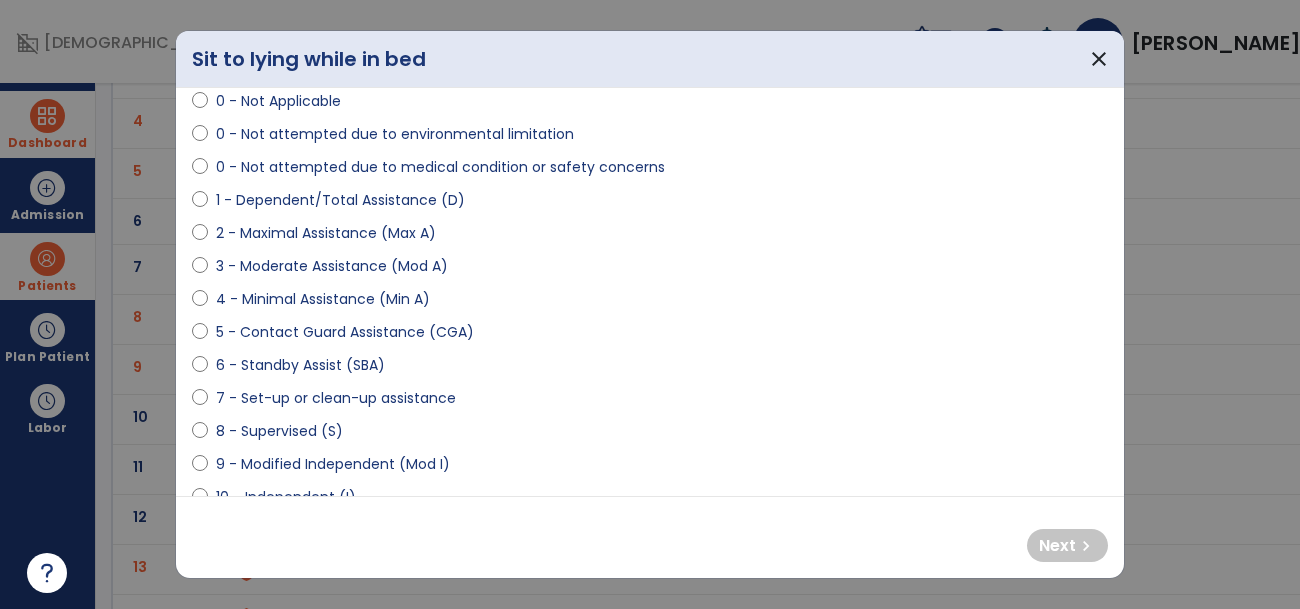select on "**********" 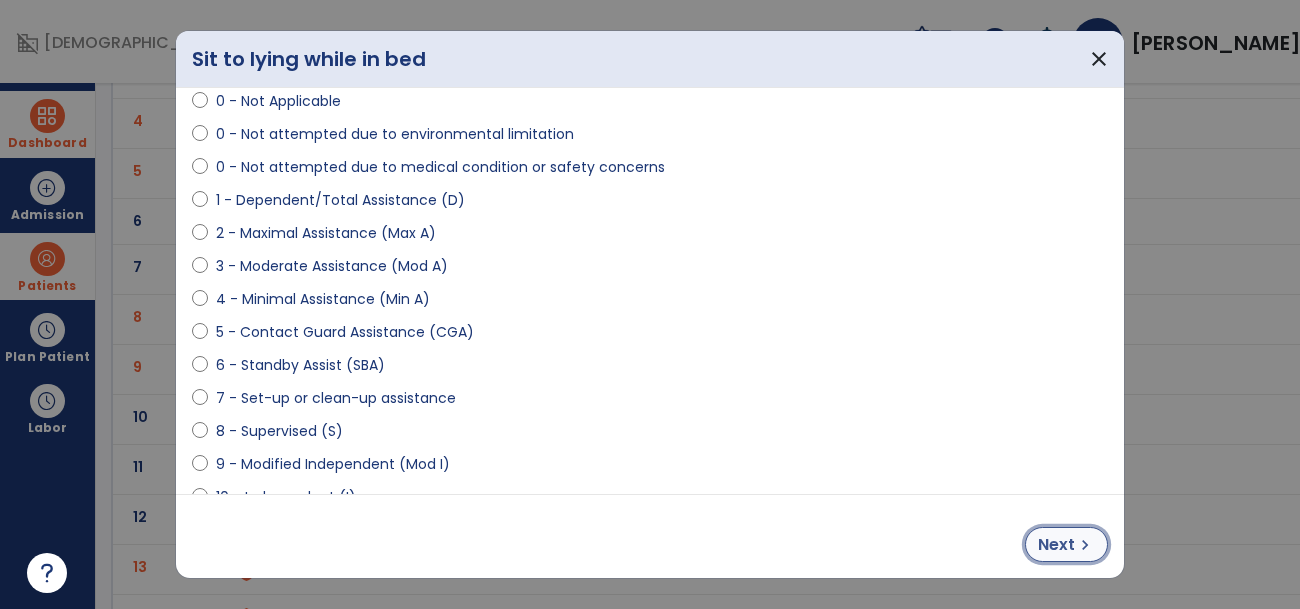 click on "Next" at bounding box center (1056, 545) 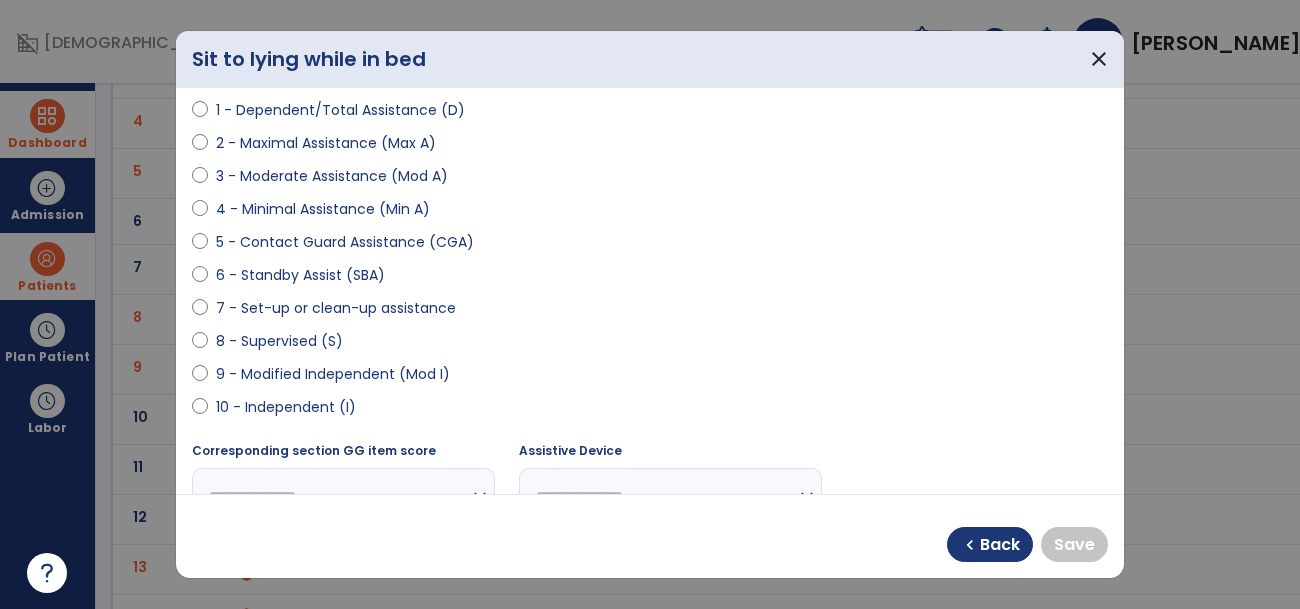 scroll, scrollTop: 233, scrollLeft: 0, axis: vertical 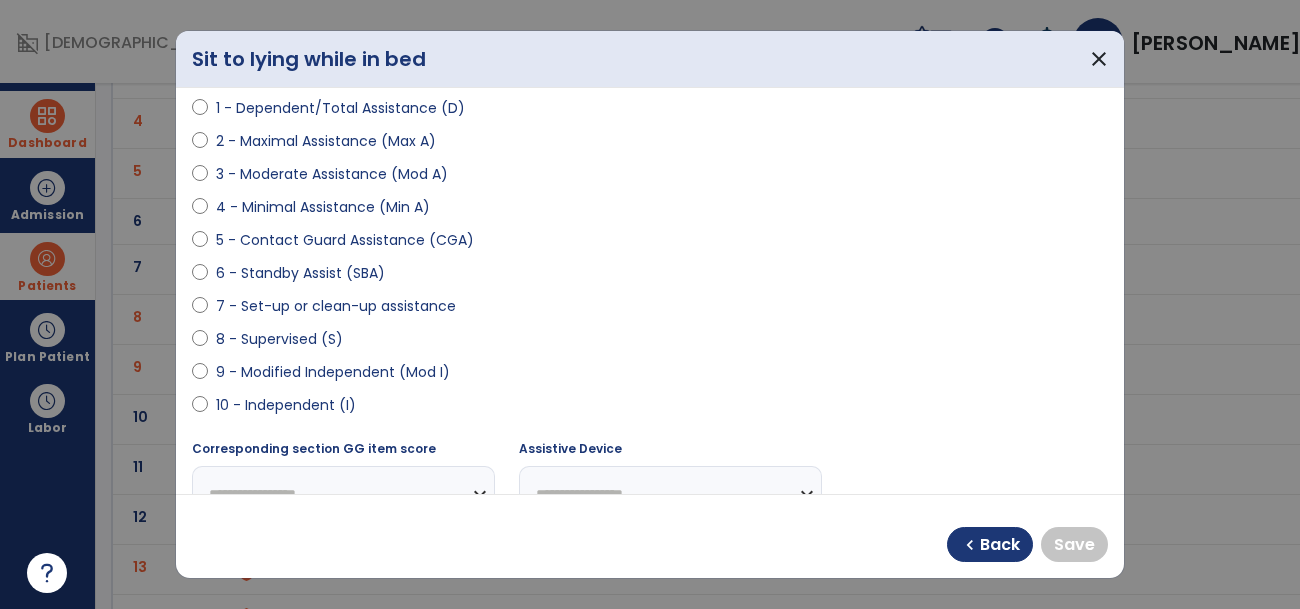 select on "**********" 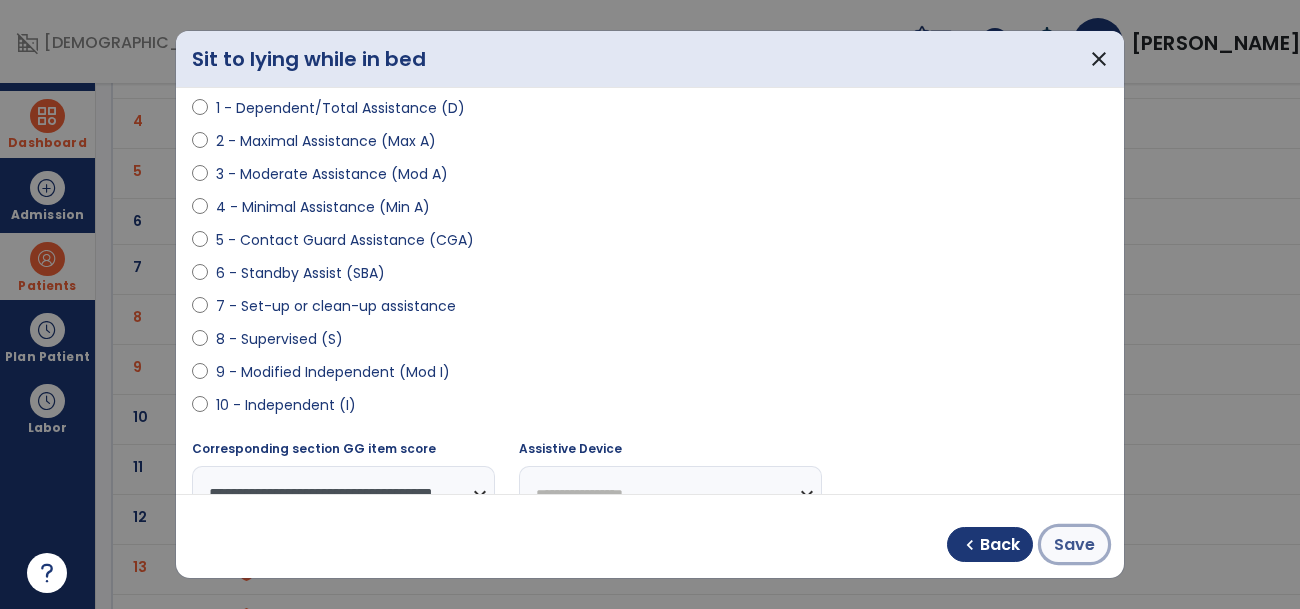 click on "Save" at bounding box center (1074, 545) 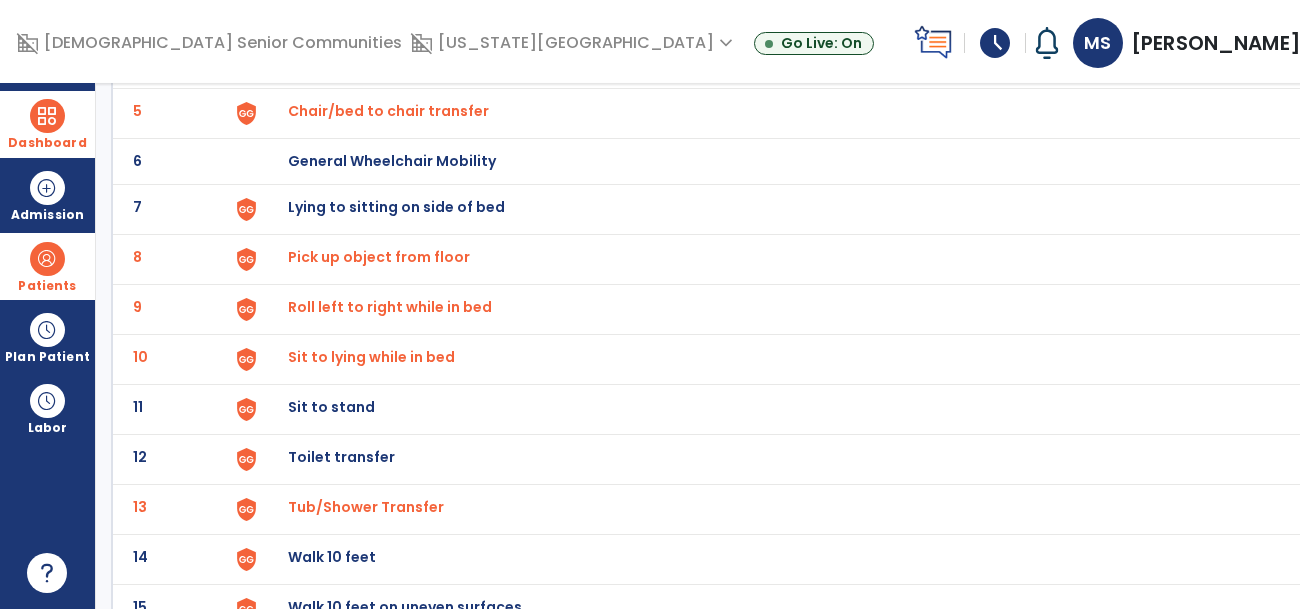 scroll, scrollTop: 354, scrollLeft: 0, axis: vertical 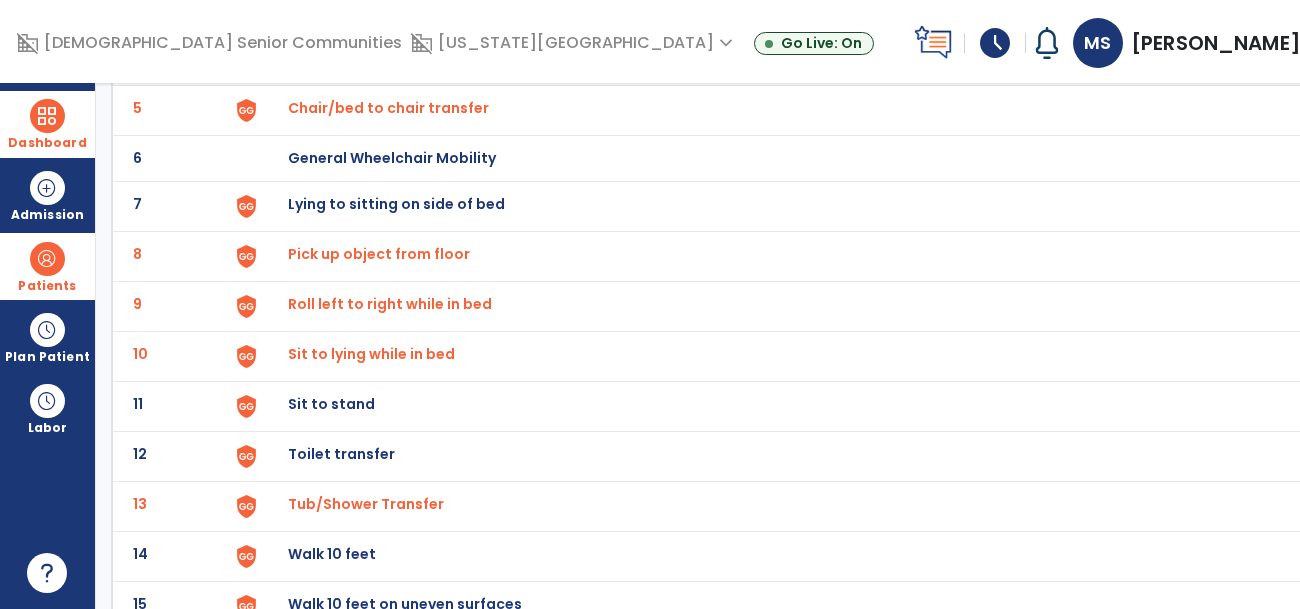 click at bounding box center [272, -90] 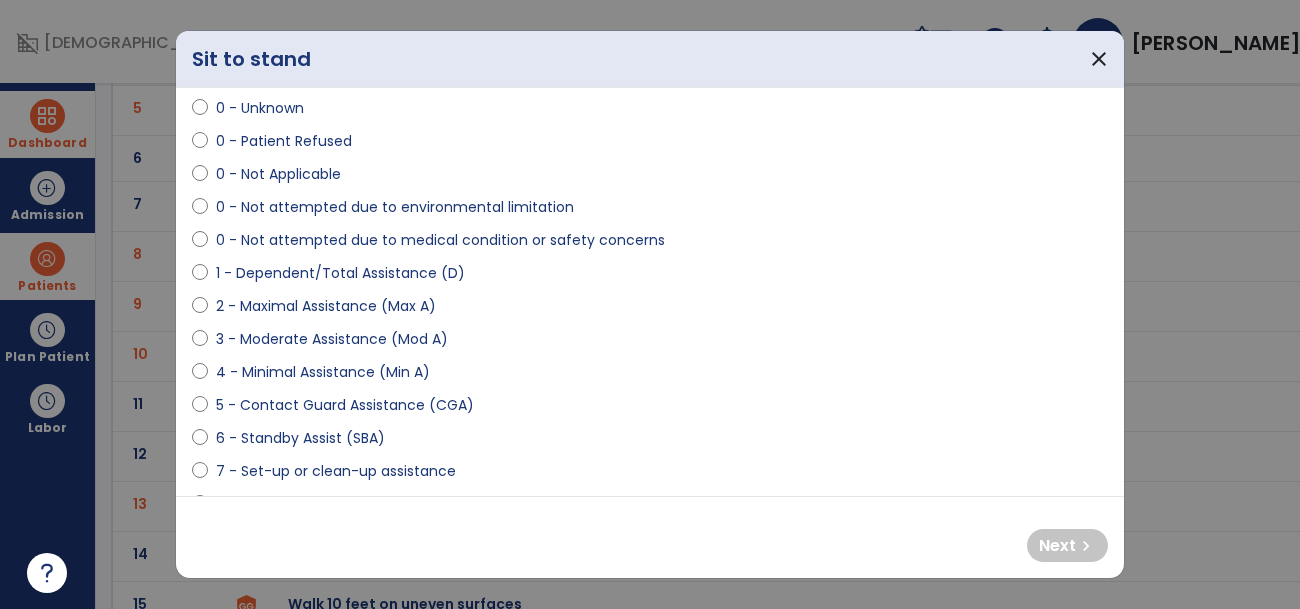 scroll, scrollTop: 72, scrollLeft: 0, axis: vertical 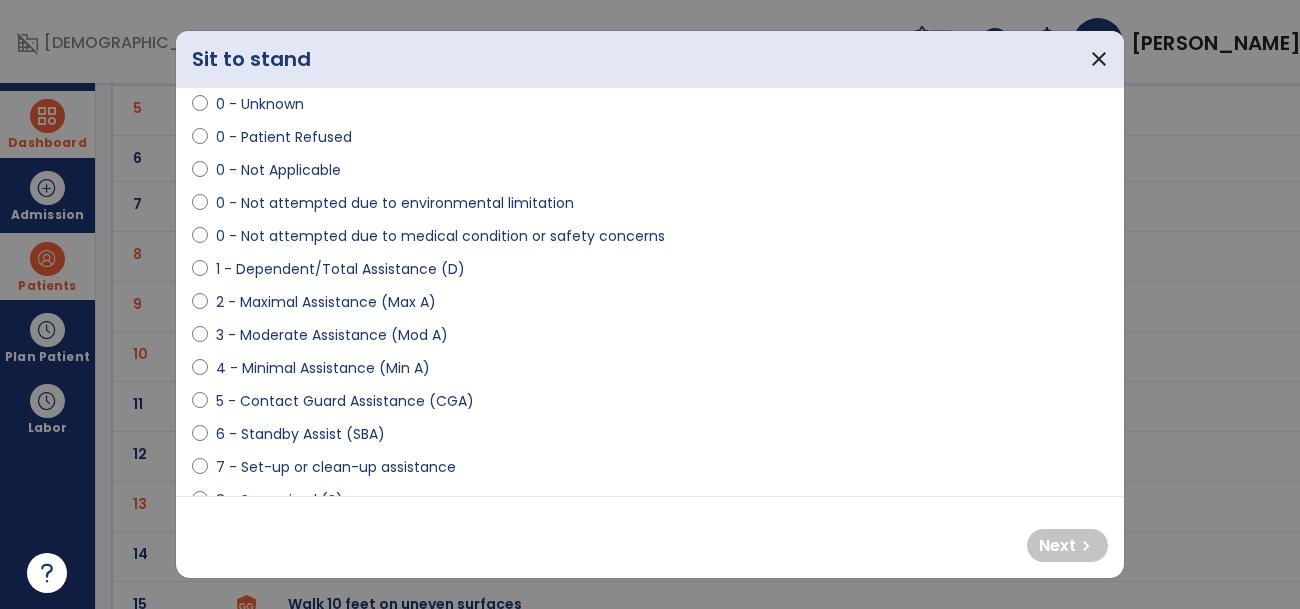 select on "**********" 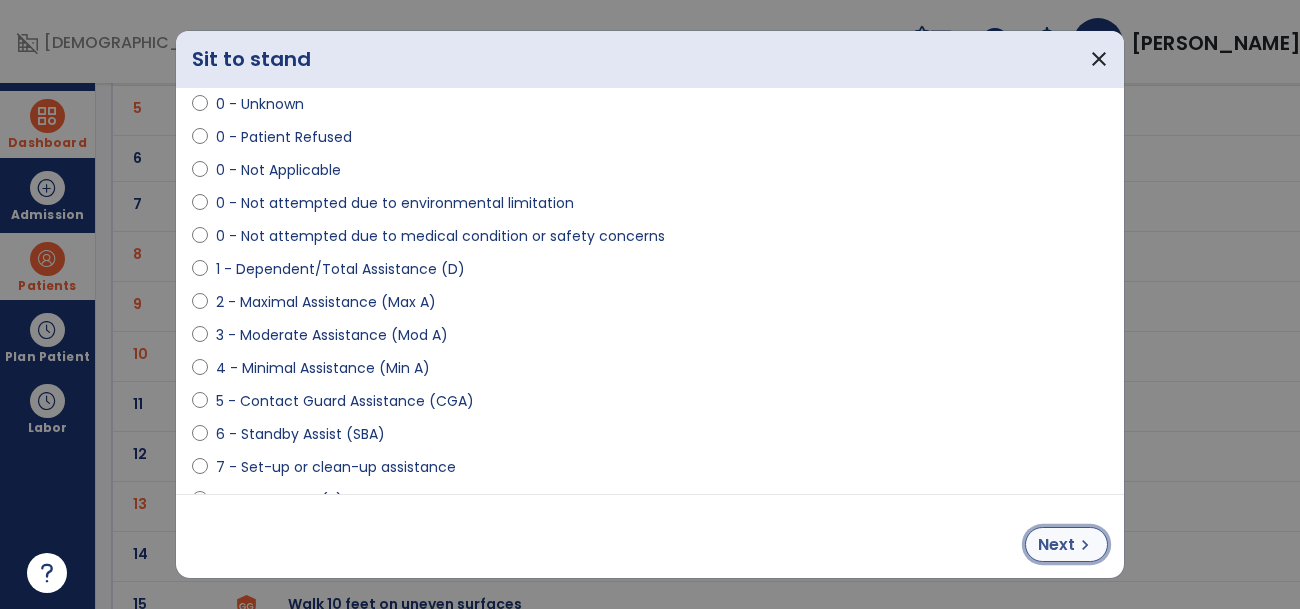 click on "Next" at bounding box center (1056, 545) 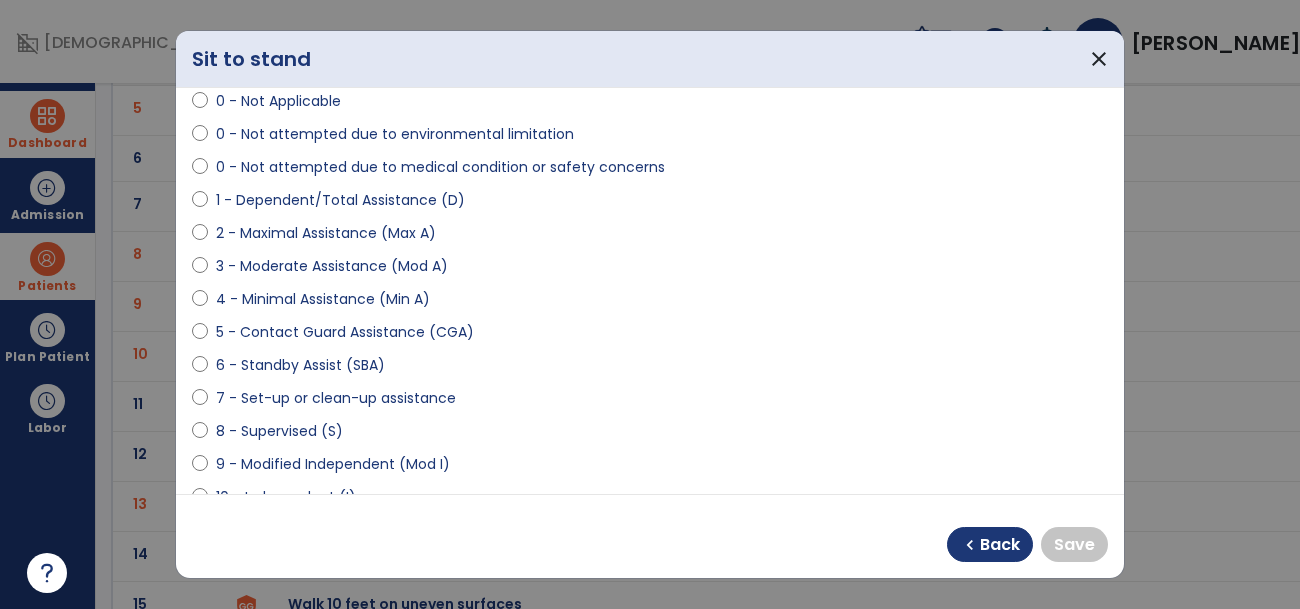scroll, scrollTop: 157, scrollLeft: 0, axis: vertical 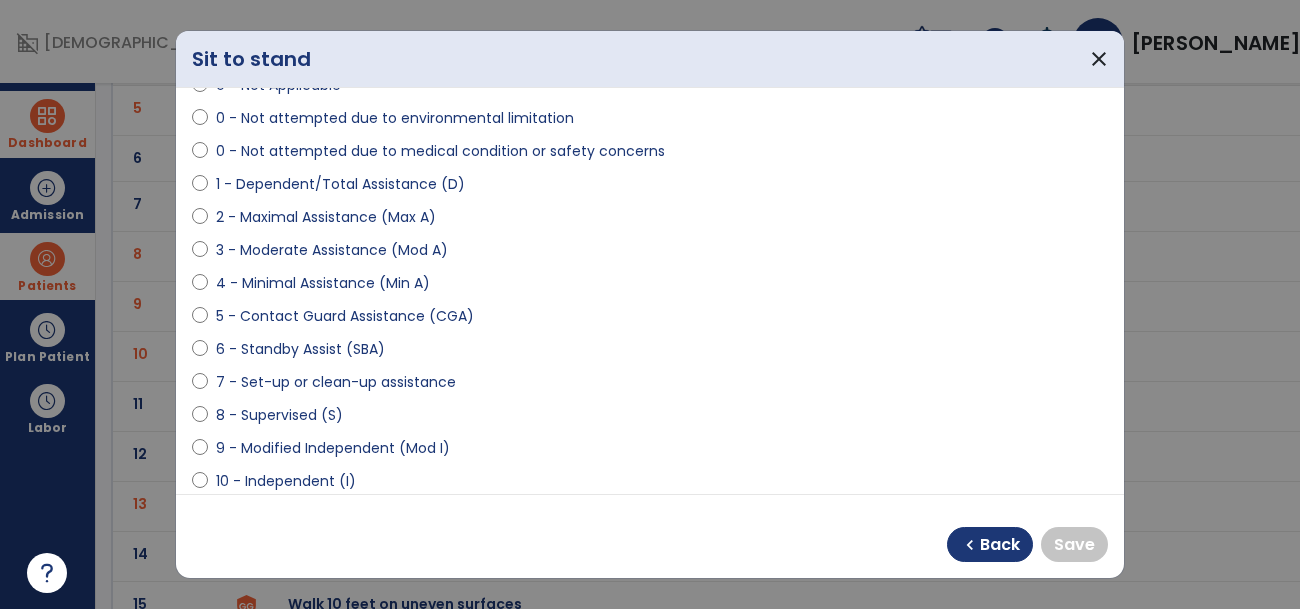select on "**********" 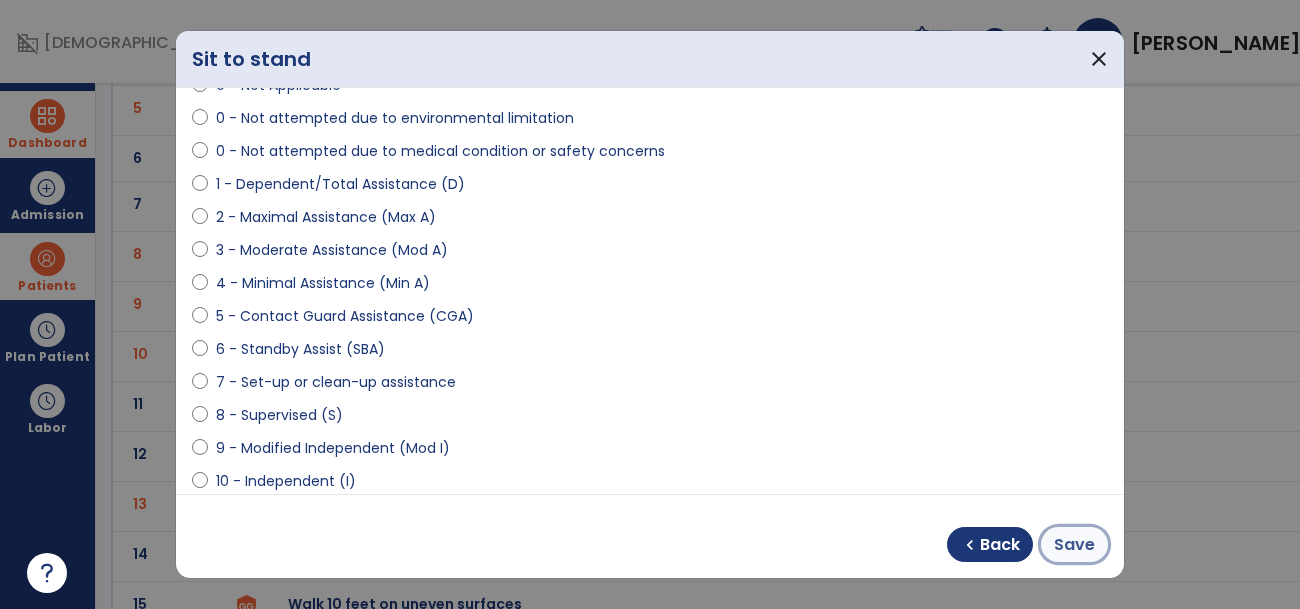 click on "Save" at bounding box center [1074, 545] 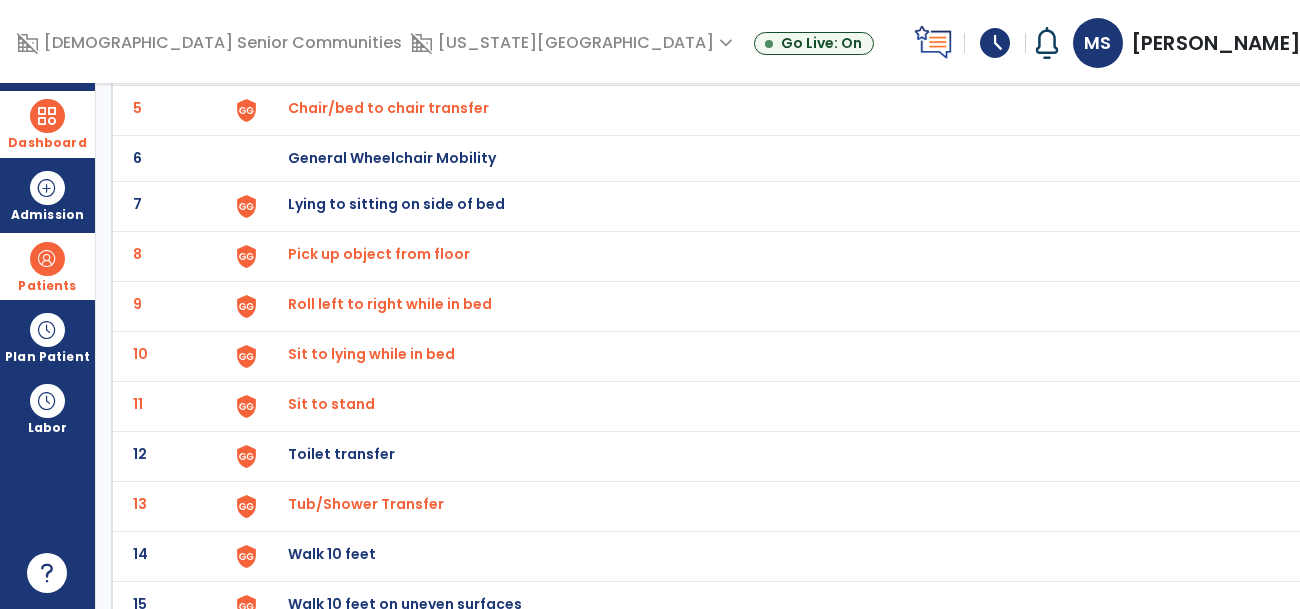 click at bounding box center [246, -90] 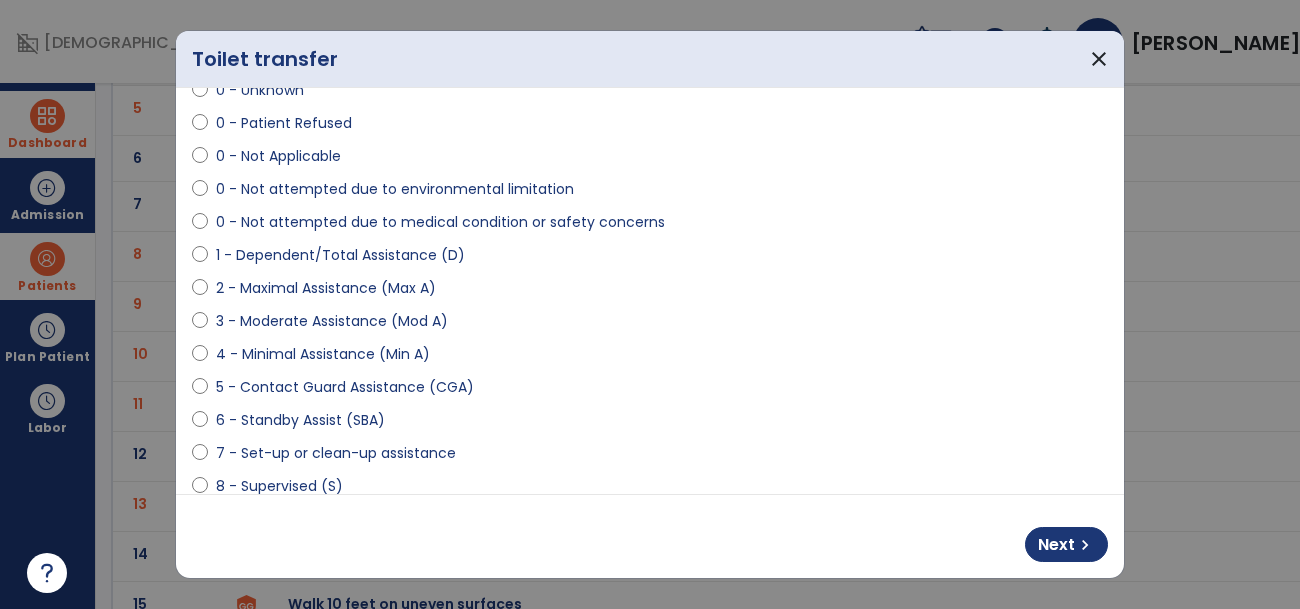 scroll, scrollTop: 87, scrollLeft: 0, axis: vertical 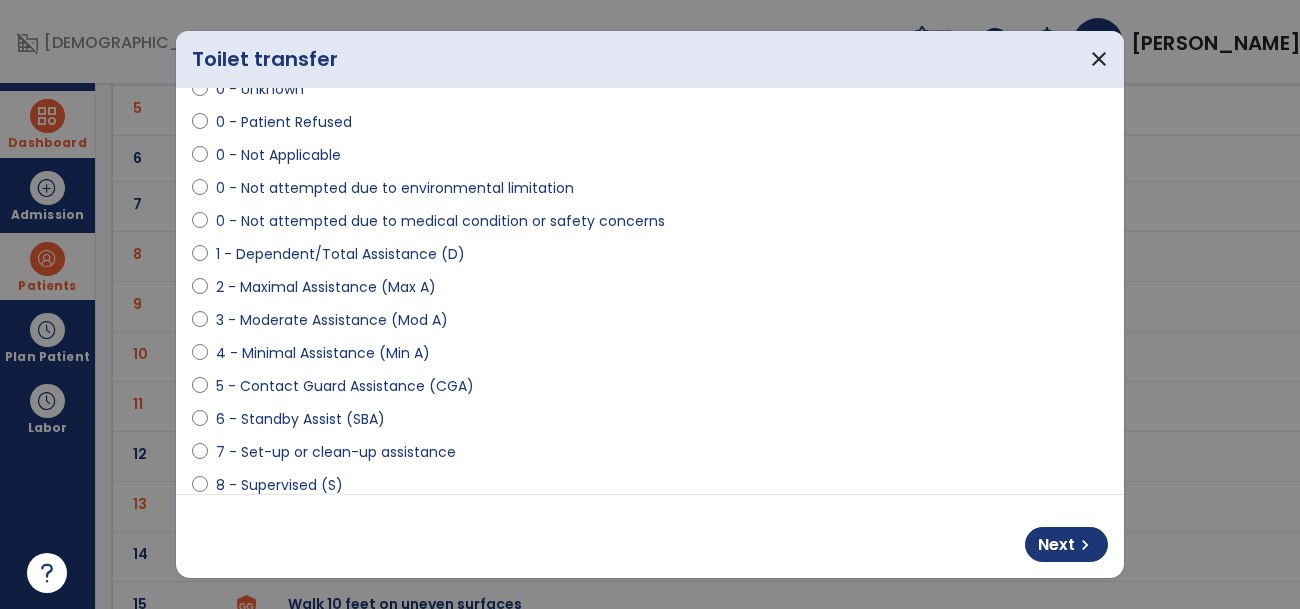 select on "**********" 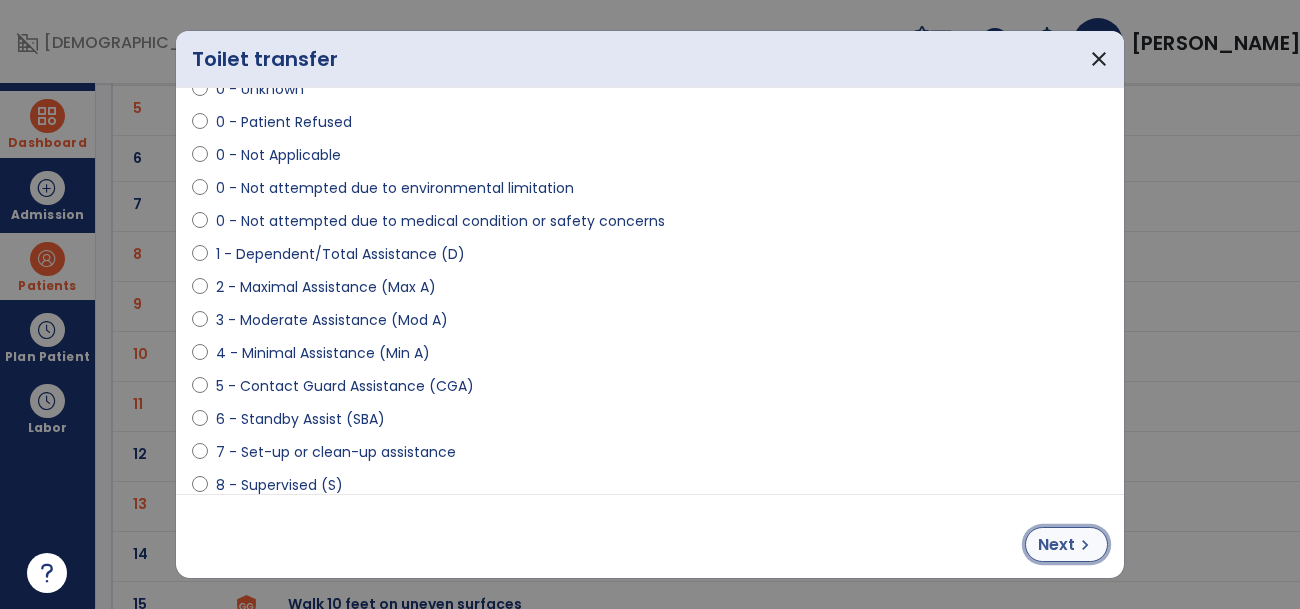 click on "Next" at bounding box center (1056, 545) 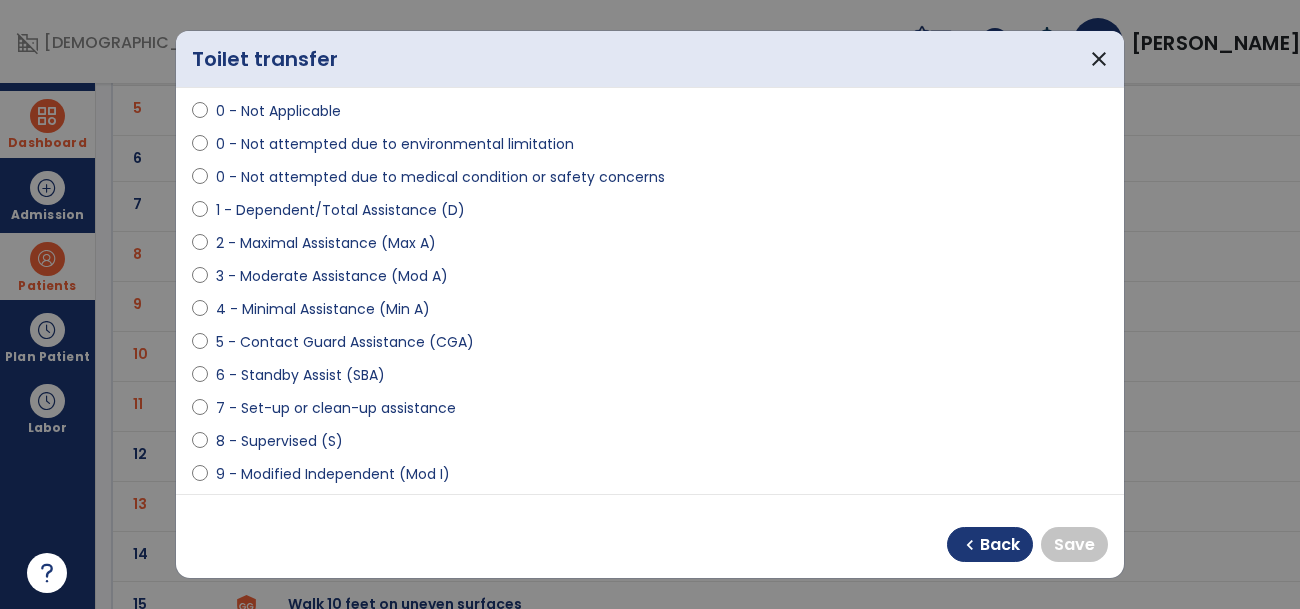 scroll, scrollTop: 129, scrollLeft: 0, axis: vertical 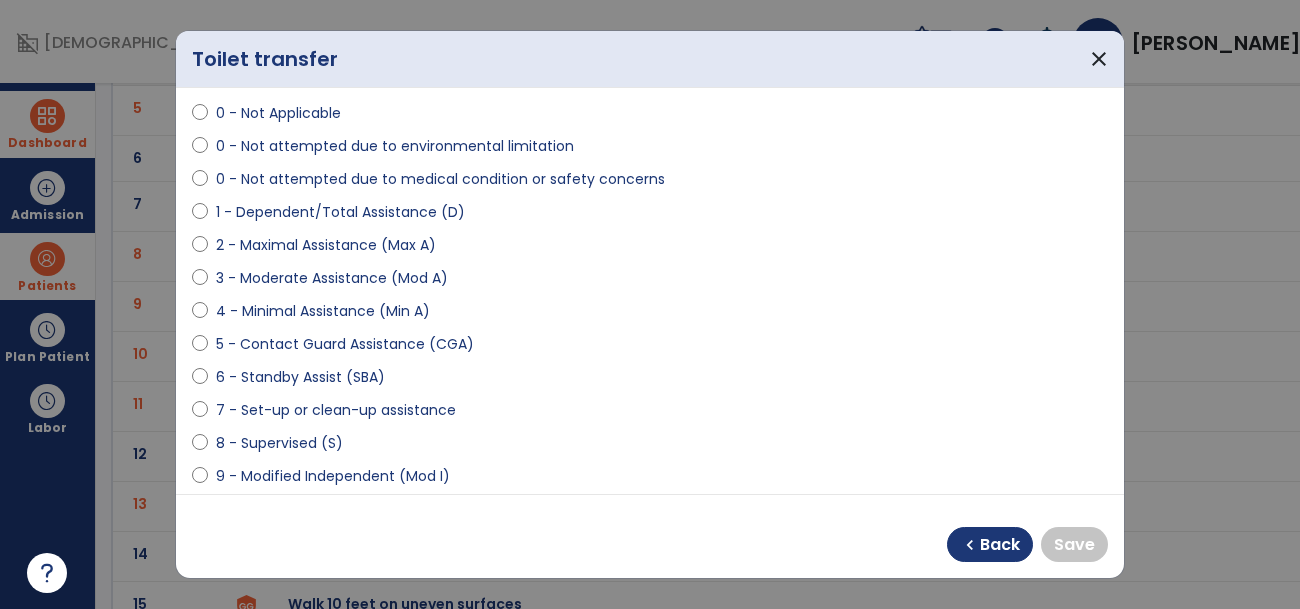 select on "**********" 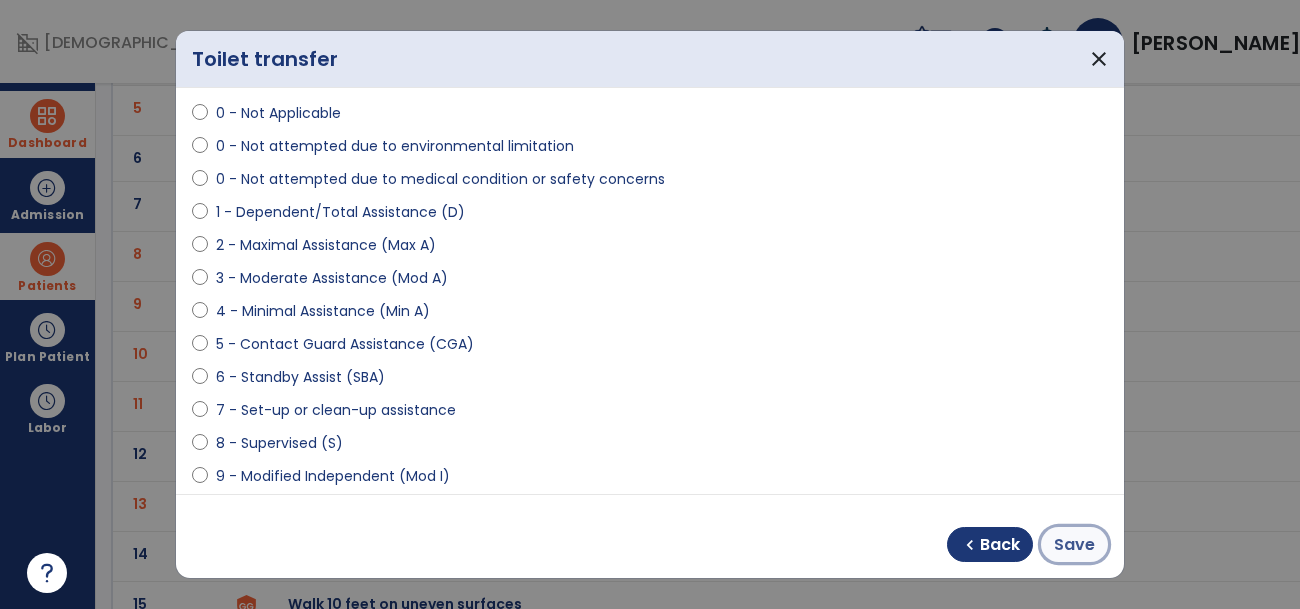 click on "Save" at bounding box center [1074, 545] 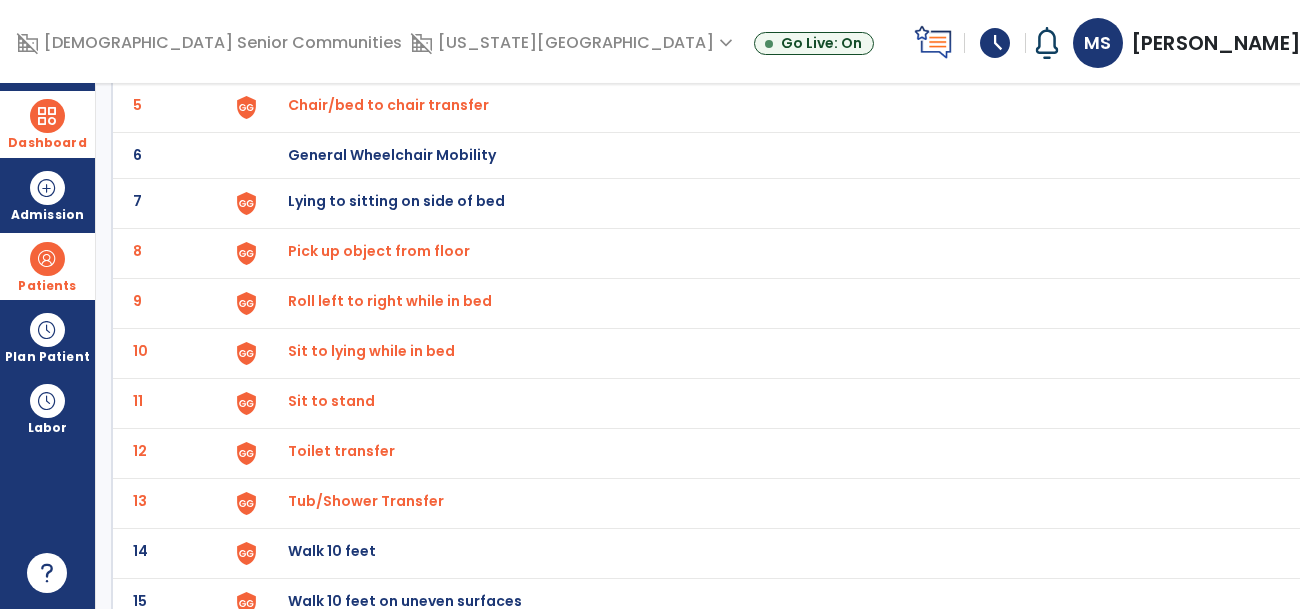 scroll, scrollTop: 361, scrollLeft: 0, axis: vertical 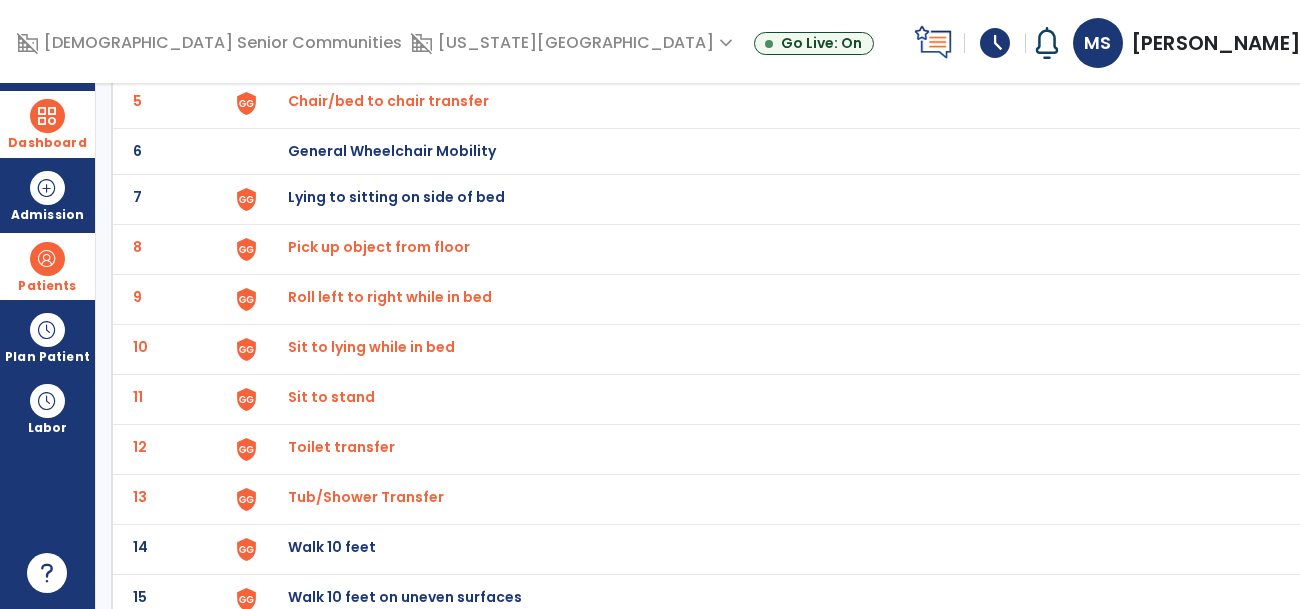 click at bounding box center [246, -97] 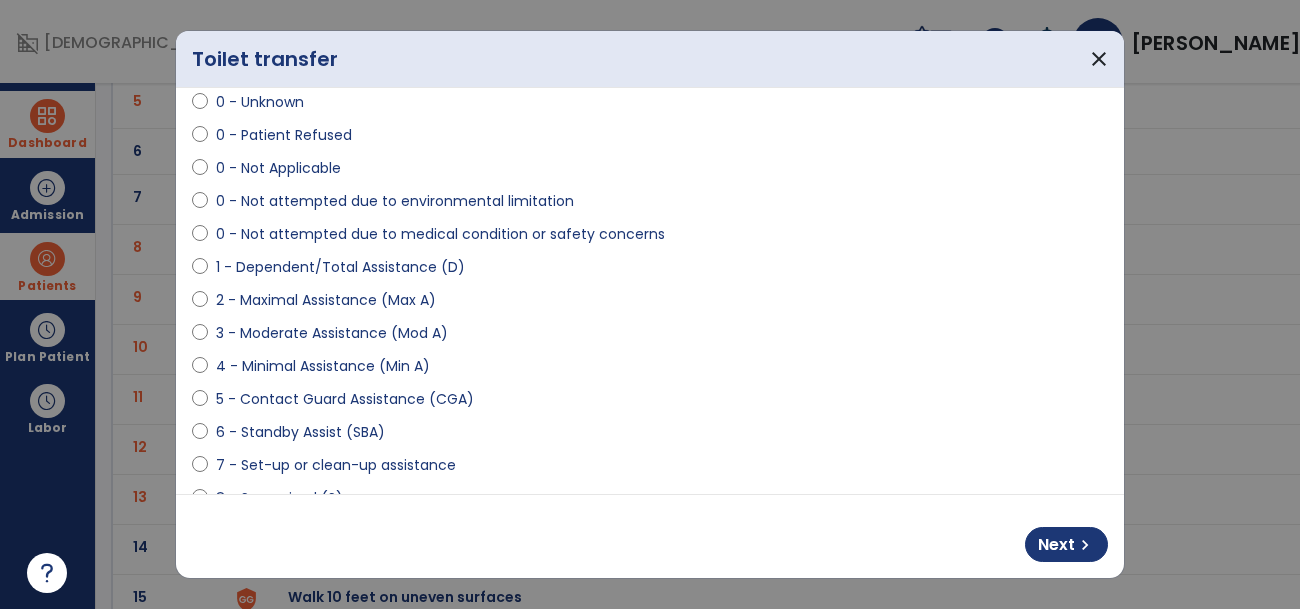 scroll, scrollTop: 75, scrollLeft: 0, axis: vertical 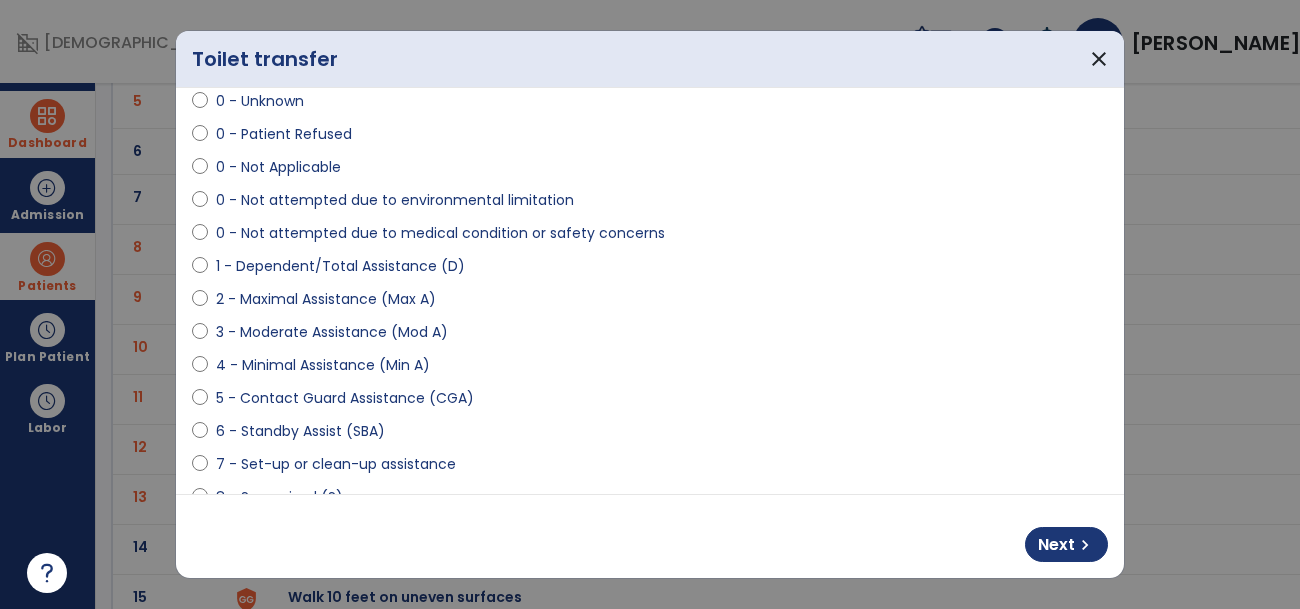 select on "**********" 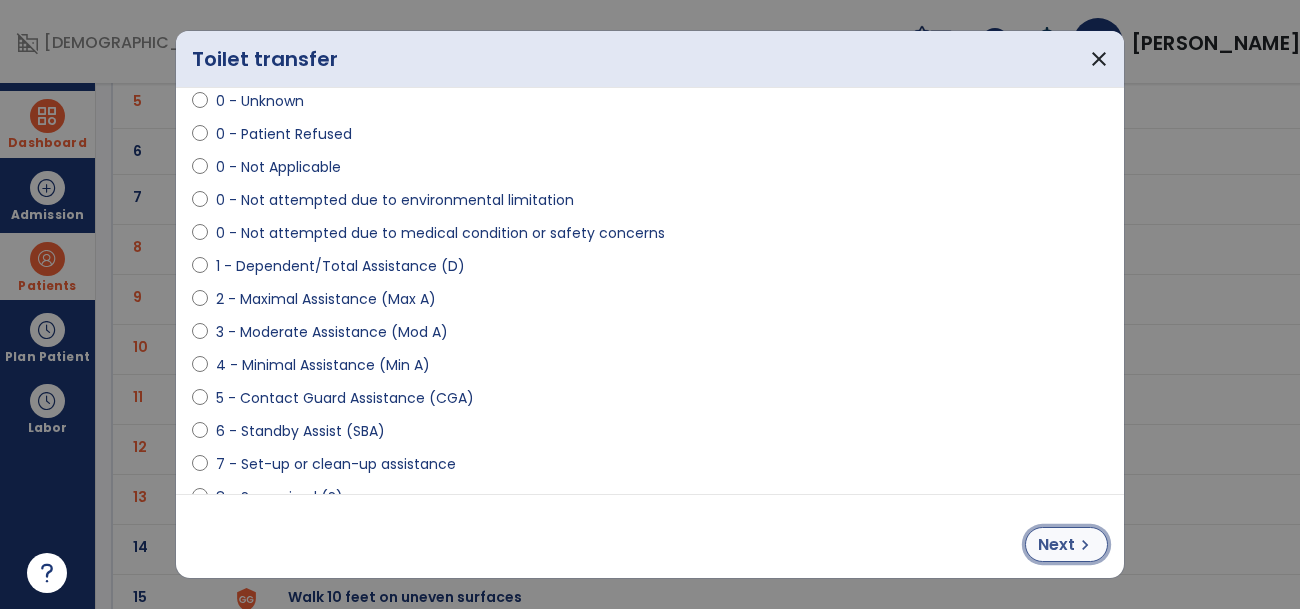 click on "Next" at bounding box center [1056, 545] 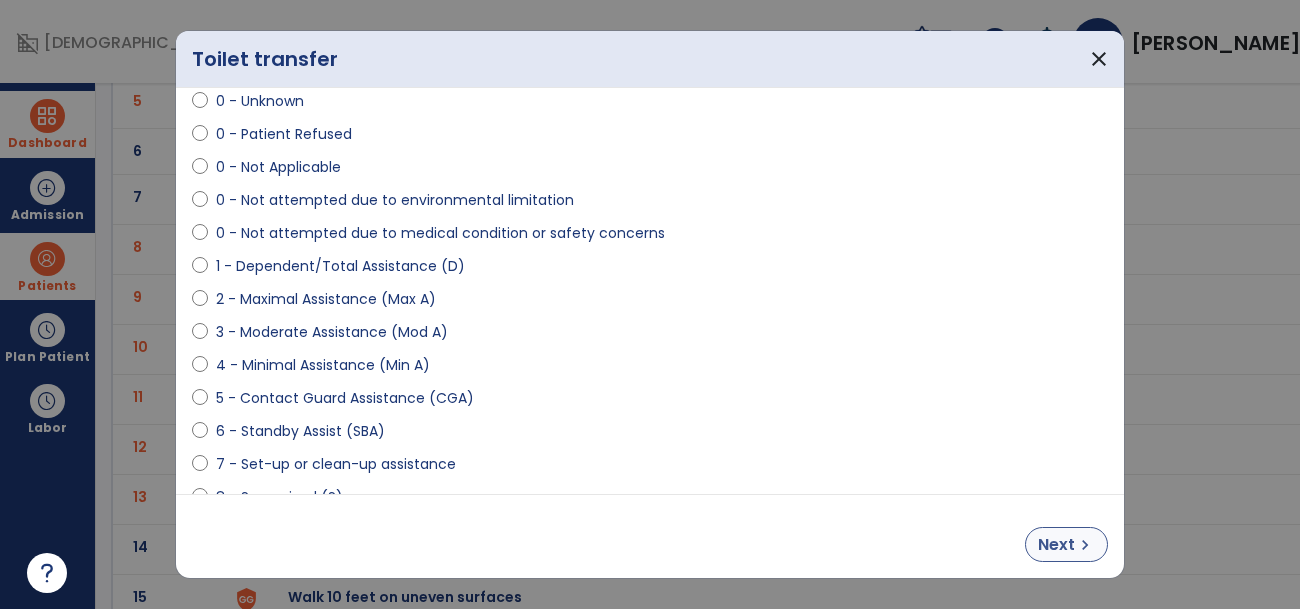 select on "**********" 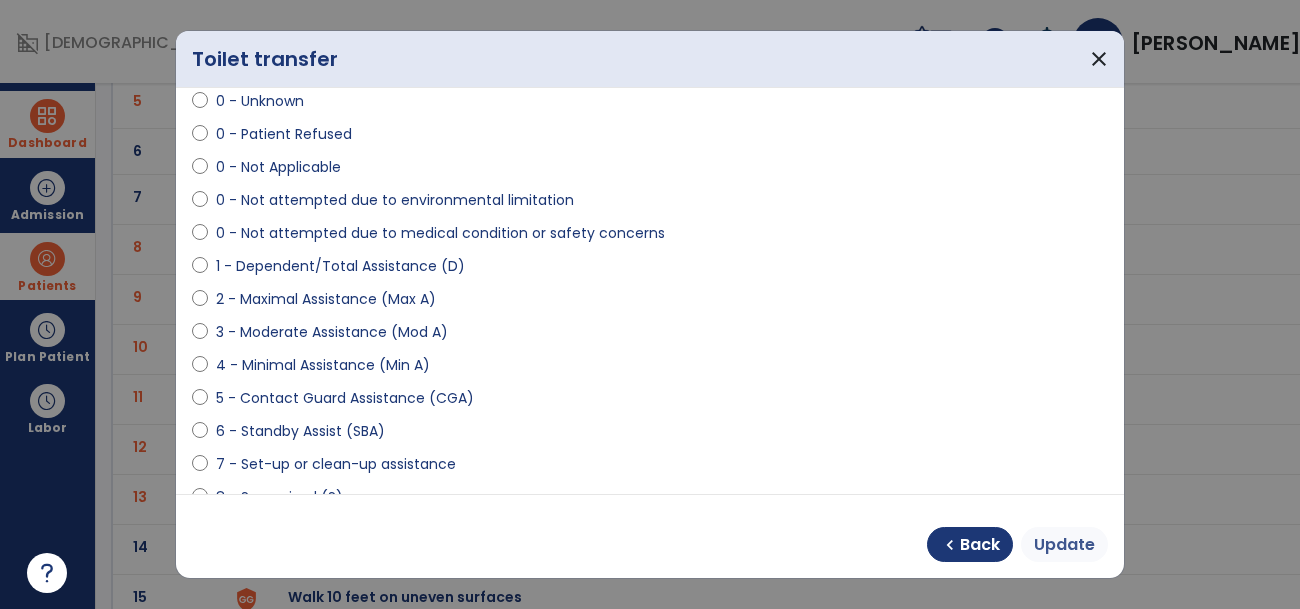 click on "Update" at bounding box center (1064, 545) 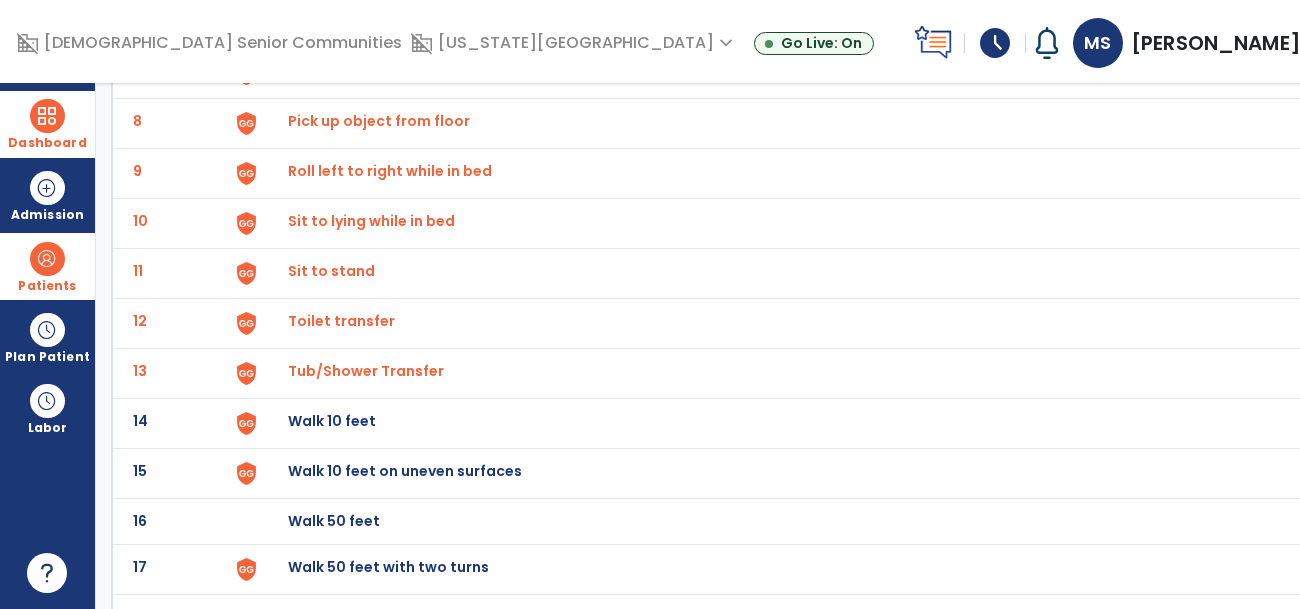 scroll, scrollTop: 491, scrollLeft: 0, axis: vertical 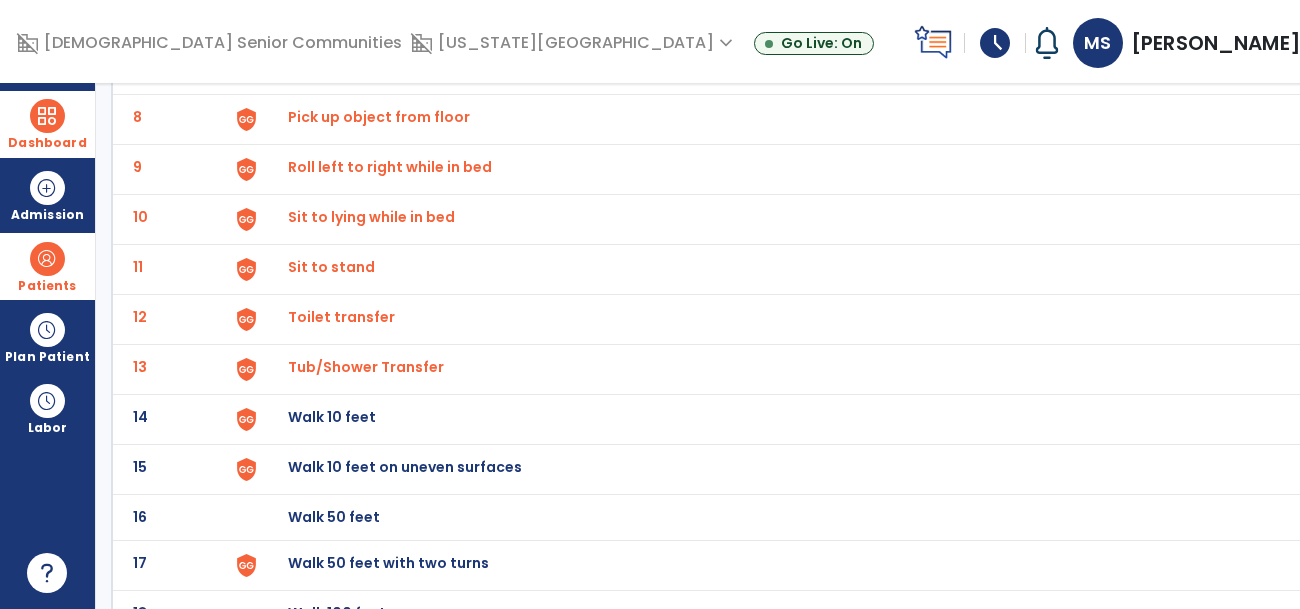 click at bounding box center [246, -227] 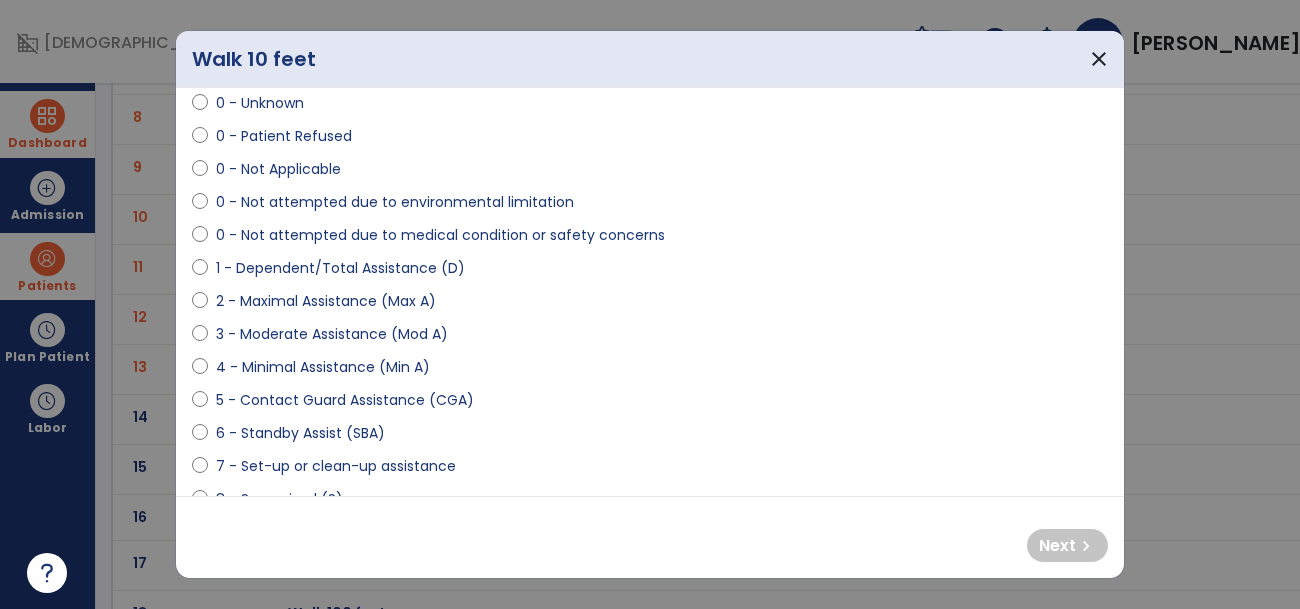 scroll, scrollTop: 74, scrollLeft: 0, axis: vertical 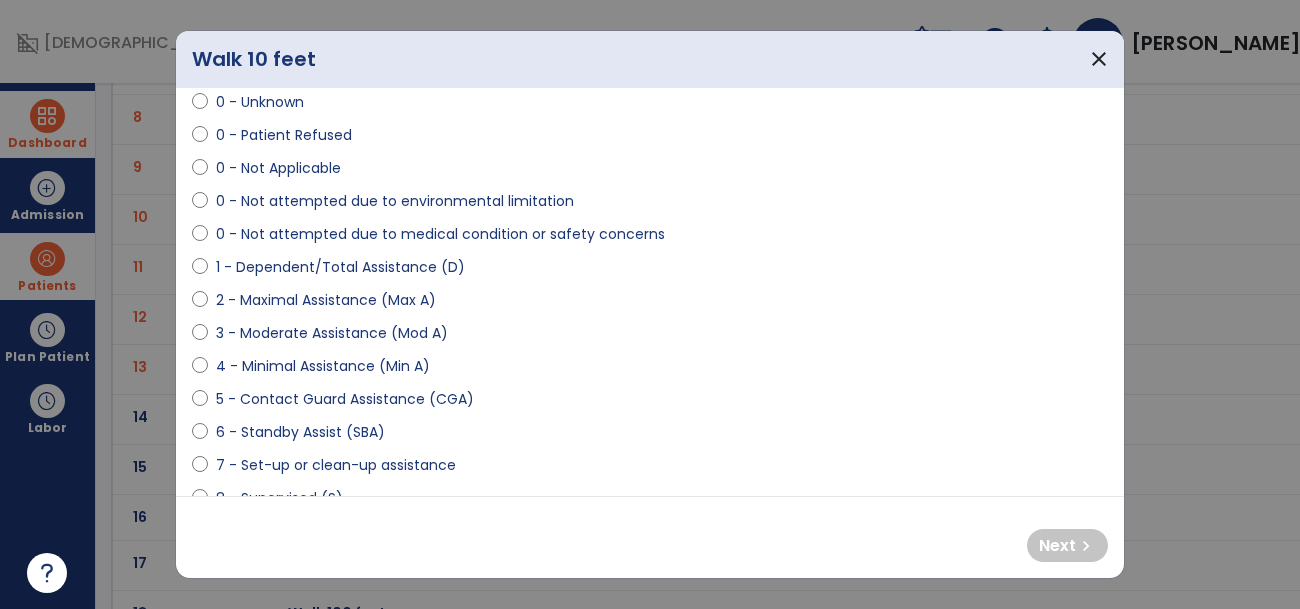 select on "**********" 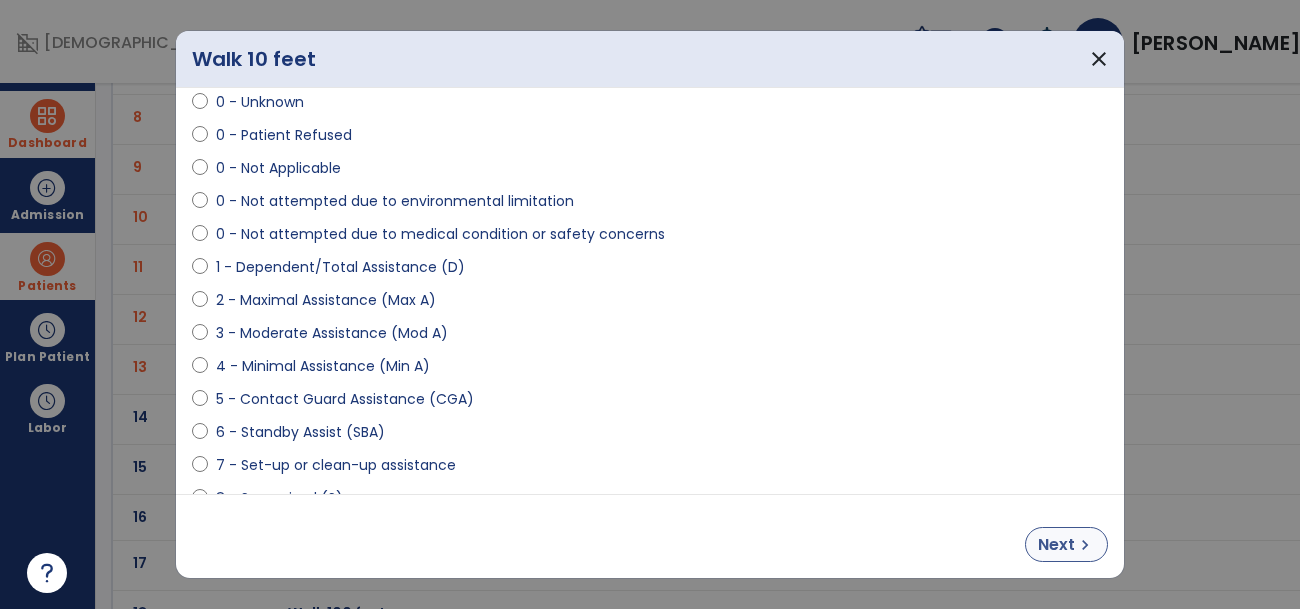 click on "Next" at bounding box center [1056, 545] 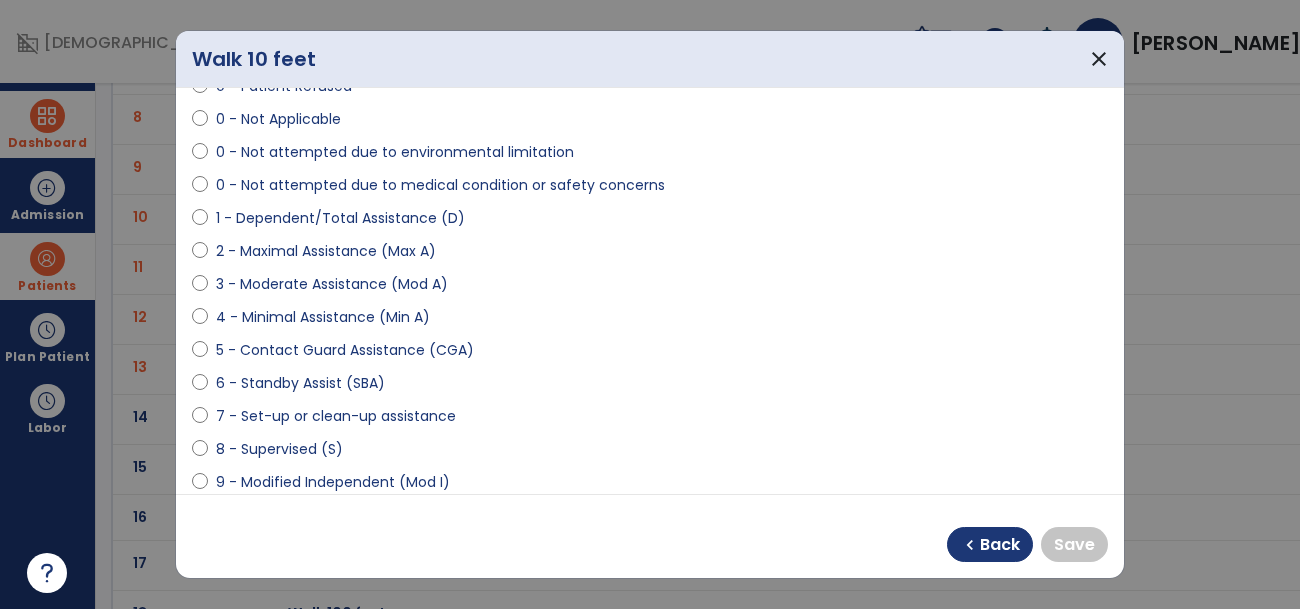 scroll, scrollTop: 128, scrollLeft: 0, axis: vertical 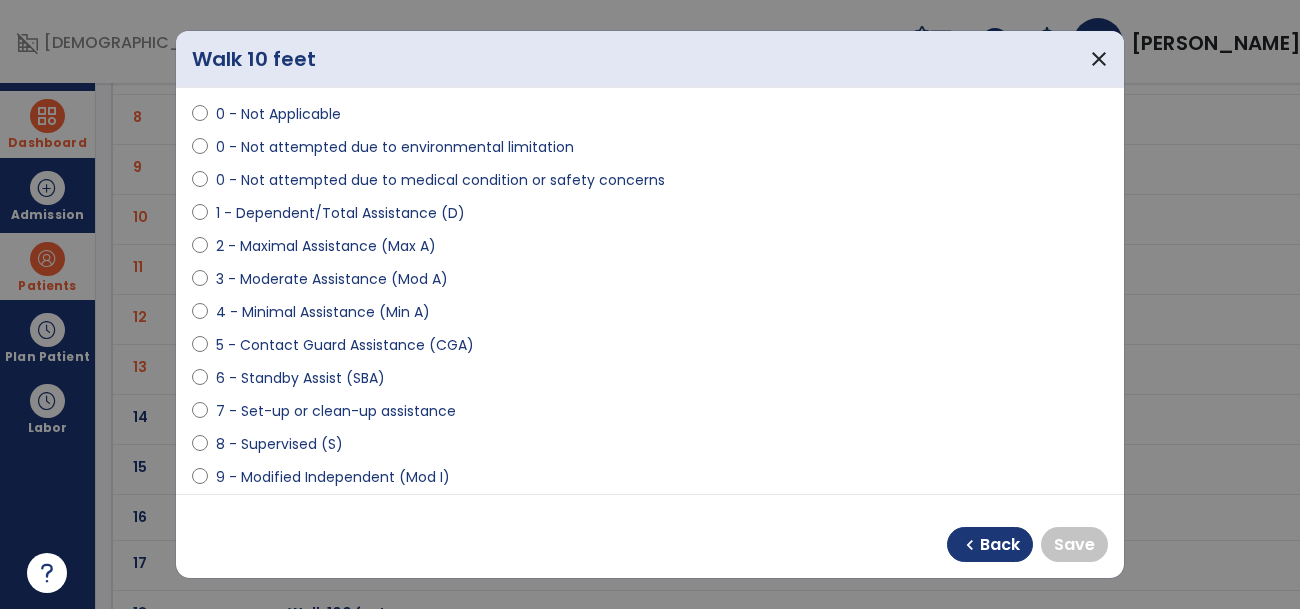 select on "**********" 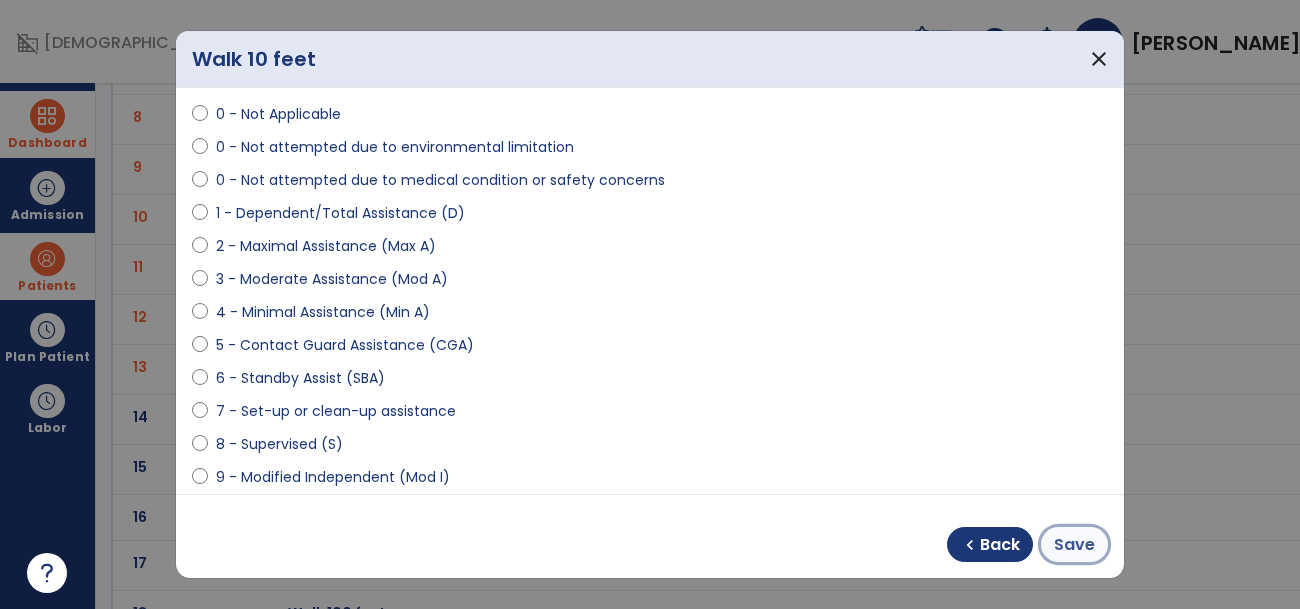 click on "Save" at bounding box center [1074, 545] 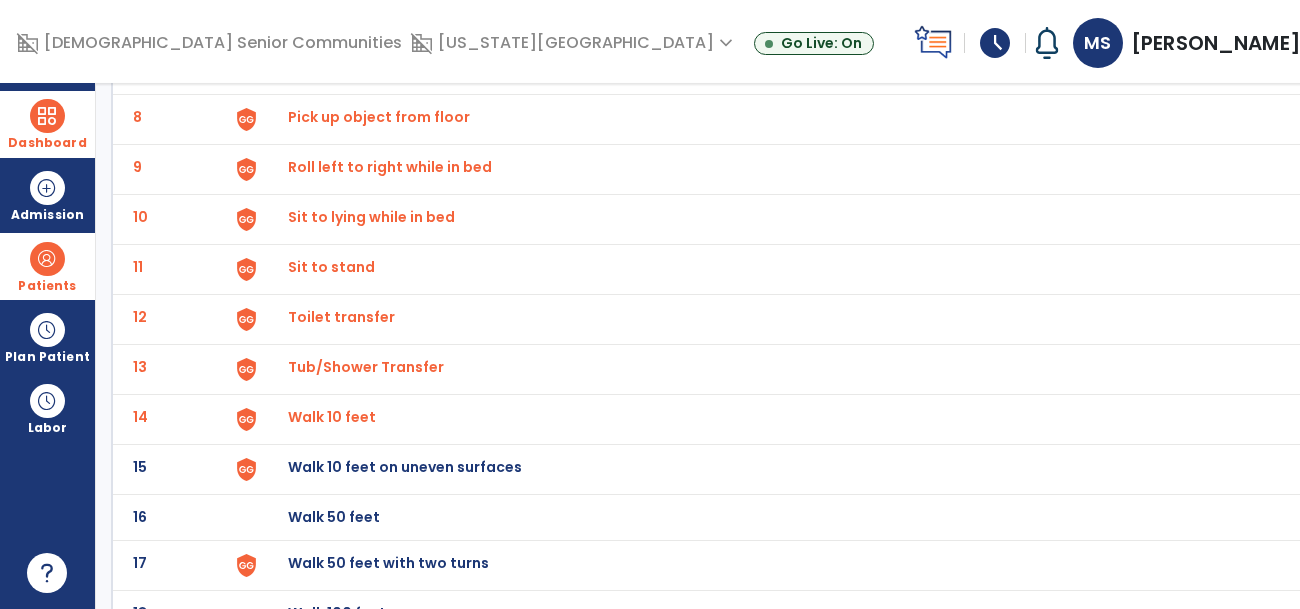click at bounding box center (246, -227) 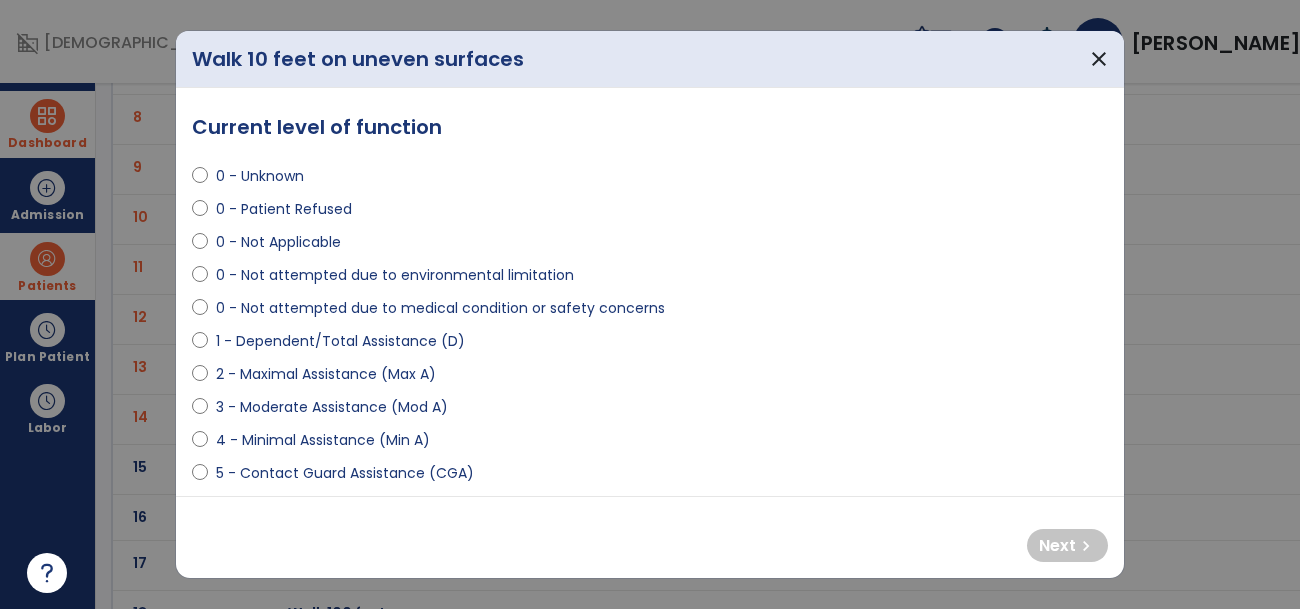 select on "**********" 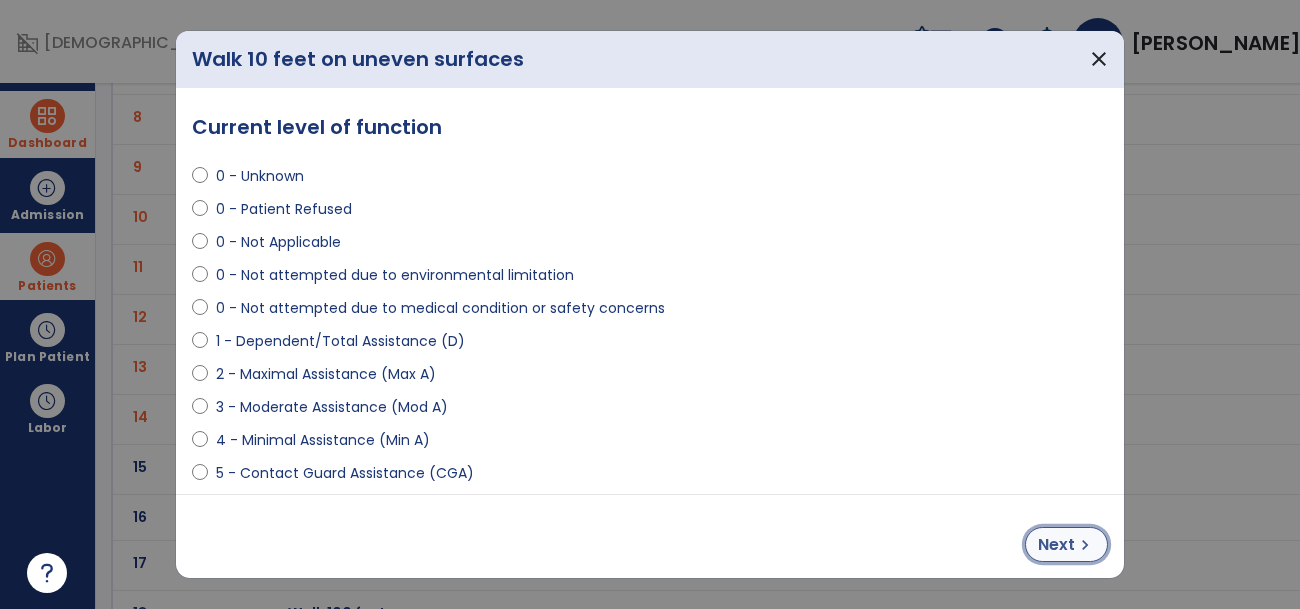 click on "chevron_right" at bounding box center [1085, 545] 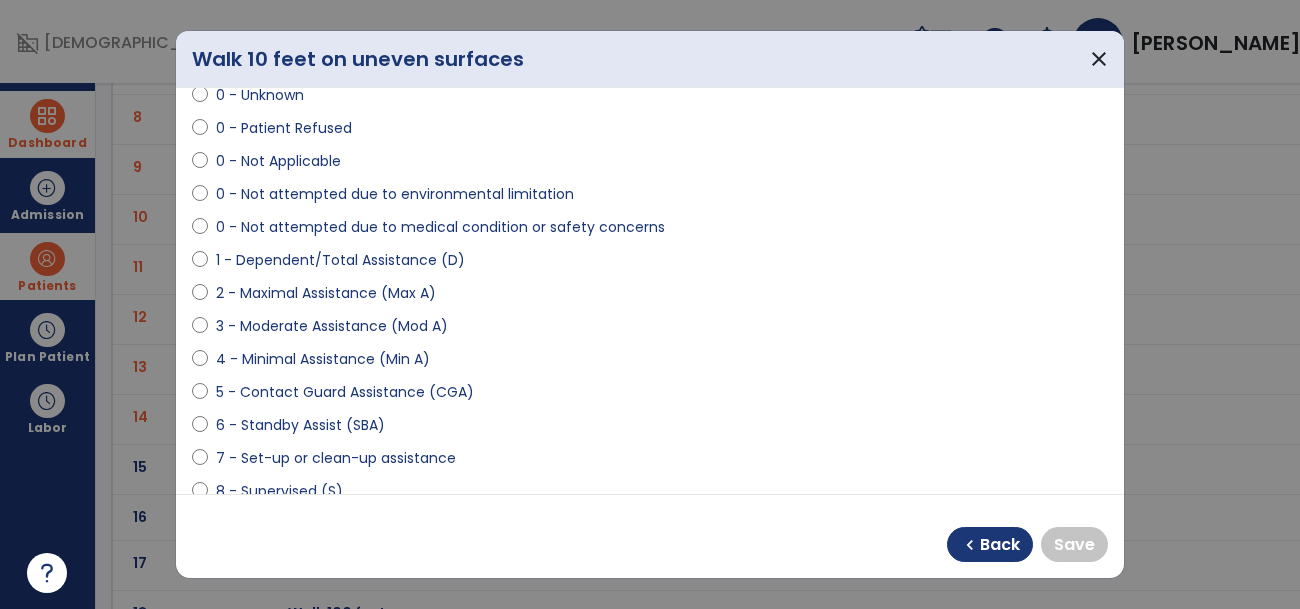 scroll, scrollTop: 82, scrollLeft: 0, axis: vertical 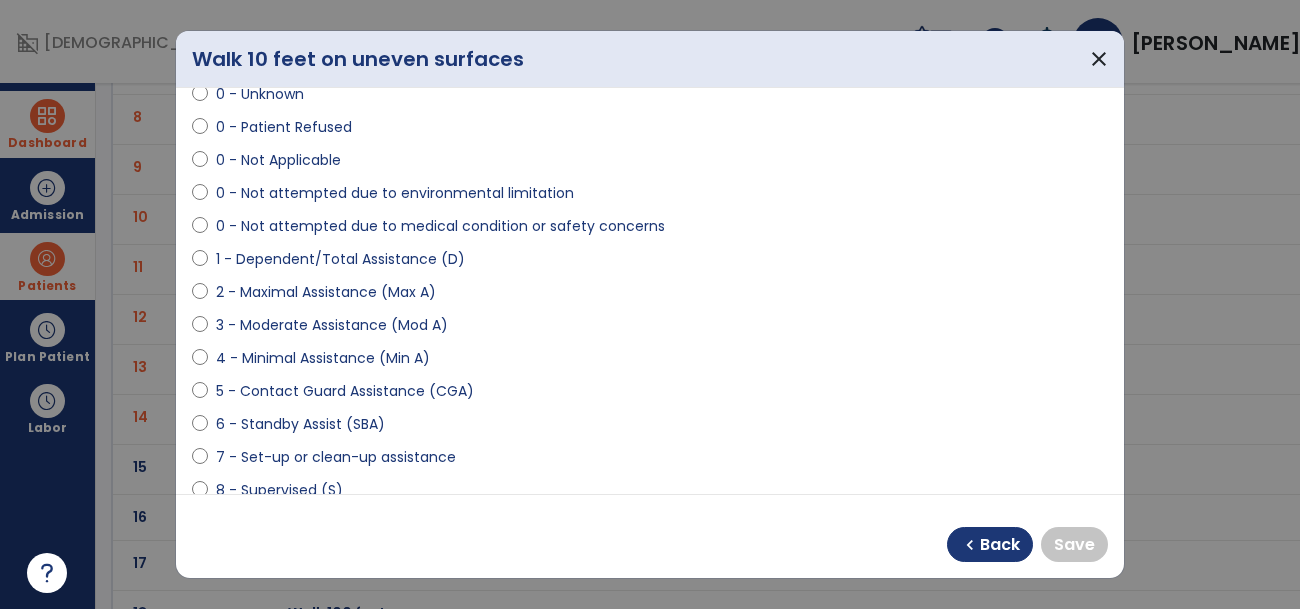 select on "**********" 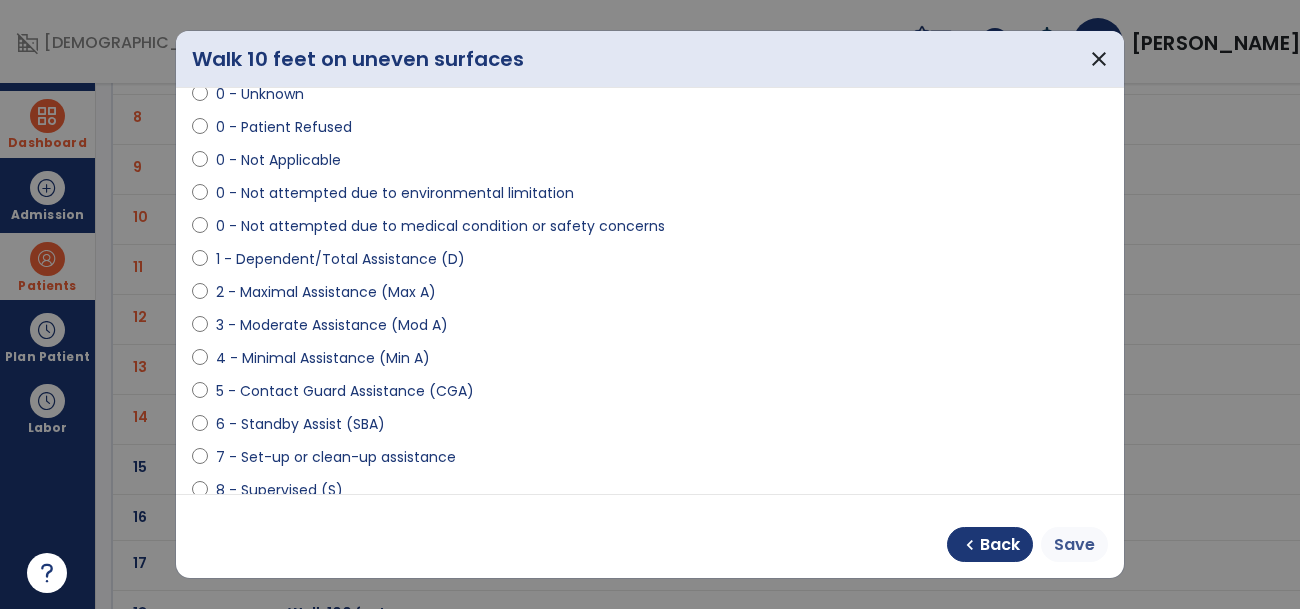 click on "Save" at bounding box center [1074, 545] 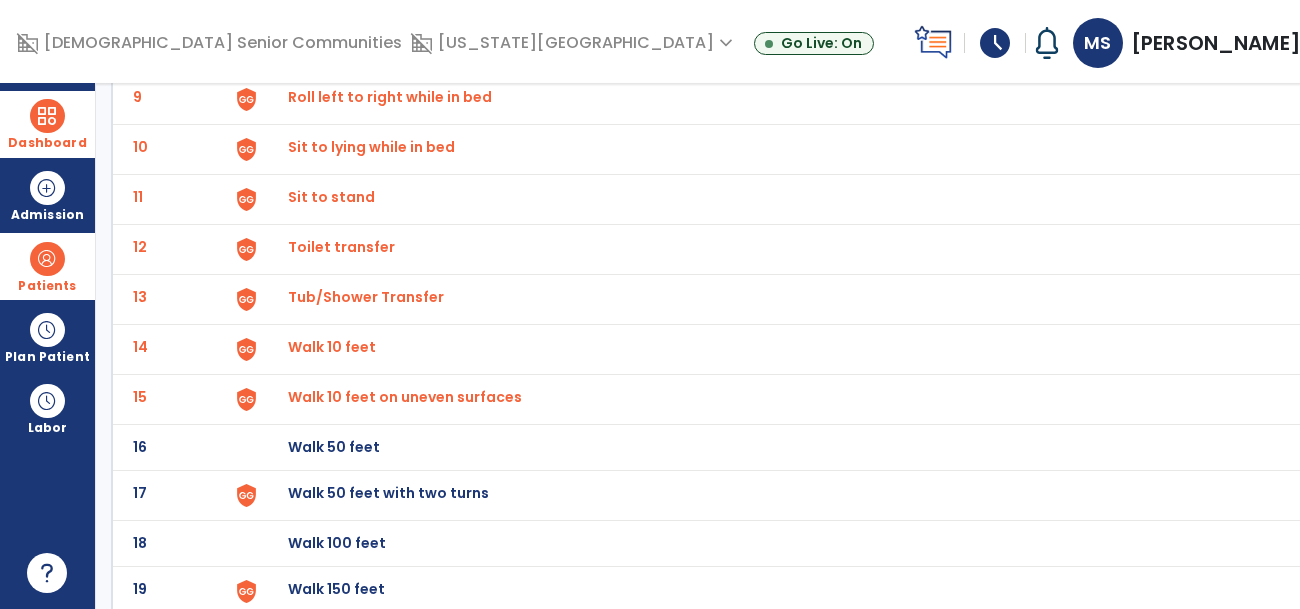 scroll, scrollTop: 564, scrollLeft: 0, axis: vertical 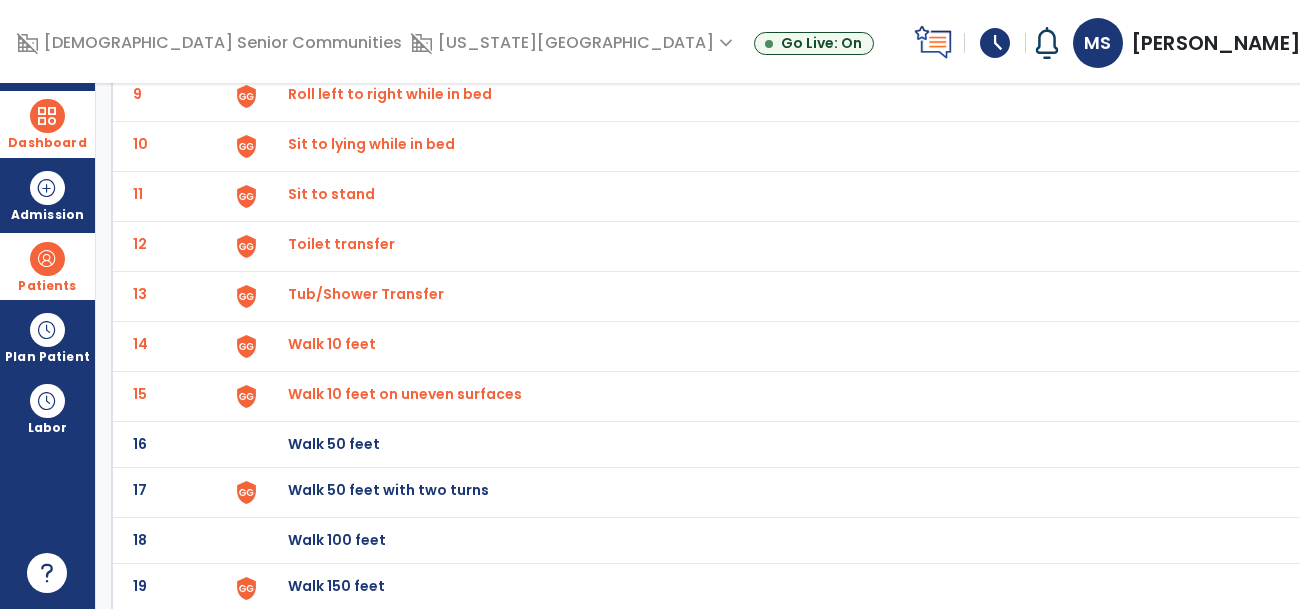 click at bounding box center [272, -300] 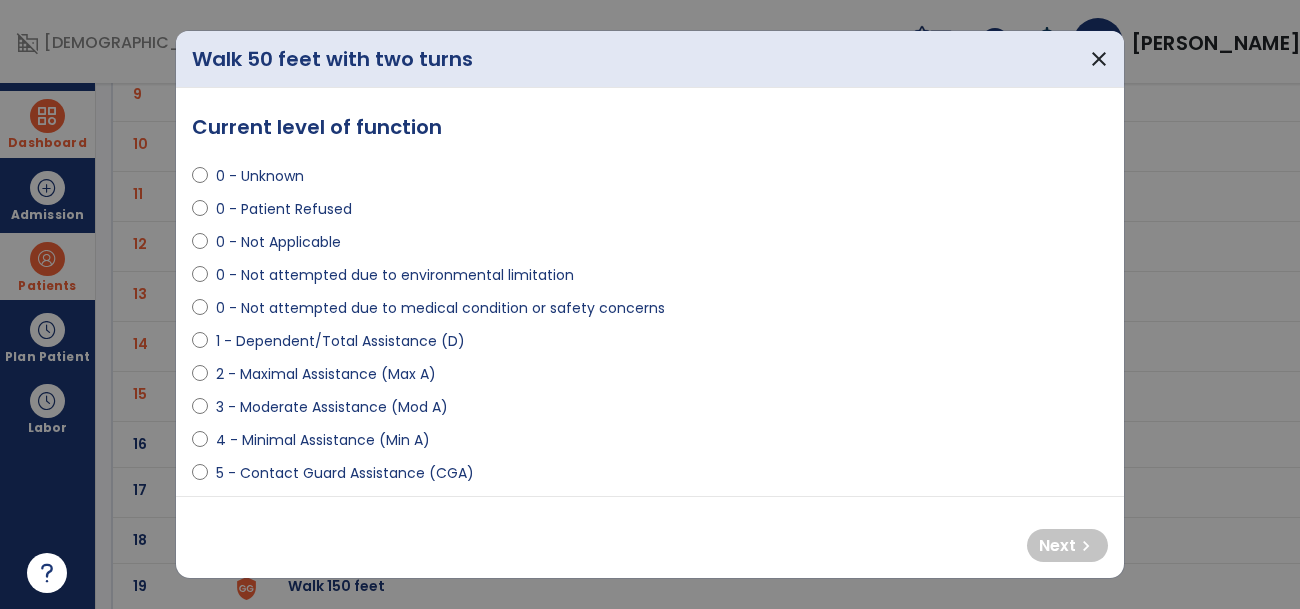 select on "**********" 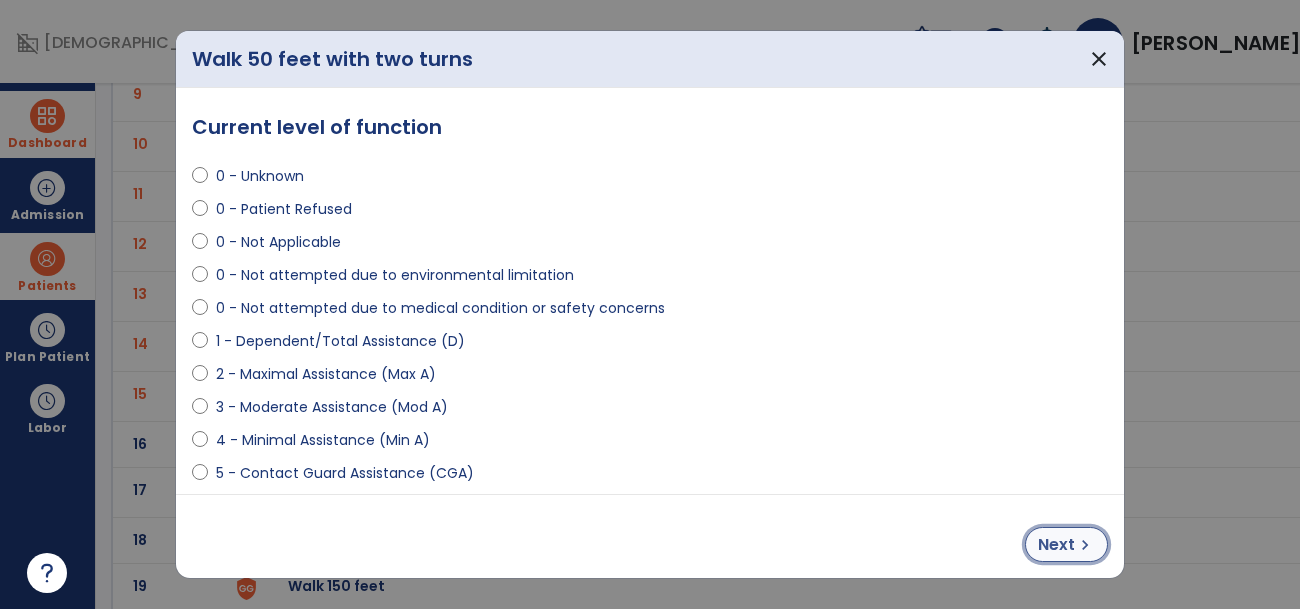 click on "chevron_right" at bounding box center [1085, 545] 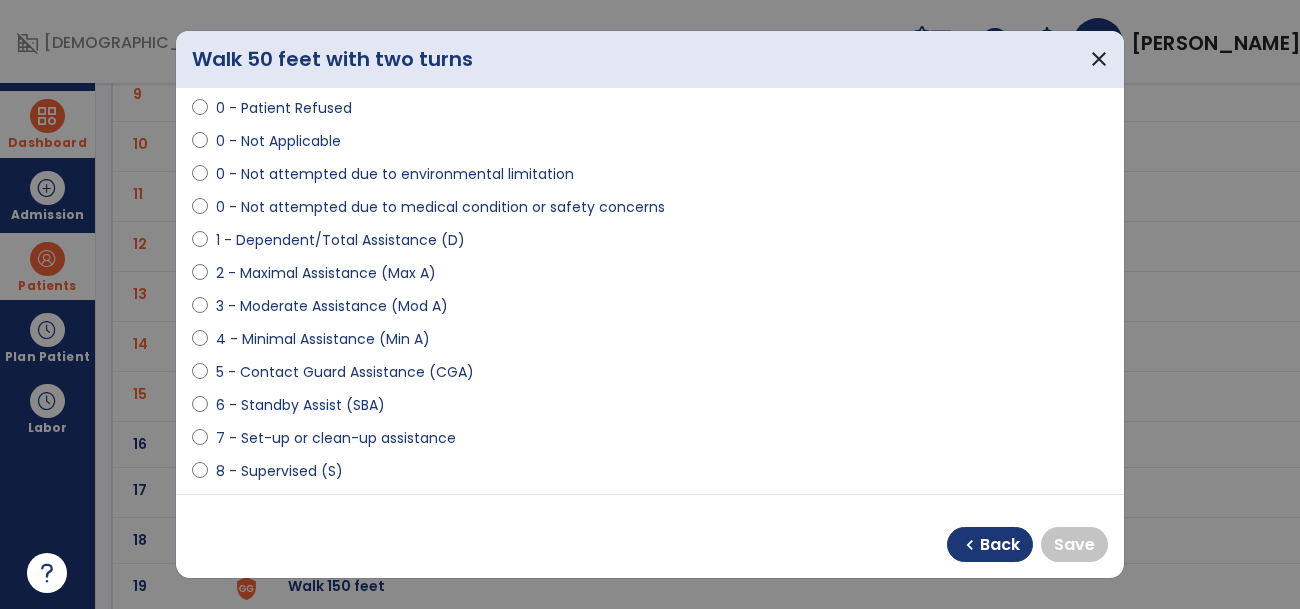 scroll, scrollTop: 103, scrollLeft: 0, axis: vertical 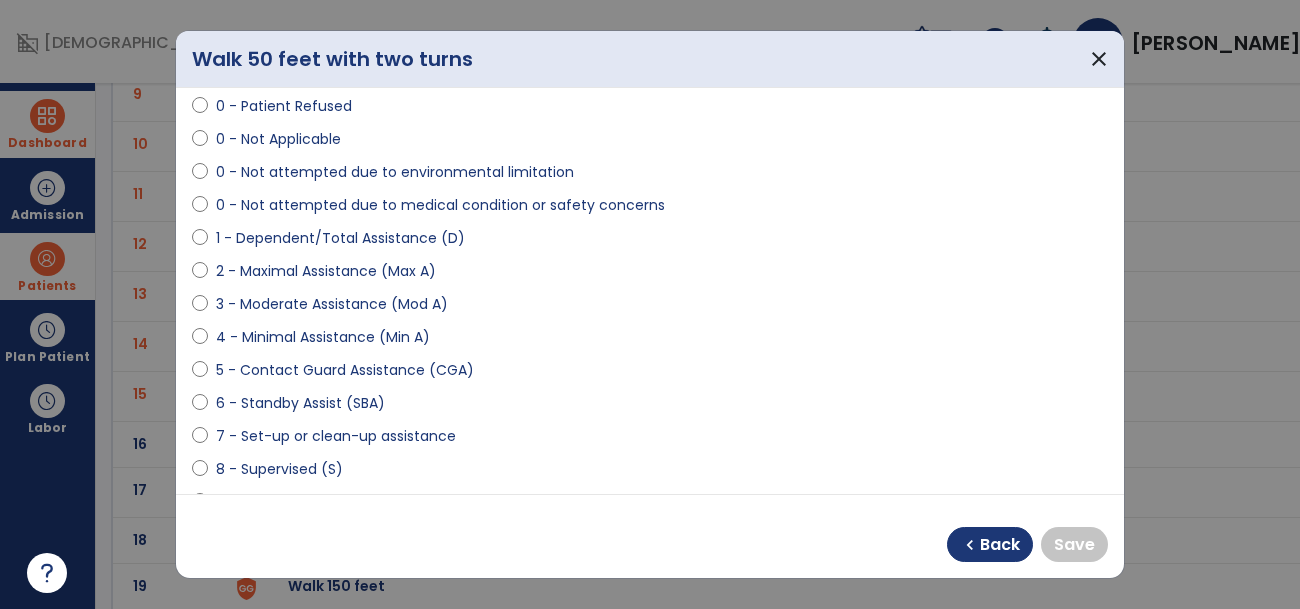 select on "**********" 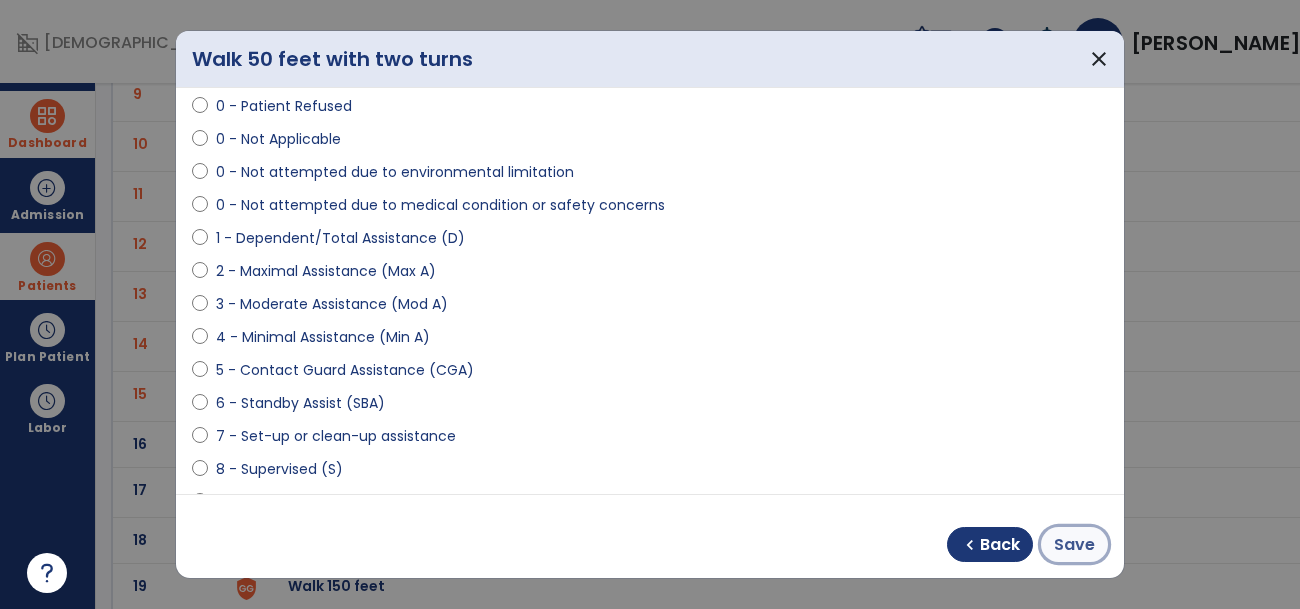 click on "Save" at bounding box center (1074, 545) 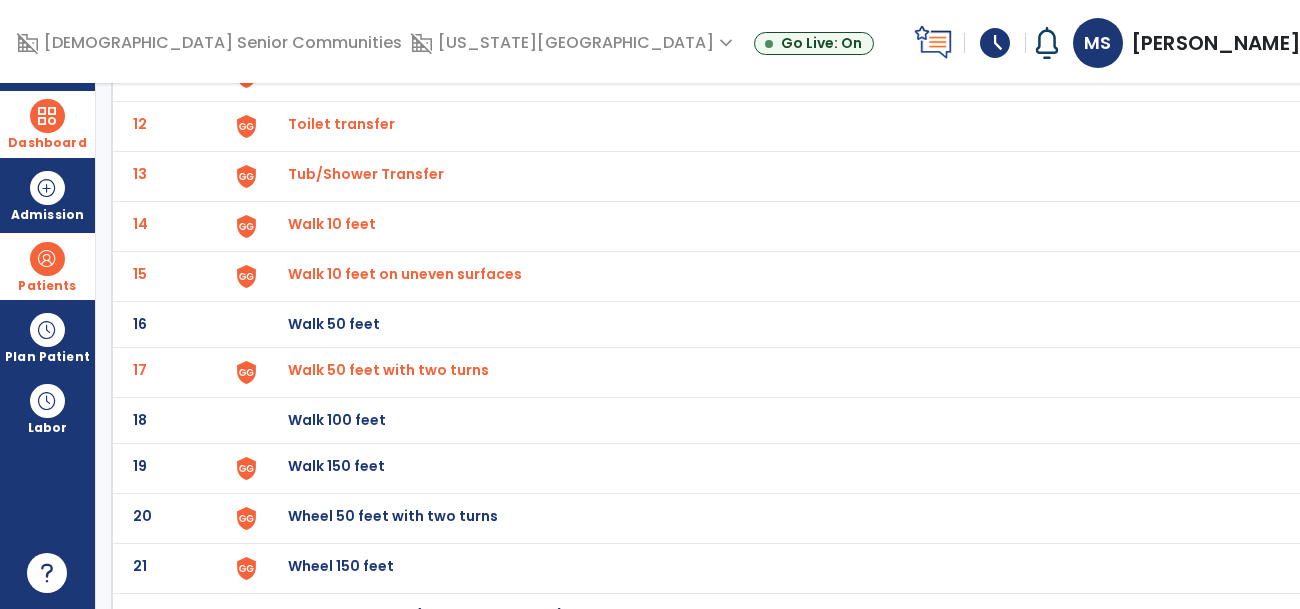 scroll, scrollTop: 685, scrollLeft: 0, axis: vertical 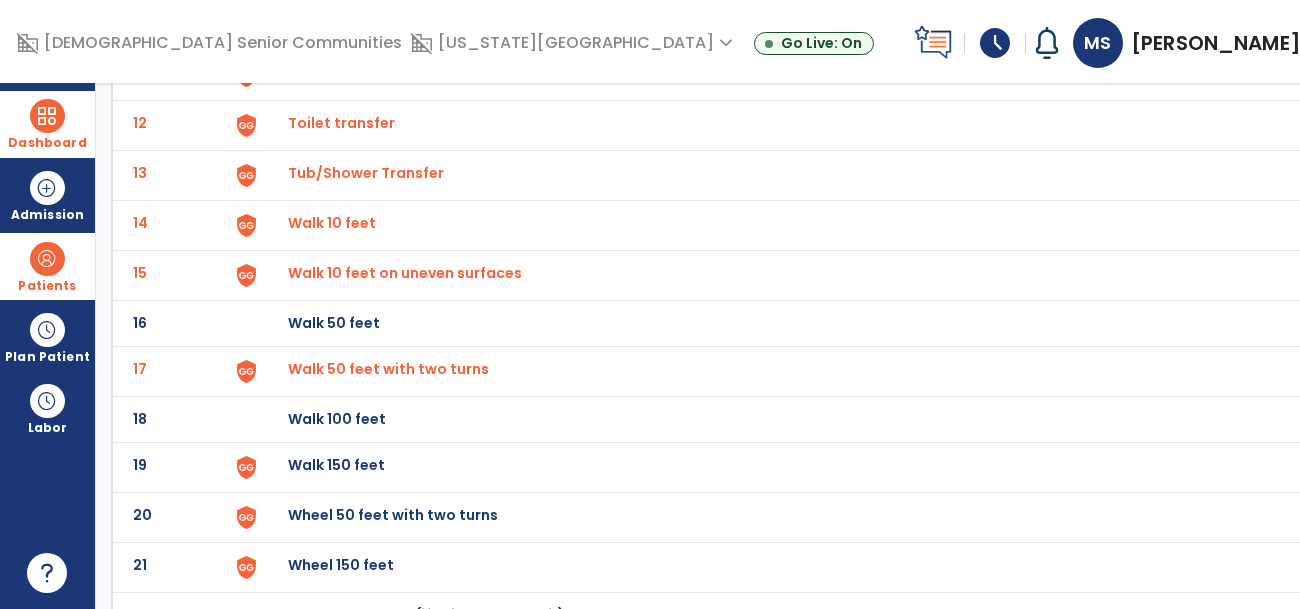 click at bounding box center (272, -421) 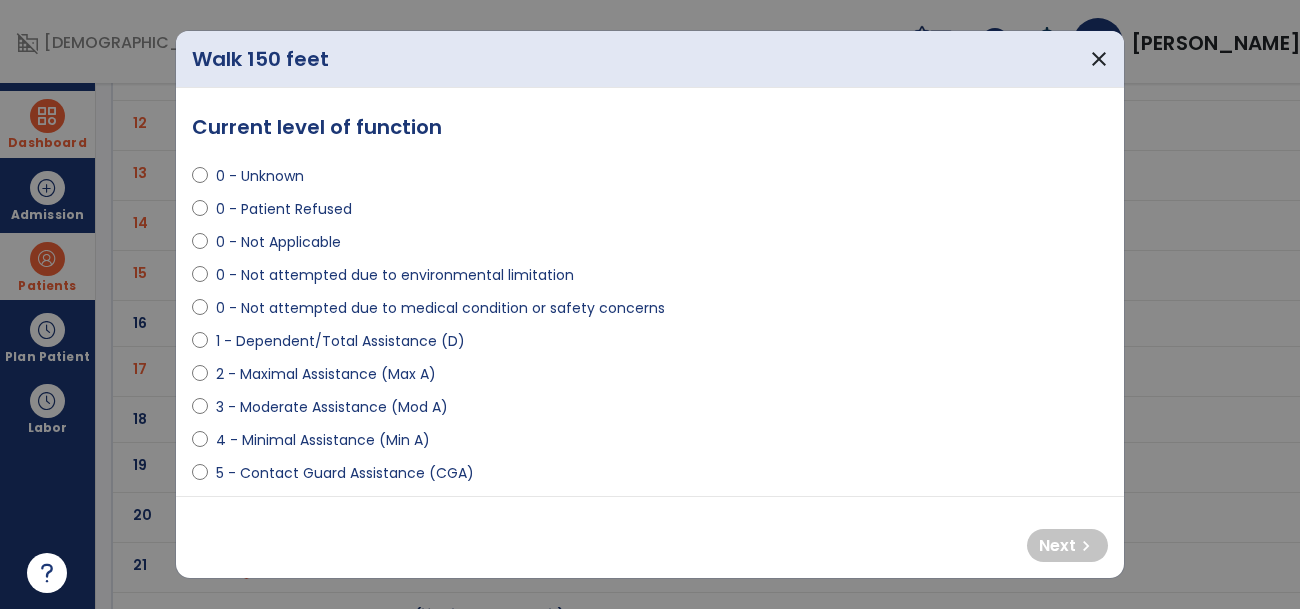select on "**********" 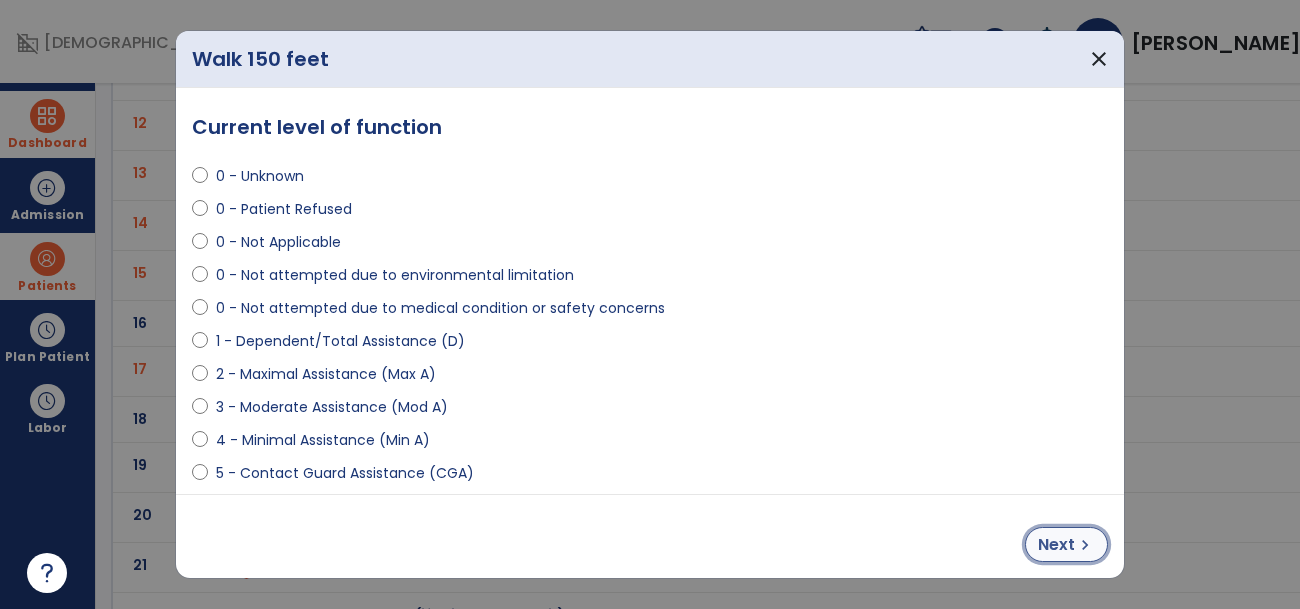 click on "chevron_right" at bounding box center (1085, 545) 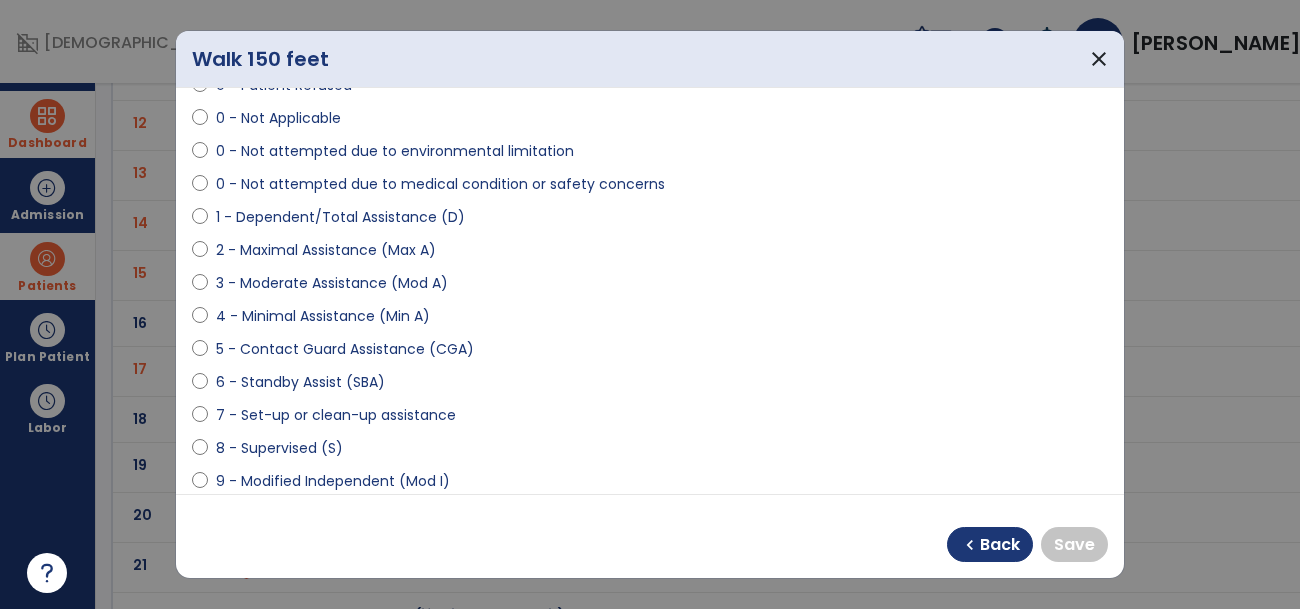 scroll, scrollTop: 138, scrollLeft: 0, axis: vertical 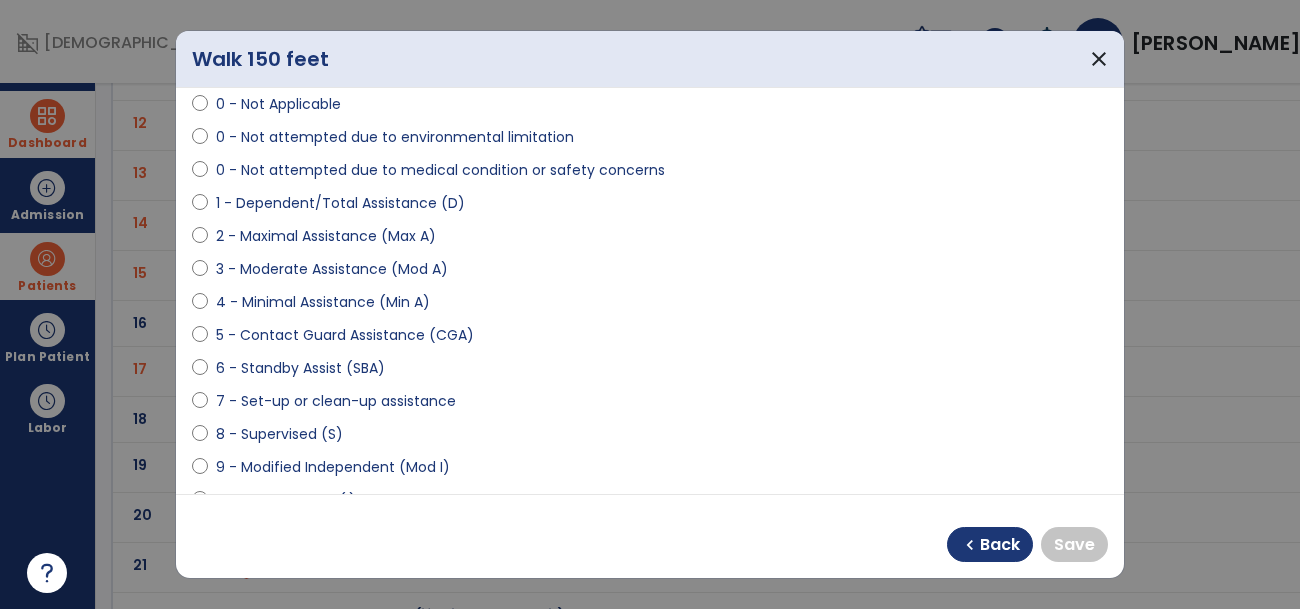 select on "**********" 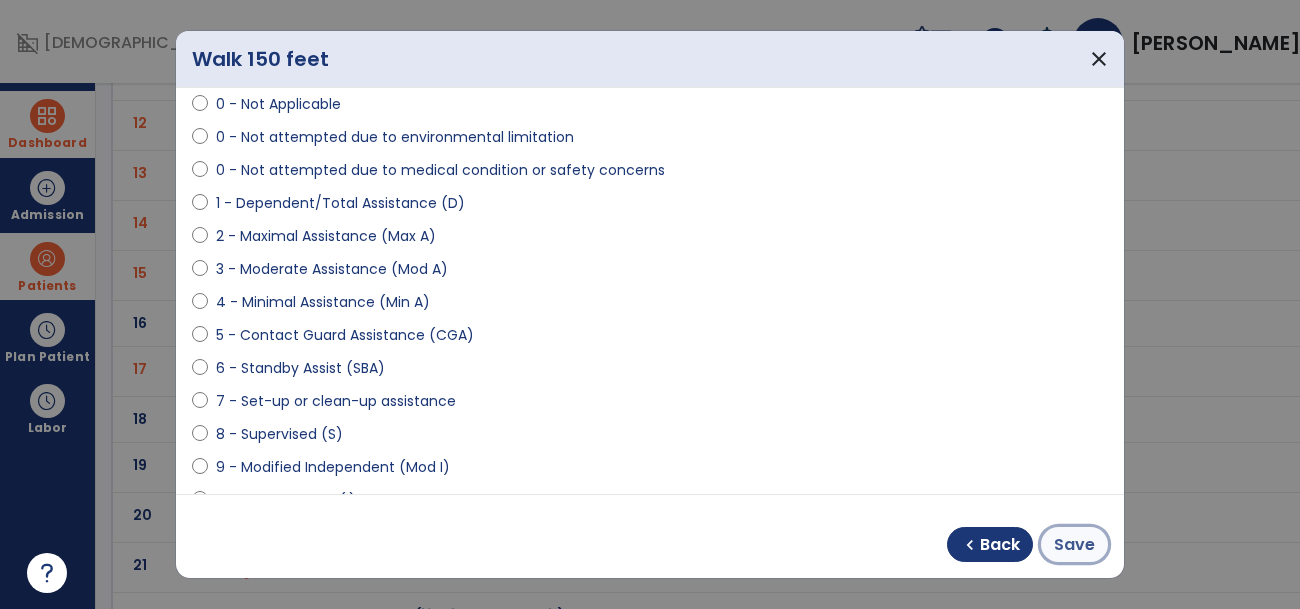 click on "Save" at bounding box center [1074, 545] 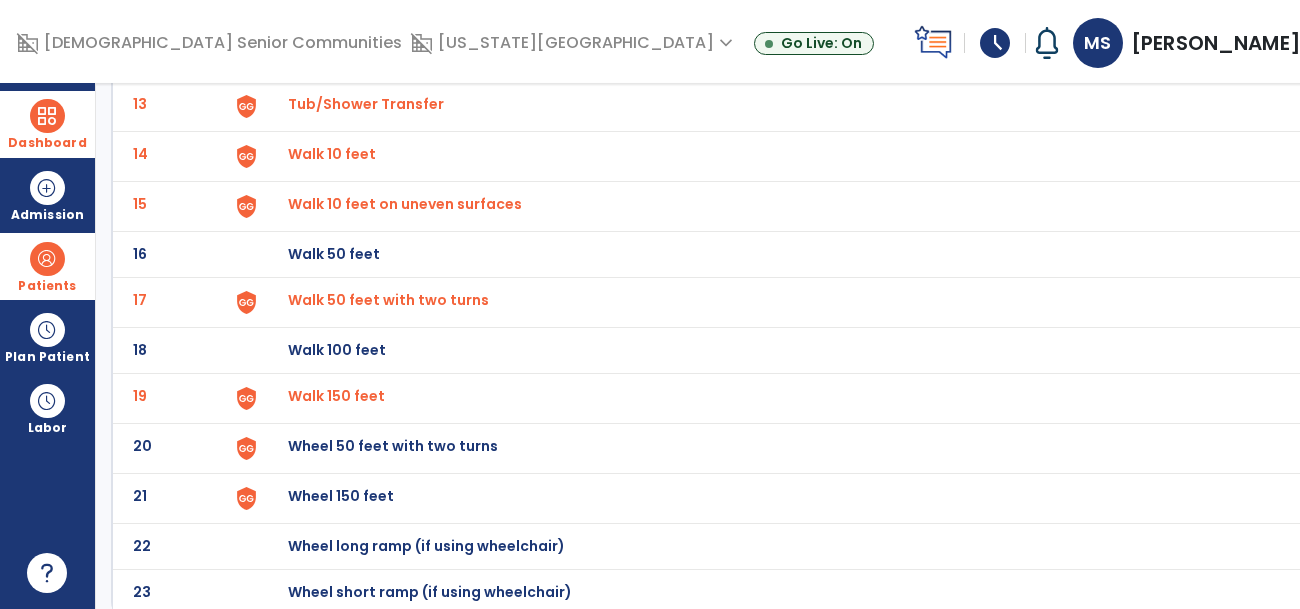 scroll, scrollTop: 759, scrollLeft: 0, axis: vertical 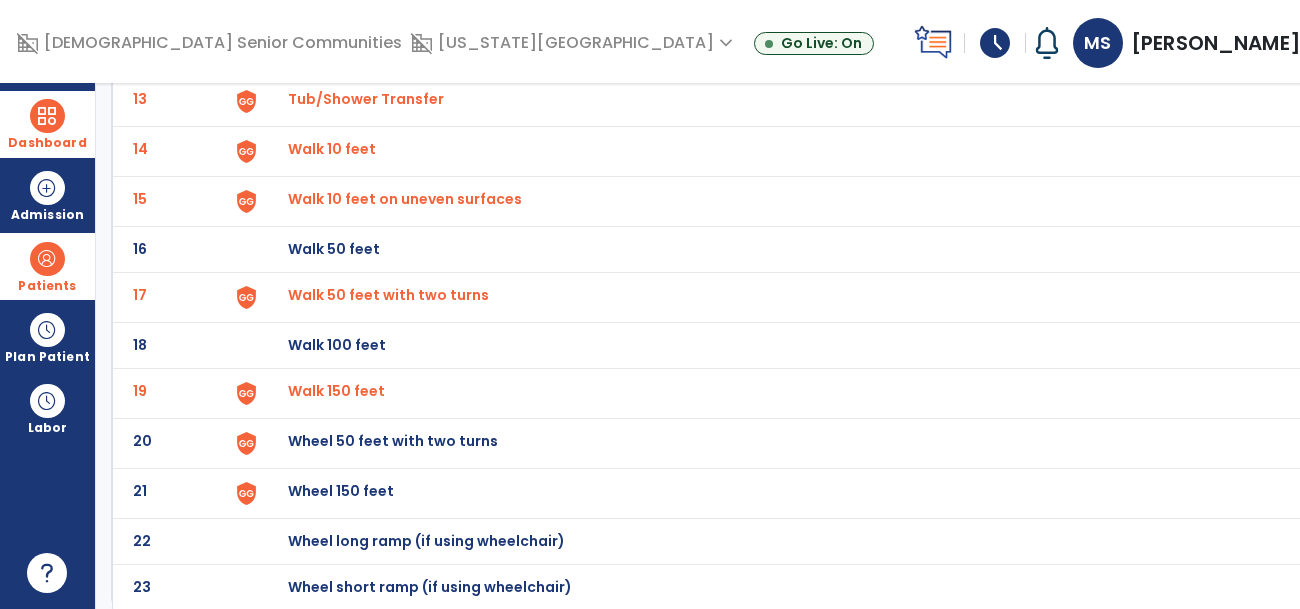 click on "Wheel 50 feet with two turns" at bounding box center (782, -495) 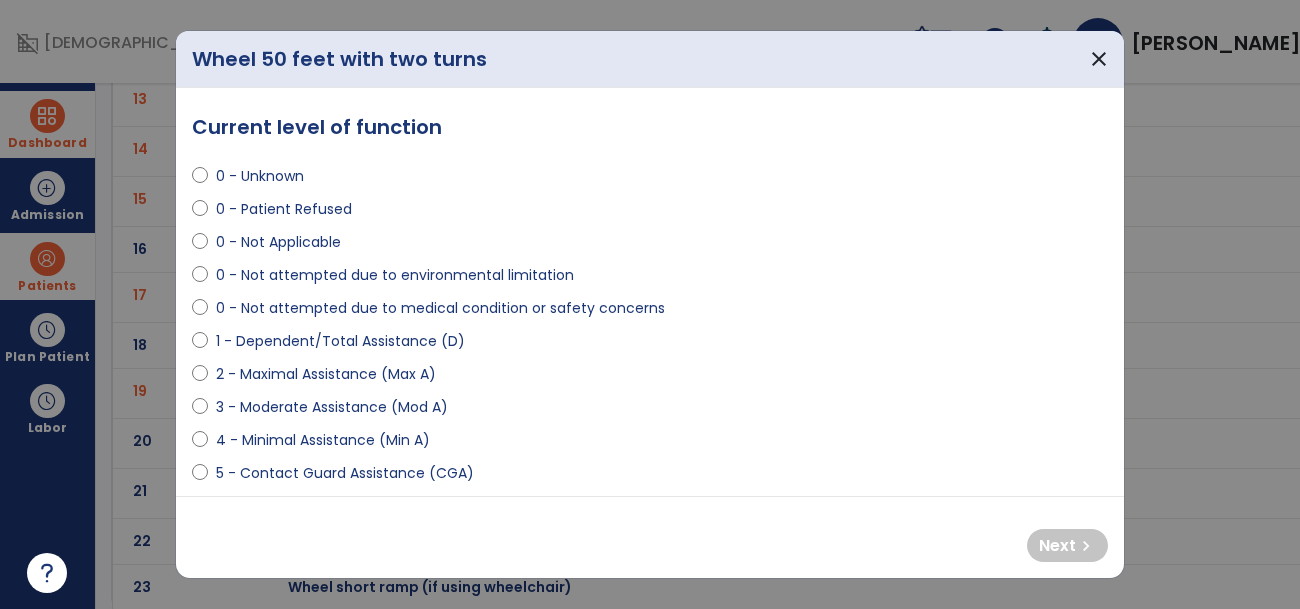 select on "**********" 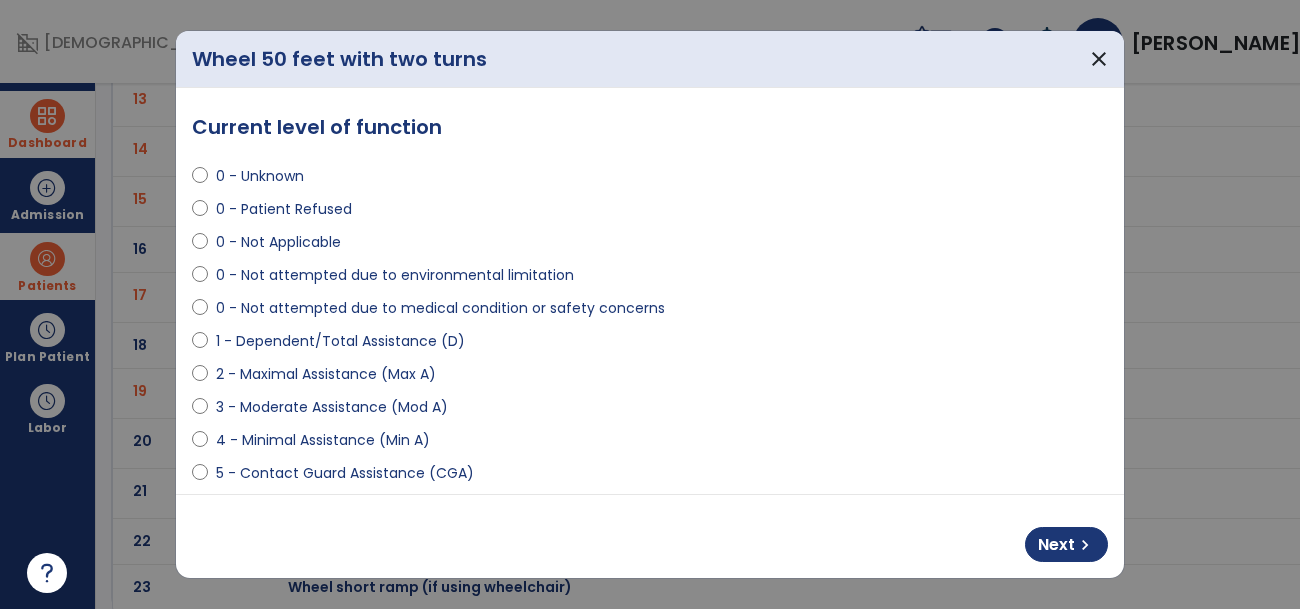 click on "Next  chevron_right" at bounding box center [650, 536] 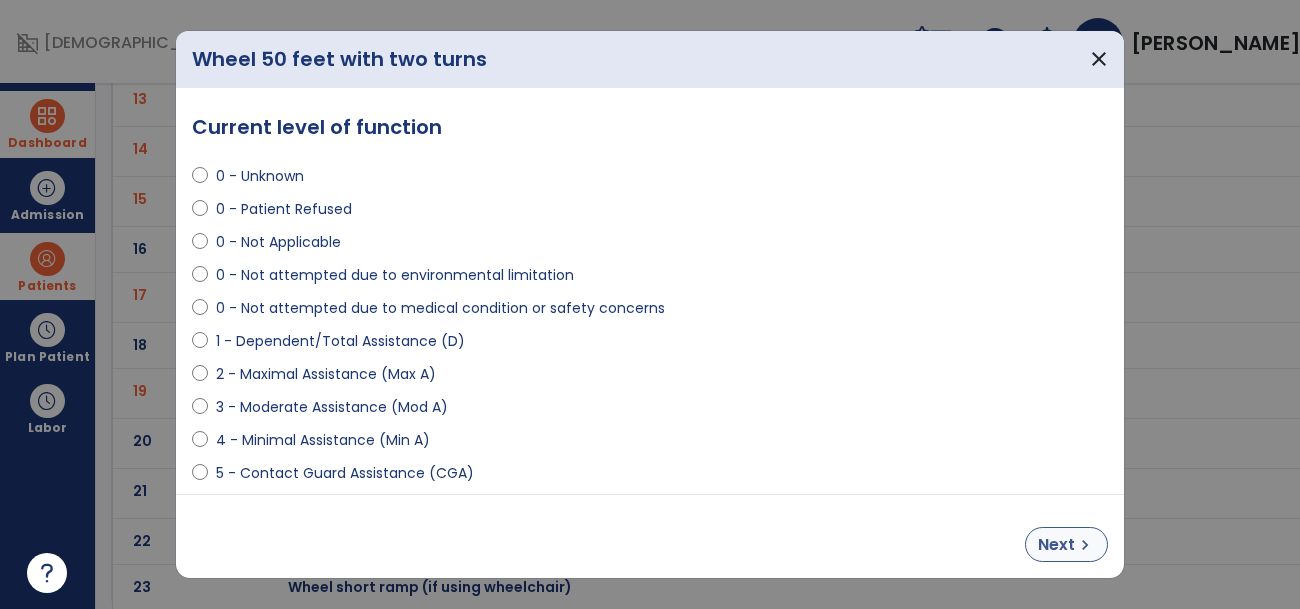 click on "chevron_right" at bounding box center (1085, 545) 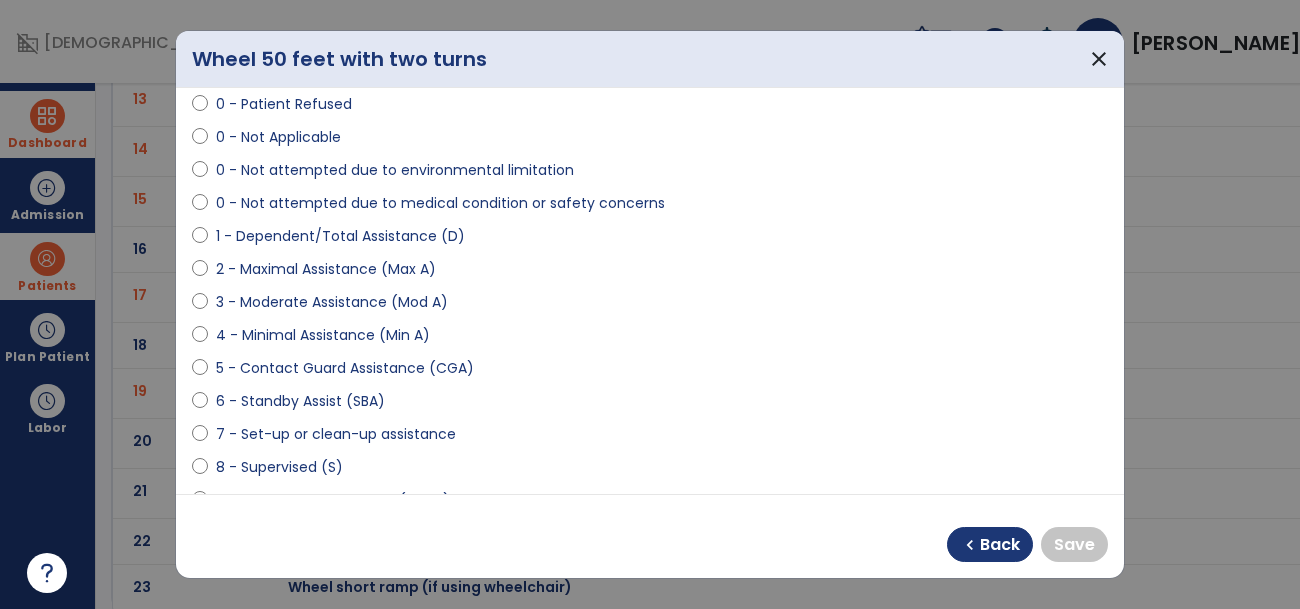 scroll, scrollTop: 109, scrollLeft: 0, axis: vertical 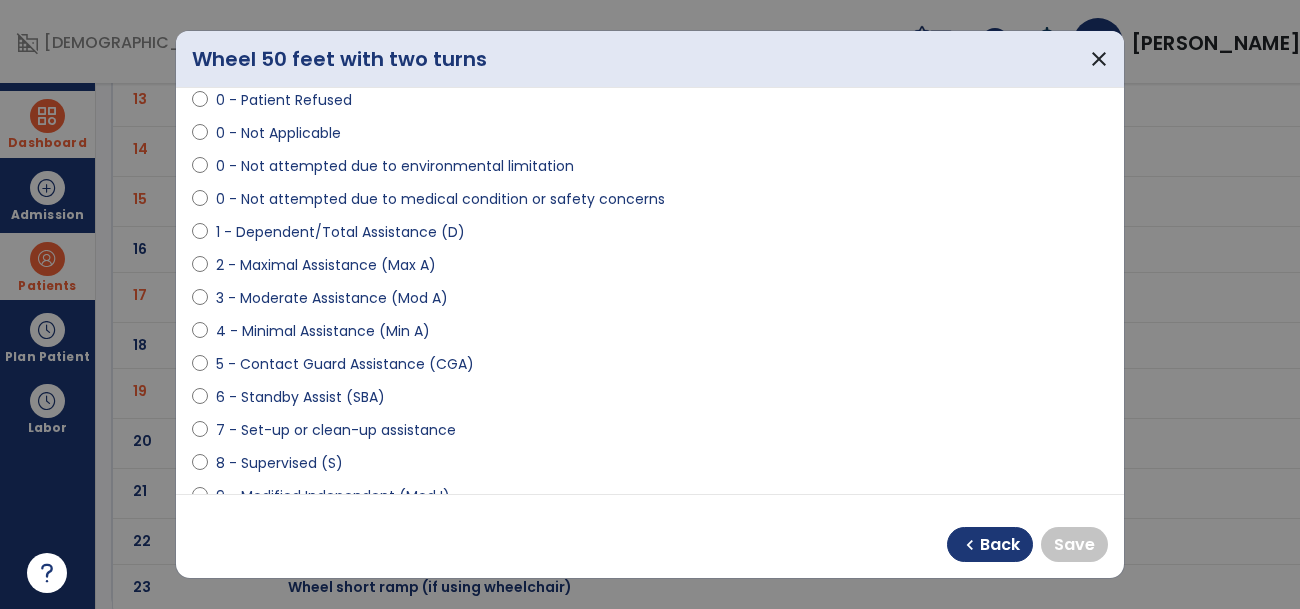 select on "**********" 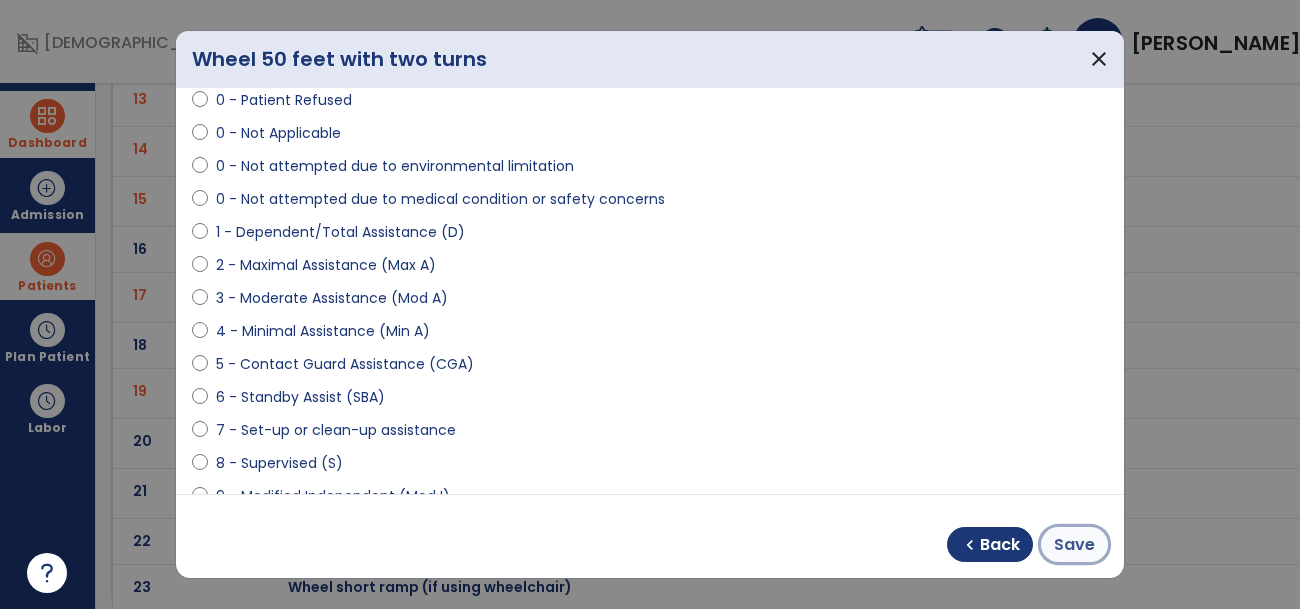 click on "Save" at bounding box center [1074, 545] 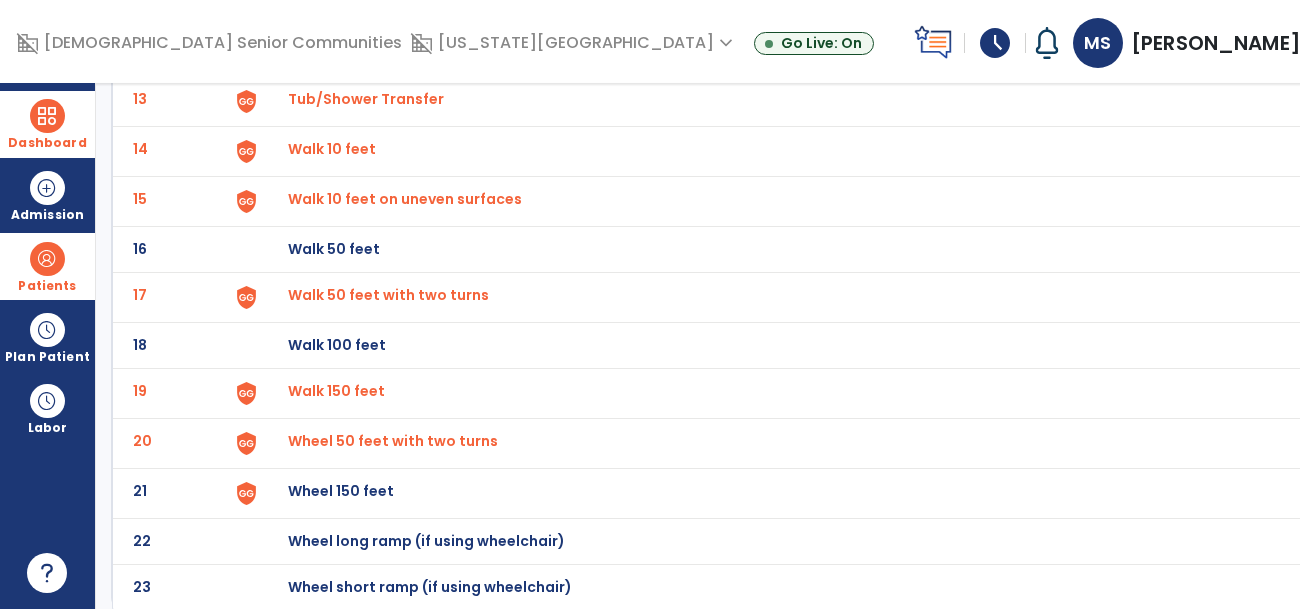 click at bounding box center [246, -495] 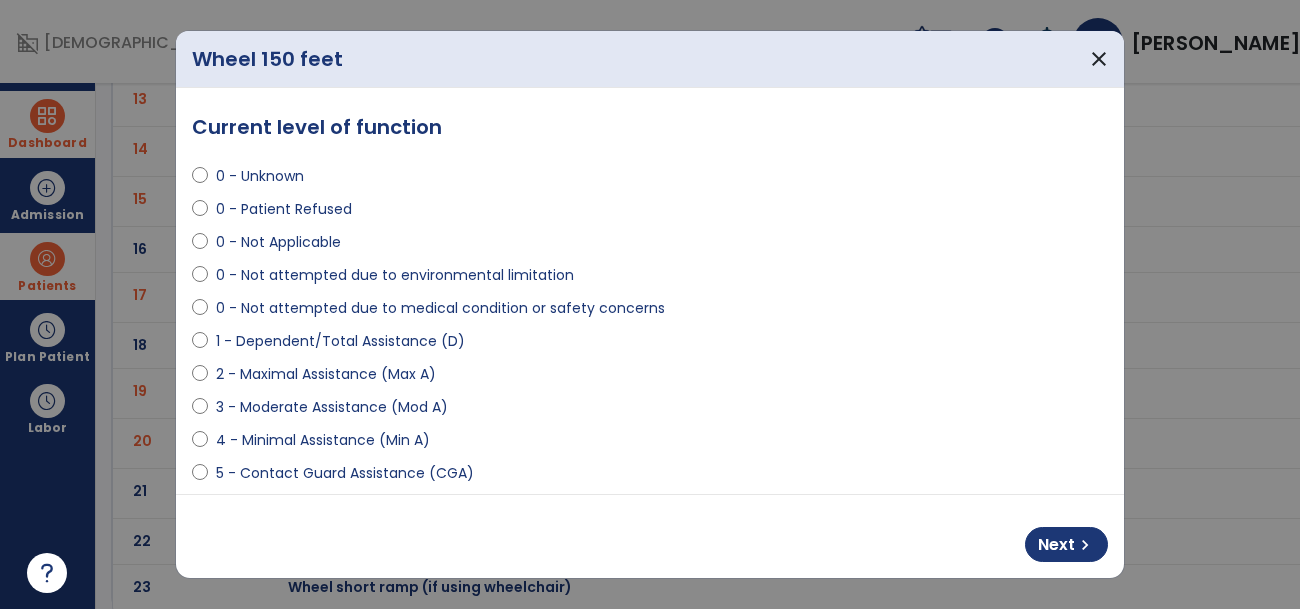select on "**********" 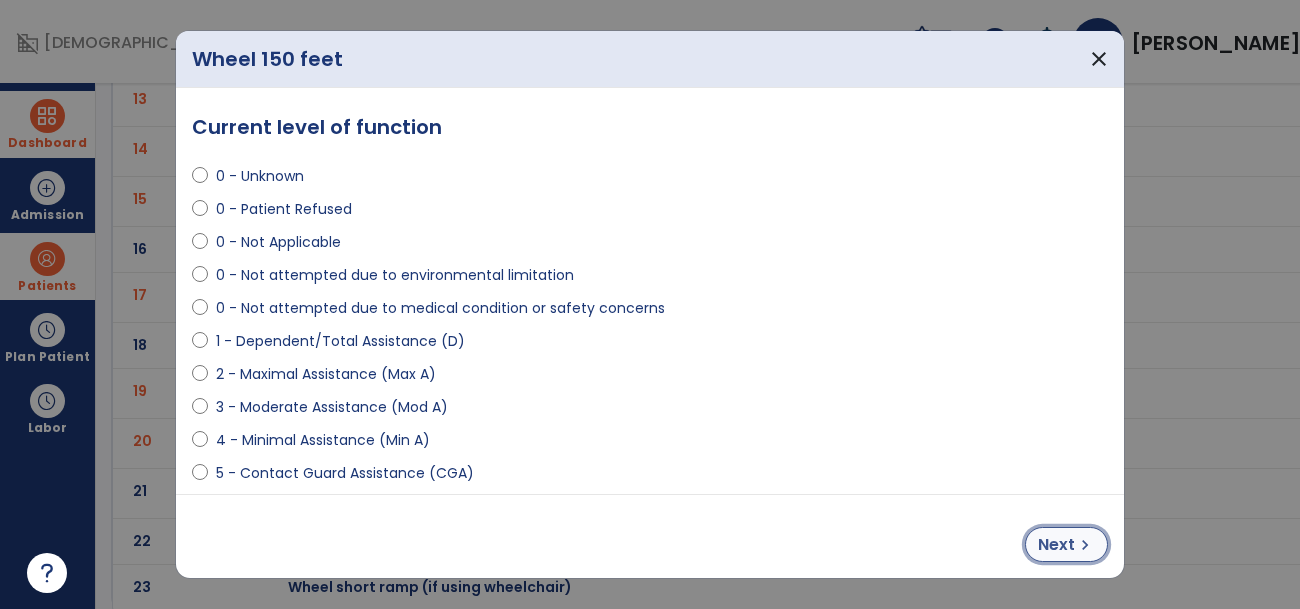 click on "Next" at bounding box center [1056, 545] 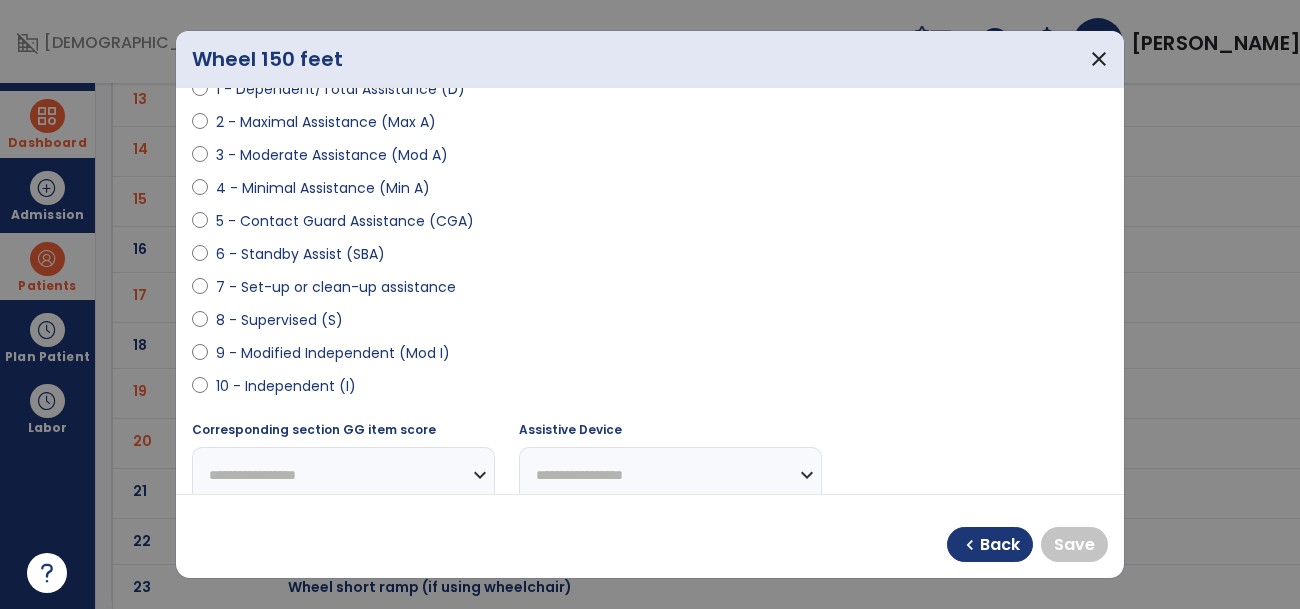 scroll, scrollTop: 254, scrollLeft: 0, axis: vertical 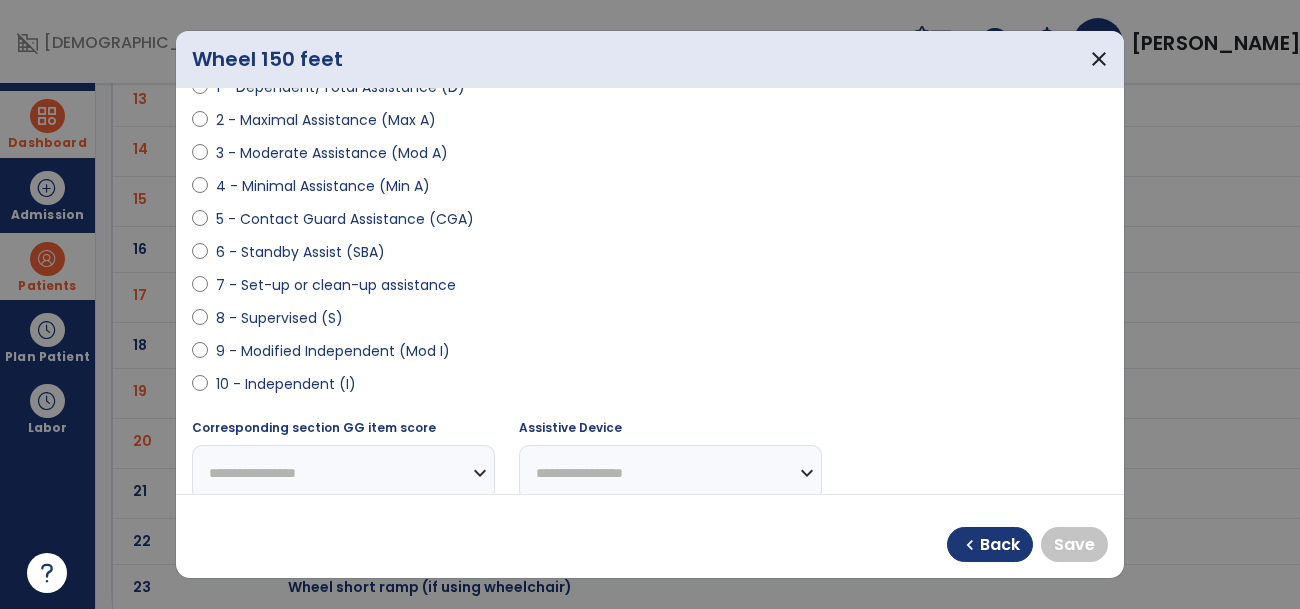 select on "**********" 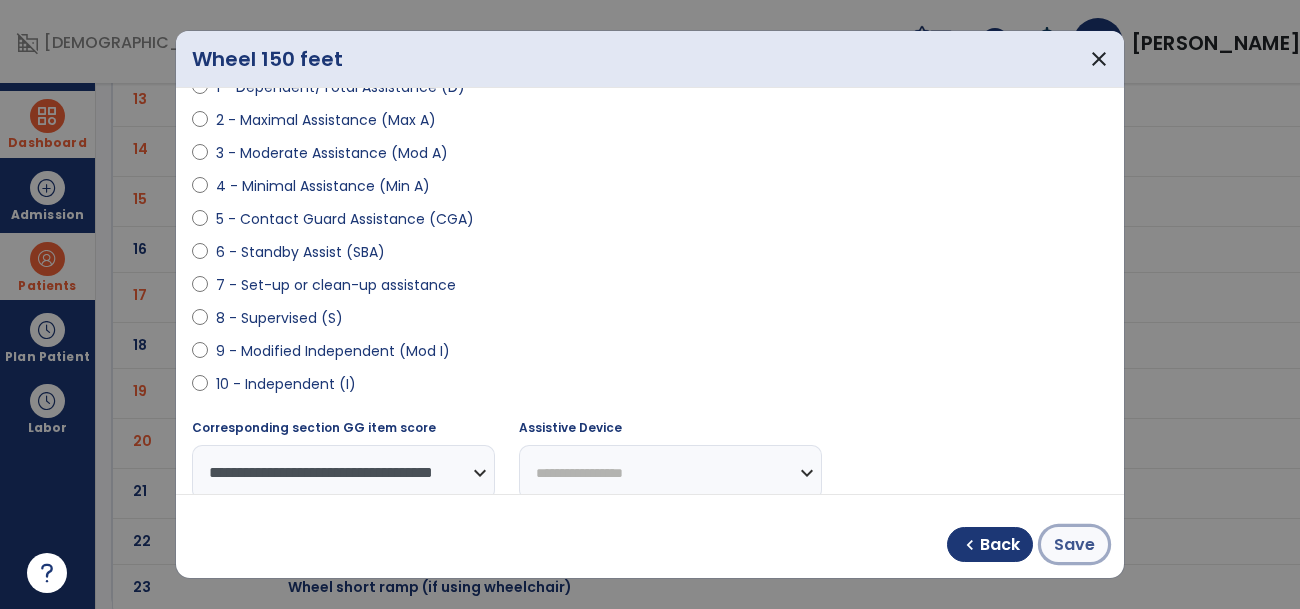 click on "Save" at bounding box center [1074, 545] 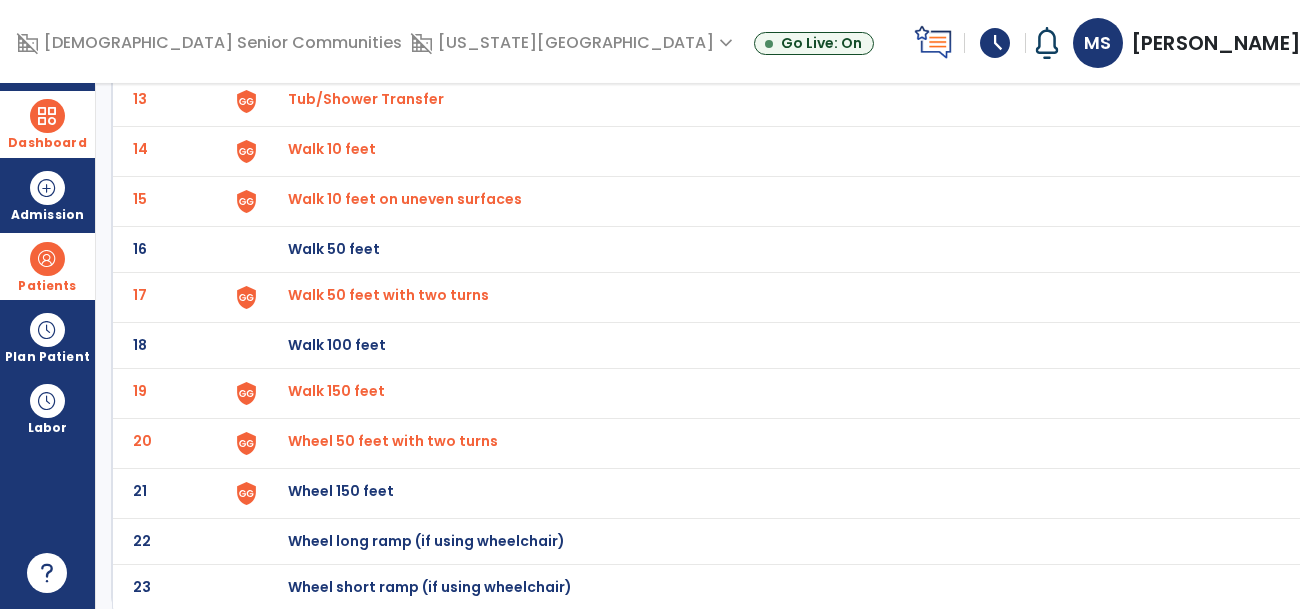 click on "Wheel 150 feet" at bounding box center (782, -495) 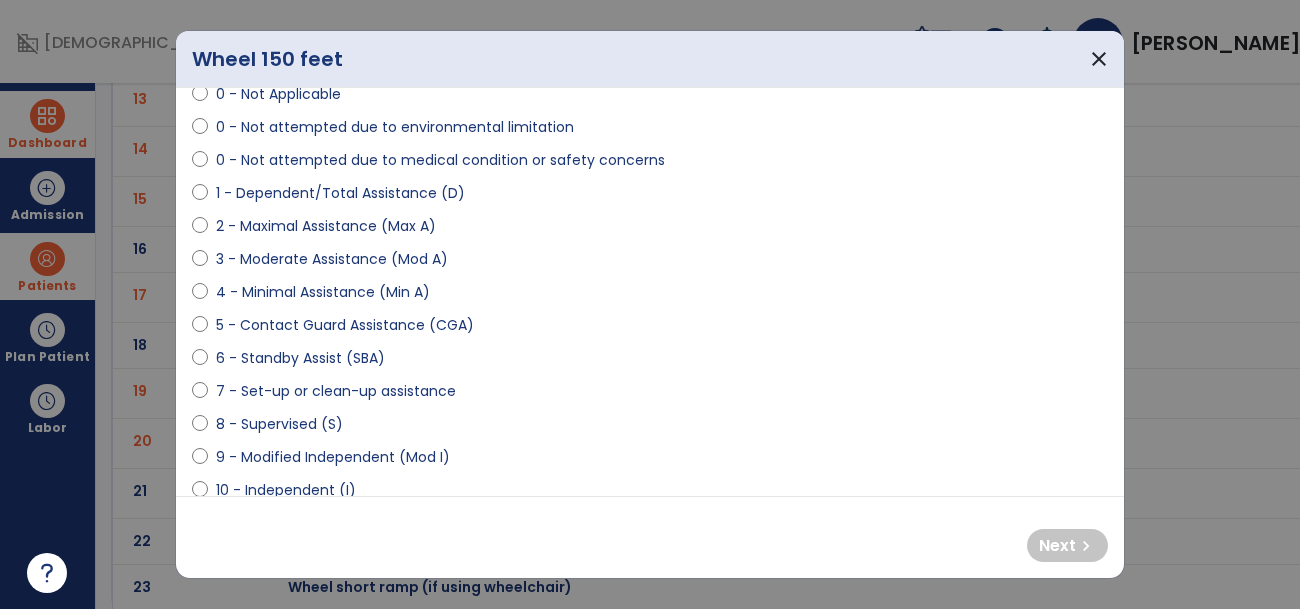 scroll, scrollTop: 154, scrollLeft: 0, axis: vertical 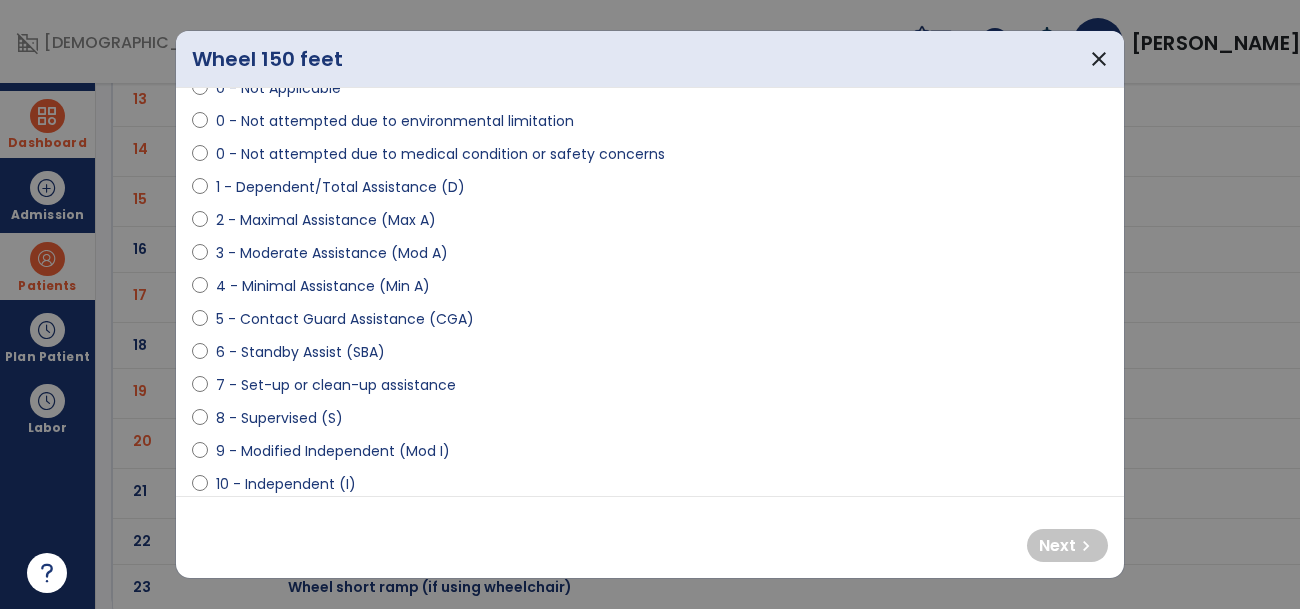 click on "8 - Supervised (S)" at bounding box center [279, 418] 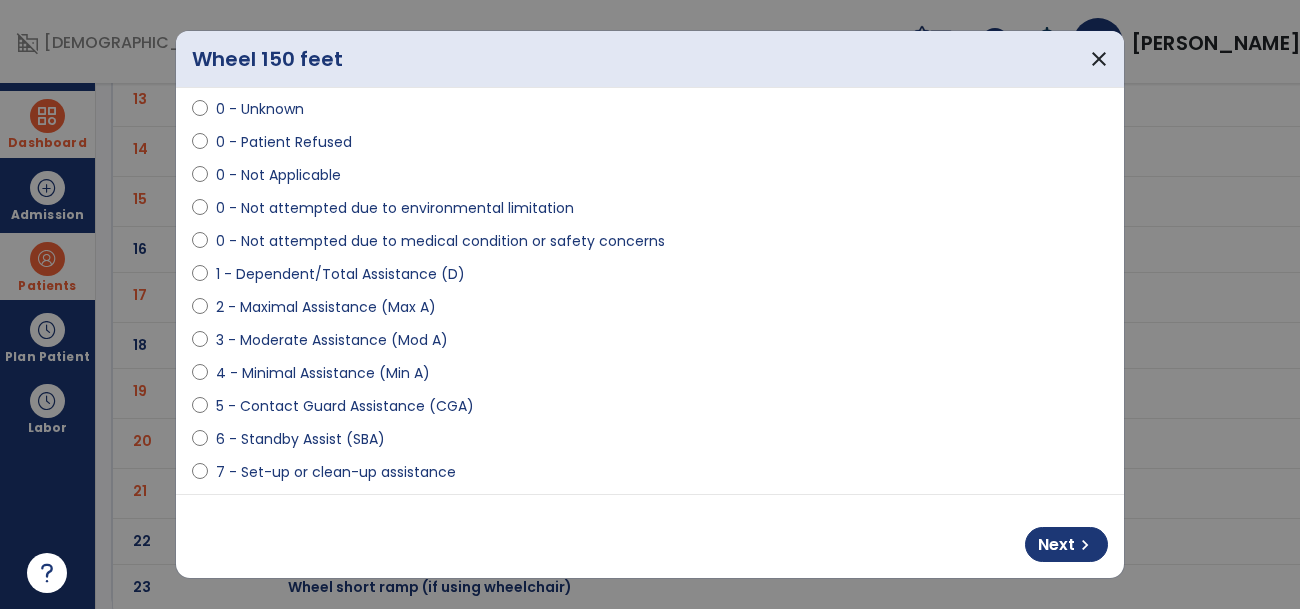 scroll, scrollTop: 28, scrollLeft: 0, axis: vertical 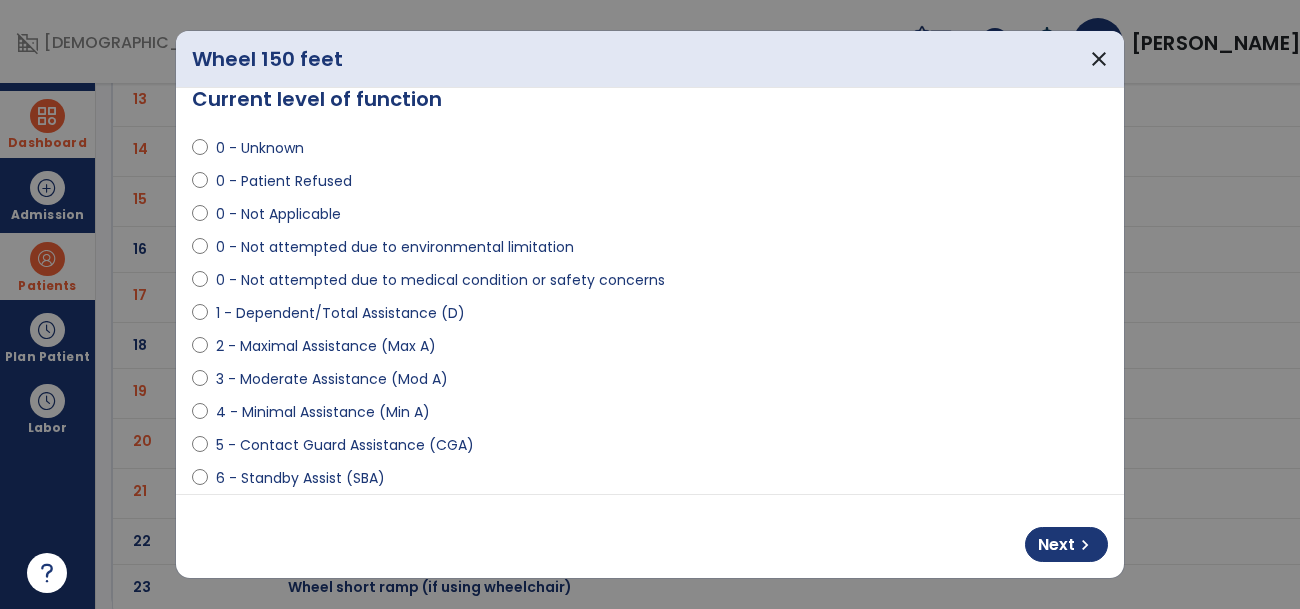 select on "**********" 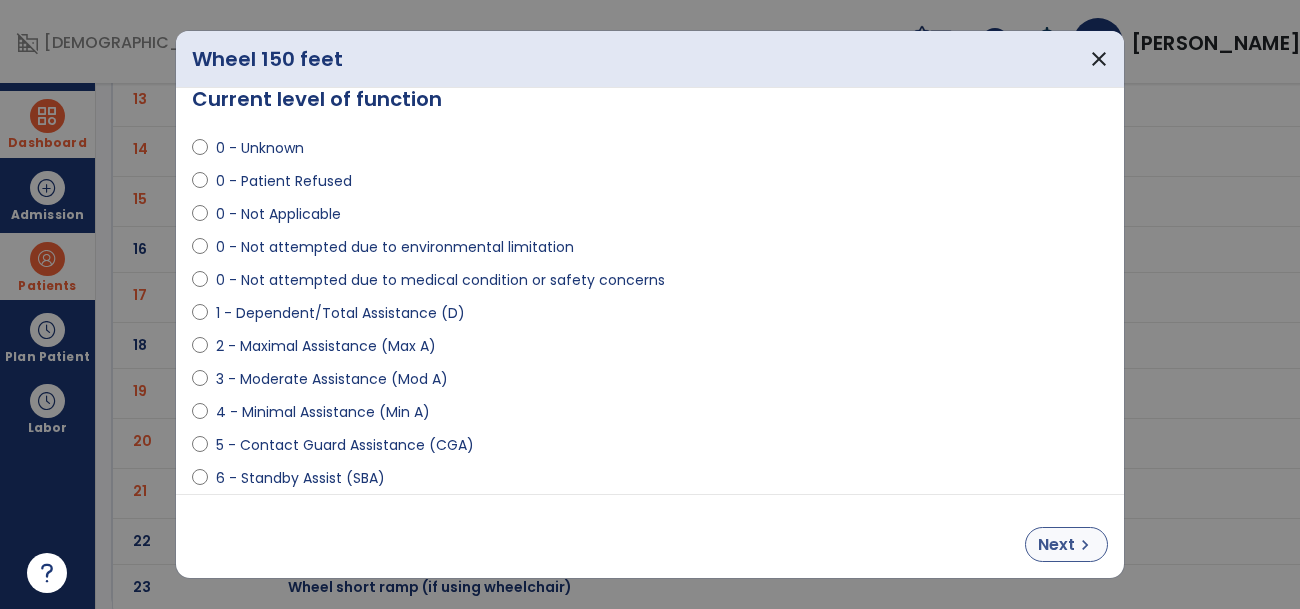 click on "Next" at bounding box center [1056, 545] 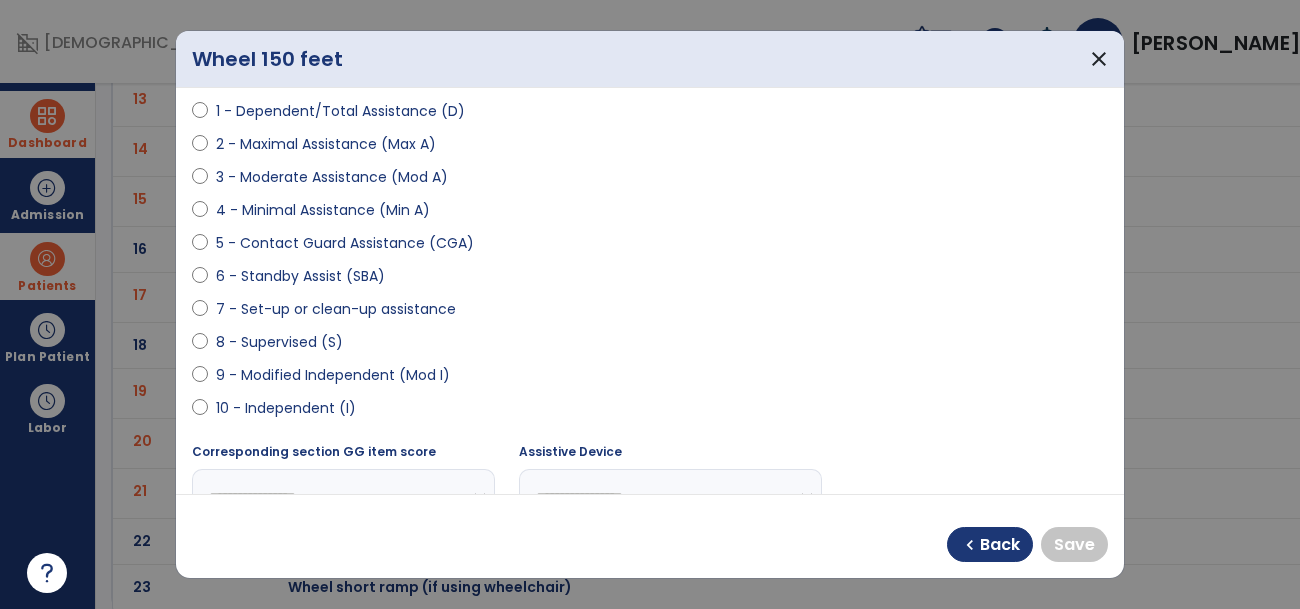 scroll, scrollTop: 234, scrollLeft: 0, axis: vertical 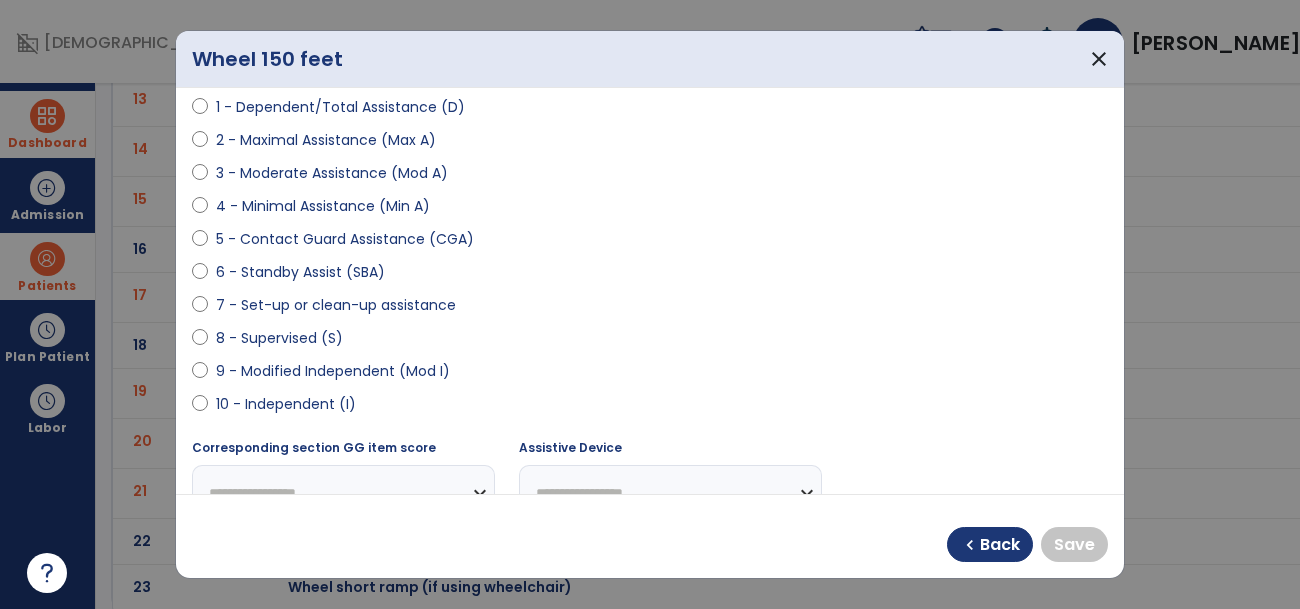 select on "**********" 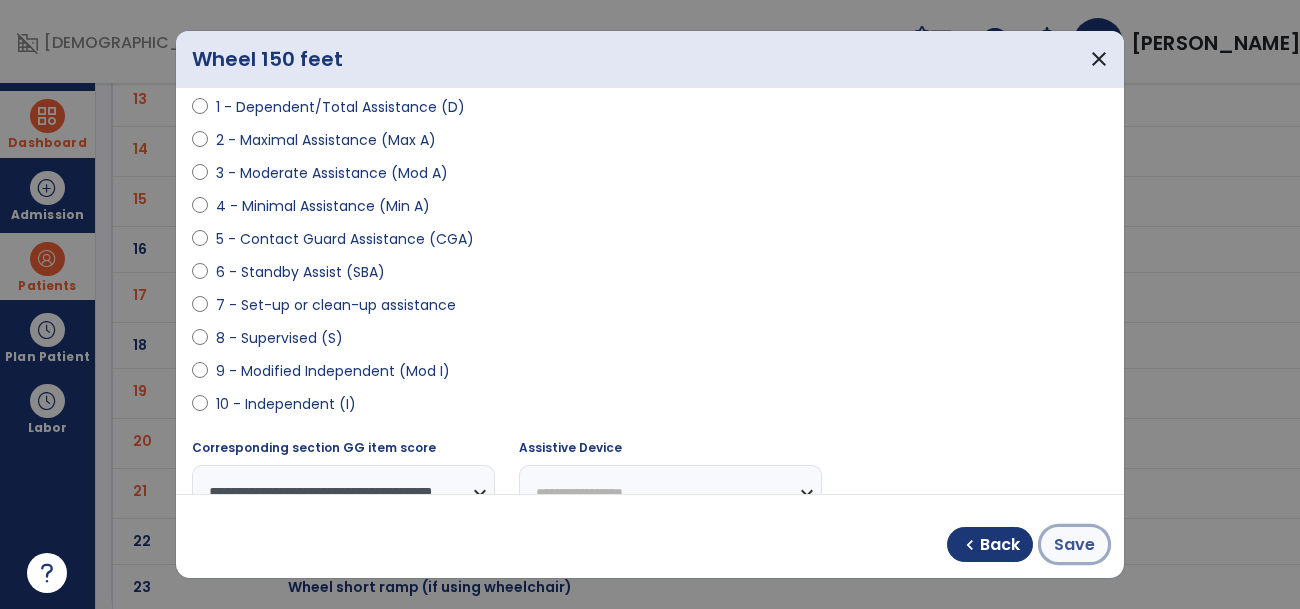 click on "Save" at bounding box center [1074, 545] 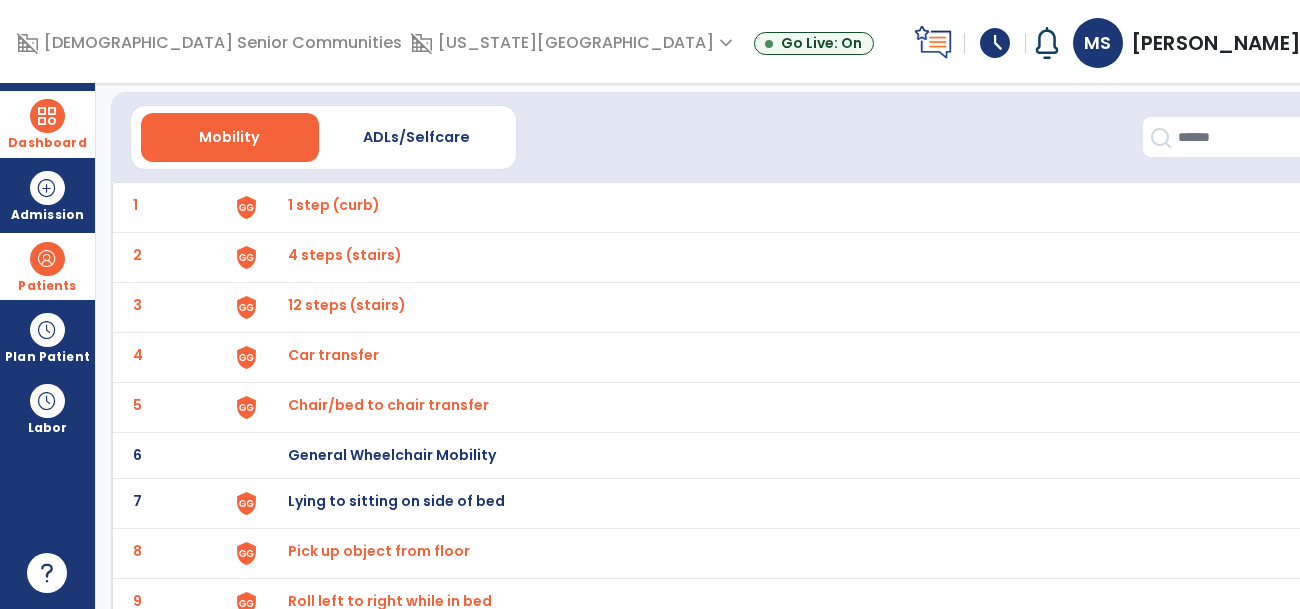 scroll, scrollTop: 0, scrollLeft: 0, axis: both 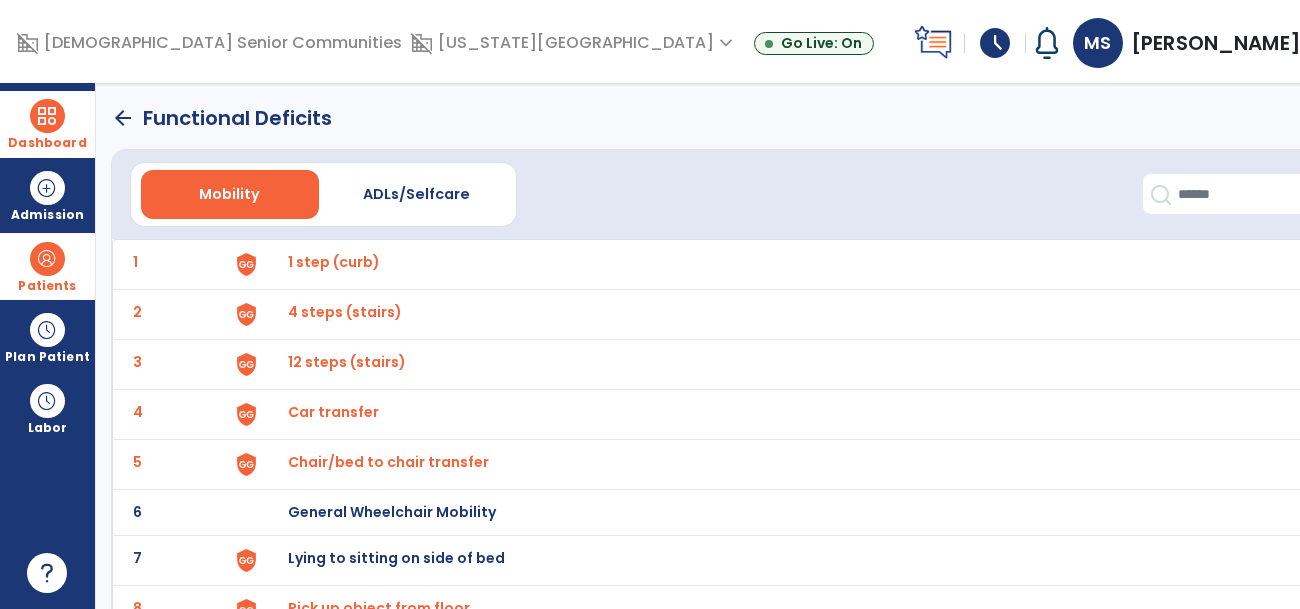click on "arrow_back" 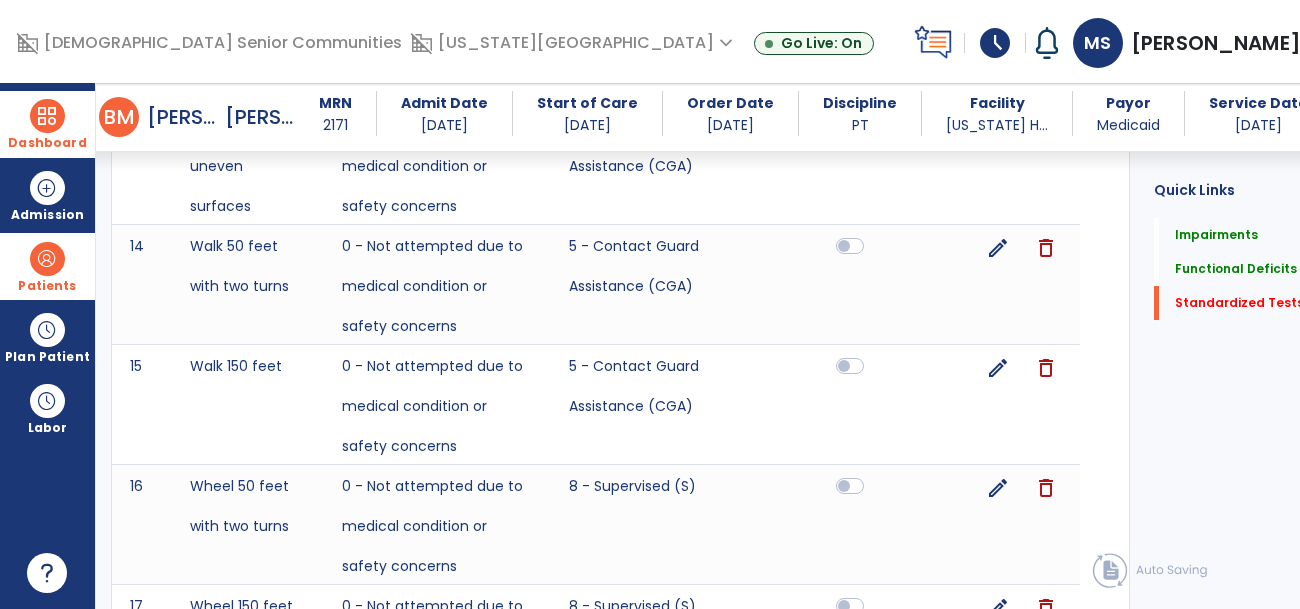scroll, scrollTop: 2116, scrollLeft: 0, axis: vertical 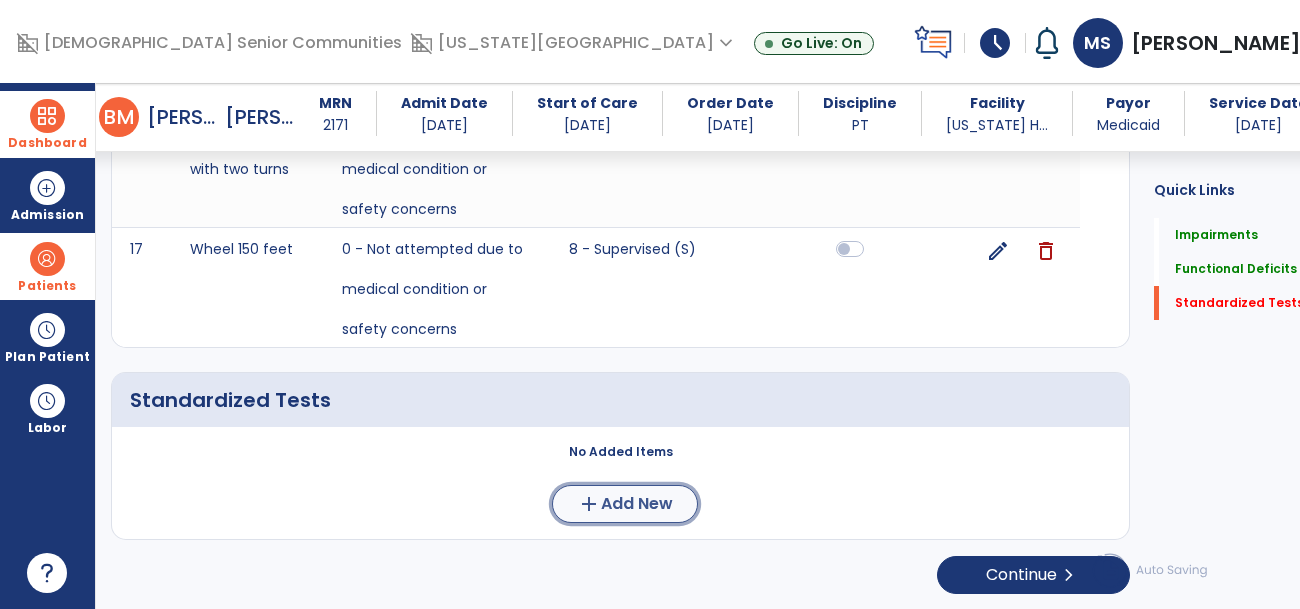click on "Add New" 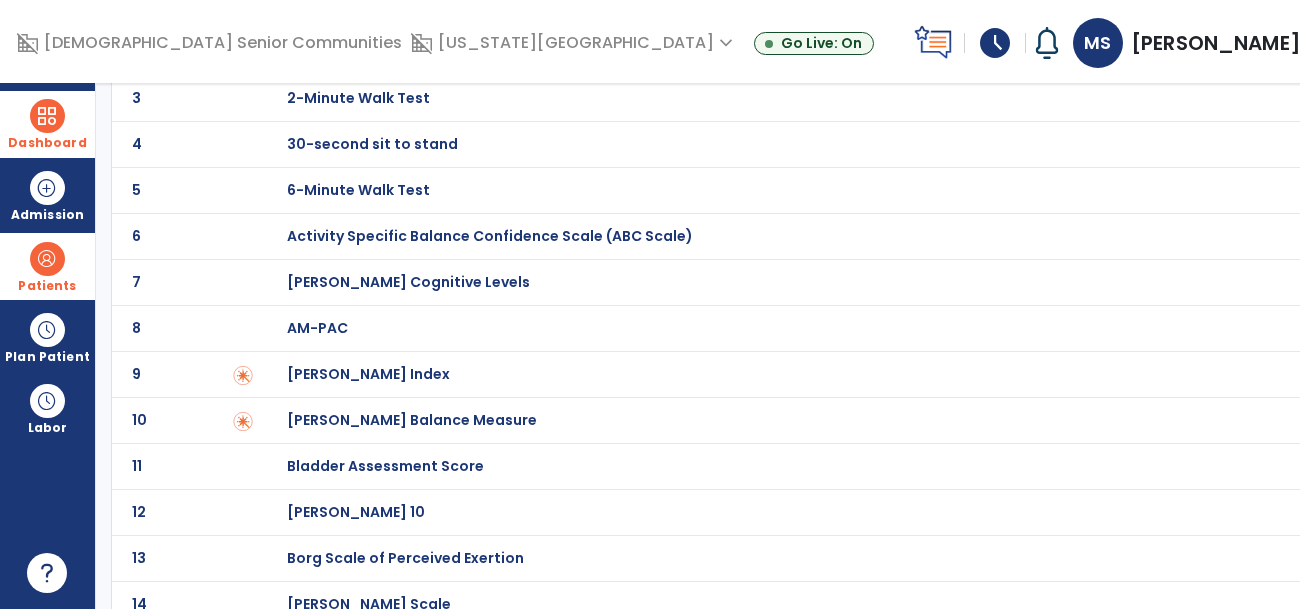 scroll, scrollTop: 201, scrollLeft: 0, axis: vertical 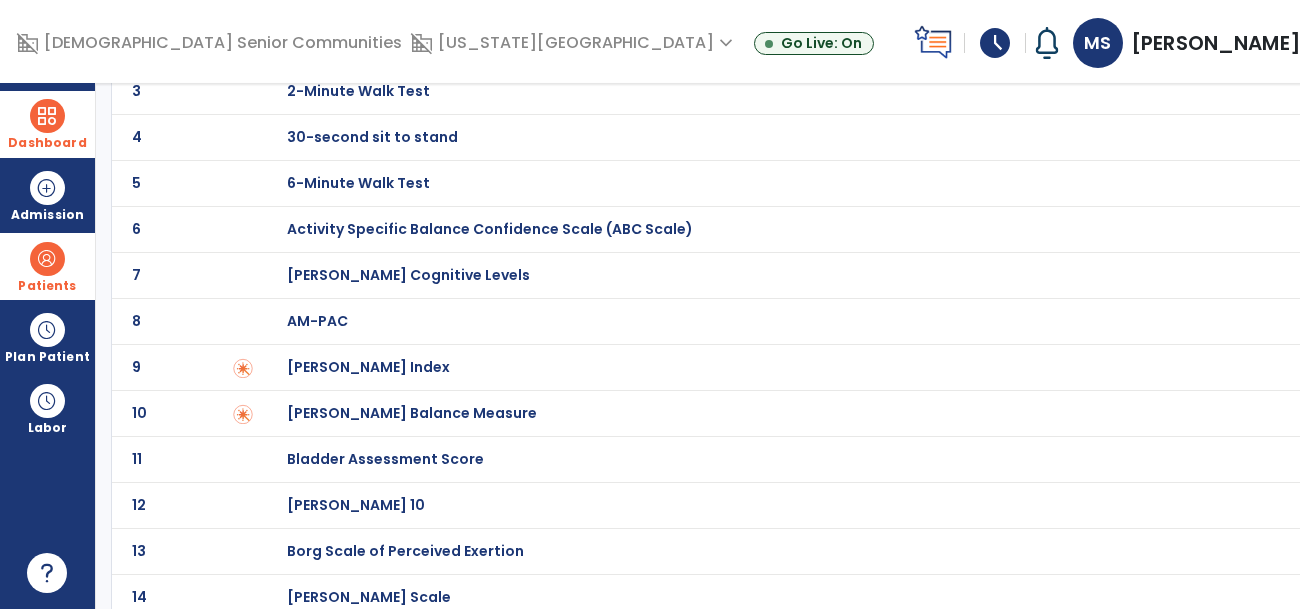 click on "[PERSON_NAME] Index" at bounding box center (782, -1) 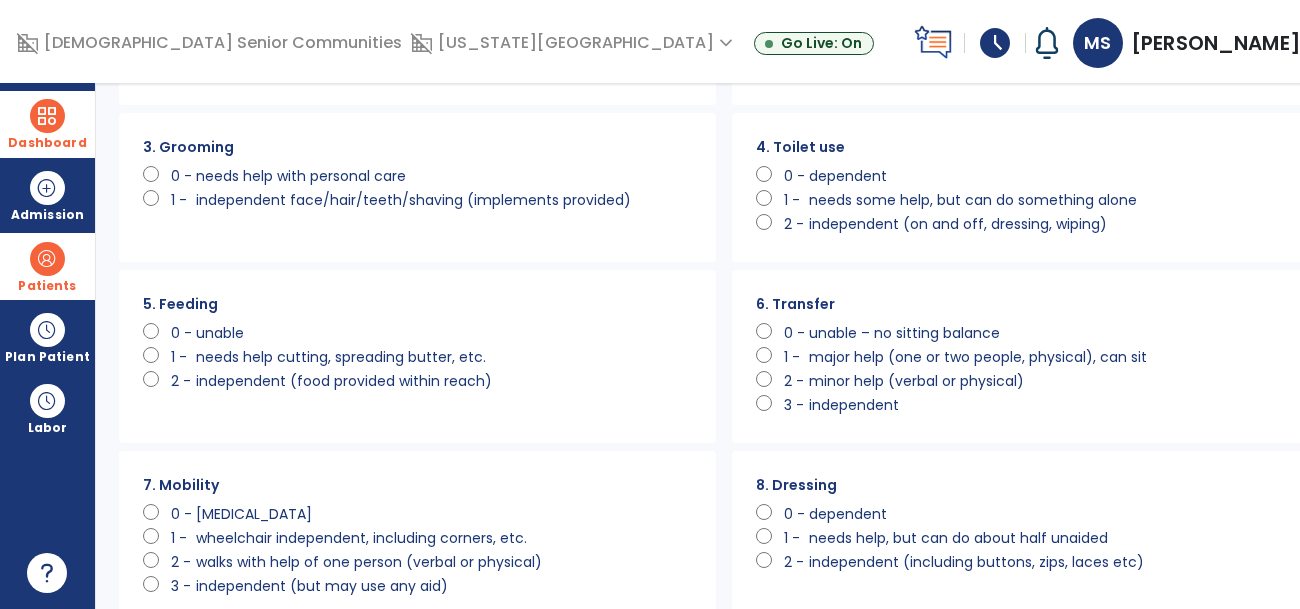 scroll, scrollTop: 0, scrollLeft: 0, axis: both 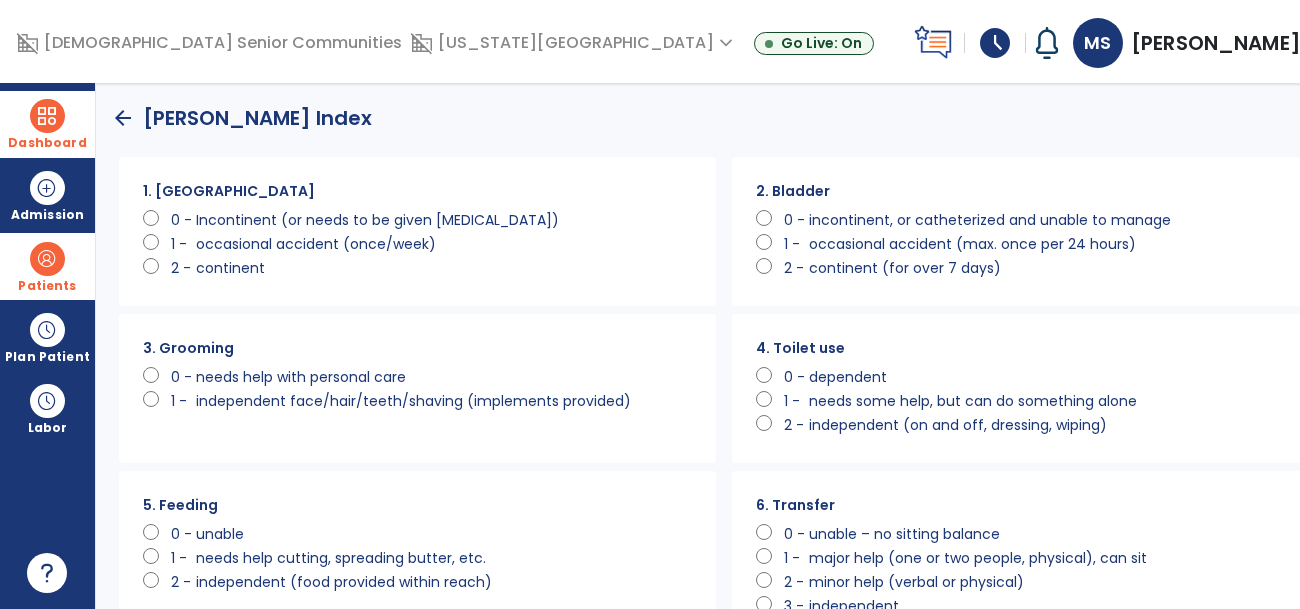 click on "0 -" 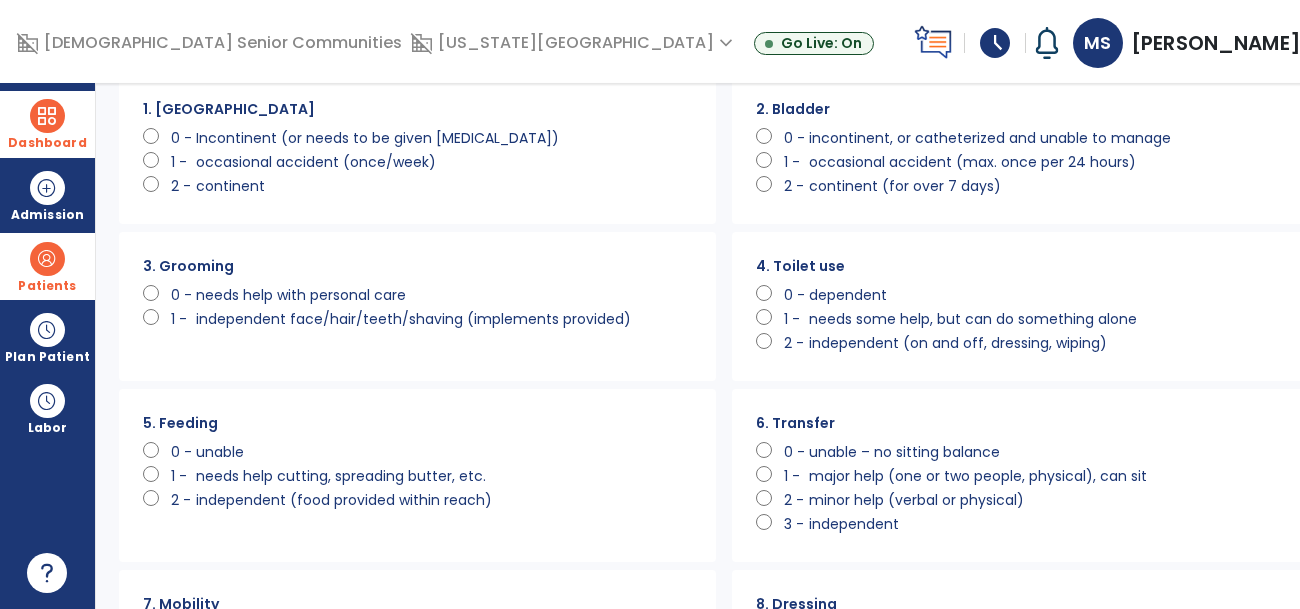 scroll, scrollTop: 85, scrollLeft: 0, axis: vertical 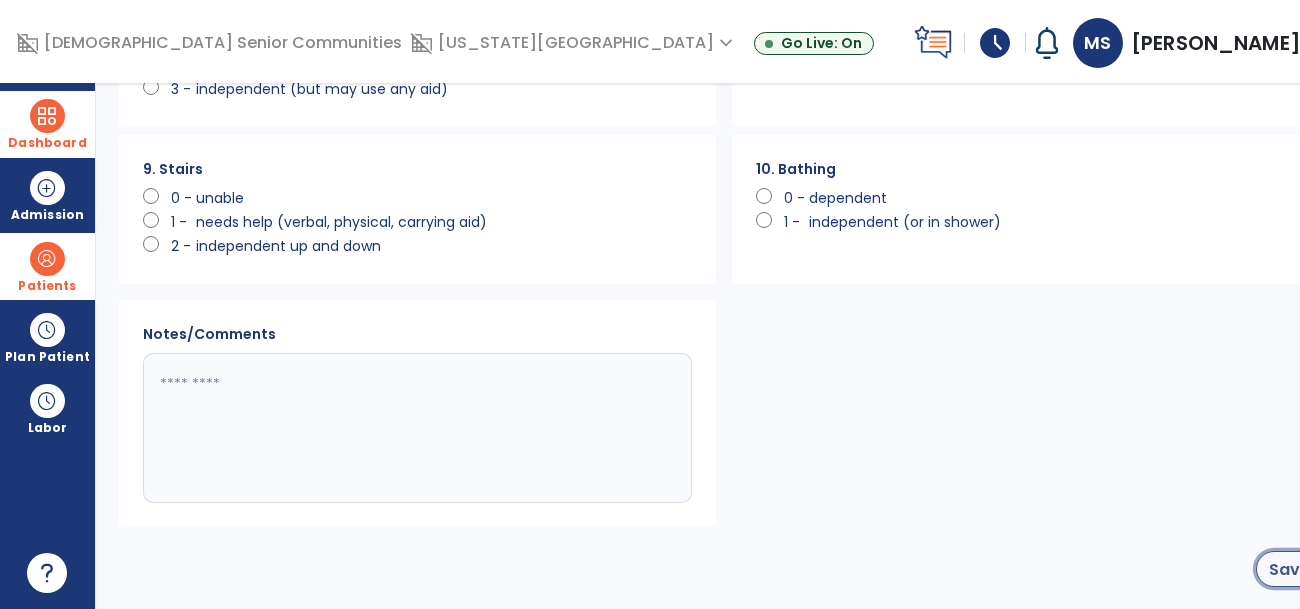 click on "Save" 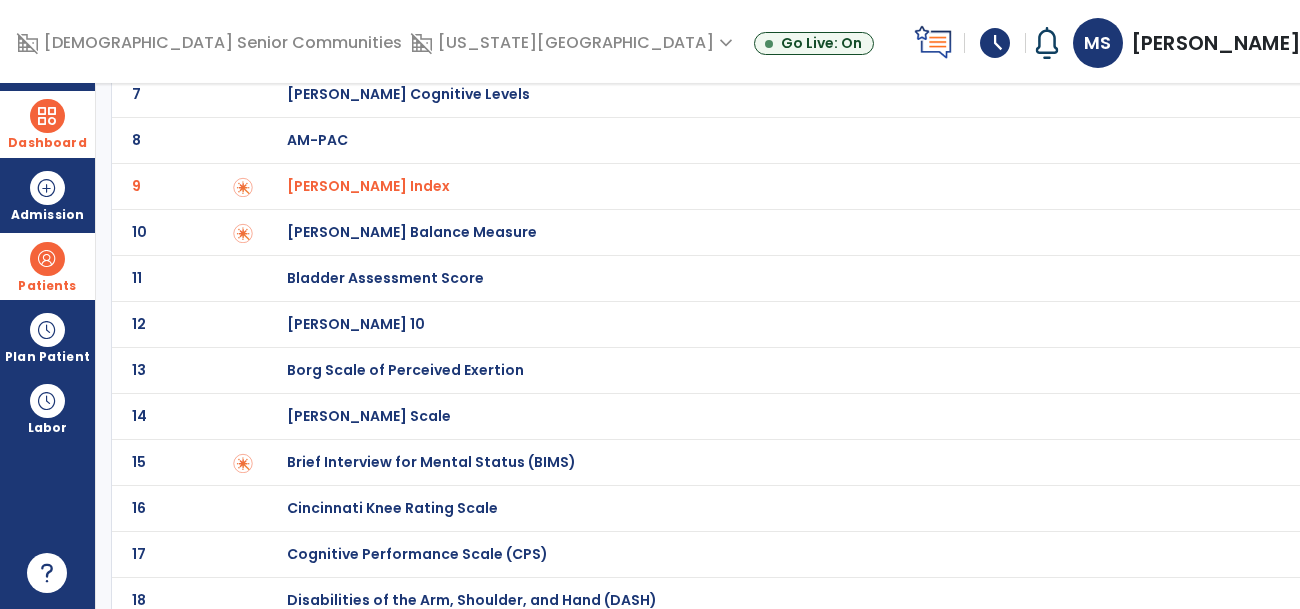 scroll, scrollTop: 0, scrollLeft: 0, axis: both 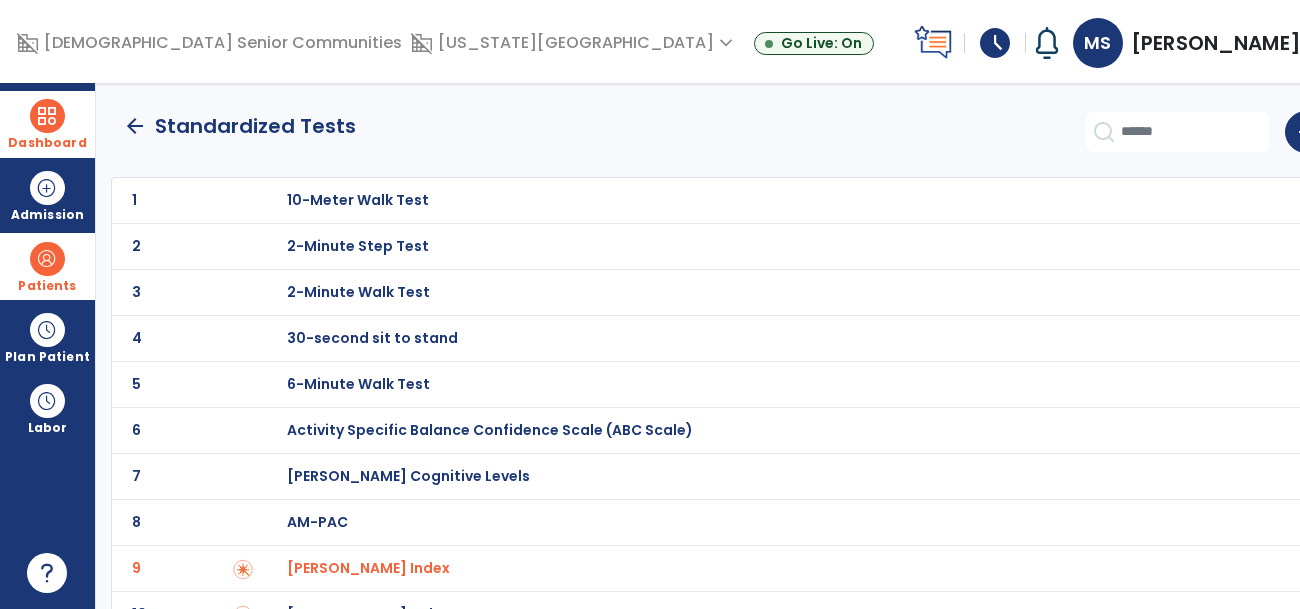 click on "arrow_back" 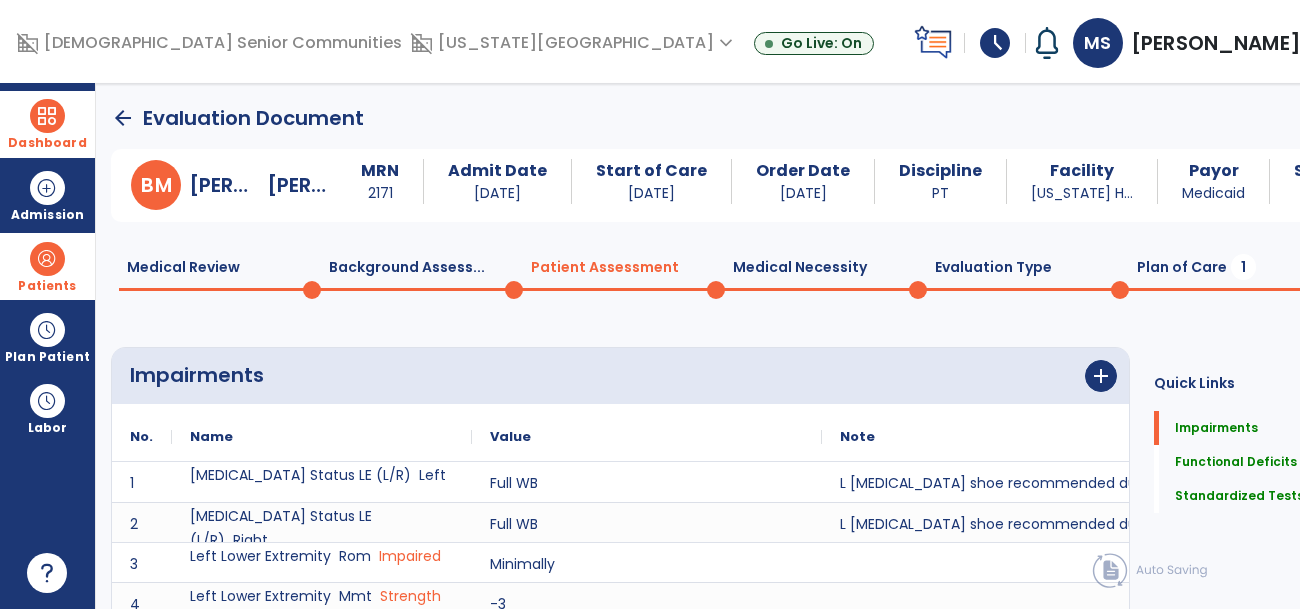 scroll, scrollTop: 19, scrollLeft: 0, axis: vertical 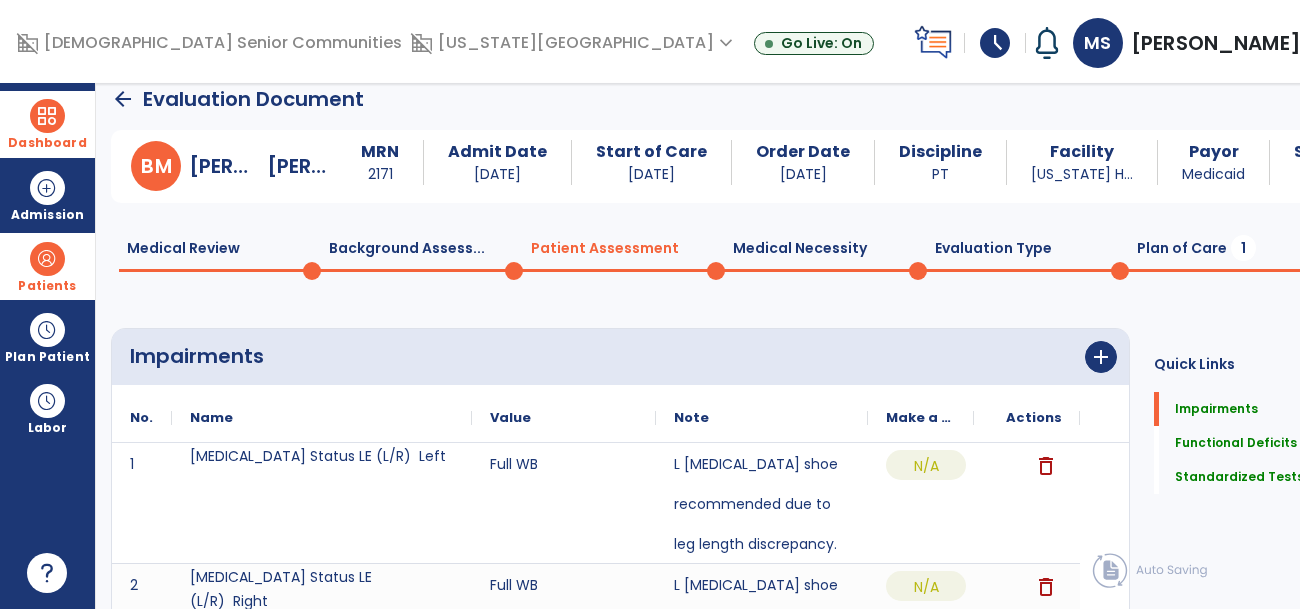 click on "Plan of Care  1" 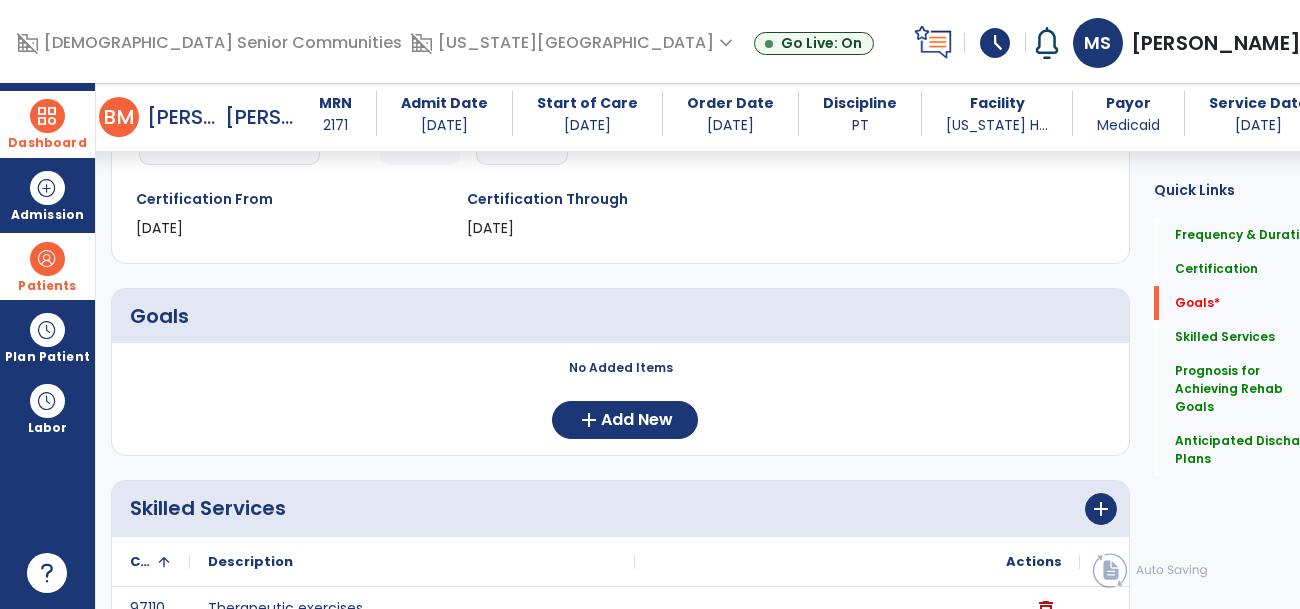scroll, scrollTop: 386, scrollLeft: 0, axis: vertical 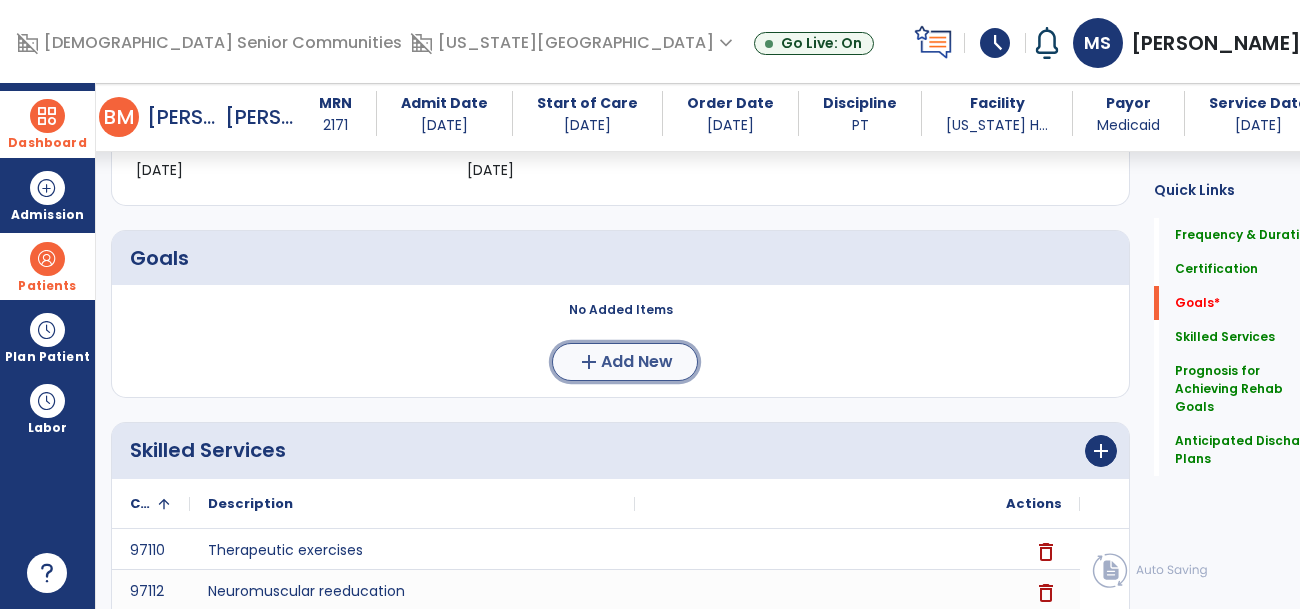 click on "Add New" at bounding box center (637, 362) 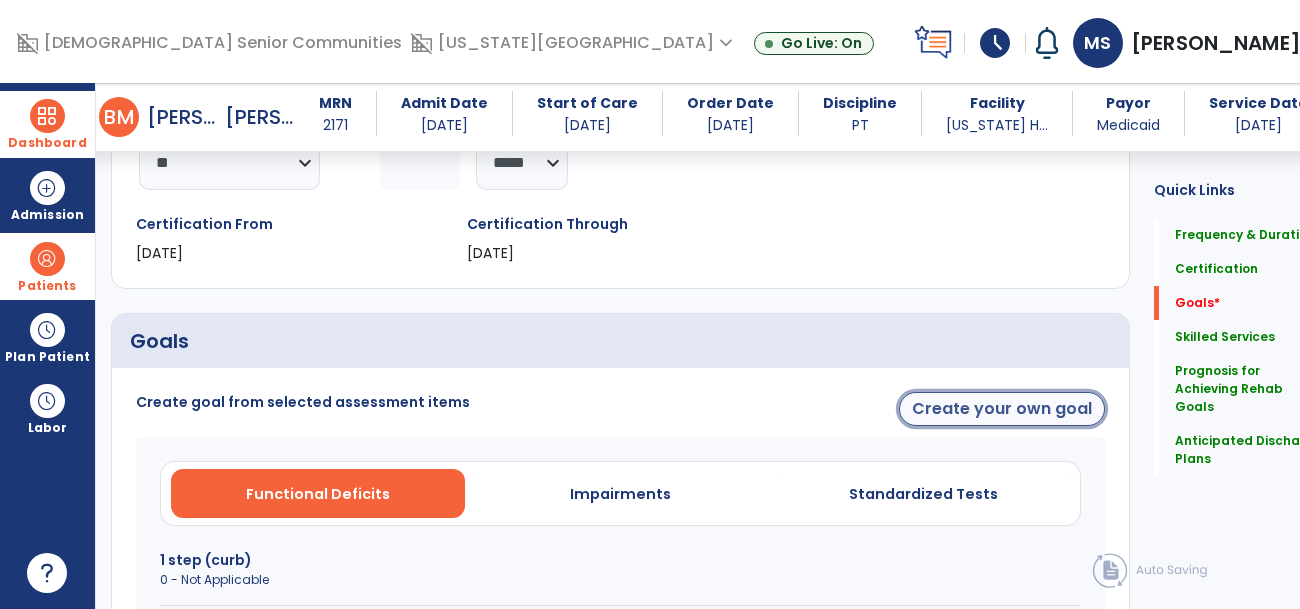 click on "Create your own goal" at bounding box center [1002, 409] 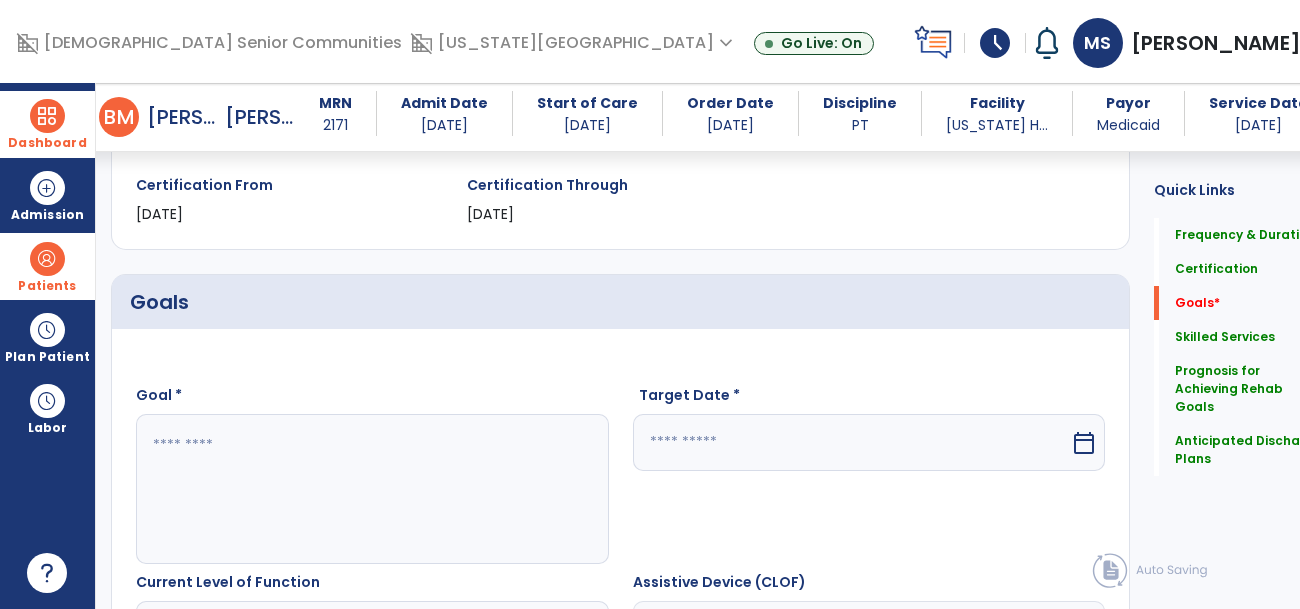 scroll, scrollTop: 401, scrollLeft: 0, axis: vertical 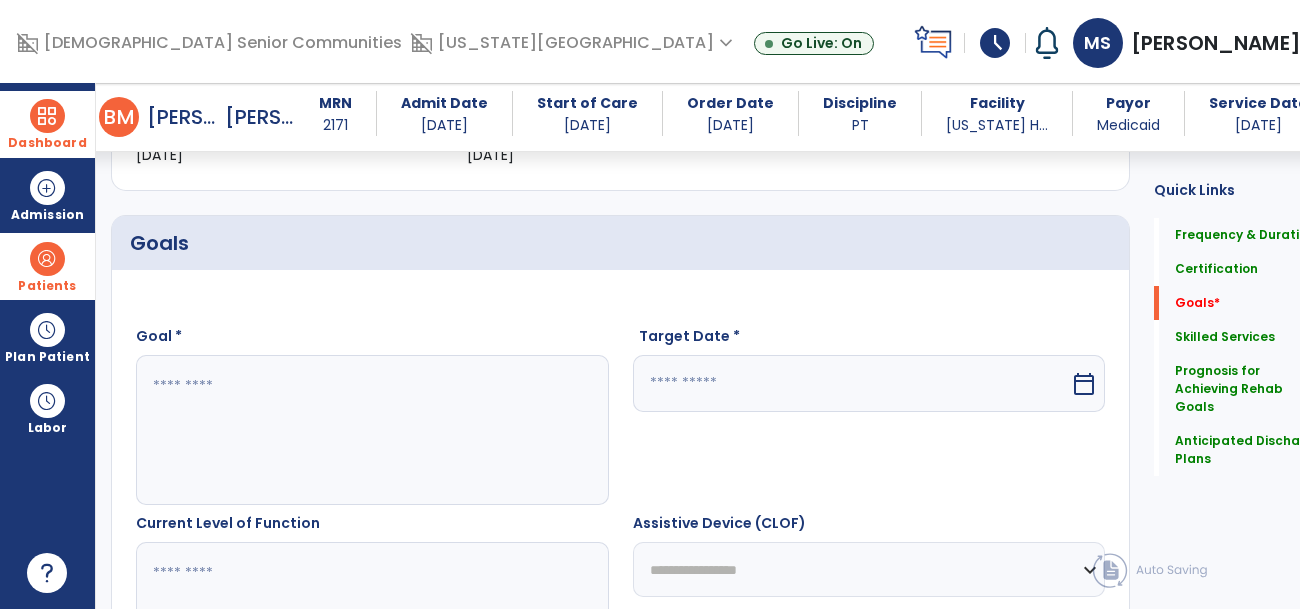 click at bounding box center (360, 430) 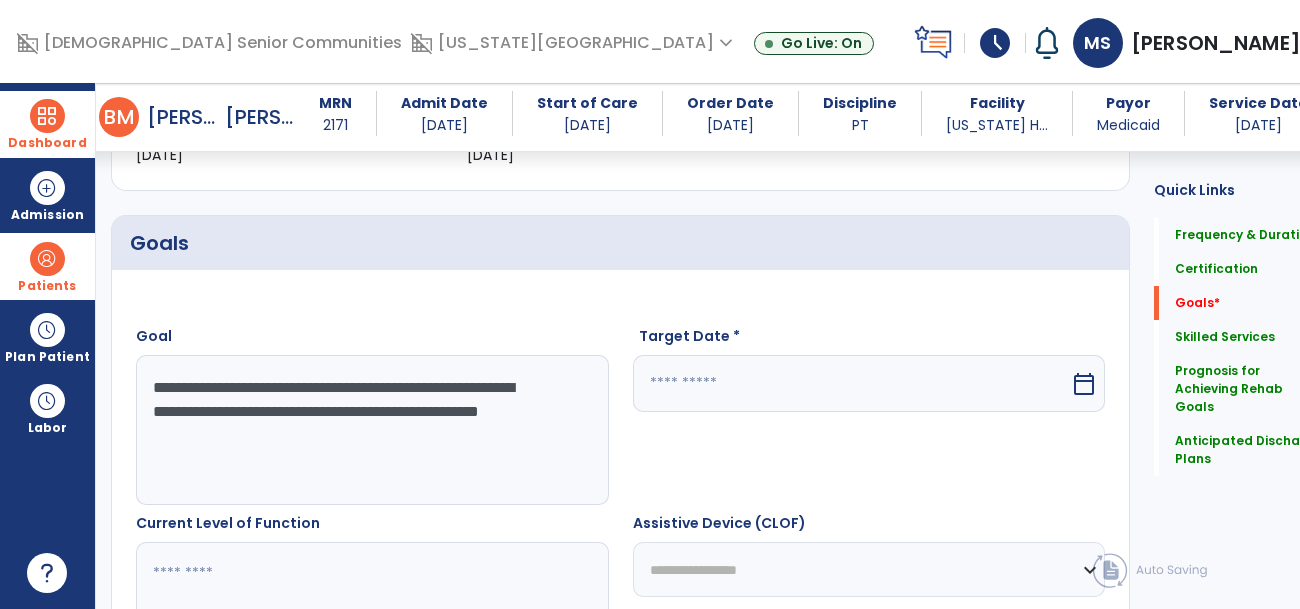 click on "**********" at bounding box center [360, 430] 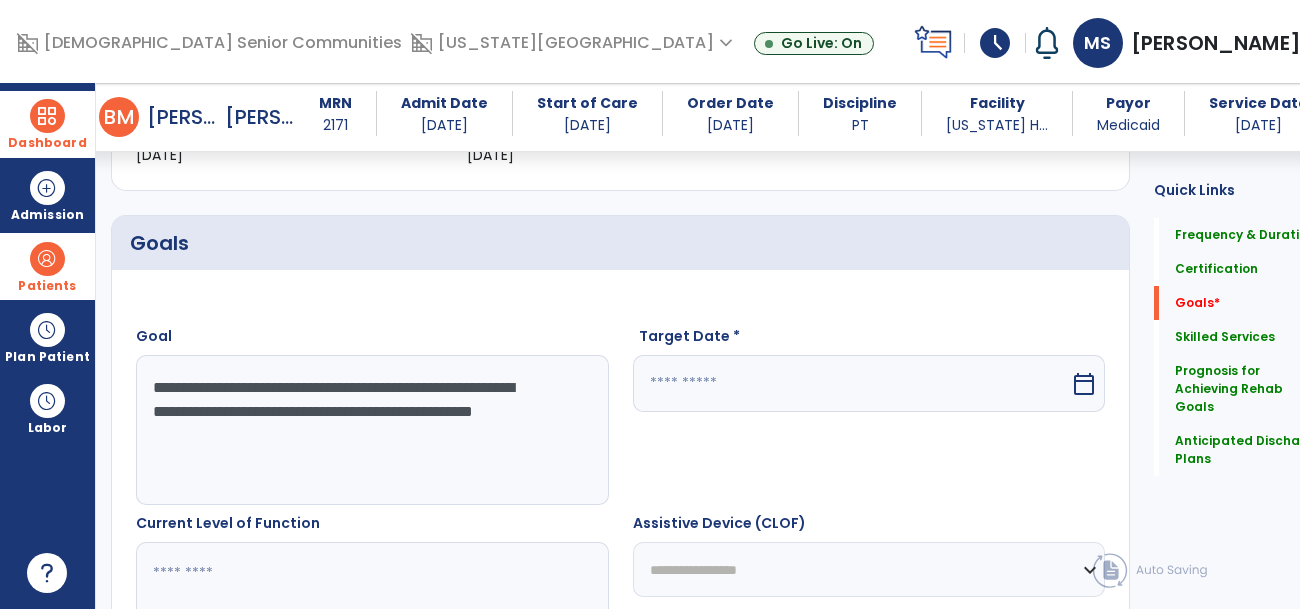 click on "**********" at bounding box center [360, 430] 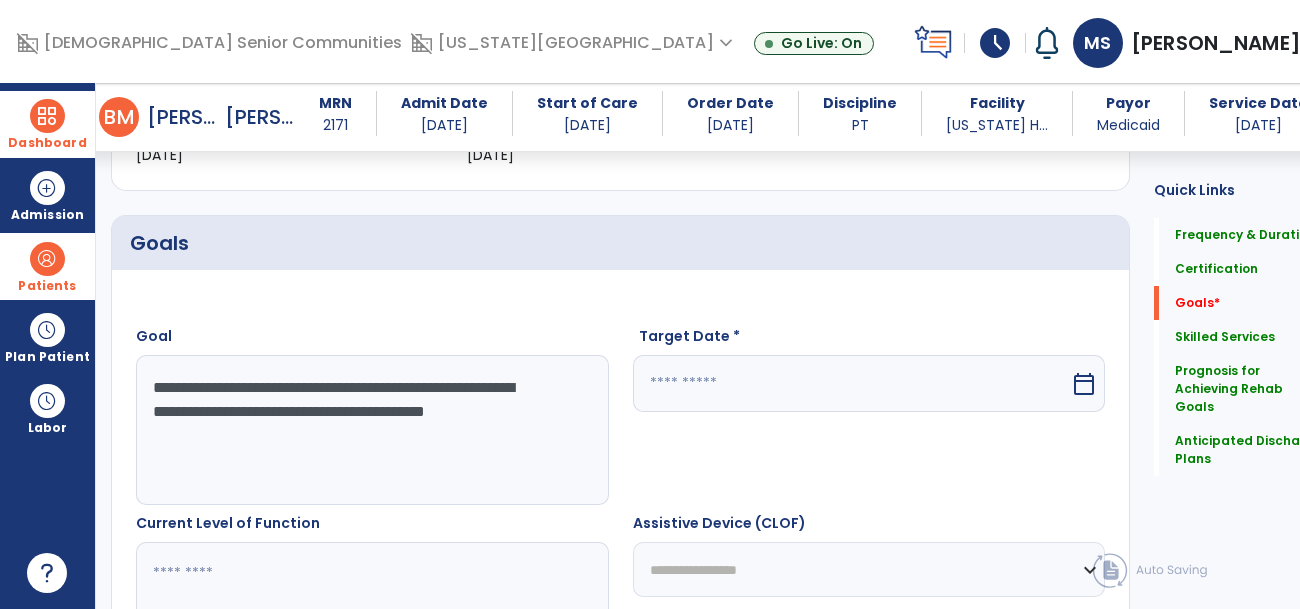 type on "**********" 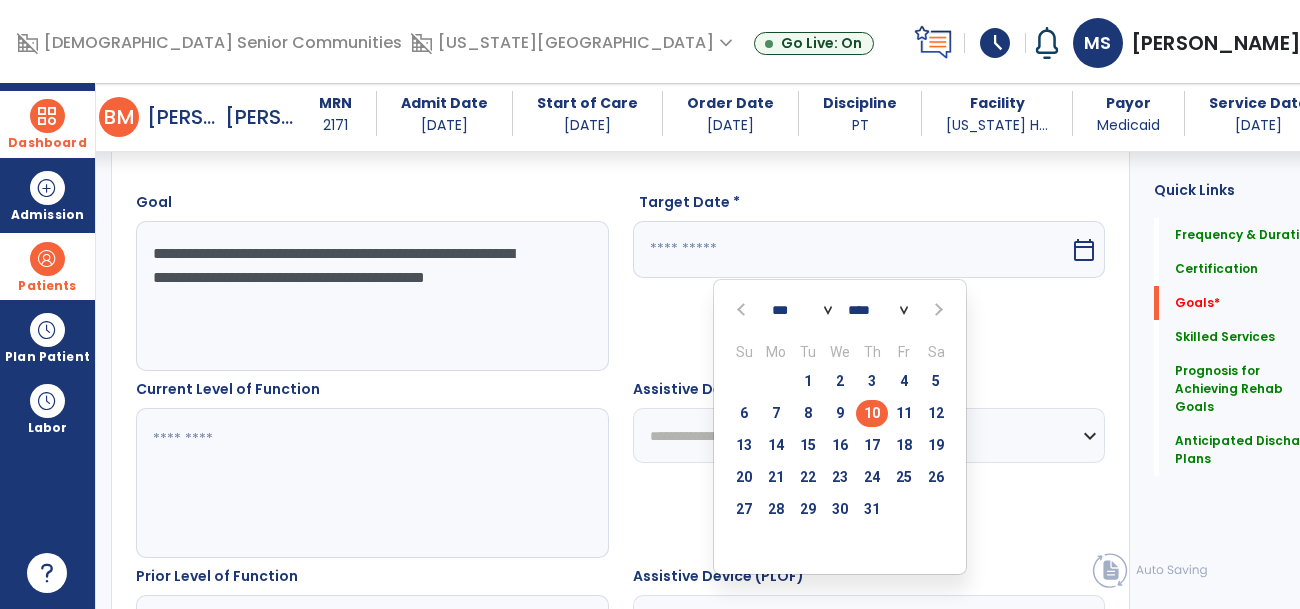 scroll, scrollTop: 540, scrollLeft: 0, axis: vertical 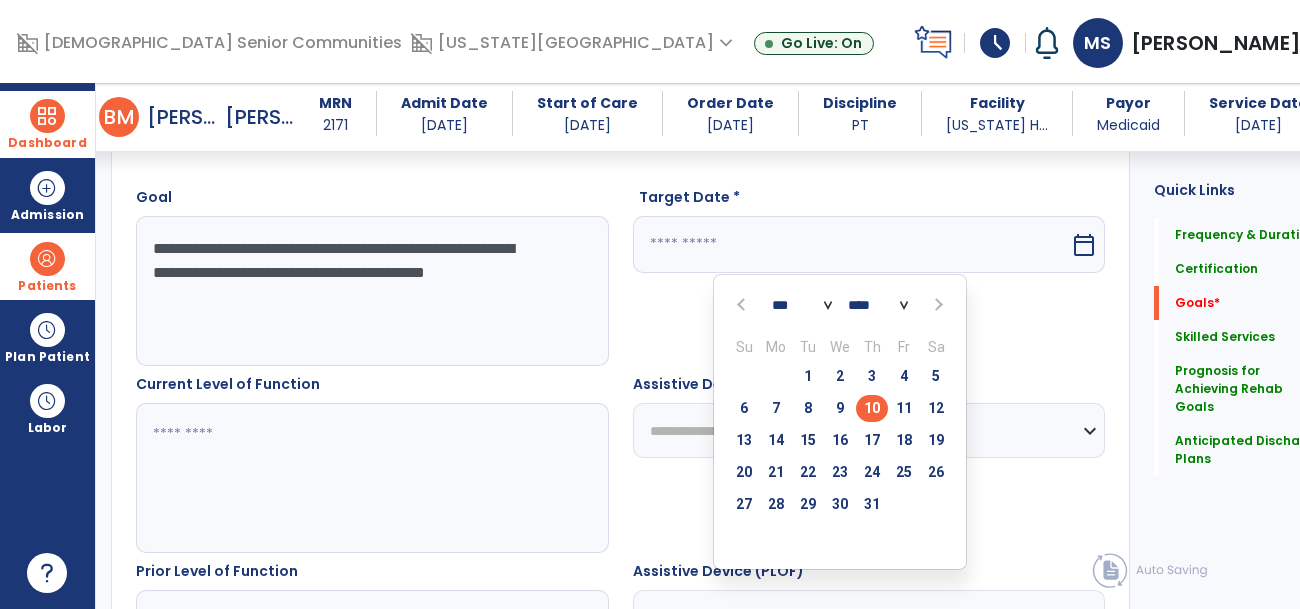 click at bounding box center (936, 305) 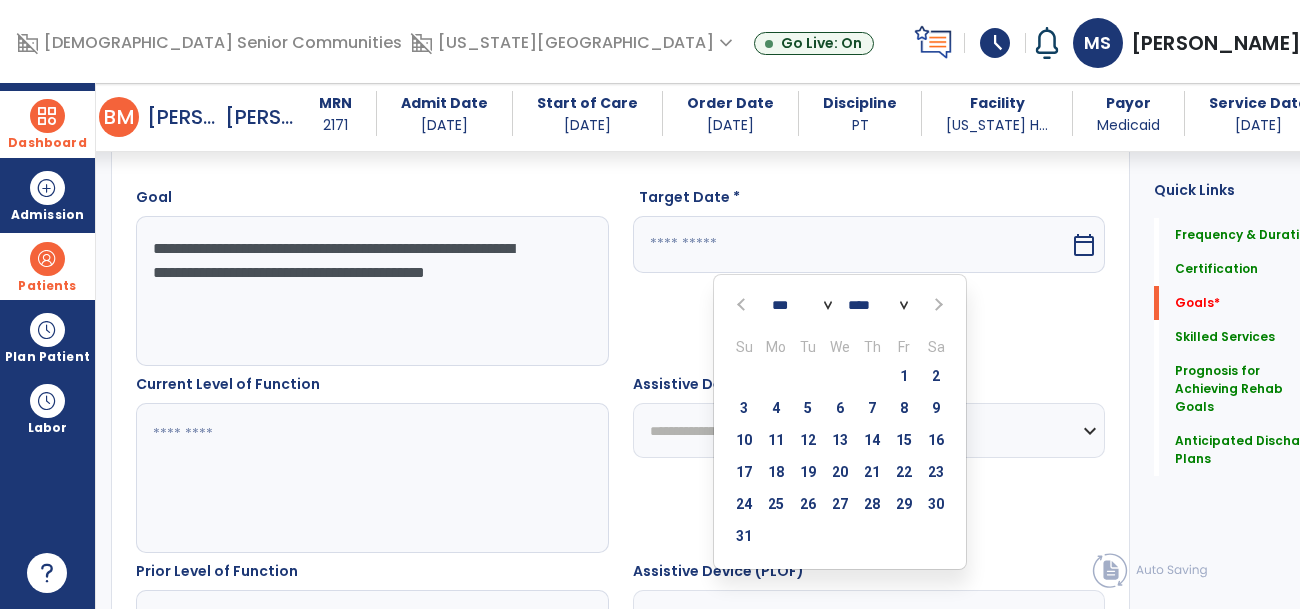 click at bounding box center [936, 305] 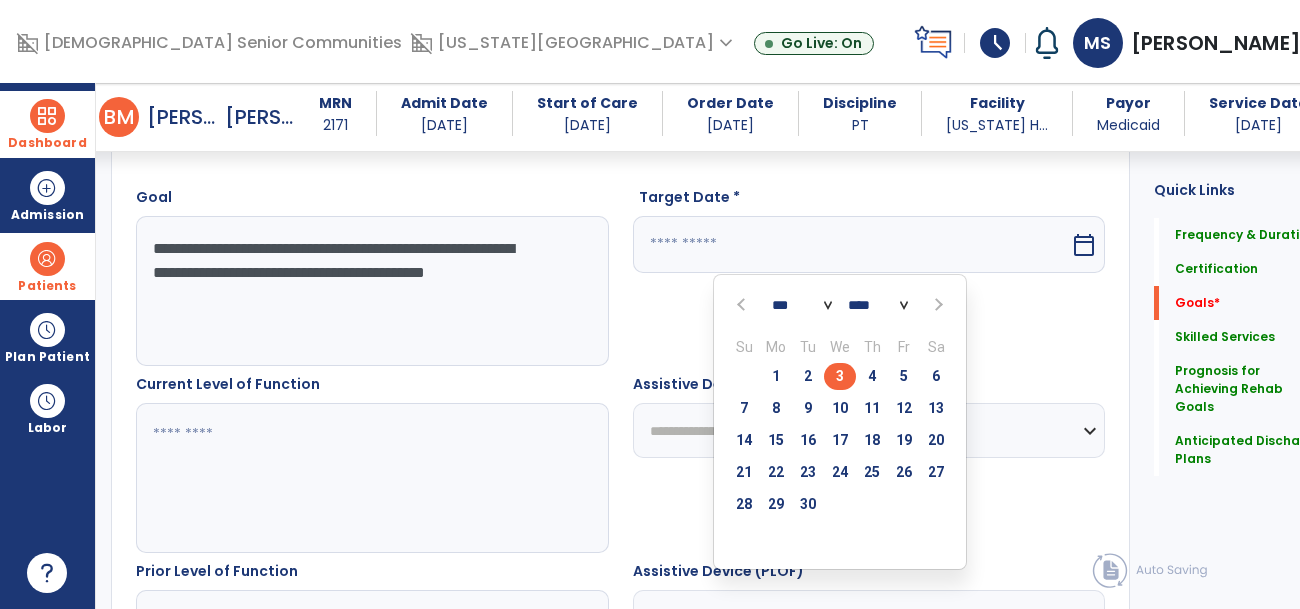 click on "3" at bounding box center (840, 376) 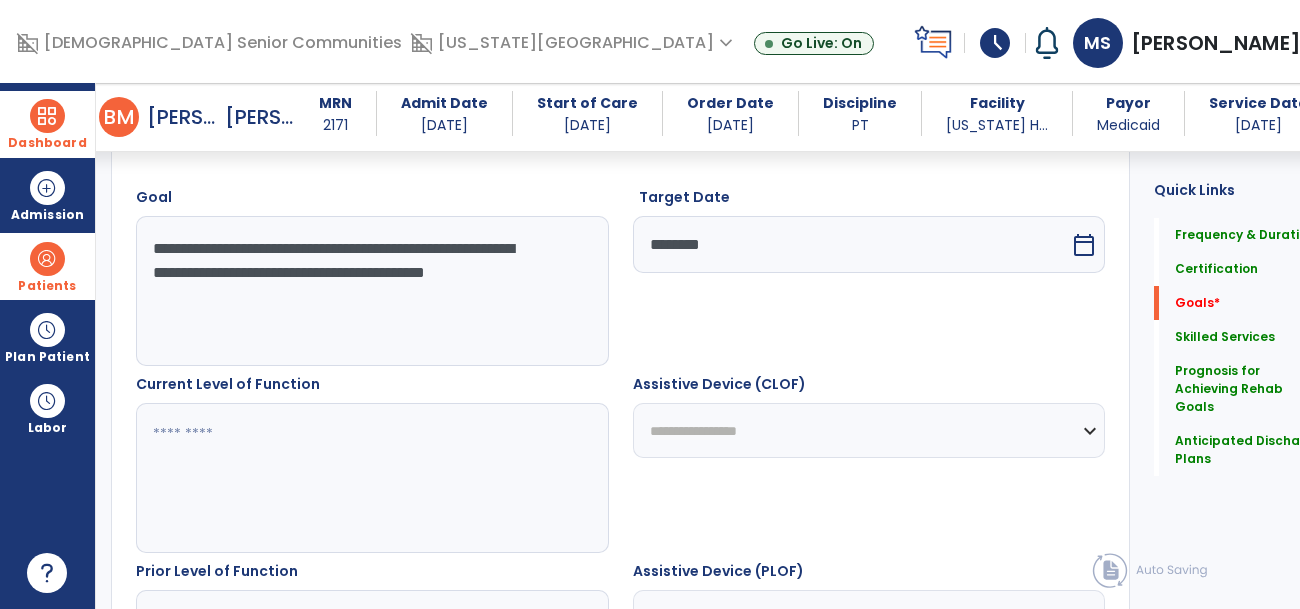drag, startPoint x: 297, startPoint y: 309, endPoint x: 146, endPoint y: 256, distance: 160.03125 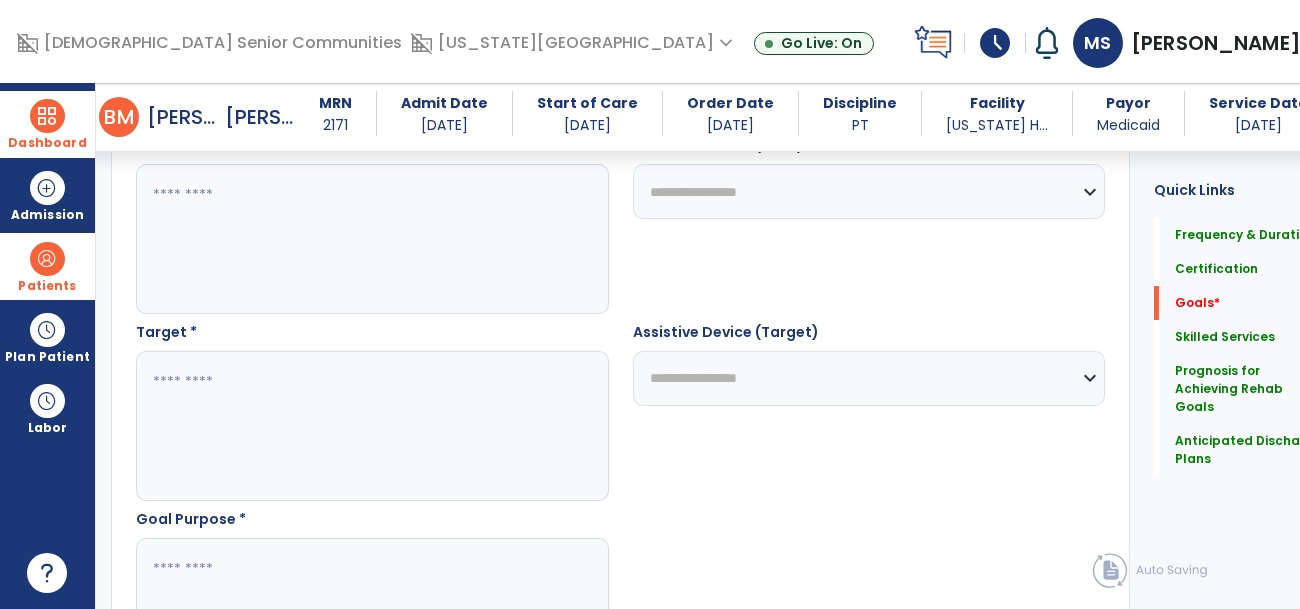 scroll, scrollTop: 1002, scrollLeft: 0, axis: vertical 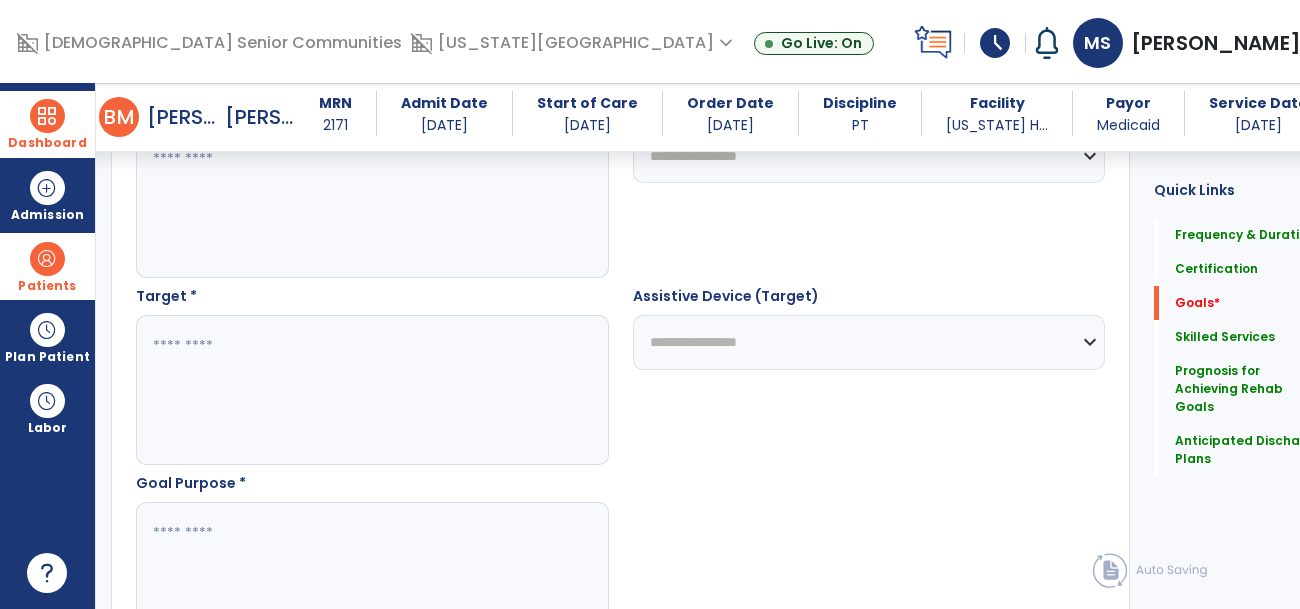 click at bounding box center (360, 390) 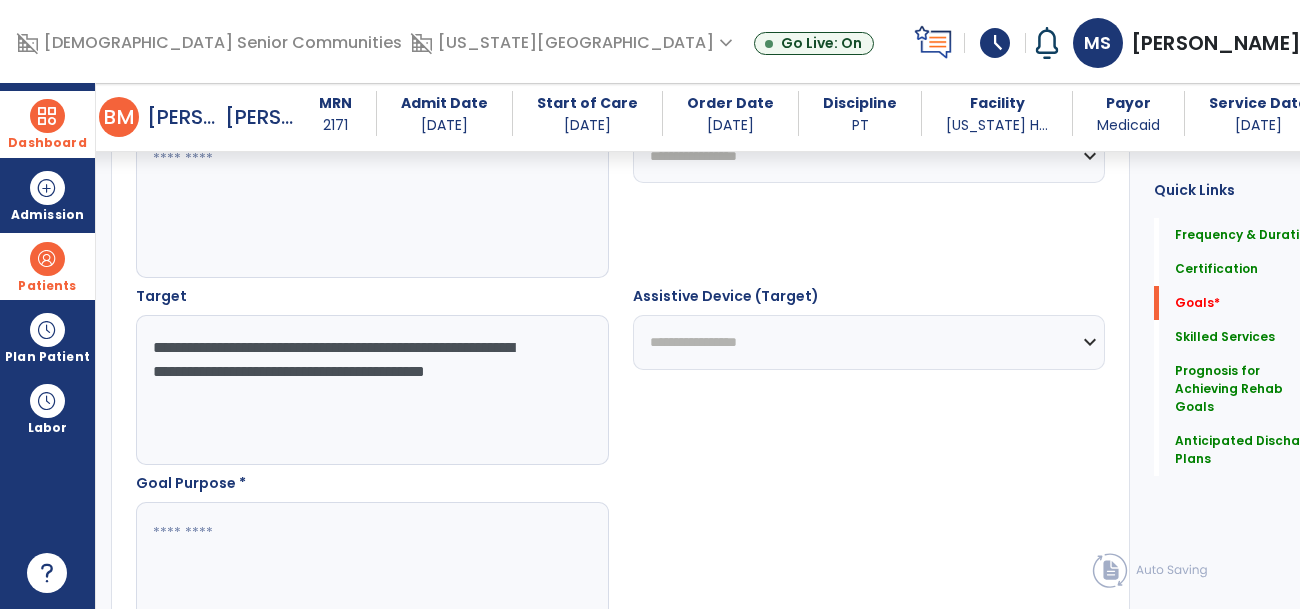 type on "**********" 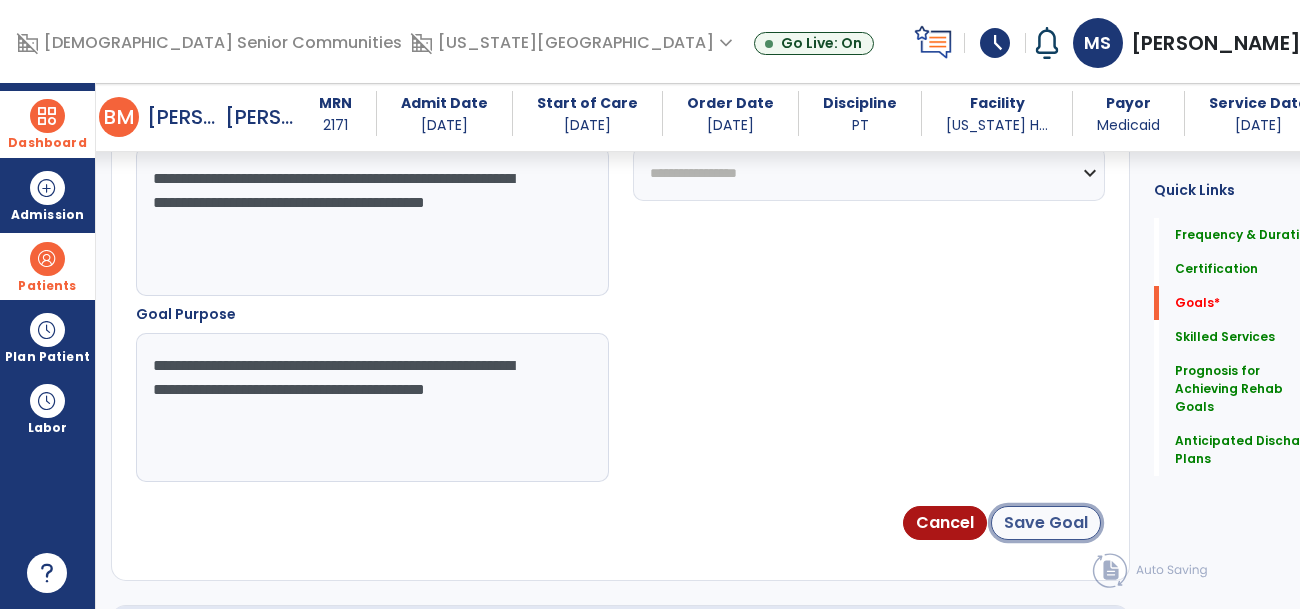 click on "Save Goal" at bounding box center [1046, 523] 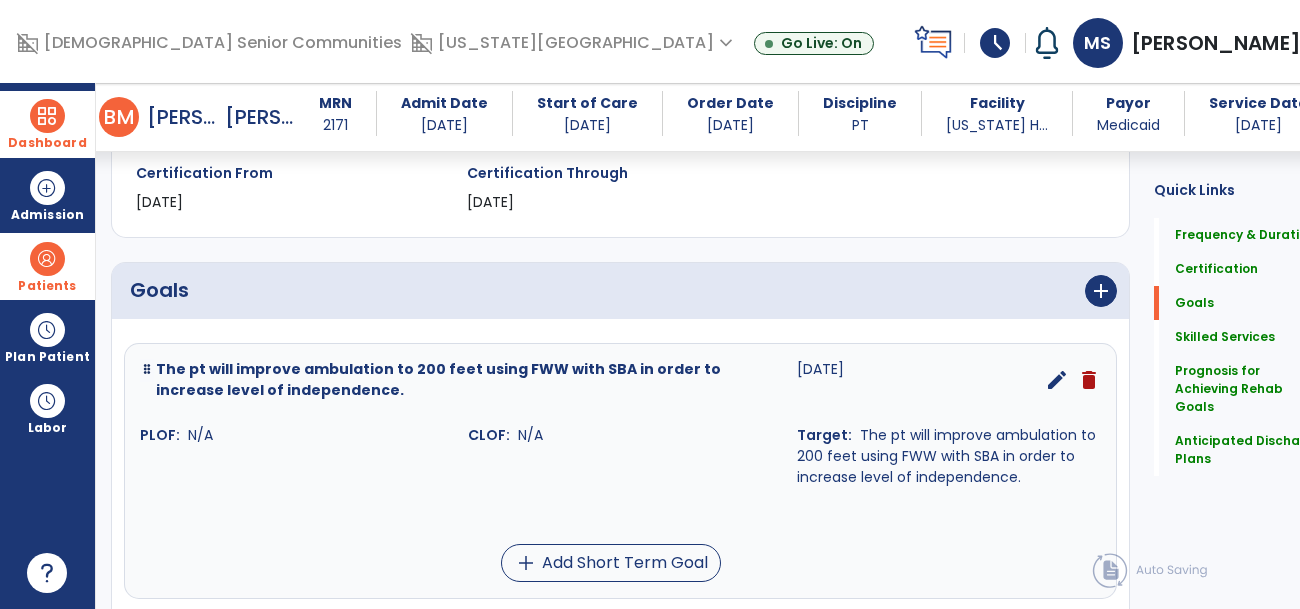 scroll, scrollTop: 362, scrollLeft: 0, axis: vertical 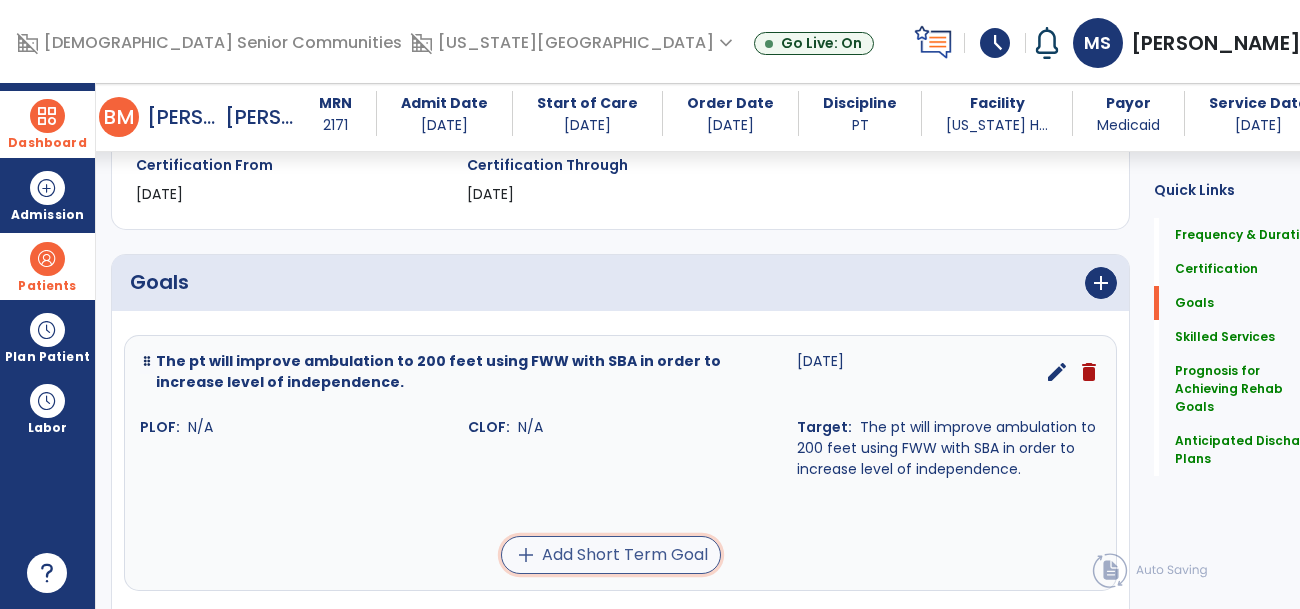 click on "add  Add Short Term Goal" at bounding box center (611, 555) 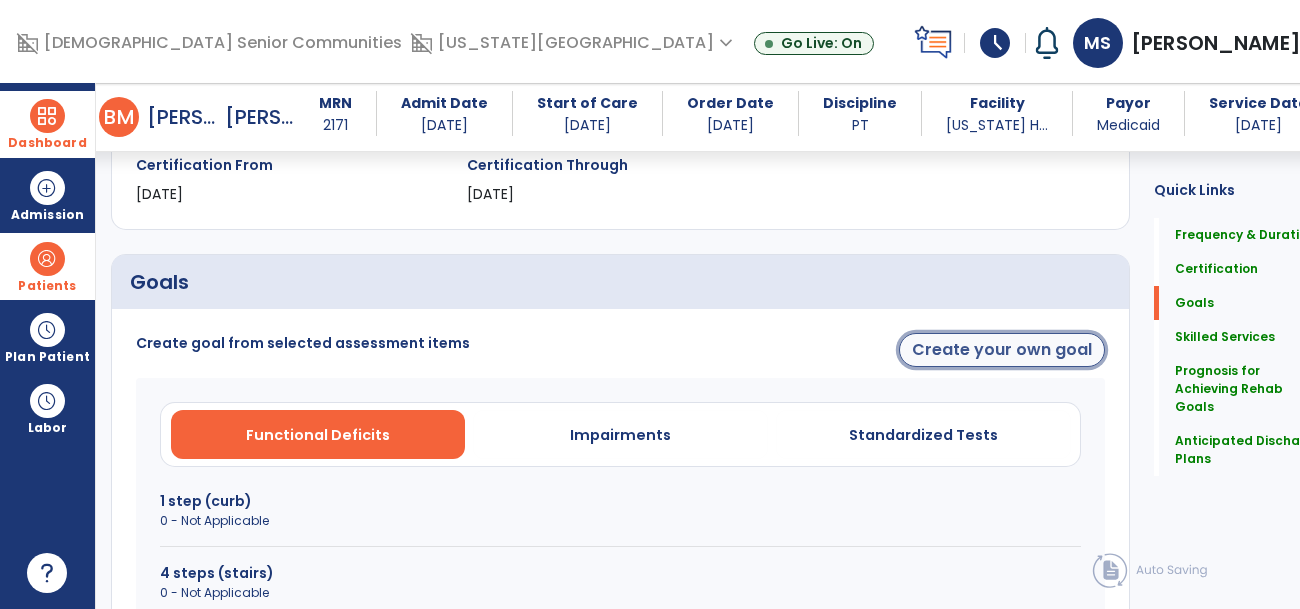 click on "Create your own goal" at bounding box center [1002, 350] 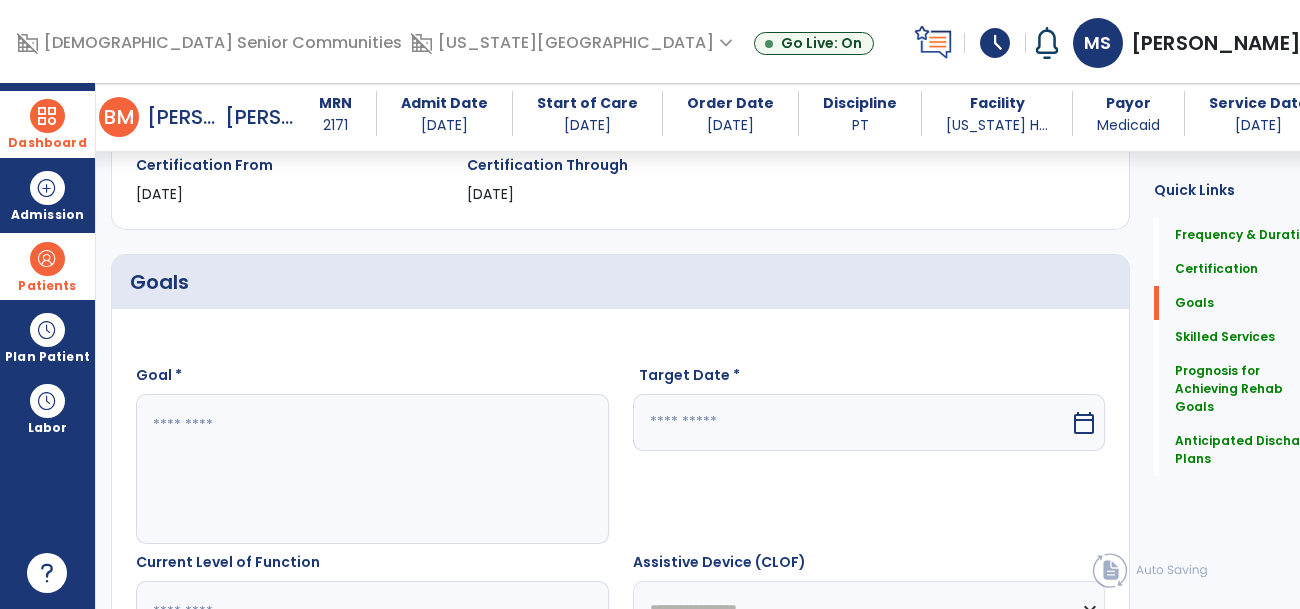 click at bounding box center [360, 469] 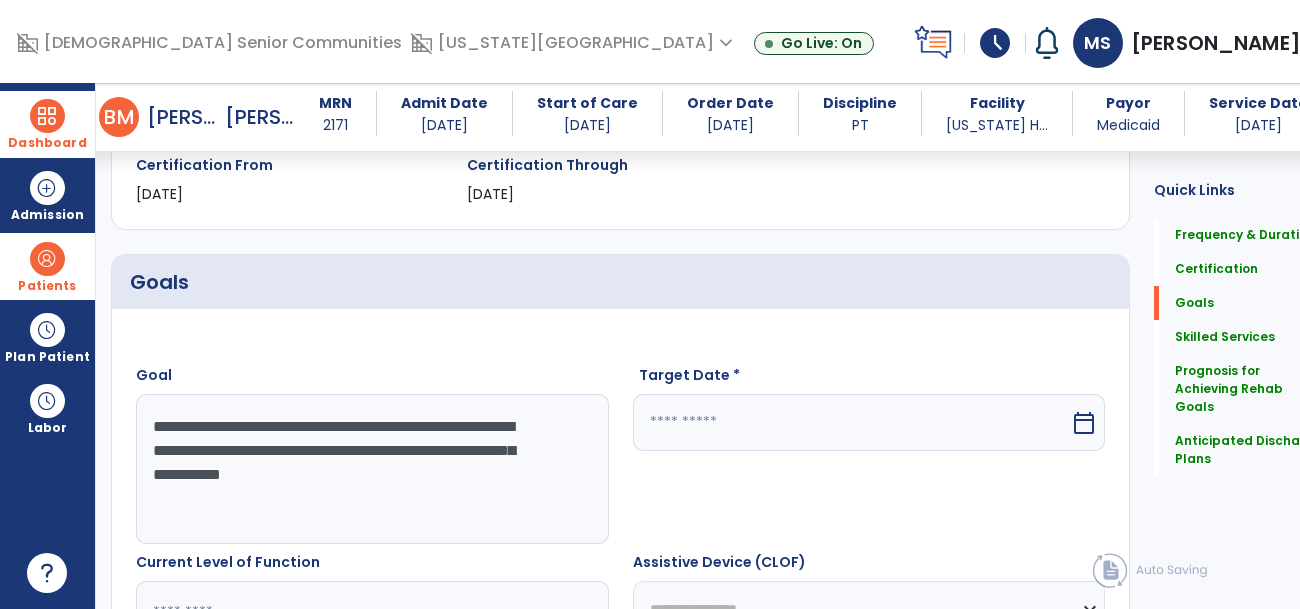 click on "**********" at bounding box center (360, 469) 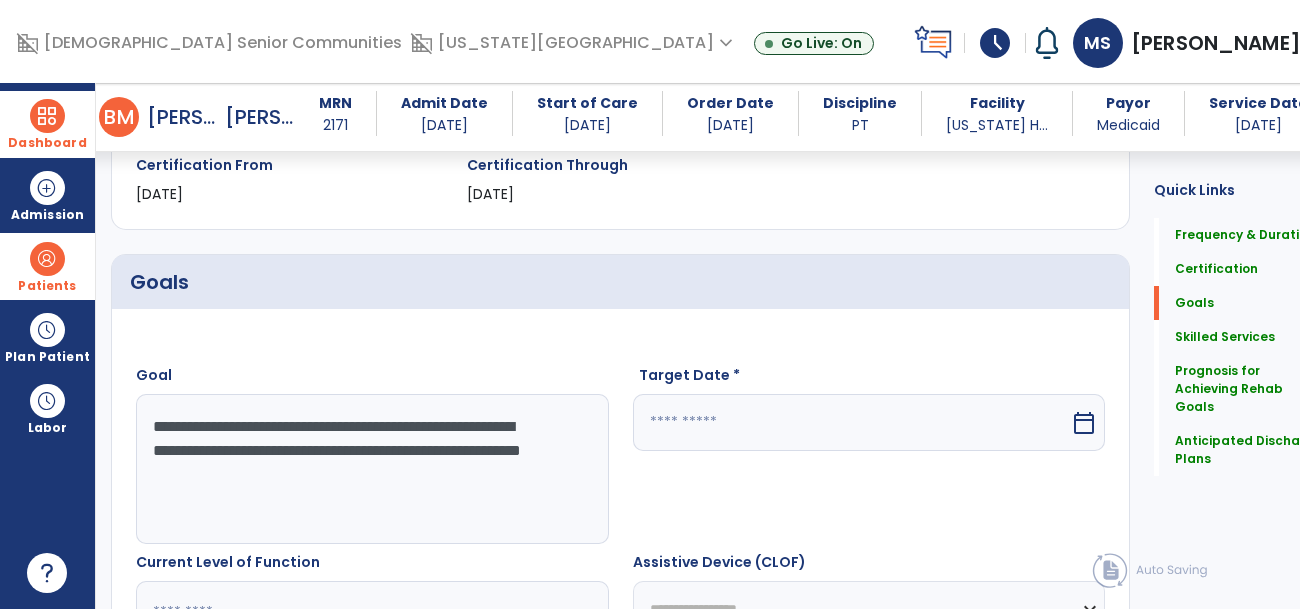 type on "**********" 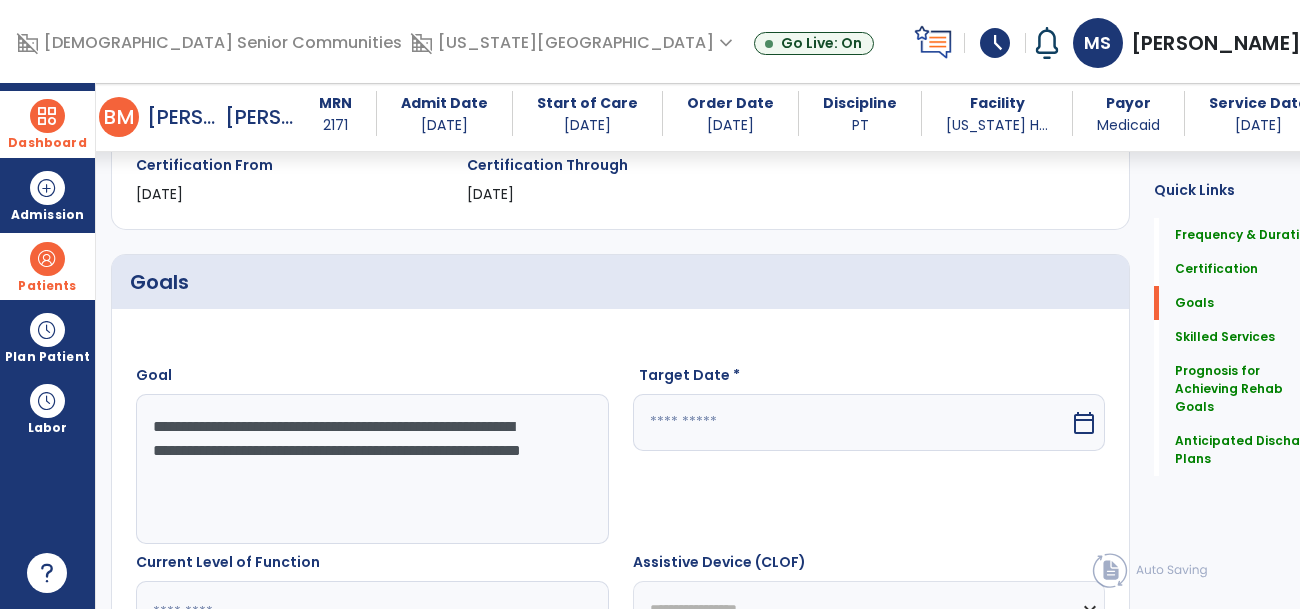 click on "calendar_today" at bounding box center [1084, 423] 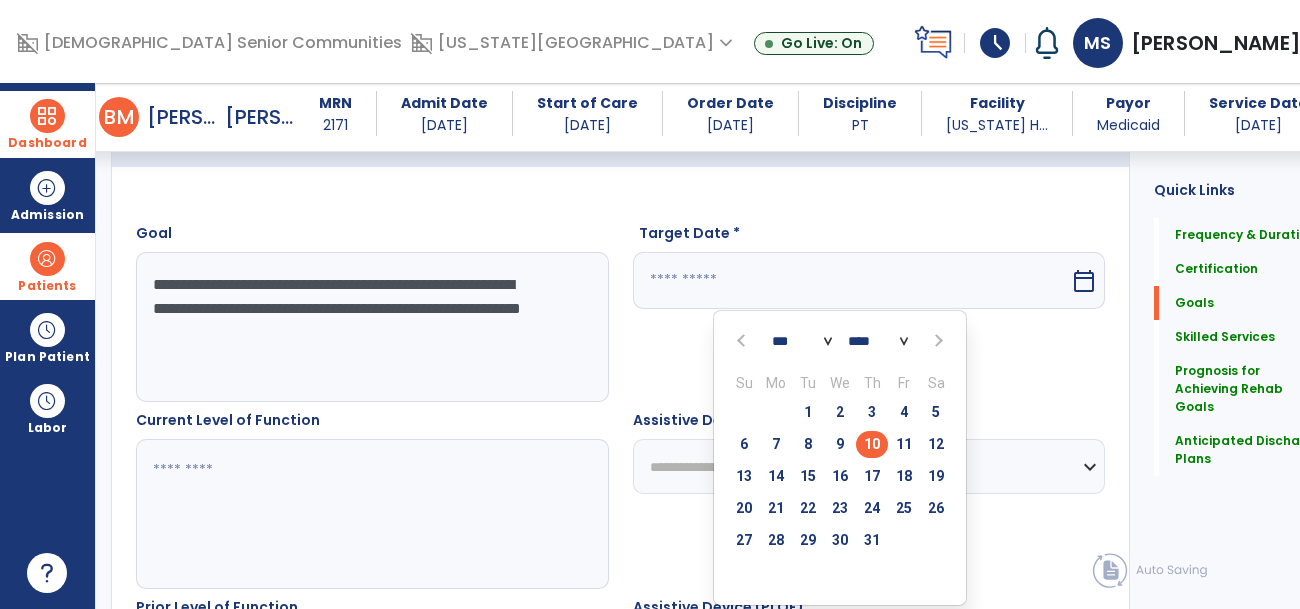 scroll, scrollTop: 510, scrollLeft: 0, axis: vertical 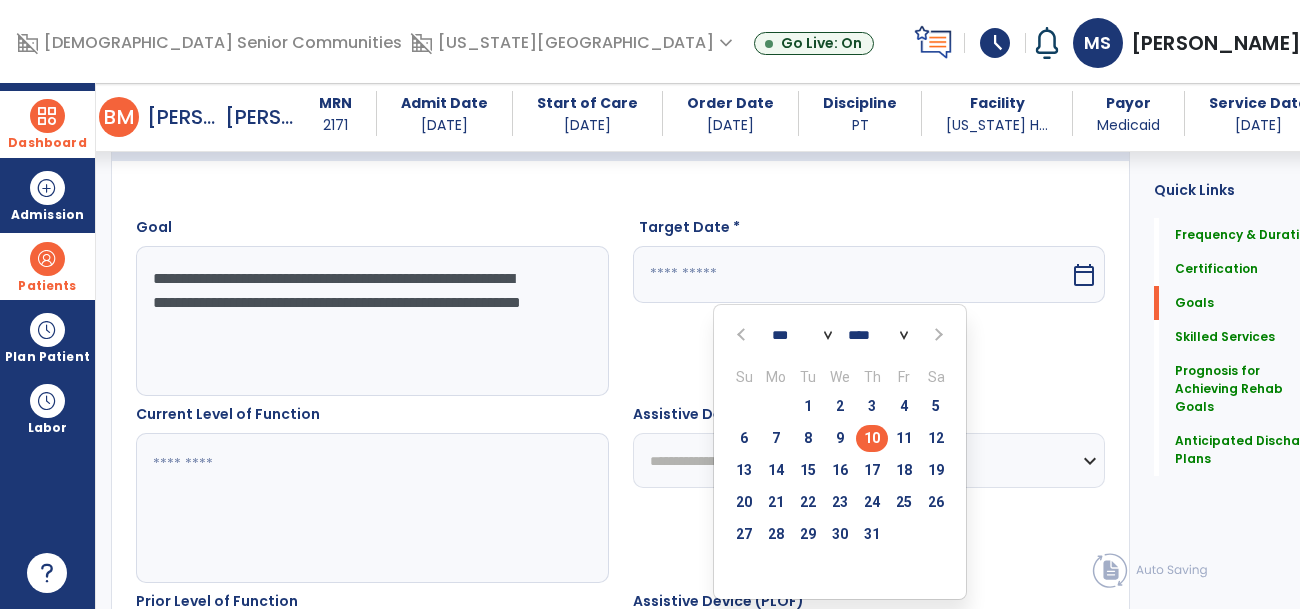 click at bounding box center [936, 335] 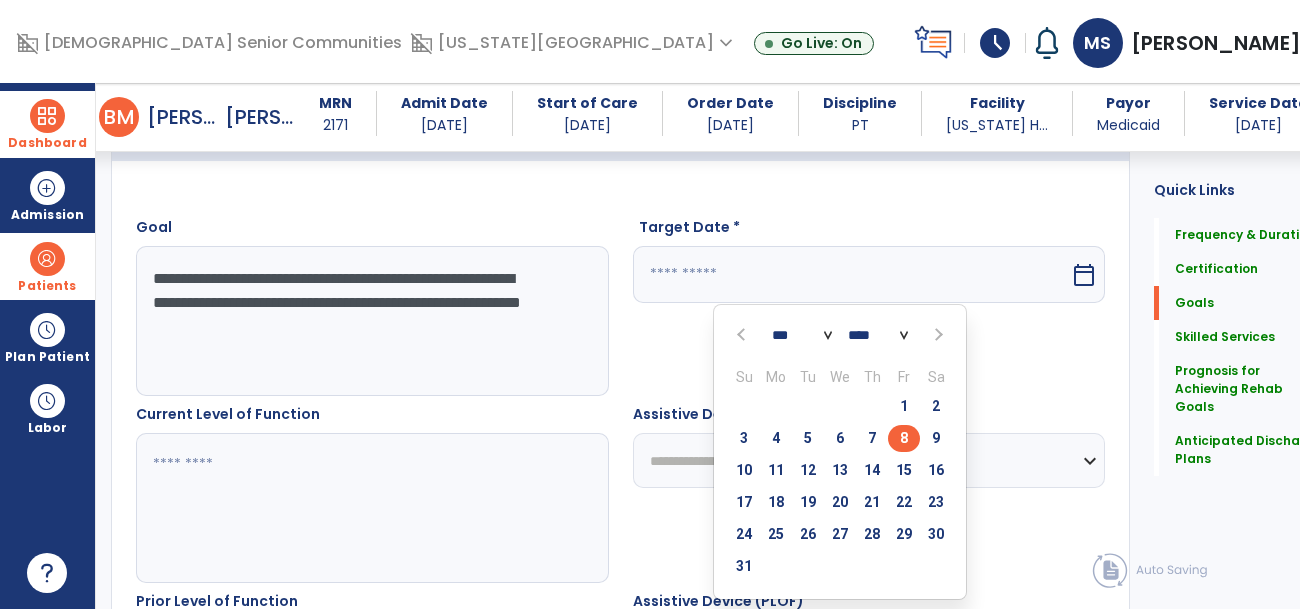 click on "8" at bounding box center [904, 438] 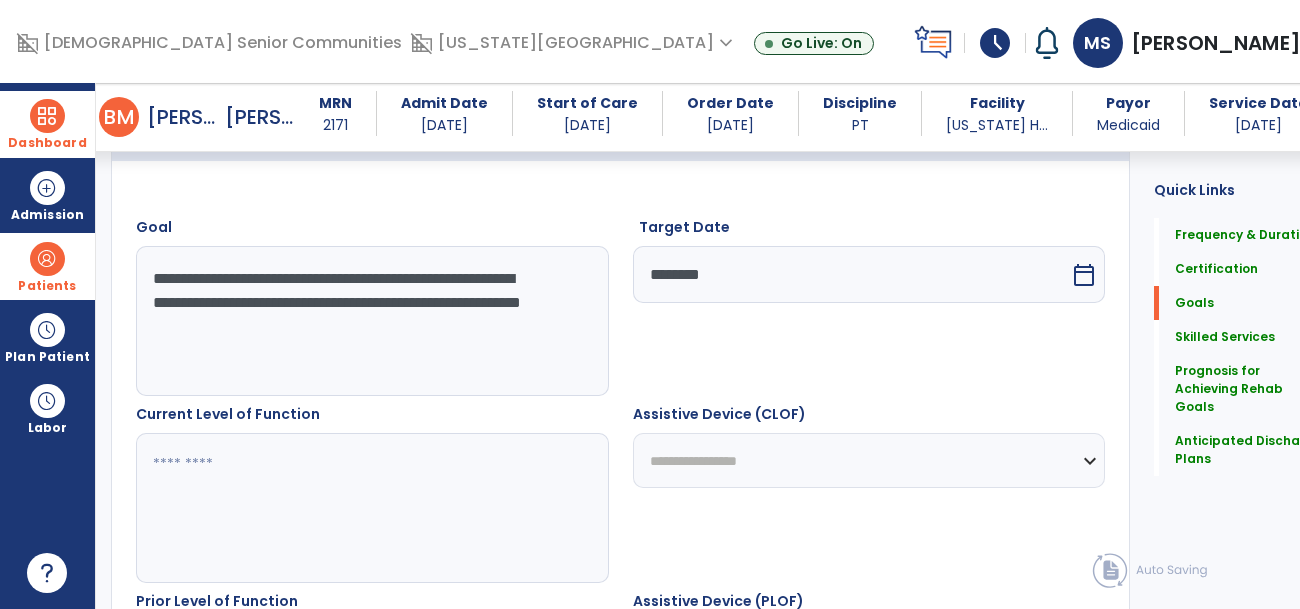 drag, startPoint x: 380, startPoint y: 332, endPoint x: 145, endPoint y: 284, distance: 239.85204 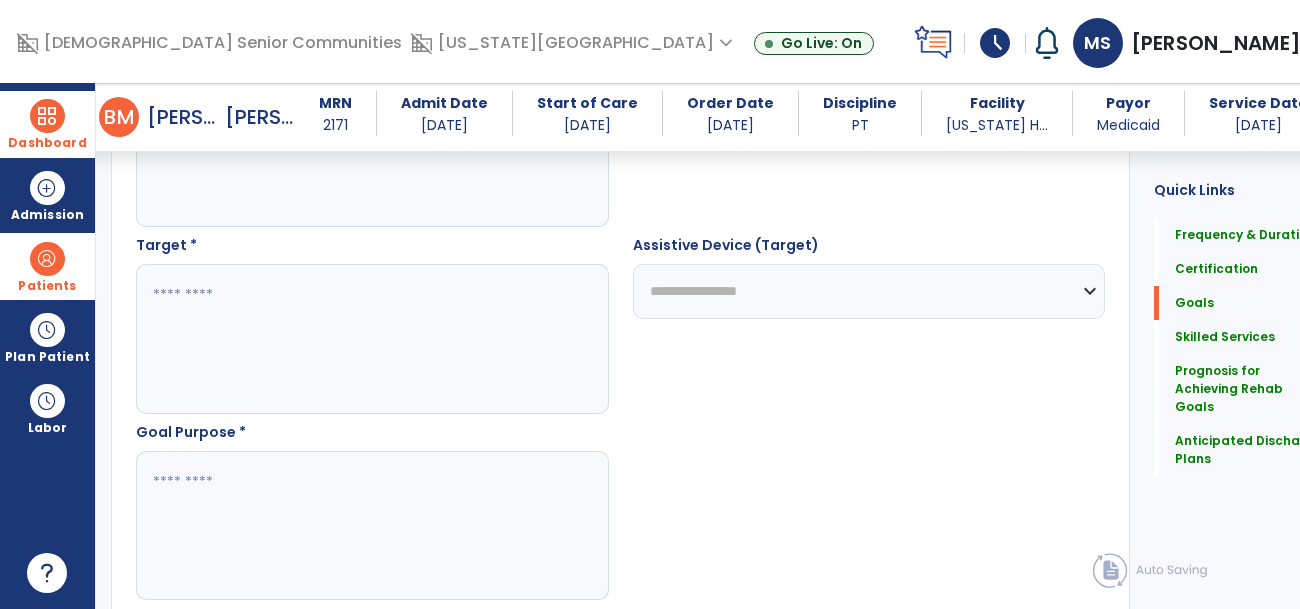 scroll, scrollTop: 1062, scrollLeft: 0, axis: vertical 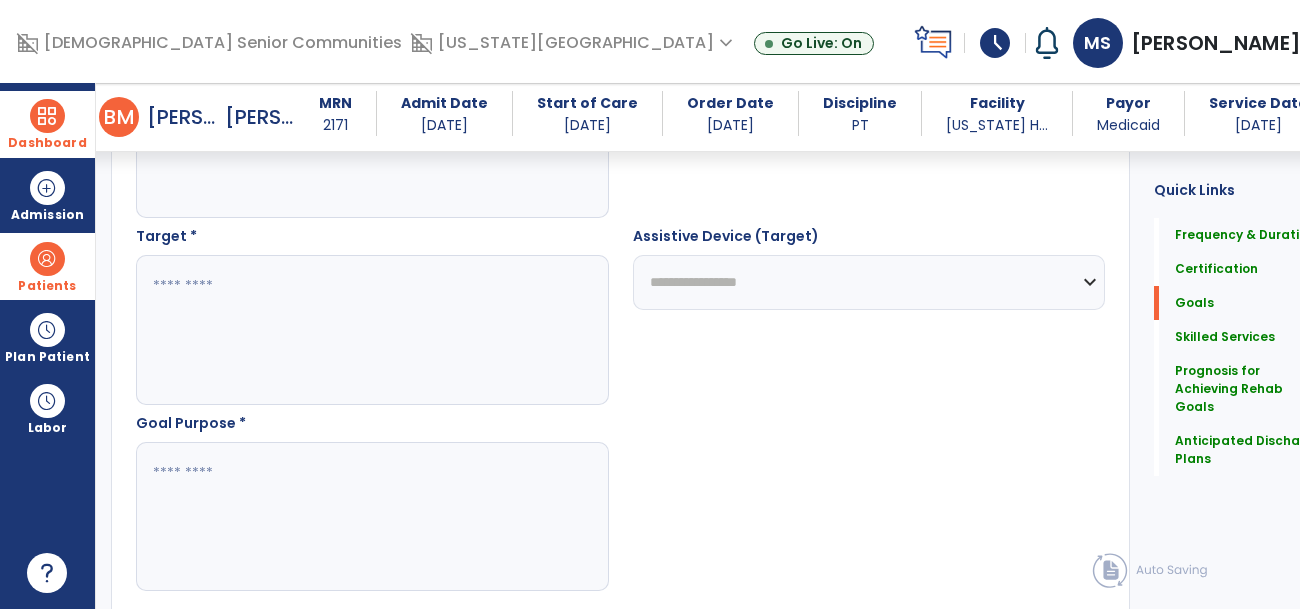 click at bounding box center [360, 330] 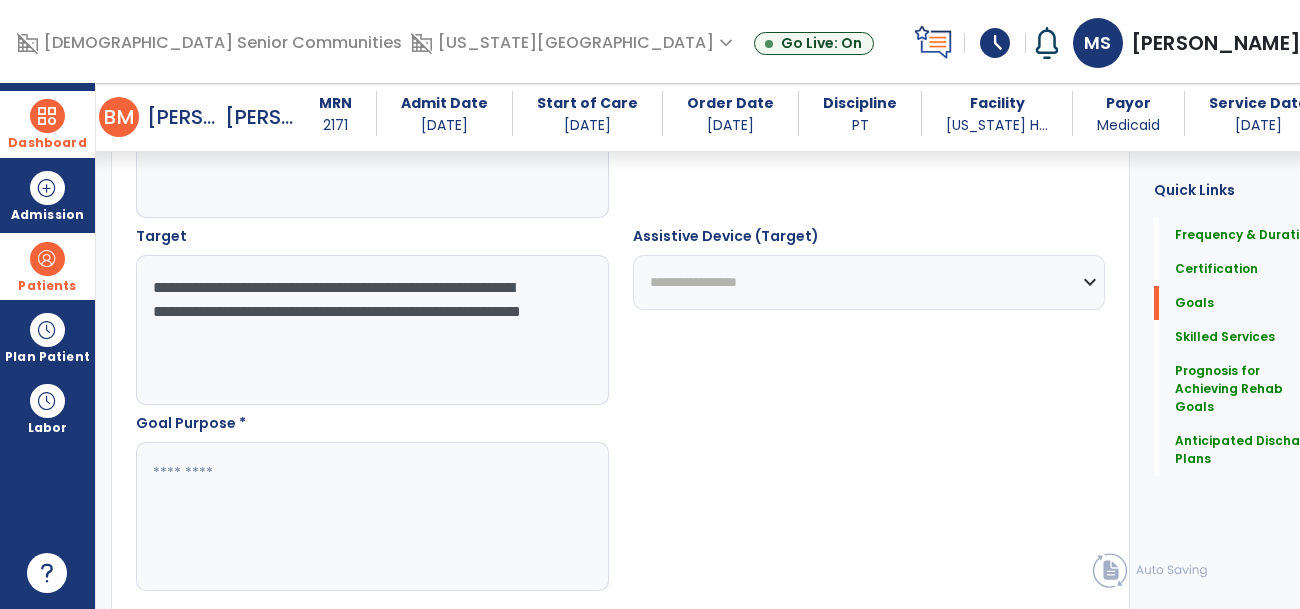 type on "**********" 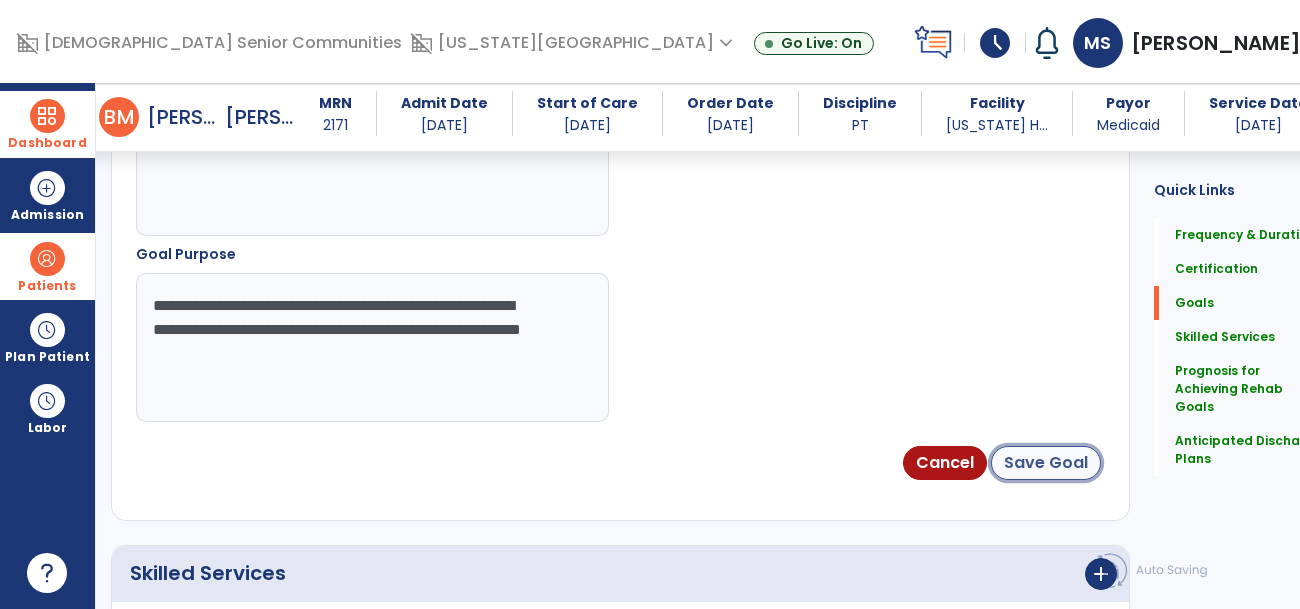 click on "Save Goal" at bounding box center (1046, 463) 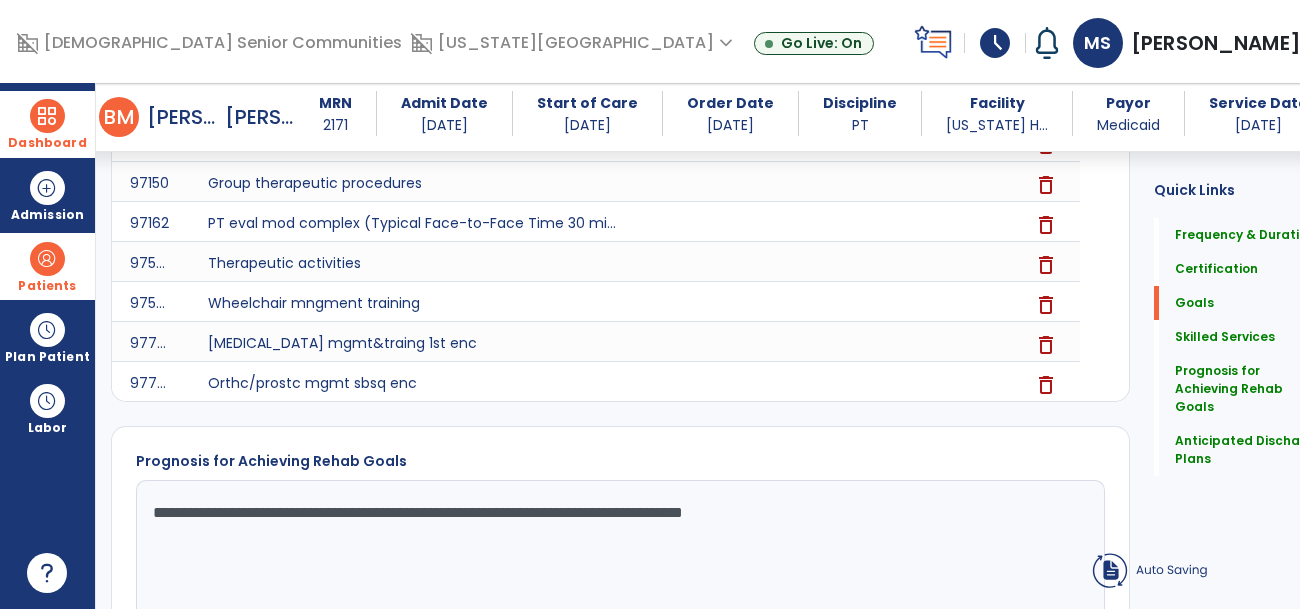 scroll, scrollTop: 154, scrollLeft: 0, axis: vertical 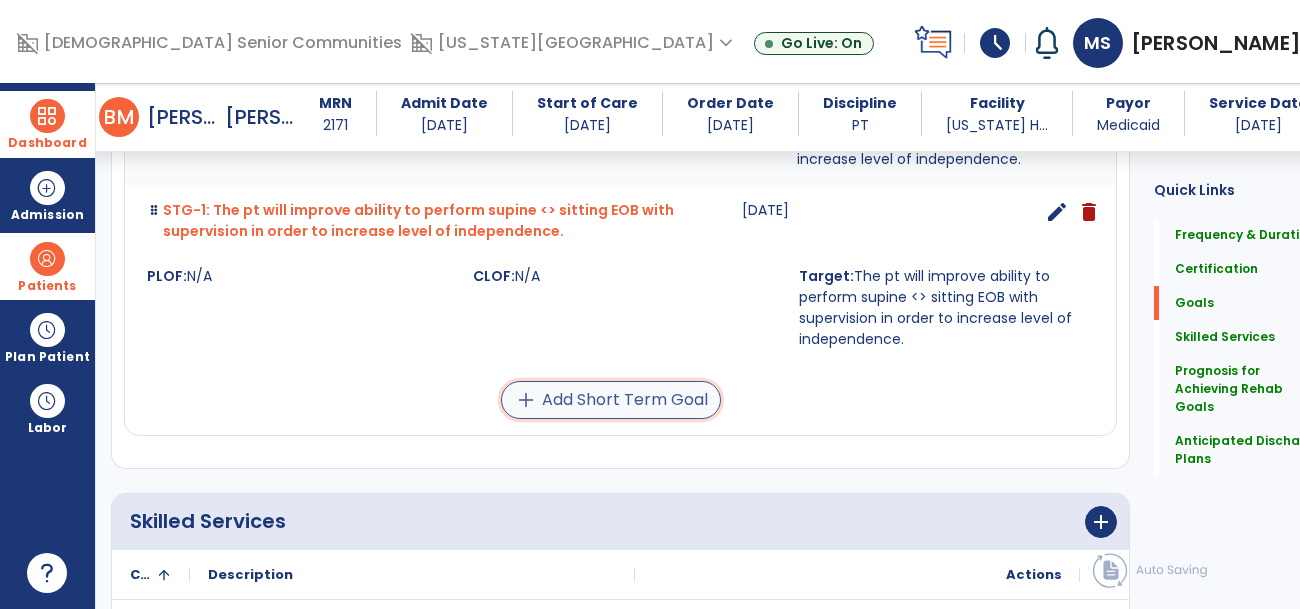 click on "add  Add Short Term Goal" at bounding box center [611, 400] 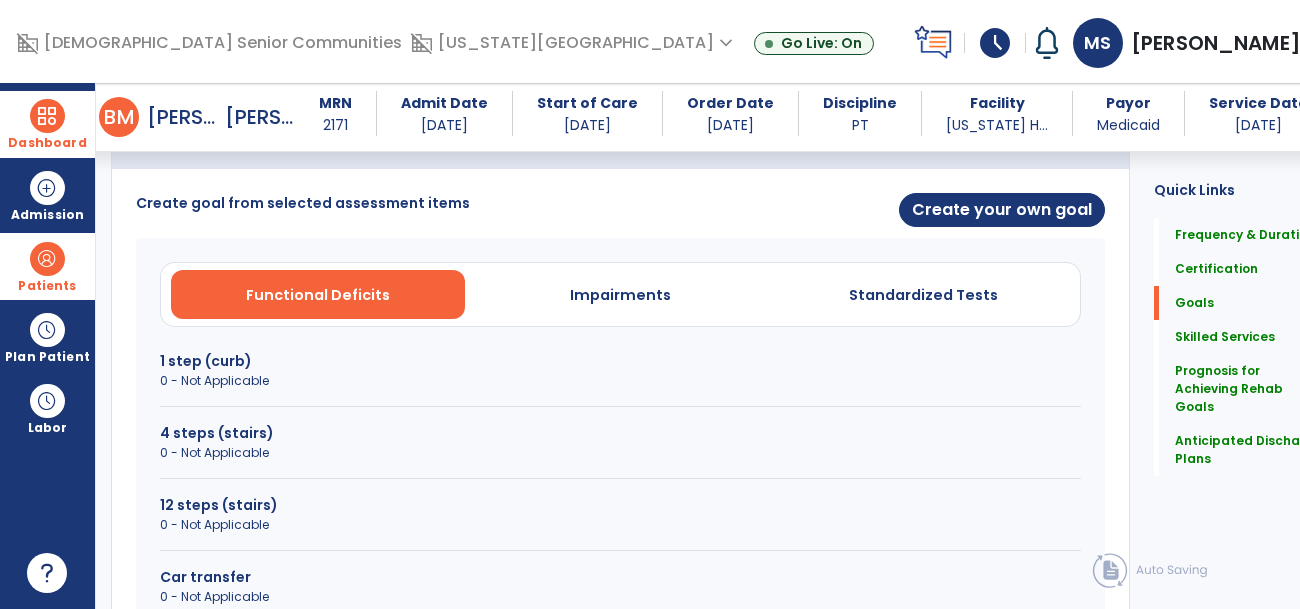 scroll, scrollTop: 501, scrollLeft: 0, axis: vertical 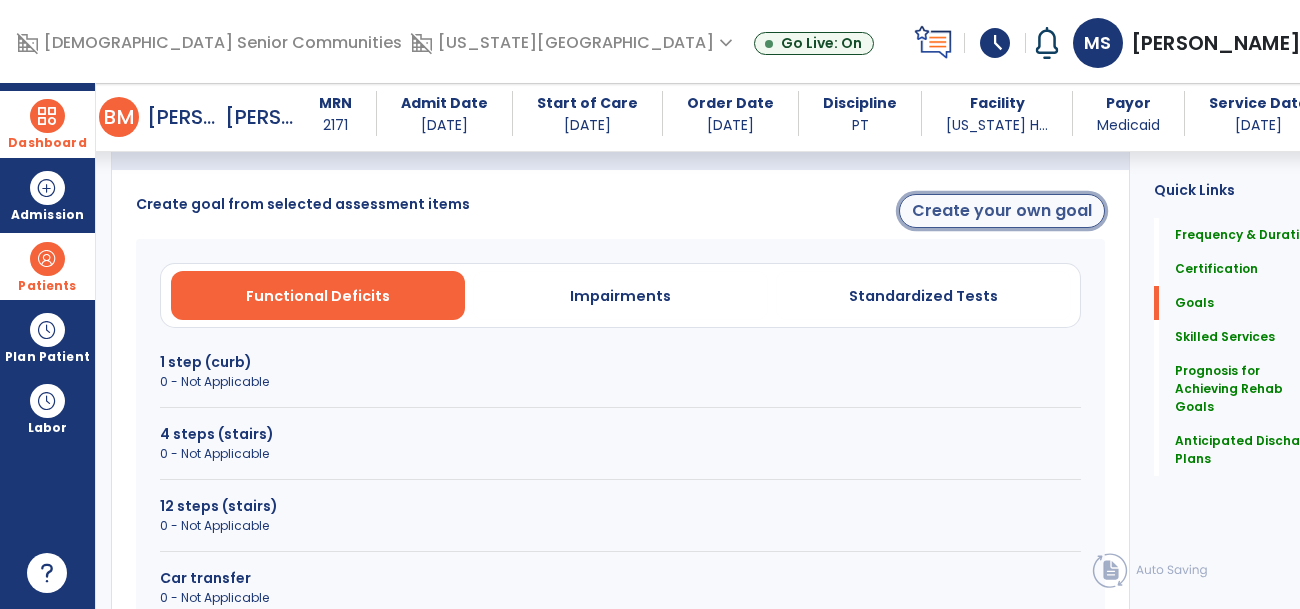 click on "Create your own goal" at bounding box center (1002, 211) 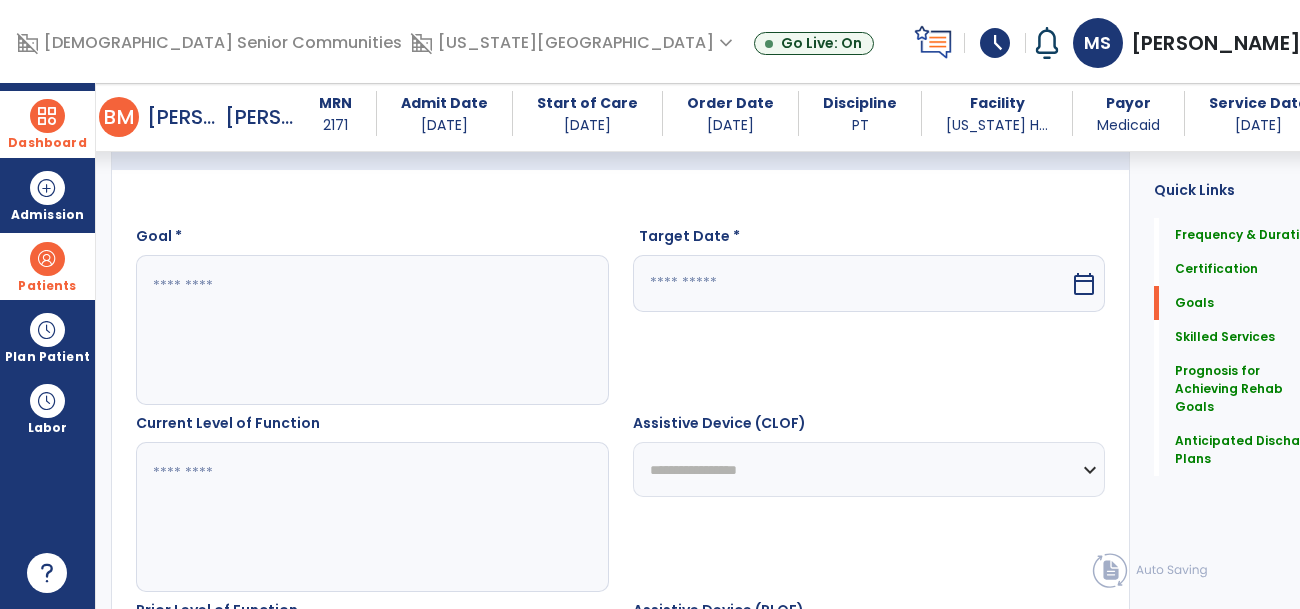 click at bounding box center [360, 330] 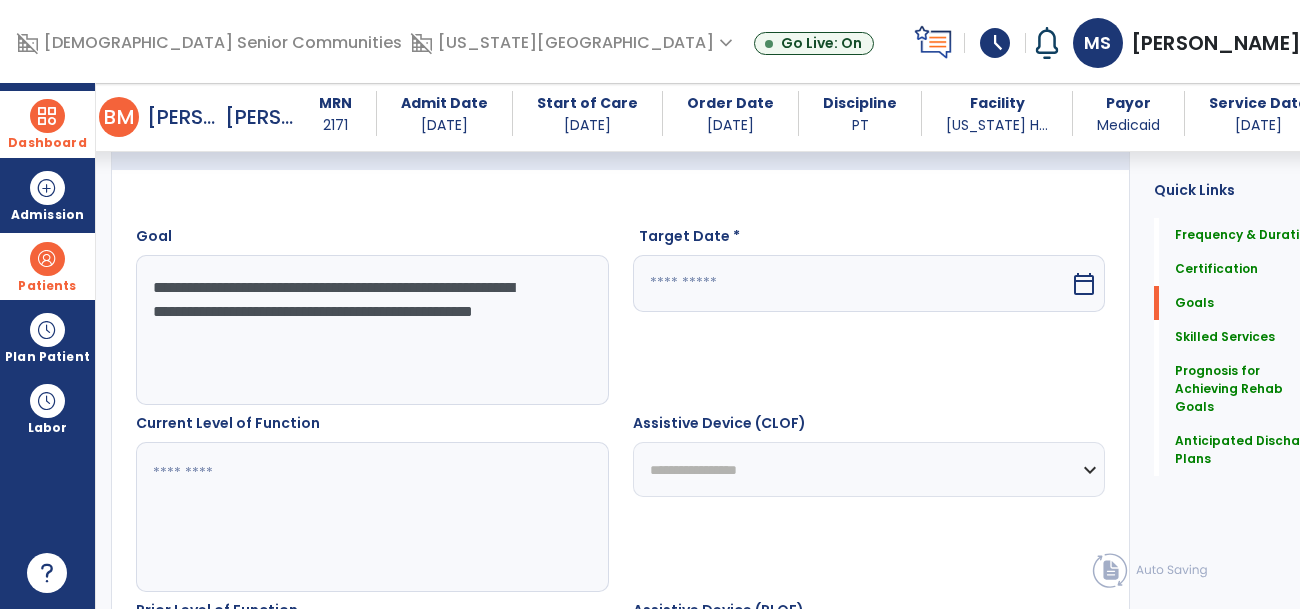 click on "**********" at bounding box center [360, 330] 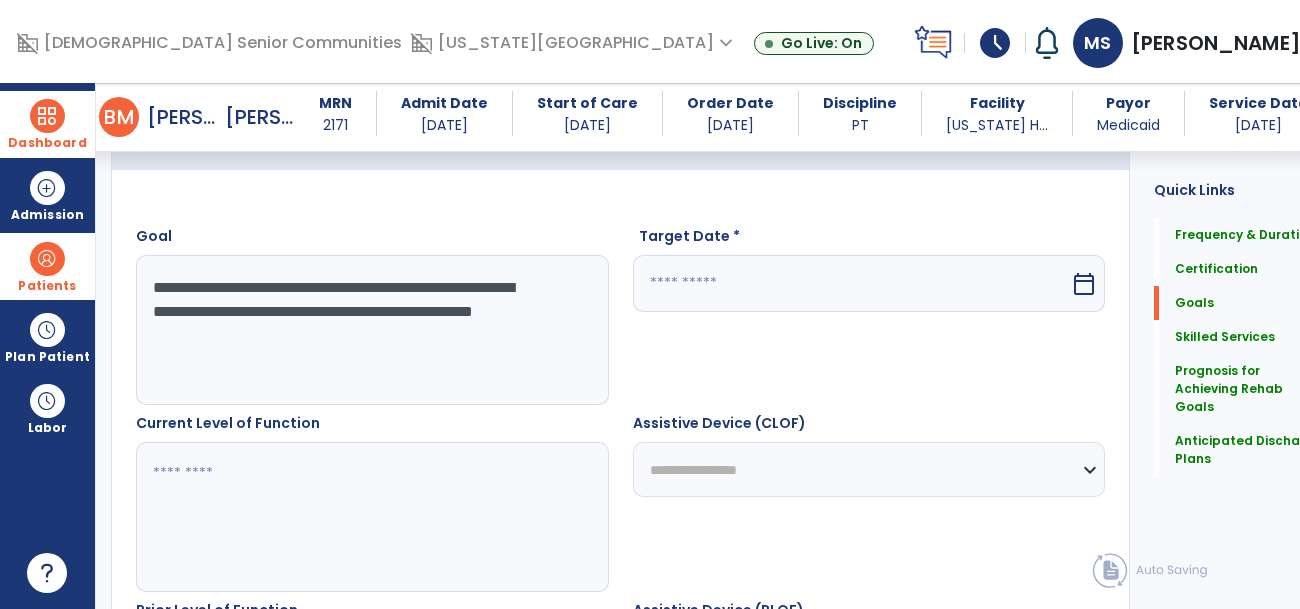 drag, startPoint x: 343, startPoint y: 312, endPoint x: 137, endPoint y: 307, distance: 206.06067 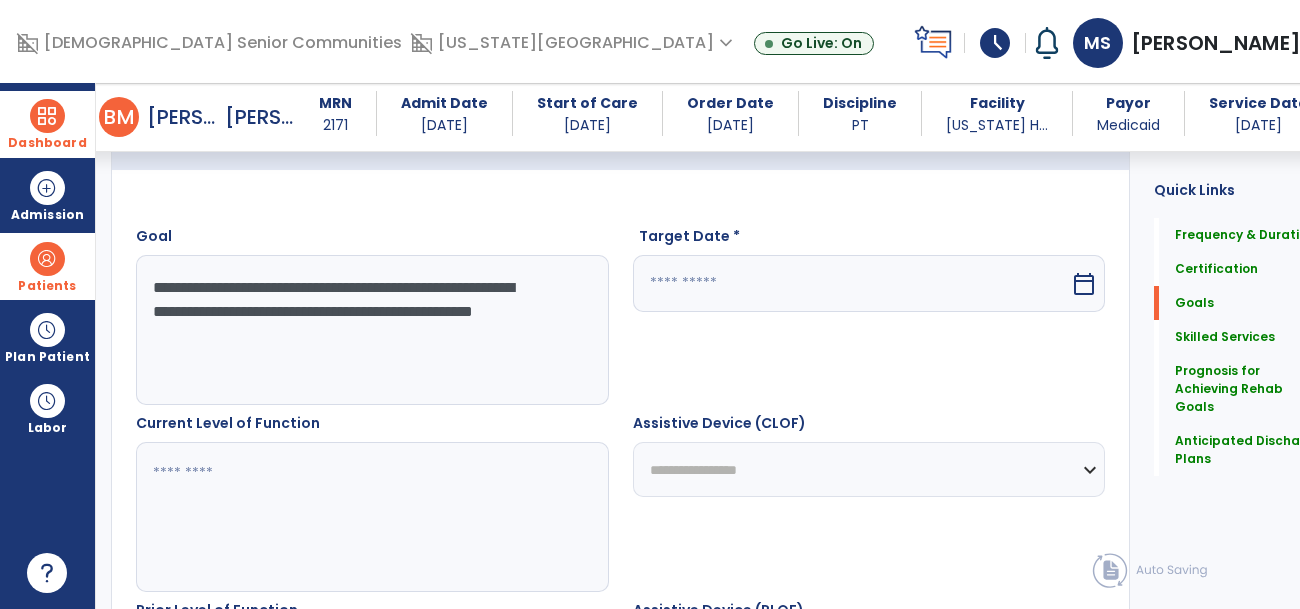 click on "**********" at bounding box center [360, 330] 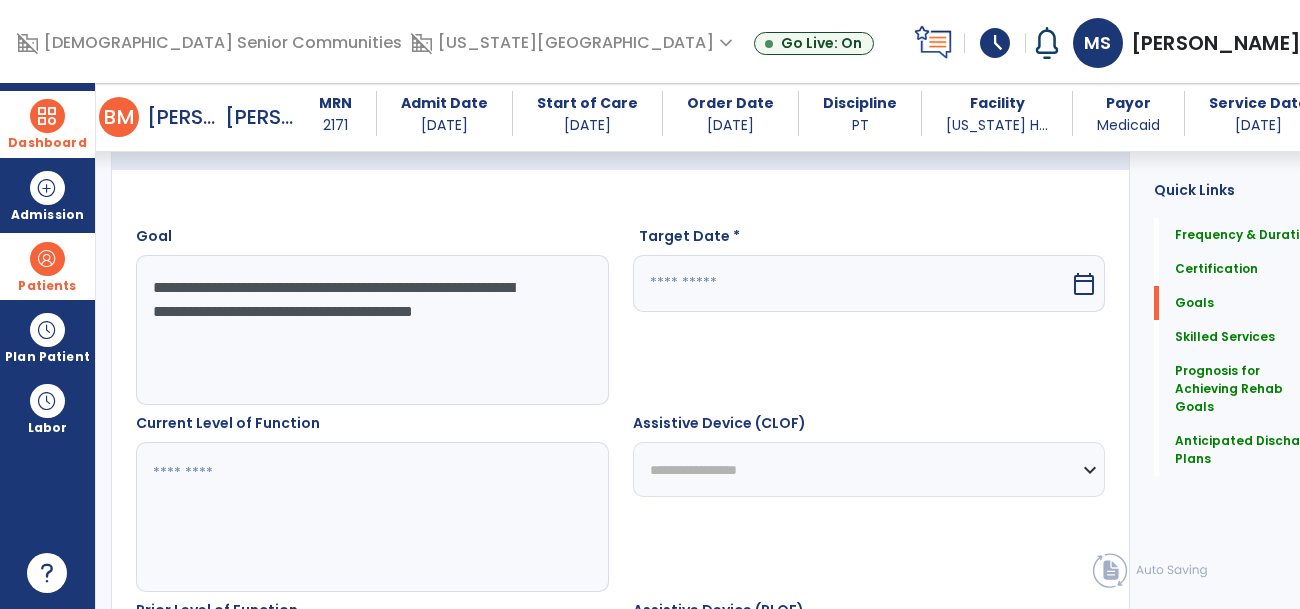 type on "**********" 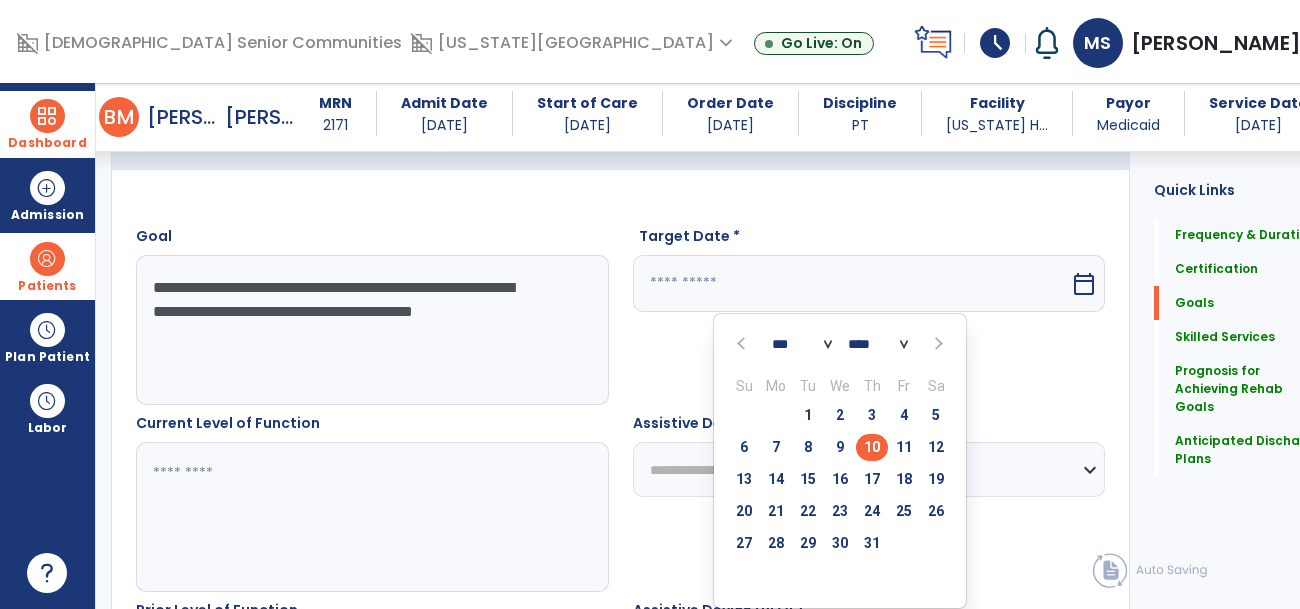 click at bounding box center [936, 344] 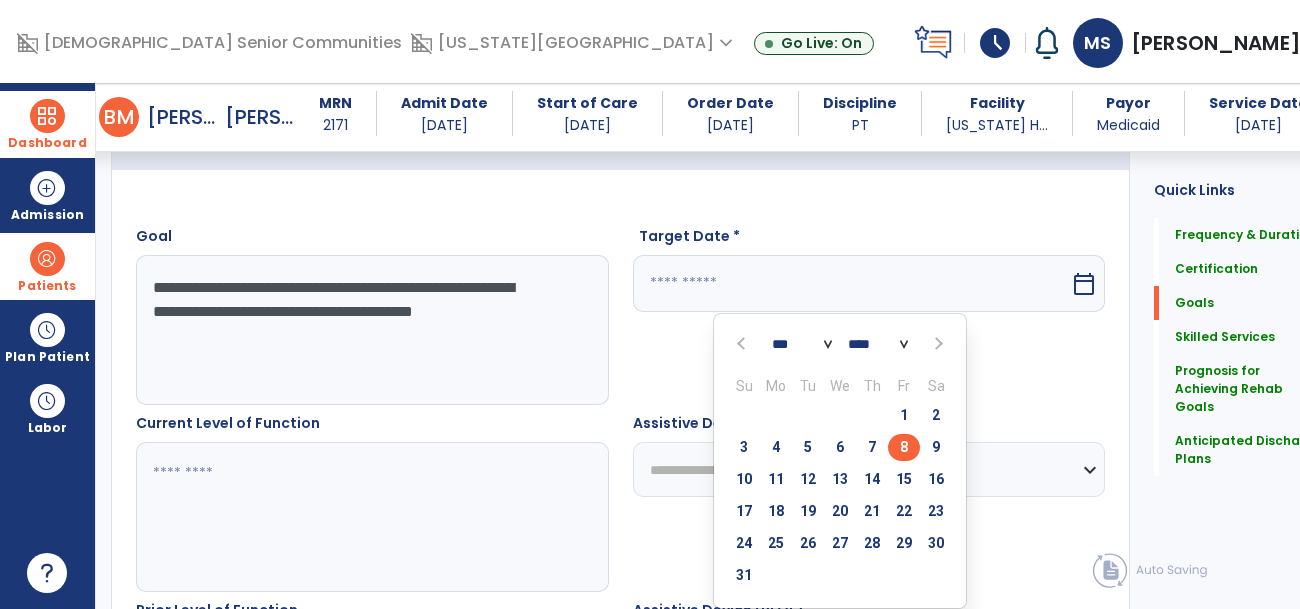 click on "8" at bounding box center (904, 447) 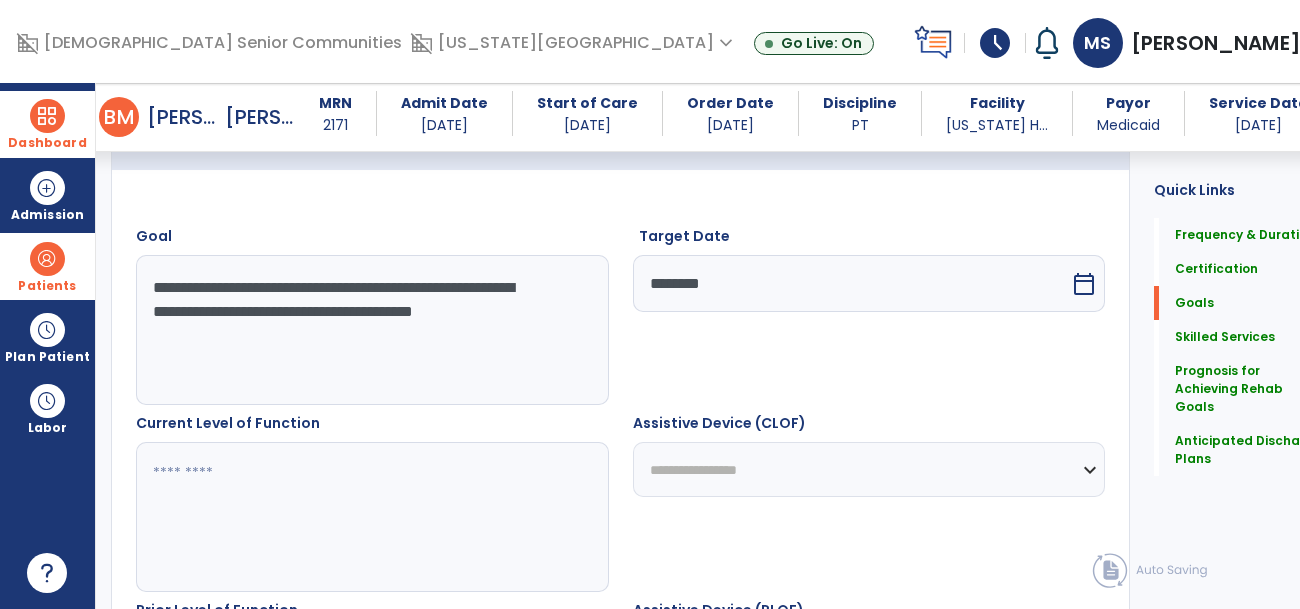 drag, startPoint x: 277, startPoint y: 338, endPoint x: 141, endPoint y: 278, distance: 148.64723 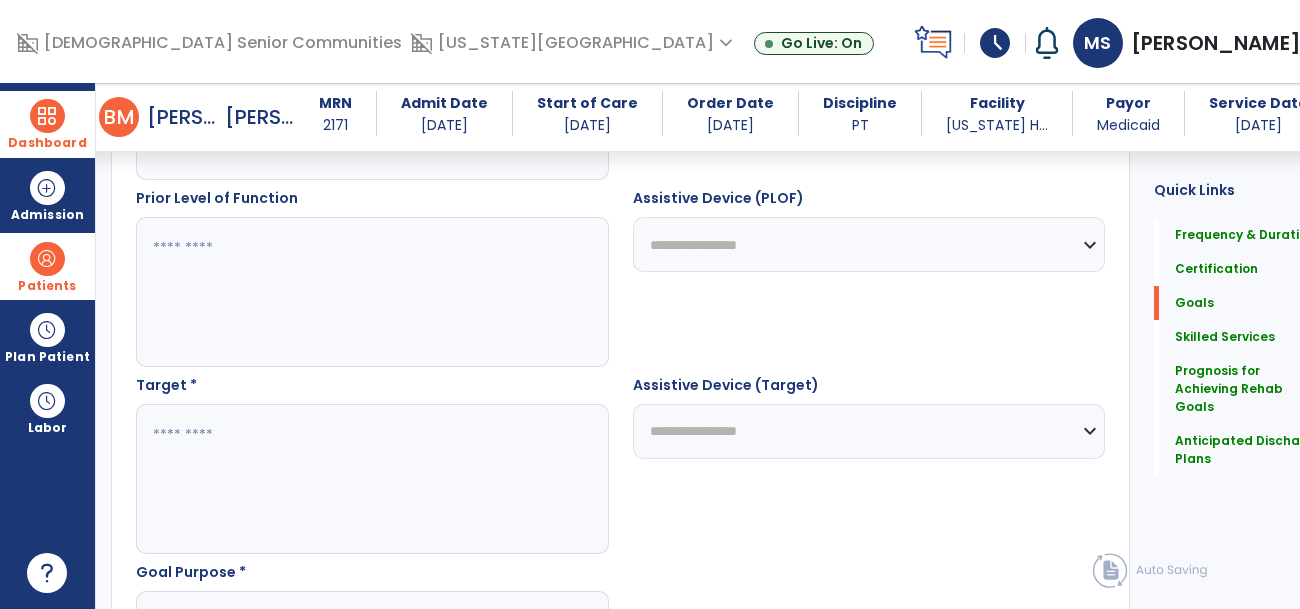 scroll, scrollTop: 1063, scrollLeft: 0, axis: vertical 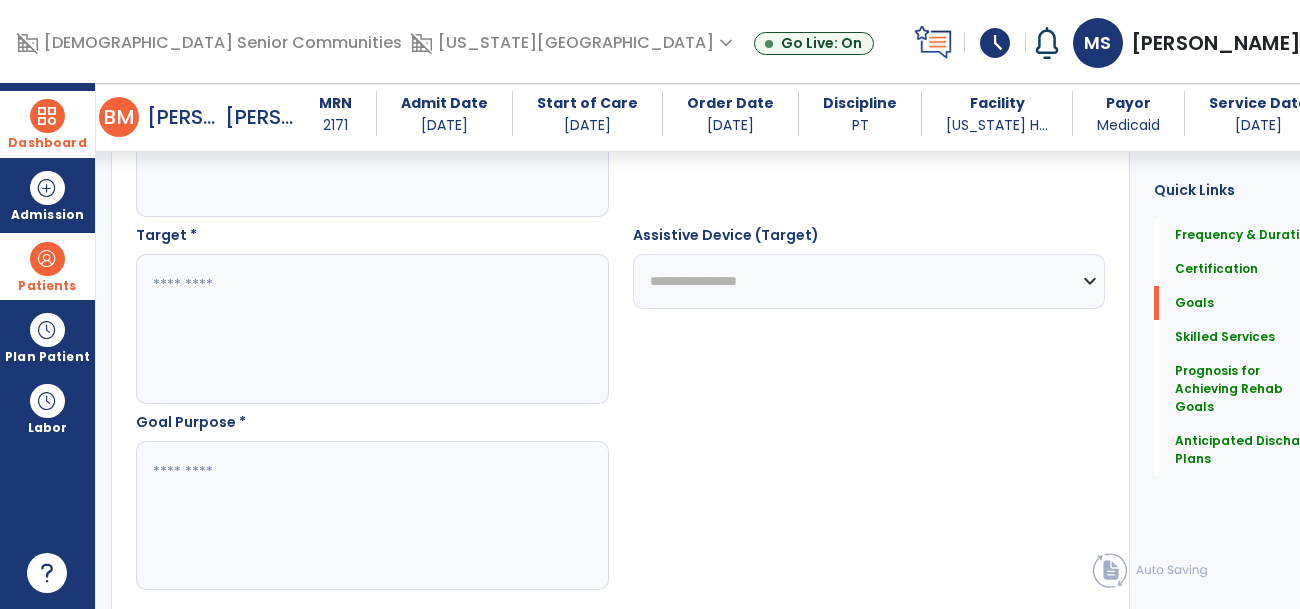 click at bounding box center [360, 329] 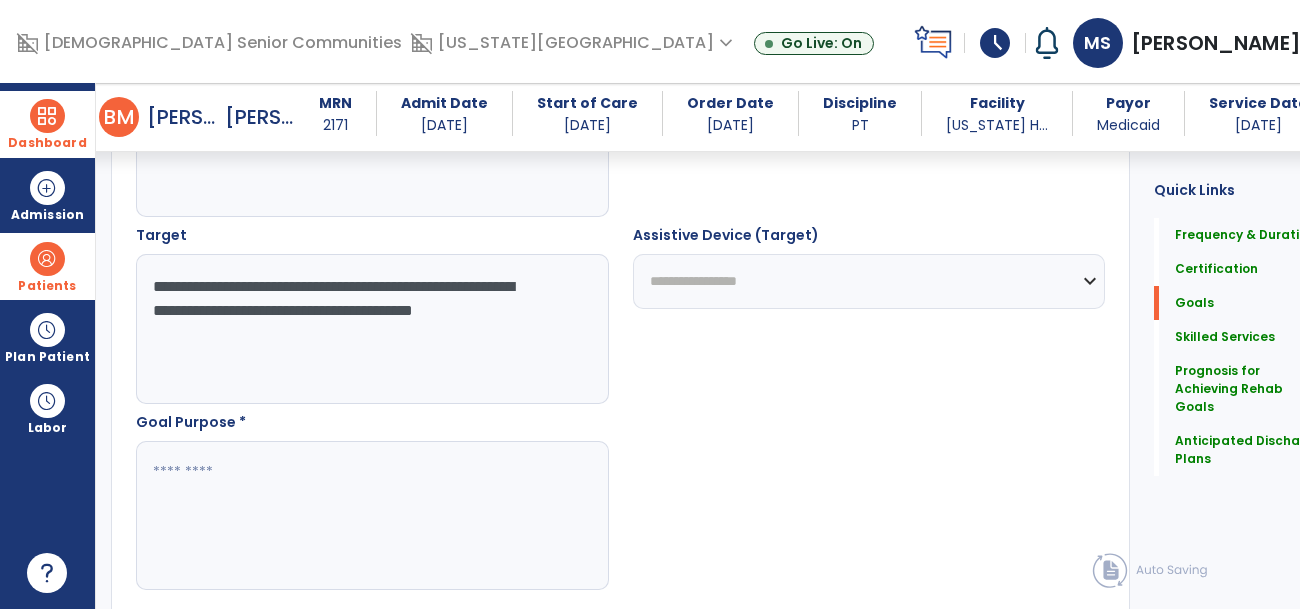 type on "**********" 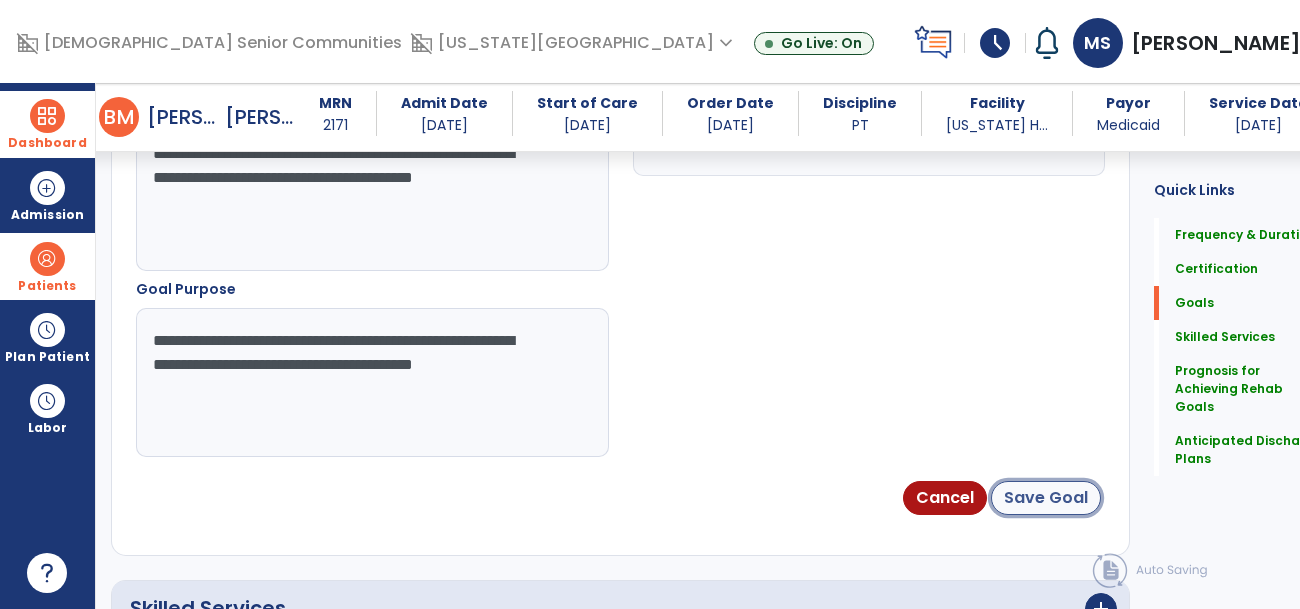 click on "Save Goal" at bounding box center (1046, 498) 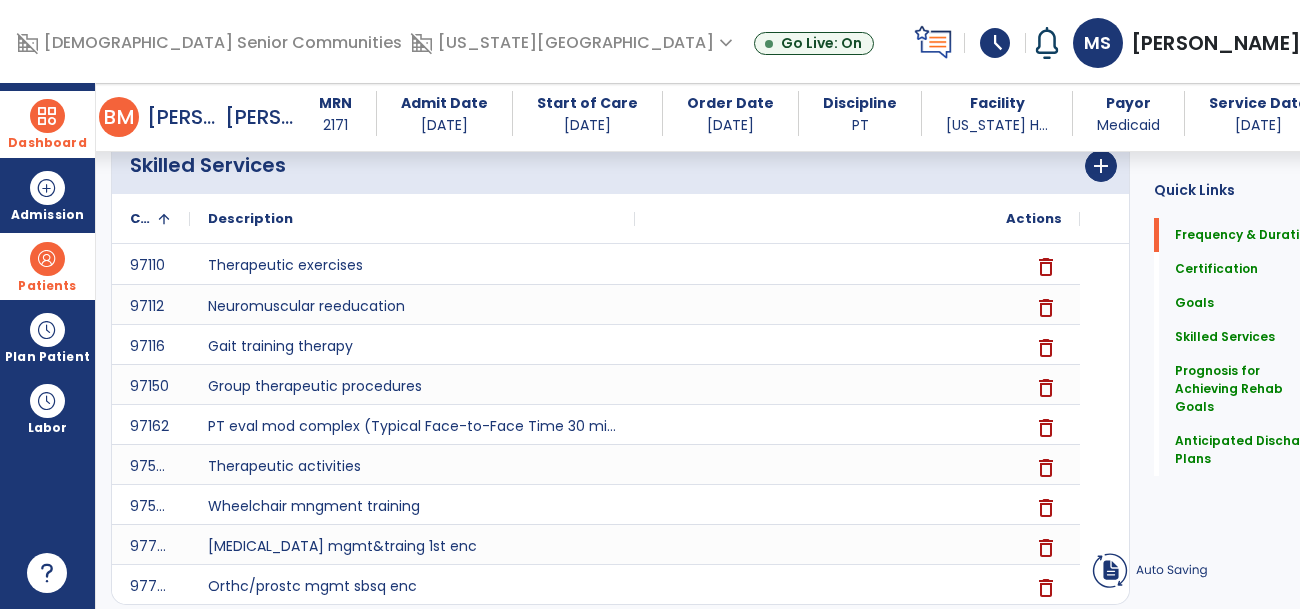 scroll, scrollTop: 118, scrollLeft: 0, axis: vertical 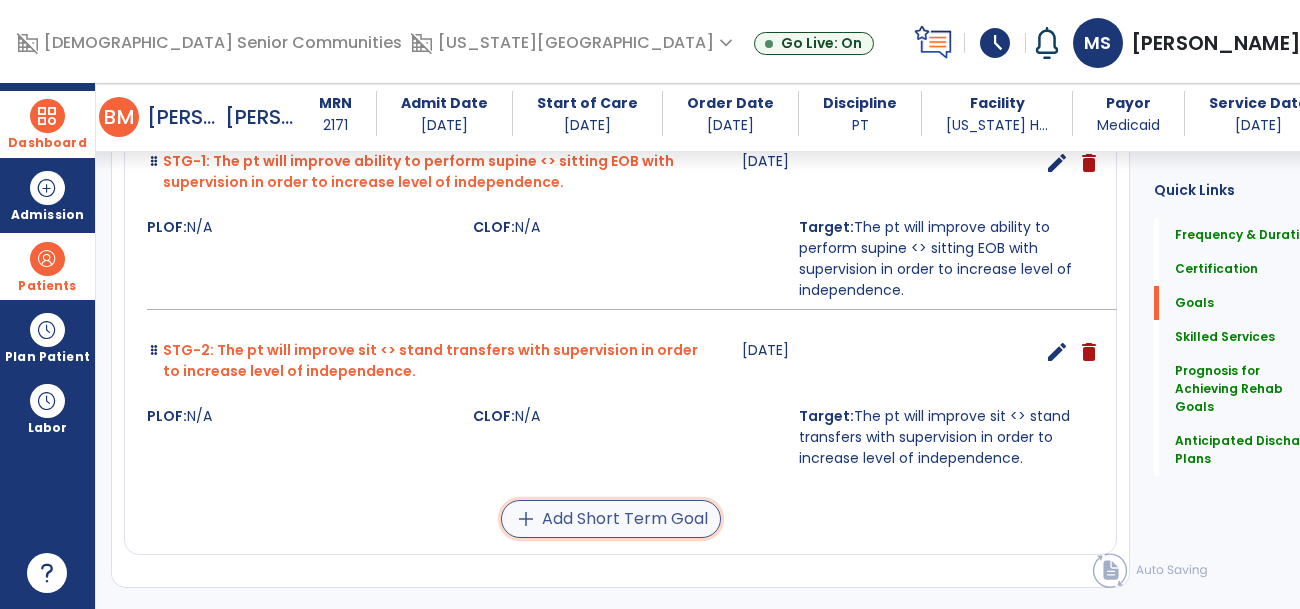 click on "add  Add Short Term Goal" at bounding box center (611, 519) 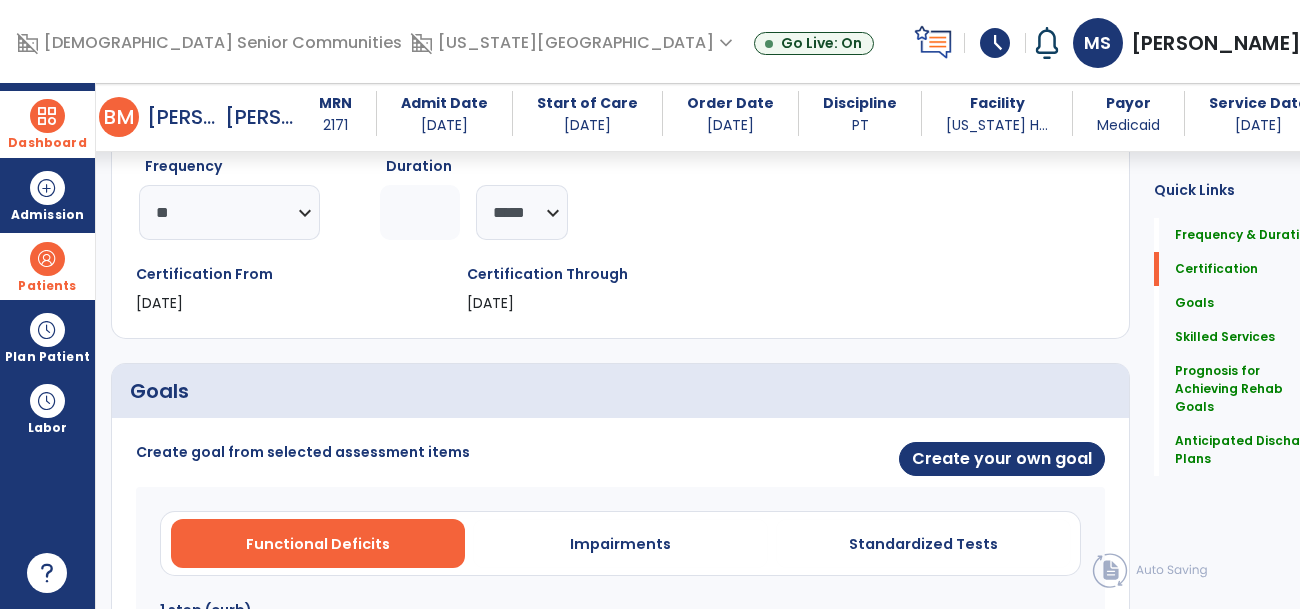 scroll, scrollTop: 256, scrollLeft: 0, axis: vertical 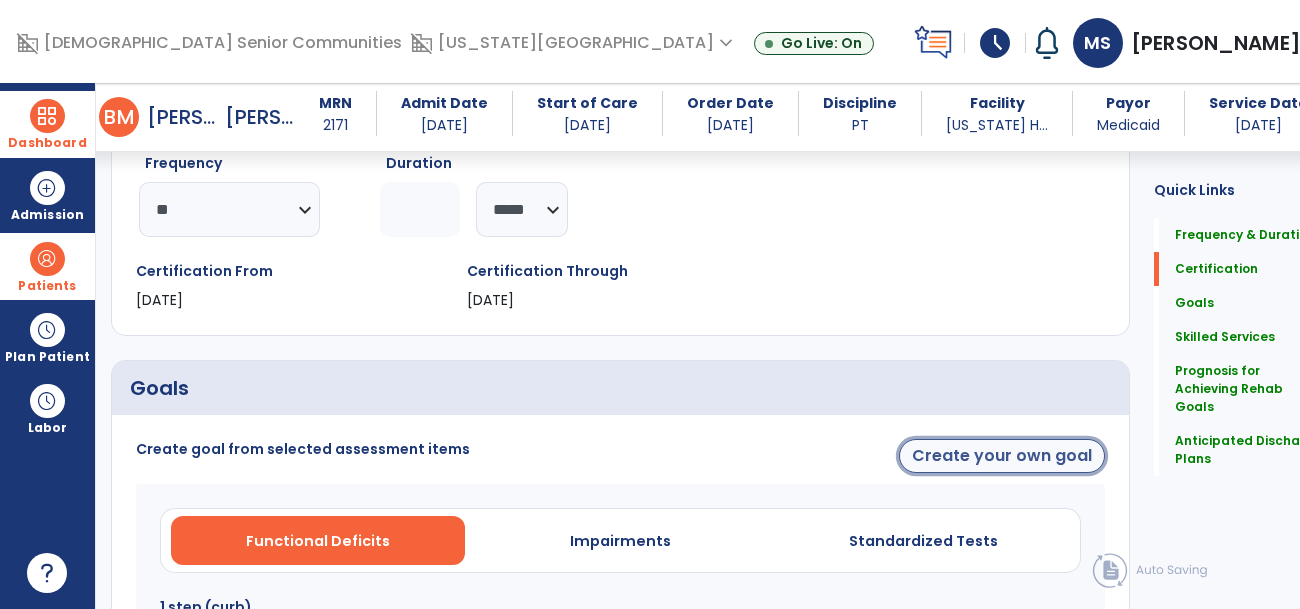 click on "Create your own goal" at bounding box center [1002, 456] 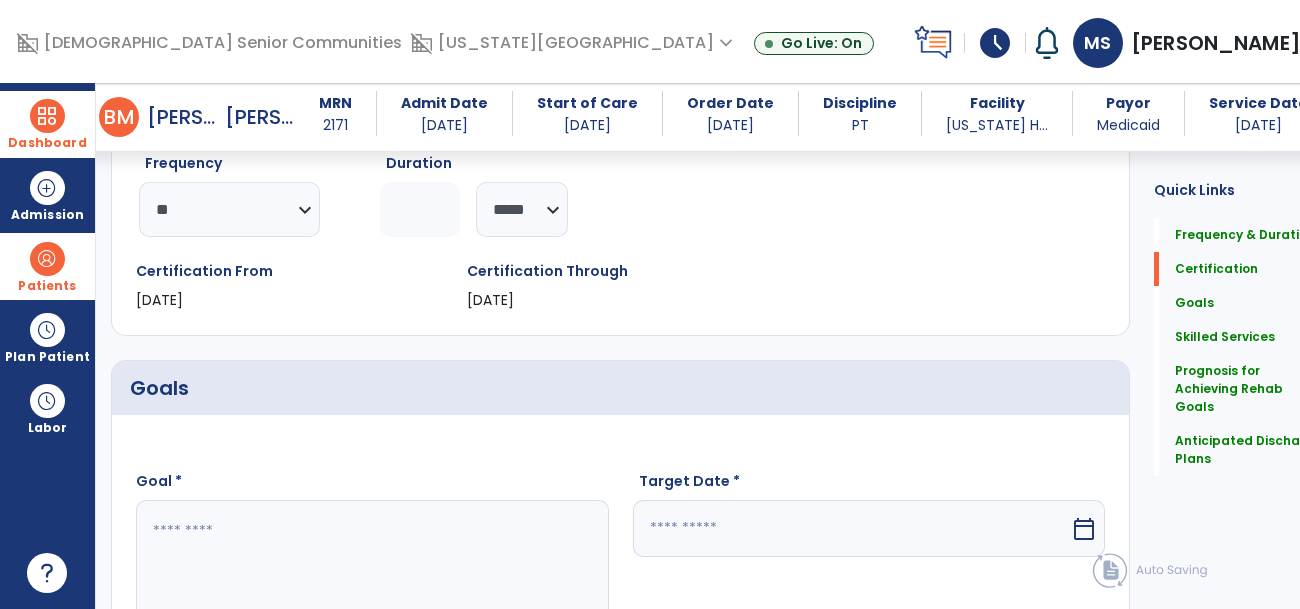 click at bounding box center (360, 575) 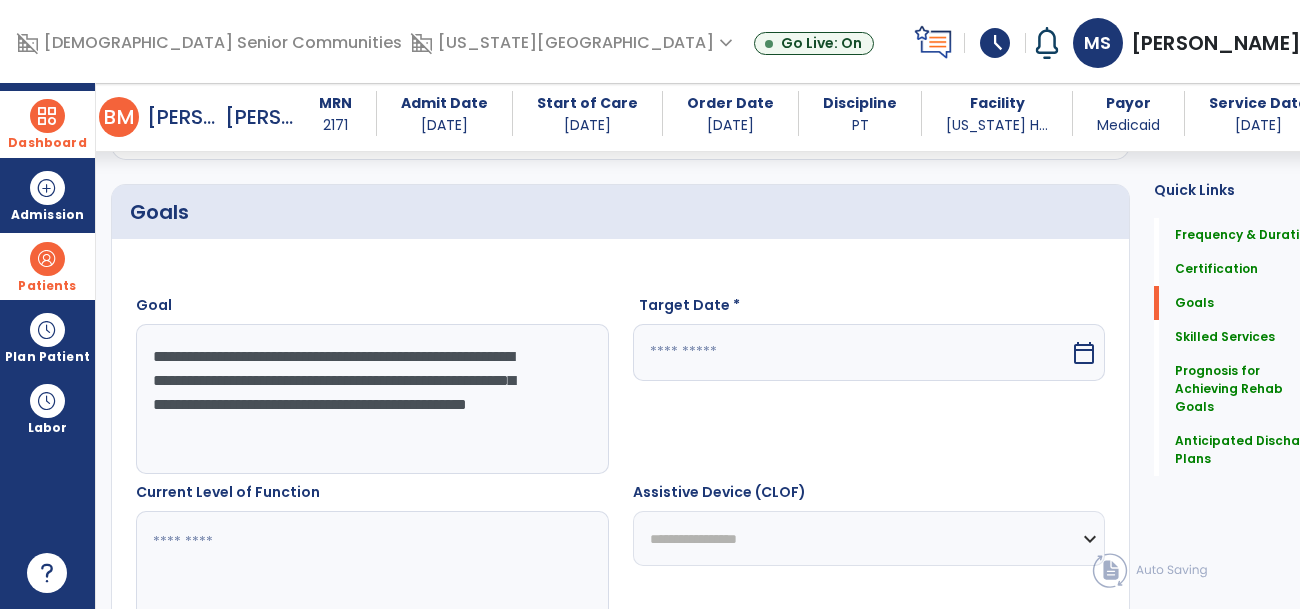 scroll, scrollTop: 440, scrollLeft: 0, axis: vertical 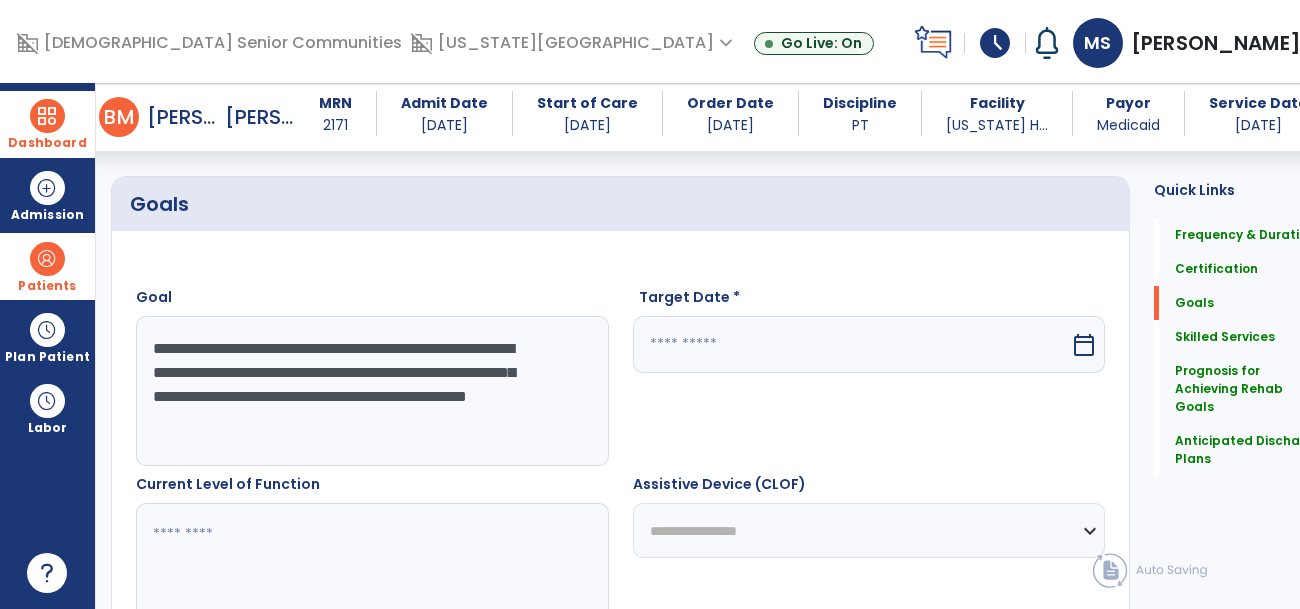 click on "**********" at bounding box center [360, 391] 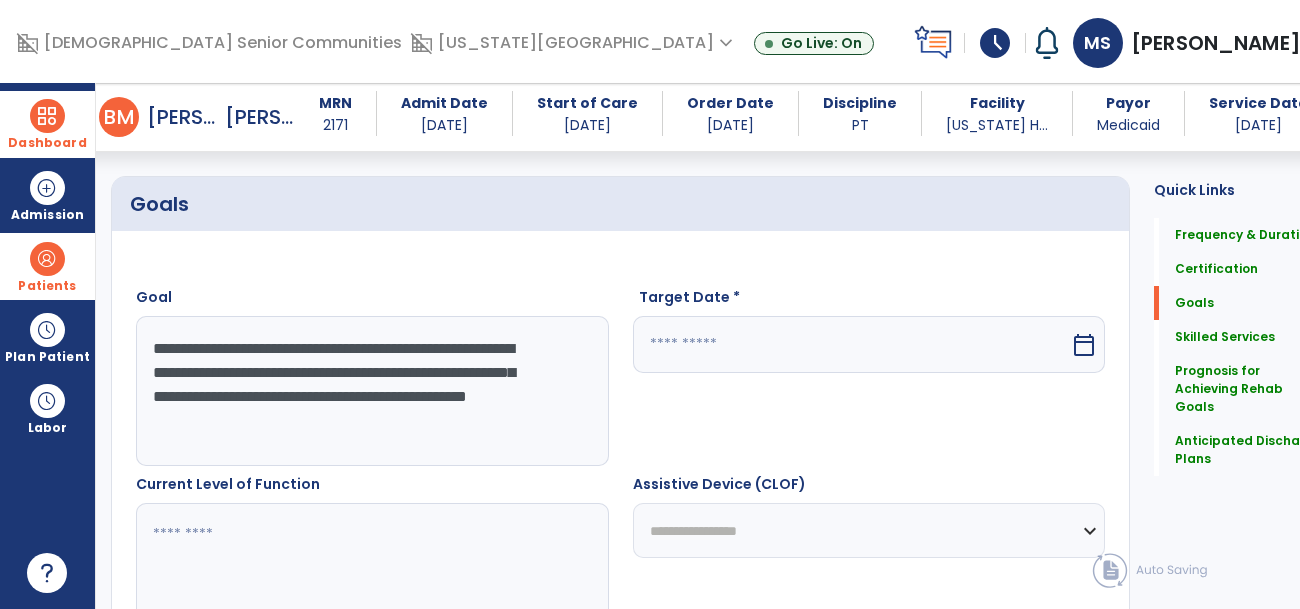 click on "**********" at bounding box center (360, 391) 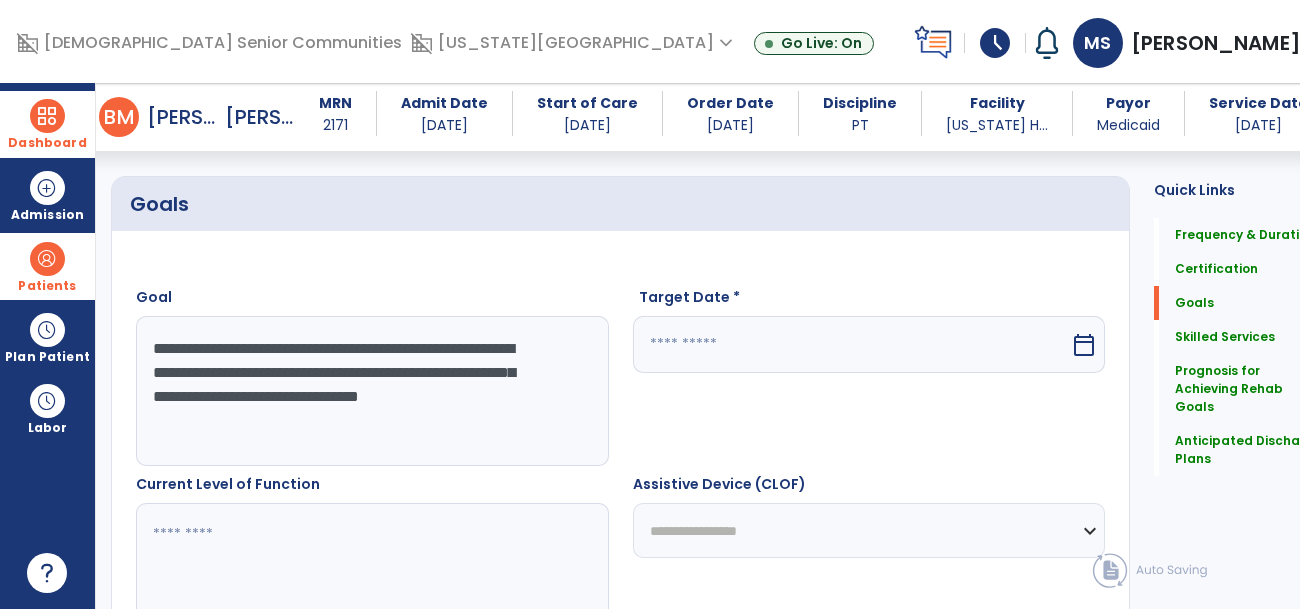 type on "**********" 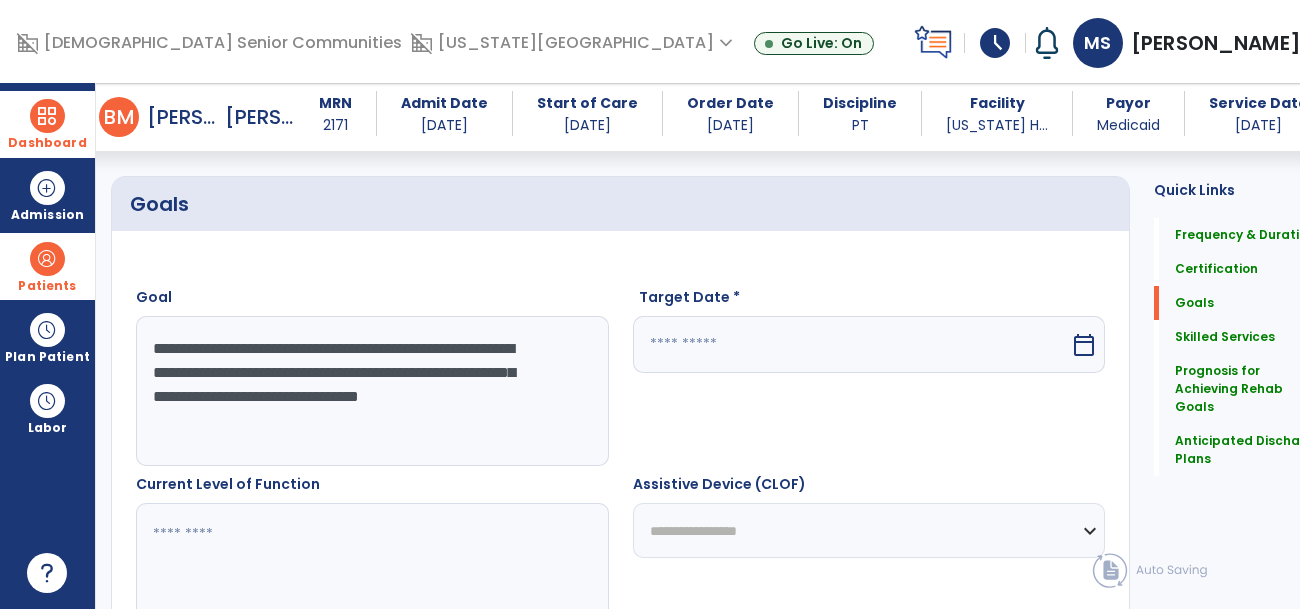 click on "calendar_today" at bounding box center [1084, 345] 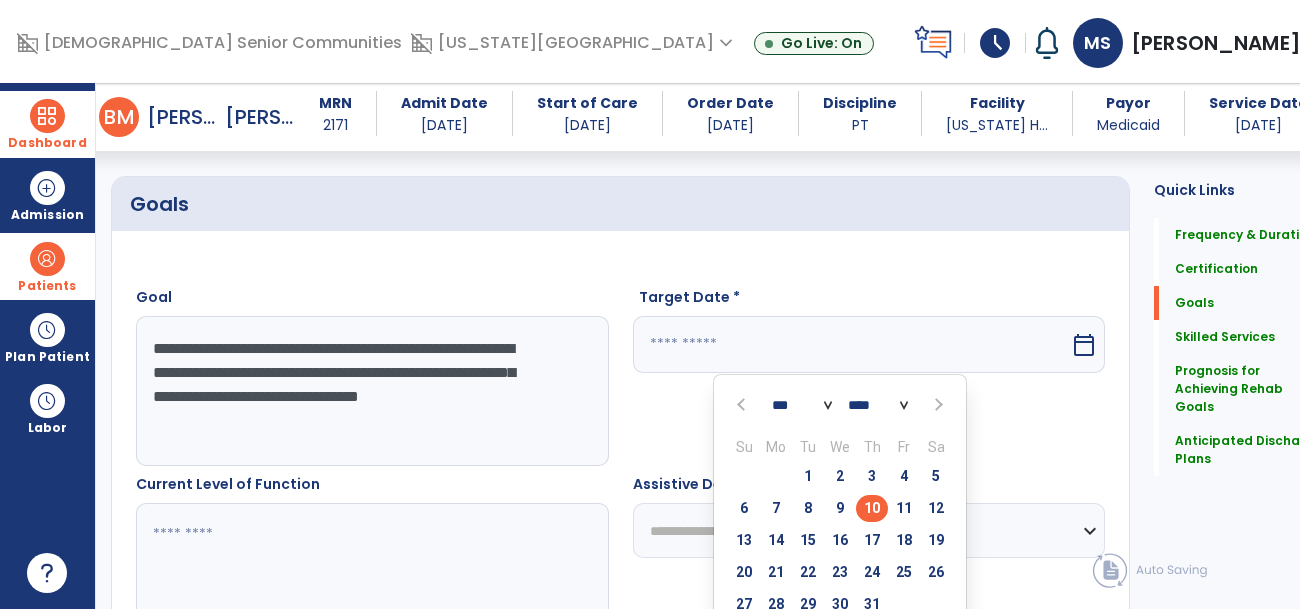 click at bounding box center (936, 405) 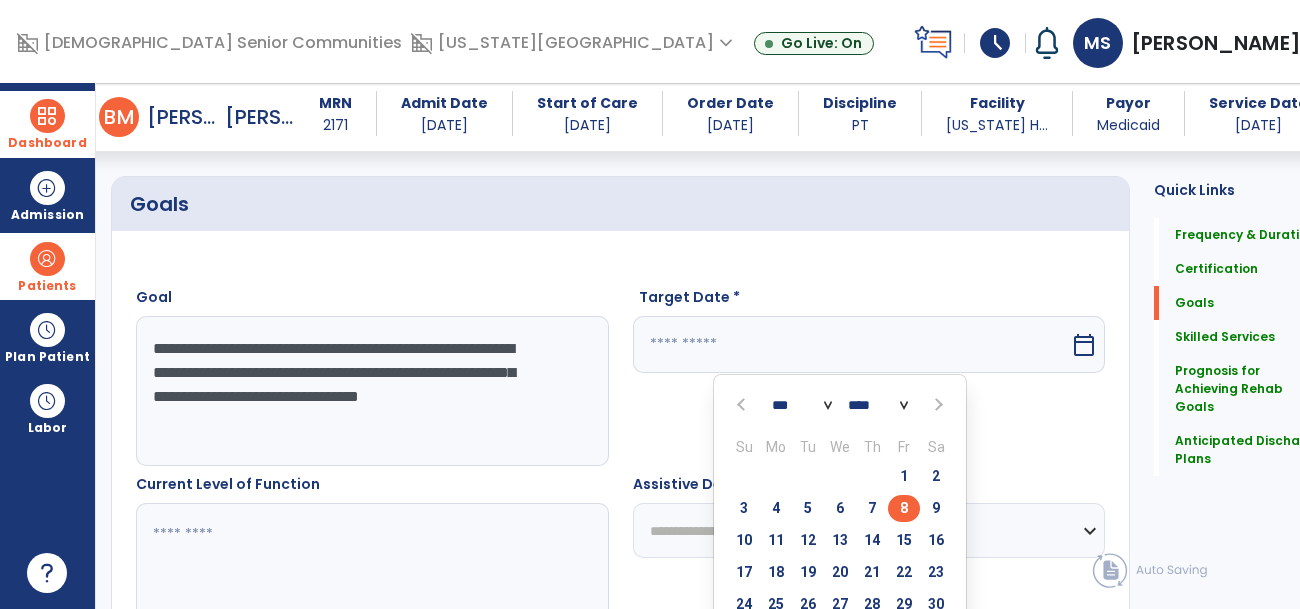 click on "8" at bounding box center (904, 508) 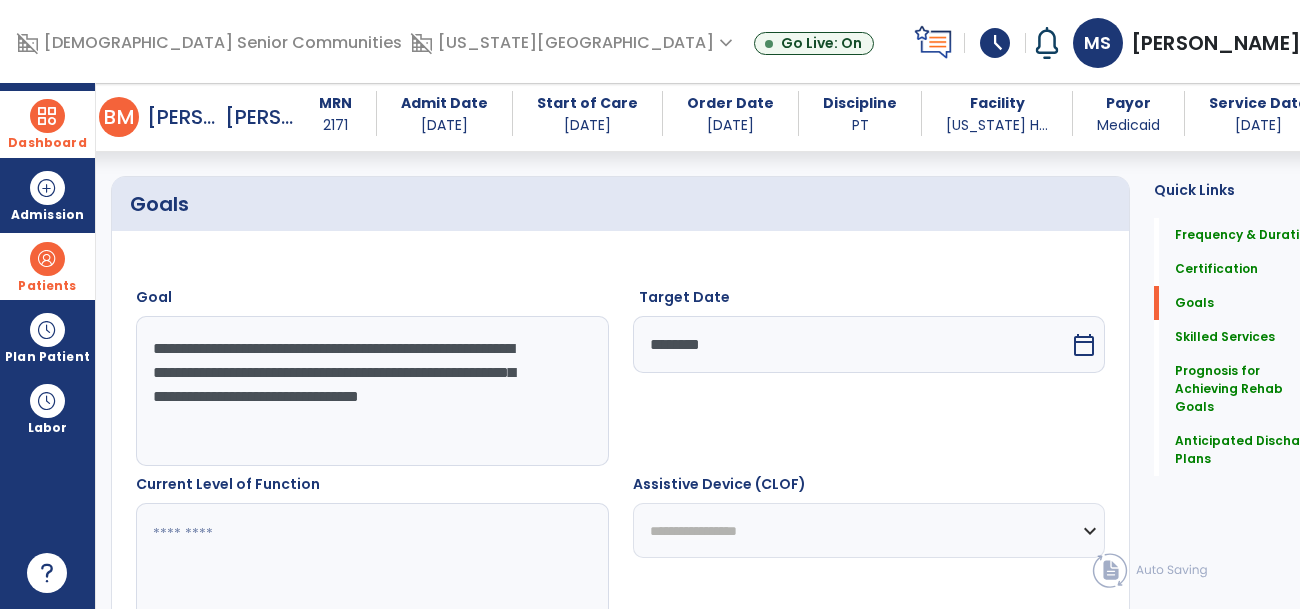 drag, startPoint x: 297, startPoint y: 430, endPoint x: 113, endPoint y: 338, distance: 205.71825 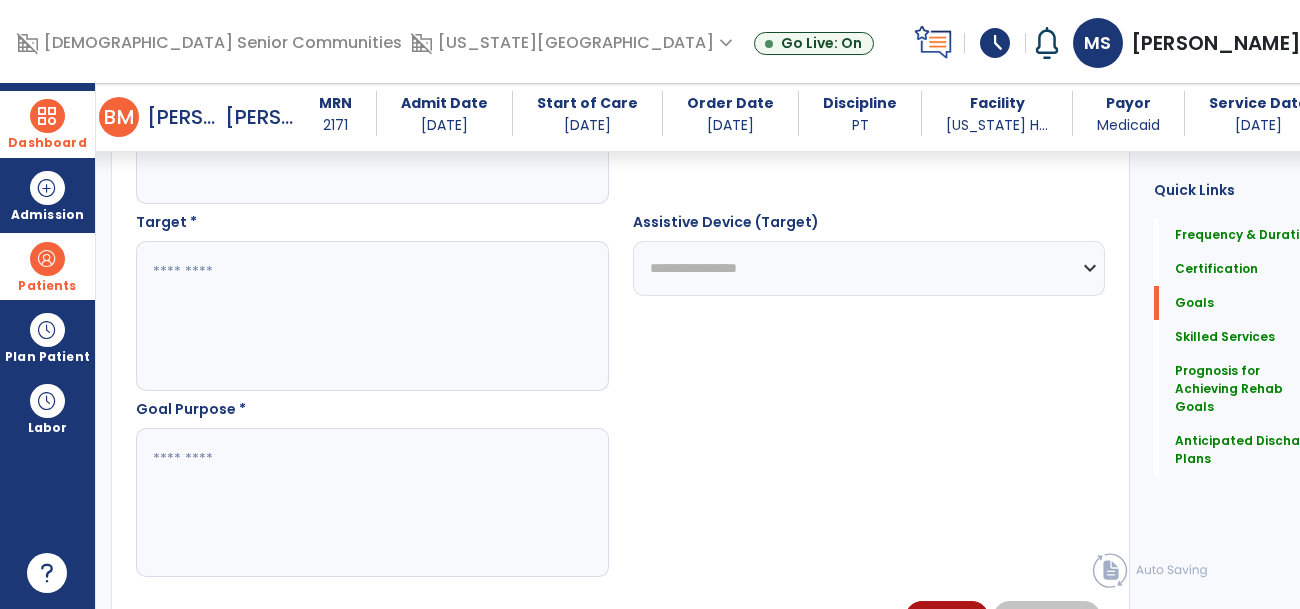 scroll, scrollTop: 1116, scrollLeft: 0, axis: vertical 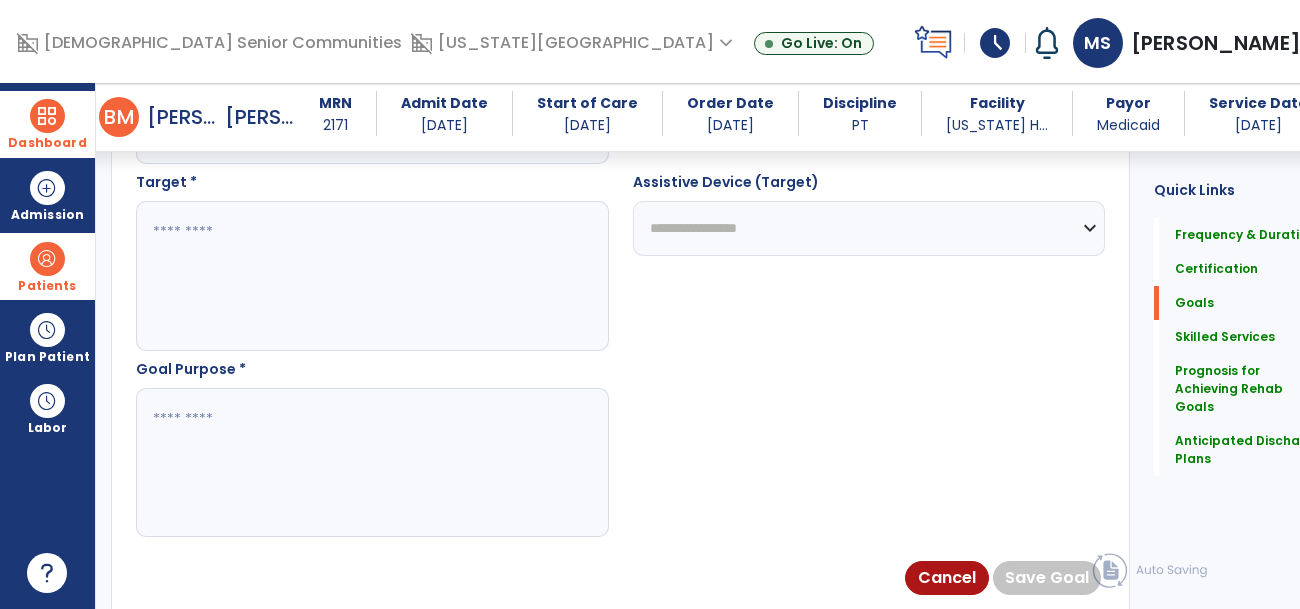 click at bounding box center [360, 276] 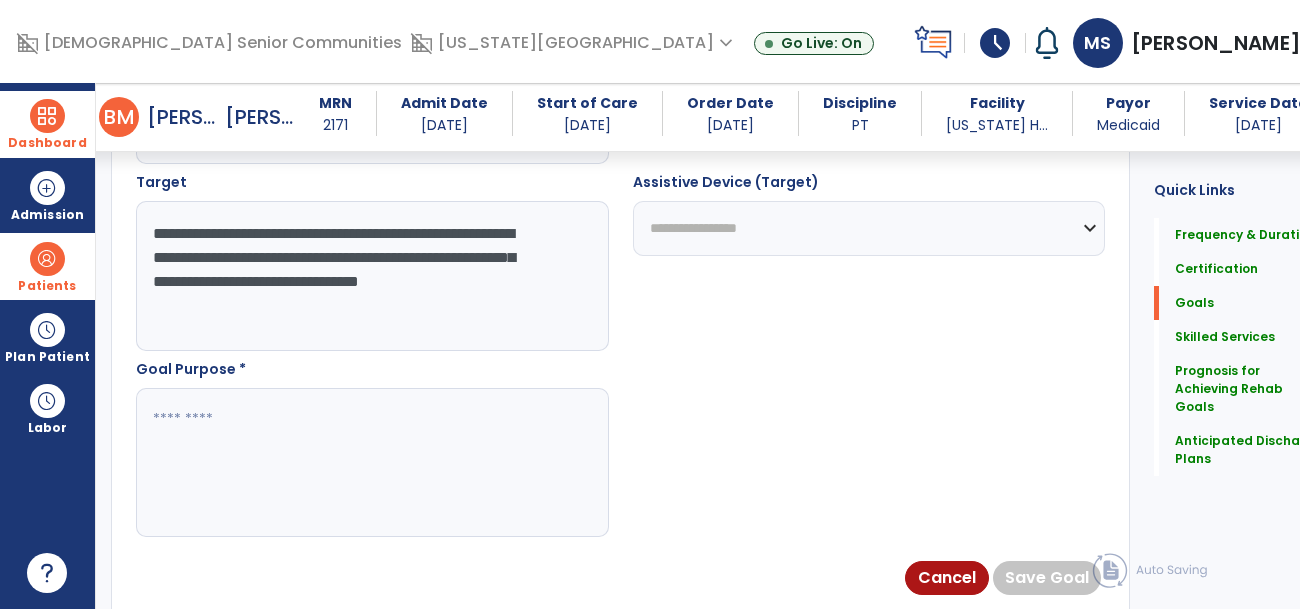 type on "**********" 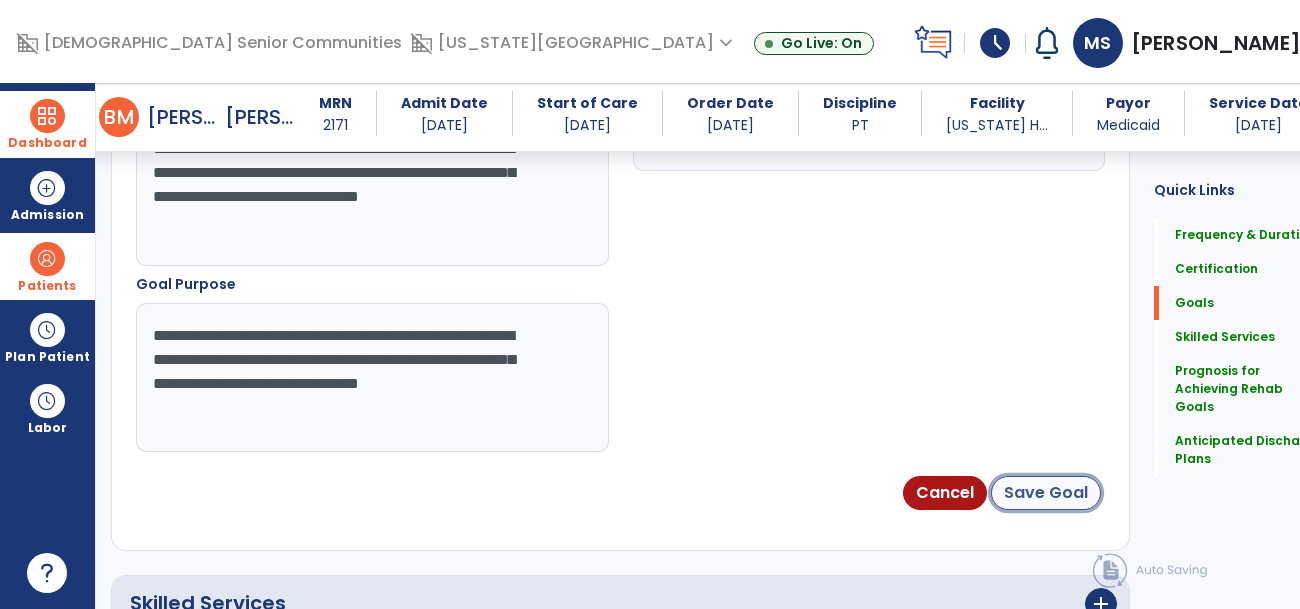 click on "Save Goal" at bounding box center (1046, 493) 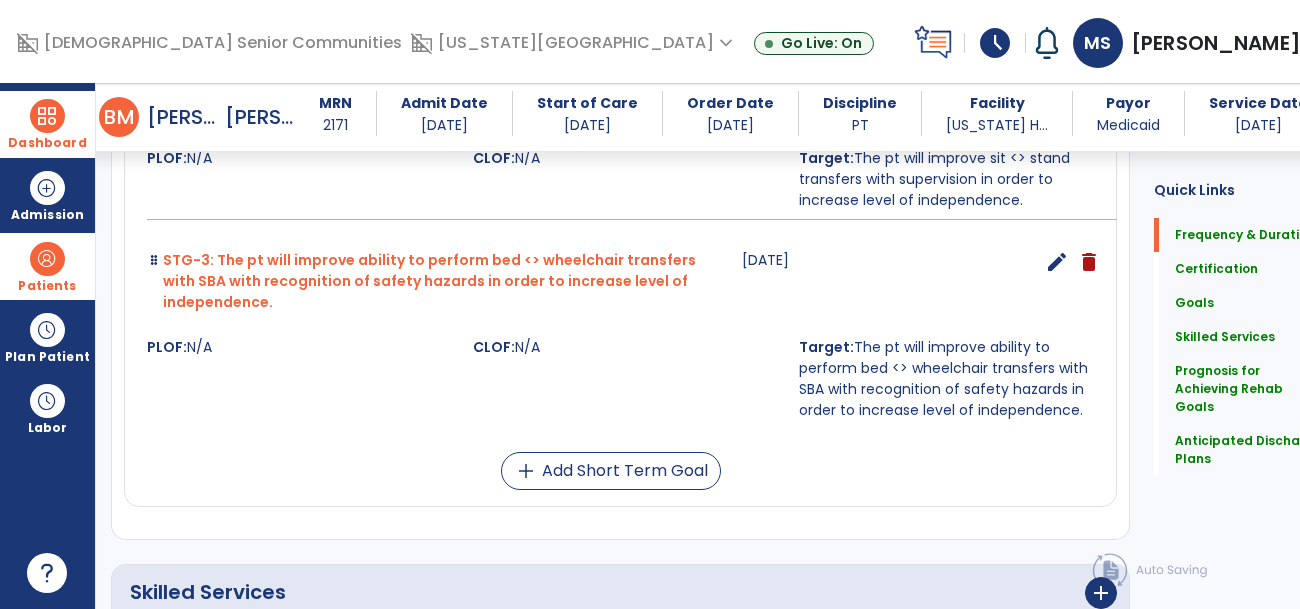 scroll, scrollTop: 182, scrollLeft: 0, axis: vertical 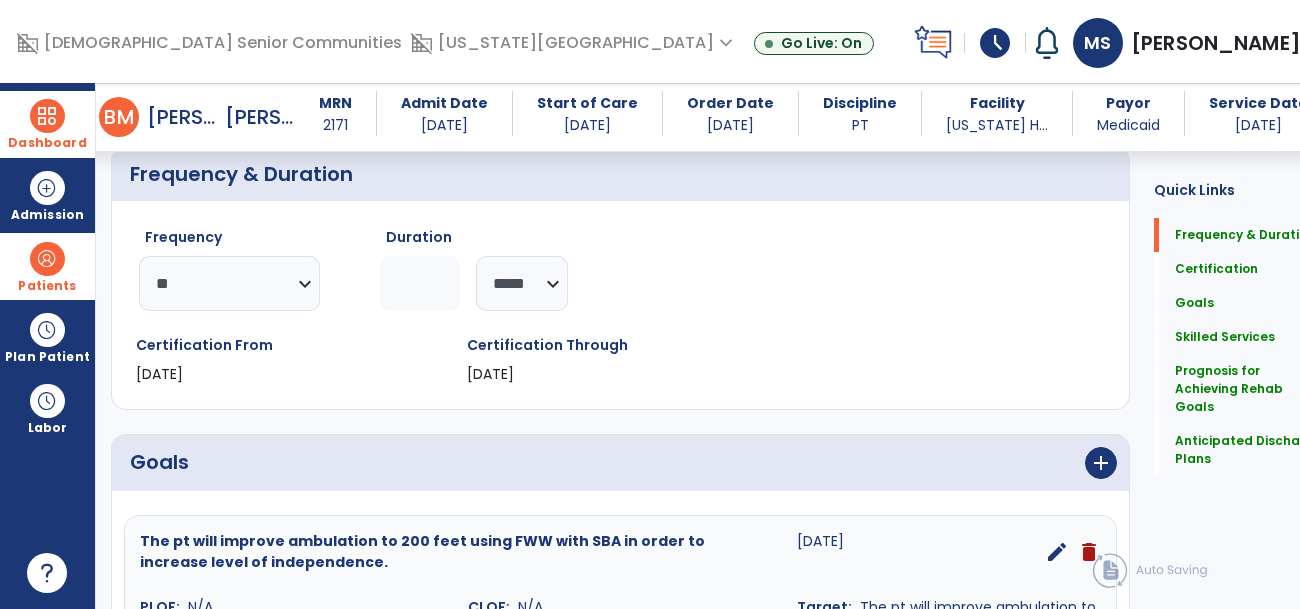 click on "add" at bounding box center [877, 463] 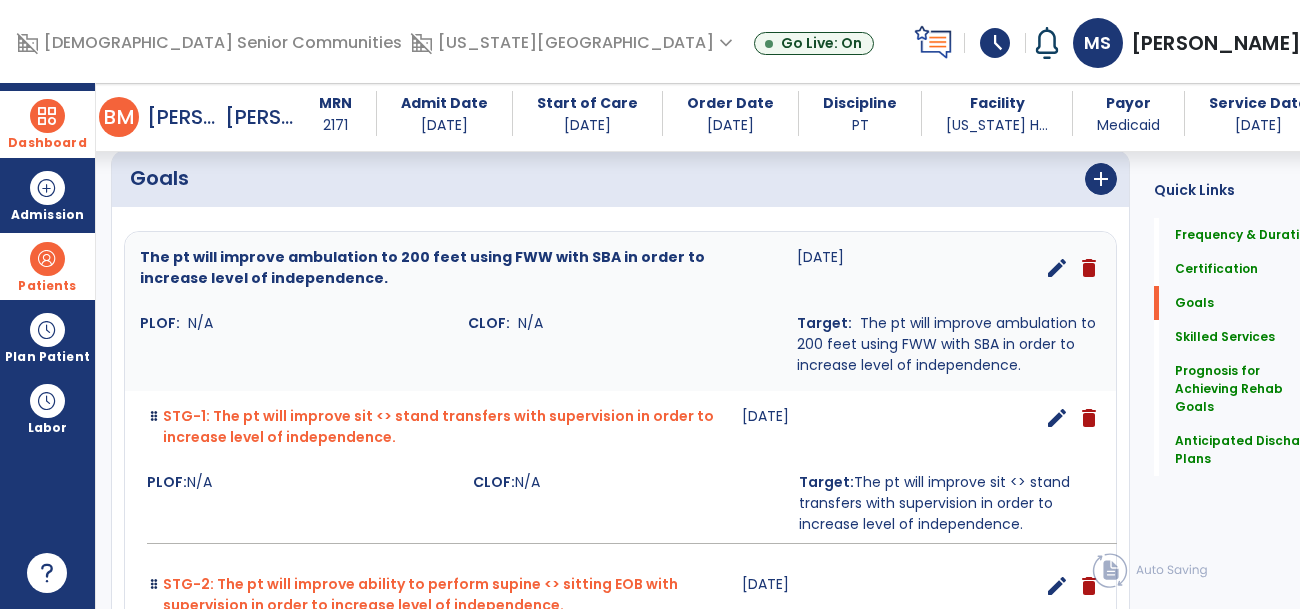 scroll, scrollTop: 464, scrollLeft: 0, axis: vertical 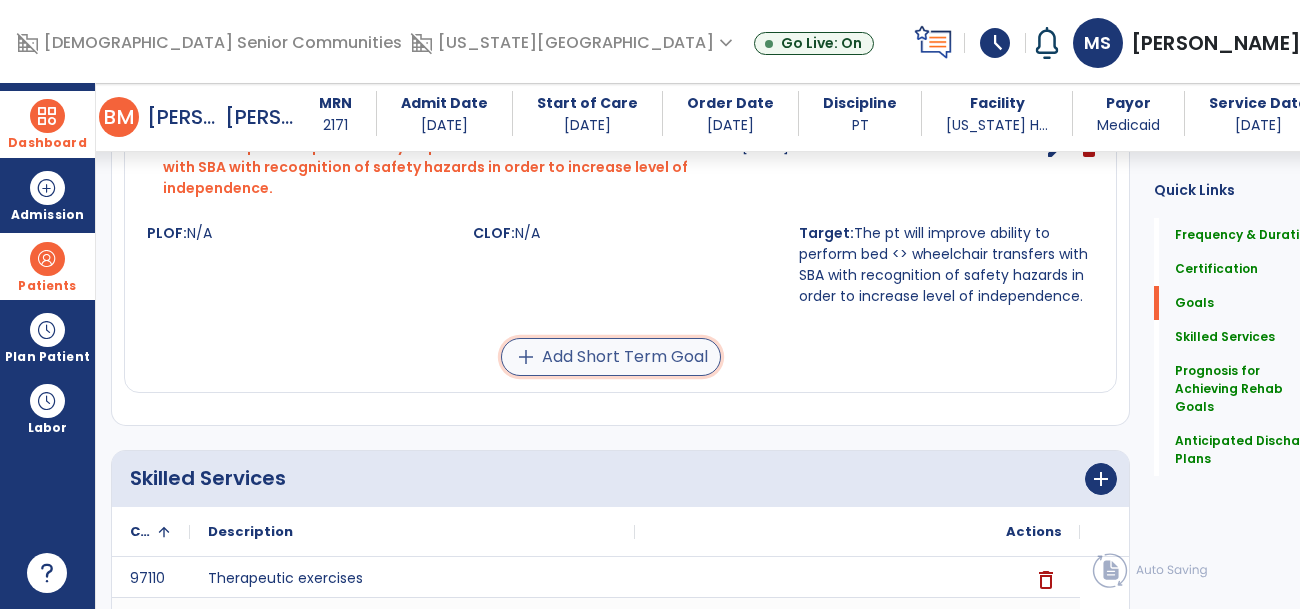 click on "add  Add Short Term Goal" at bounding box center (611, 357) 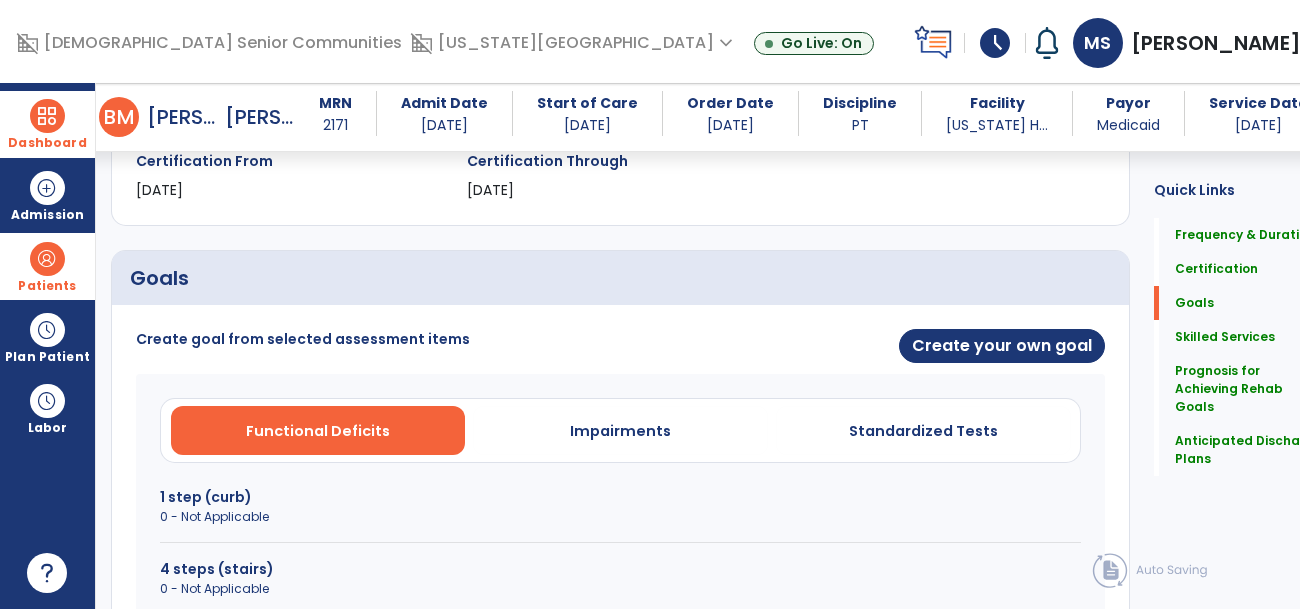 scroll, scrollTop: 362, scrollLeft: 0, axis: vertical 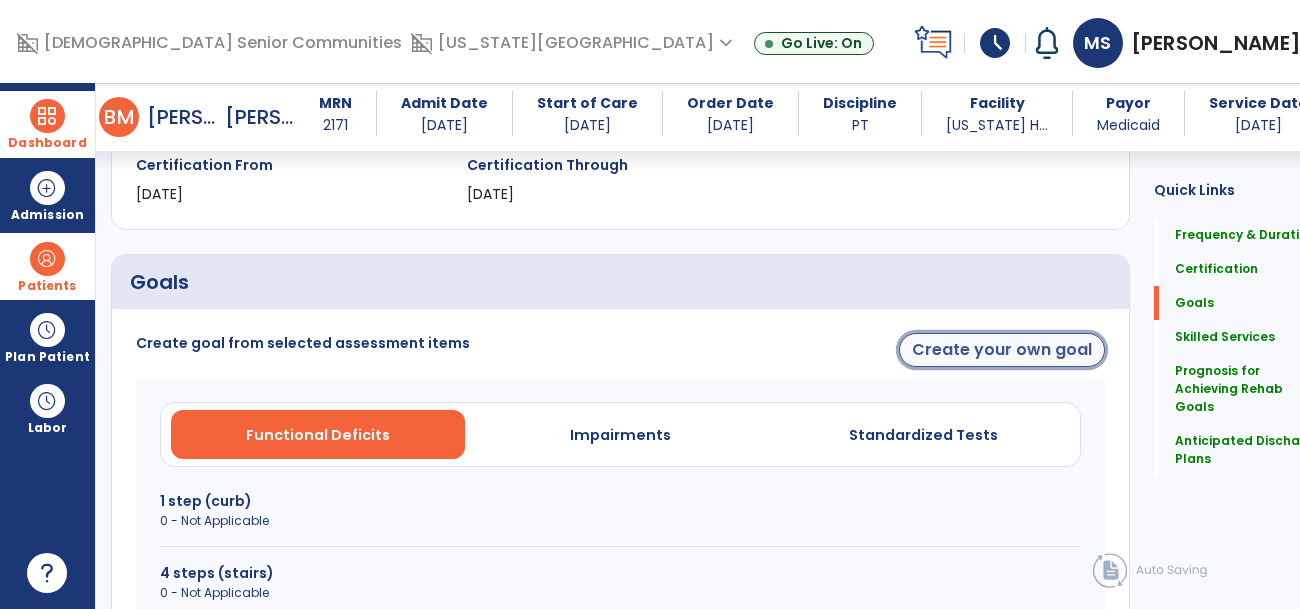 click on "Create your own goal" at bounding box center (1002, 350) 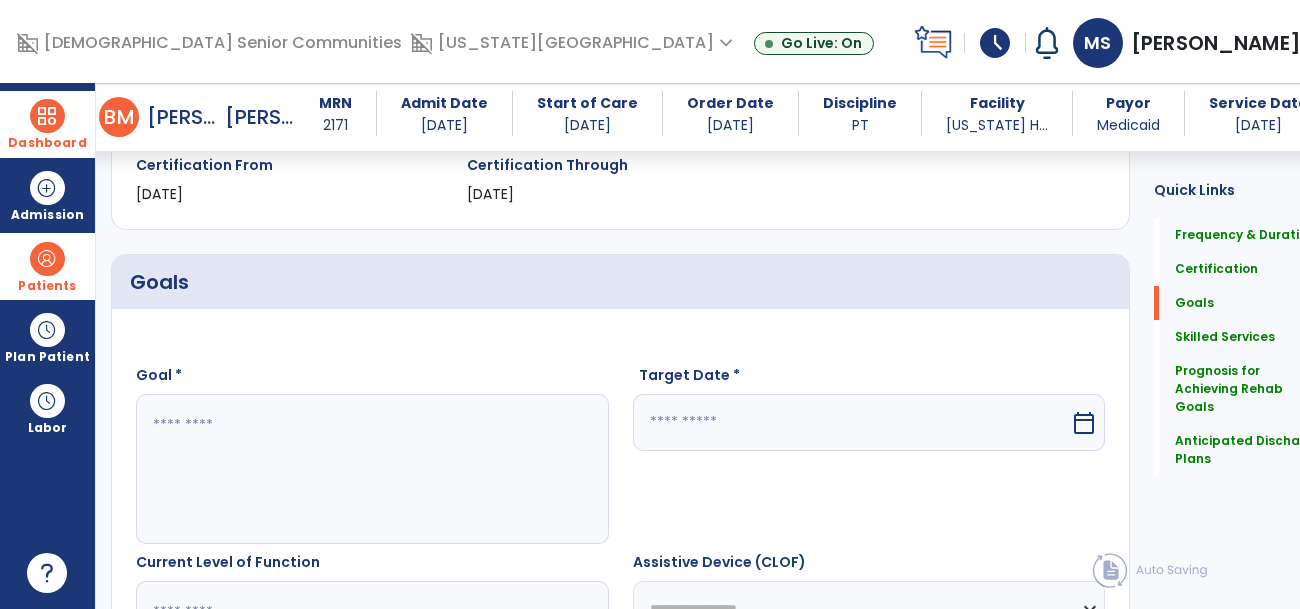 click at bounding box center (360, 469) 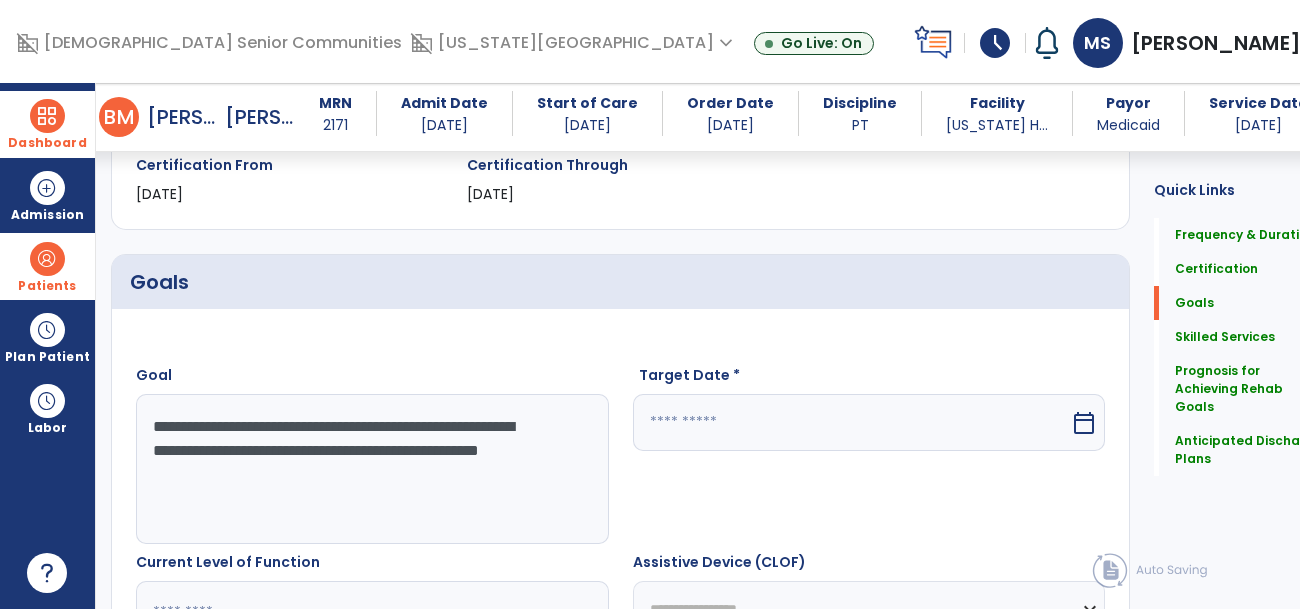 click on "**********" at bounding box center [360, 469] 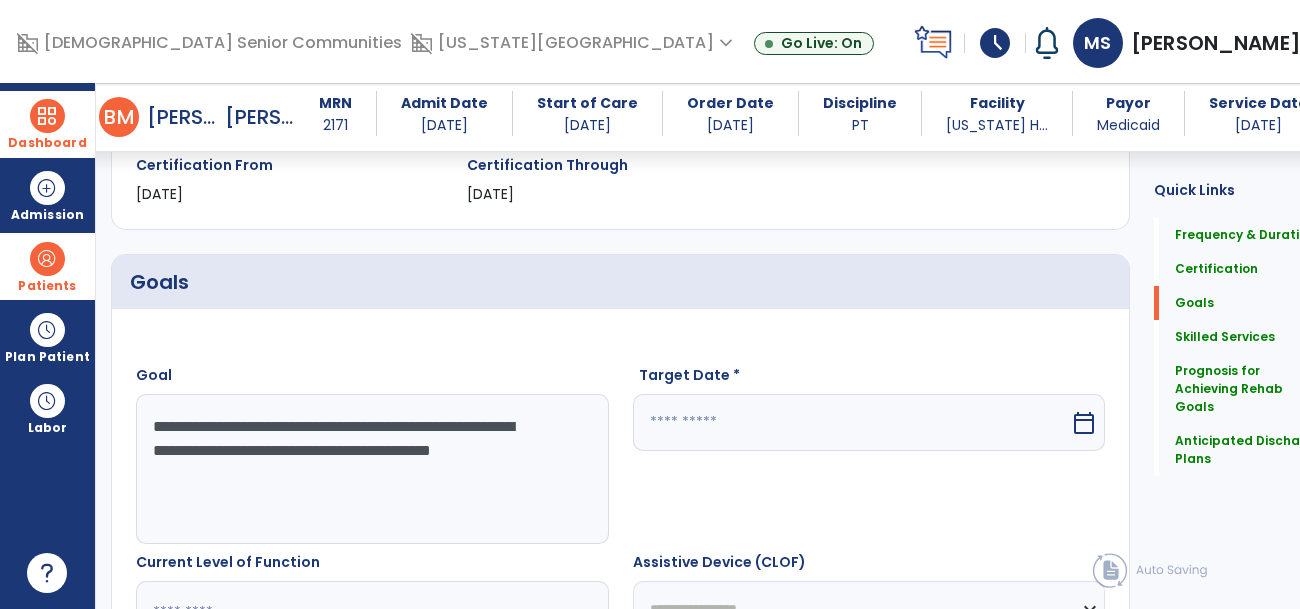 type on "**********" 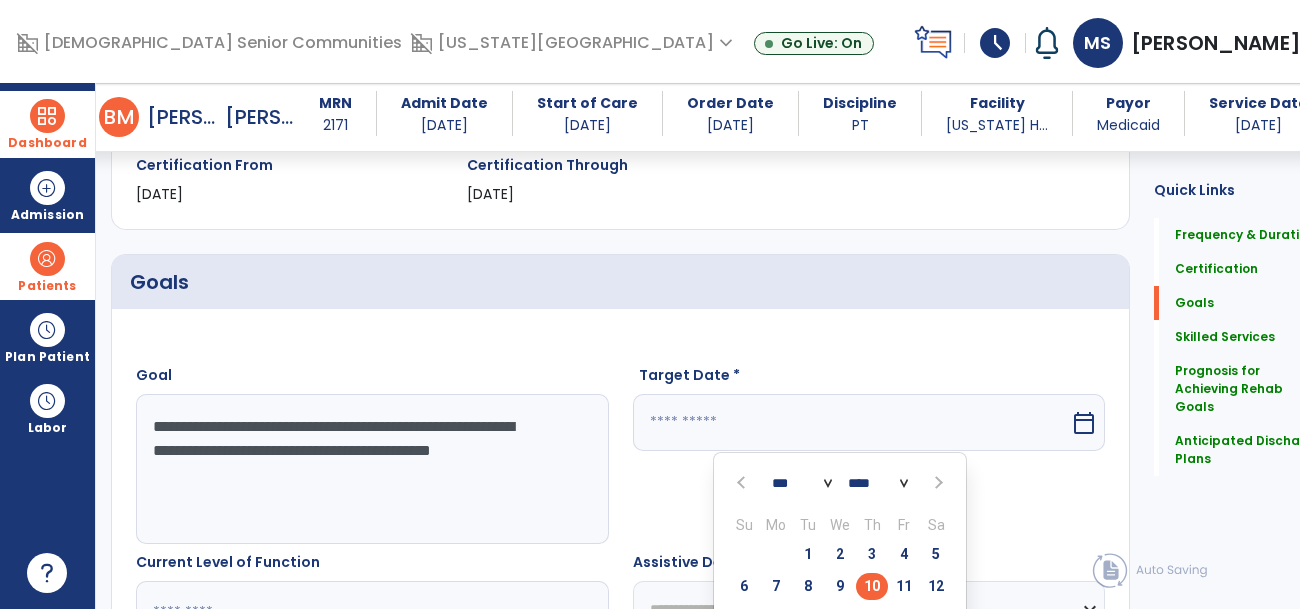 click at bounding box center [936, 483] 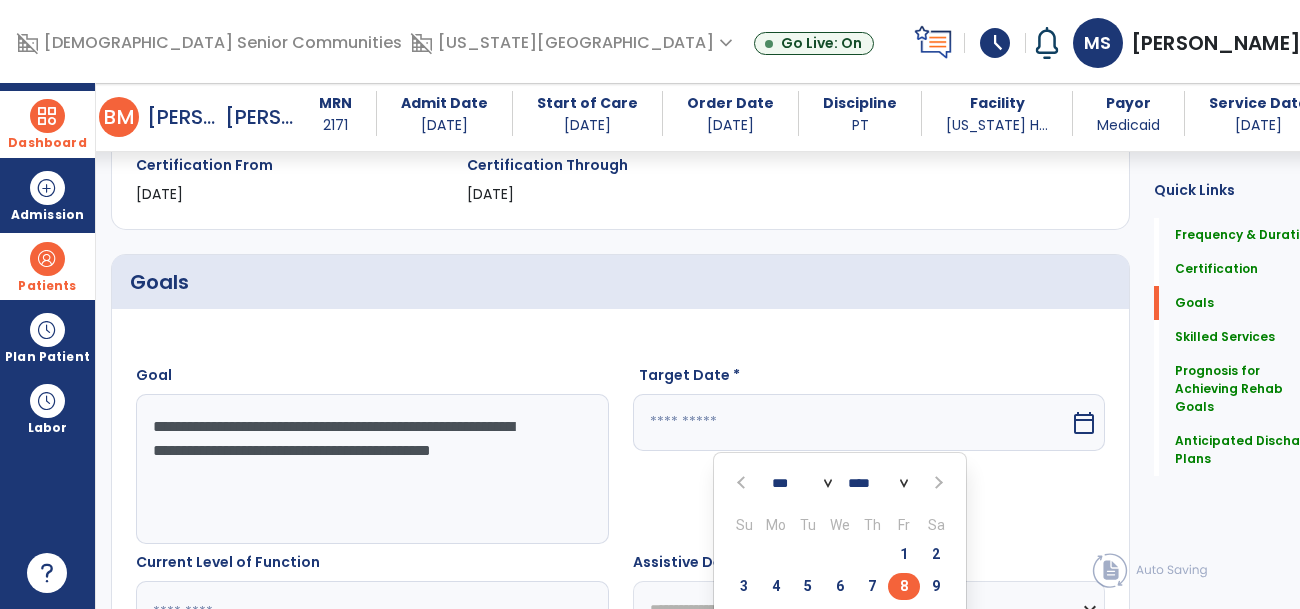 click on "8" at bounding box center (904, 586) 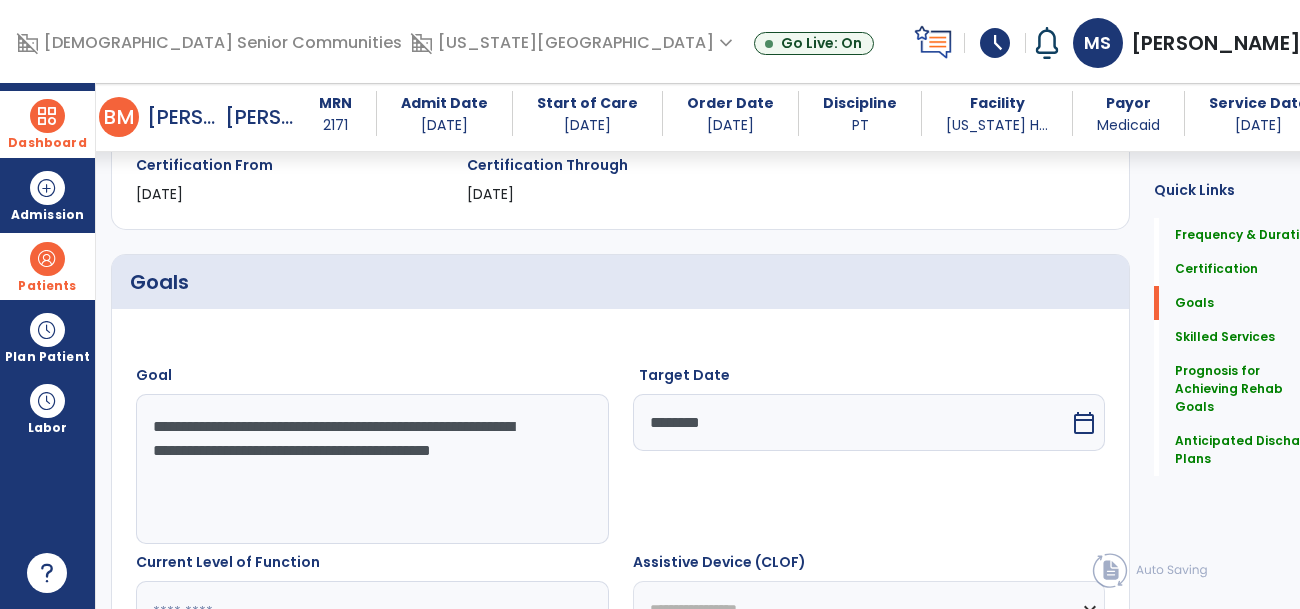 drag, startPoint x: 295, startPoint y: 476, endPoint x: 148, endPoint y: 422, distance: 156.6046 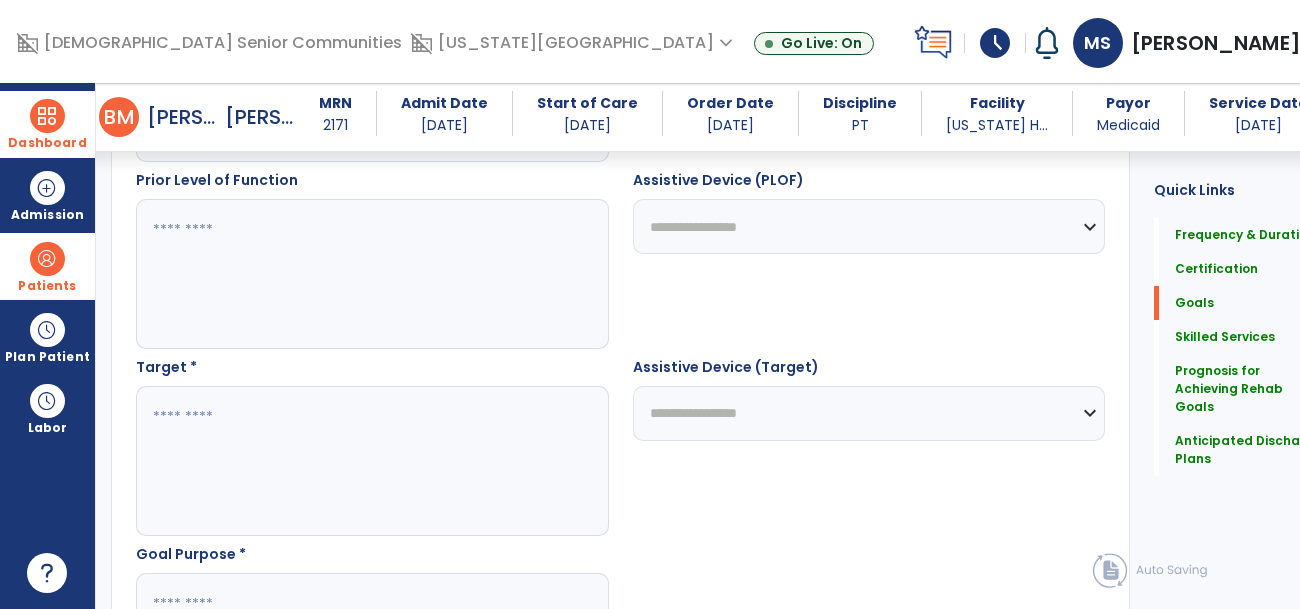 scroll, scrollTop: 934, scrollLeft: 0, axis: vertical 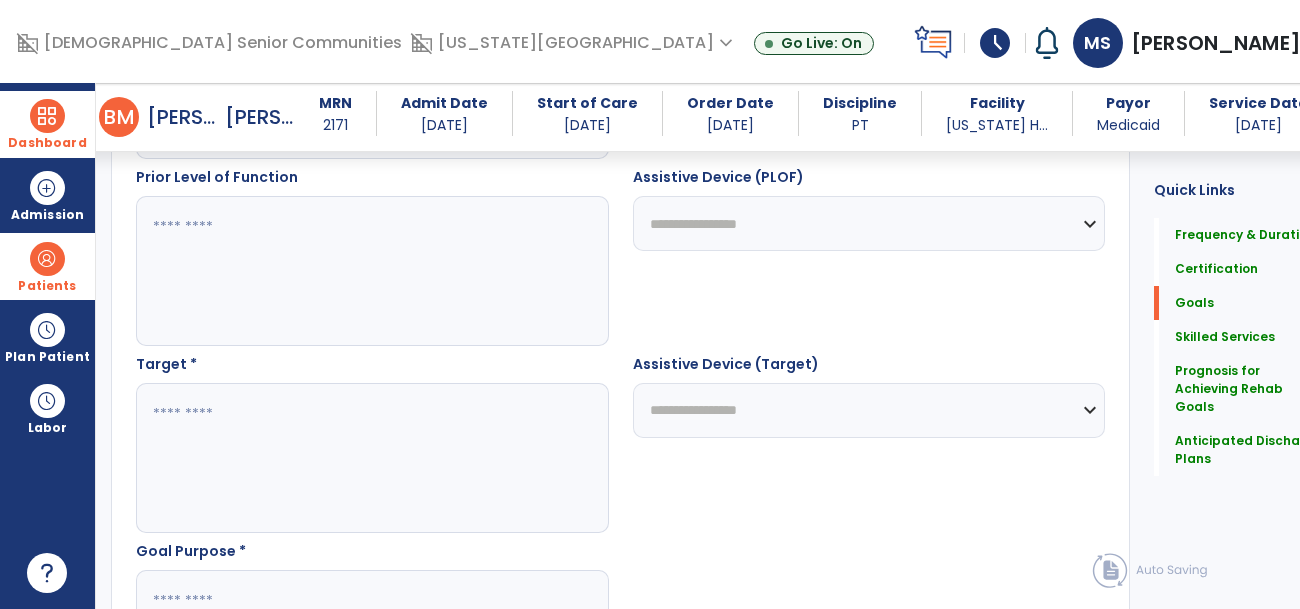 click at bounding box center (360, 458) 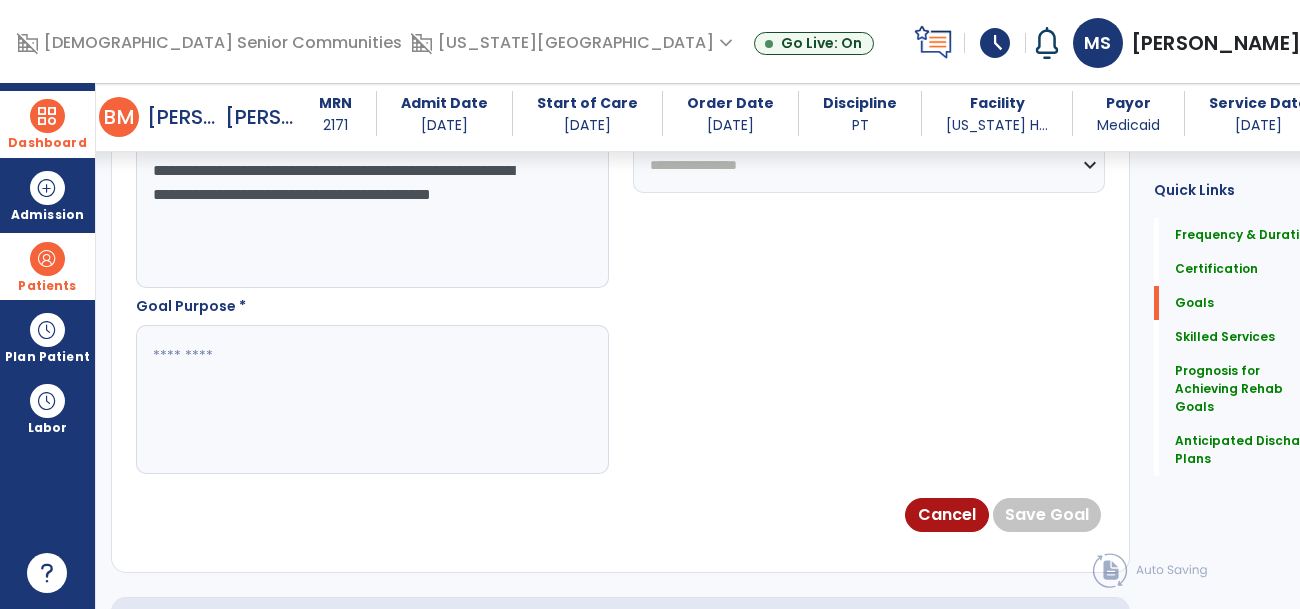 scroll, scrollTop: 1182, scrollLeft: 0, axis: vertical 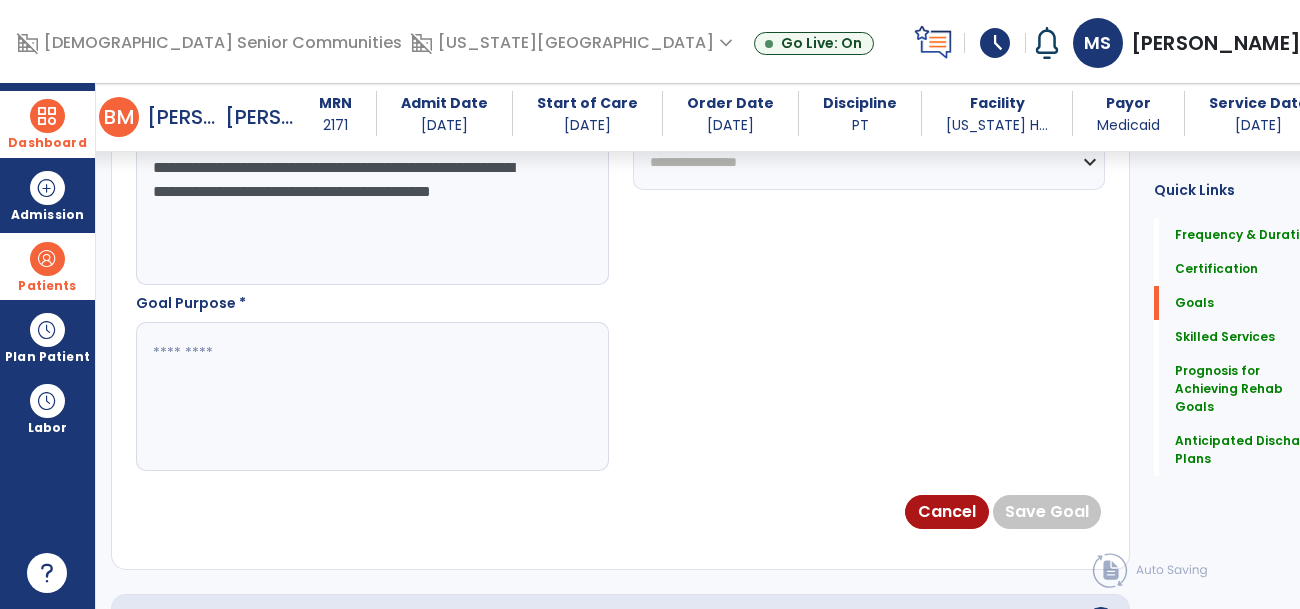 type on "**********" 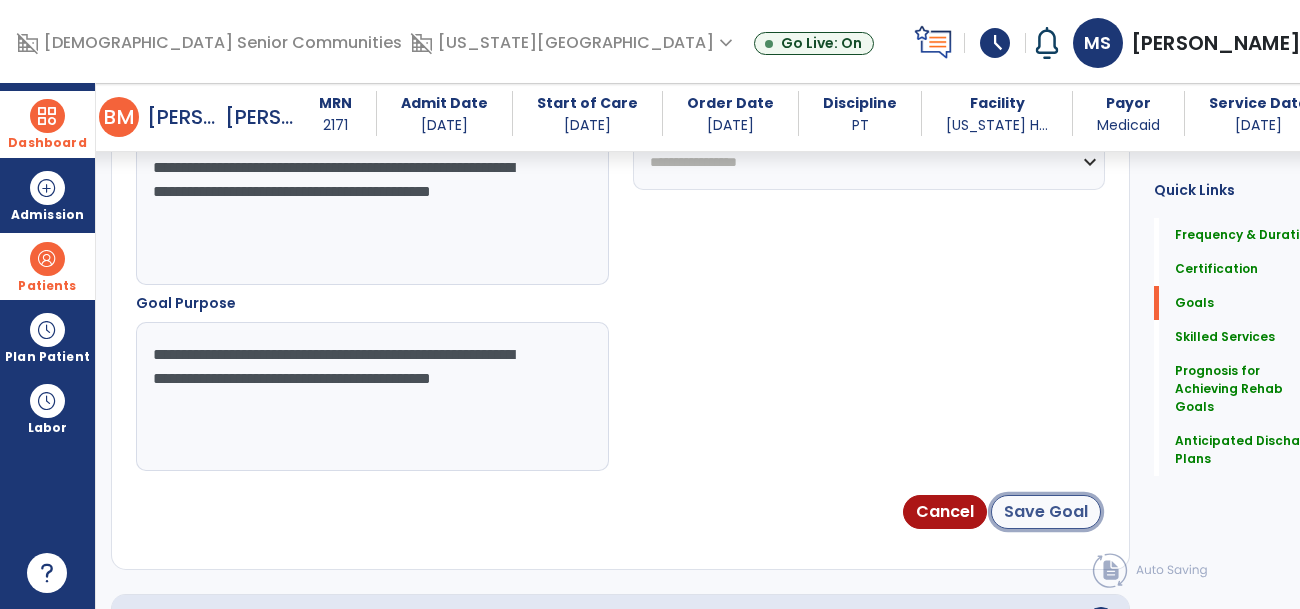 click on "Save Goal" at bounding box center [1046, 512] 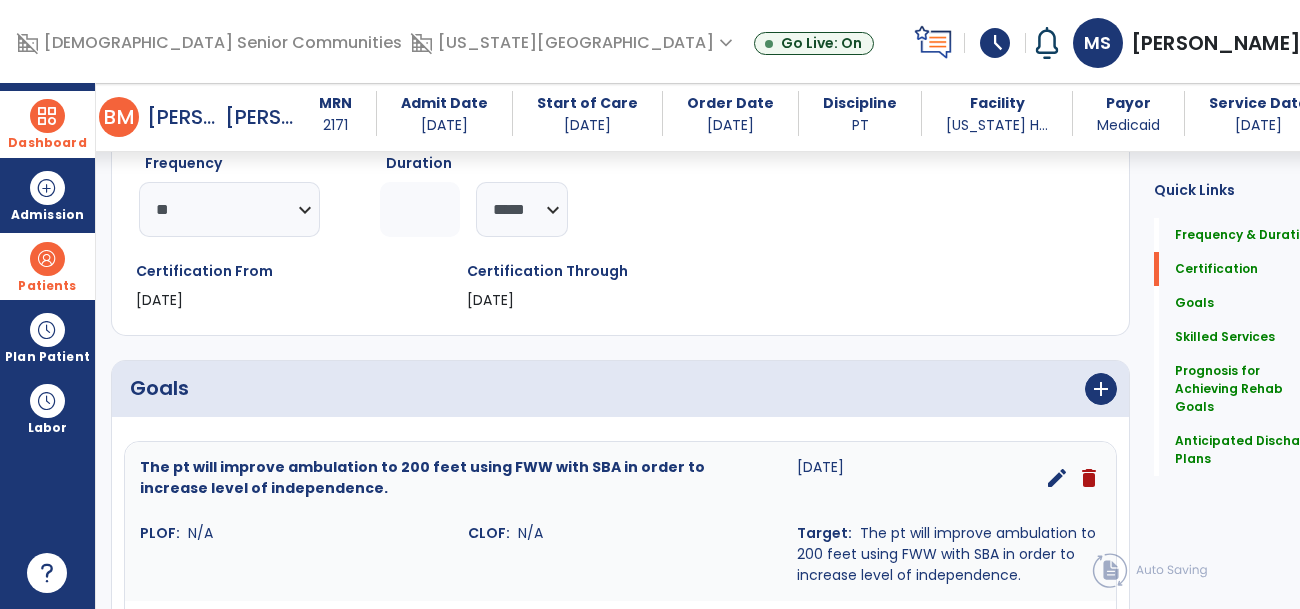 scroll, scrollTop: 257, scrollLeft: 0, axis: vertical 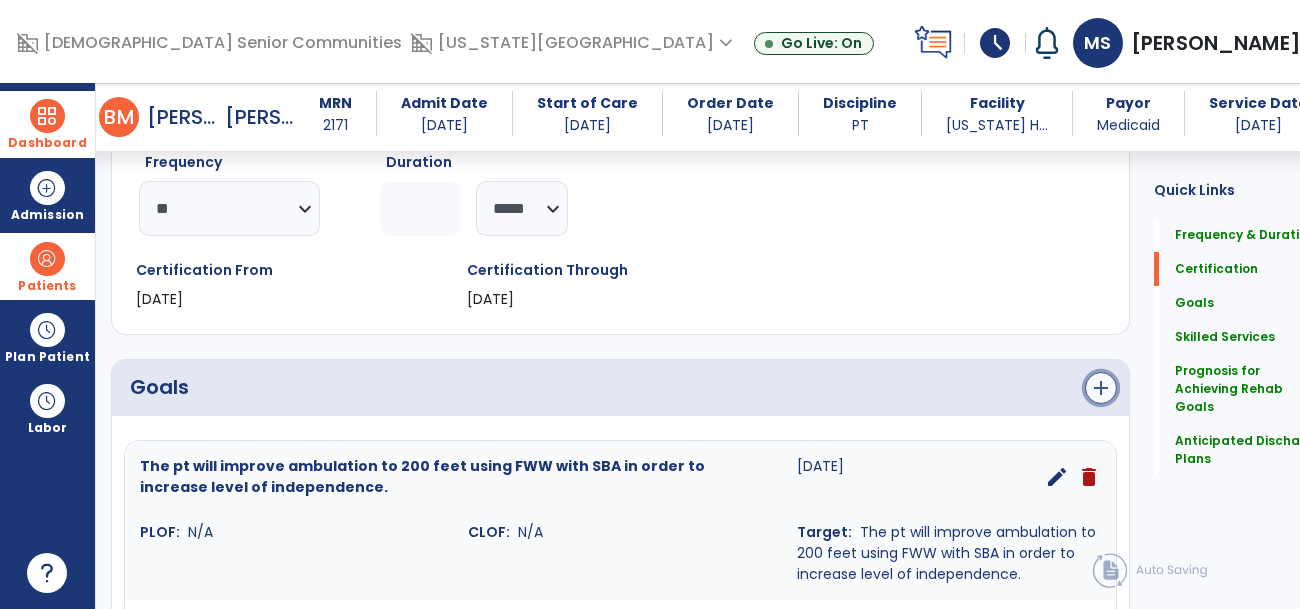 click on "add" at bounding box center [1101, 388] 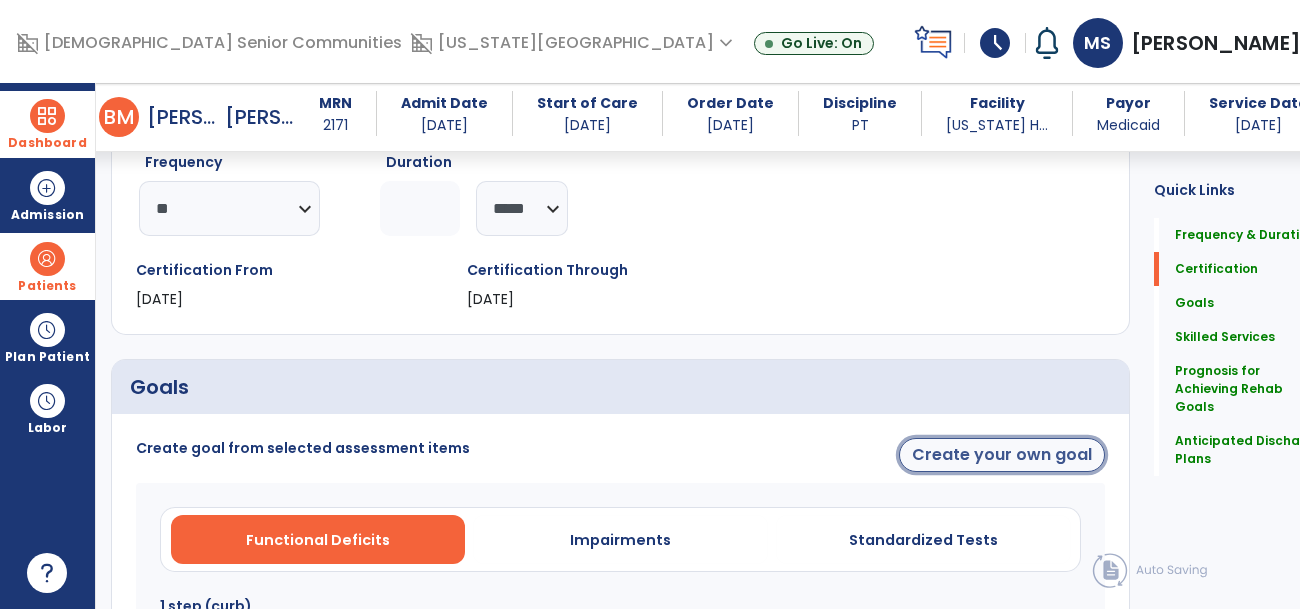 click on "Create your own goal" at bounding box center (1002, 455) 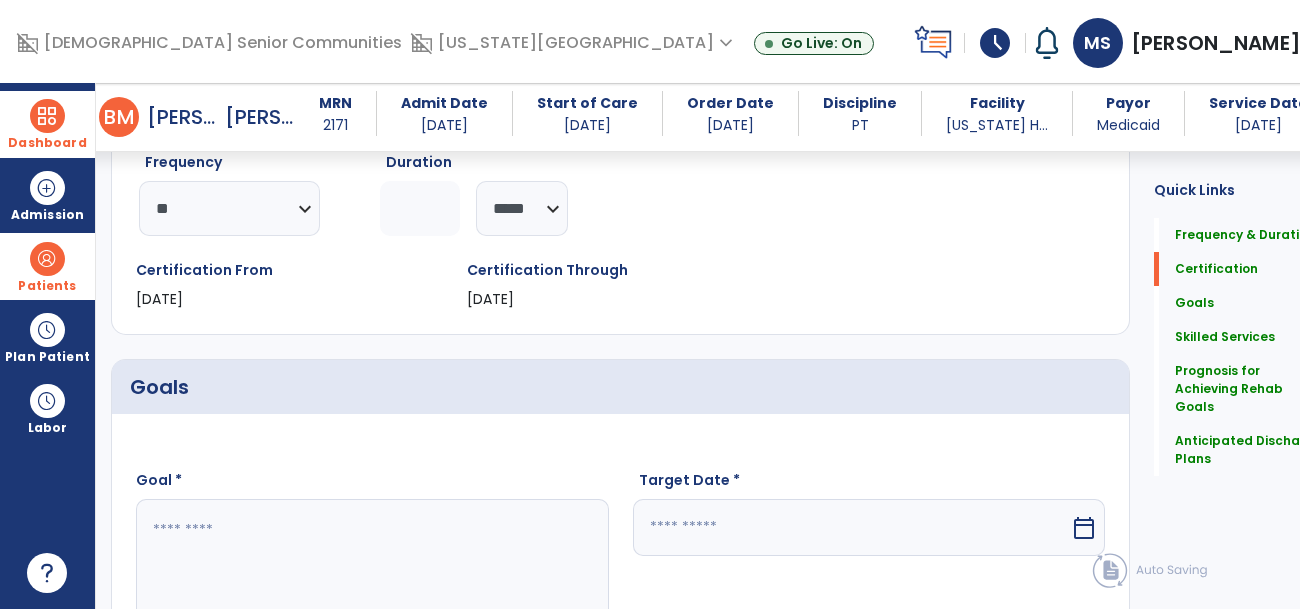 click at bounding box center (360, 574) 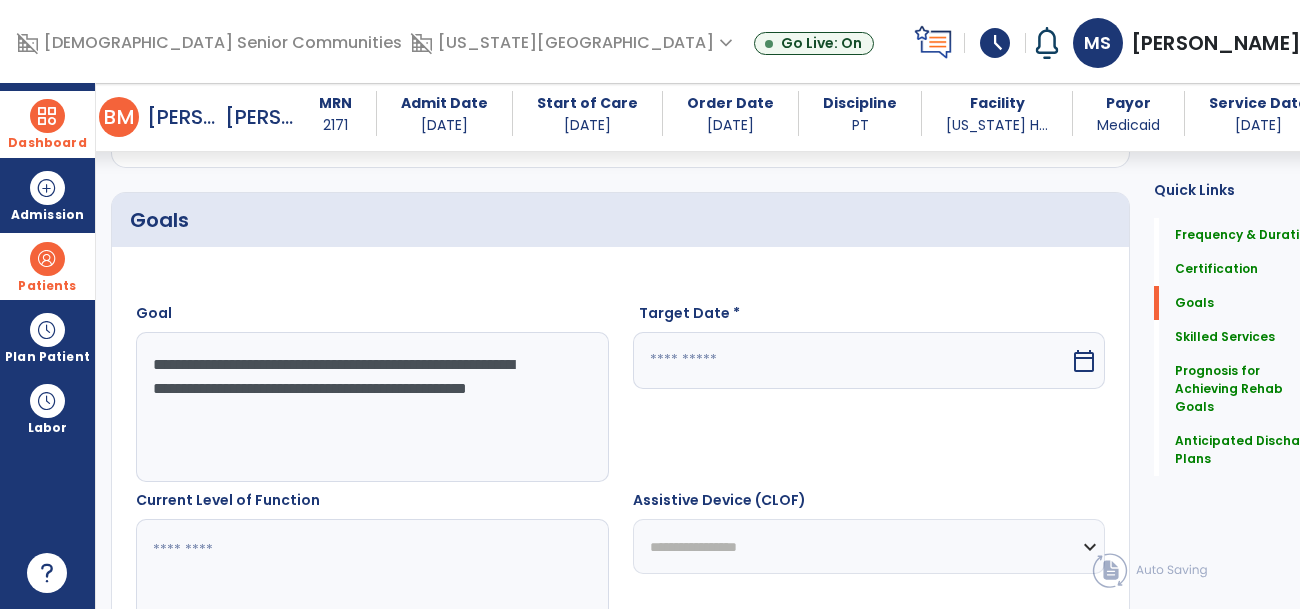 scroll, scrollTop: 425, scrollLeft: 0, axis: vertical 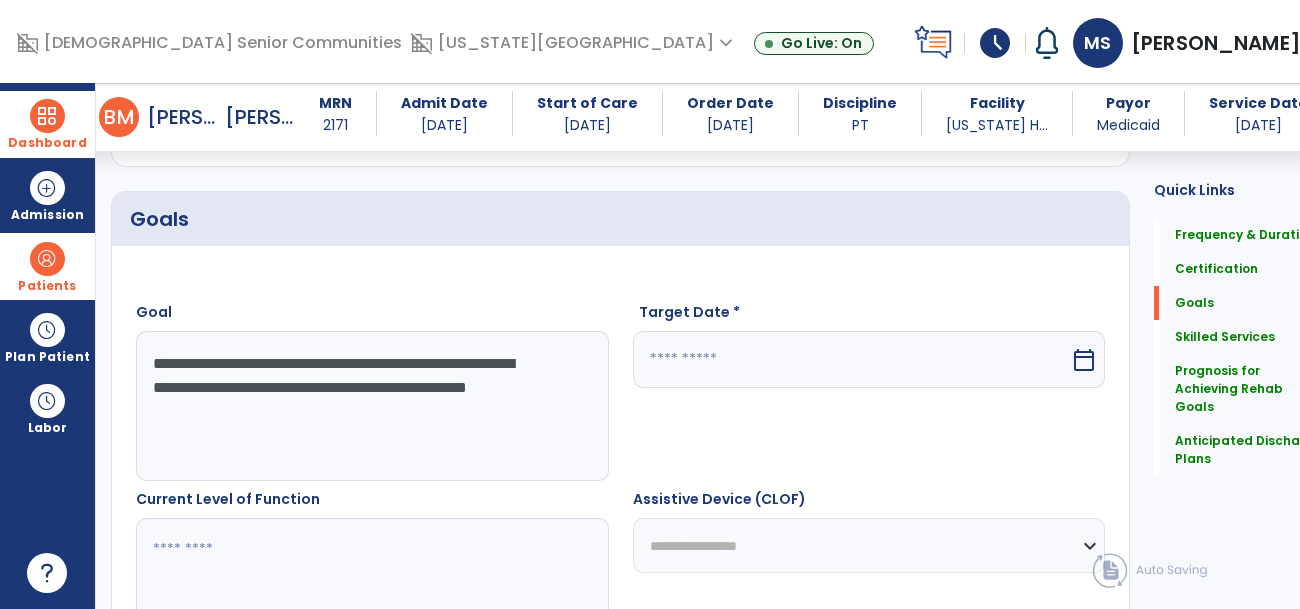 type on "**********" 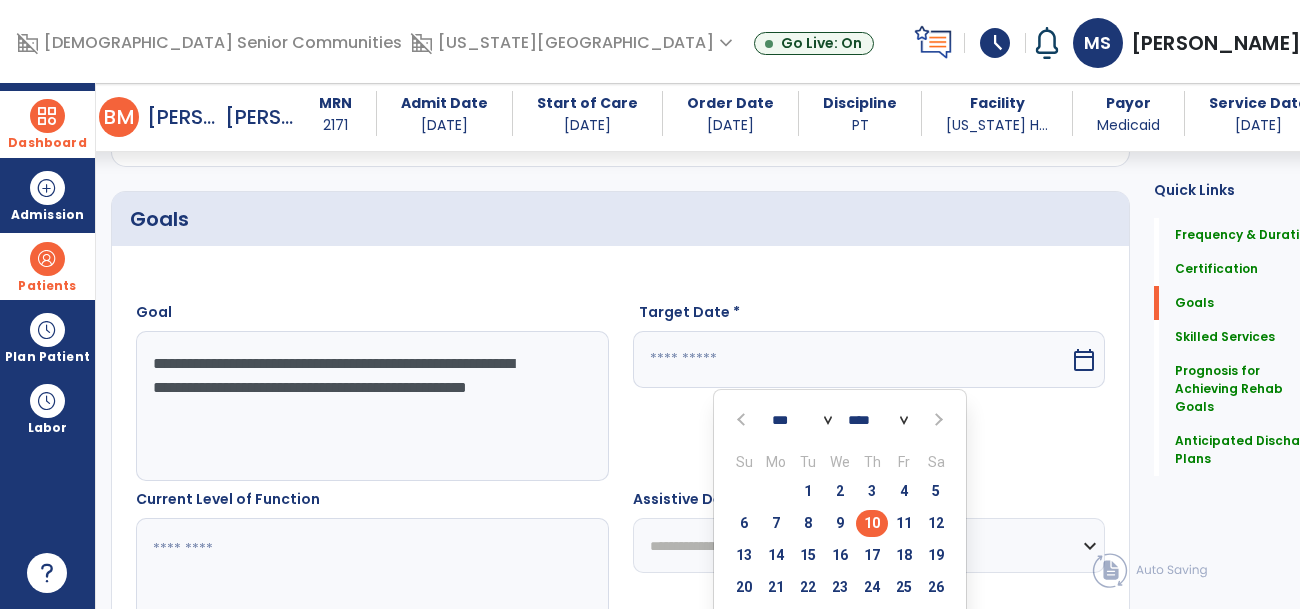 click at bounding box center [936, 420] 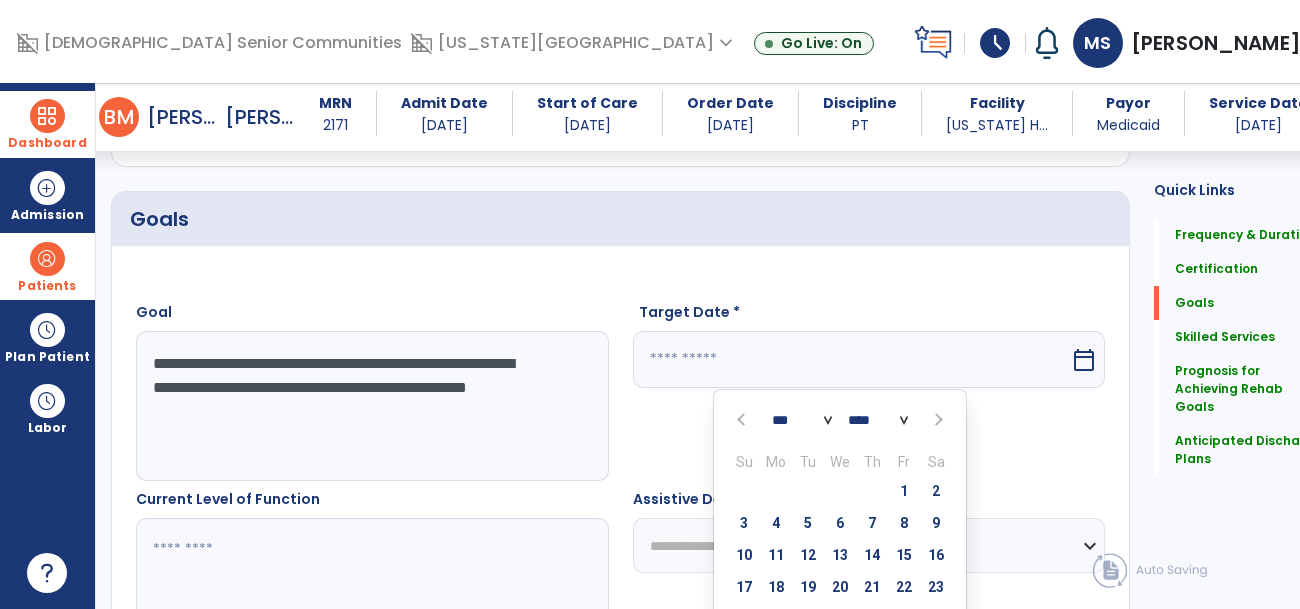 click at bounding box center (936, 420) 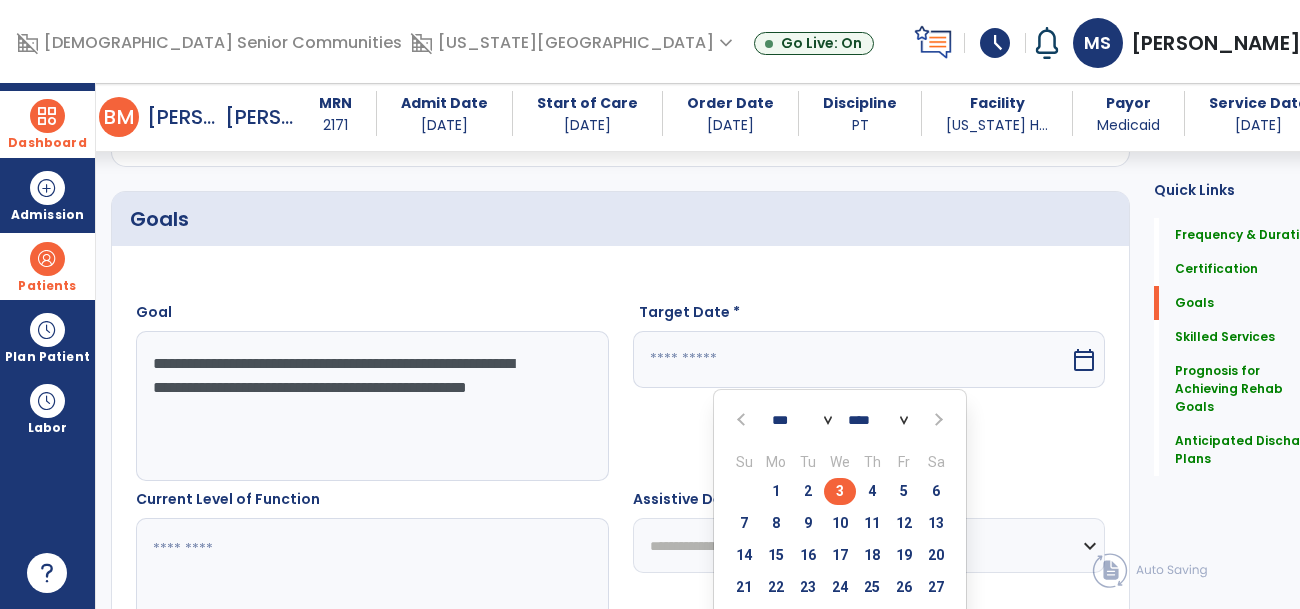 click on "3" at bounding box center [840, 491] 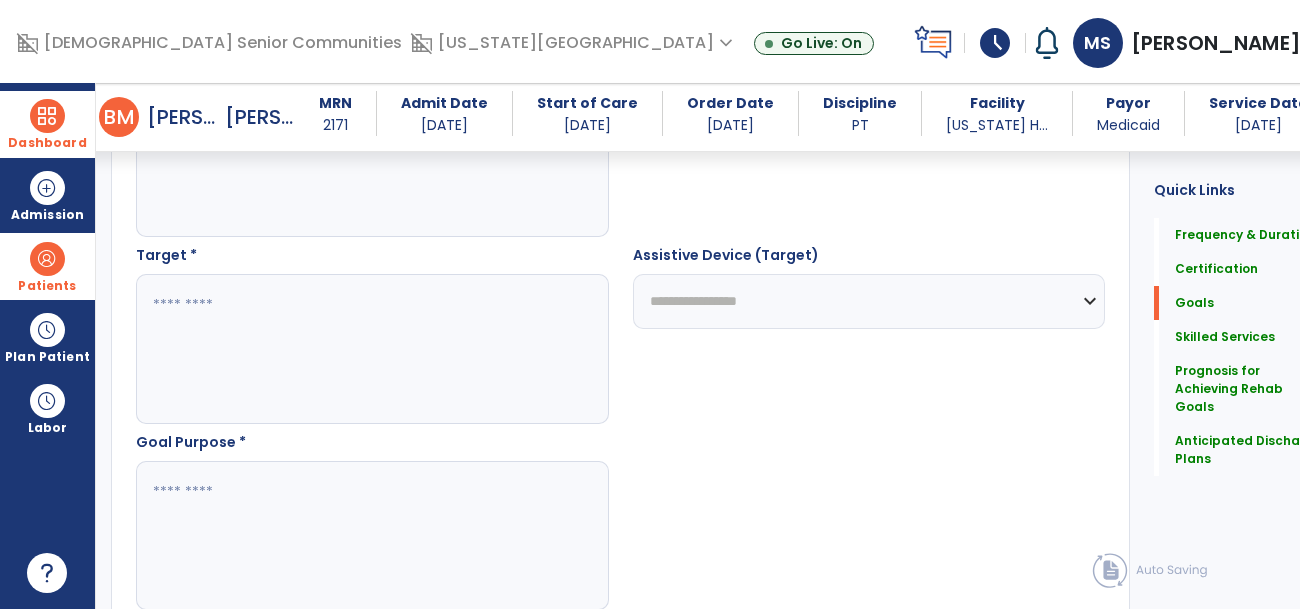 scroll, scrollTop: 1043, scrollLeft: 0, axis: vertical 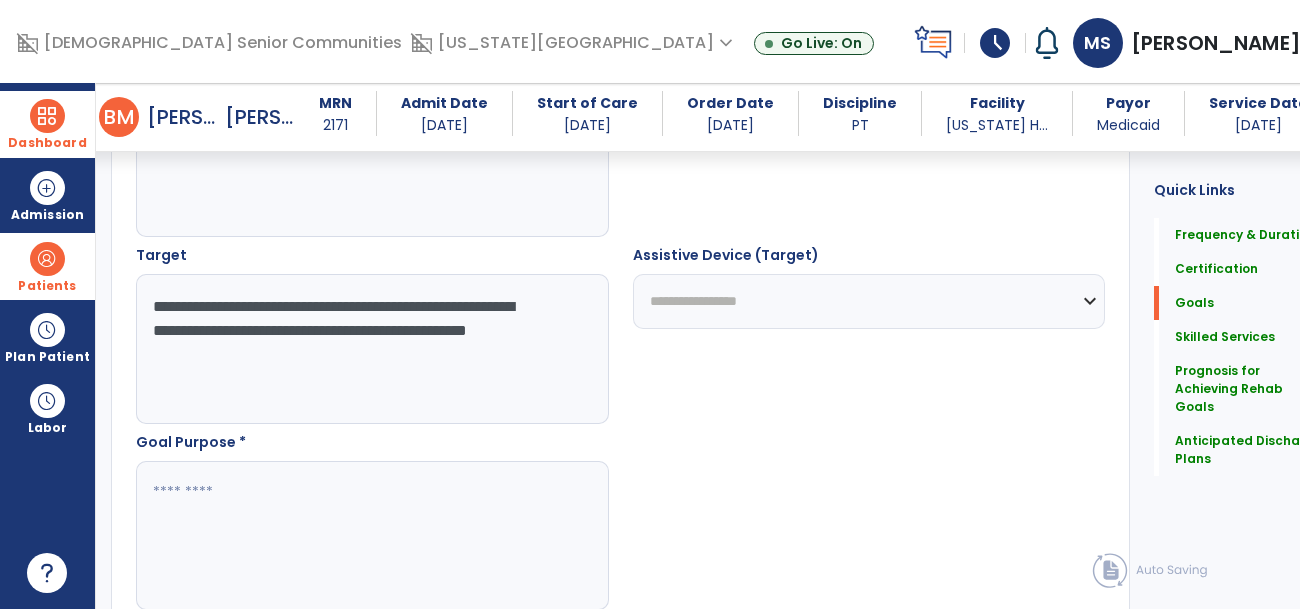 type on "**********" 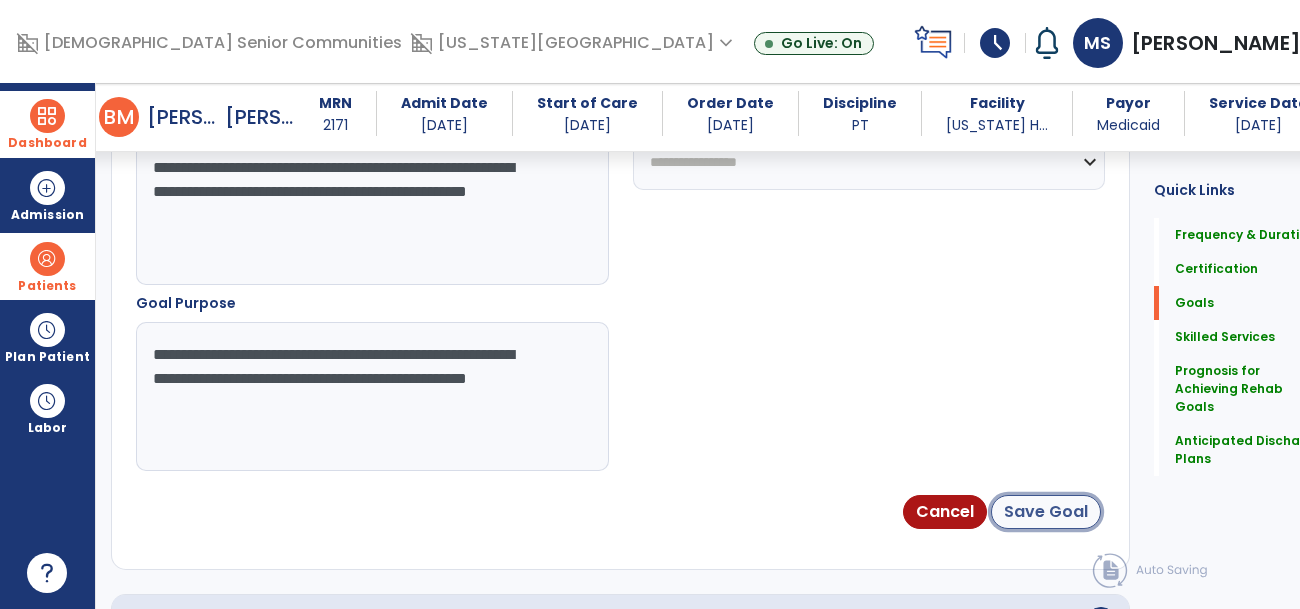 click on "Save Goal" at bounding box center [1046, 512] 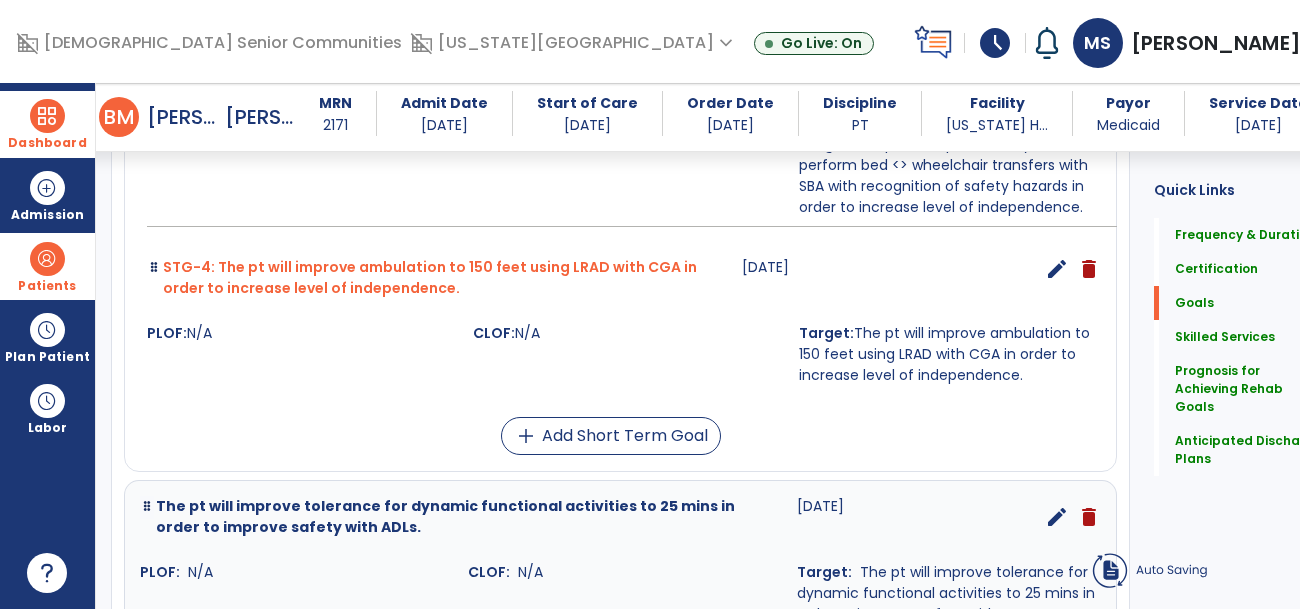scroll, scrollTop: 106, scrollLeft: 0, axis: vertical 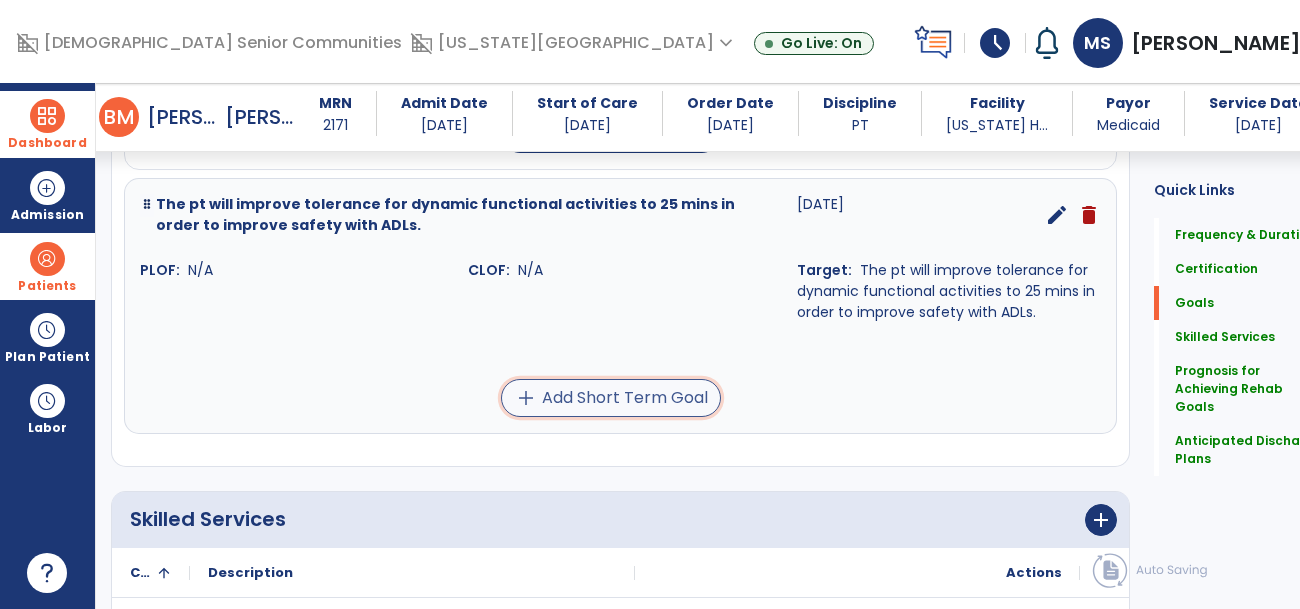 click on "add  Add Short Term Goal" at bounding box center [611, 398] 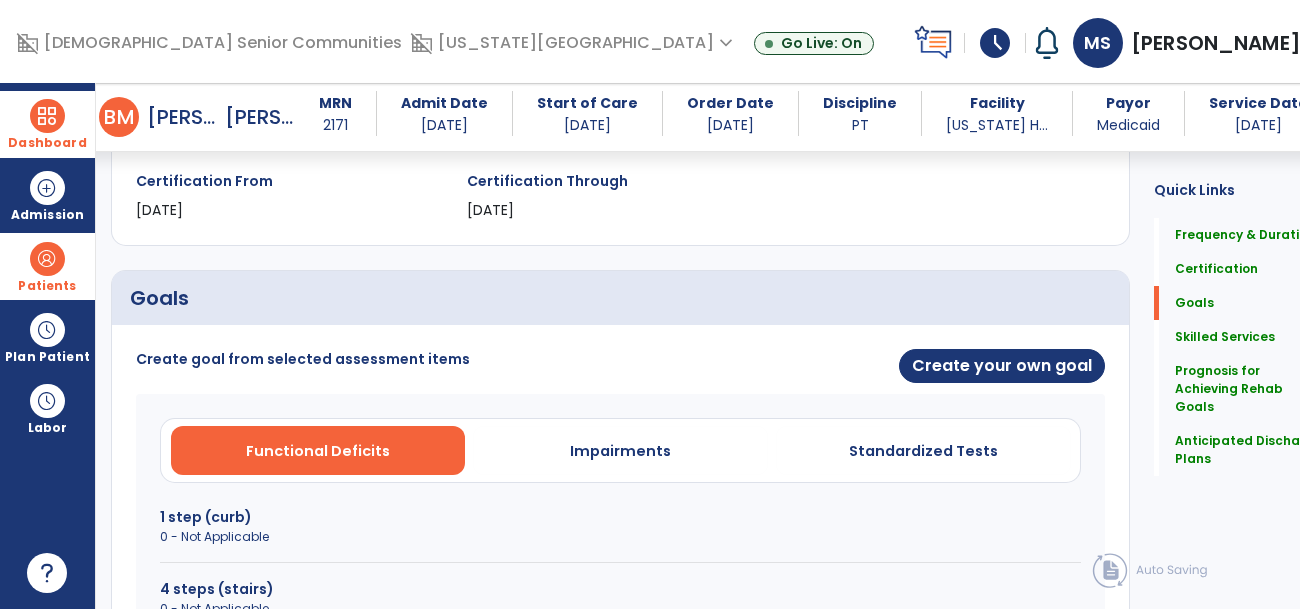 scroll, scrollTop: 342, scrollLeft: 0, axis: vertical 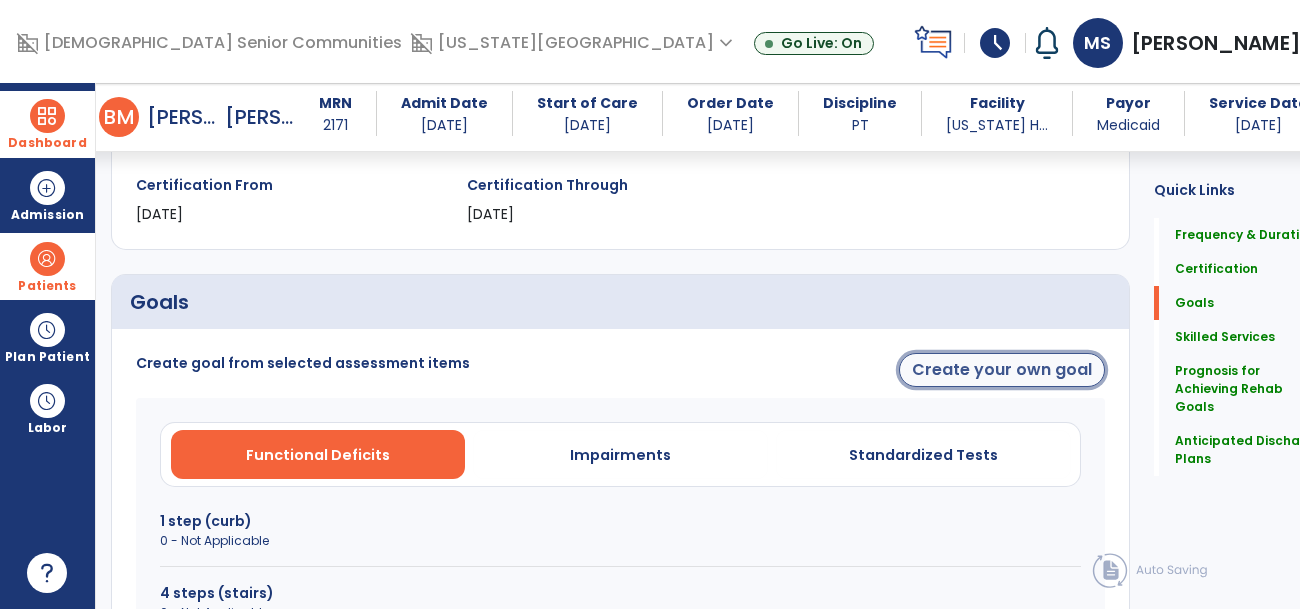 click on "Create your own goal" at bounding box center (1002, 370) 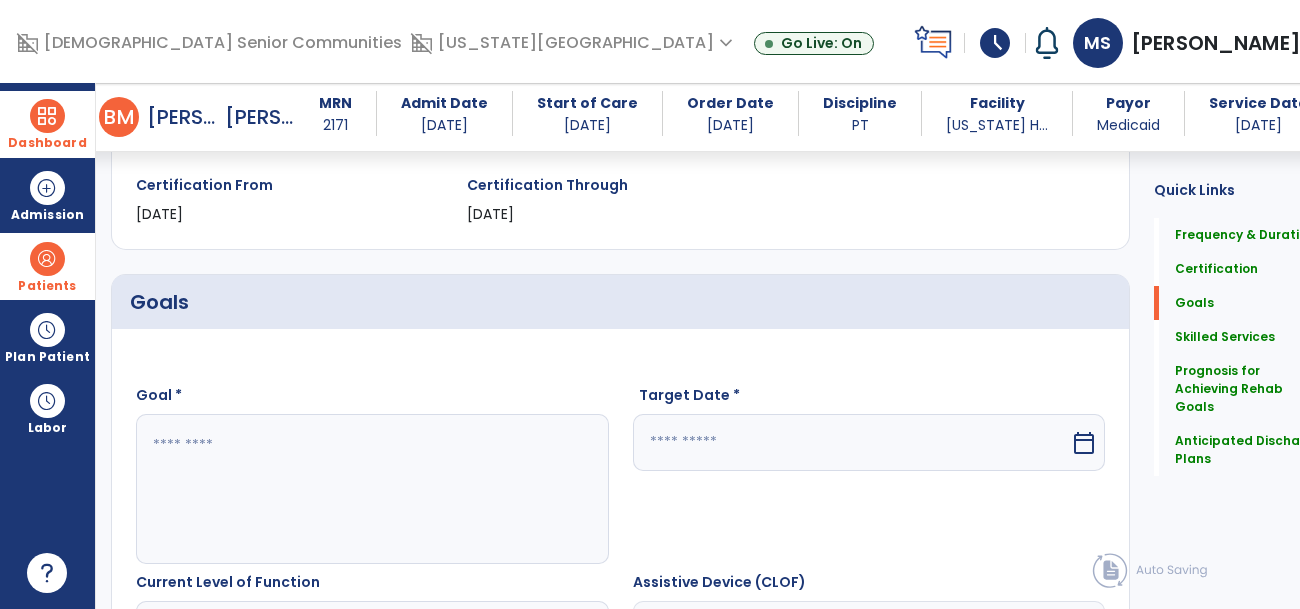 click at bounding box center [360, 489] 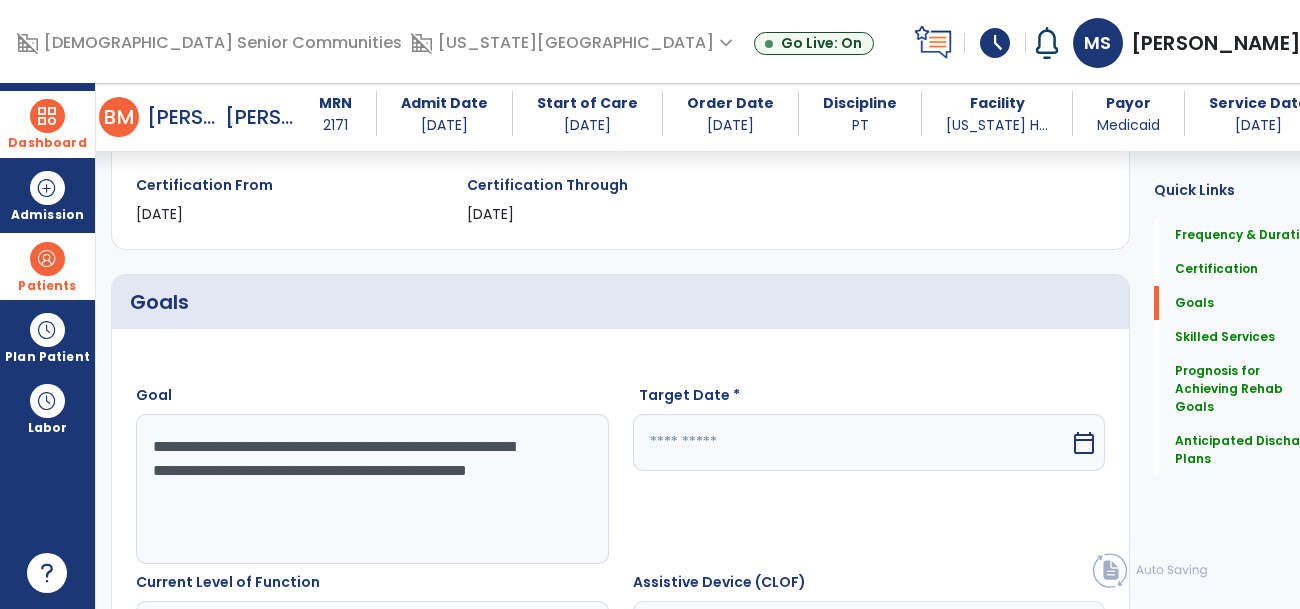 click on "**********" at bounding box center [360, 489] 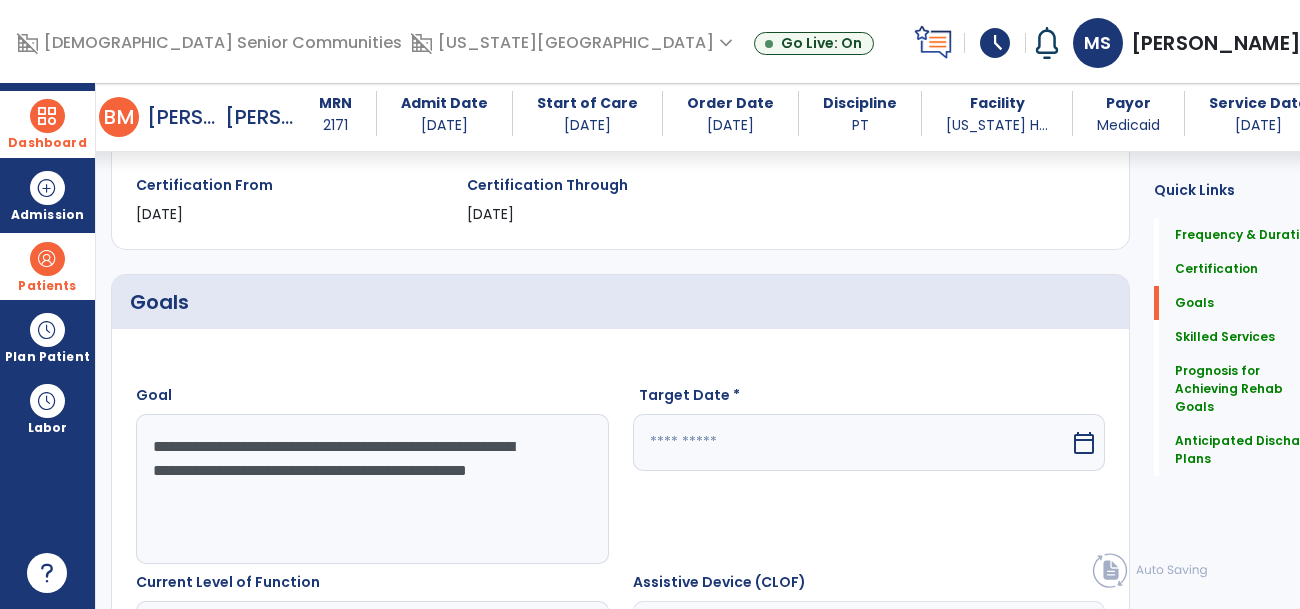 type on "**********" 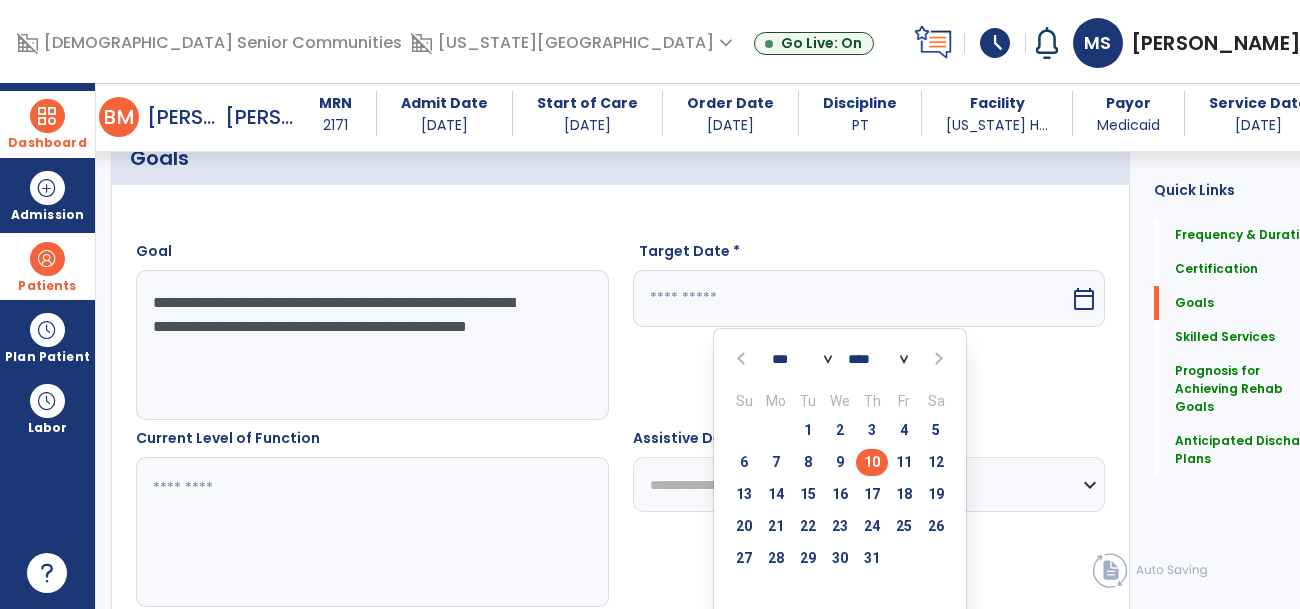 scroll, scrollTop: 491, scrollLeft: 0, axis: vertical 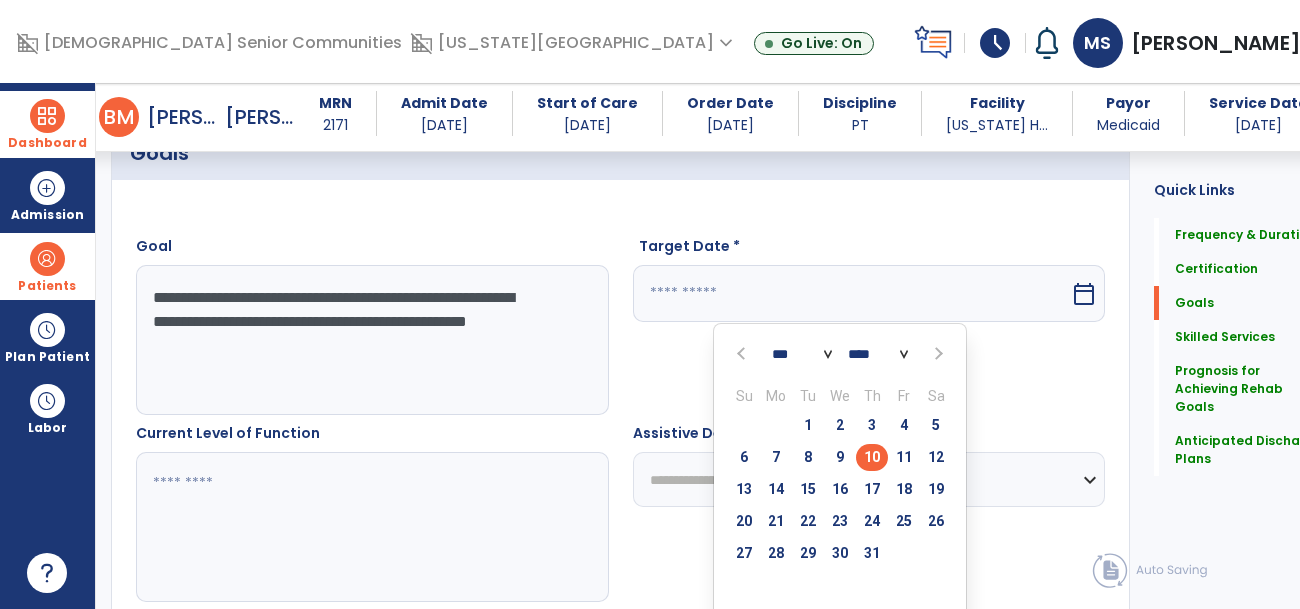 click at bounding box center (936, 354) 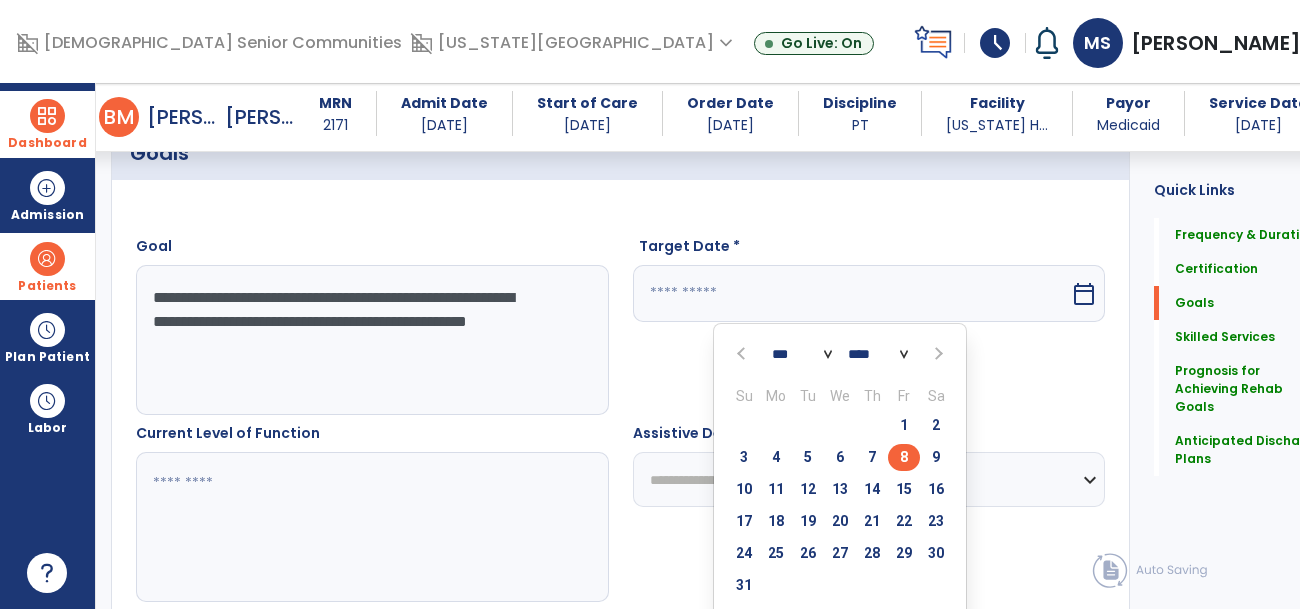 click on "8" at bounding box center (904, 457) 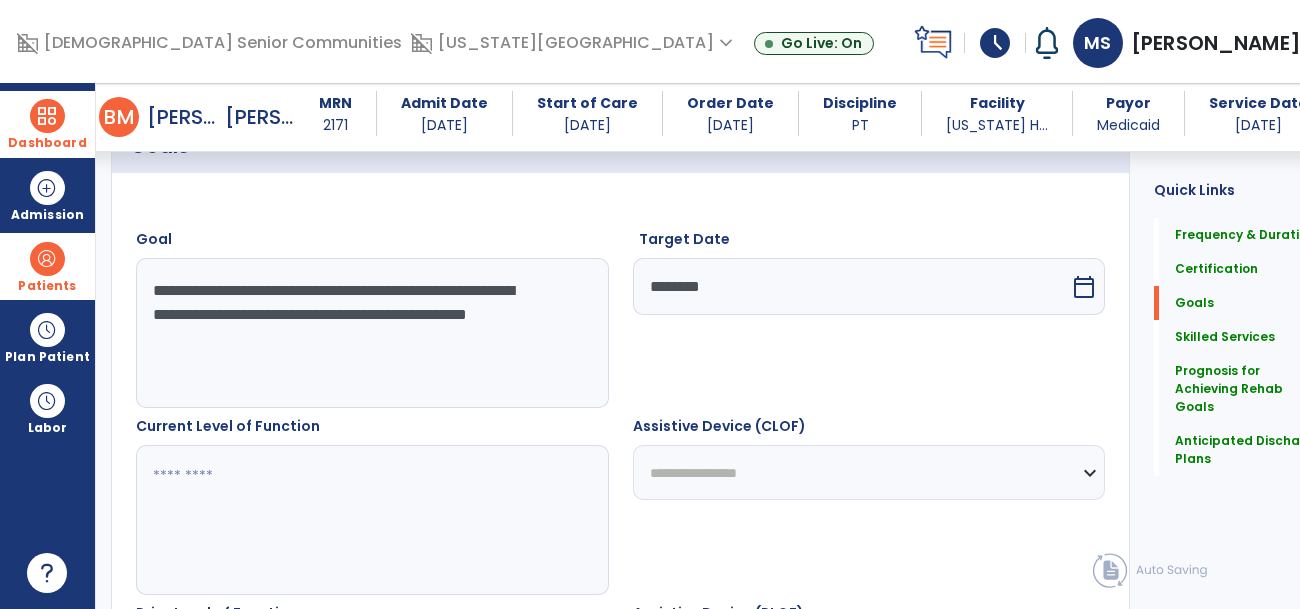 scroll, scrollTop: 499, scrollLeft: 0, axis: vertical 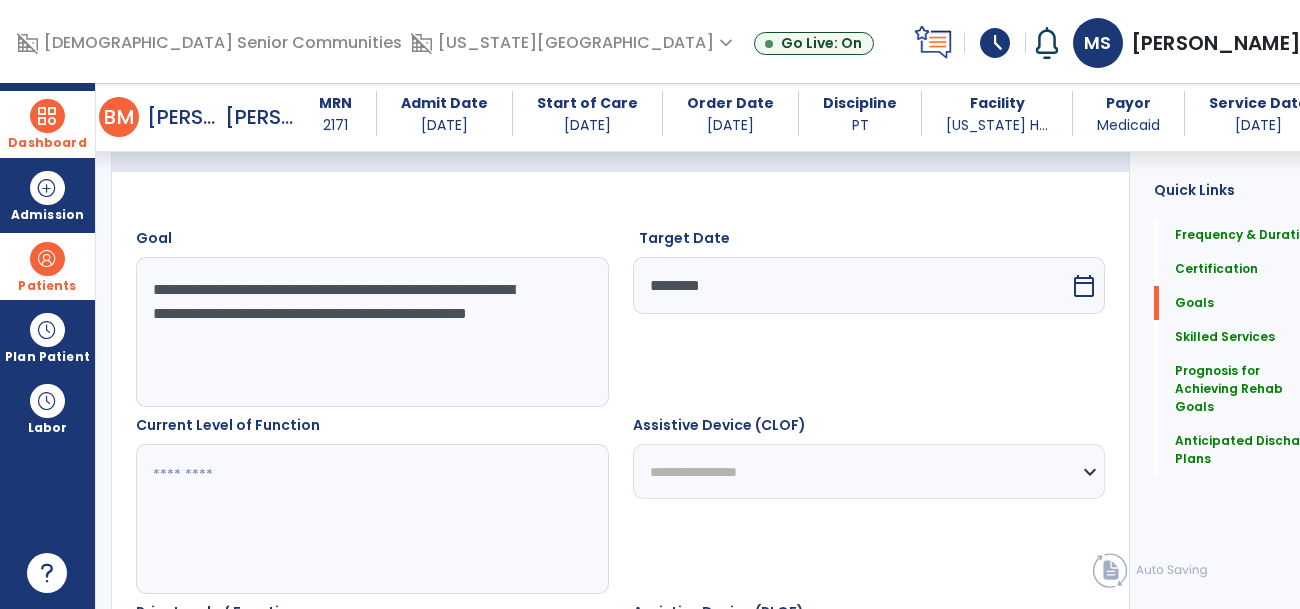 drag, startPoint x: 433, startPoint y: 351, endPoint x: 136, endPoint y: 279, distance: 305.6027 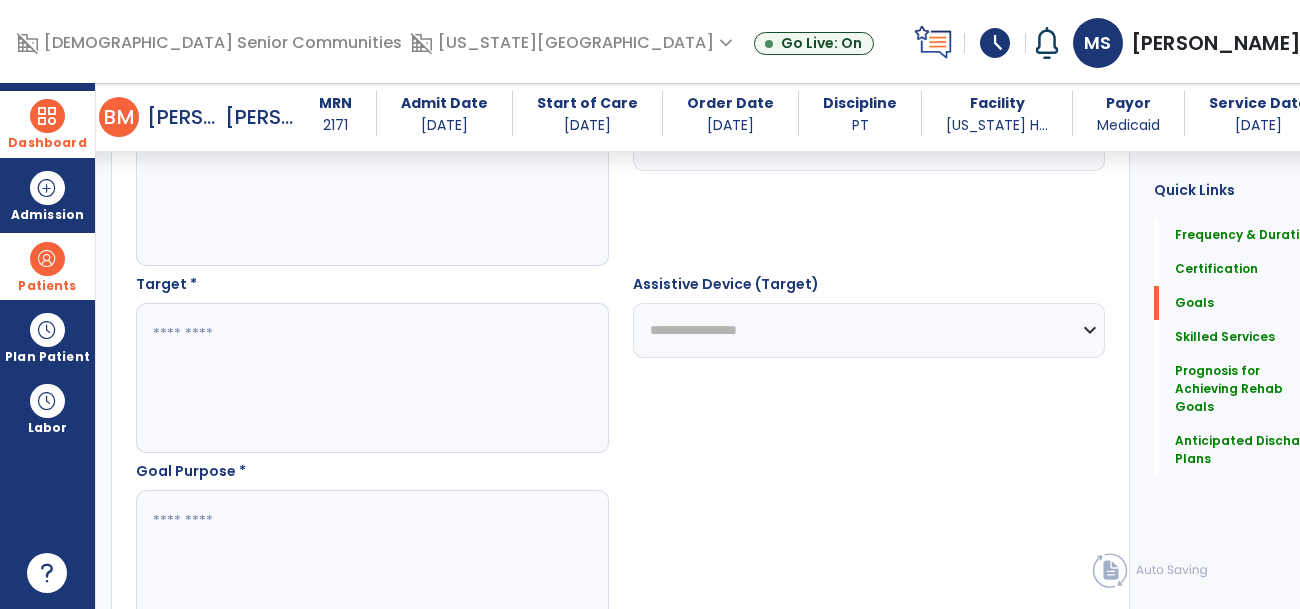 scroll, scrollTop: 1056, scrollLeft: 0, axis: vertical 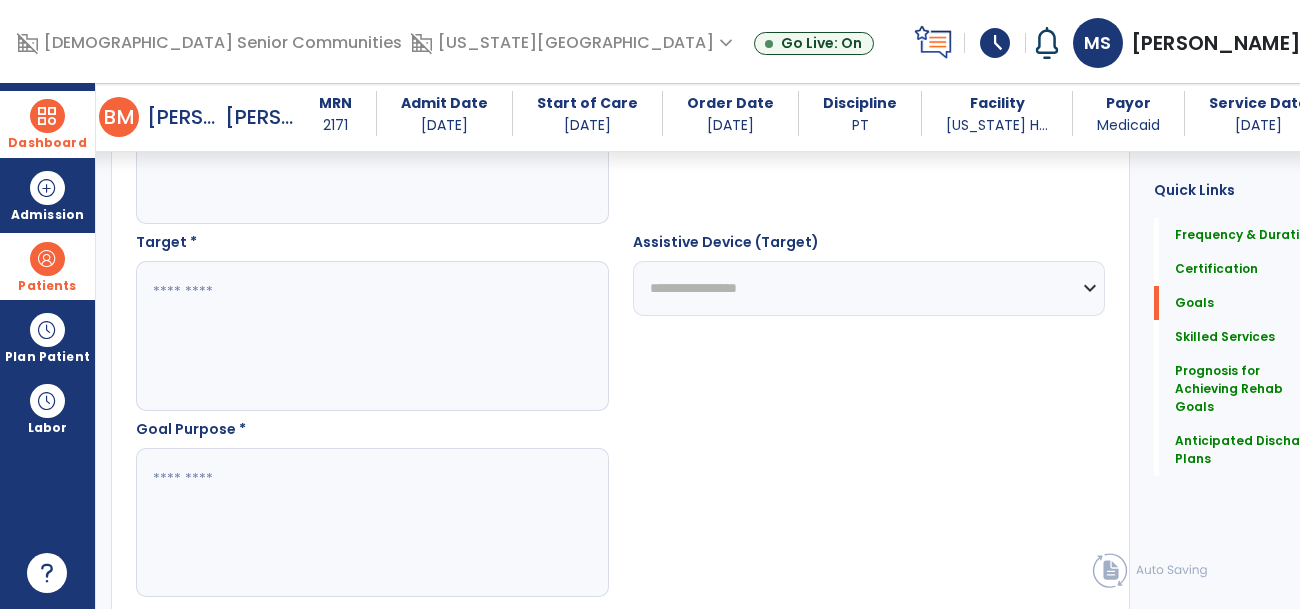 click at bounding box center (360, 336) 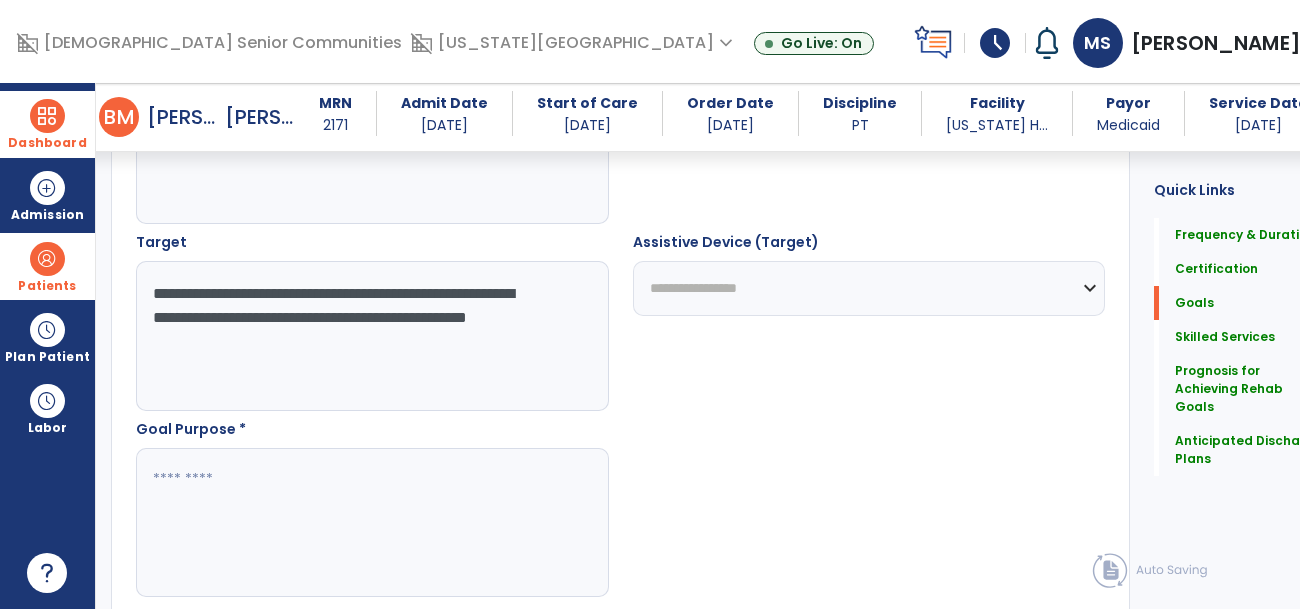 type on "**********" 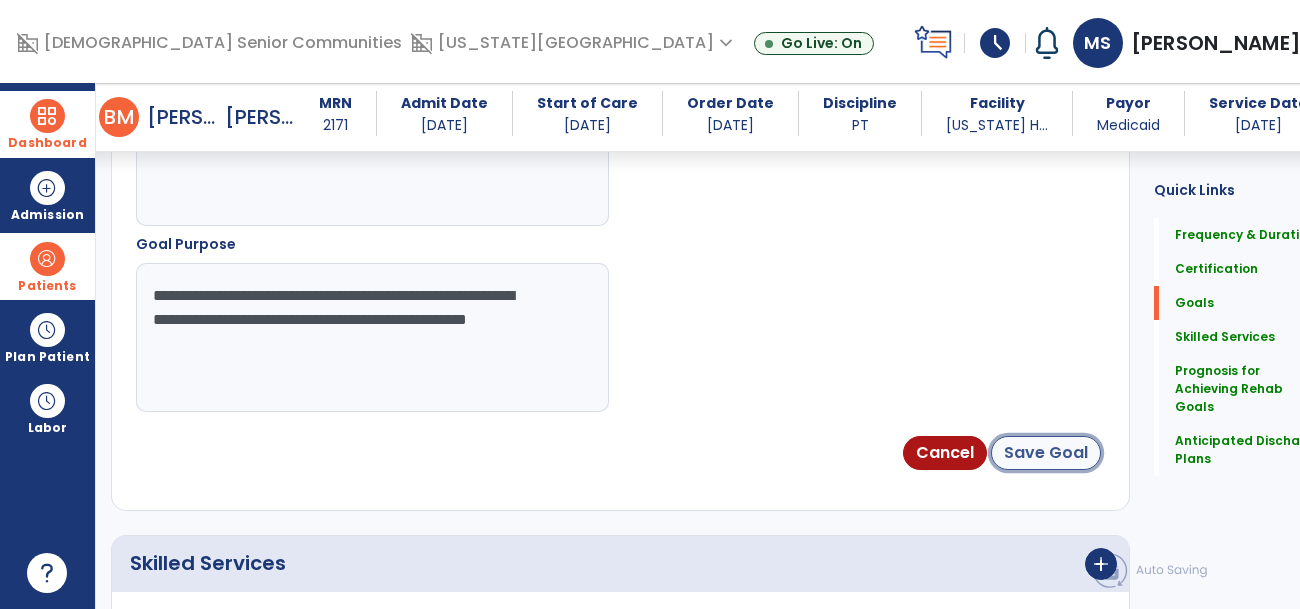 click on "Save Goal" at bounding box center (1046, 453) 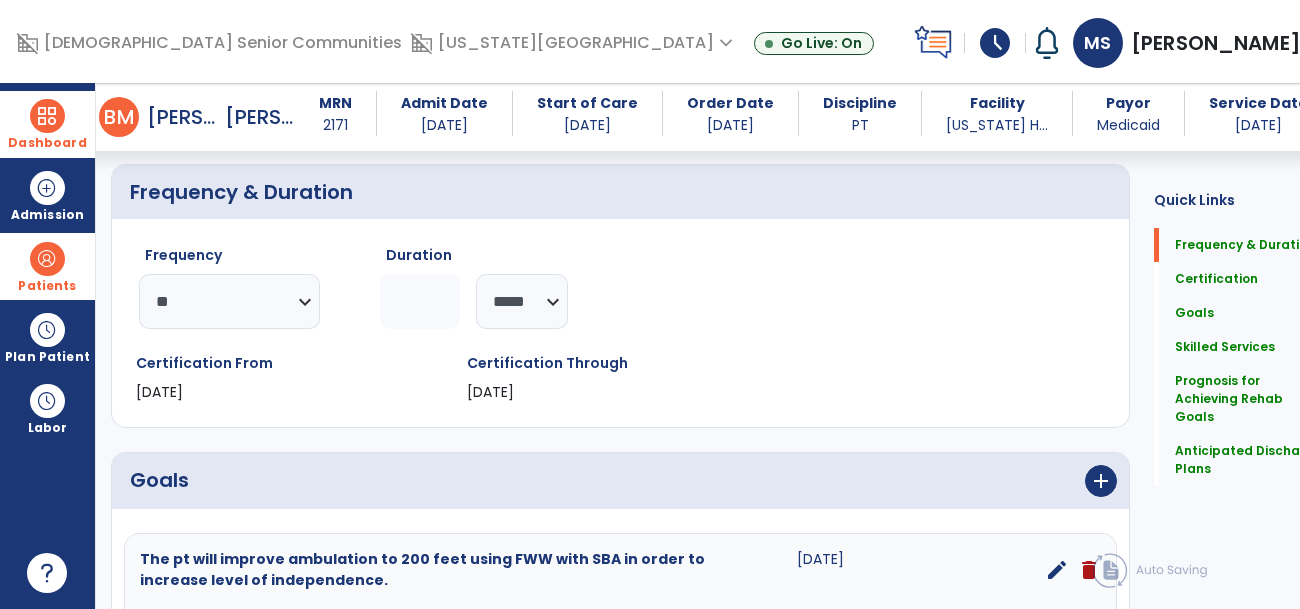 scroll, scrollTop: 0, scrollLeft: 0, axis: both 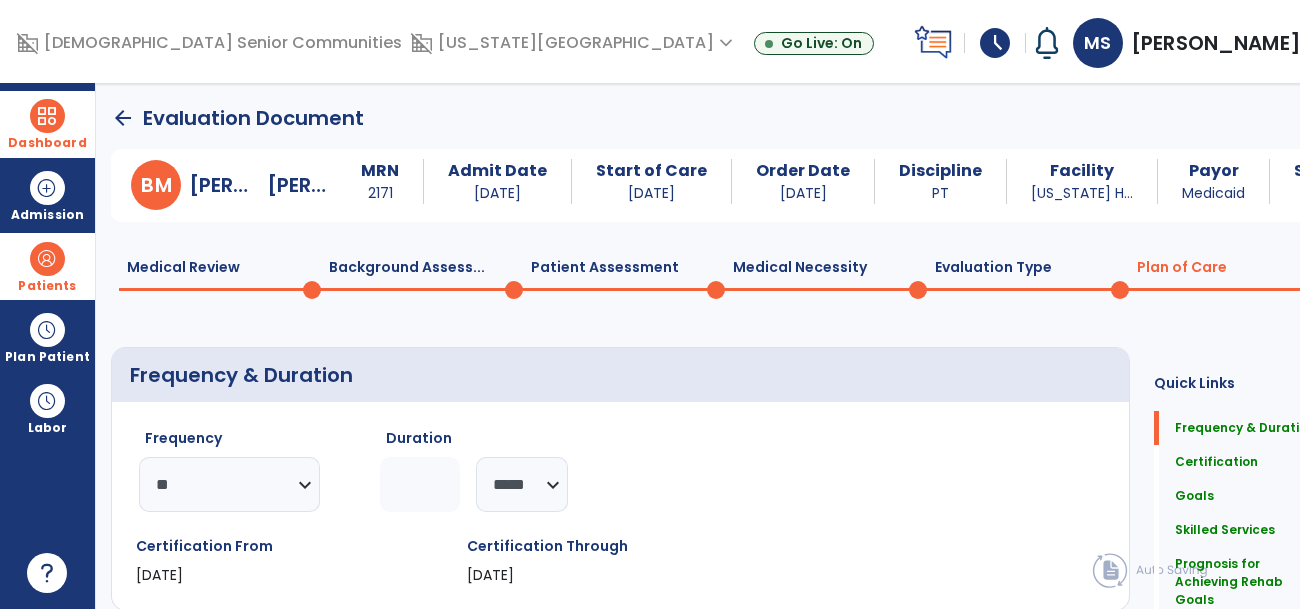 click on "arrow_back" 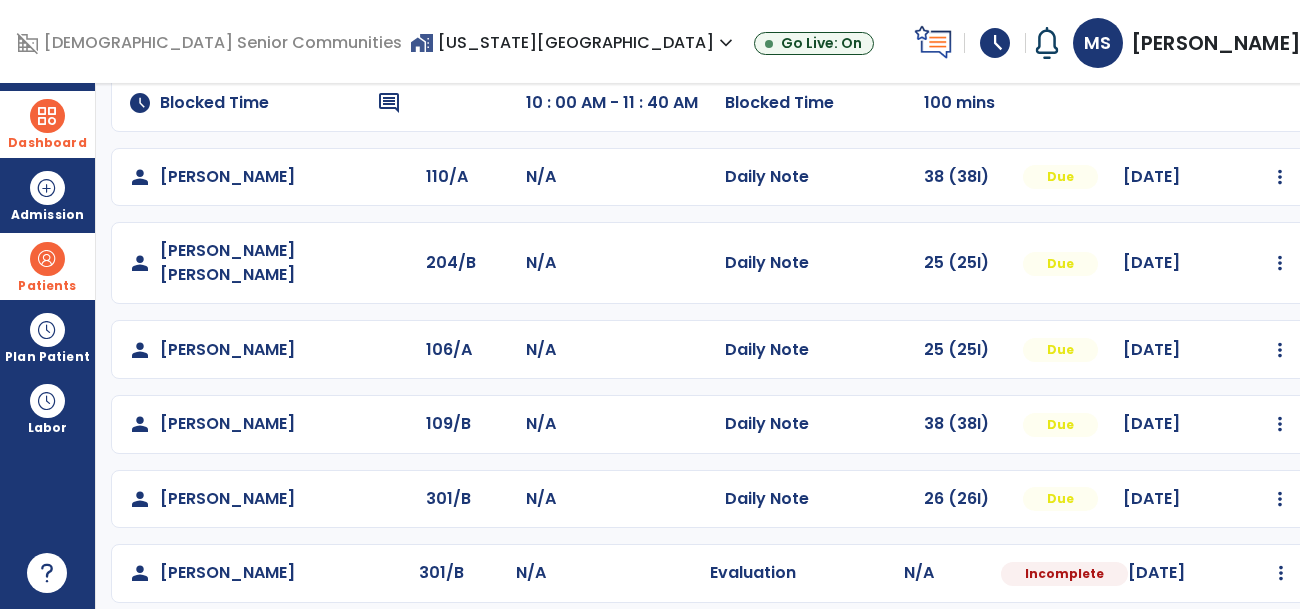 scroll, scrollTop: 352, scrollLeft: 0, axis: vertical 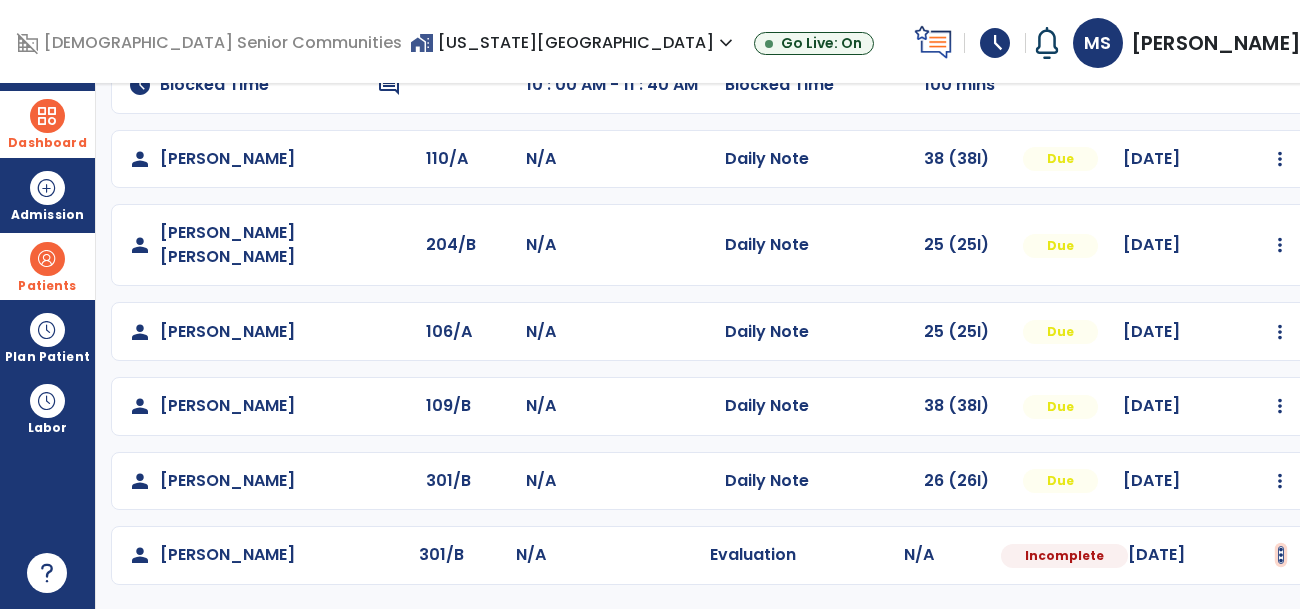 click at bounding box center [1280, -64] 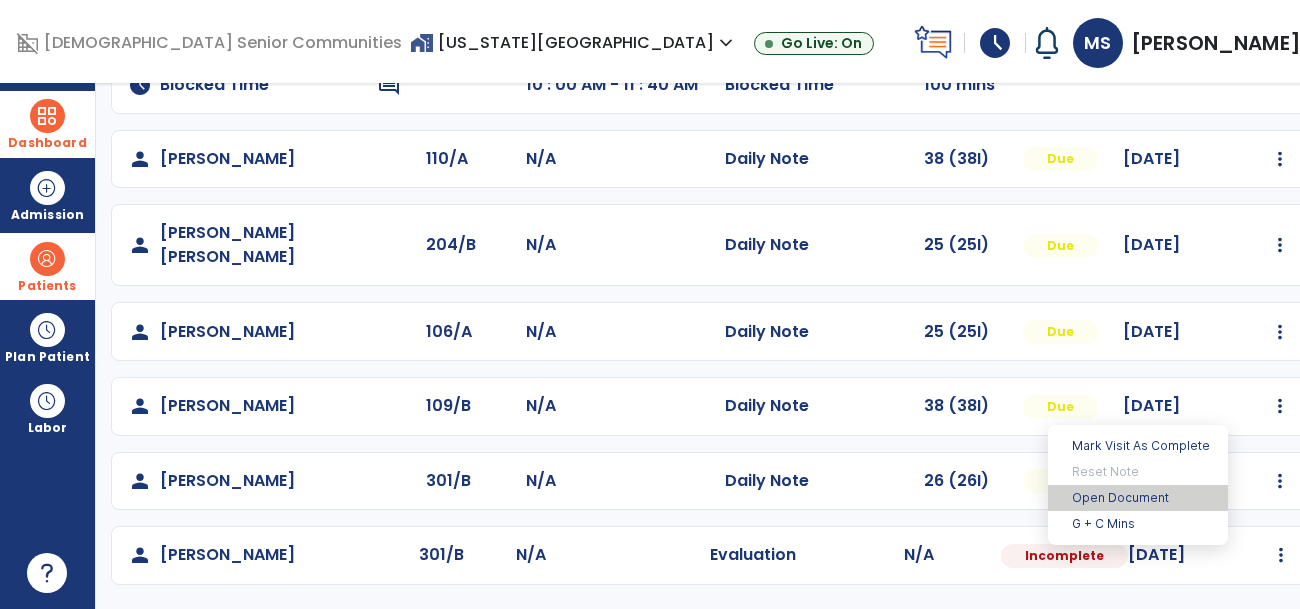 click on "Open Document" at bounding box center [1138, 498] 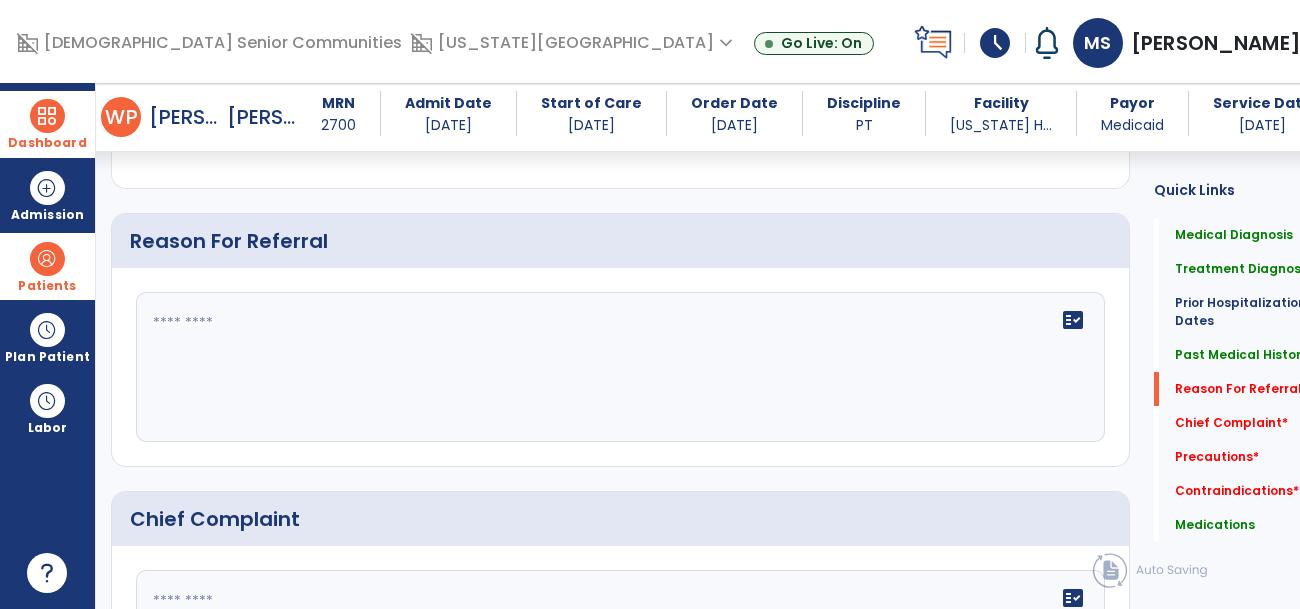 scroll, scrollTop: 1232, scrollLeft: 0, axis: vertical 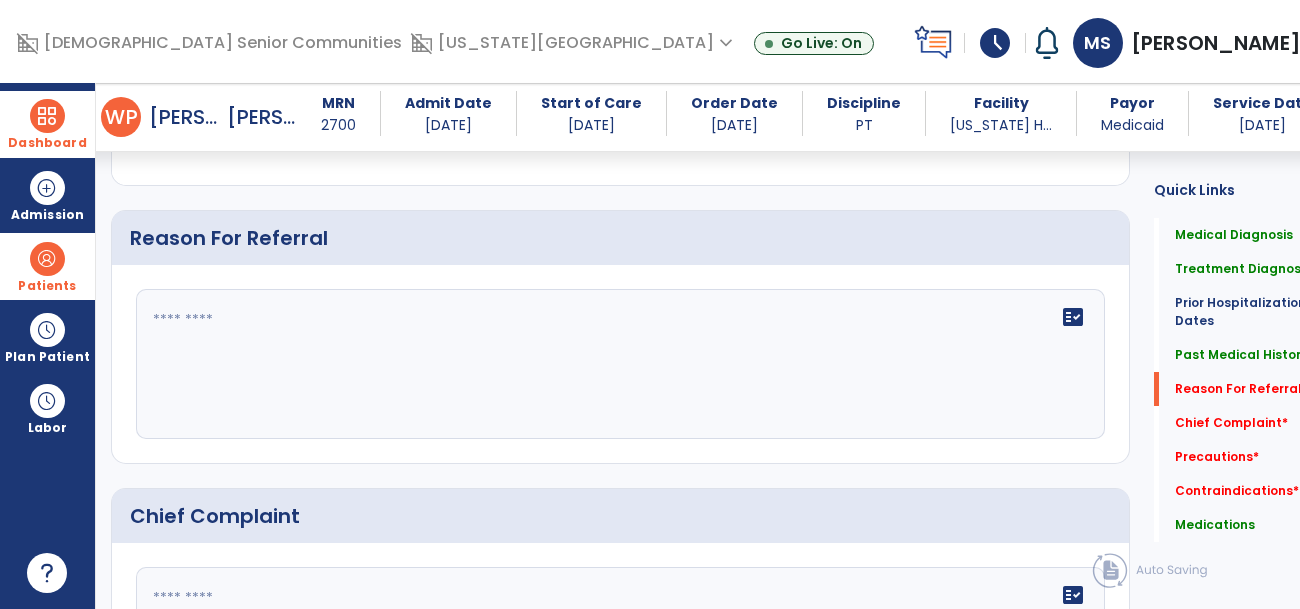 click on "fact_check" 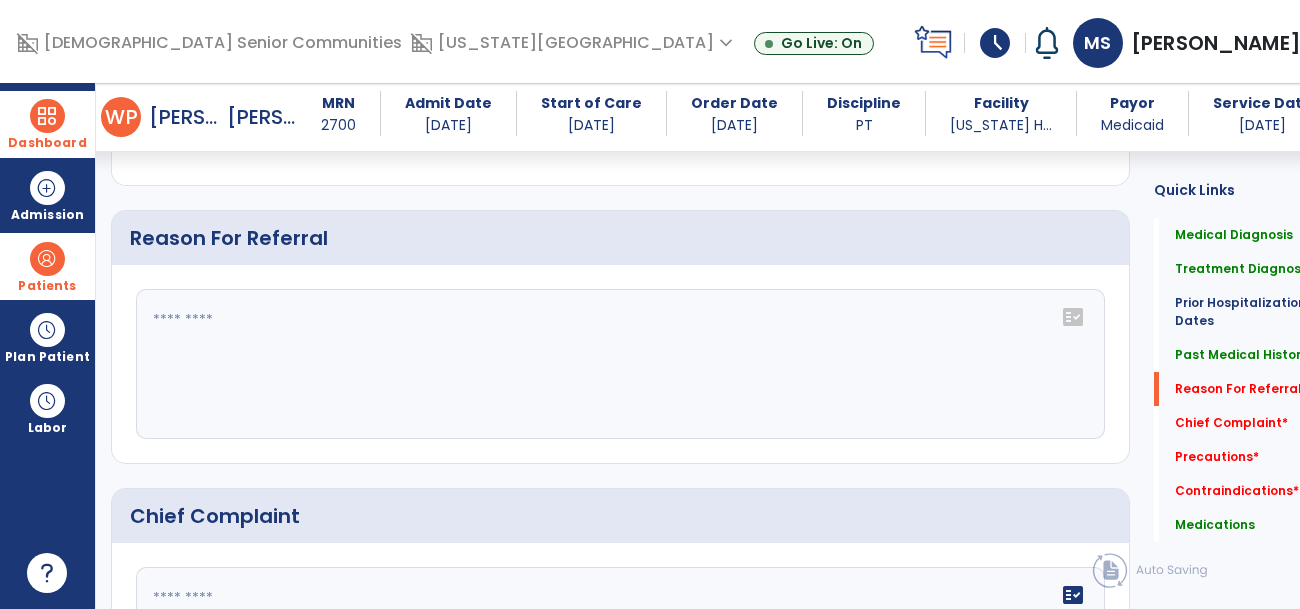 click on "fact_check" 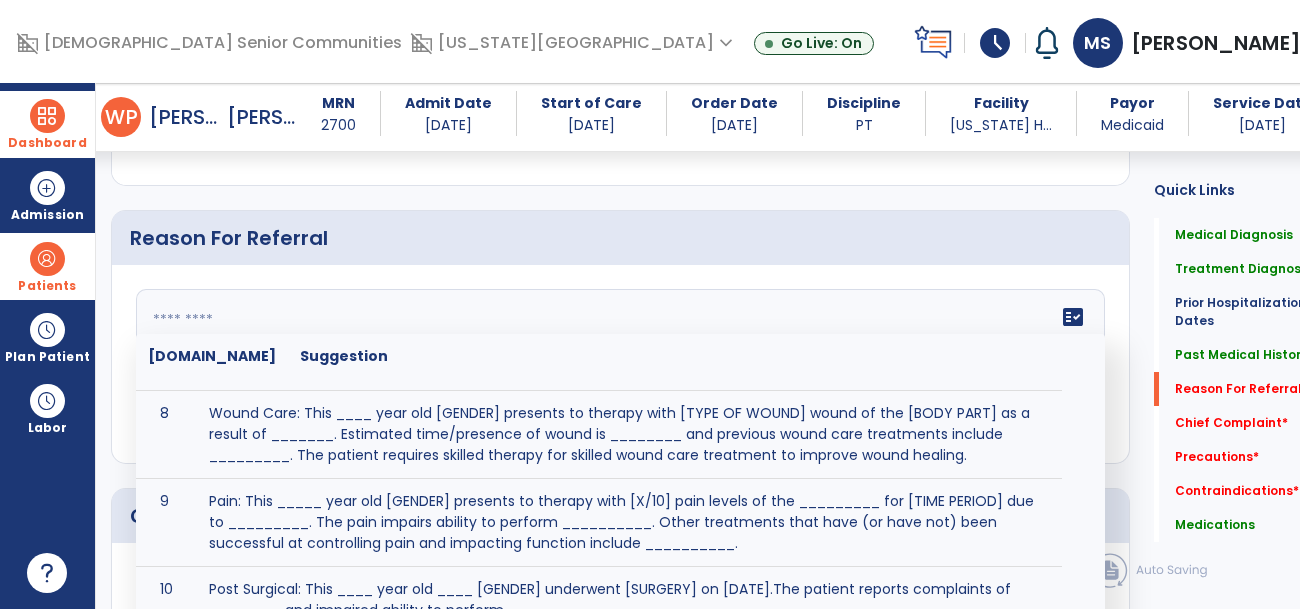 scroll, scrollTop: 629, scrollLeft: 0, axis: vertical 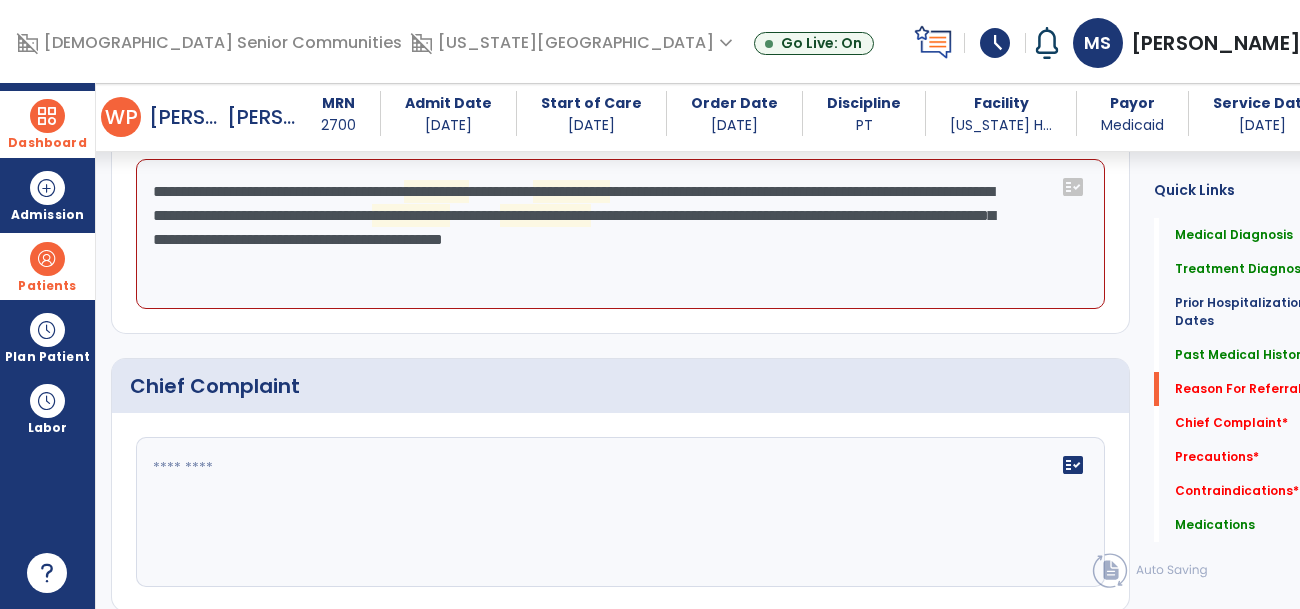 click on "**********" 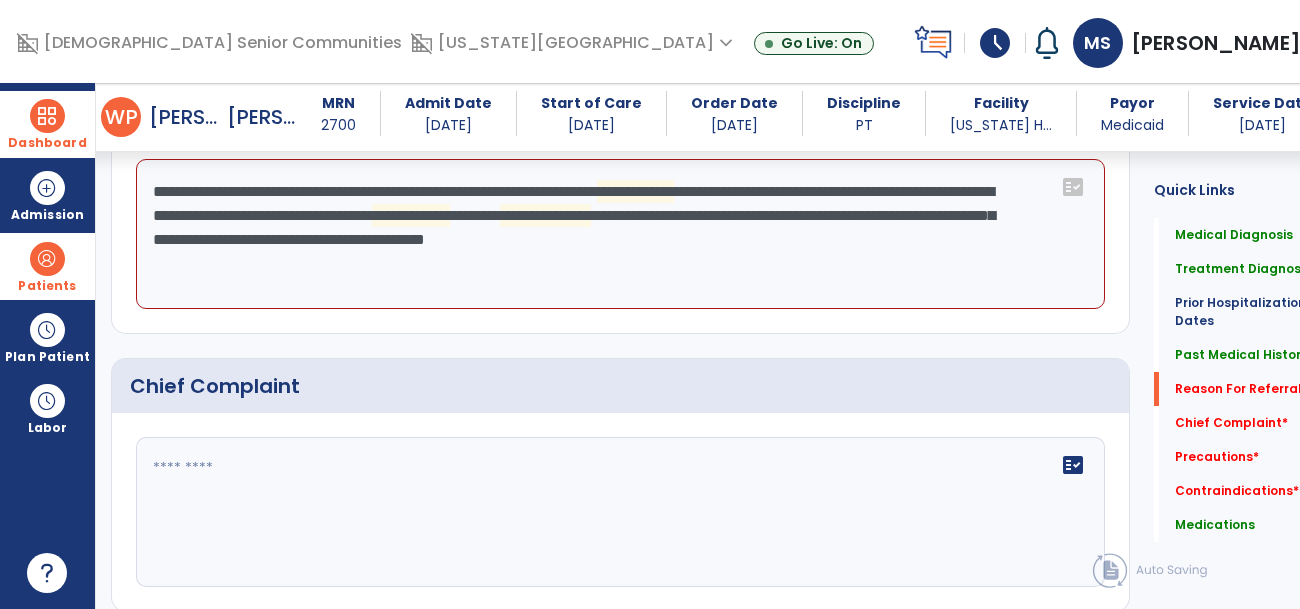 click on "**********" 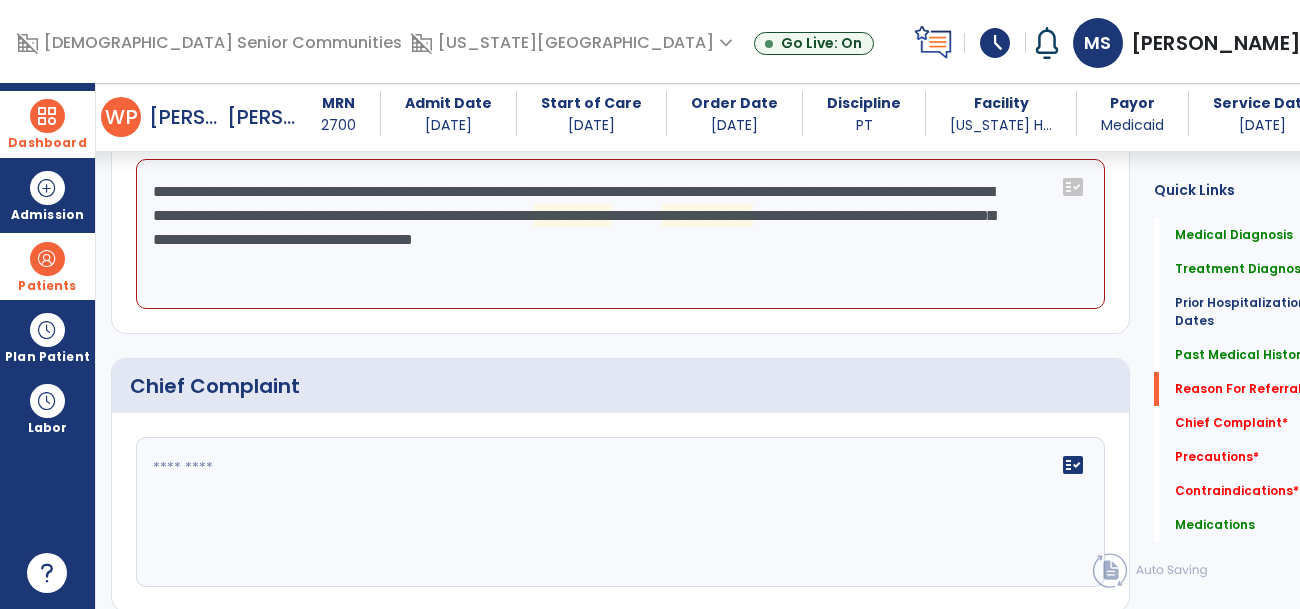 click on "**********" 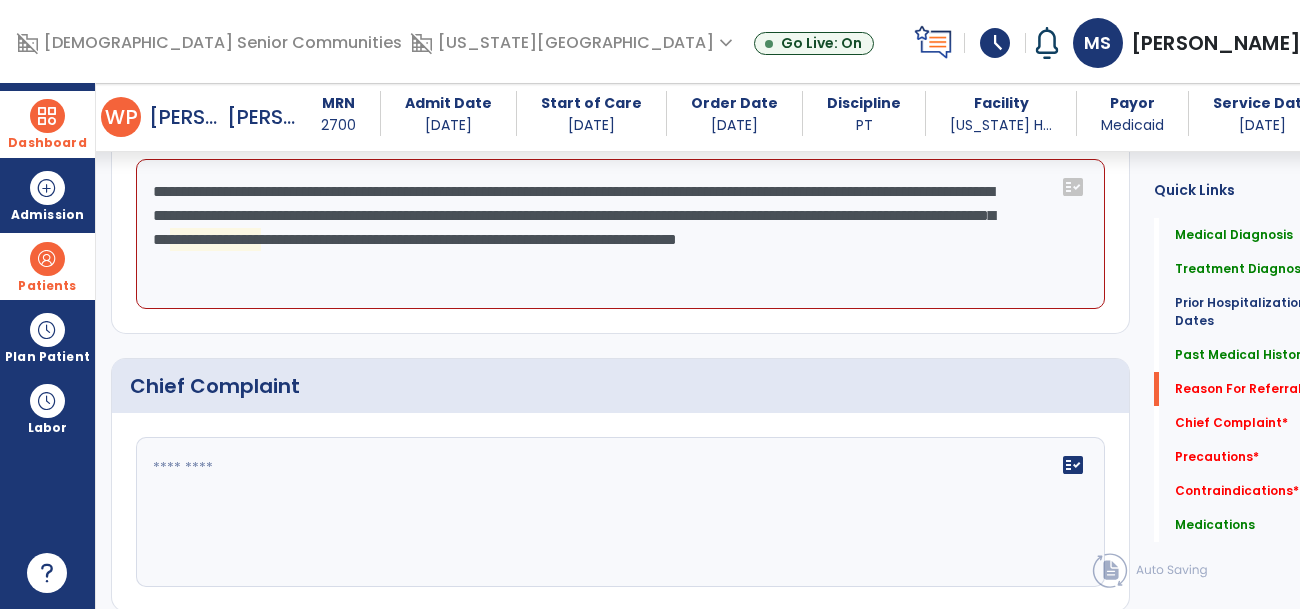 click on "**********" 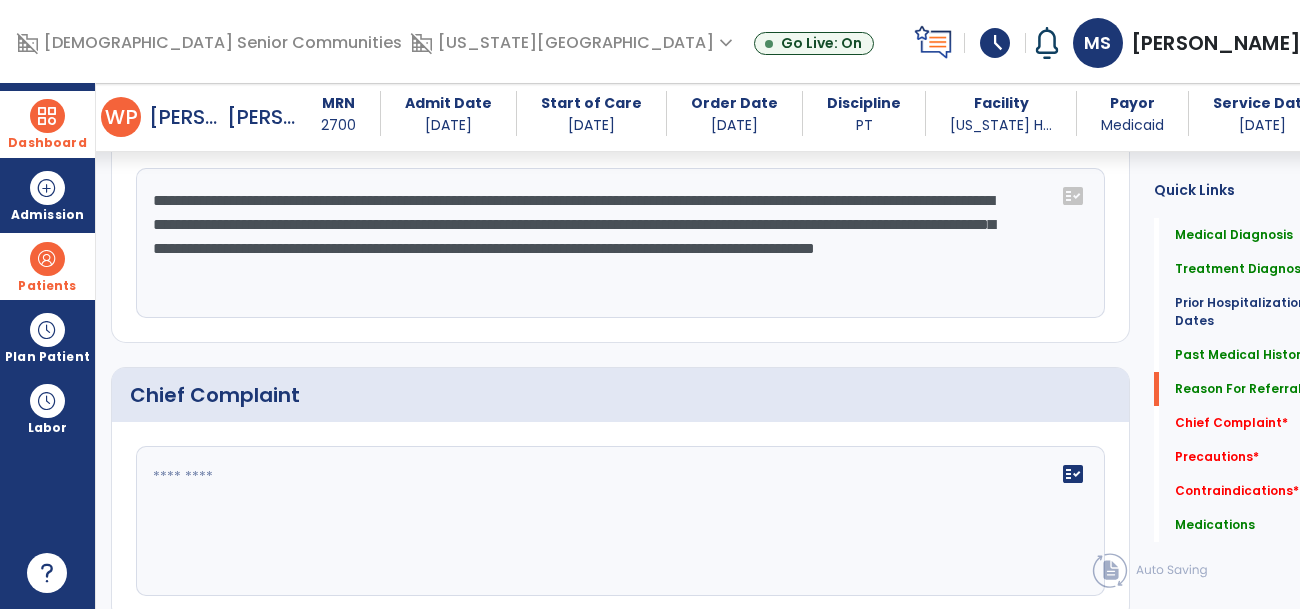 scroll, scrollTop: 1362, scrollLeft: 0, axis: vertical 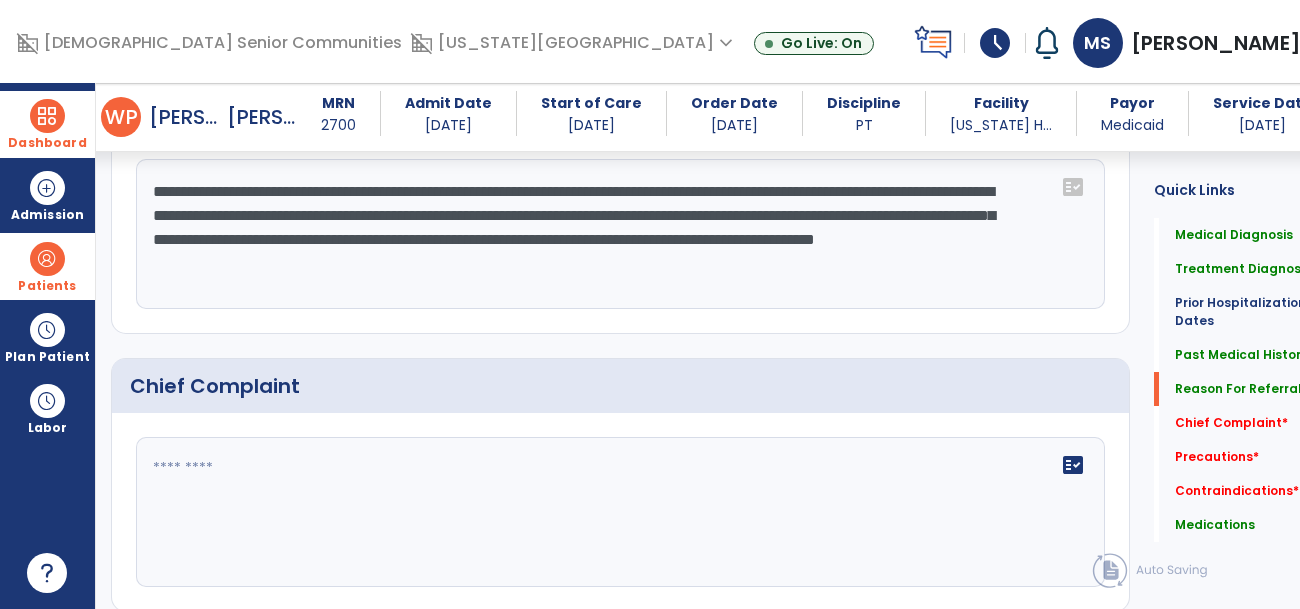 click on "**********" 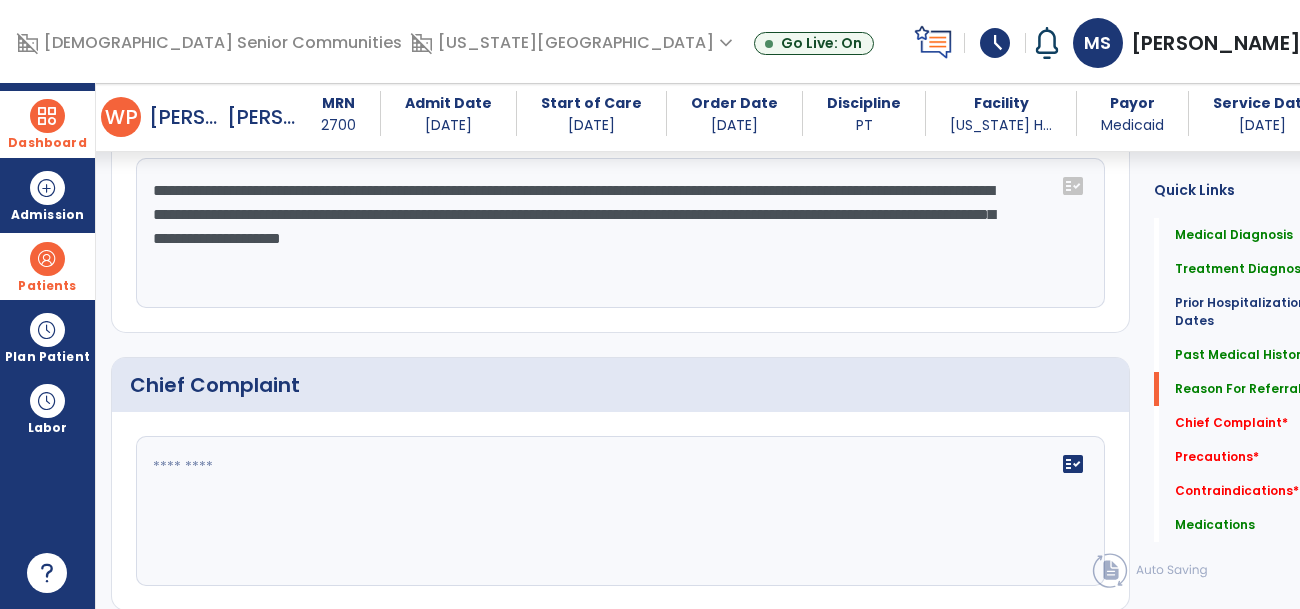 scroll, scrollTop: 1362, scrollLeft: 0, axis: vertical 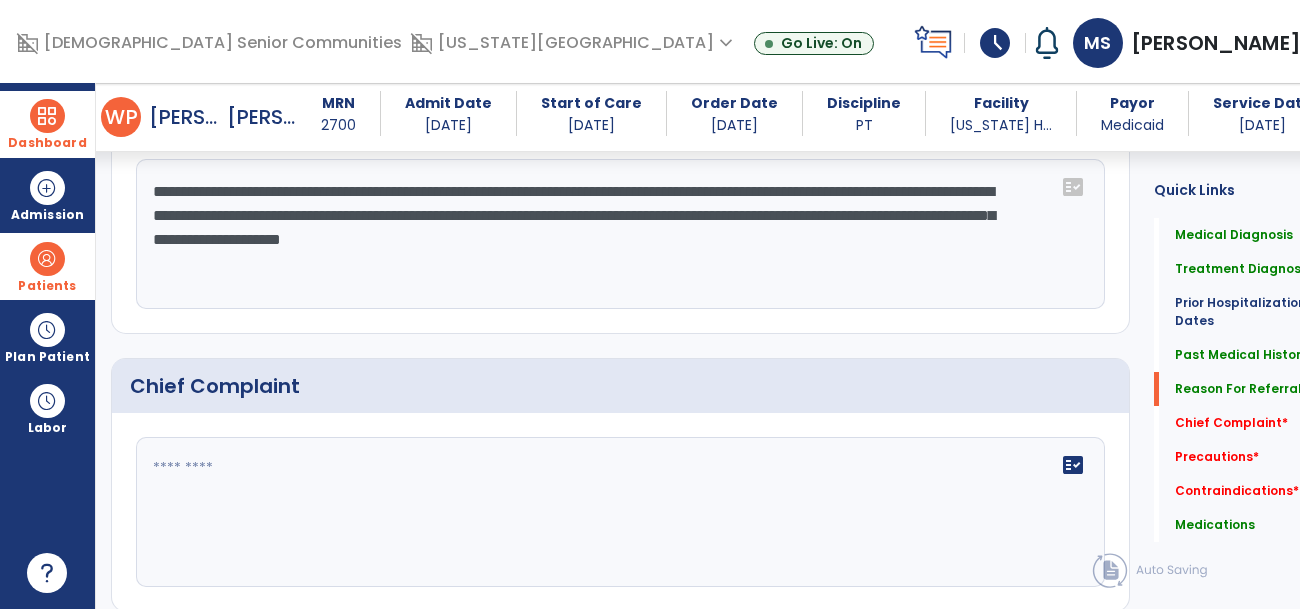 click on "**********" 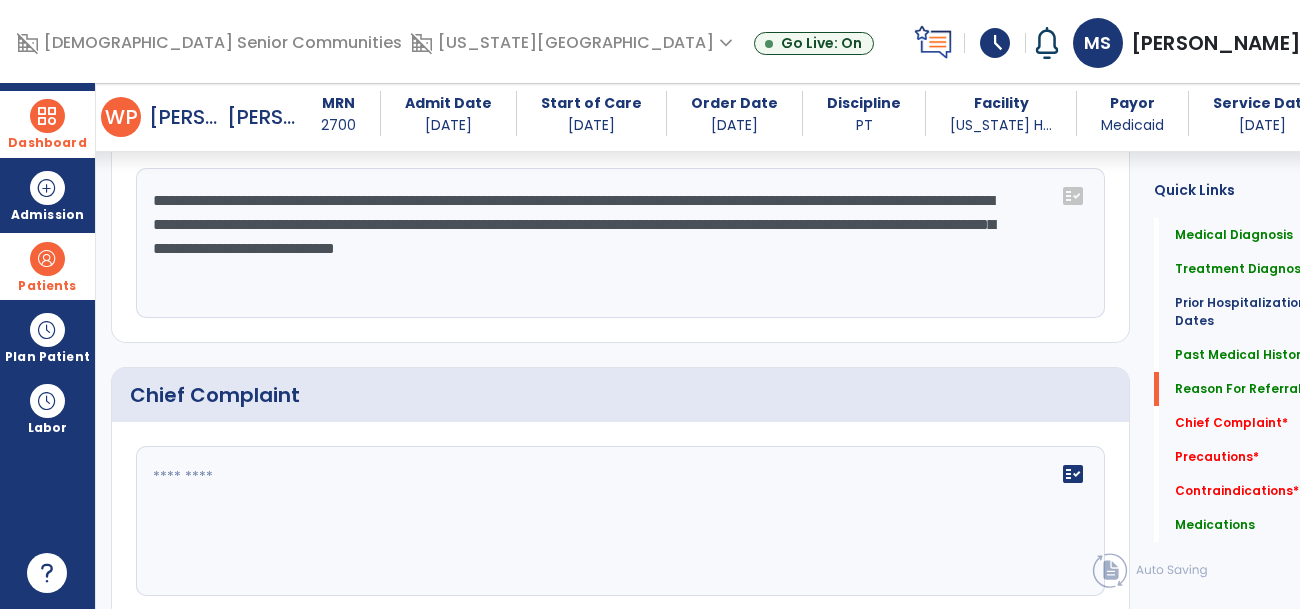 scroll, scrollTop: 1362, scrollLeft: 0, axis: vertical 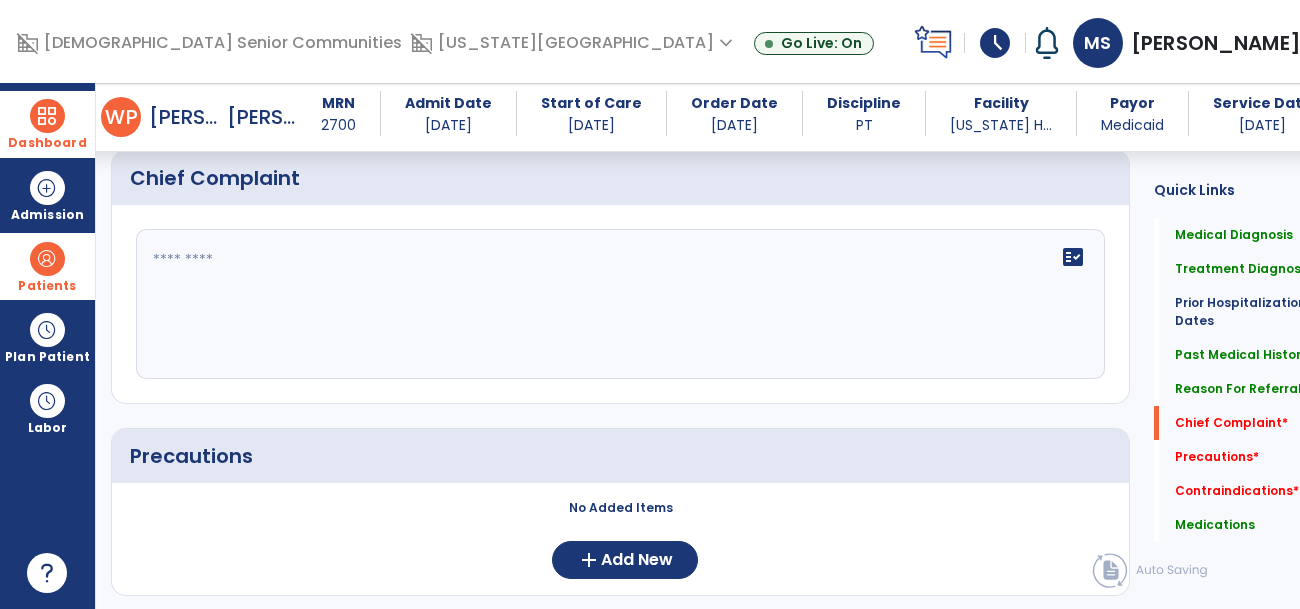 type on "**********" 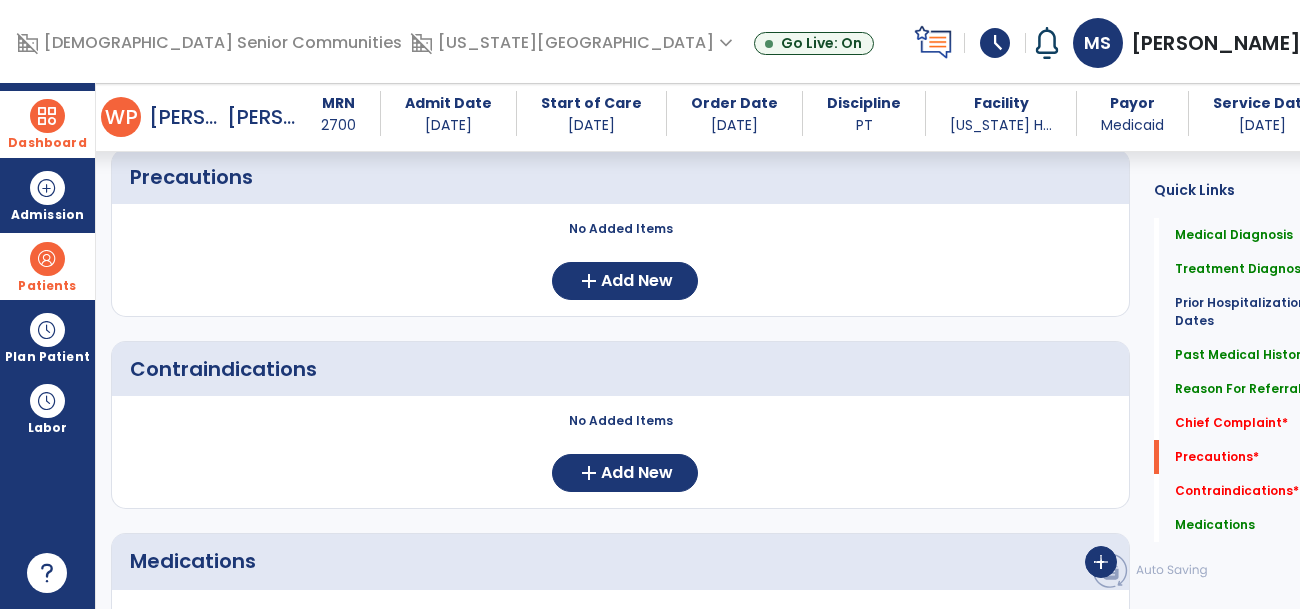 scroll, scrollTop: 1850, scrollLeft: 0, axis: vertical 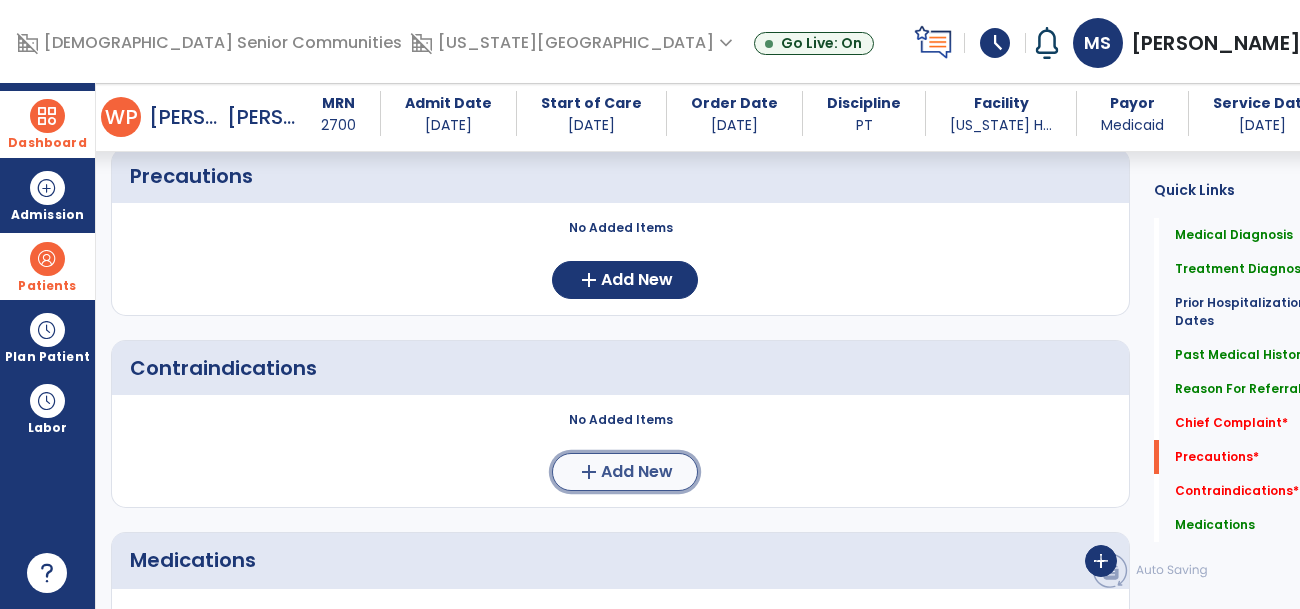 click on "Add New" 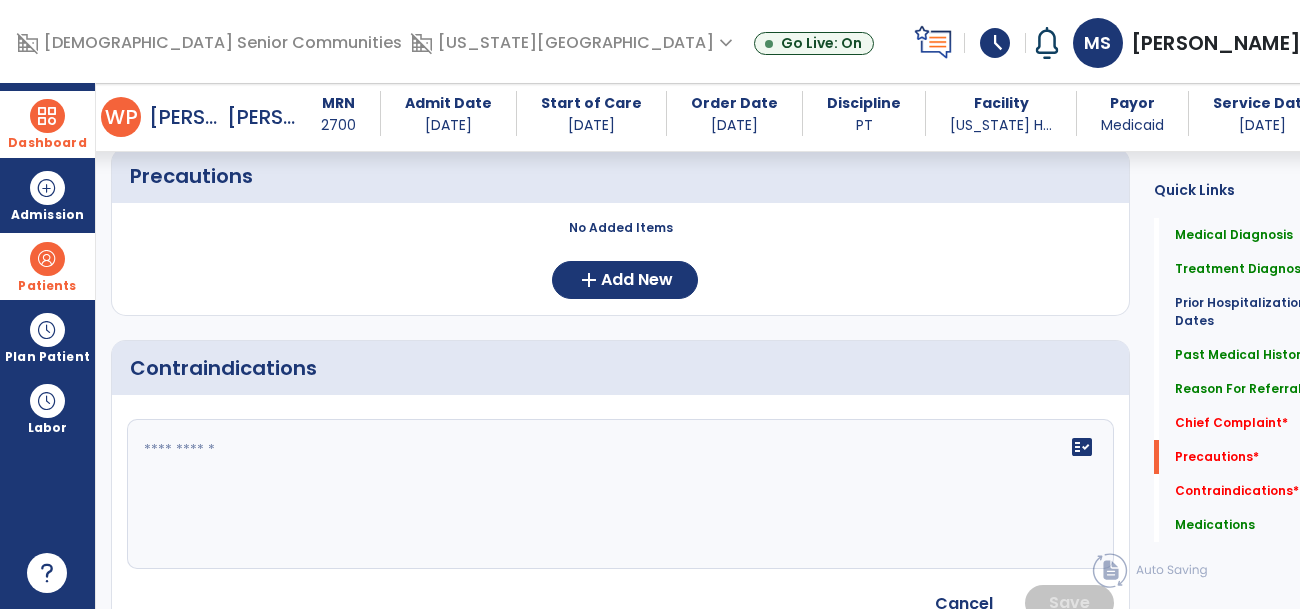 click 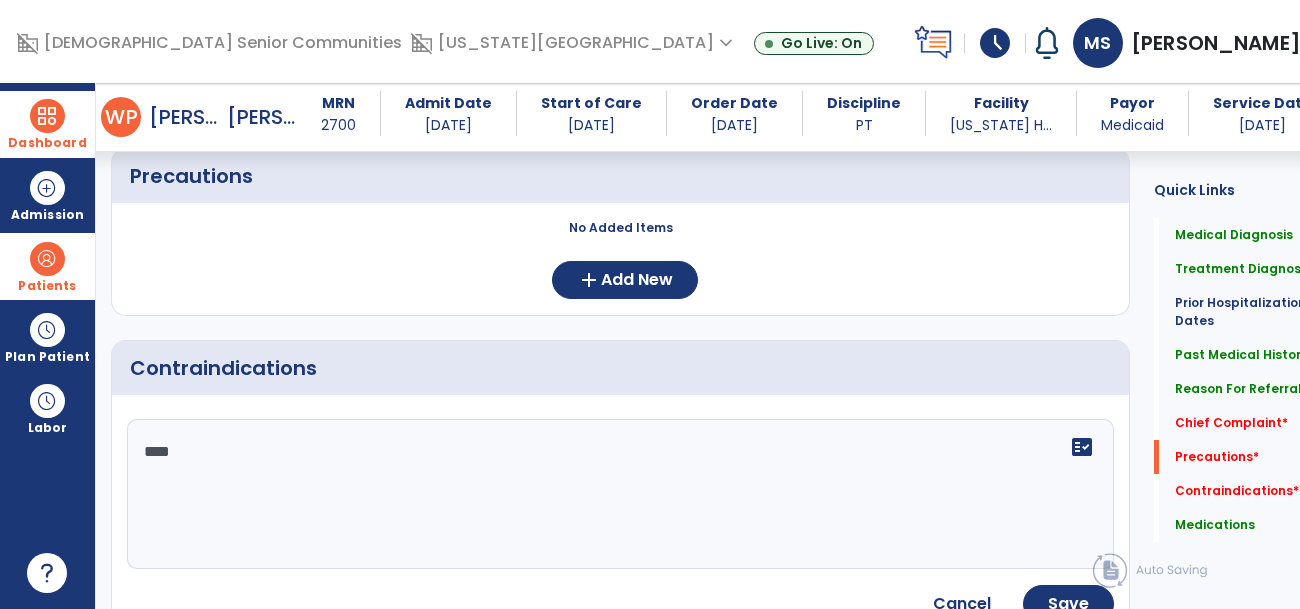 type on "*****" 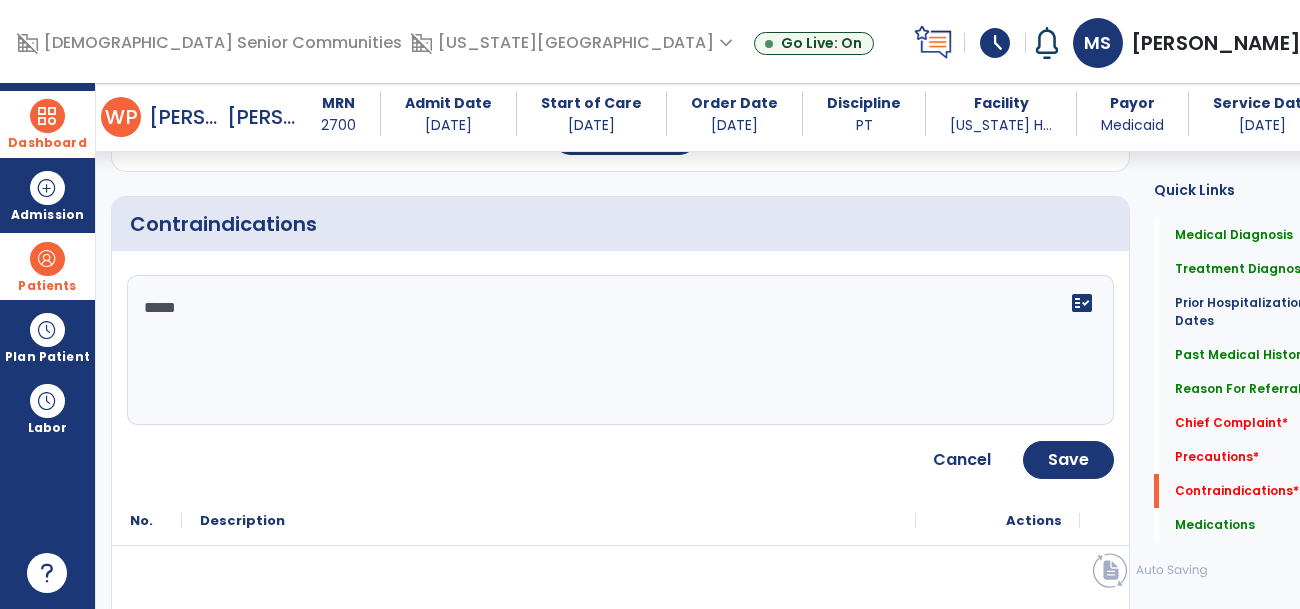 scroll, scrollTop: 2000, scrollLeft: 0, axis: vertical 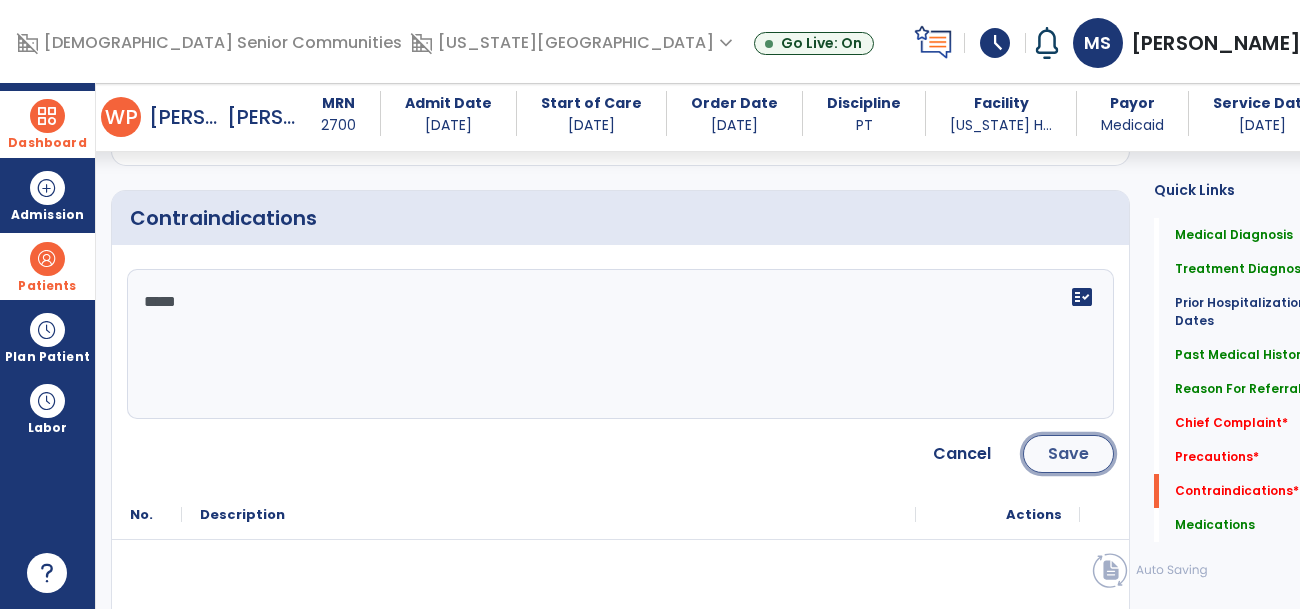 click on "Save" 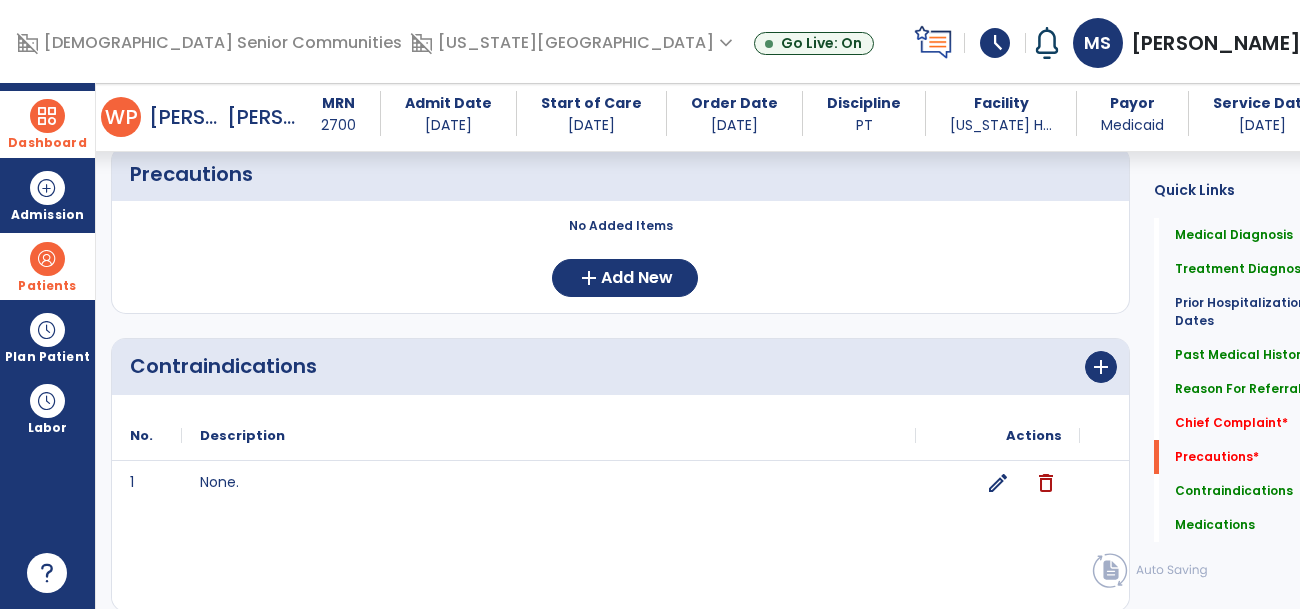 scroll, scrollTop: 1858, scrollLeft: 0, axis: vertical 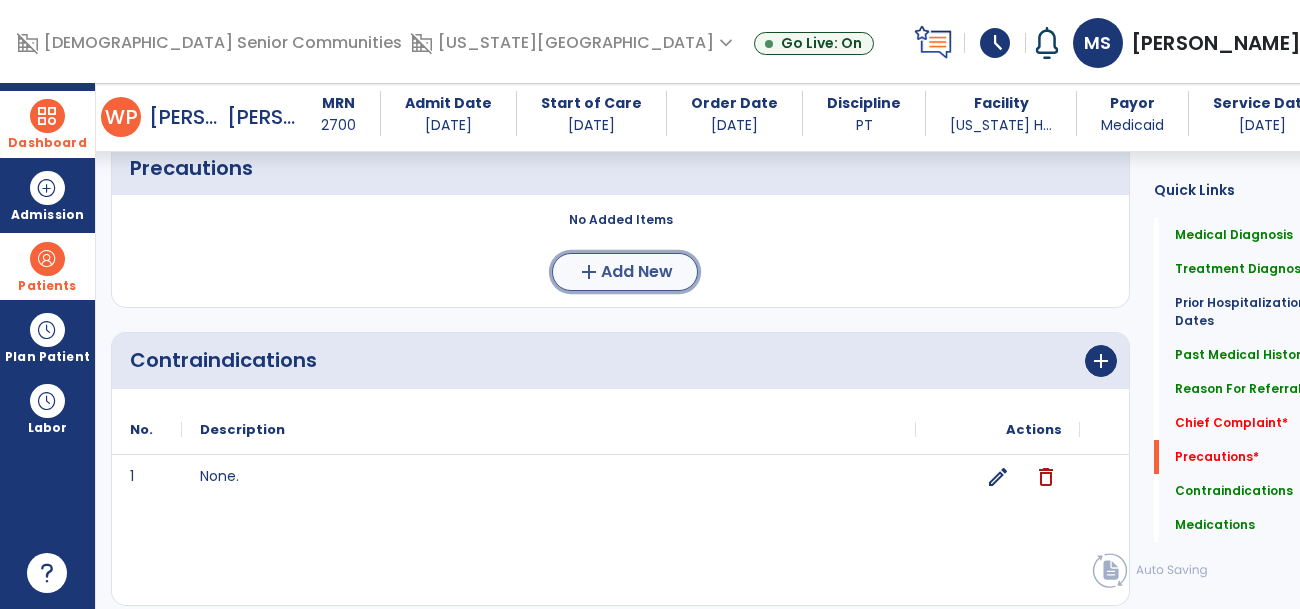 click on "Add New" 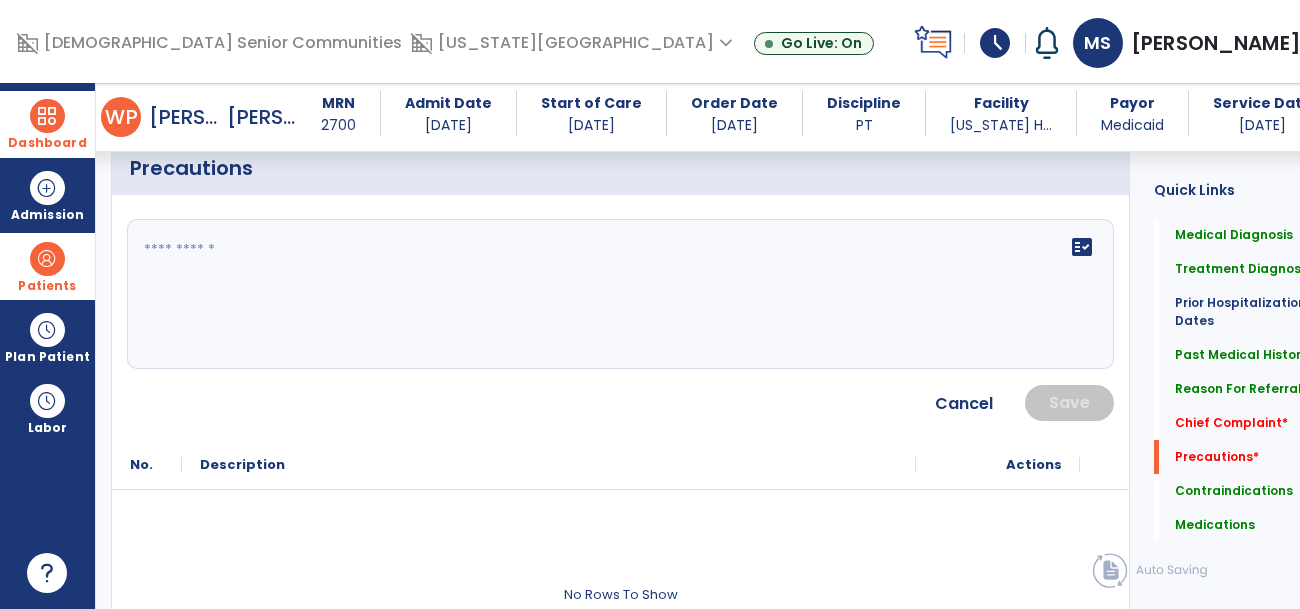 click 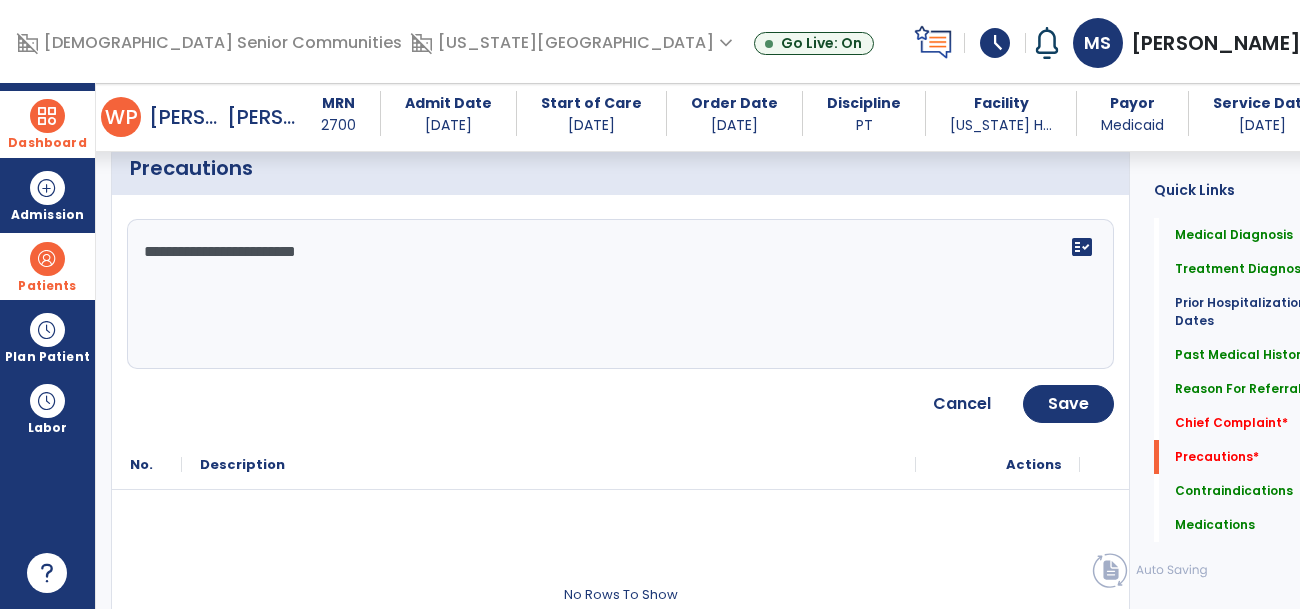 type on "**********" 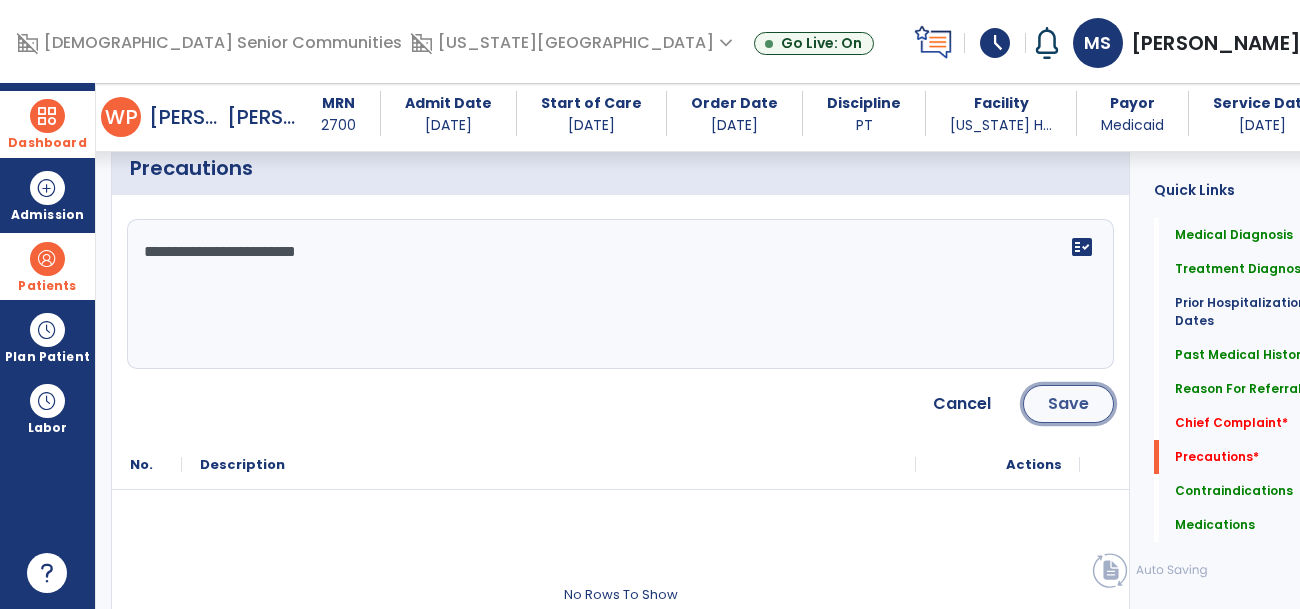 click on "Save" 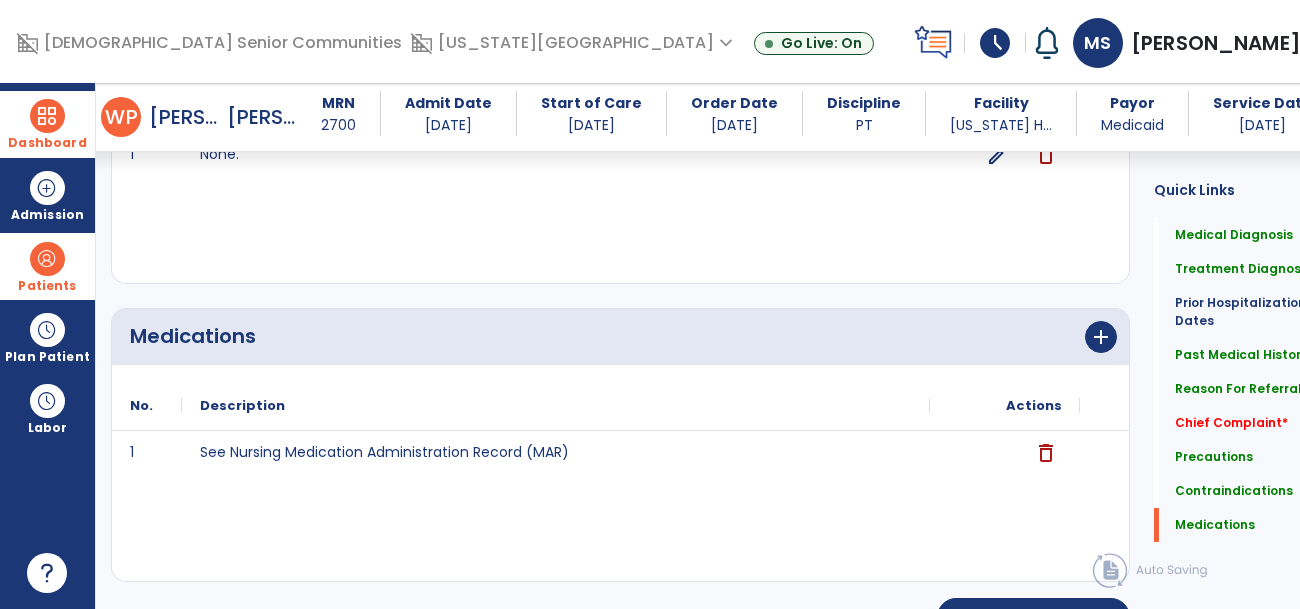 scroll, scrollTop: 2326, scrollLeft: 0, axis: vertical 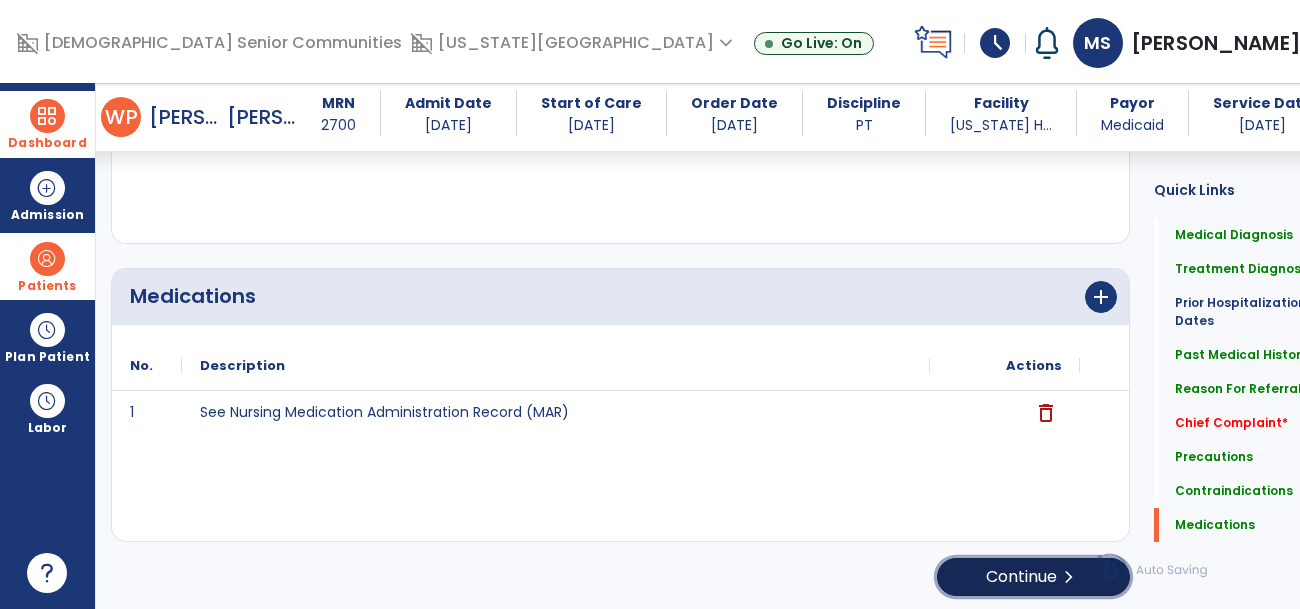 click on "Continue  chevron_right" 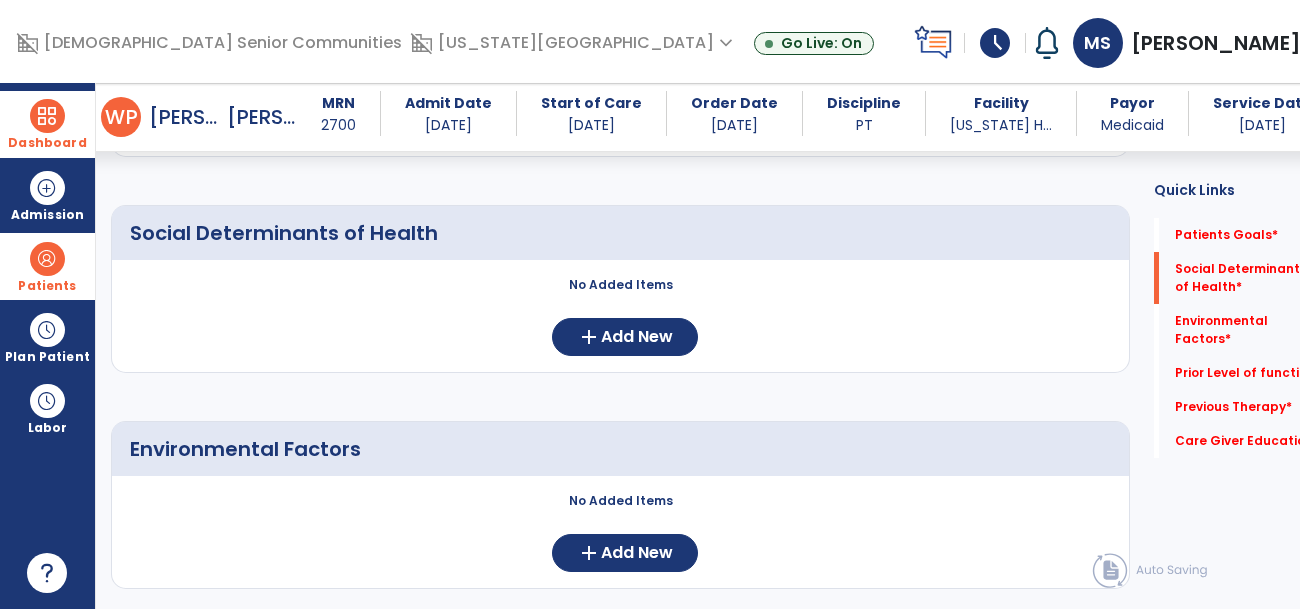 scroll, scrollTop: 376, scrollLeft: 0, axis: vertical 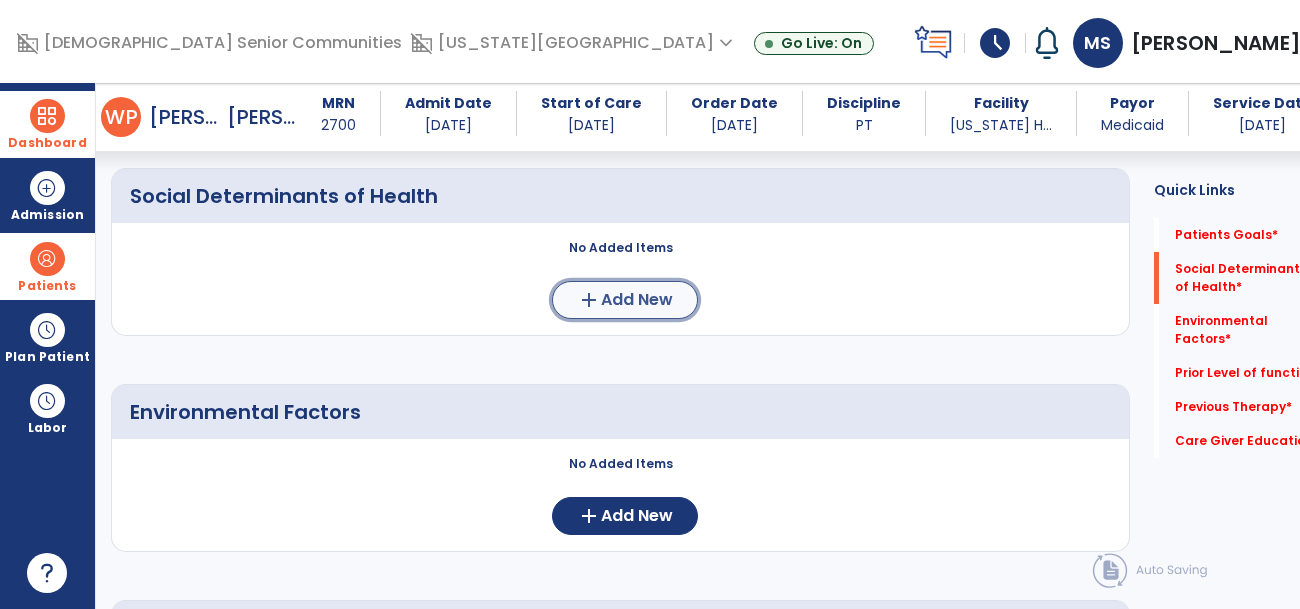click on "Add New" 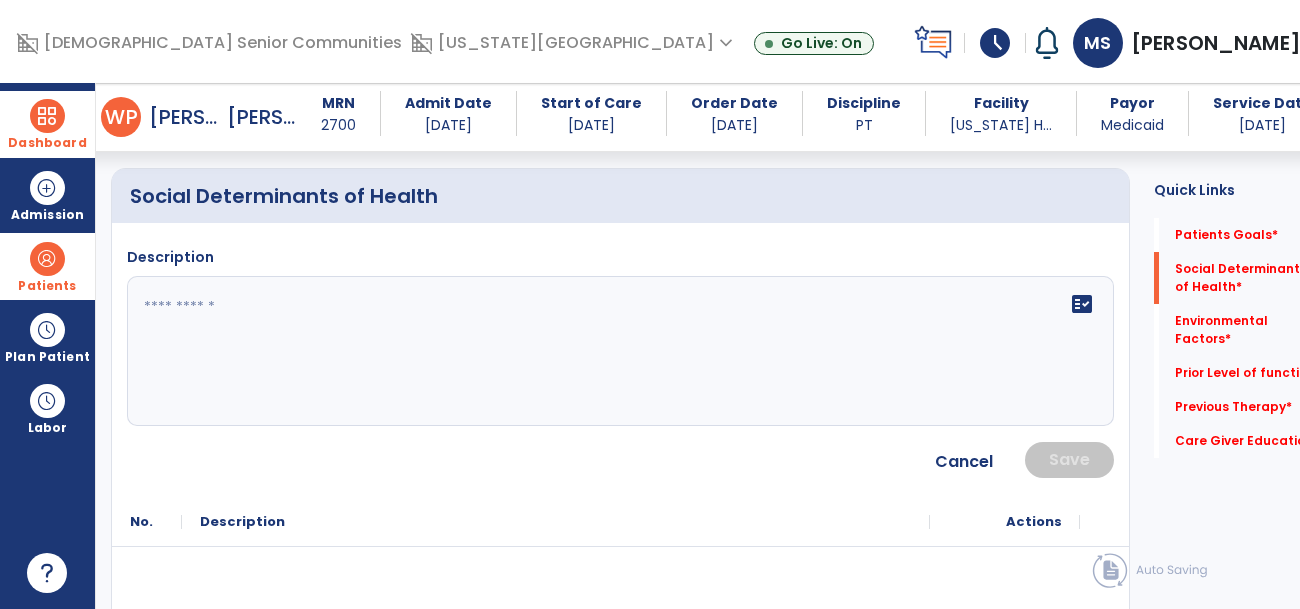 click 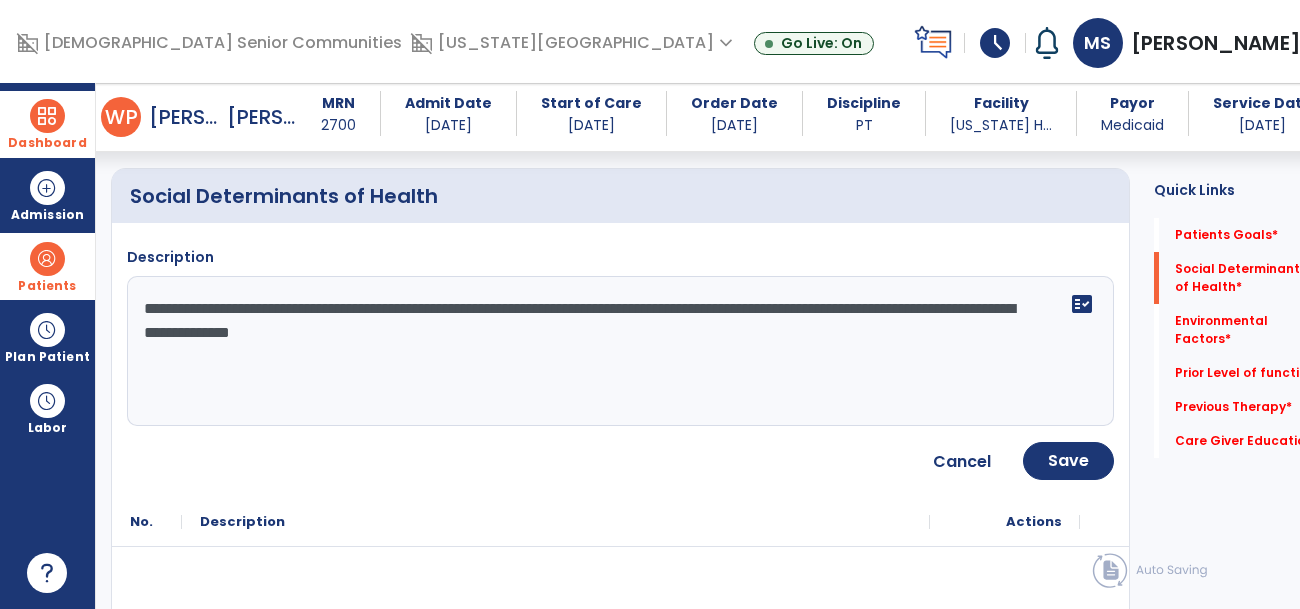 type on "**********" 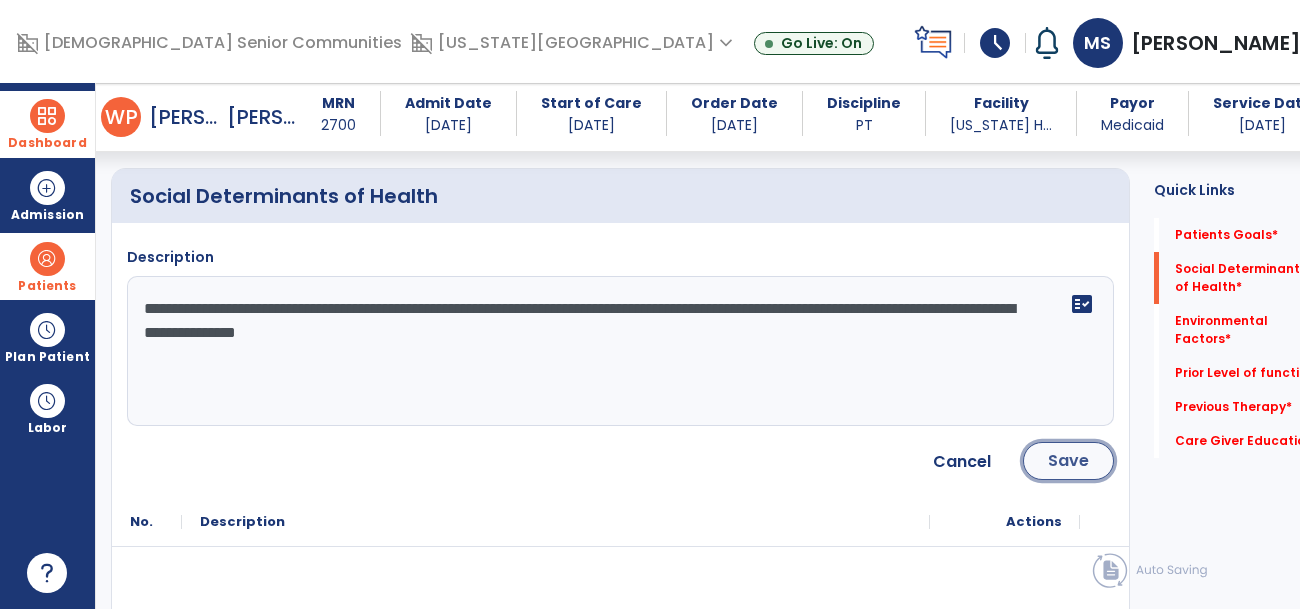 click on "Save" 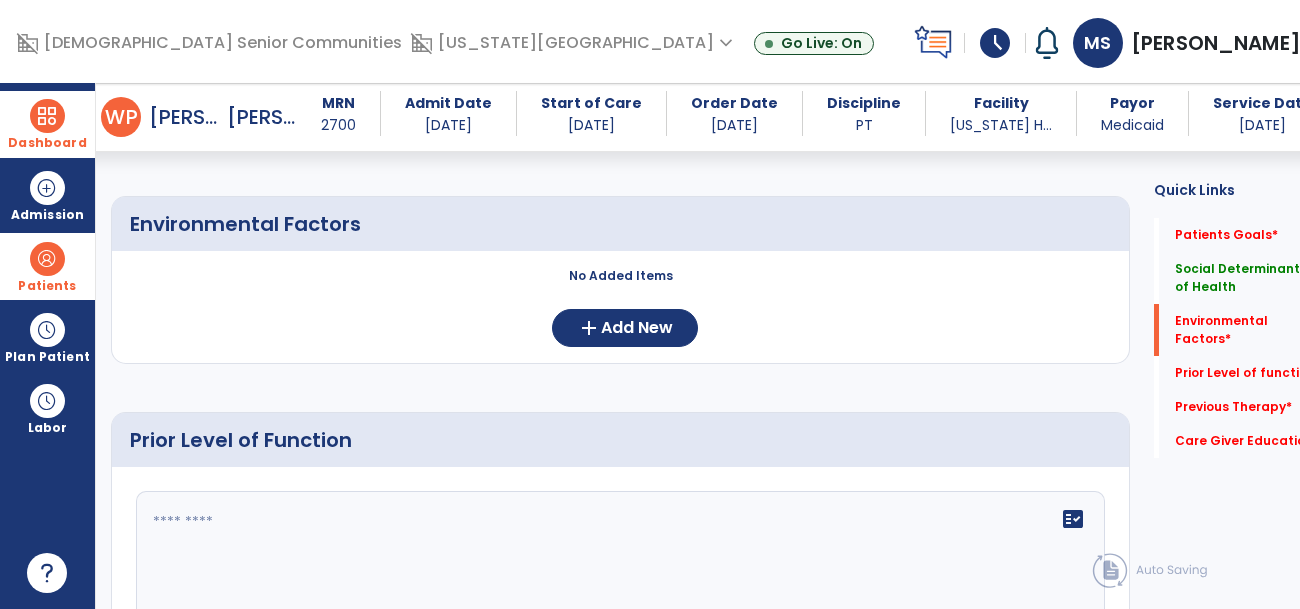 scroll, scrollTop: 671, scrollLeft: 0, axis: vertical 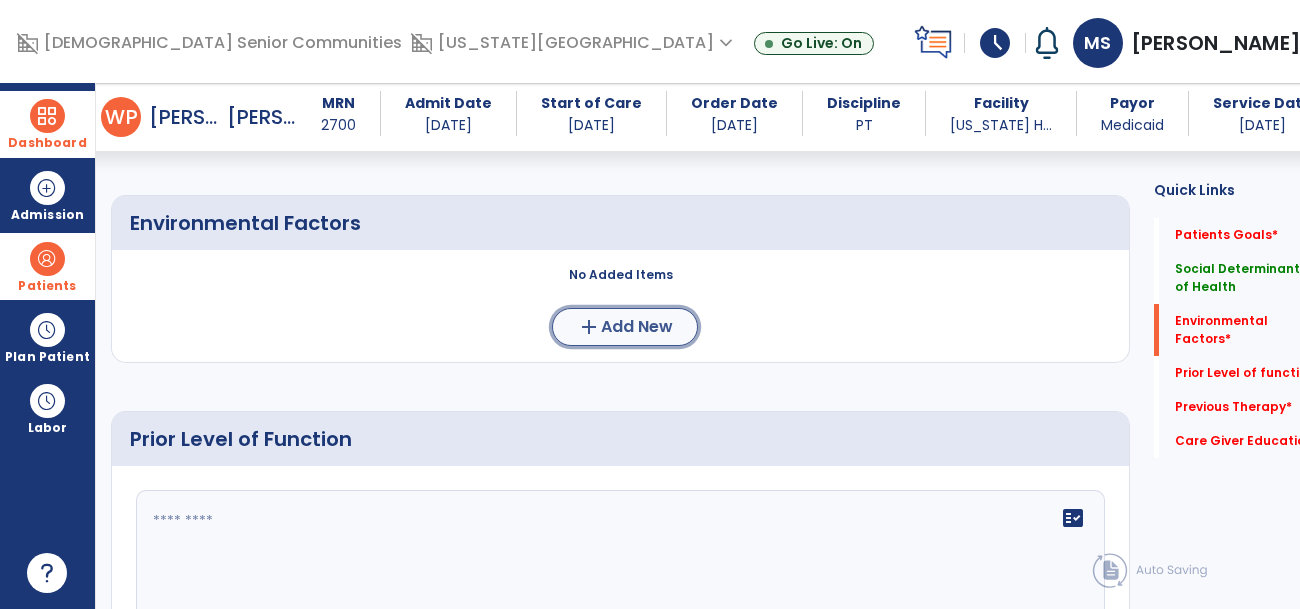 click on "Add New" 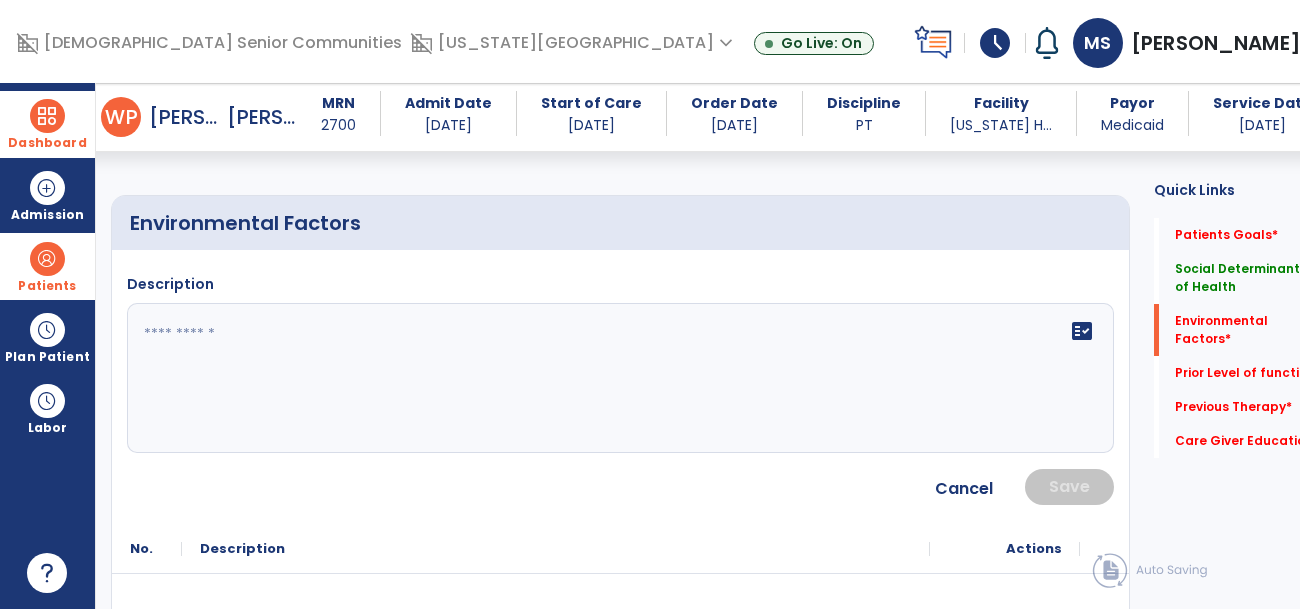 click on "fact_check" 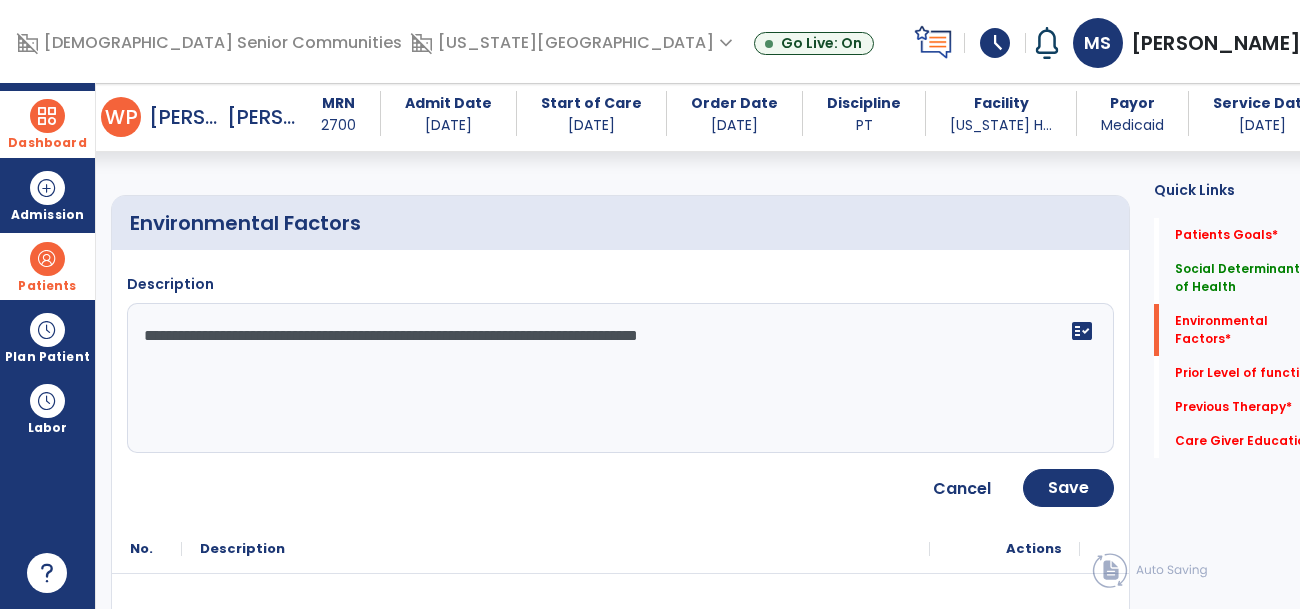 type on "**********" 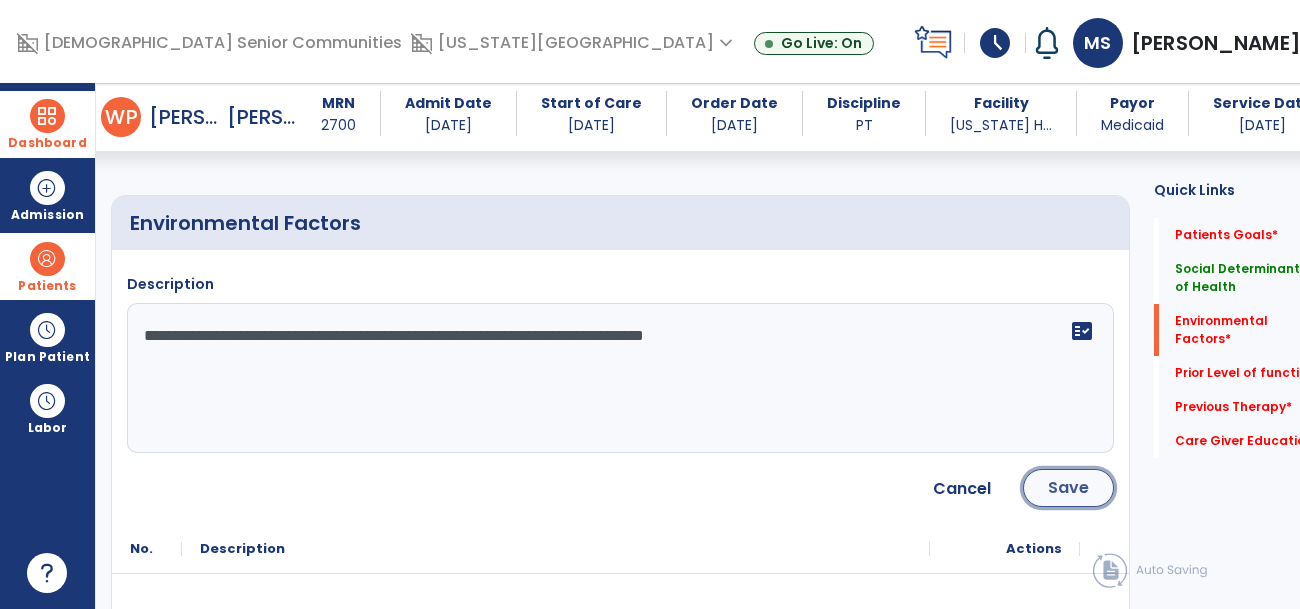 click on "Save" 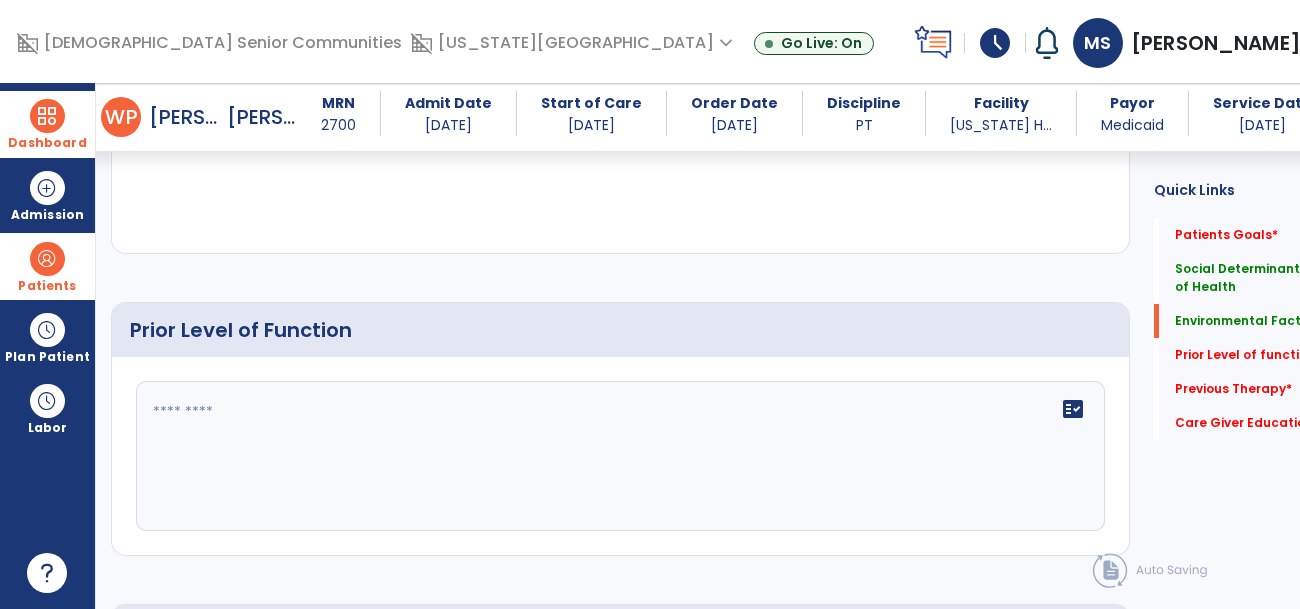 scroll, scrollTop: 887, scrollLeft: 0, axis: vertical 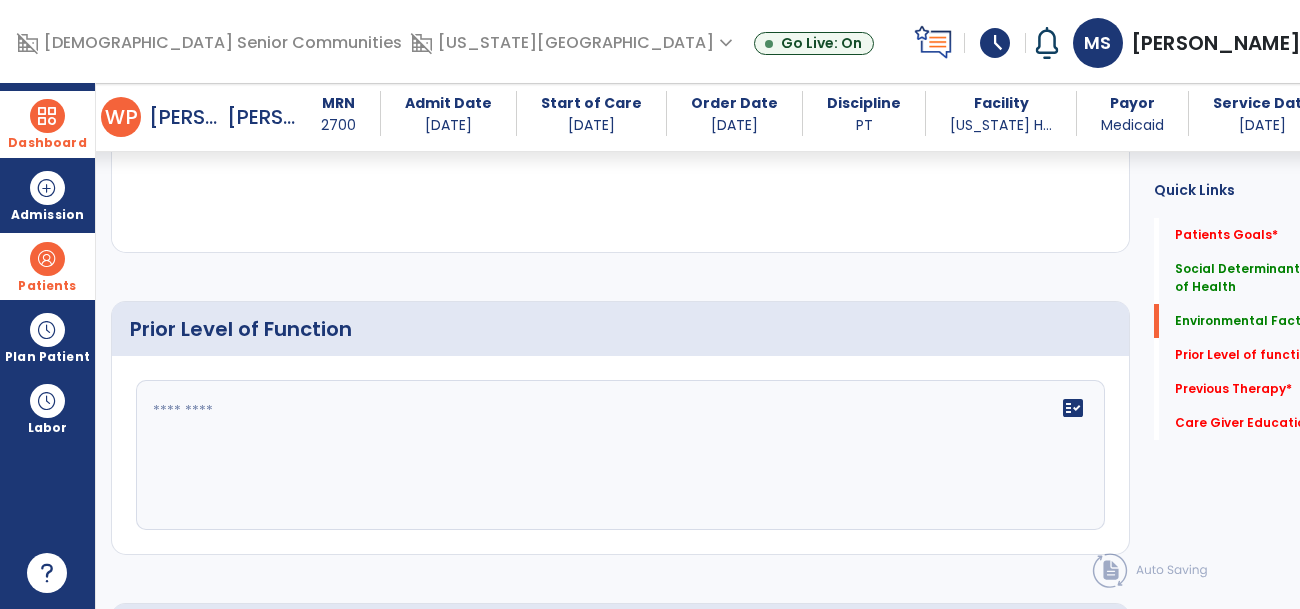 click 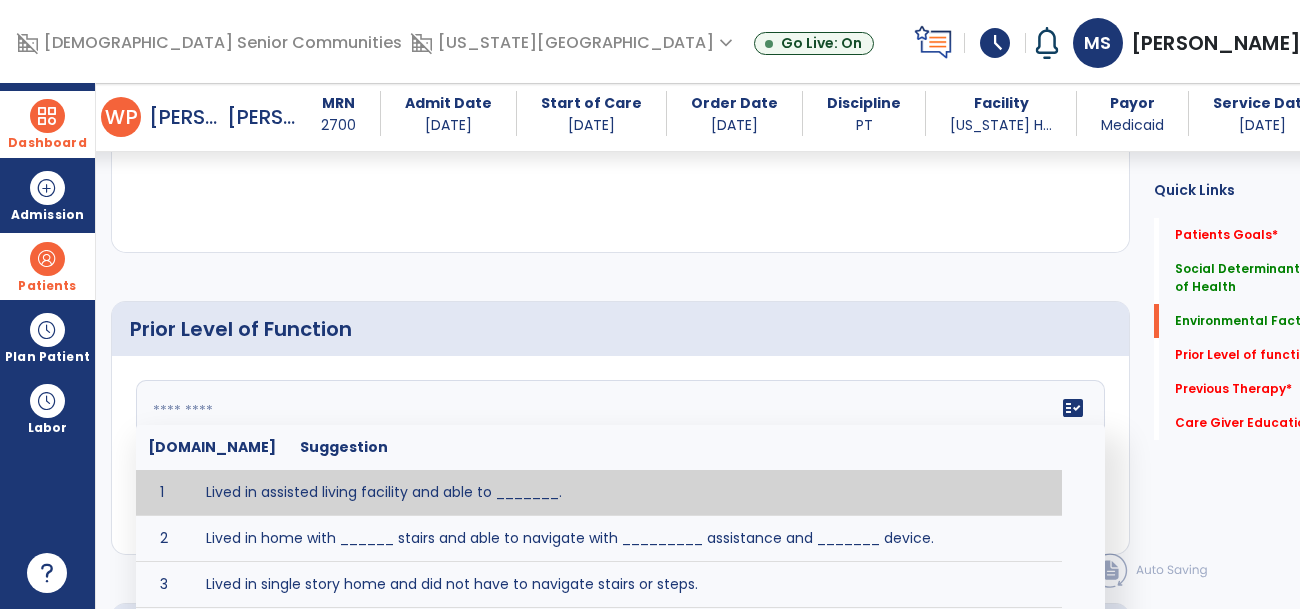 click on "Patient’s goals     No Added Items  add  Add New Social Determinants of Health      add
No.
Description
Actions
1" 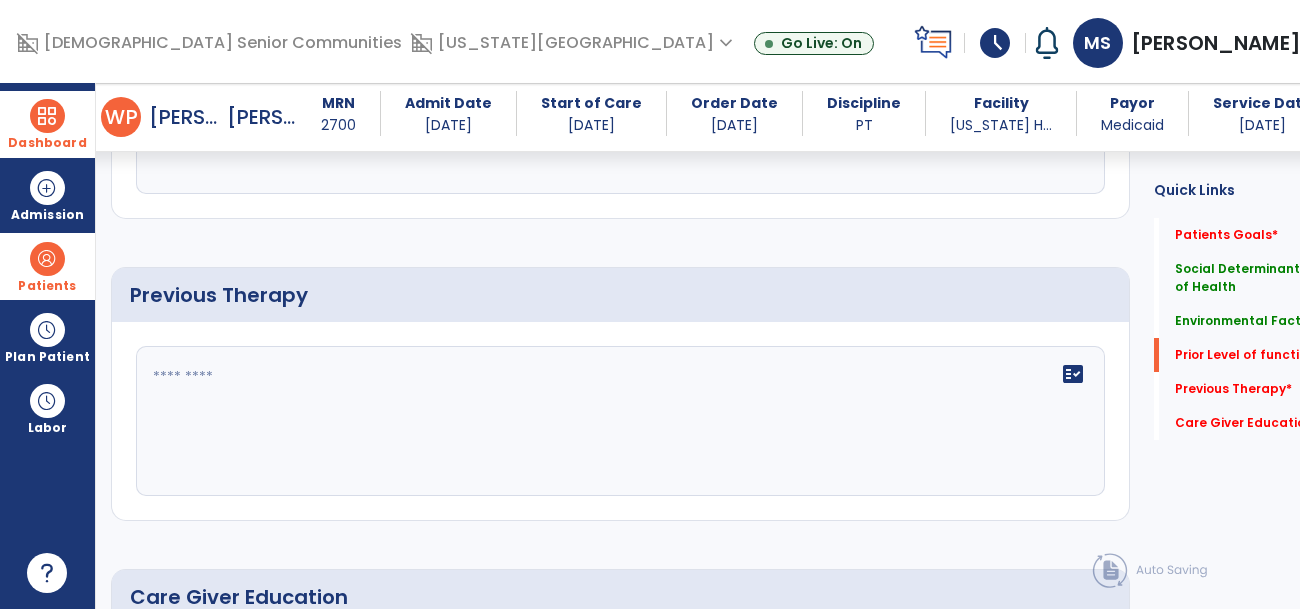 scroll, scrollTop: 1232, scrollLeft: 0, axis: vertical 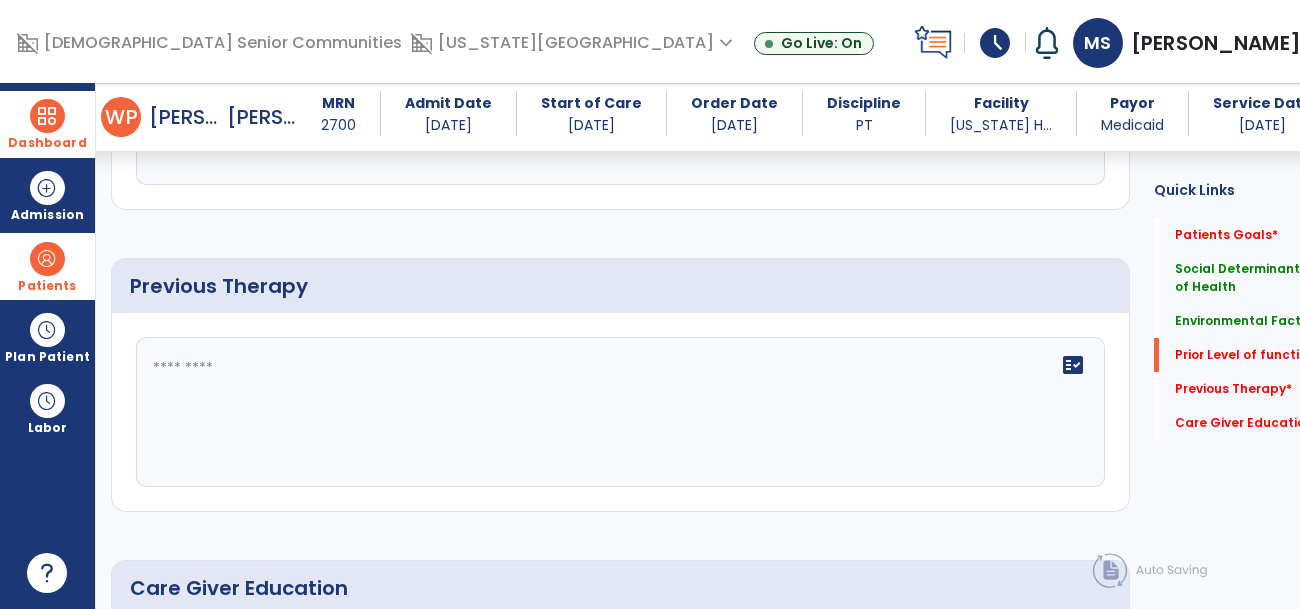 click on "fact_check" 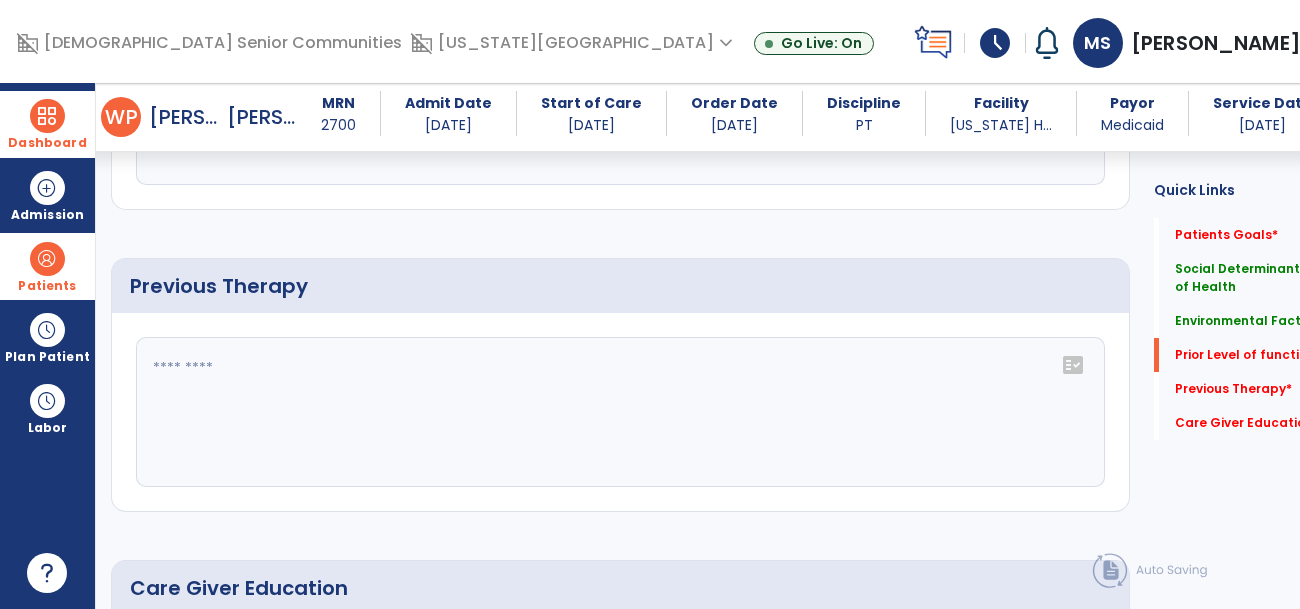 click on "fact_check" 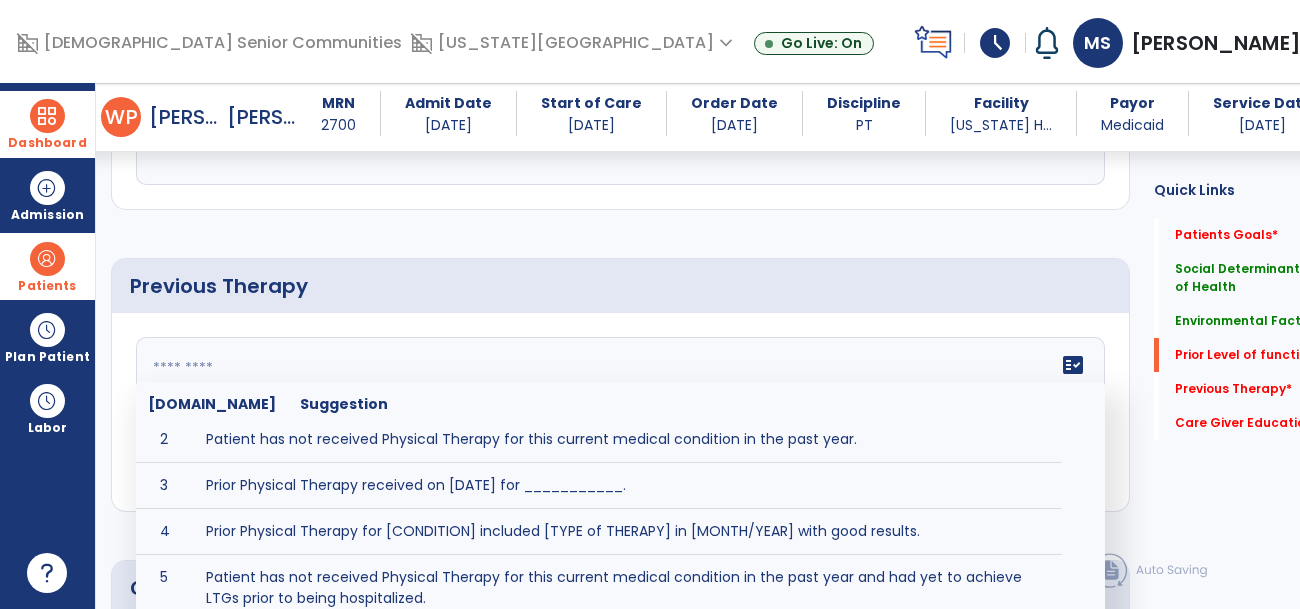 scroll, scrollTop: 67, scrollLeft: 0, axis: vertical 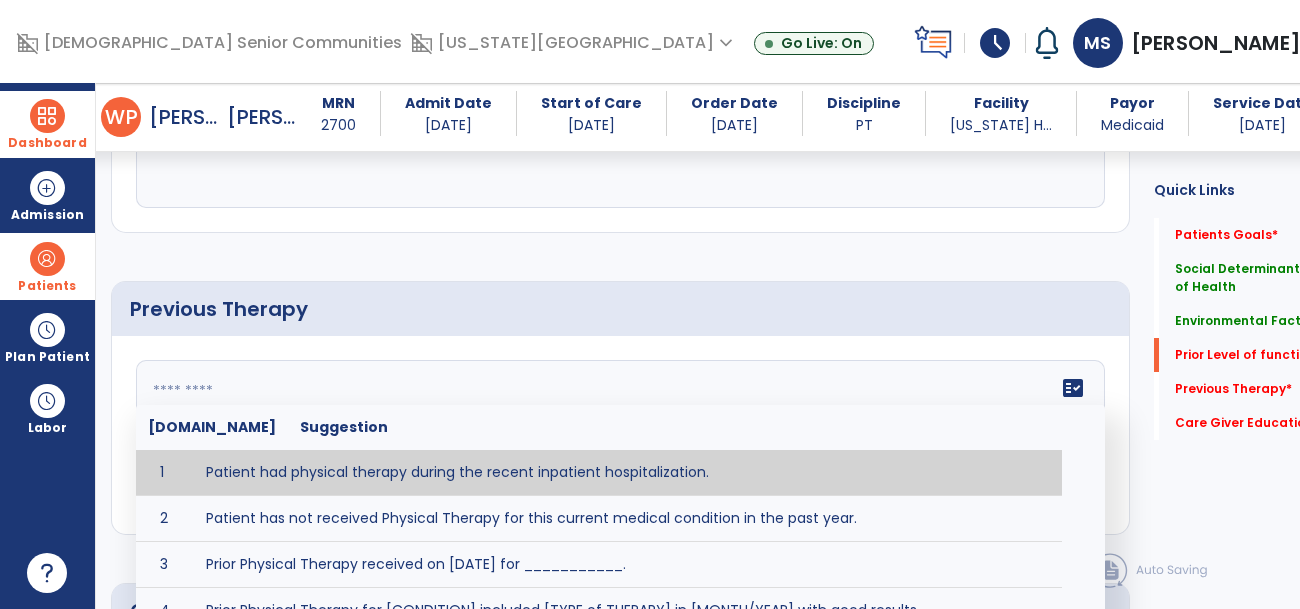 click 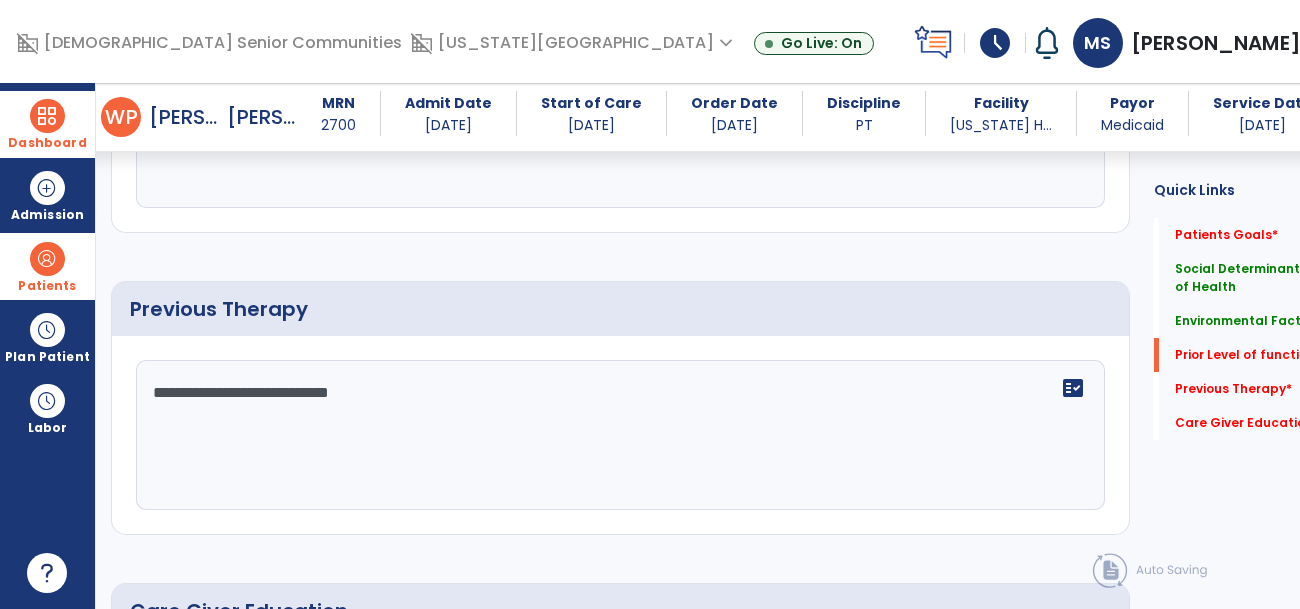 type on "**********" 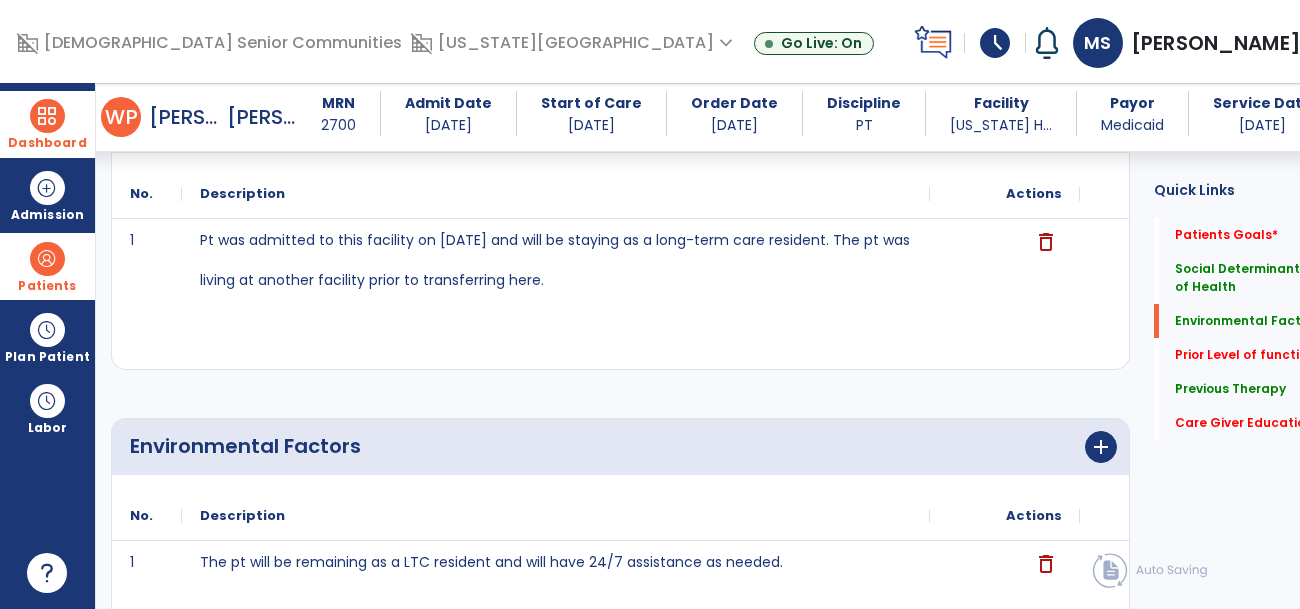 scroll, scrollTop: 0, scrollLeft: 0, axis: both 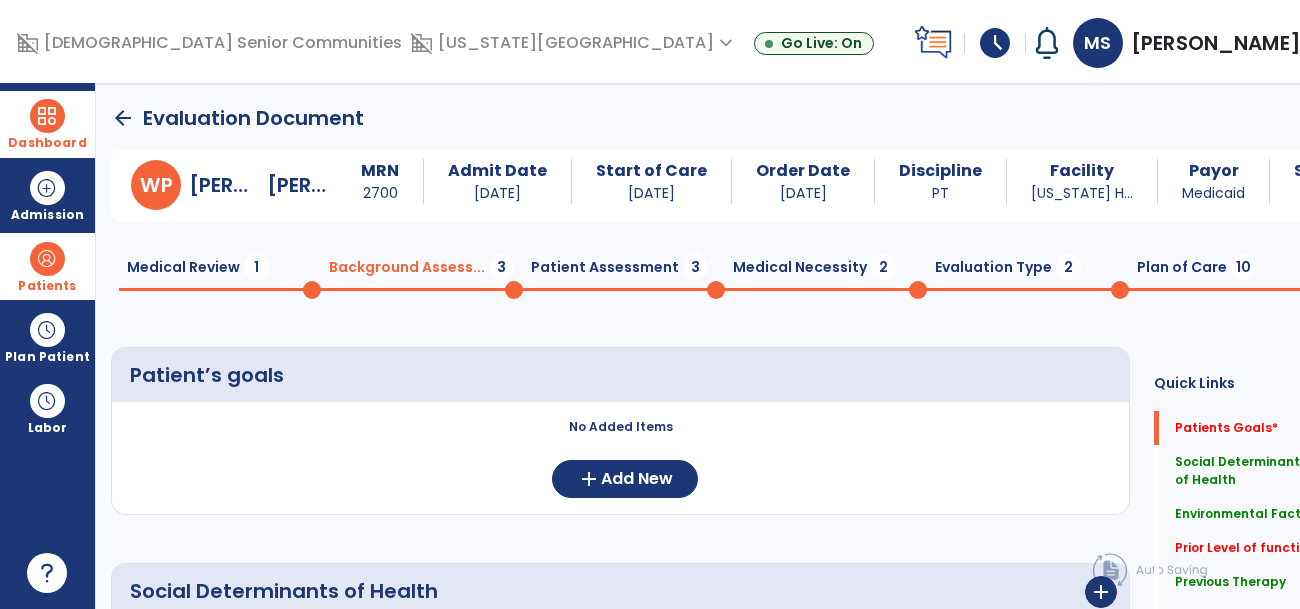 click on "Patient Assessment  3" 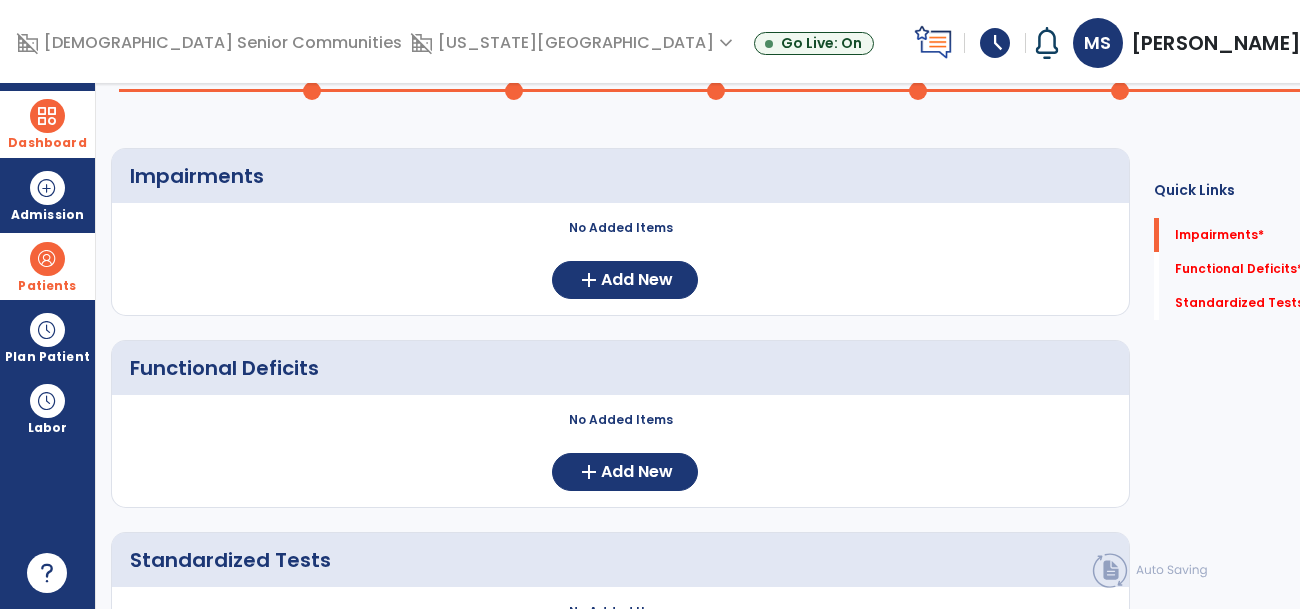 scroll, scrollTop: 0, scrollLeft: 0, axis: both 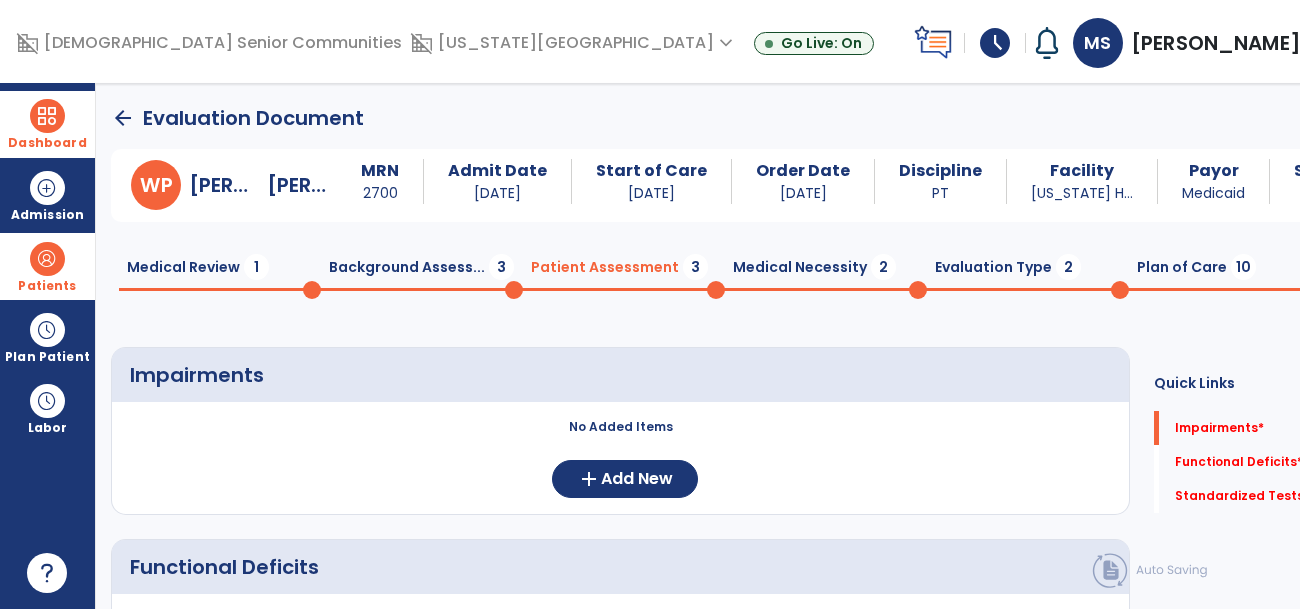 click on "Medical Necessity  2" 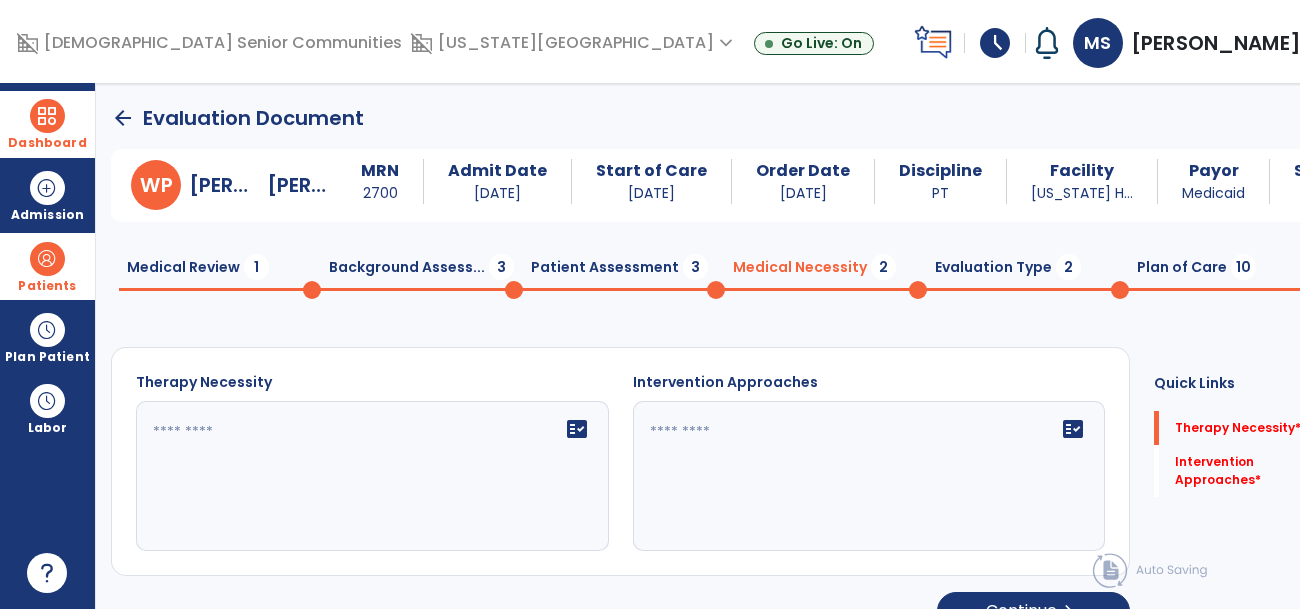 click on "fact_check" 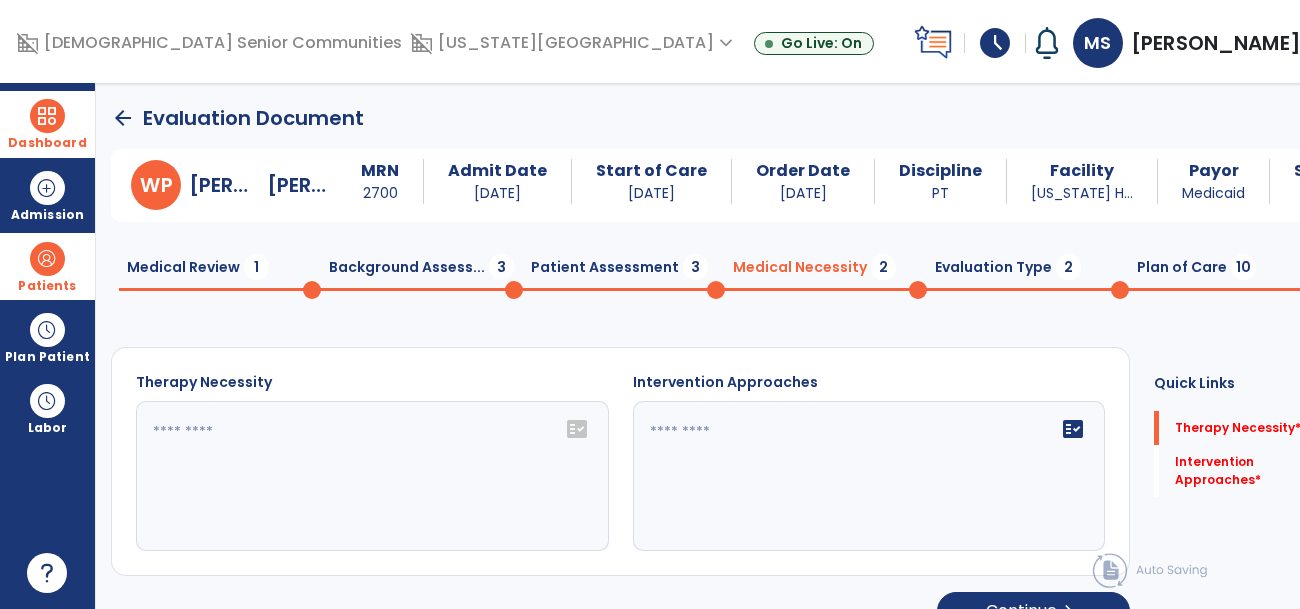 click on "fact_check" 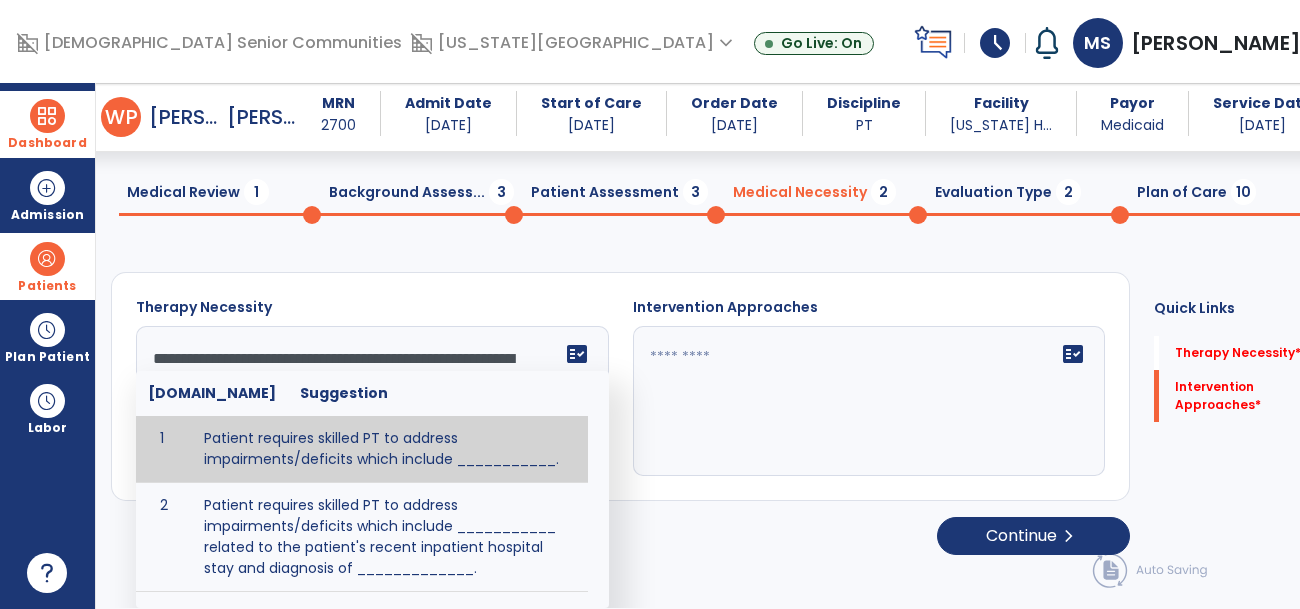scroll, scrollTop: 18, scrollLeft: 0, axis: vertical 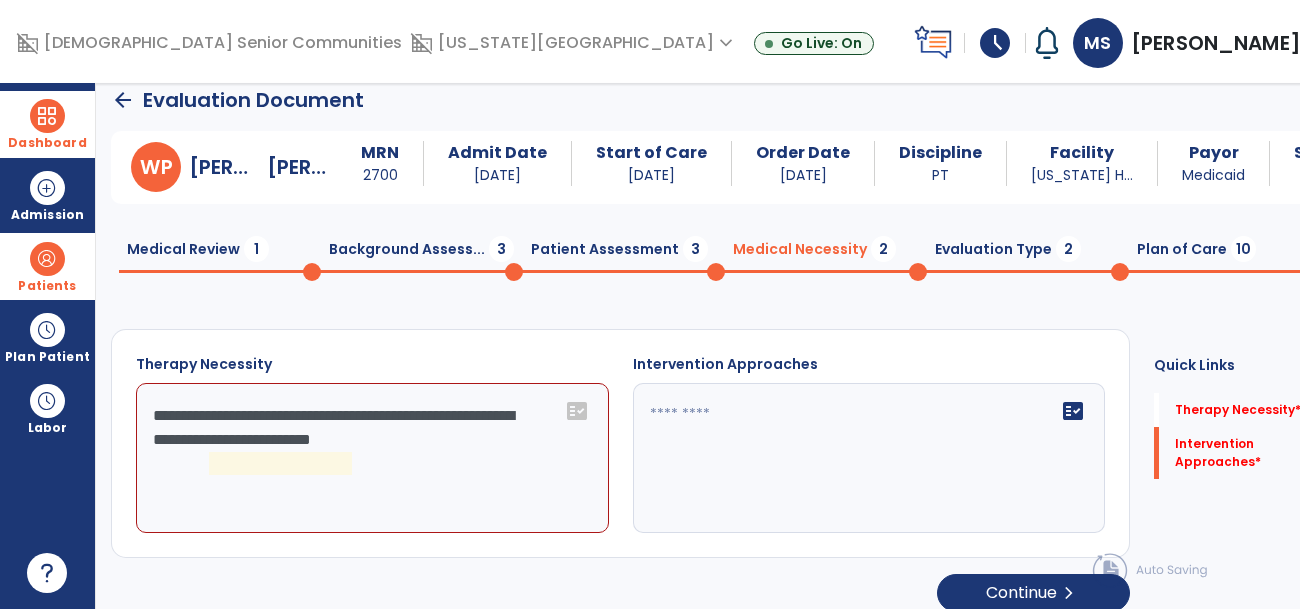 click on "**********" 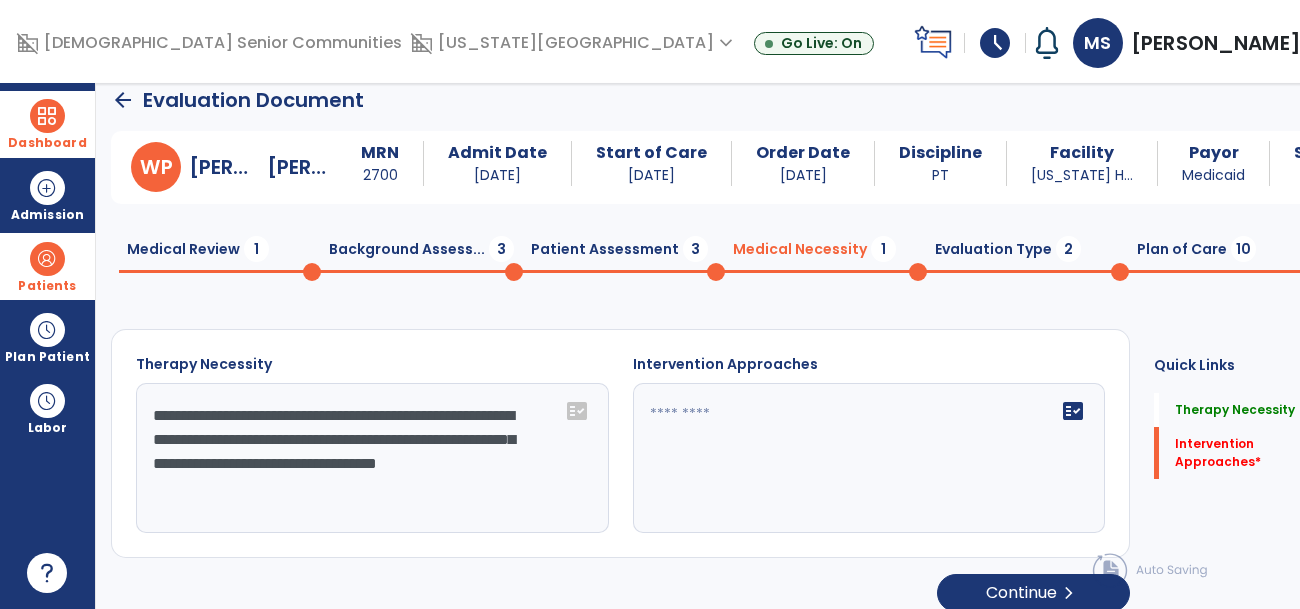 type on "**********" 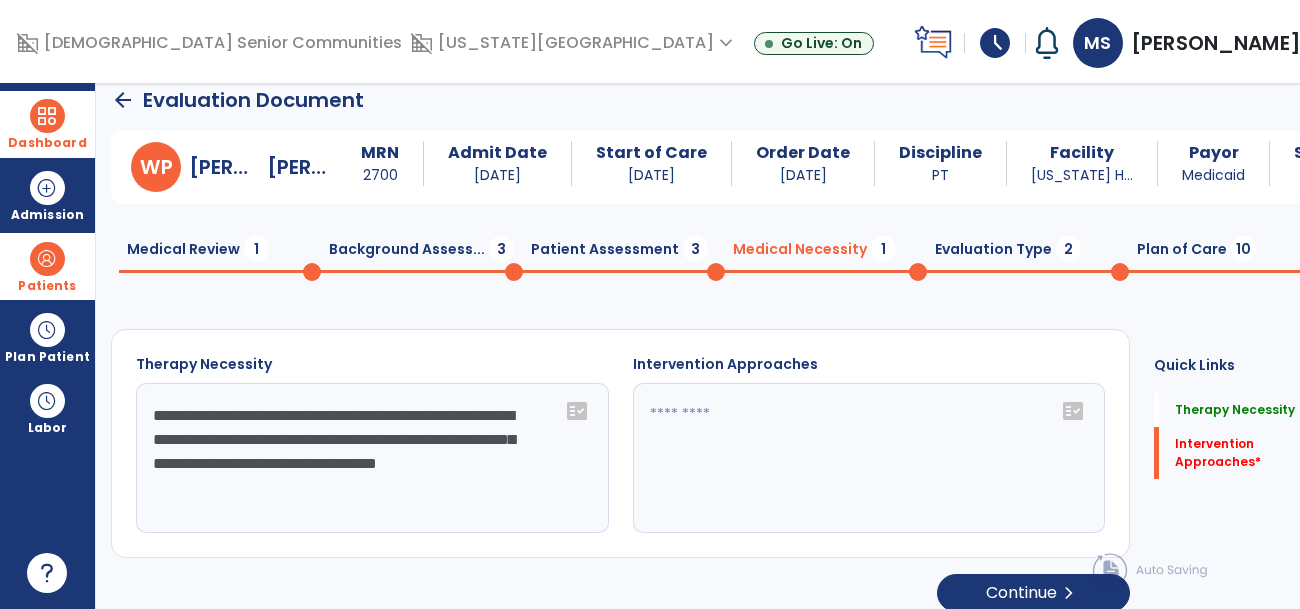 click on "fact_check" 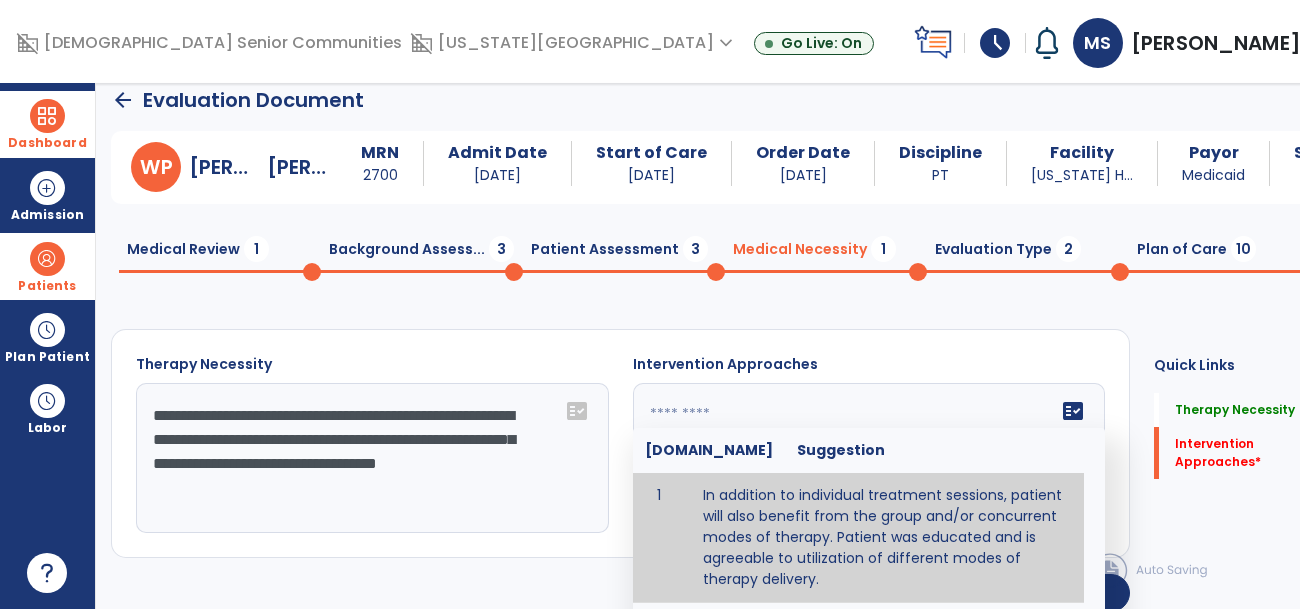 type on "**********" 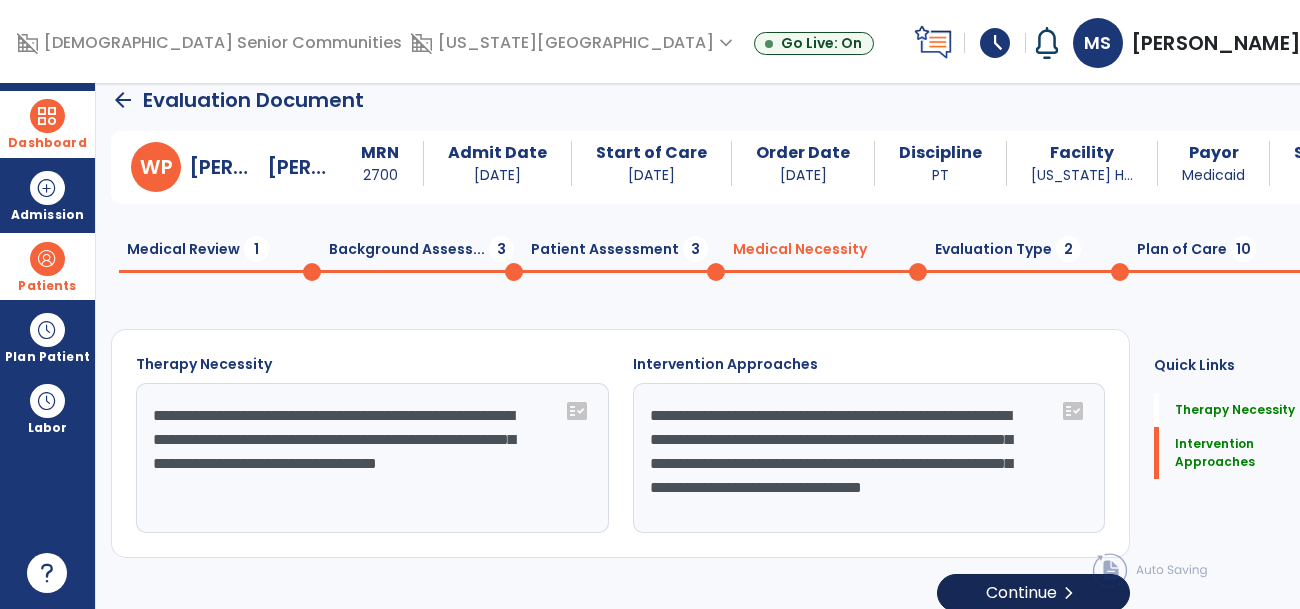 click on "Continue  chevron_right" 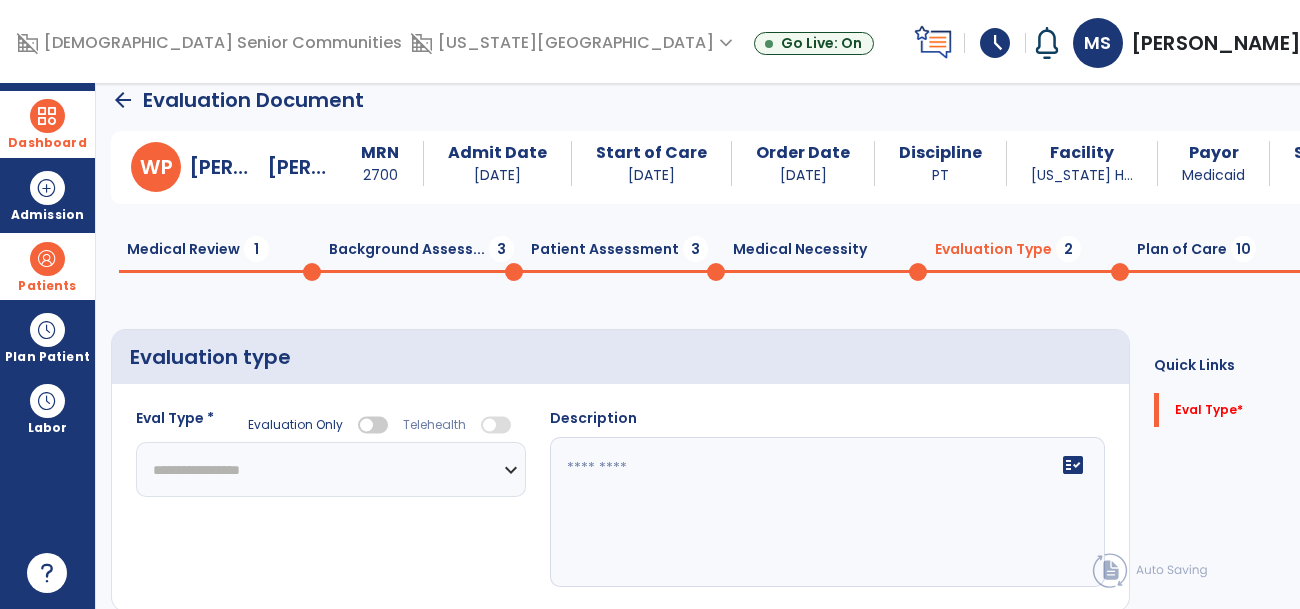 click on "**********" 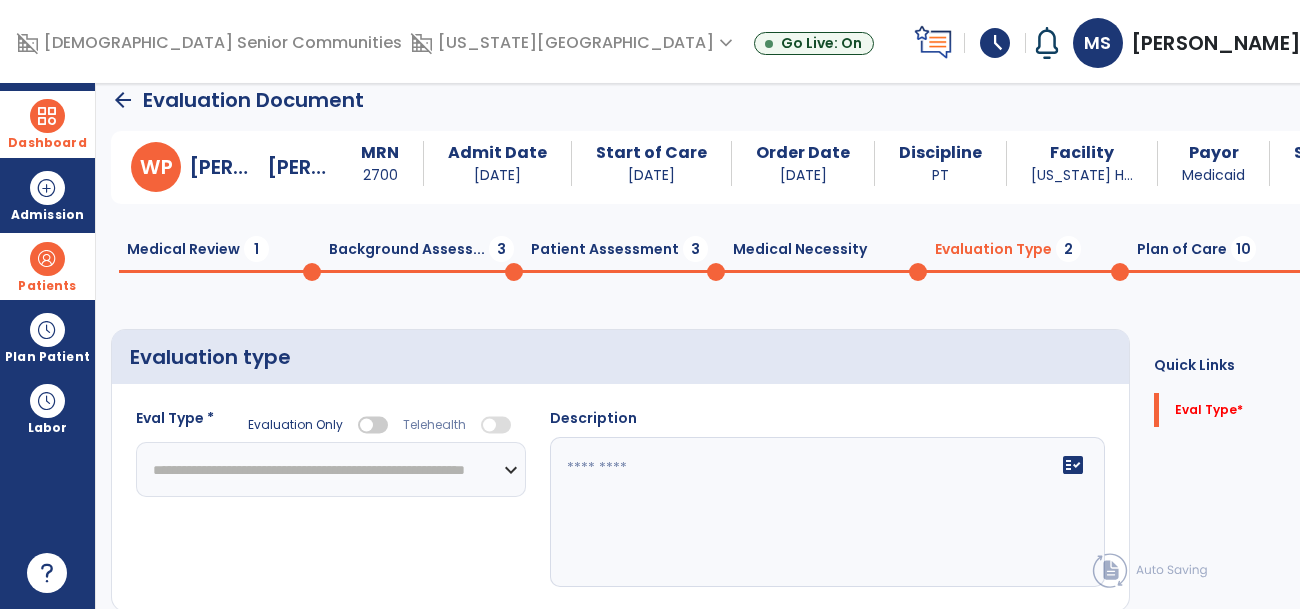 click on "**********" 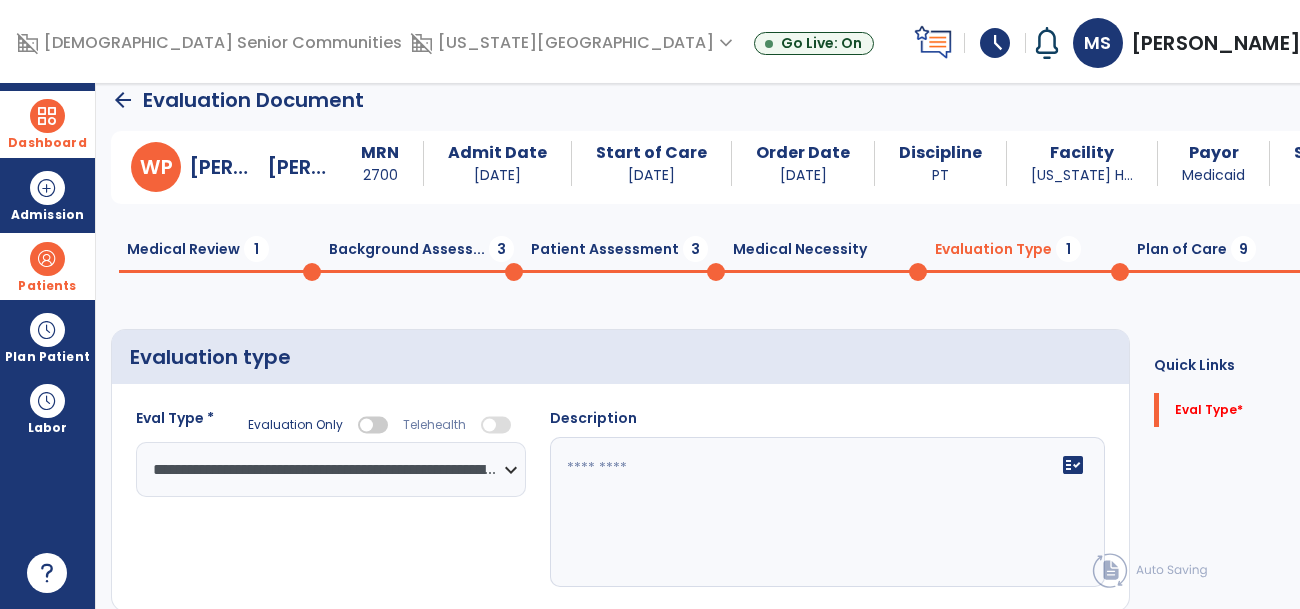 click on "fact_check" 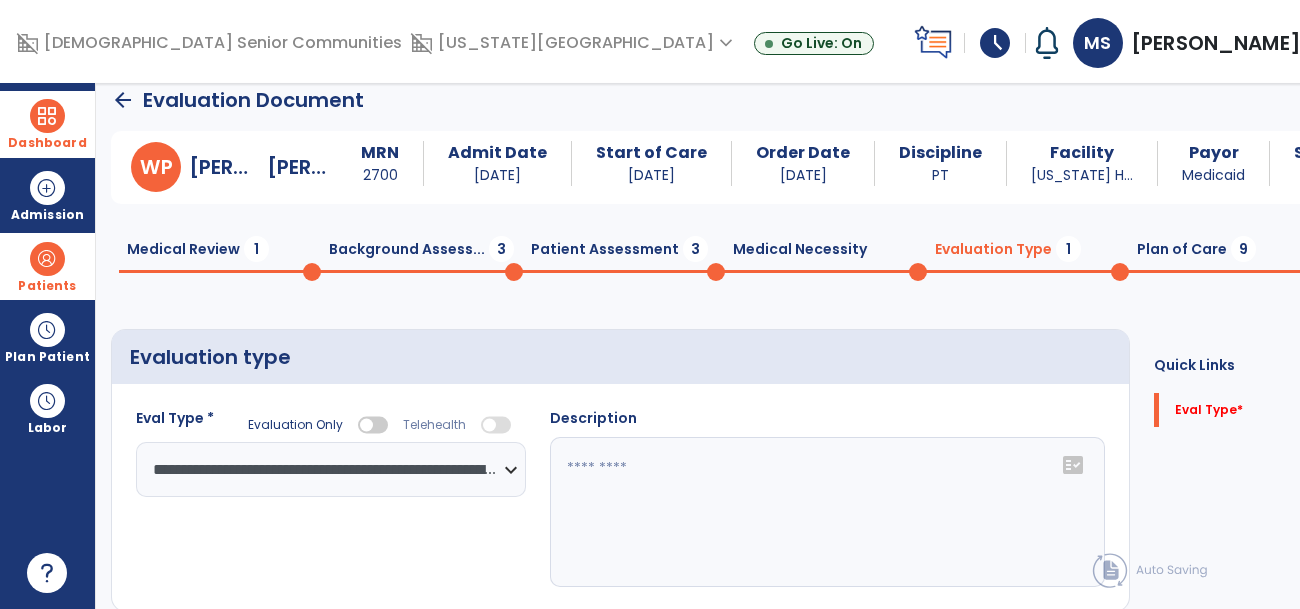 click on "fact_check" 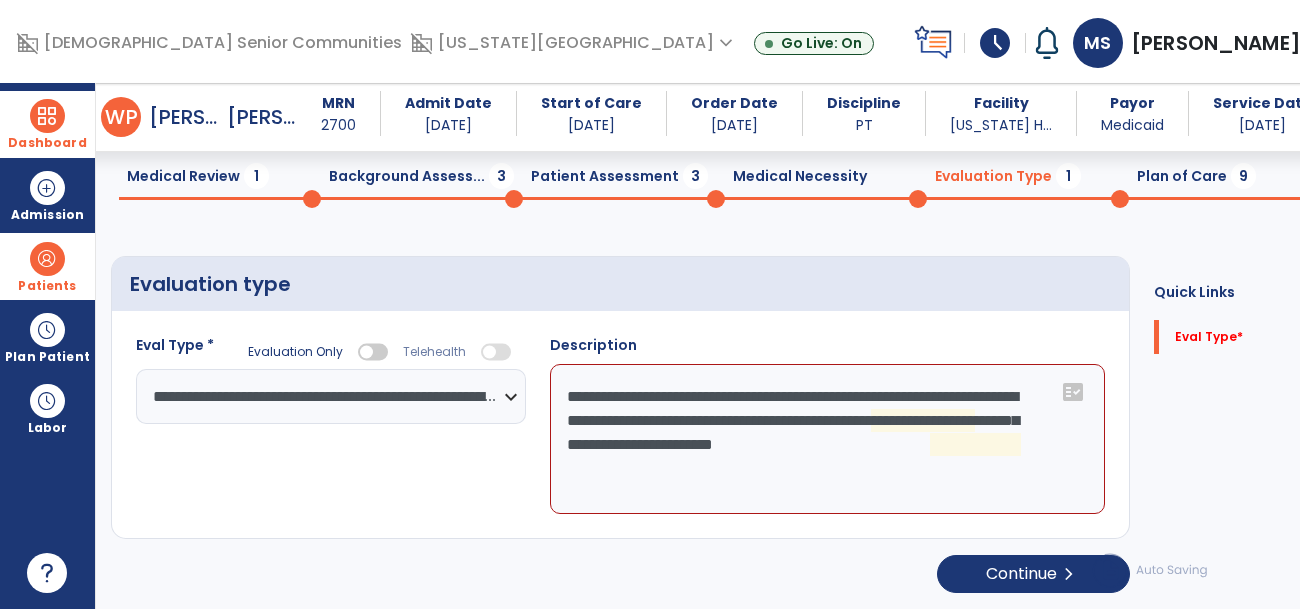 scroll, scrollTop: 71, scrollLeft: 0, axis: vertical 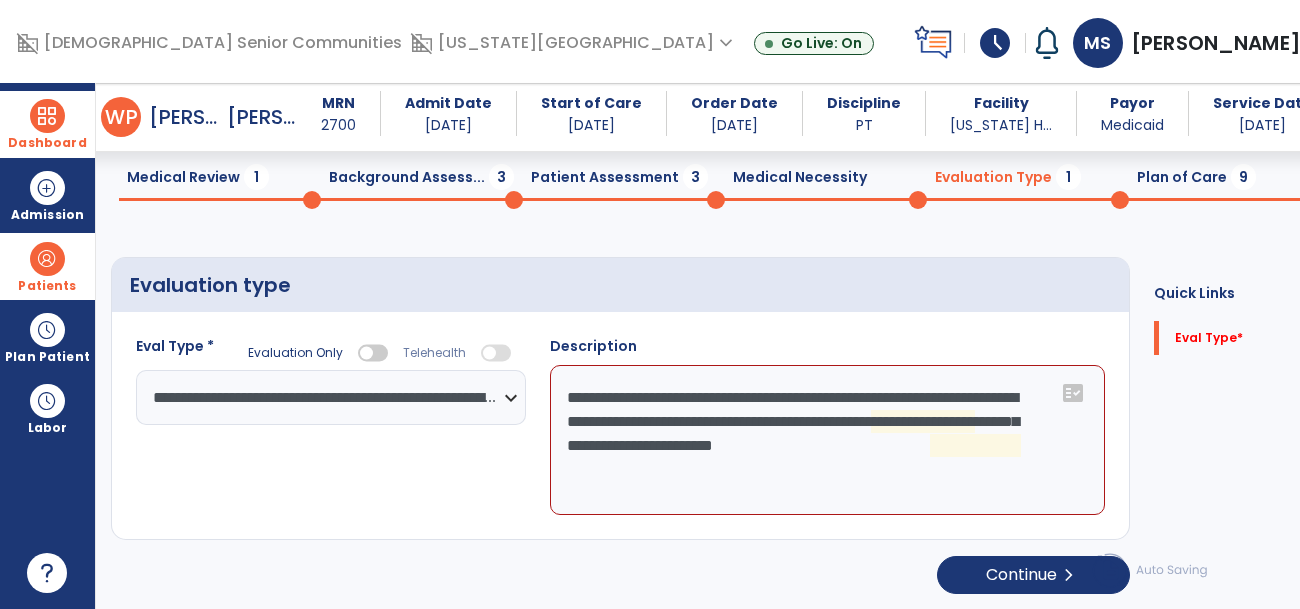 click on "**********" 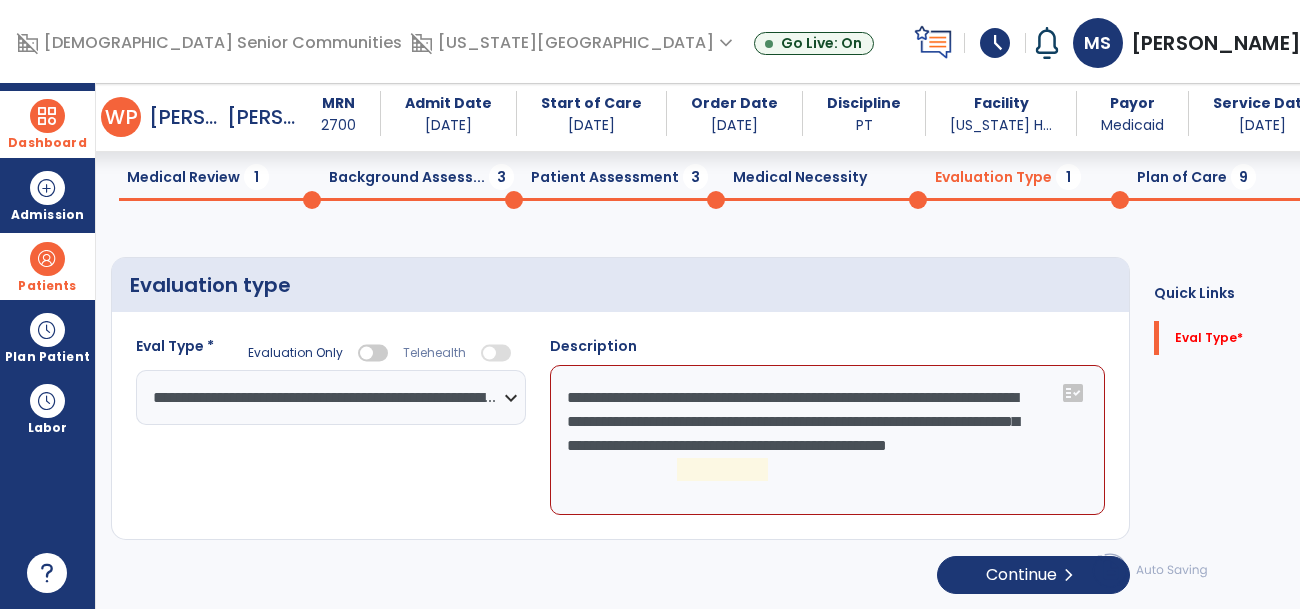 click on "**********" 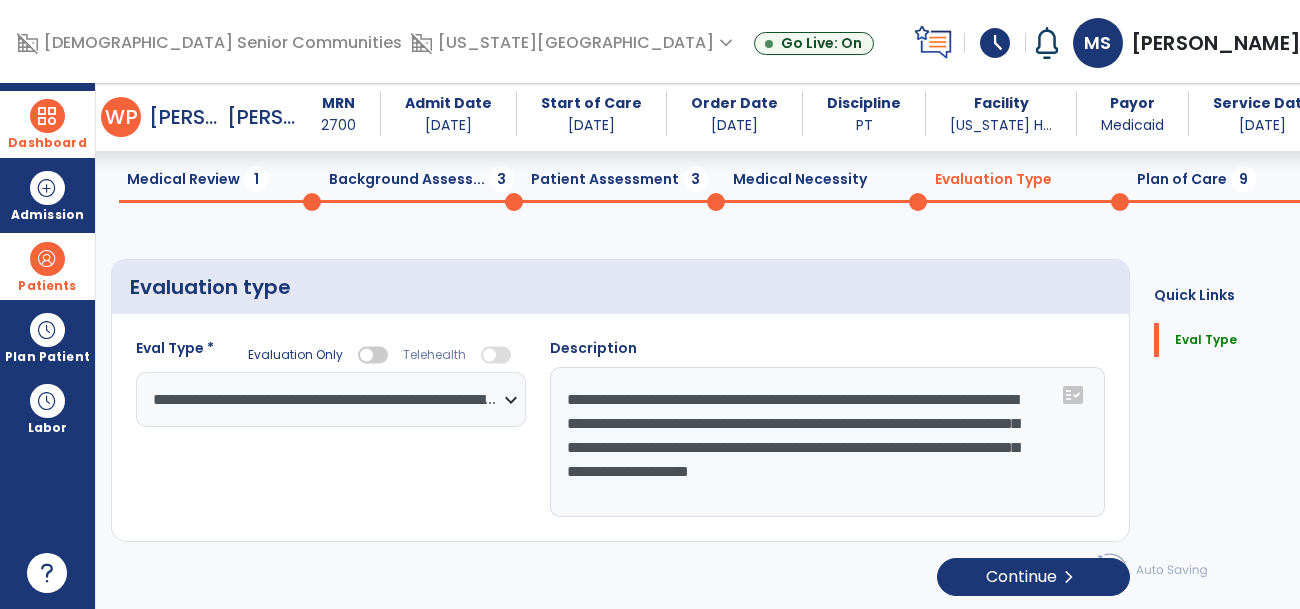 scroll, scrollTop: 71, scrollLeft: 0, axis: vertical 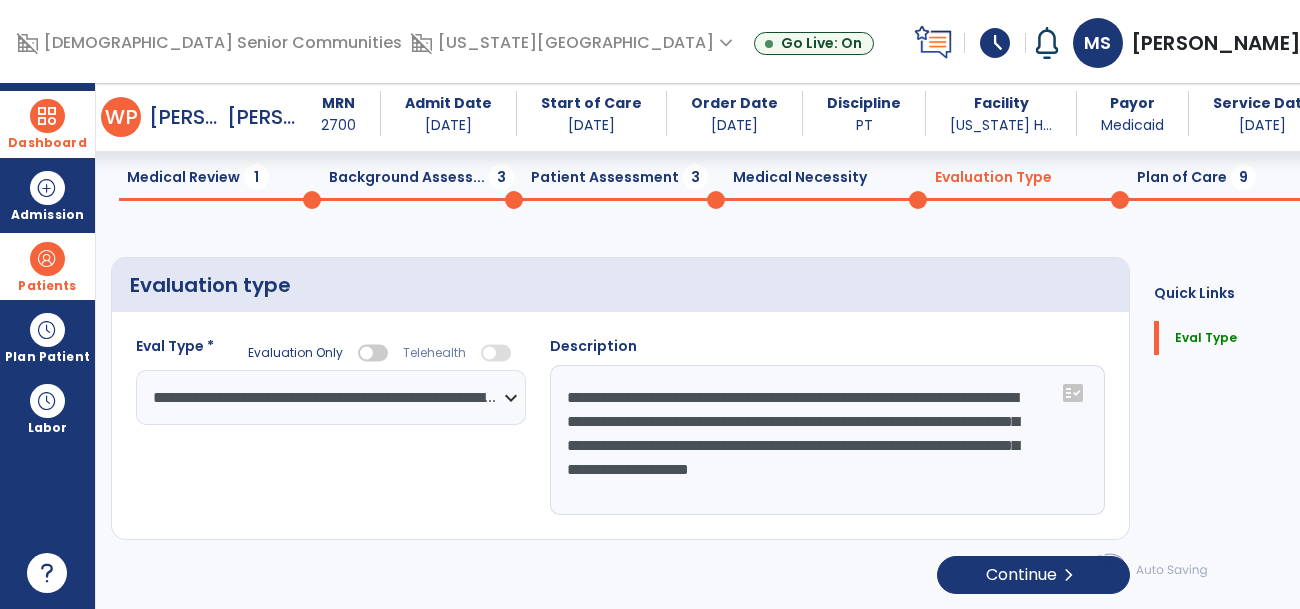 type on "**********" 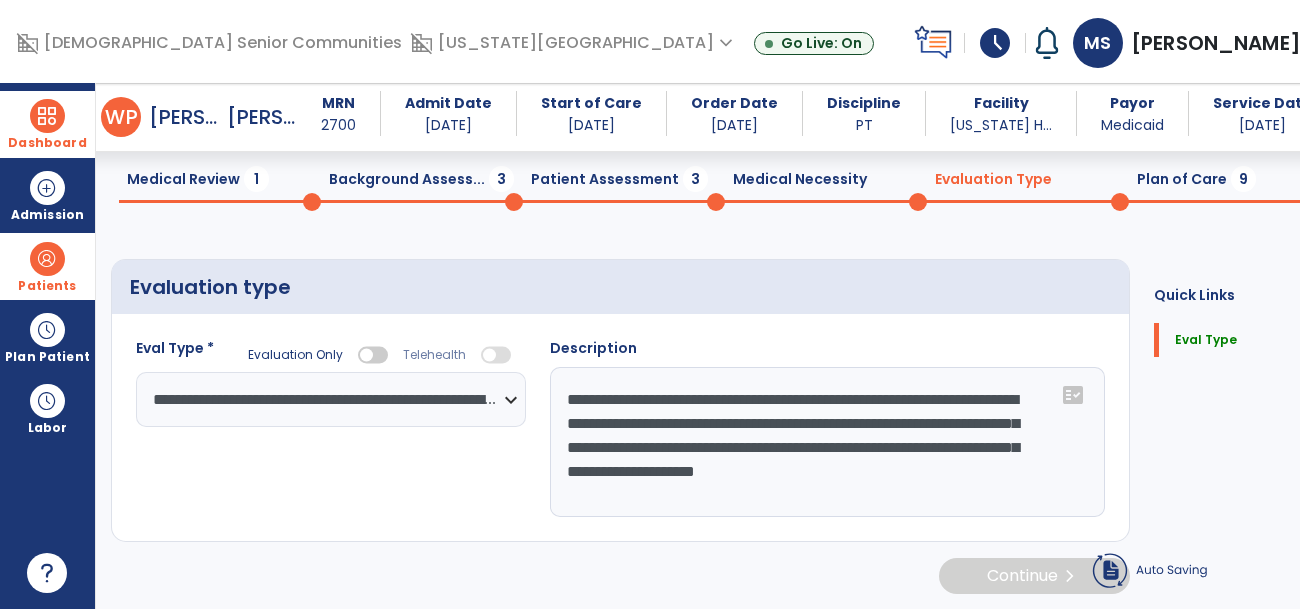 scroll, scrollTop: 71, scrollLeft: 0, axis: vertical 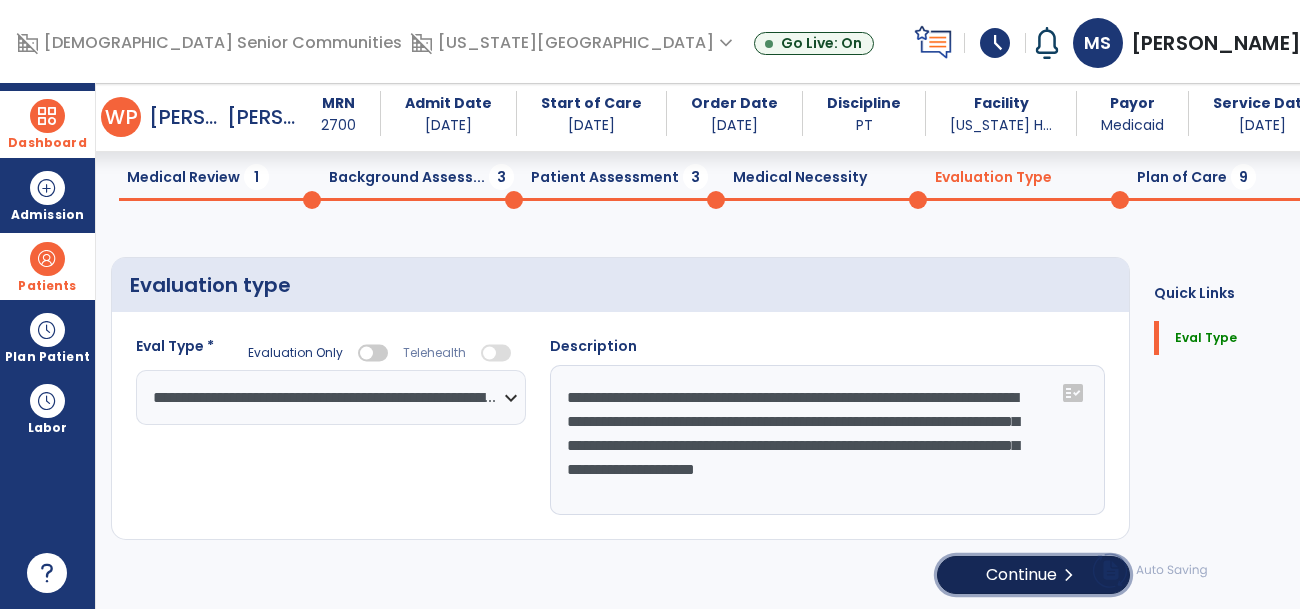 click on "Continue  chevron_right" 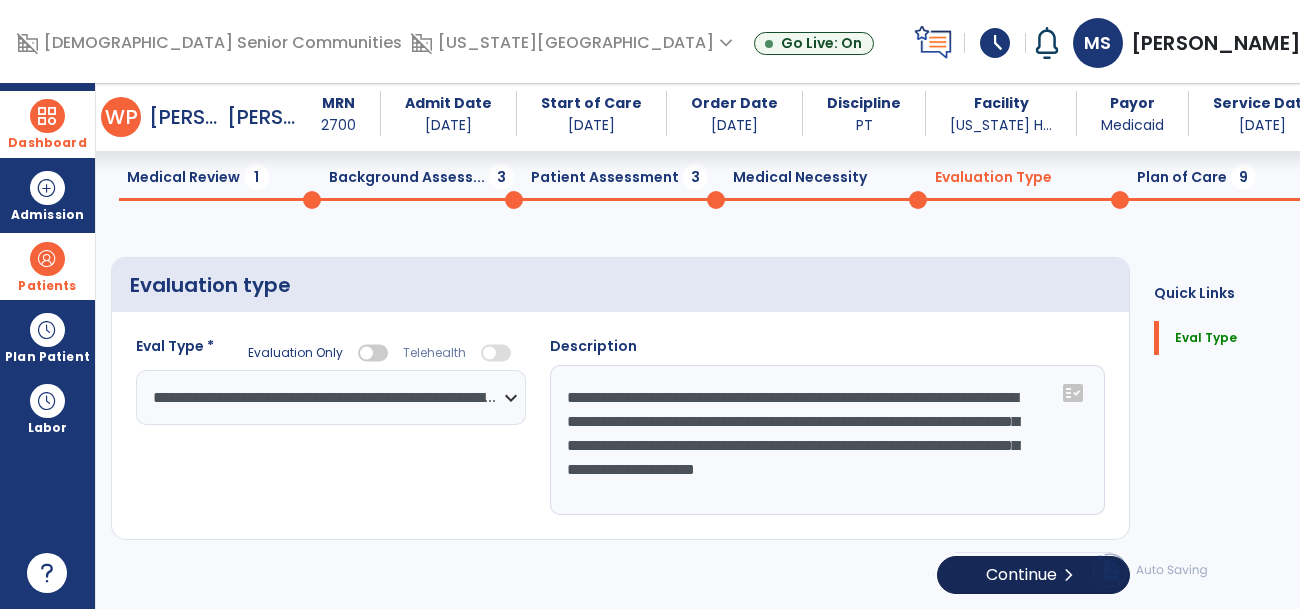 select on "*****" 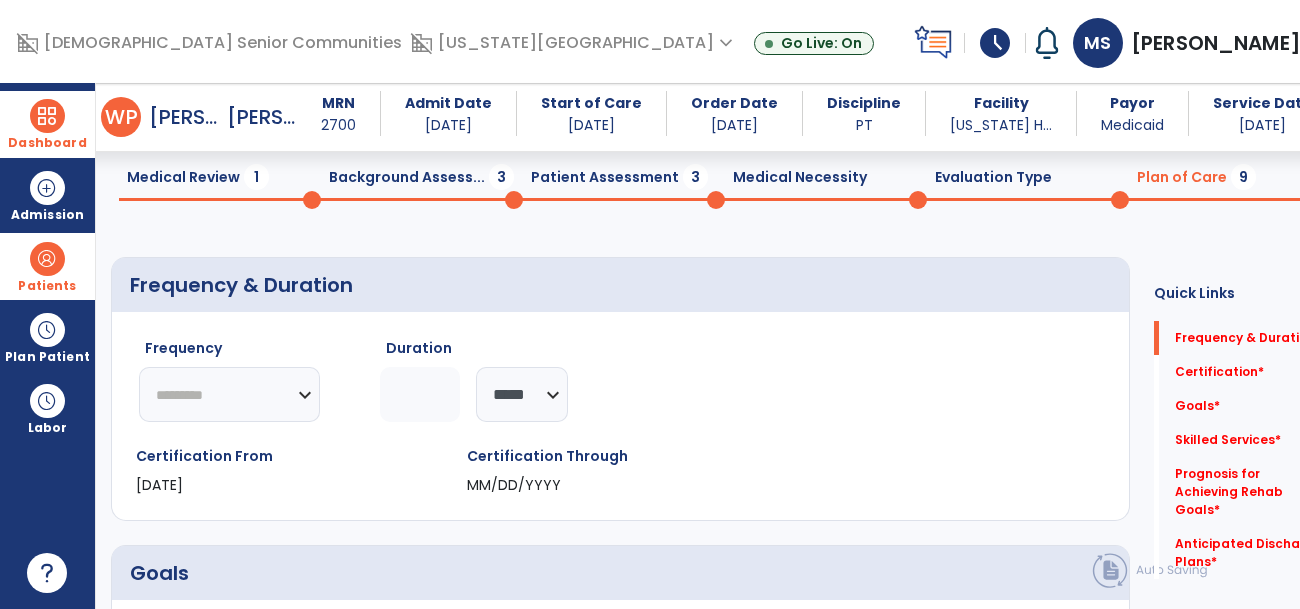 click on "********* ** ** ** ** ** ** **" 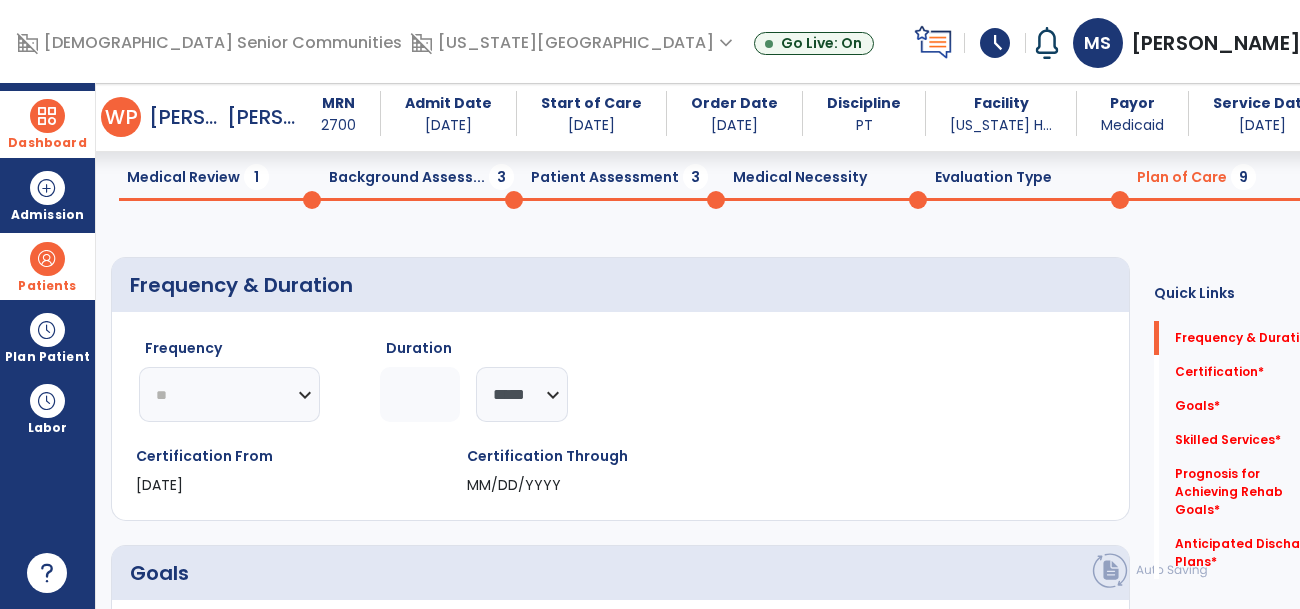 click on "********* ** ** ** ** ** ** **" 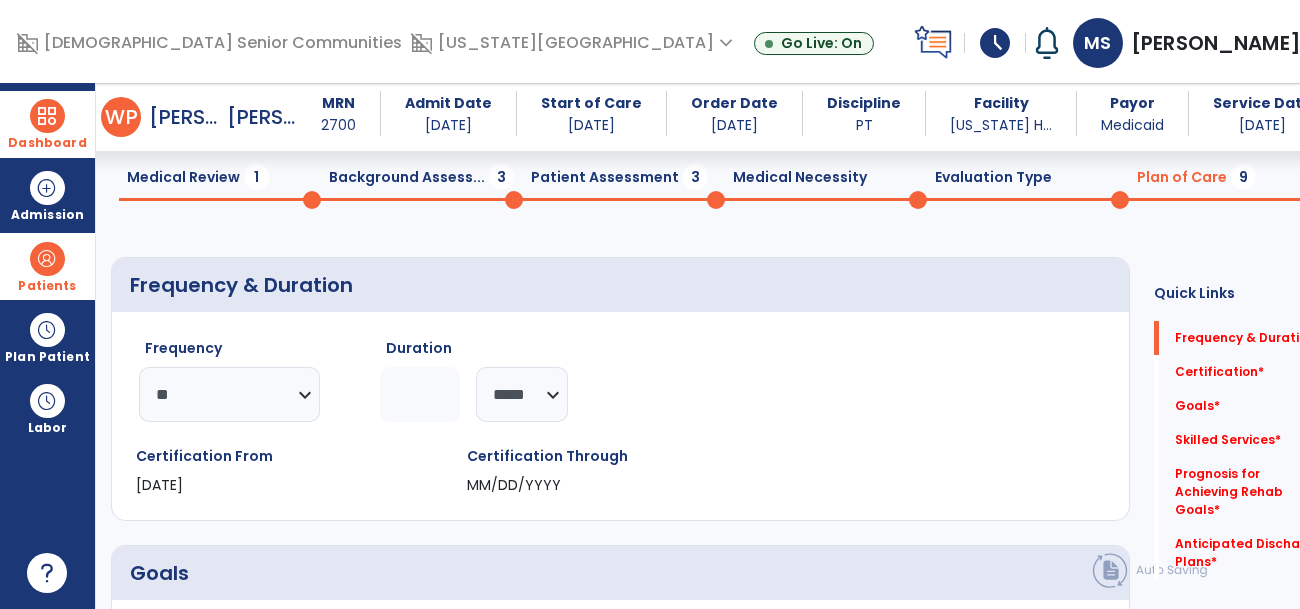 click 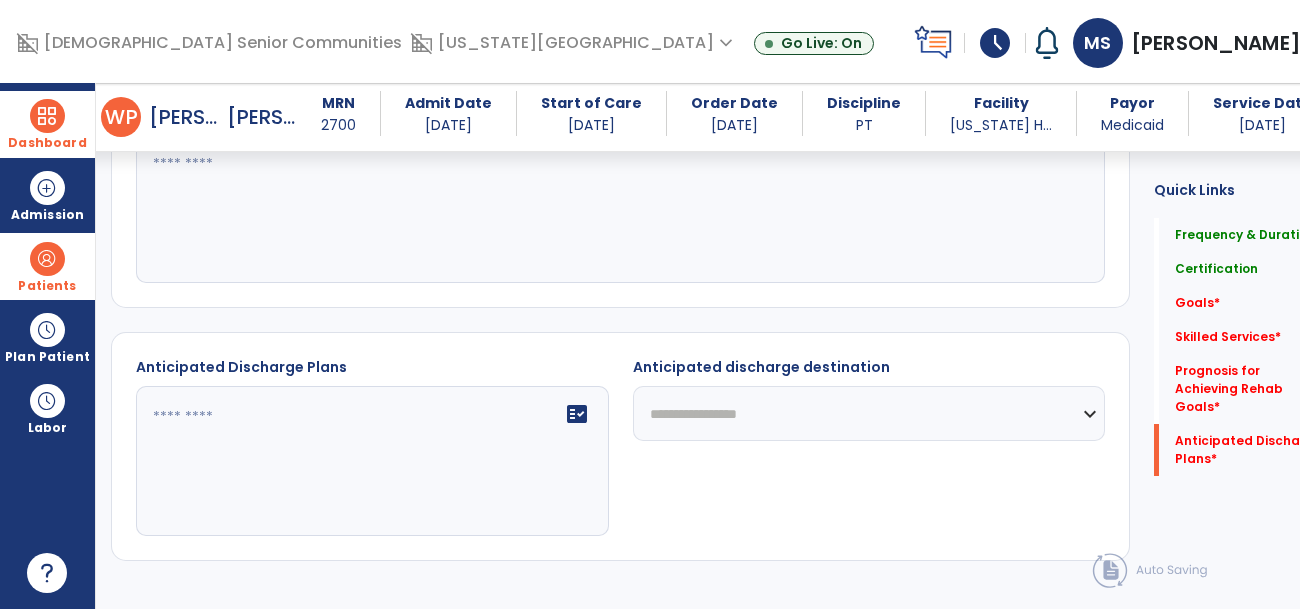 scroll, scrollTop: 1057, scrollLeft: 0, axis: vertical 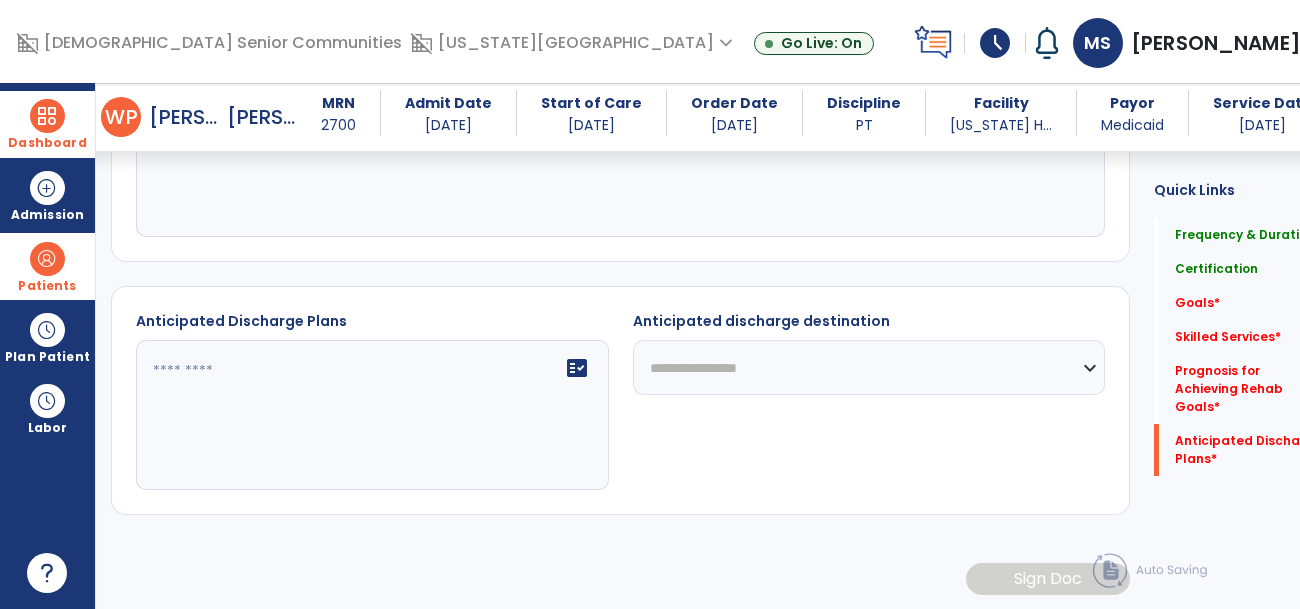 type on "*" 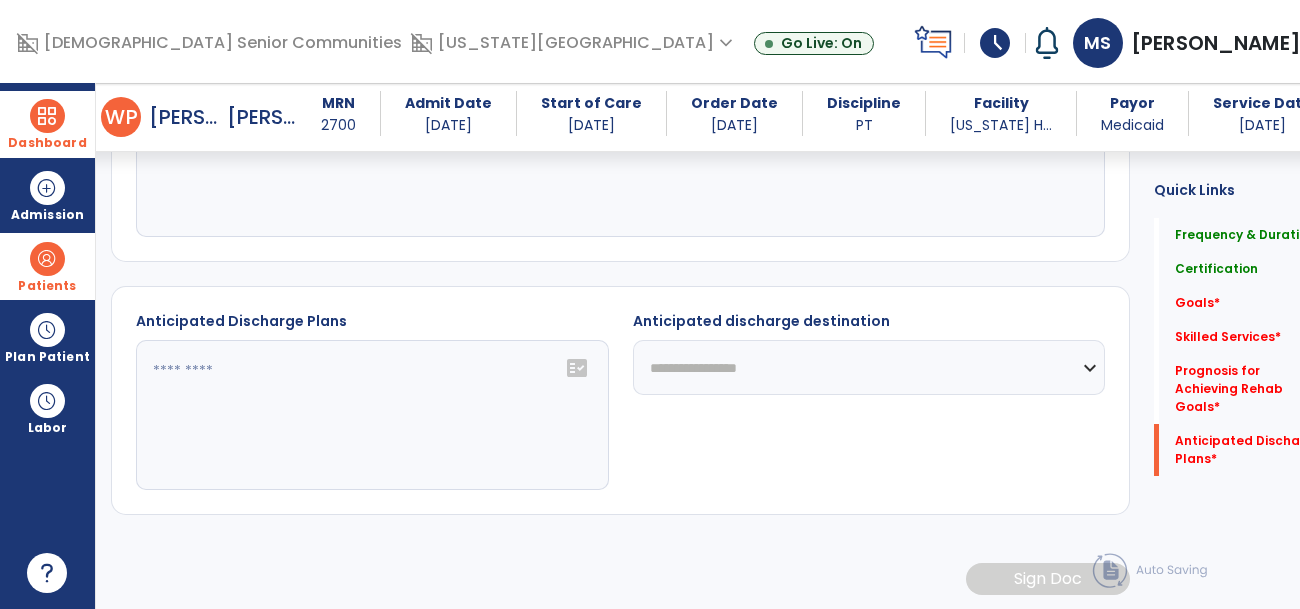 click on "fact_check" 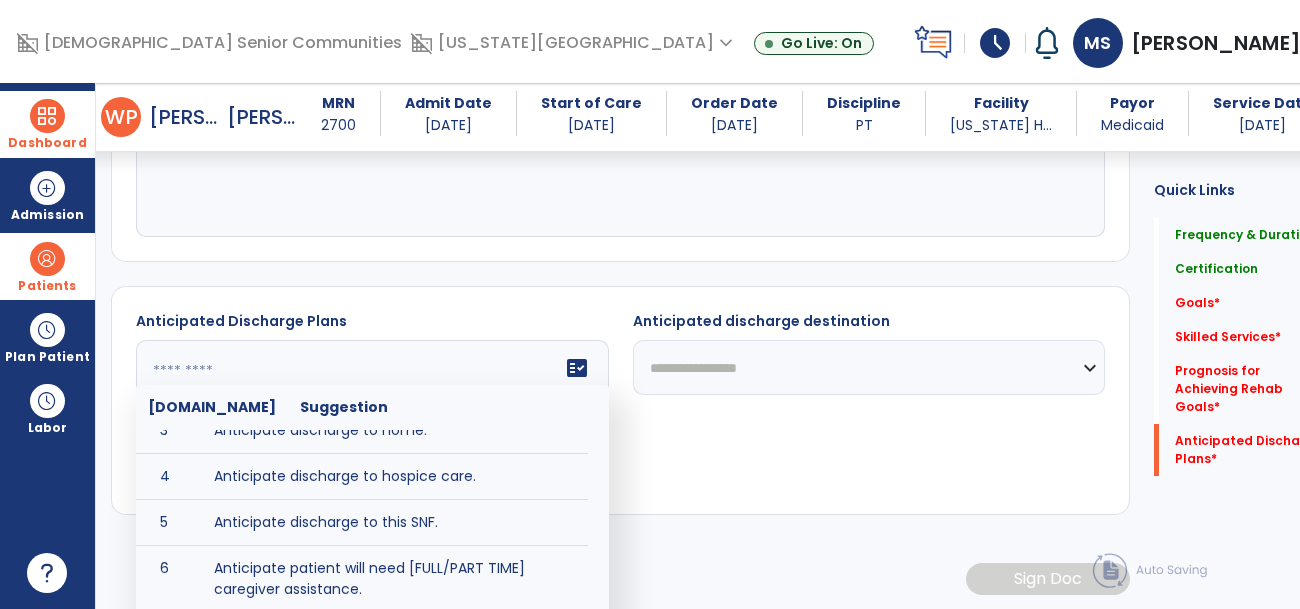scroll, scrollTop: 124, scrollLeft: 0, axis: vertical 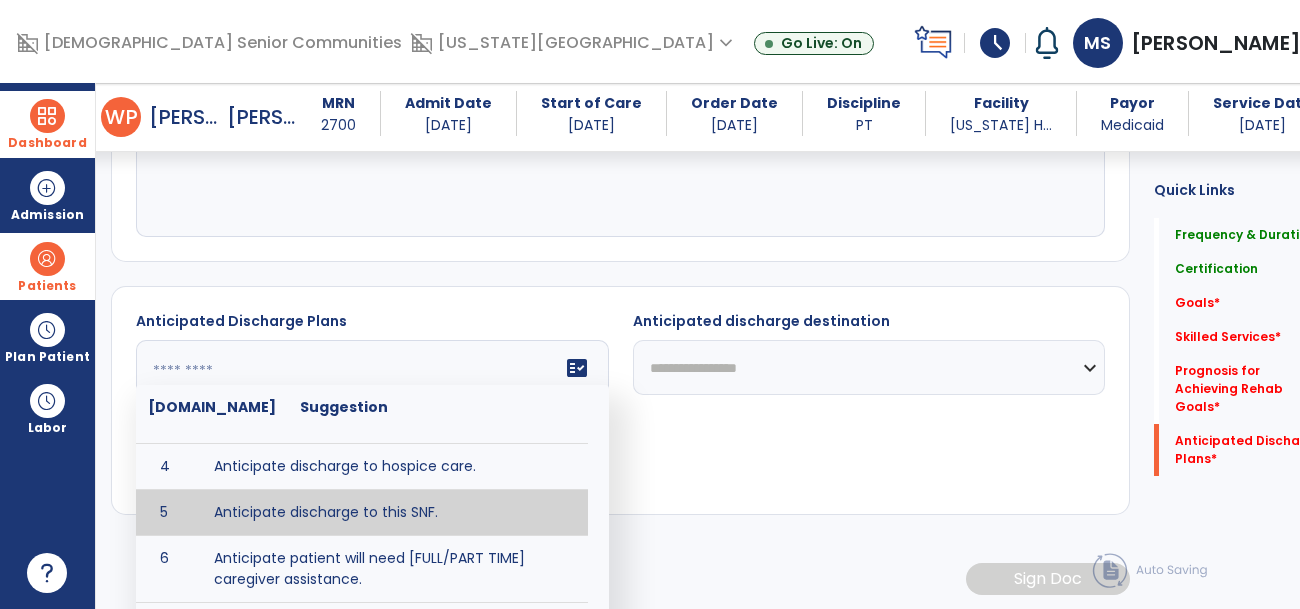 type on "**********" 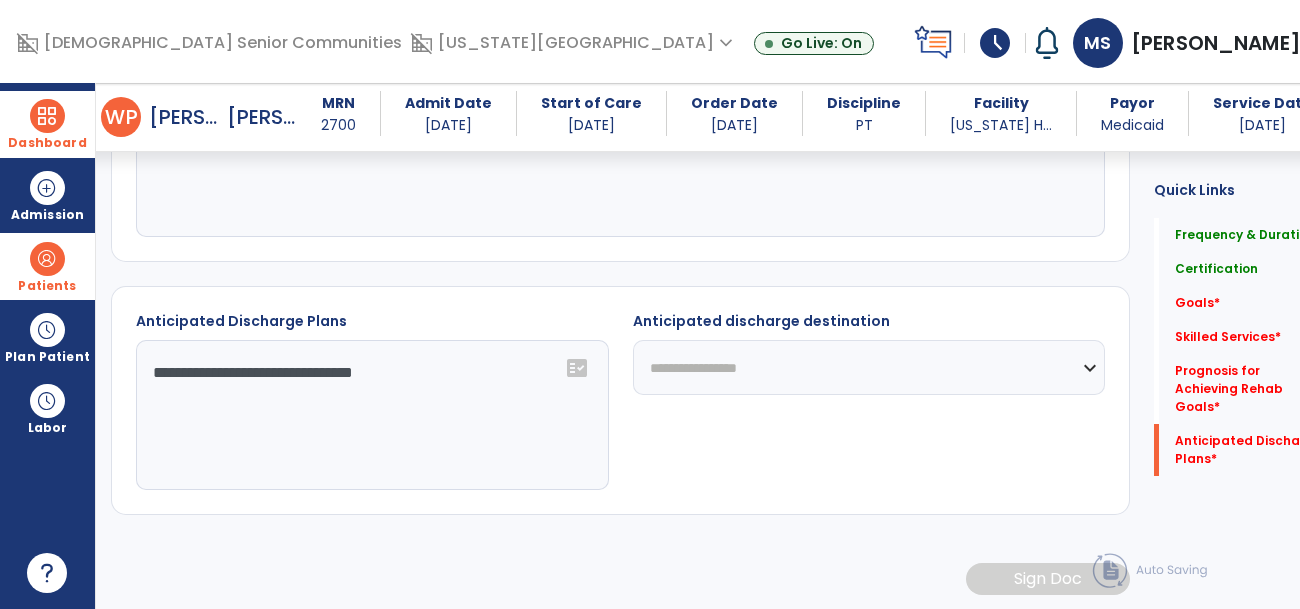 click on "**********" 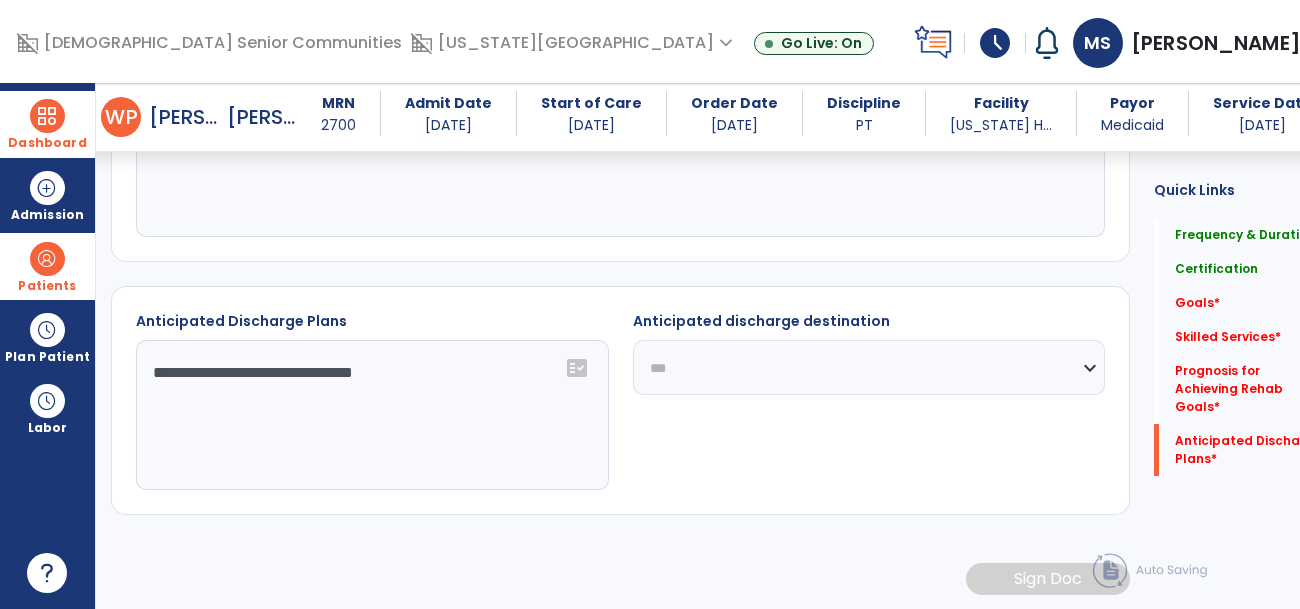 click on "**********" 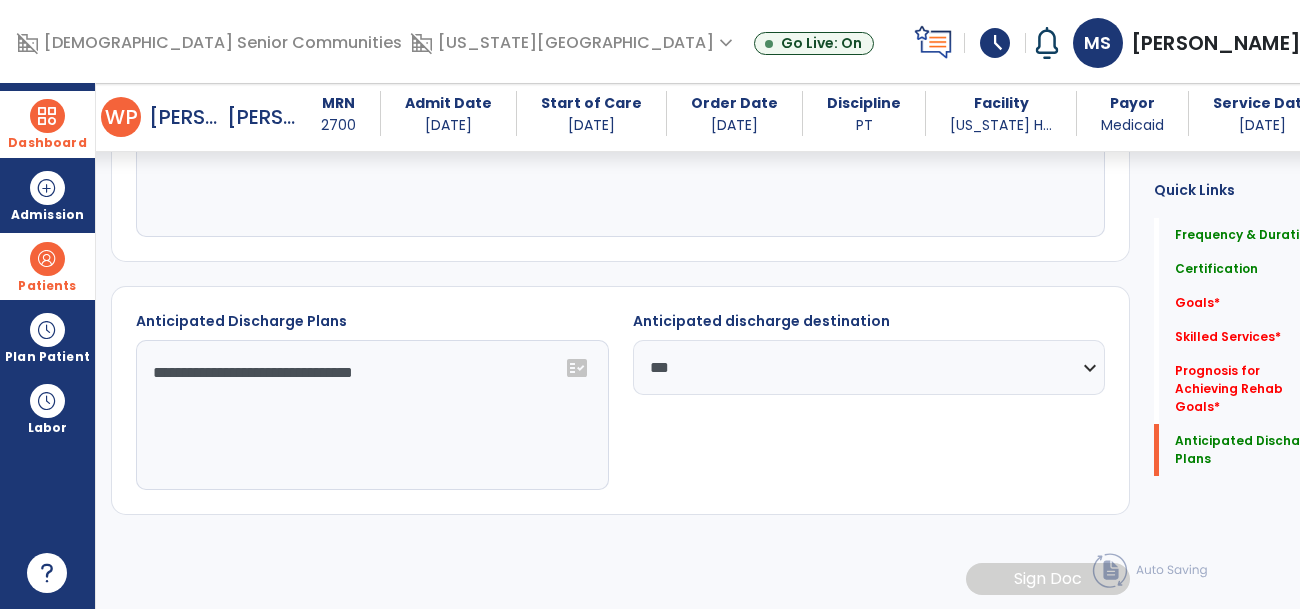 scroll, scrollTop: 803, scrollLeft: 0, axis: vertical 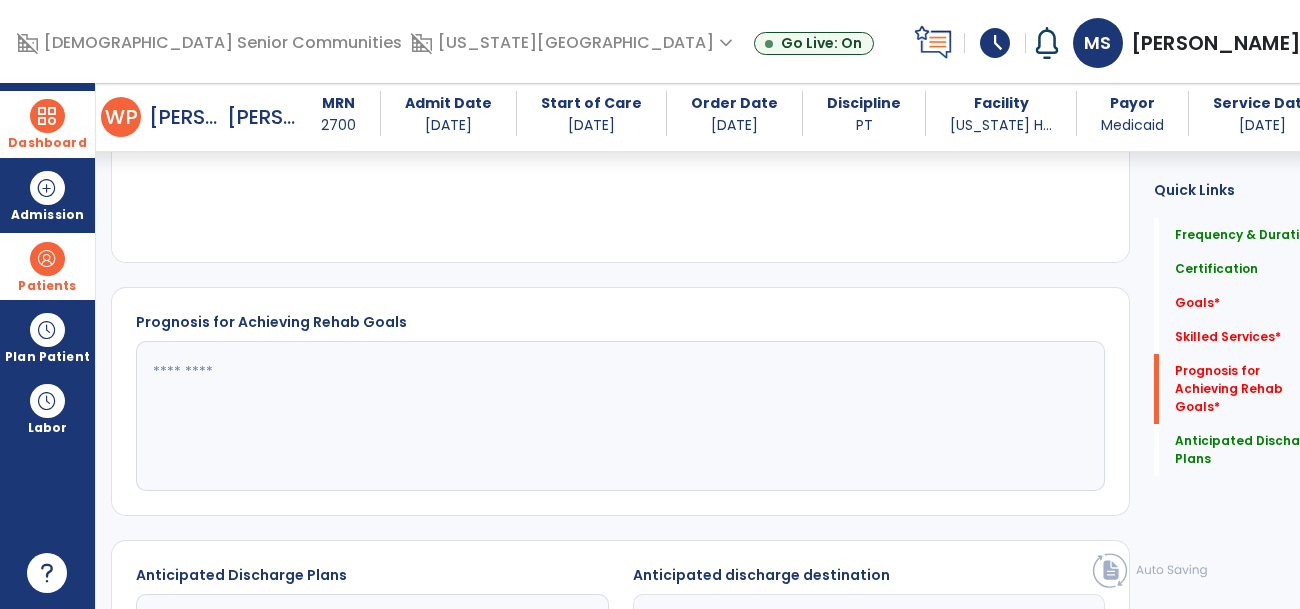 click 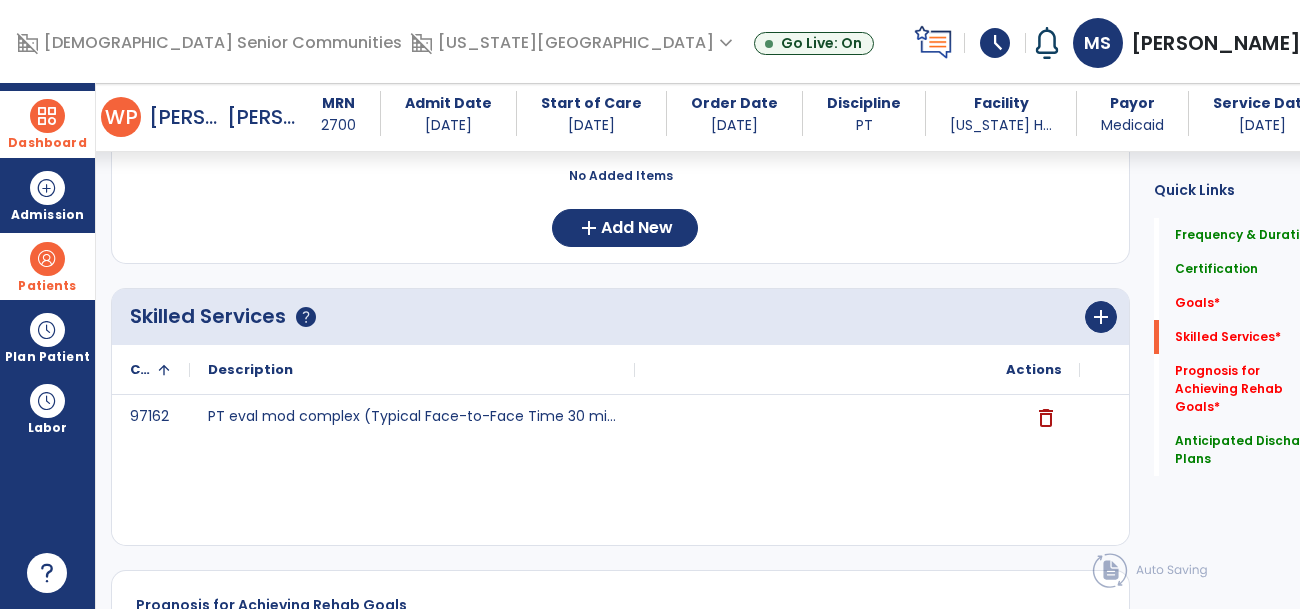 scroll, scrollTop: 519, scrollLeft: 0, axis: vertical 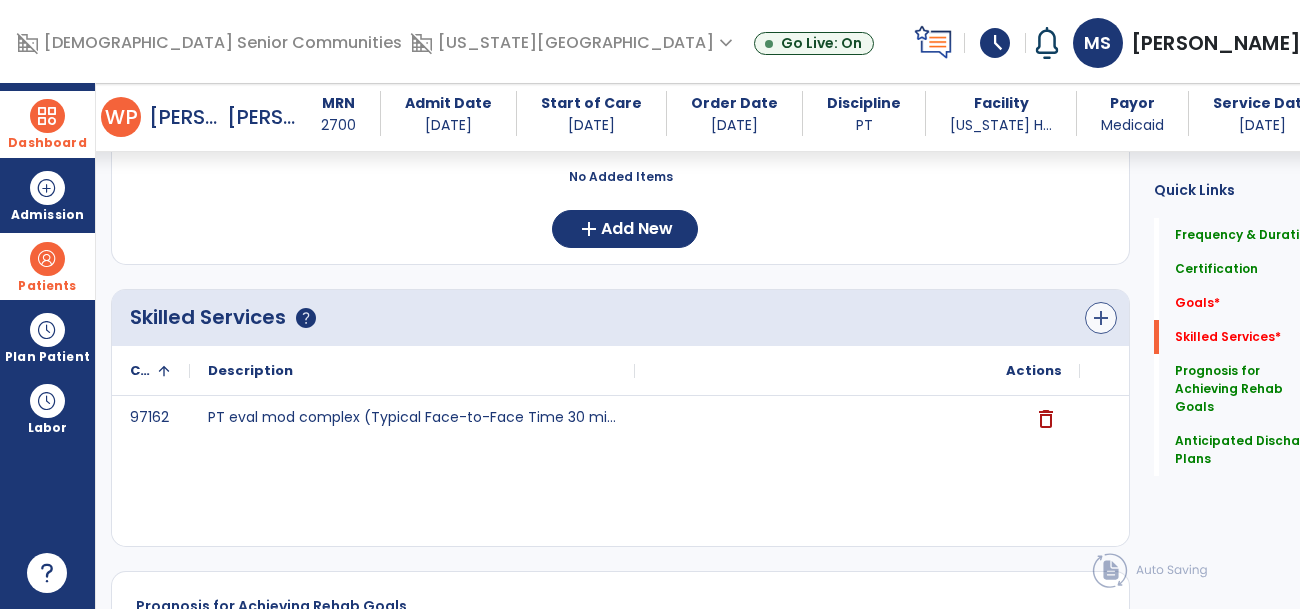 type on "**********" 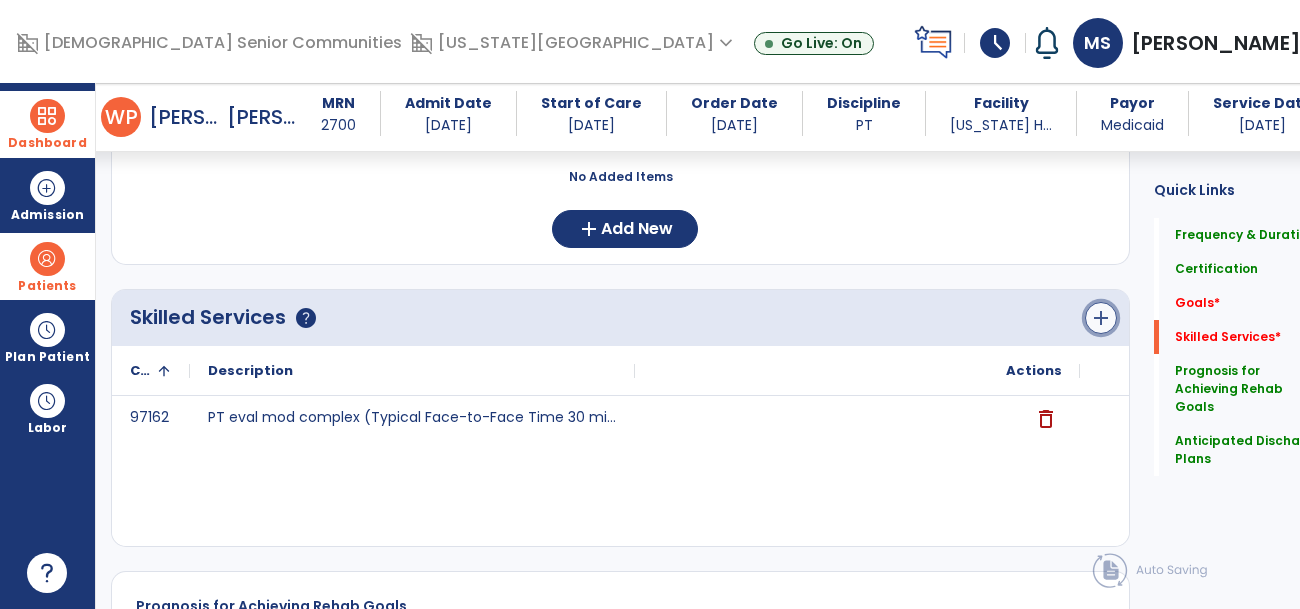 click on "add" 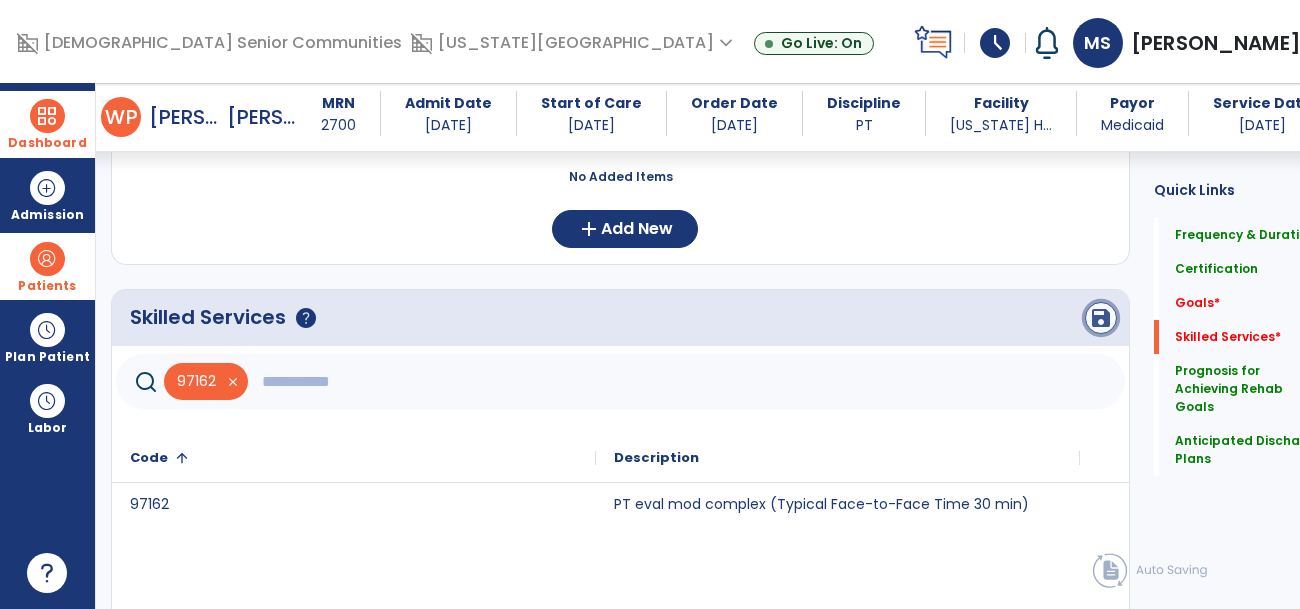 click on "save" 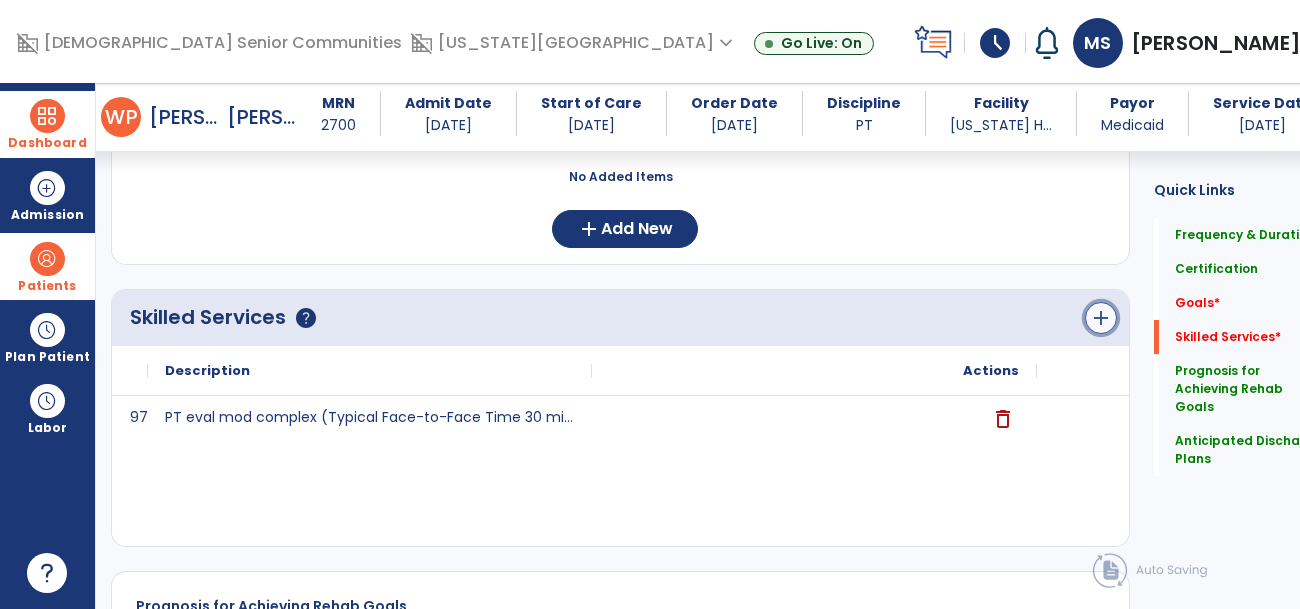 click on "add" 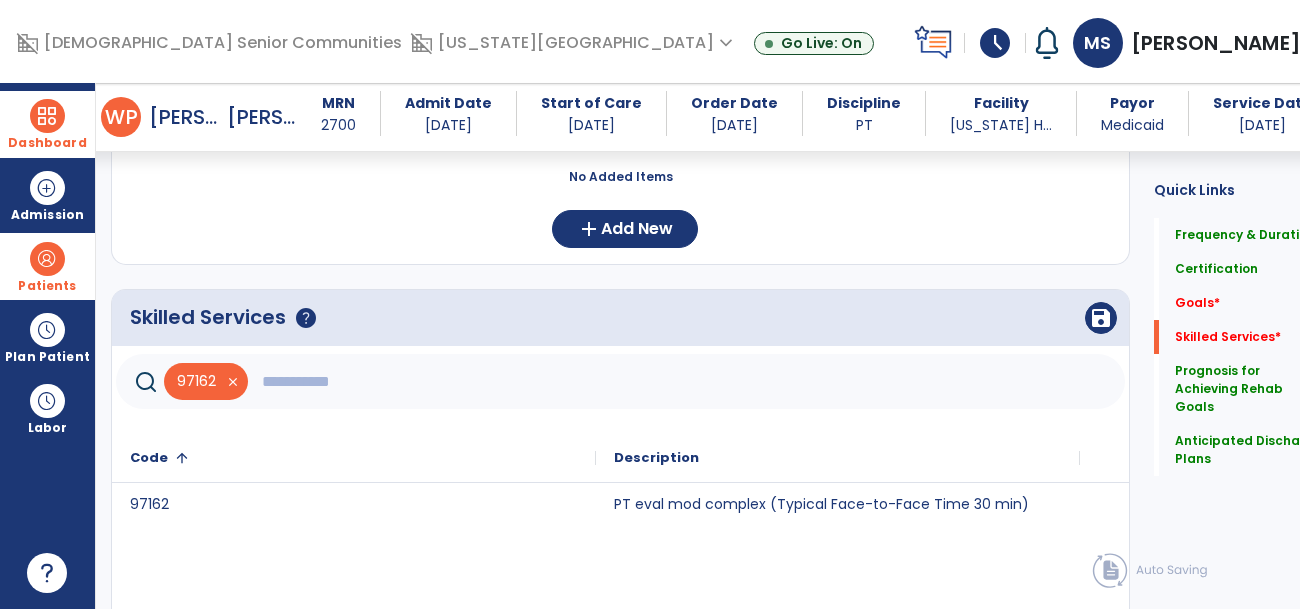 click 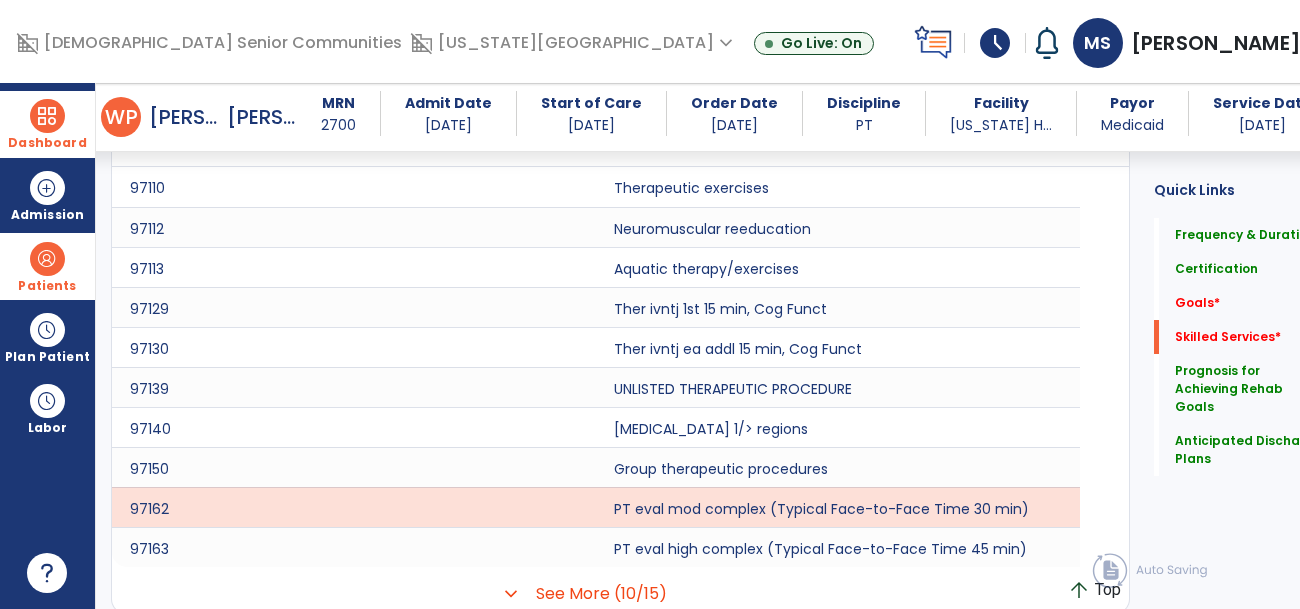 scroll, scrollTop: 838, scrollLeft: 0, axis: vertical 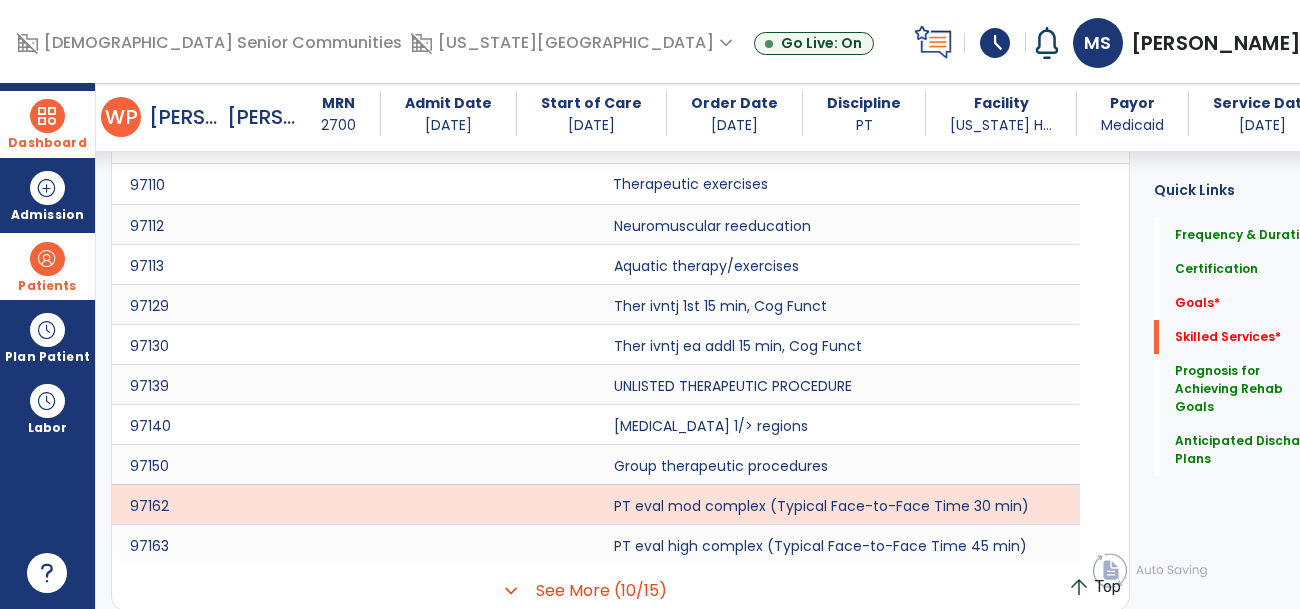 click on "Therapeutic exercises" 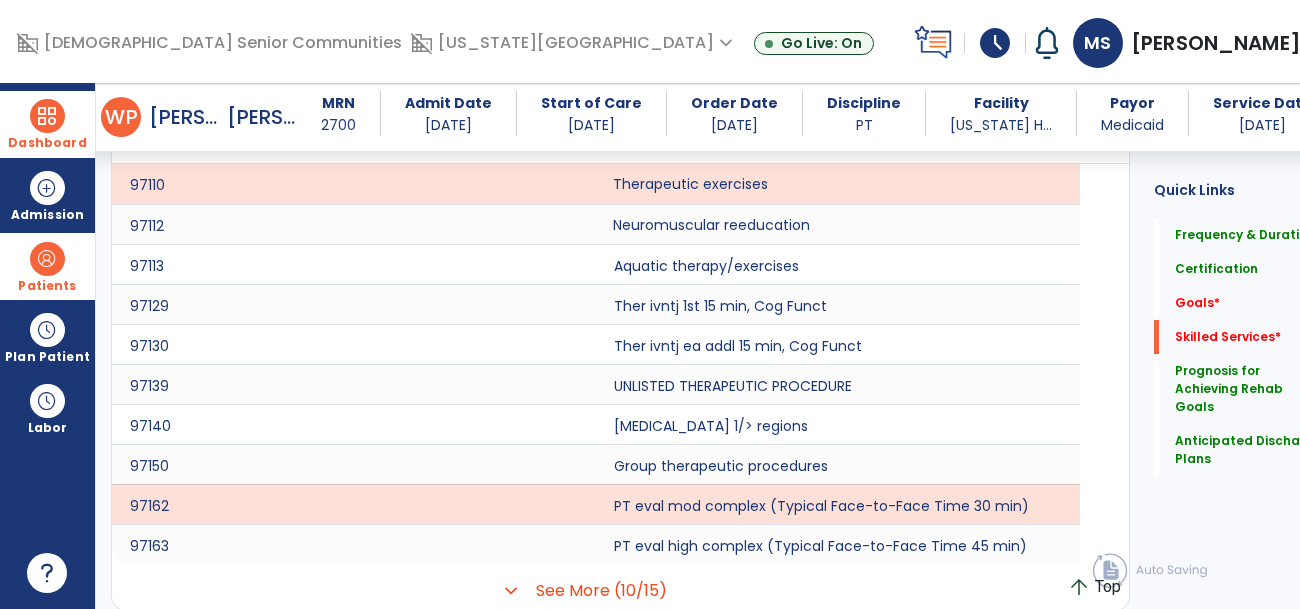 click on "Neuromuscular reeducation" 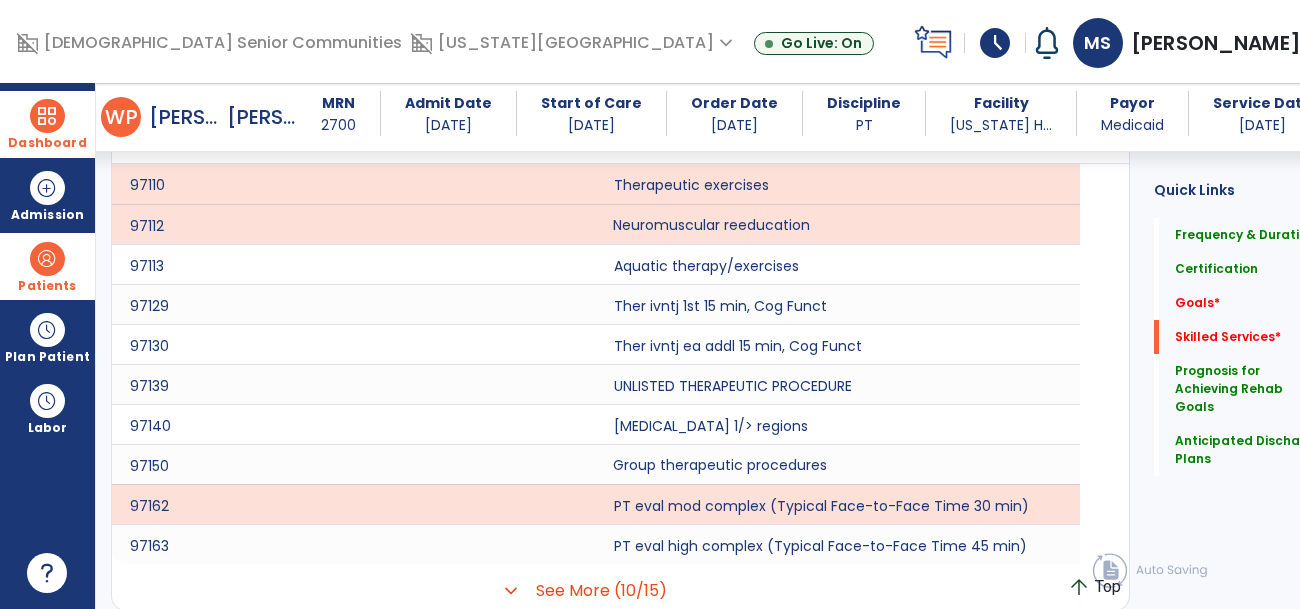 click on "Group therapeutic procedures" 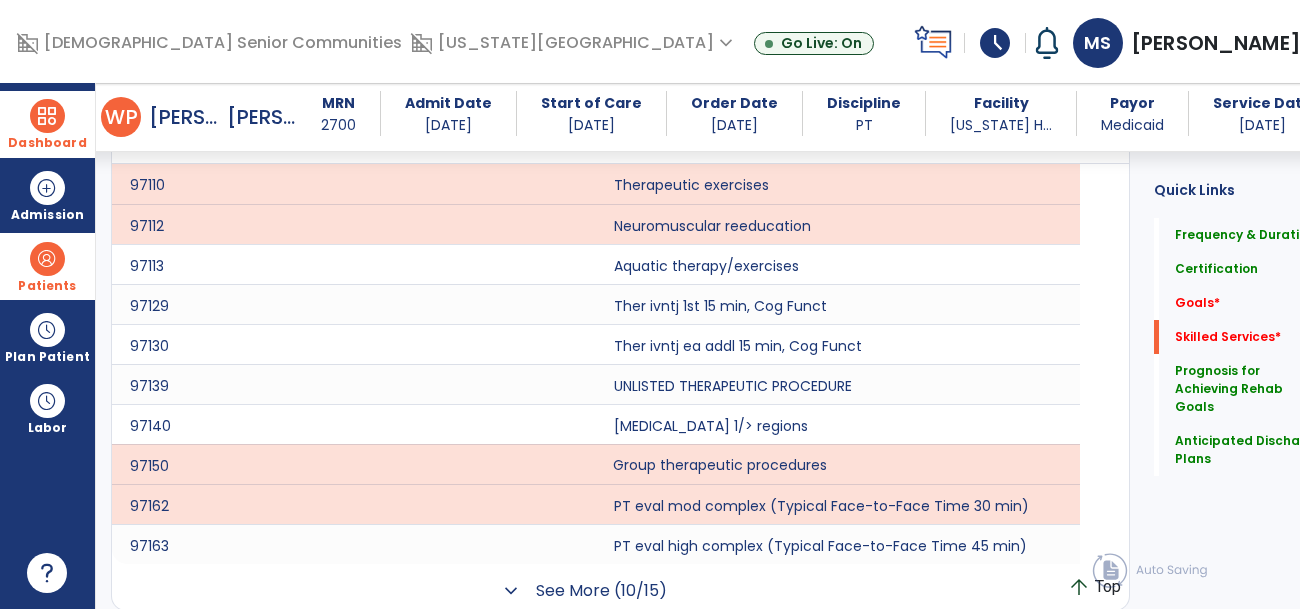 click on "See More (10/15)" 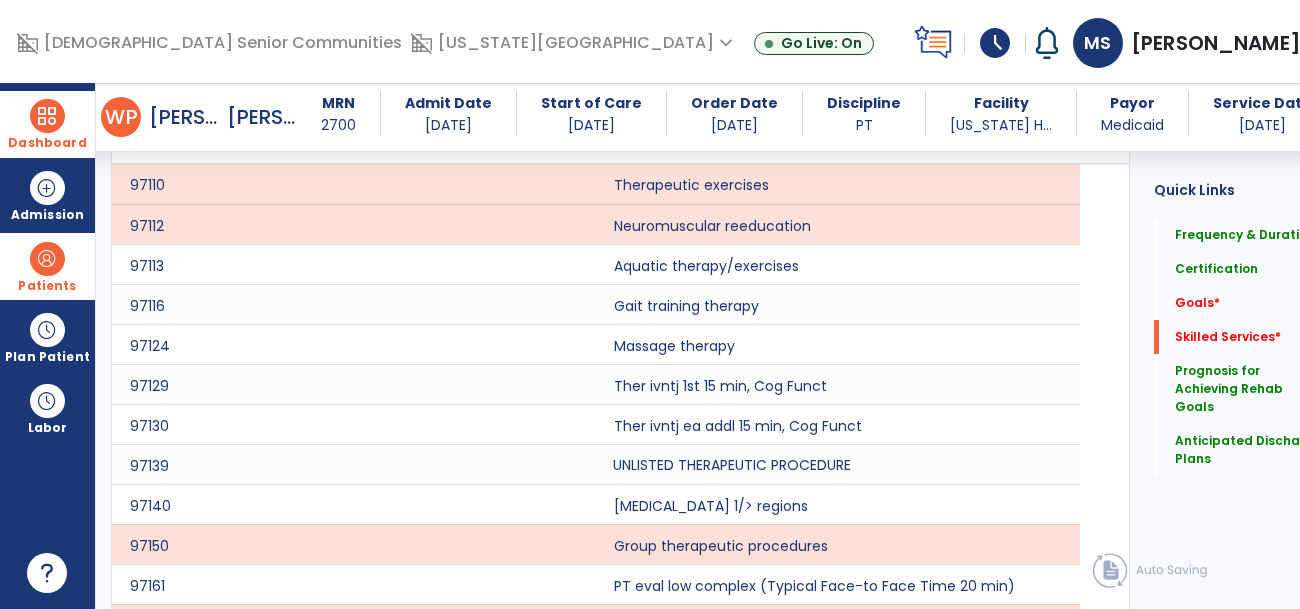 scroll, scrollTop: 854, scrollLeft: 0, axis: vertical 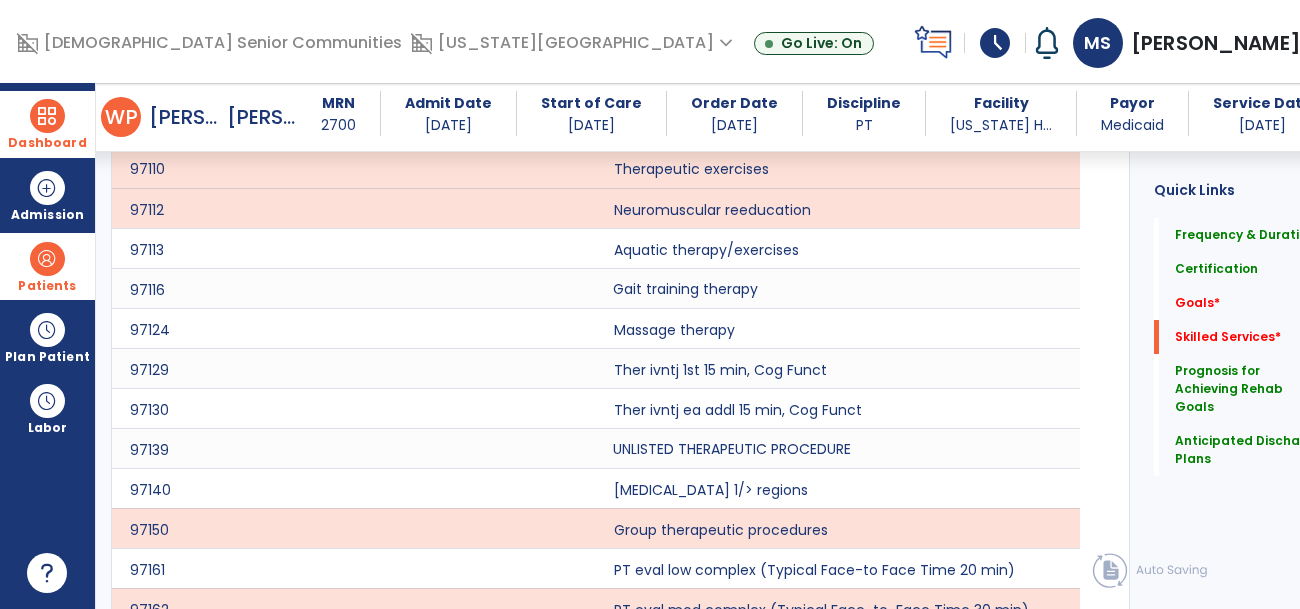 click on "Gait training therapy" 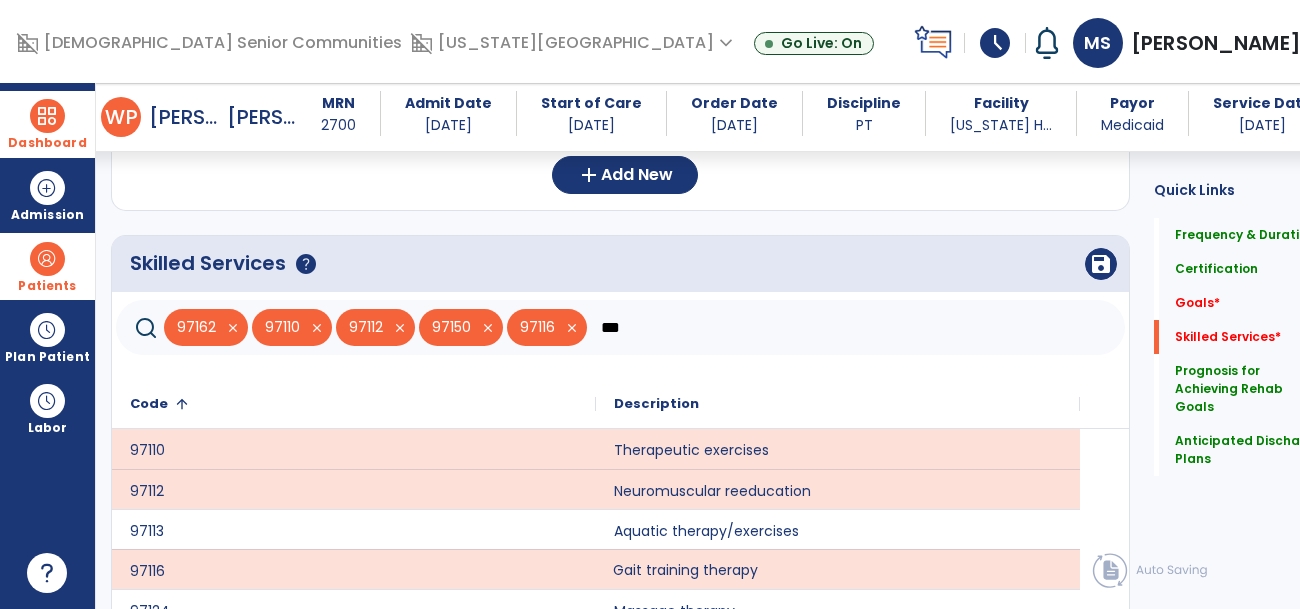 scroll, scrollTop: 571, scrollLeft: 0, axis: vertical 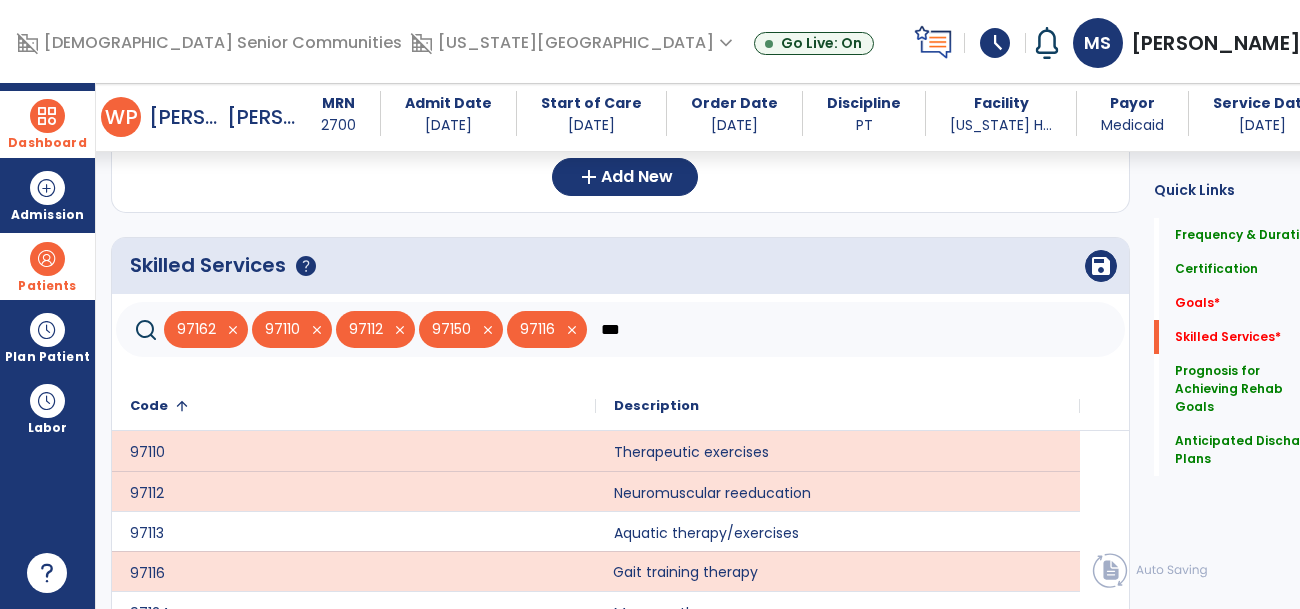 click on "***" 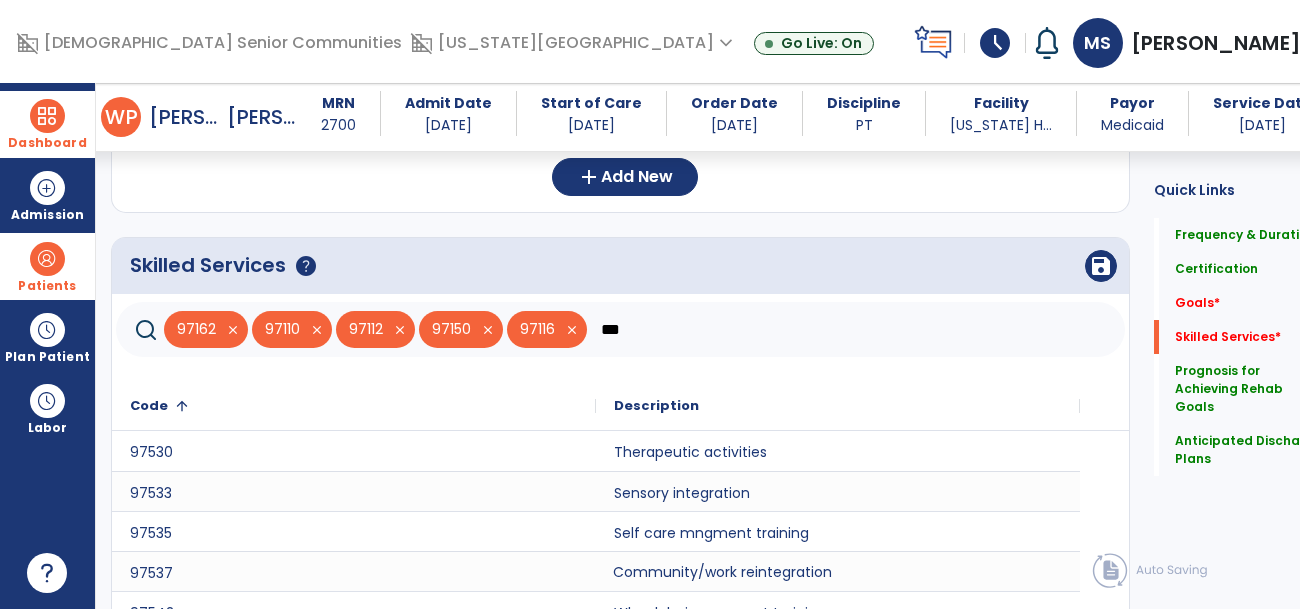 type on "***" 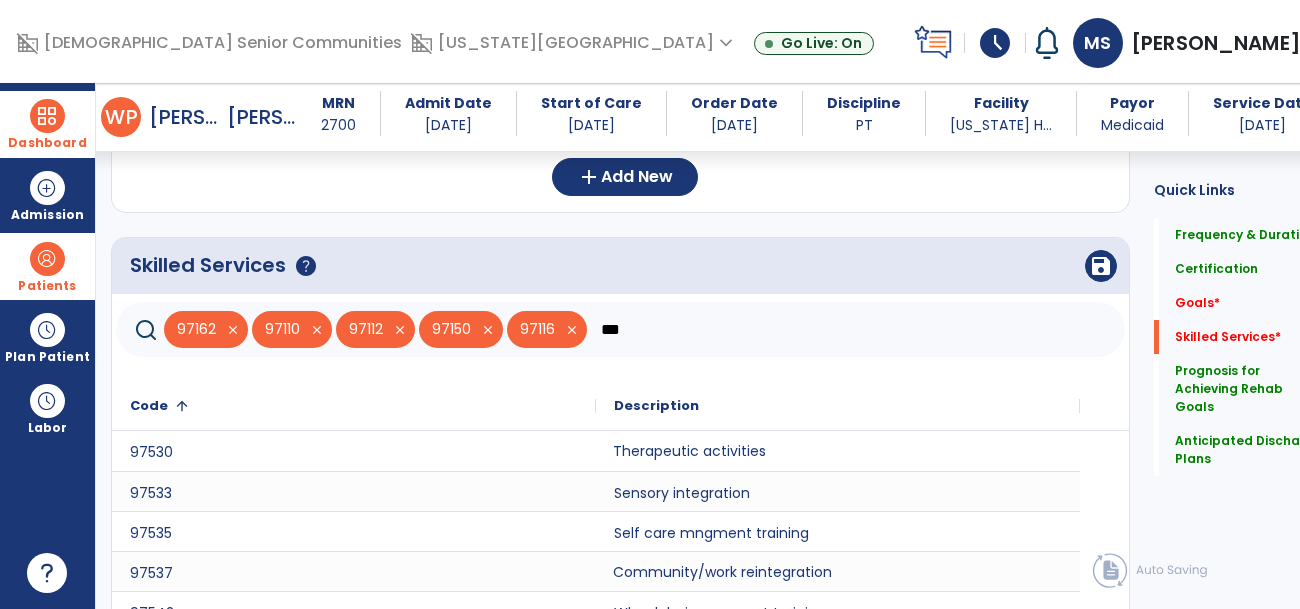 click on "Therapeutic activities" 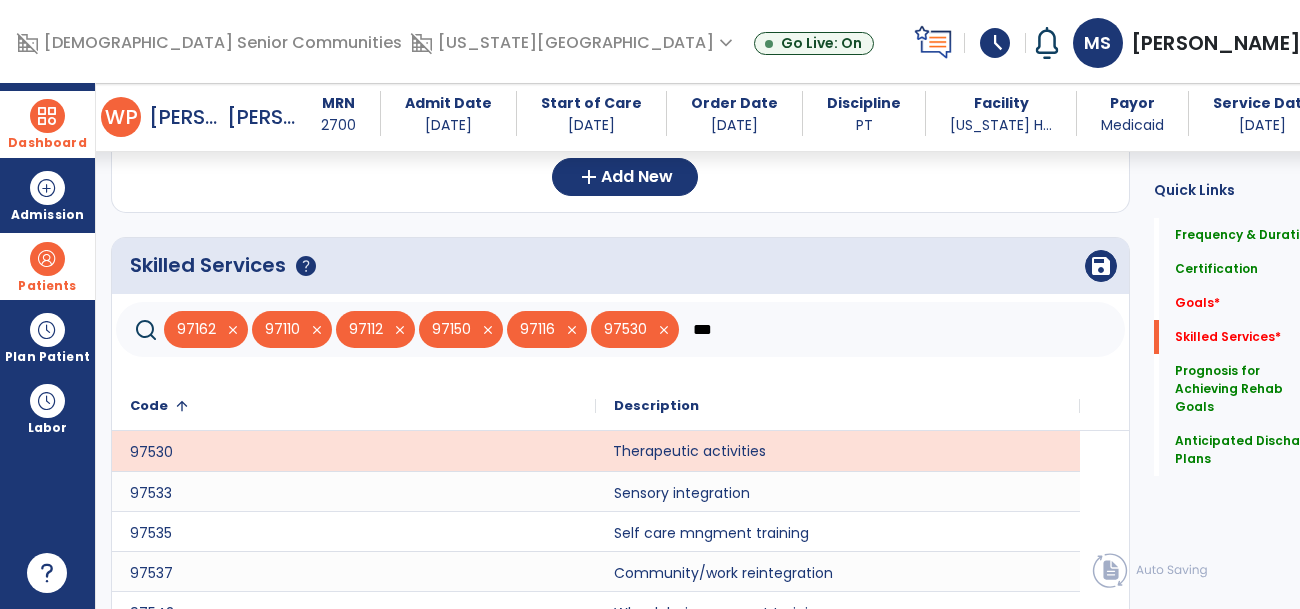 scroll, scrollTop: 709, scrollLeft: 0, axis: vertical 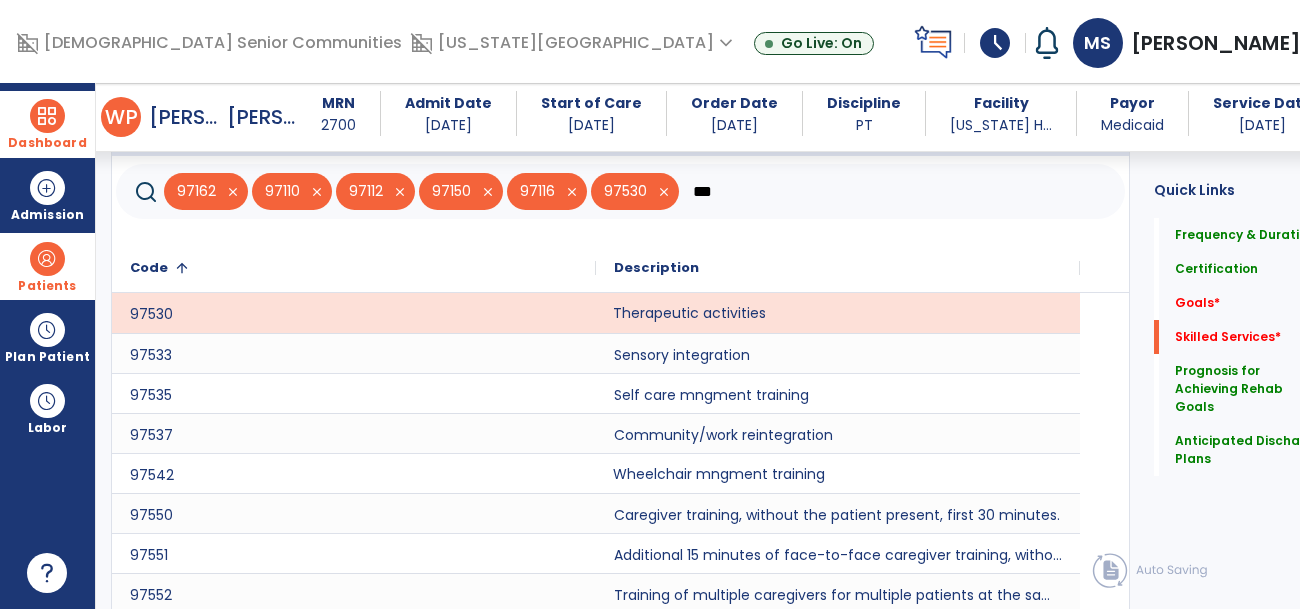 click on "Wheelchair mngment training" 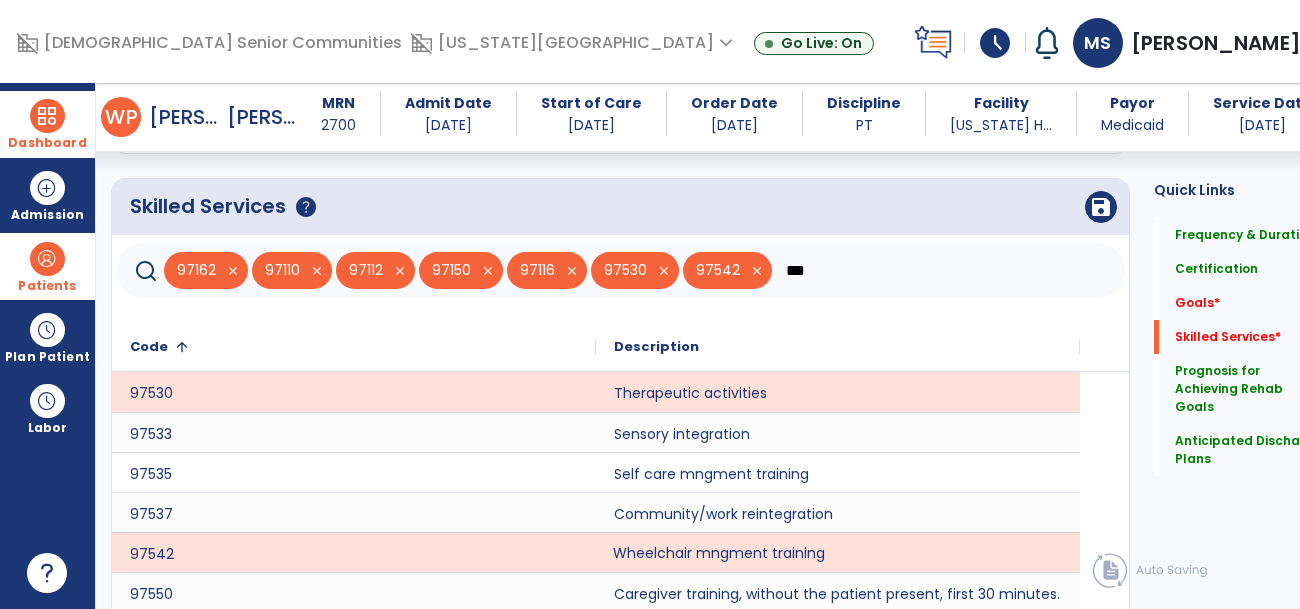 scroll, scrollTop: 619, scrollLeft: 0, axis: vertical 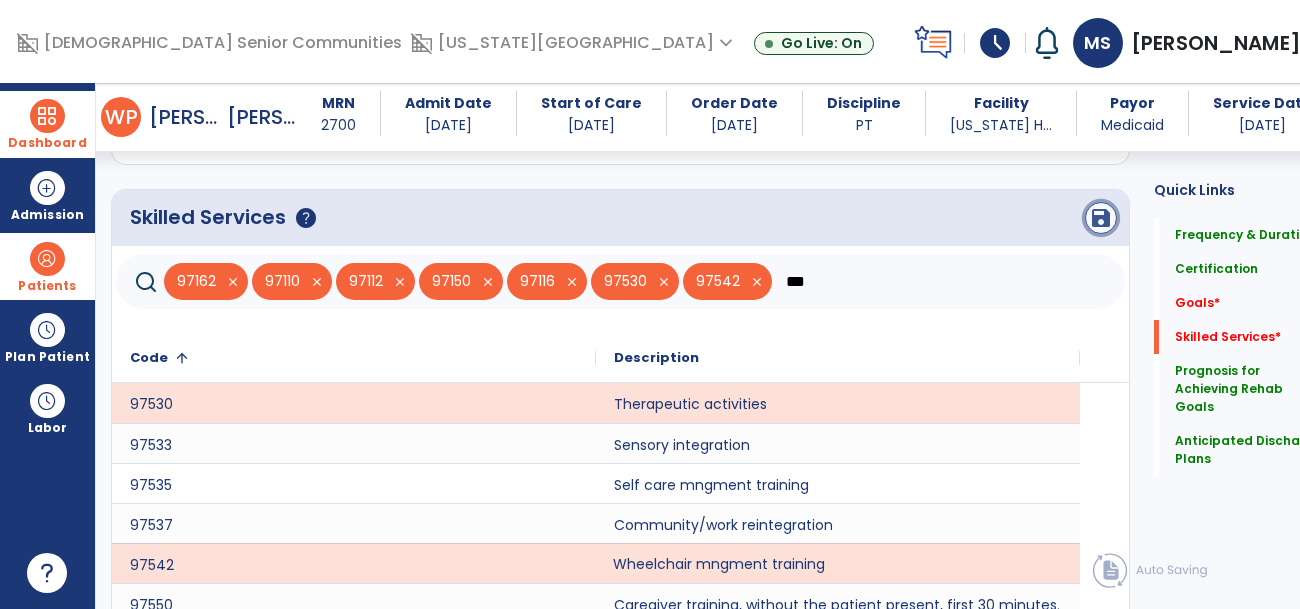 click on "save" 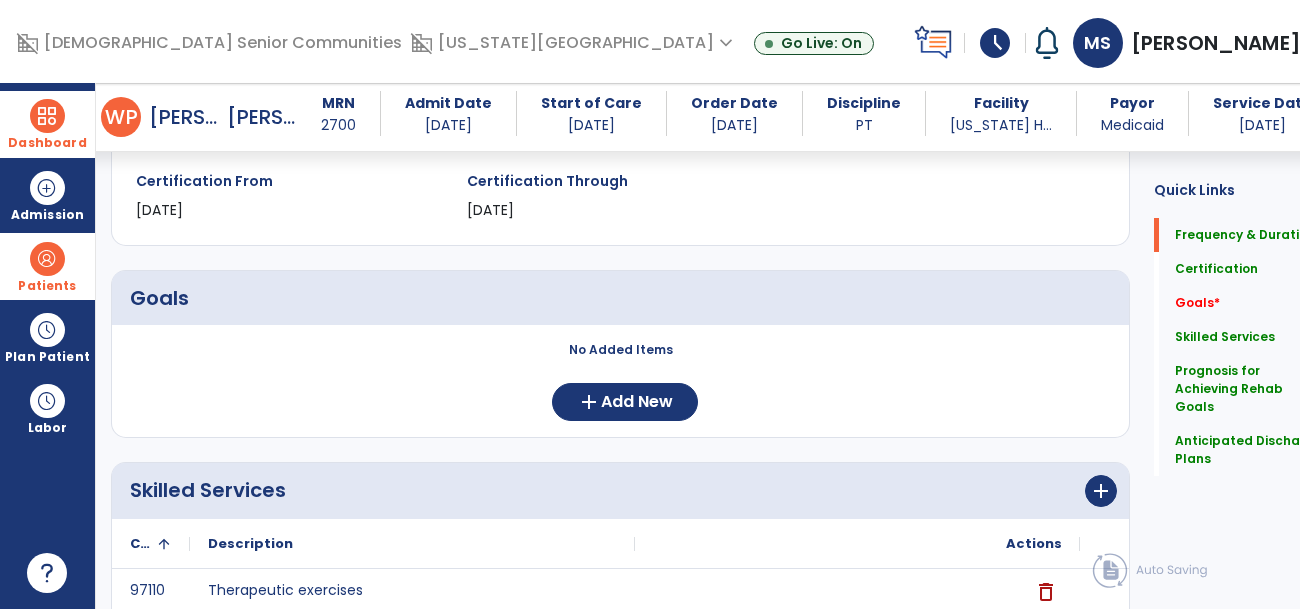 scroll, scrollTop: 0, scrollLeft: 0, axis: both 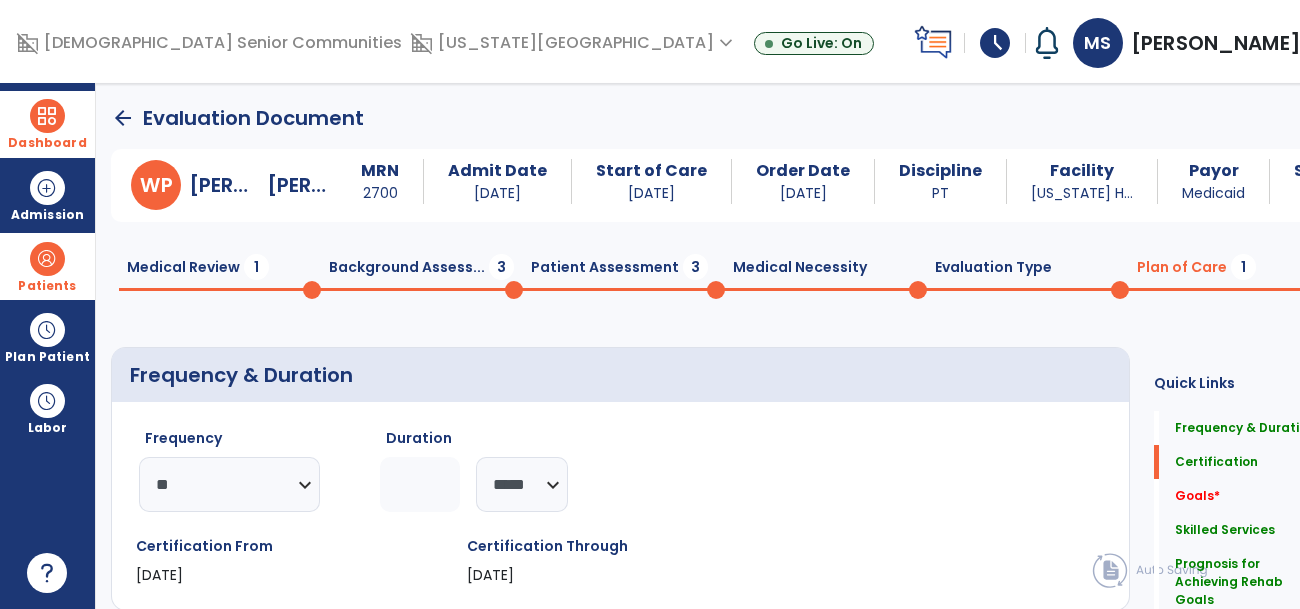 click on "arrow_back" 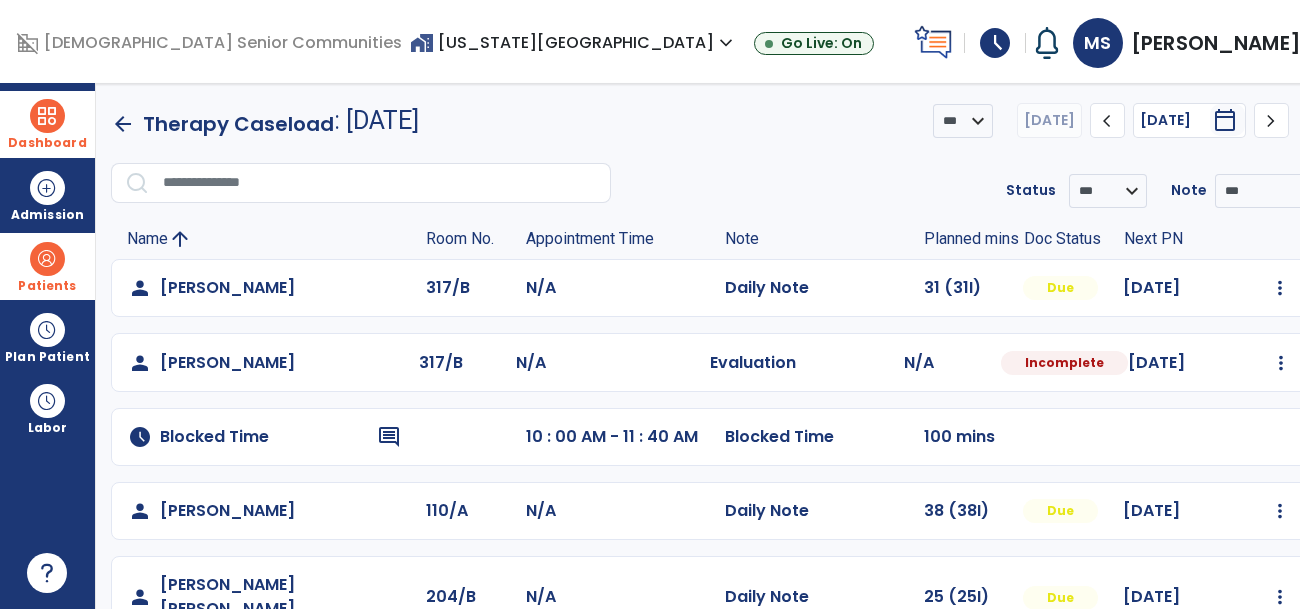 click on "chevron_right" 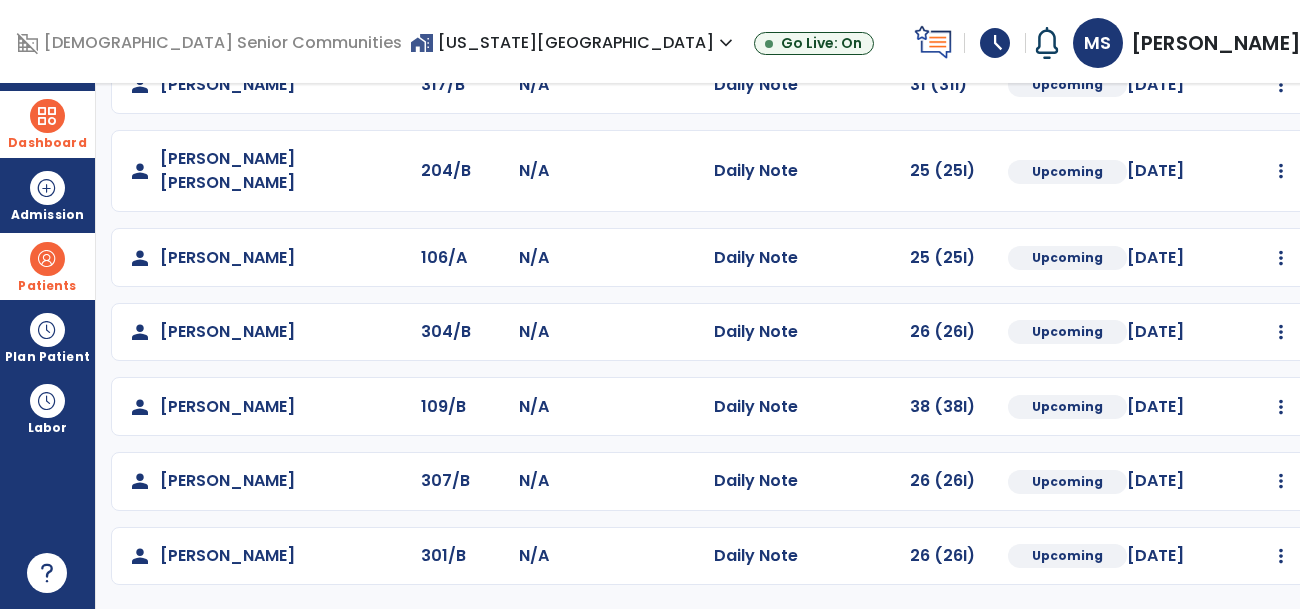 scroll, scrollTop: 0, scrollLeft: 0, axis: both 